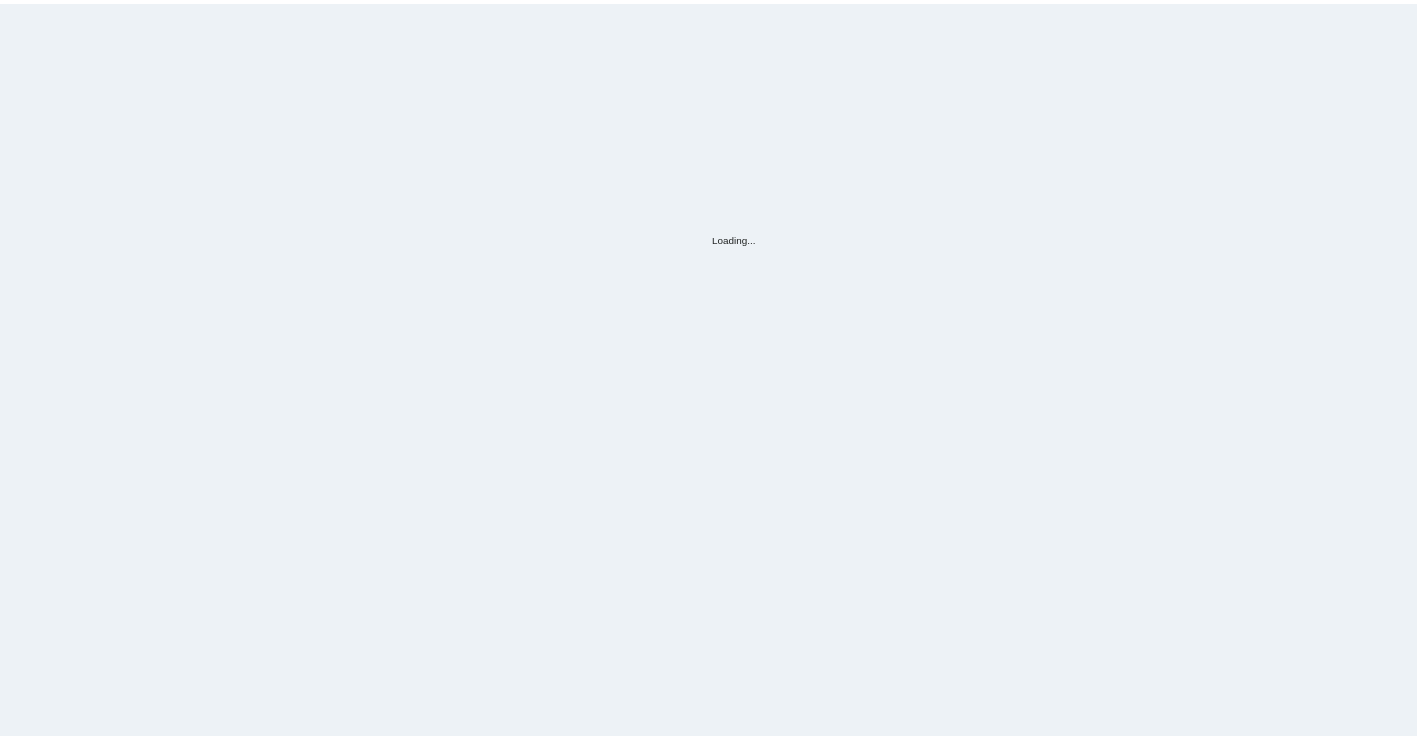 scroll, scrollTop: 0, scrollLeft: 0, axis: both 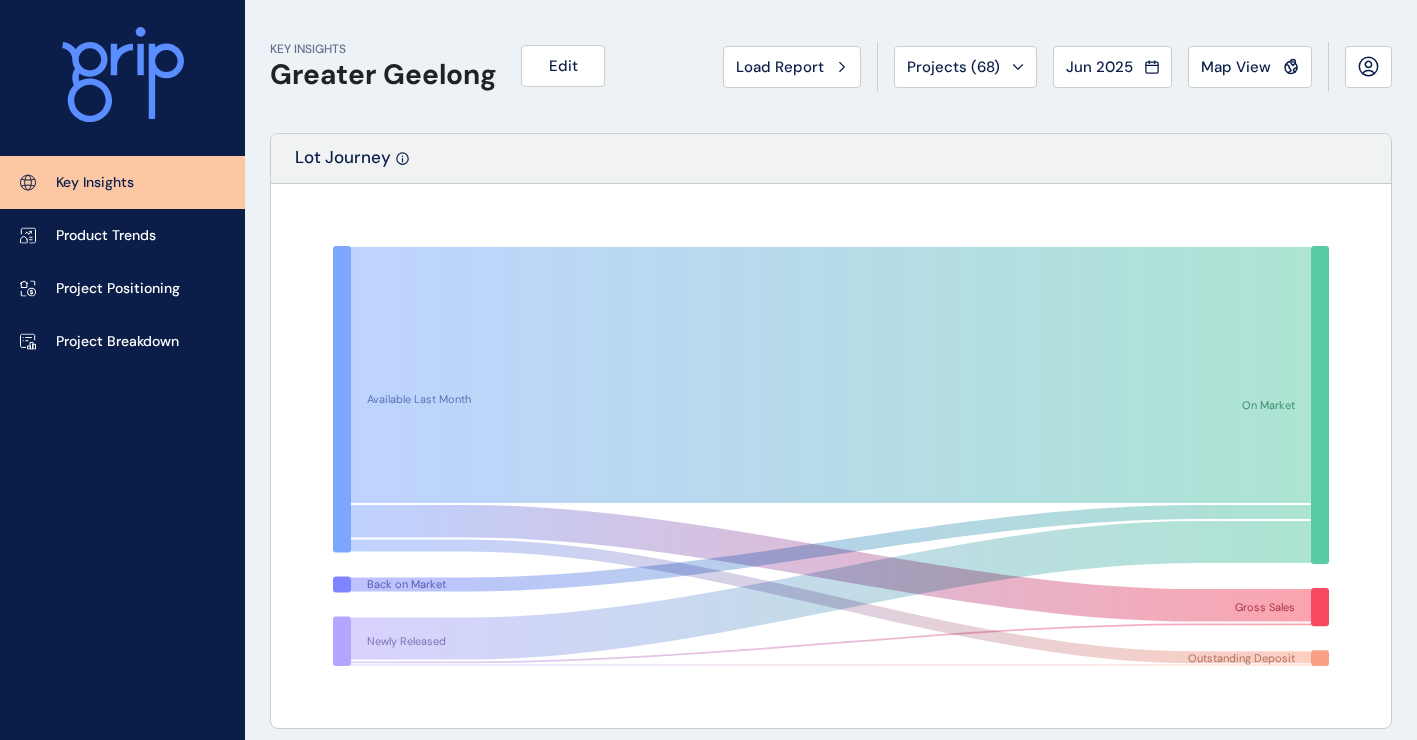 drag, startPoint x: 839, startPoint y: 61, endPoint x: 825, endPoint y: 61, distance: 14 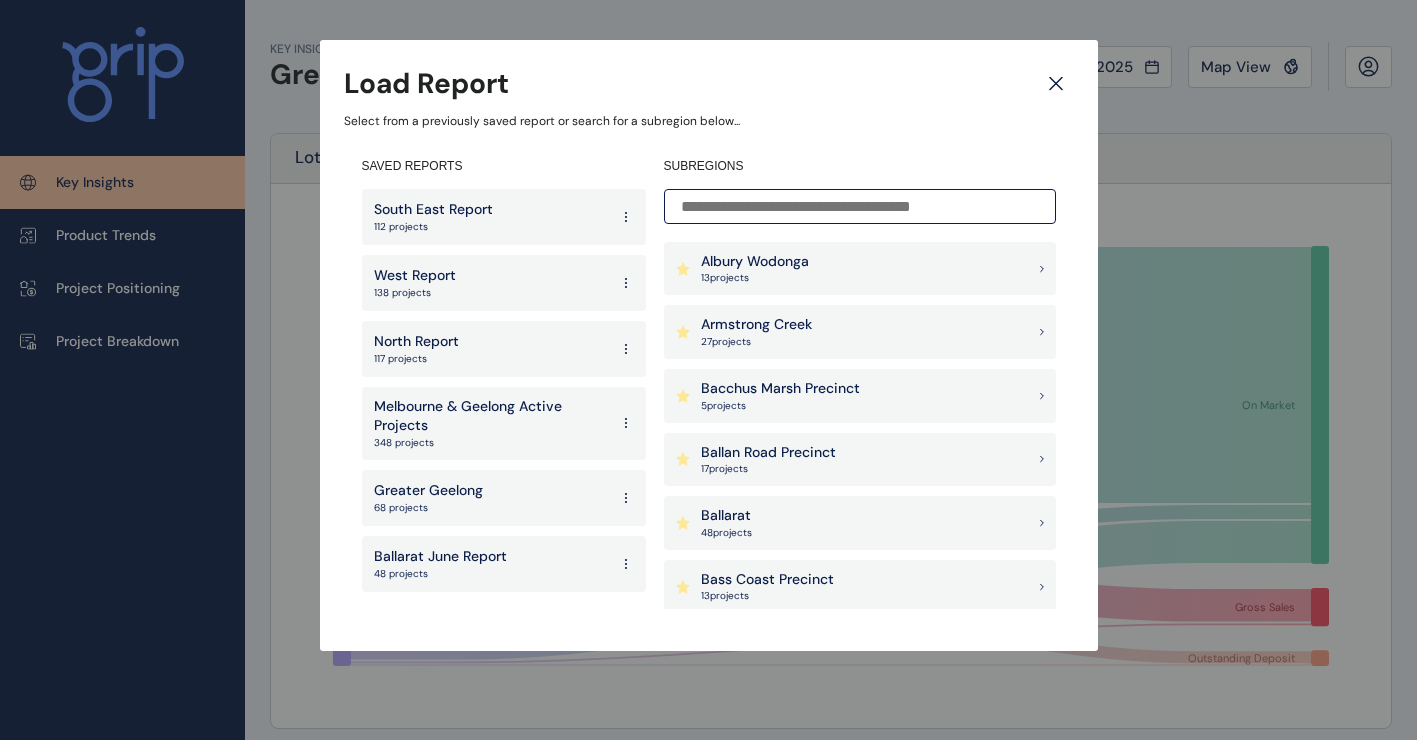 click on "Melbourne & Geelong Active Projects" at bounding box center [491, 416] 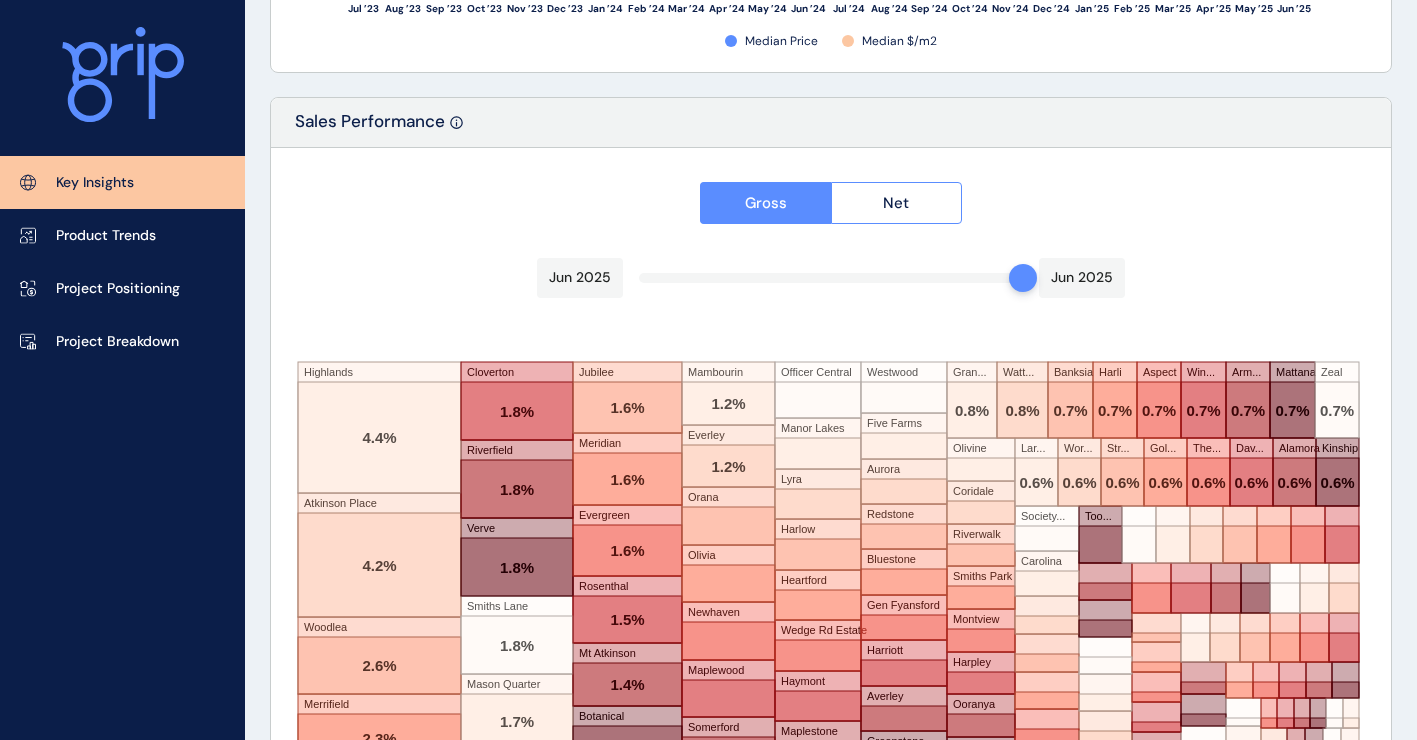 scroll, scrollTop: 3470, scrollLeft: 0, axis: vertical 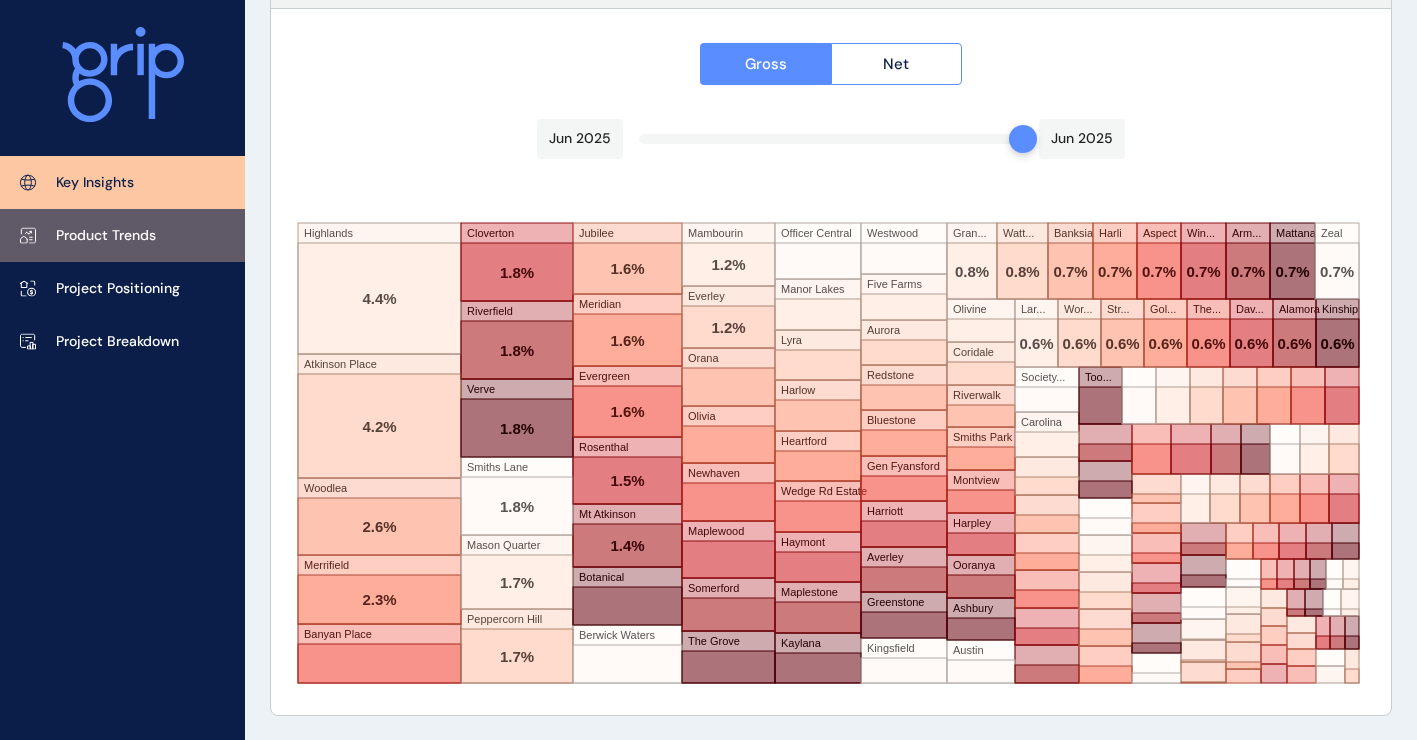 click on "Product Trends" at bounding box center (122, 235) 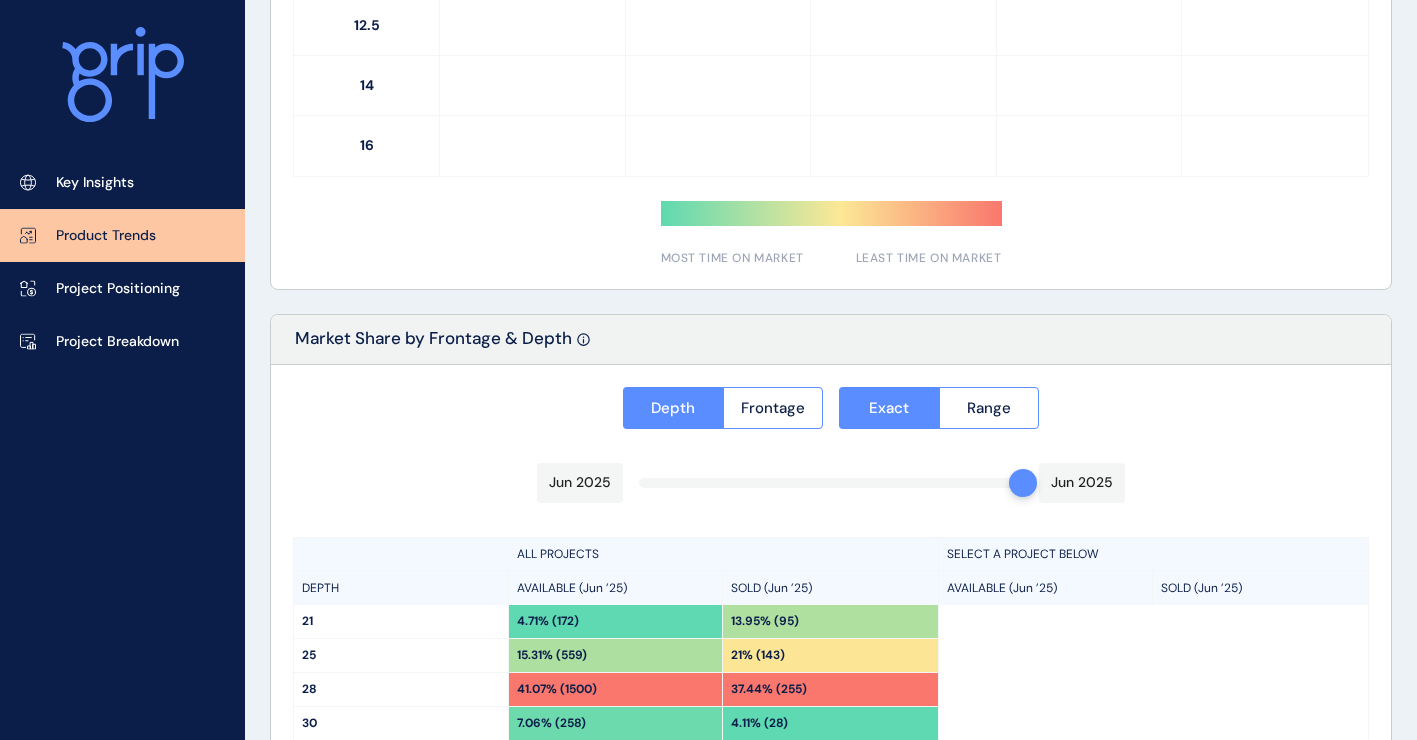 scroll, scrollTop: 1600, scrollLeft: 0, axis: vertical 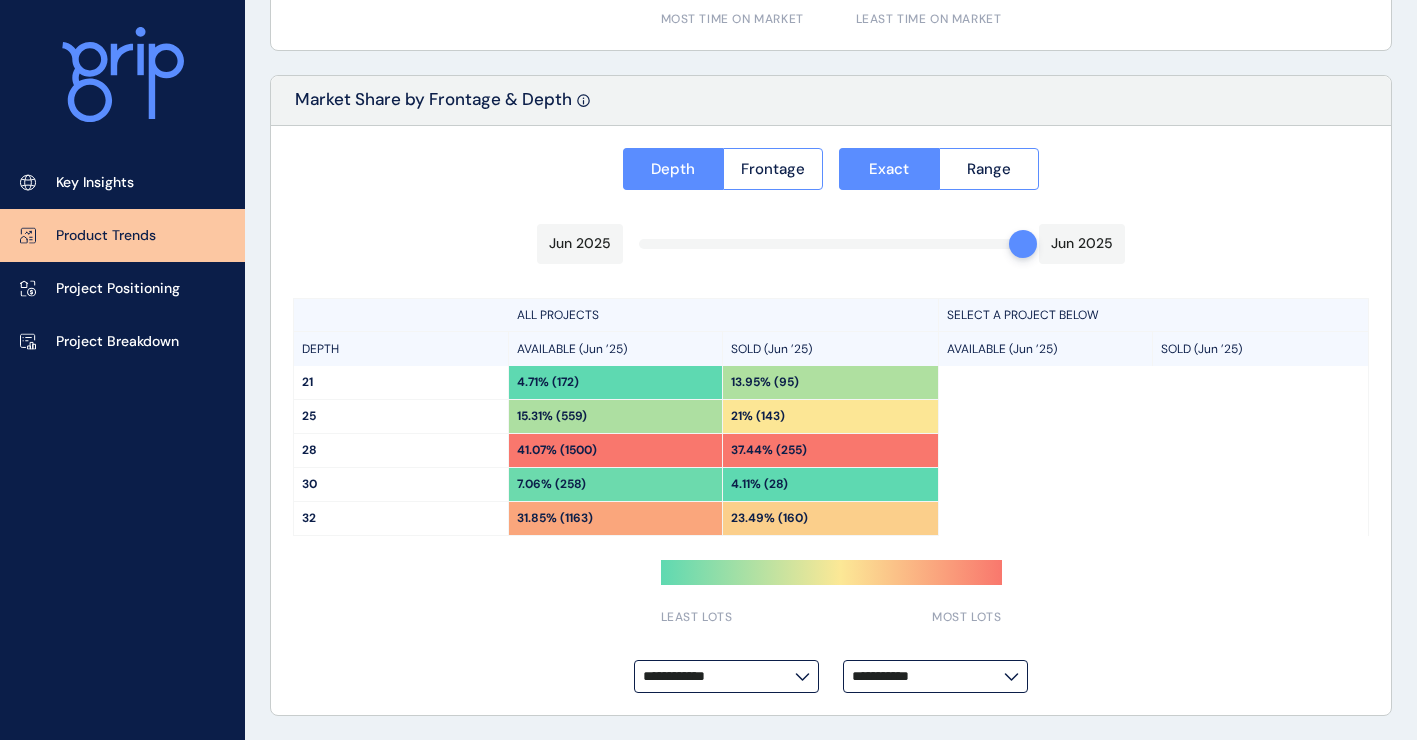 type on "**********" 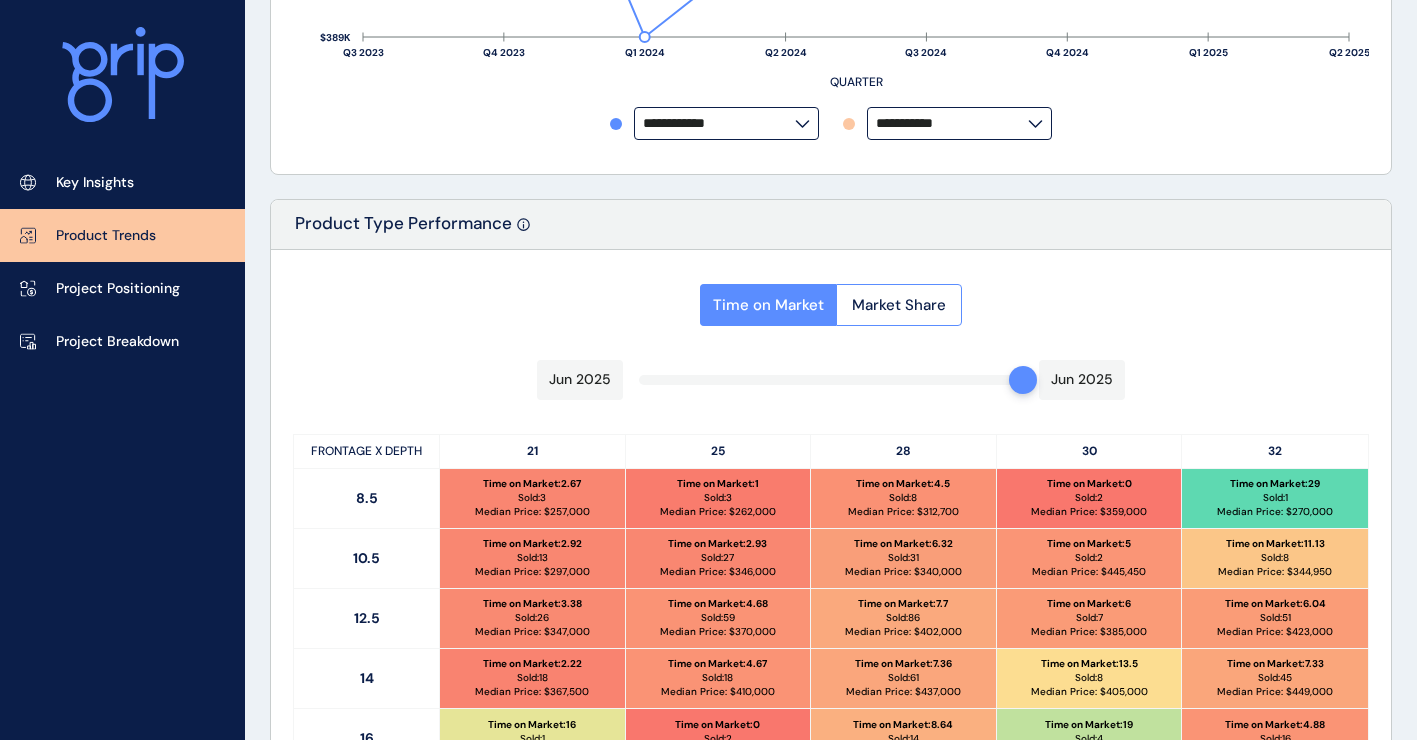 scroll, scrollTop: 900, scrollLeft: 0, axis: vertical 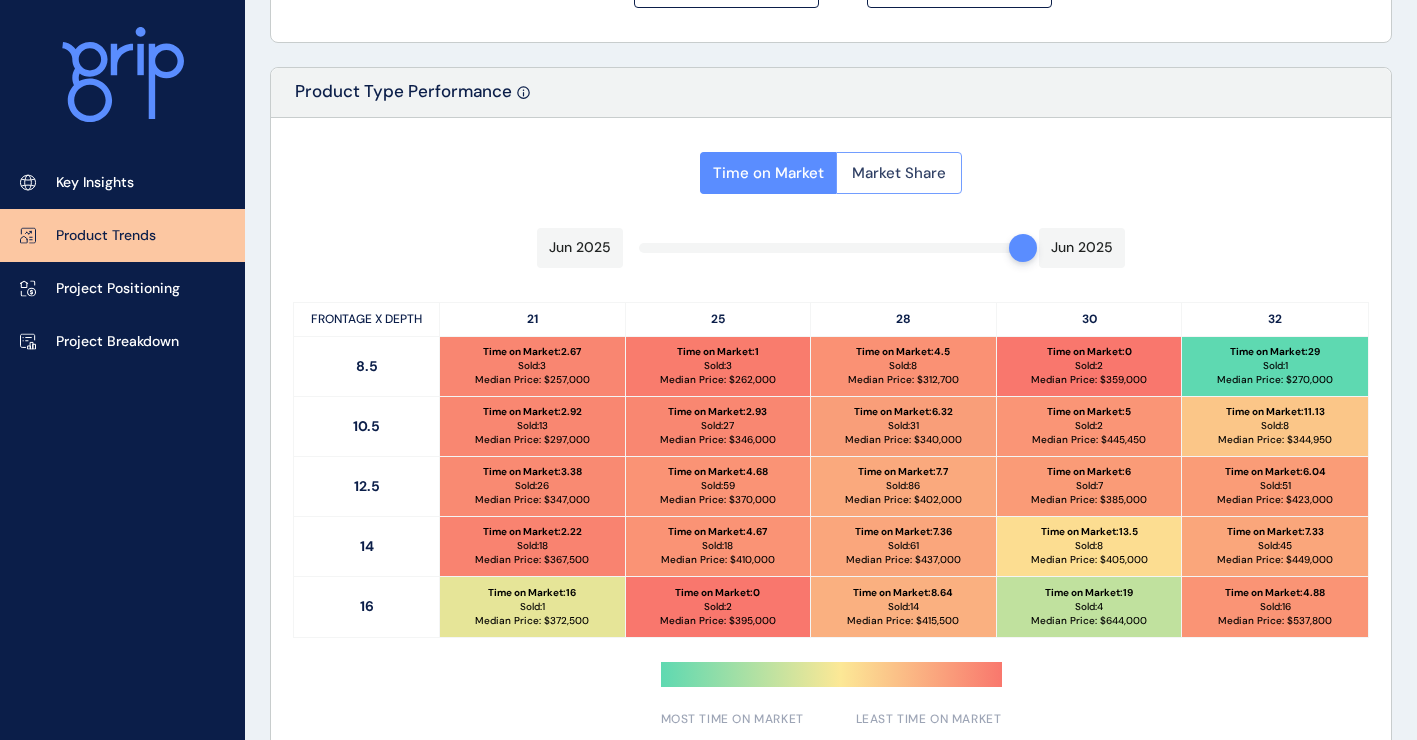 click on "Market Share" at bounding box center [899, 173] 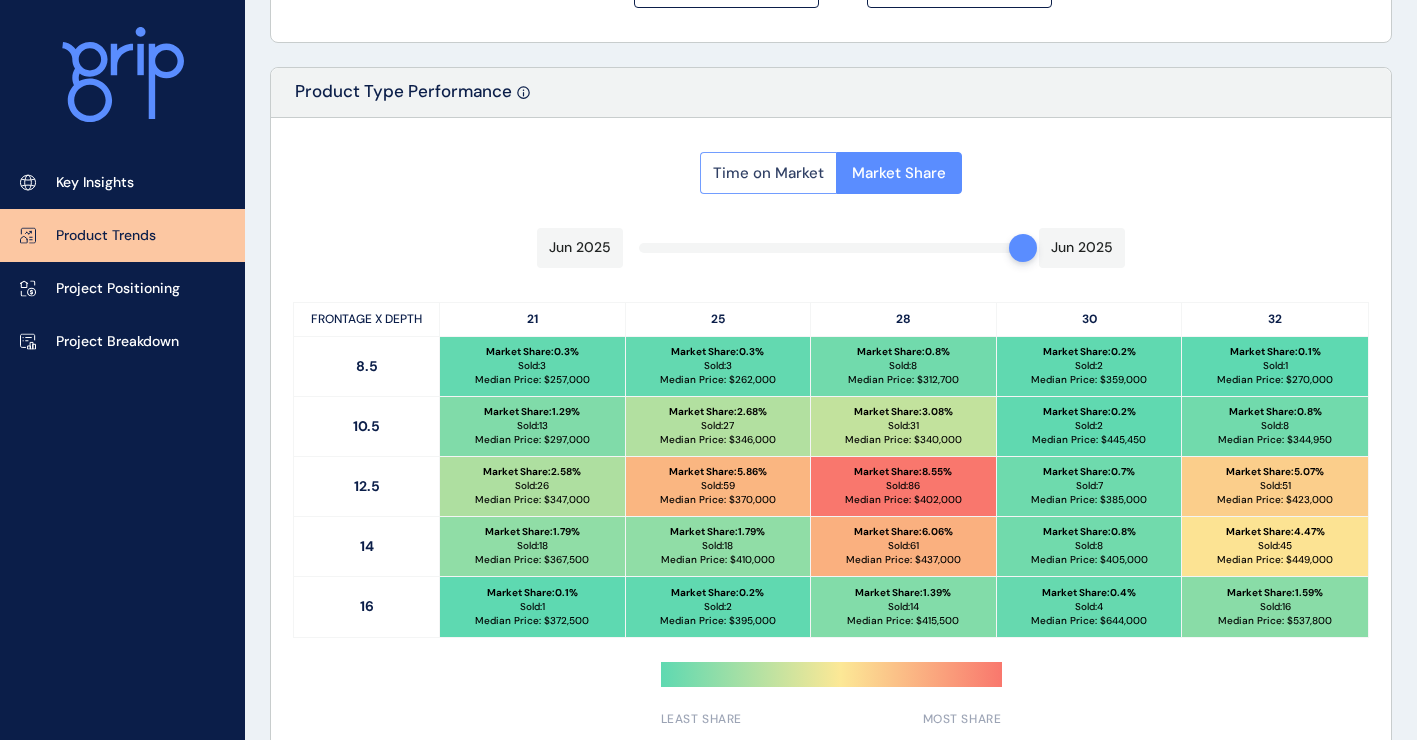 click on "Time on Market" at bounding box center [768, 173] 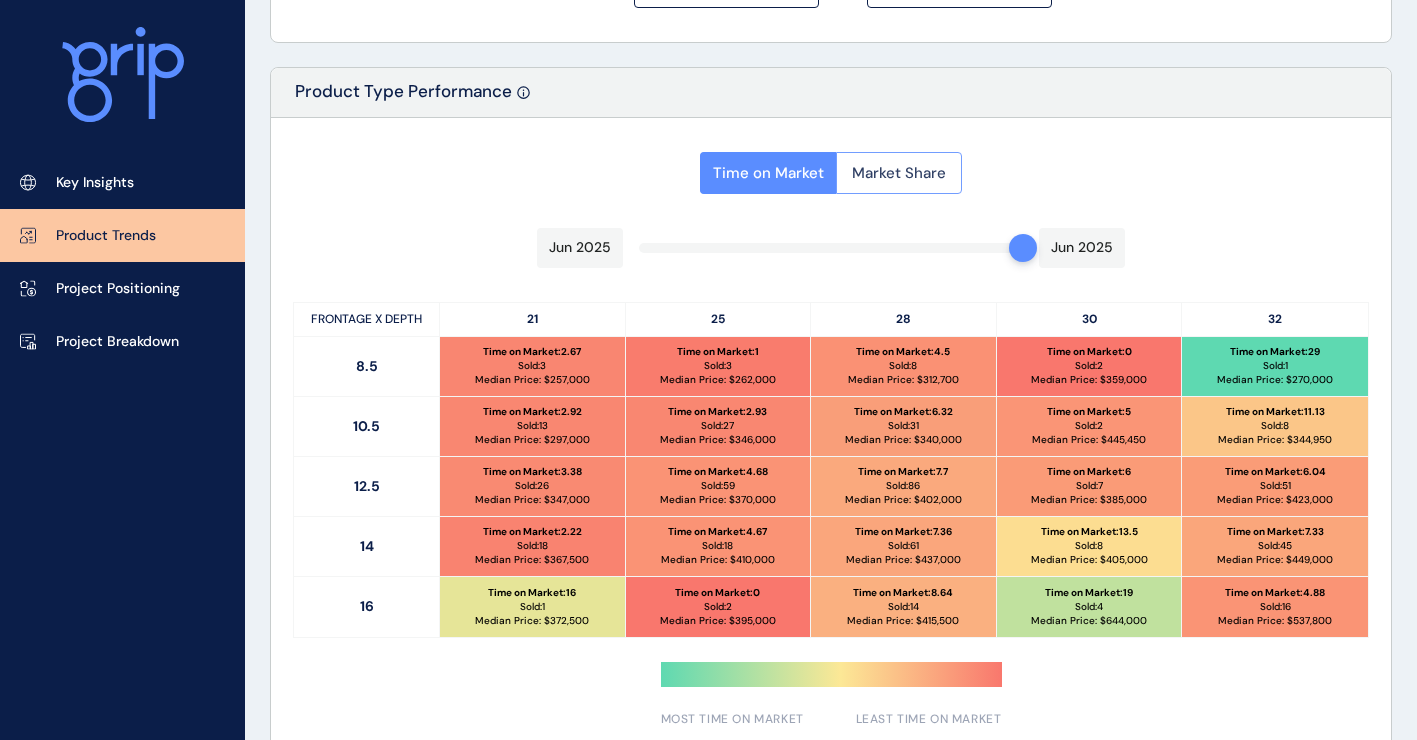 click on "Market Share" at bounding box center [899, 173] 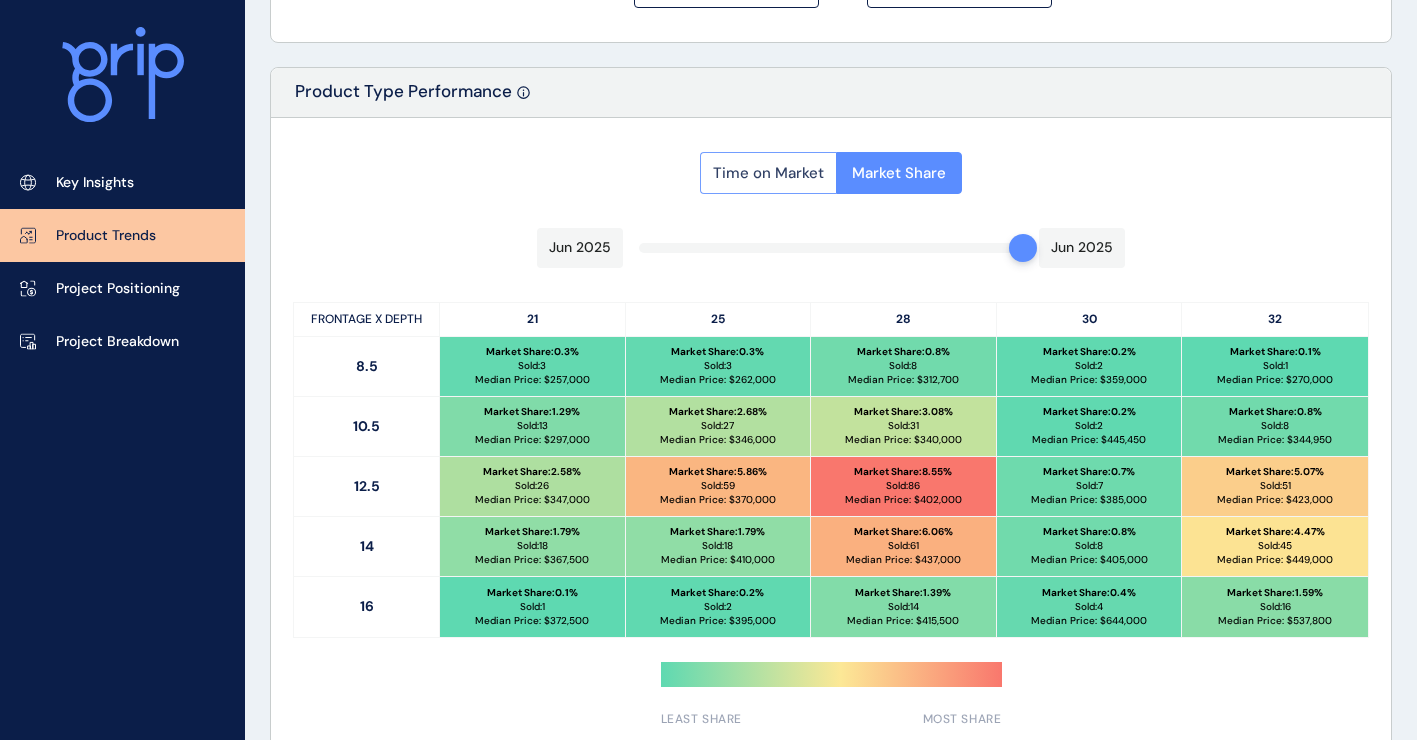 click on "Time on Market" at bounding box center [768, 173] 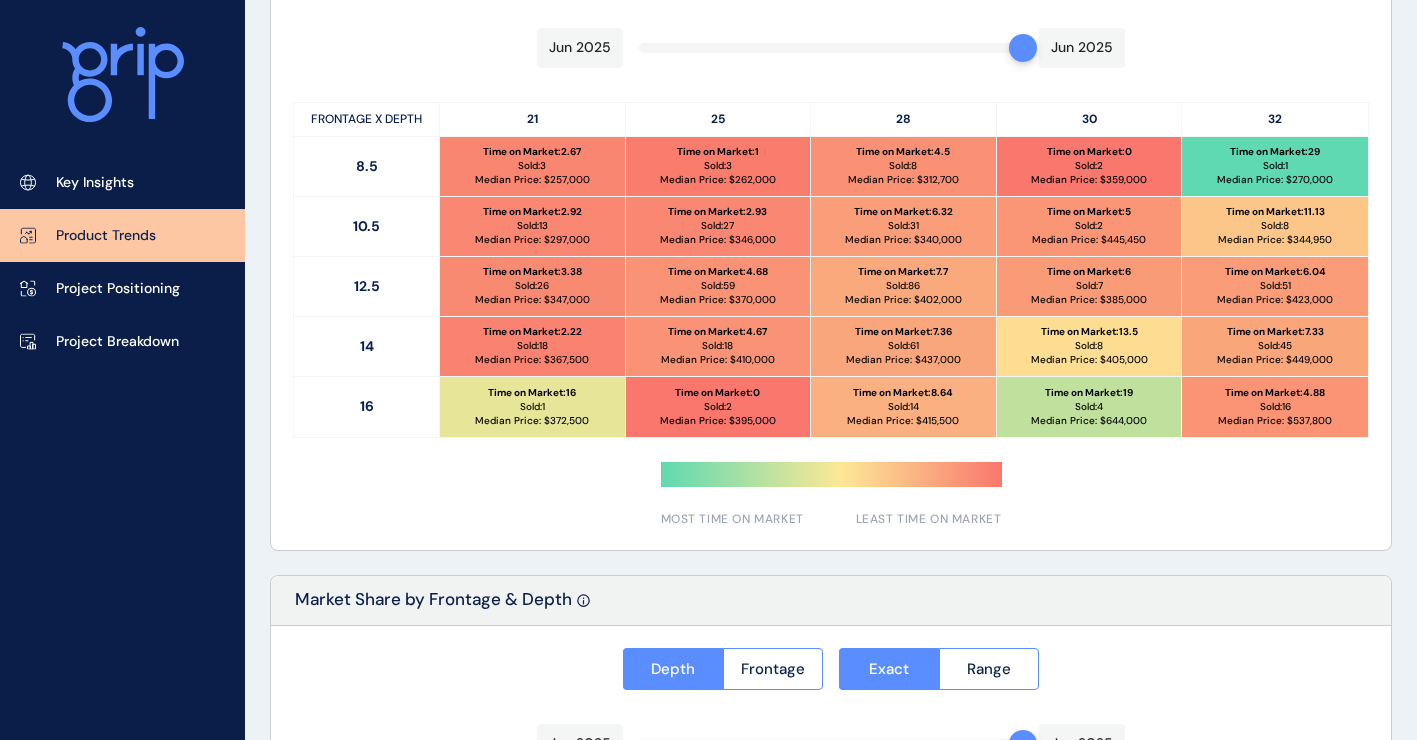 scroll, scrollTop: 700, scrollLeft: 0, axis: vertical 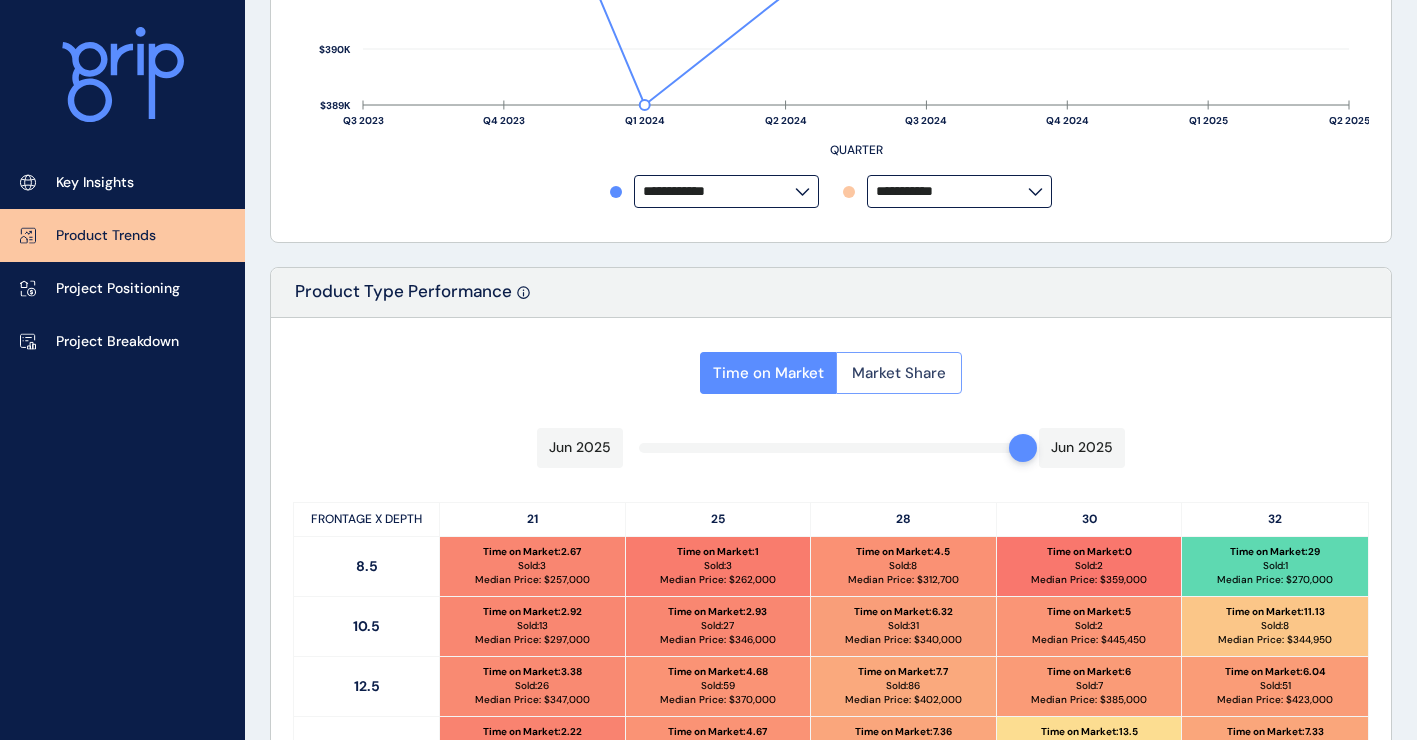 click on "Market Share" at bounding box center [899, 373] 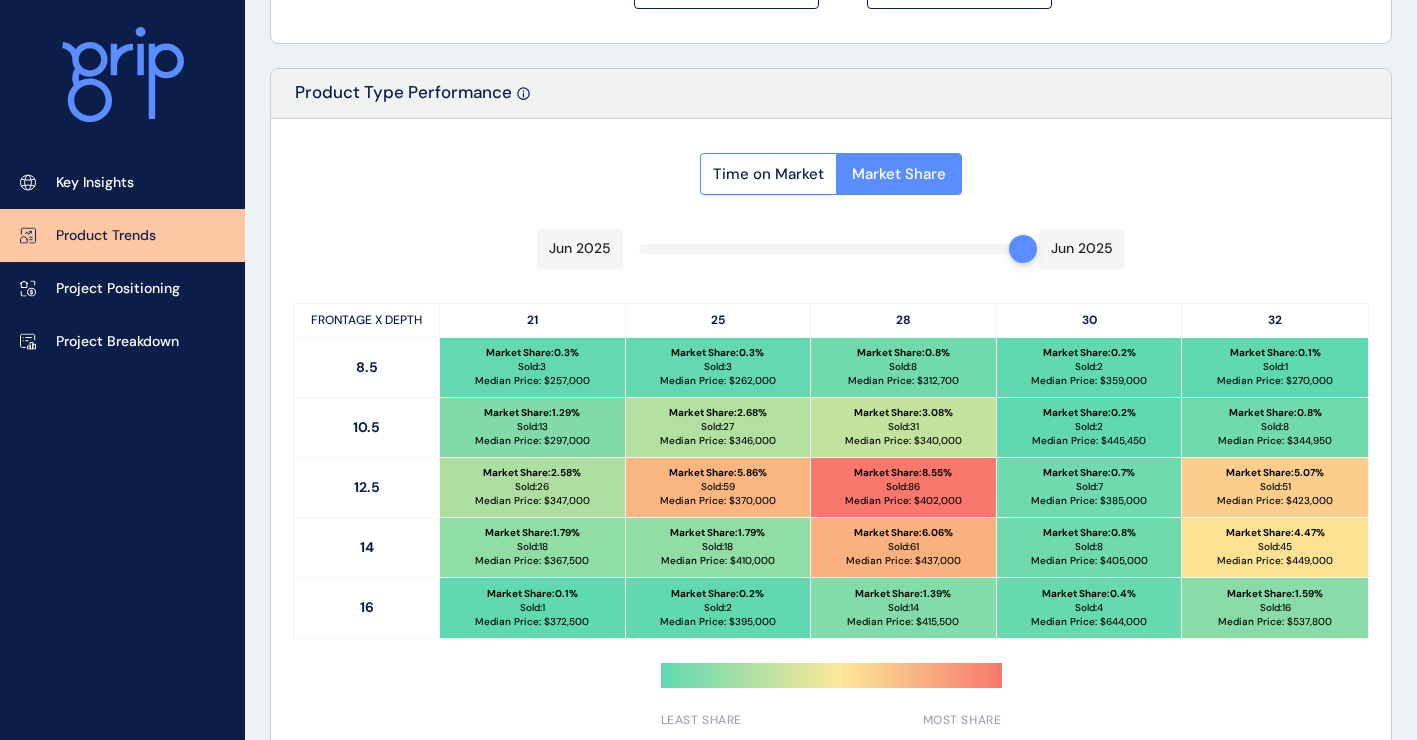 scroll, scrollTop: 1000, scrollLeft: 0, axis: vertical 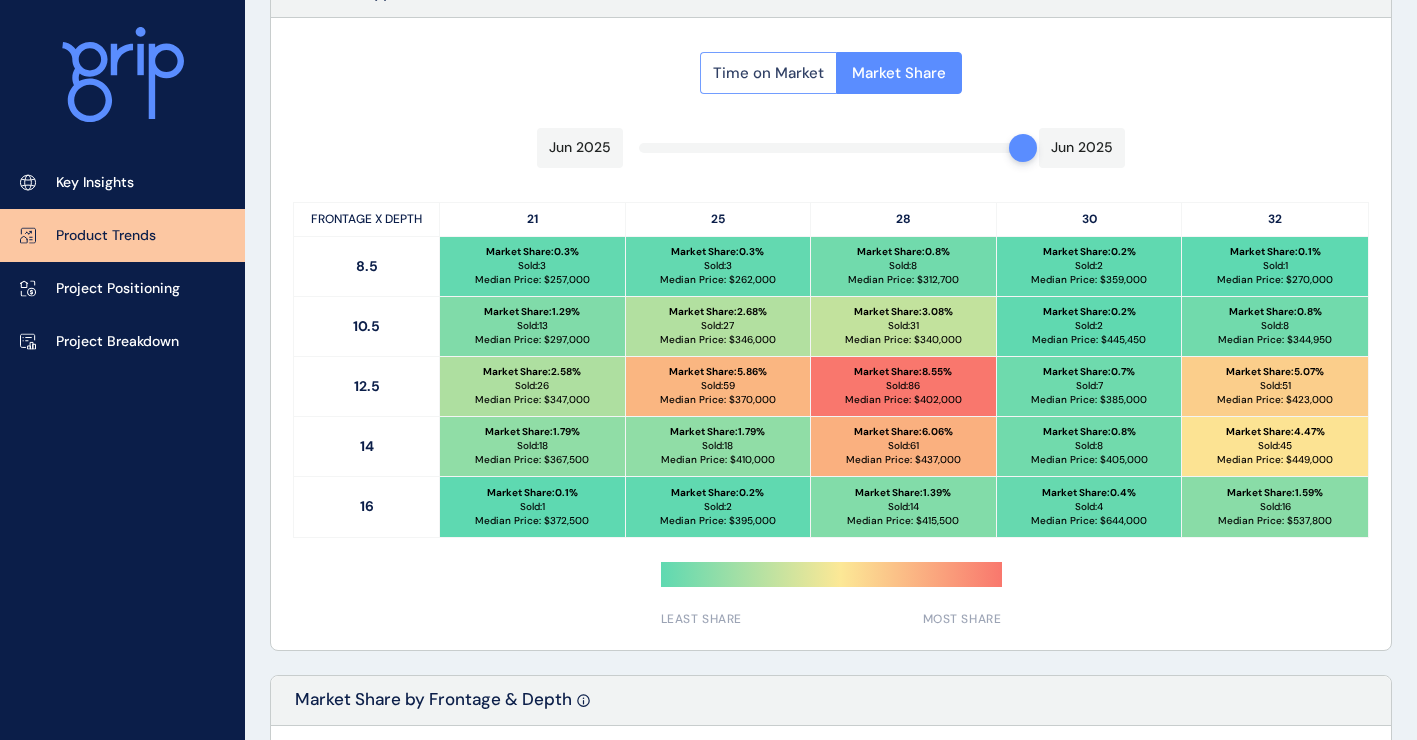 click on "Time on Market" at bounding box center [768, 73] 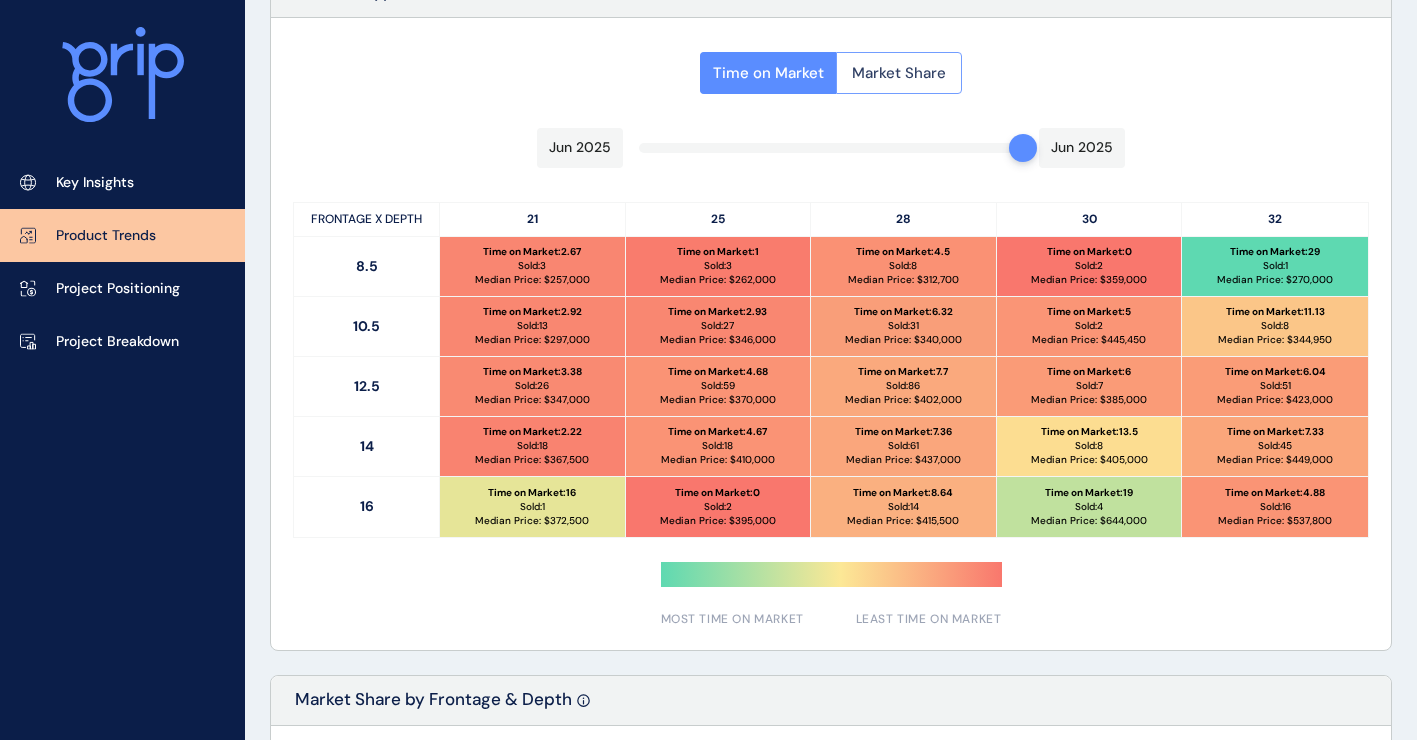 click on "Market Share" at bounding box center (899, 73) 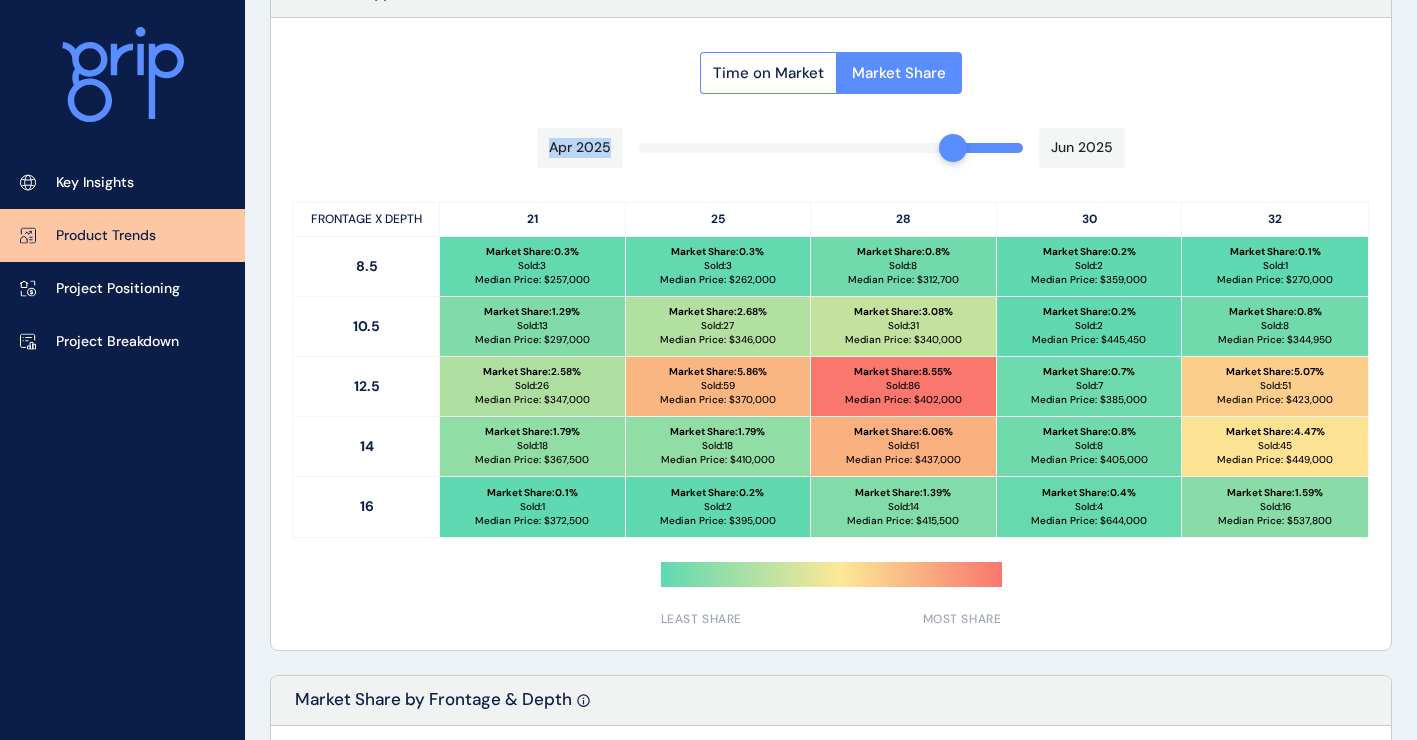 drag, startPoint x: 1013, startPoint y: 154, endPoint x: 942, endPoint y: 159, distance: 71.17584 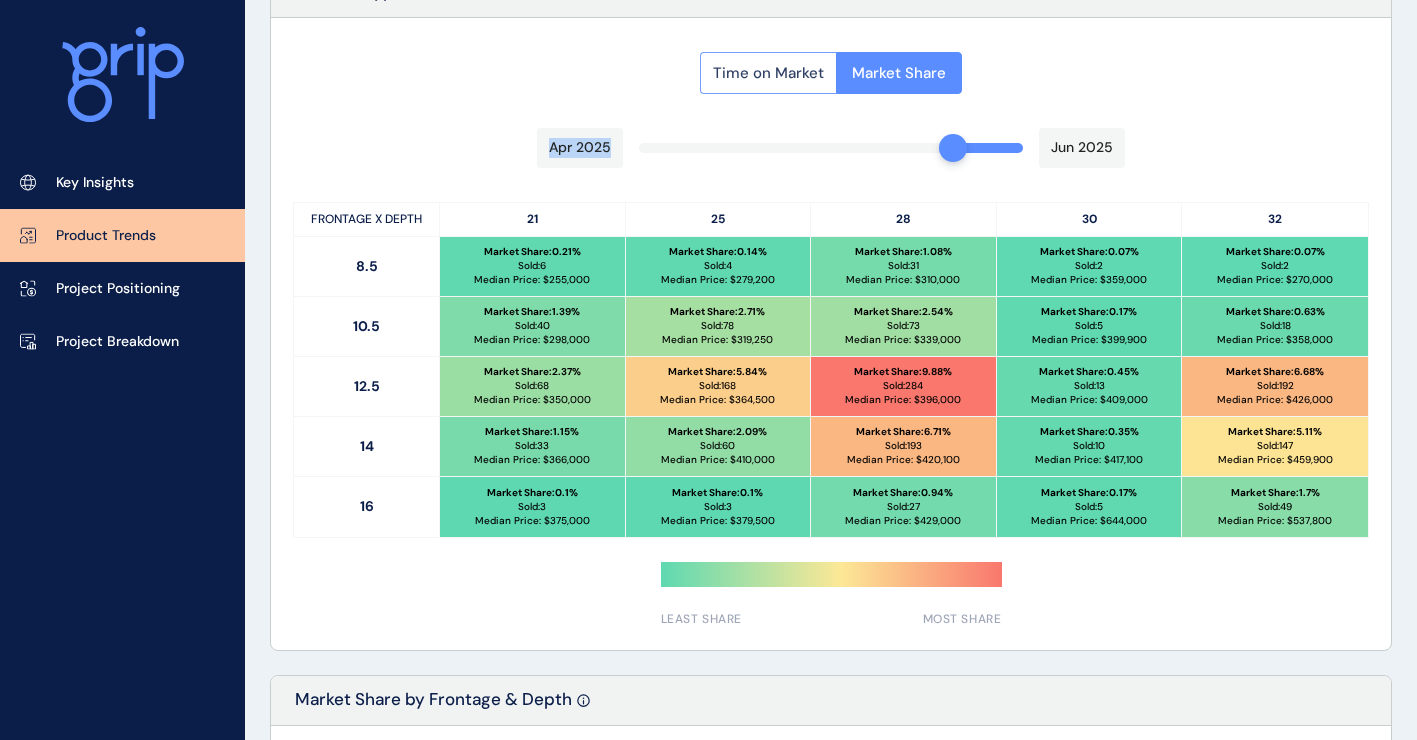 click on "Time on Market" at bounding box center [768, 73] 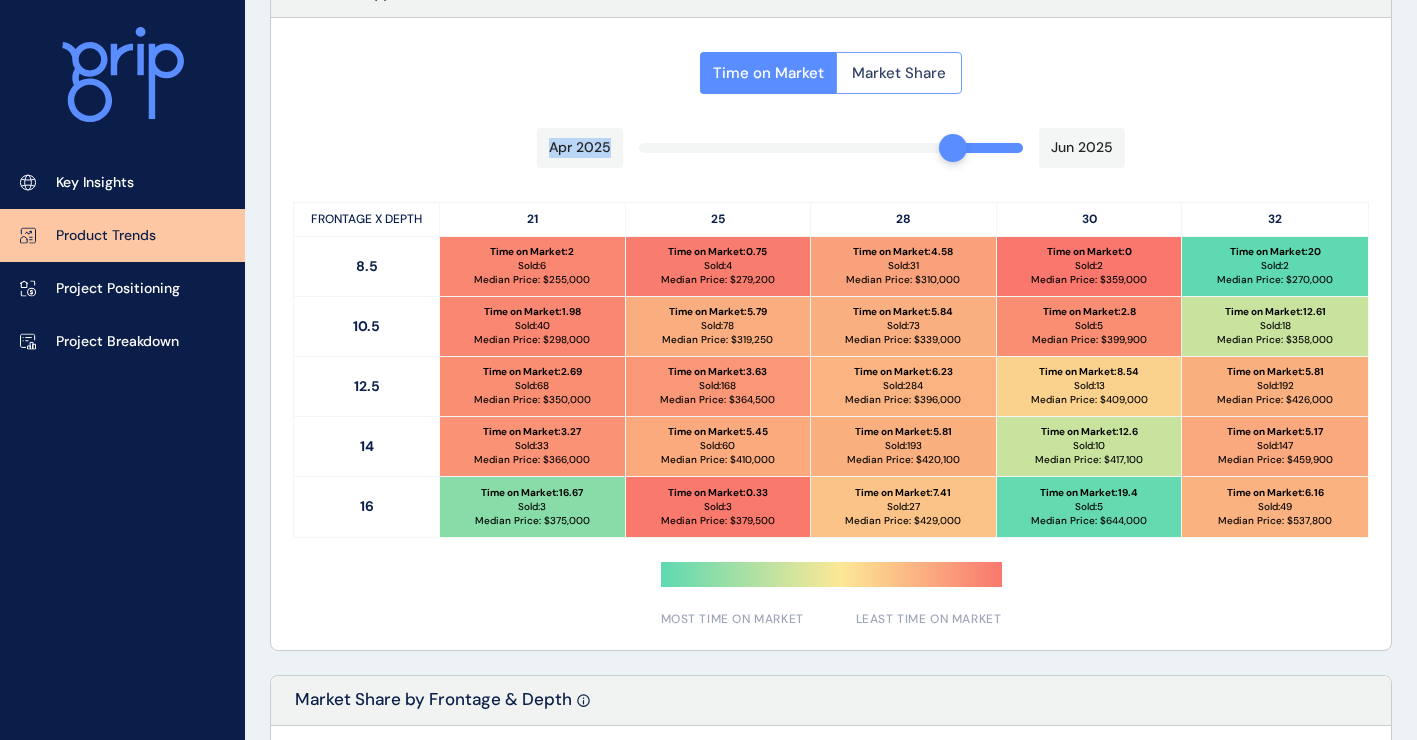 click on "Market Share" at bounding box center (899, 73) 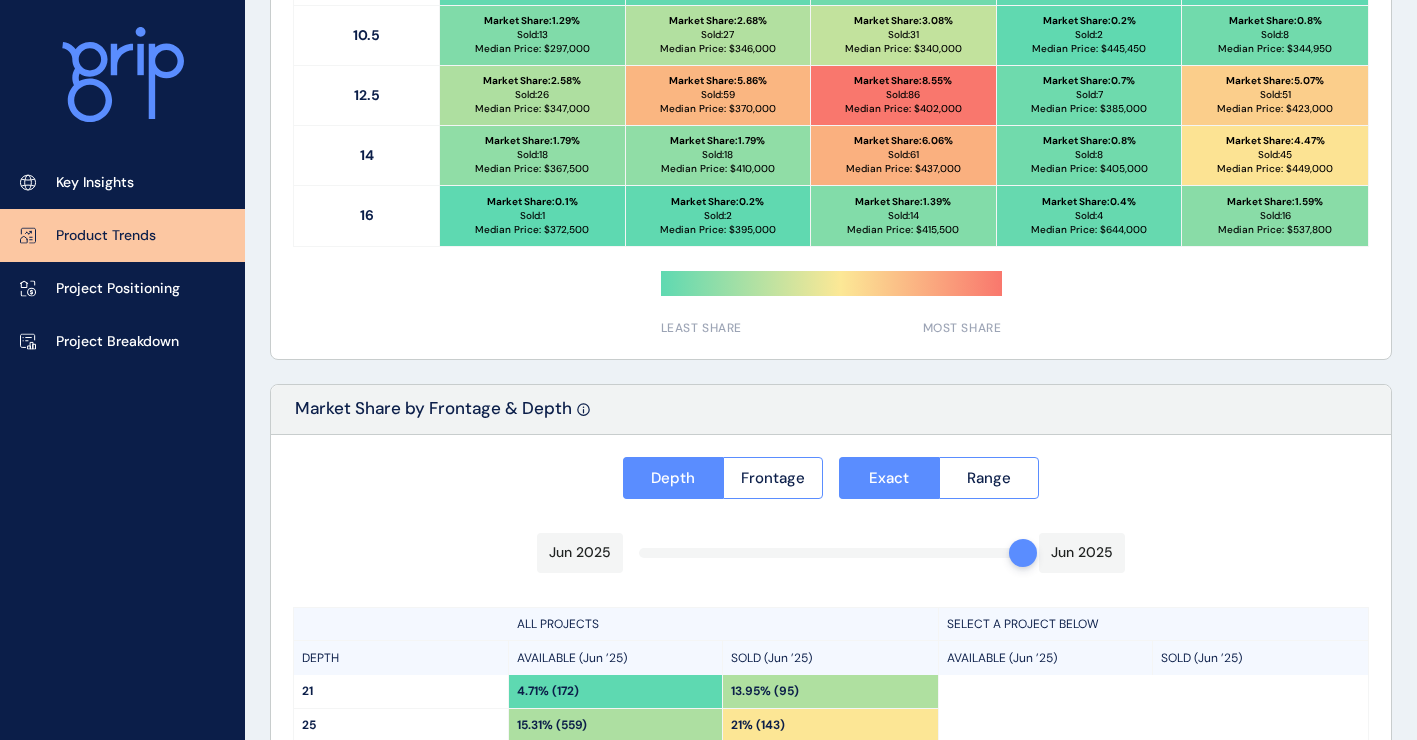 scroll, scrollTop: 1600, scrollLeft: 0, axis: vertical 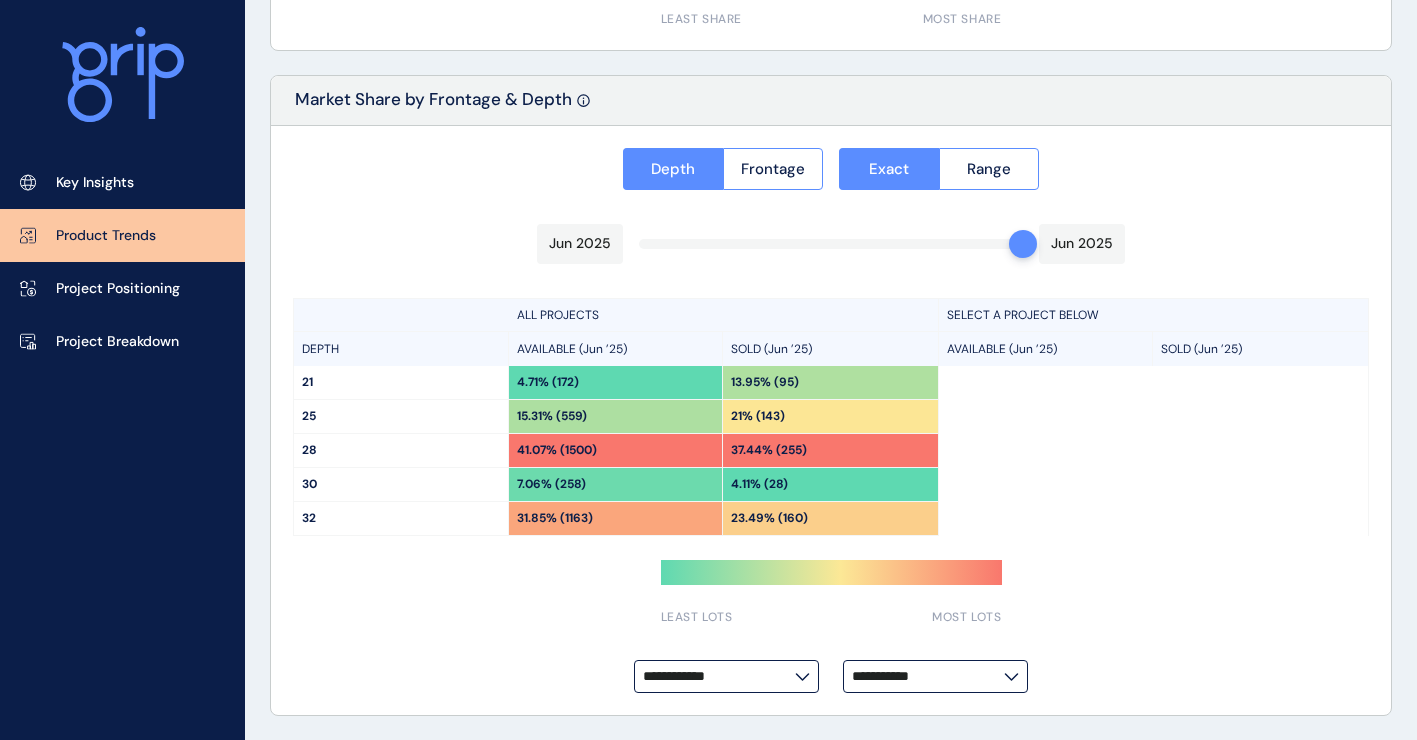 click on "Depth Frontage Exact Range" at bounding box center (831, 169) 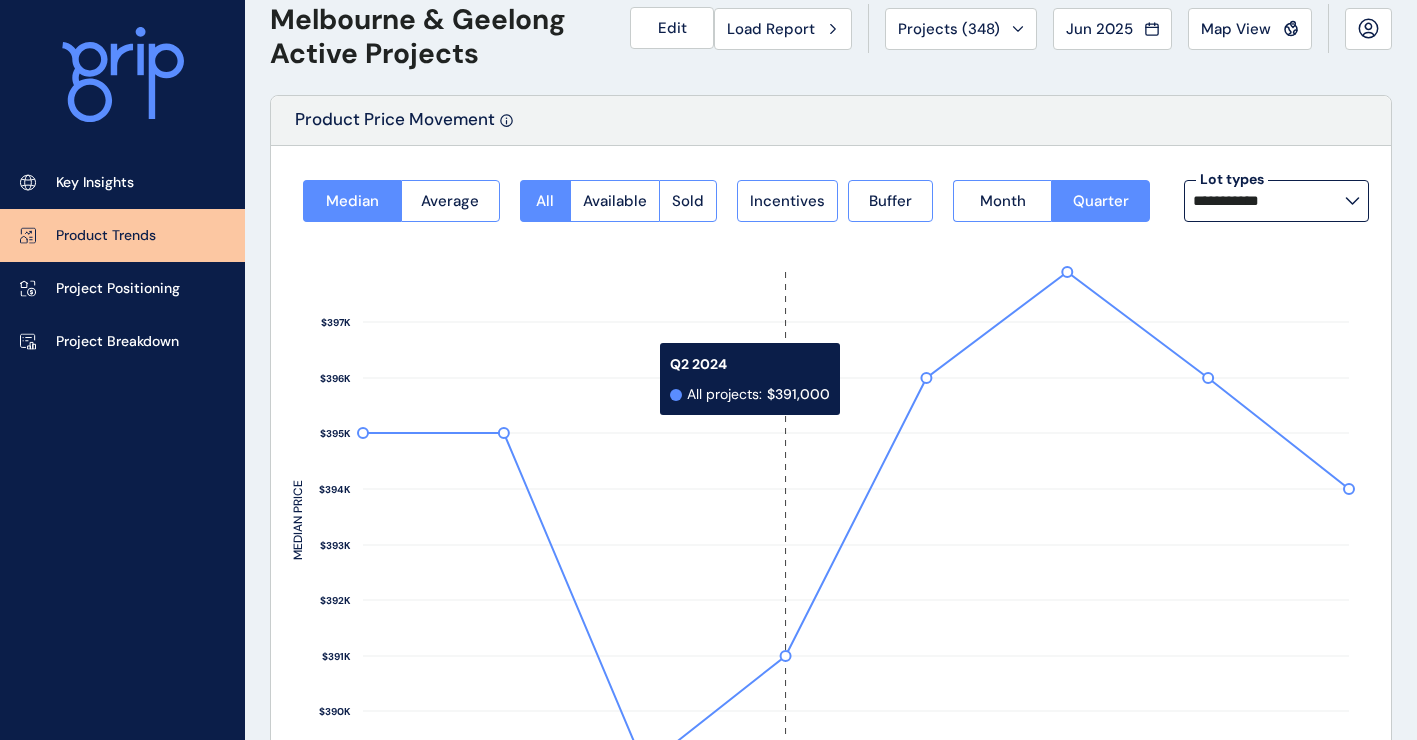 scroll, scrollTop: 0, scrollLeft: 0, axis: both 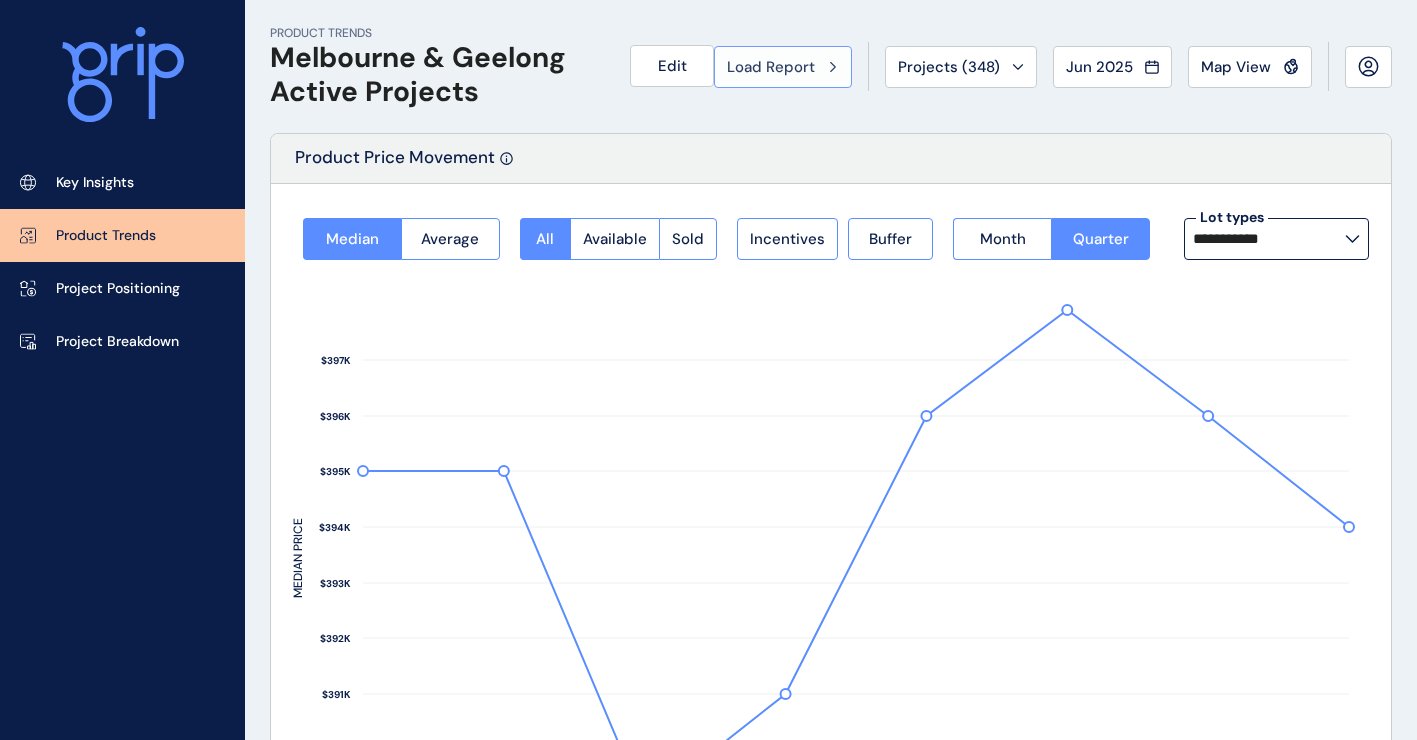 click on "Load Report" at bounding box center (771, 67) 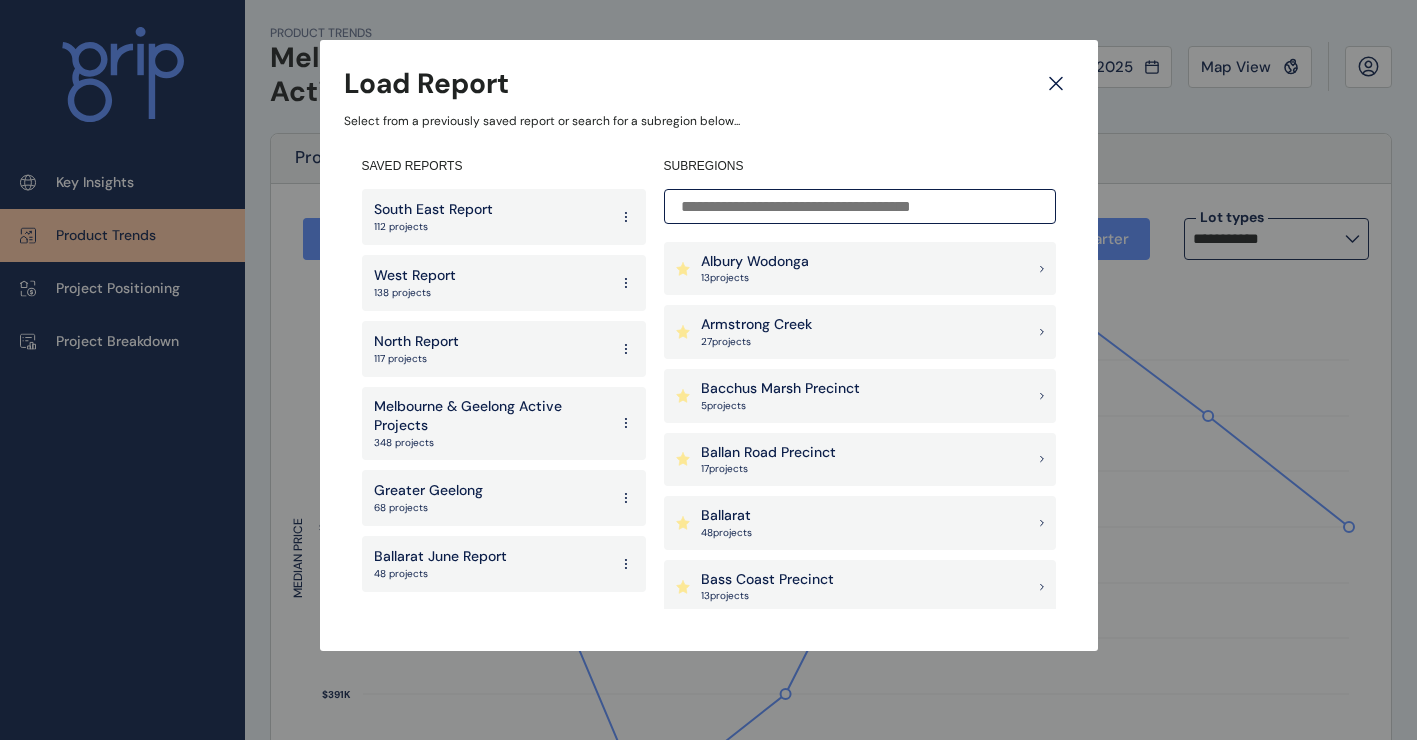 click on "West Report 138 projects" at bounding box center [504, 283] 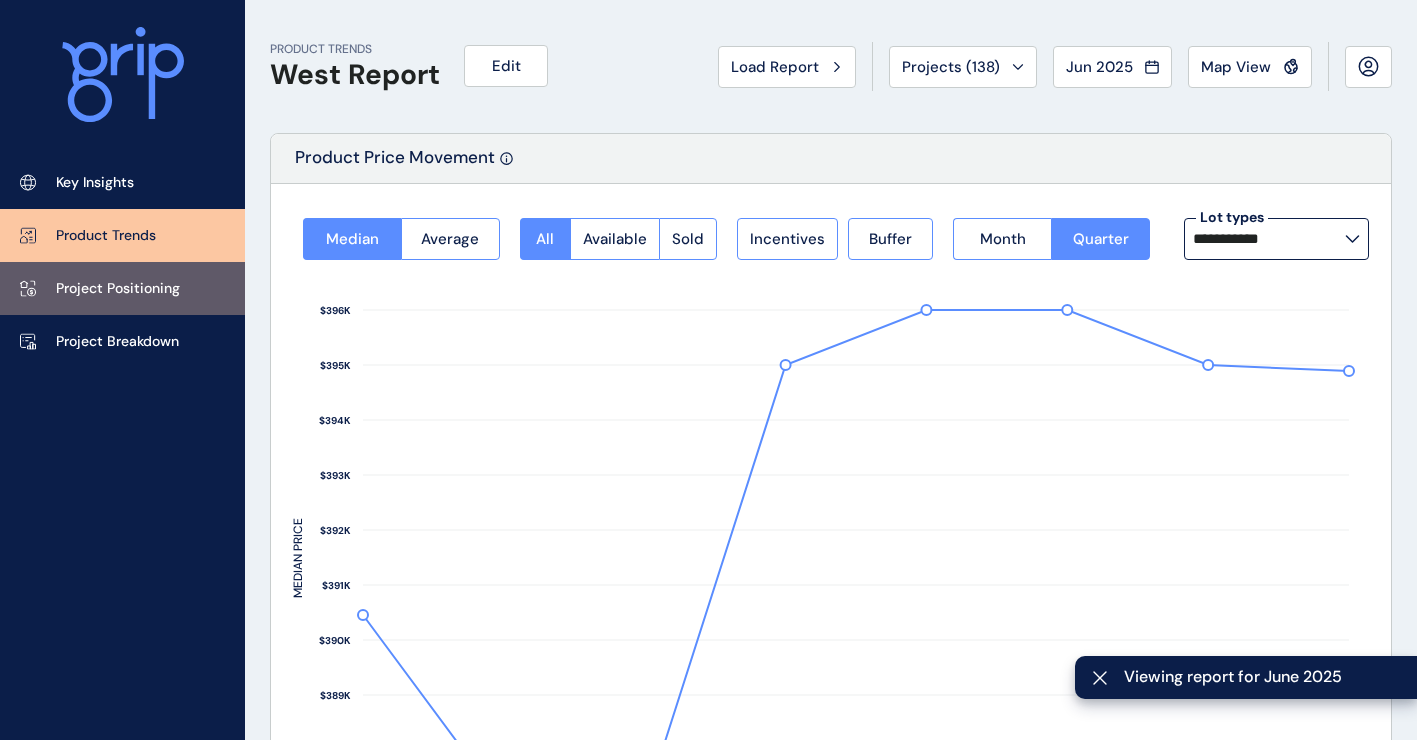 click on "Project Positioning" at bounding box center (118, 289) 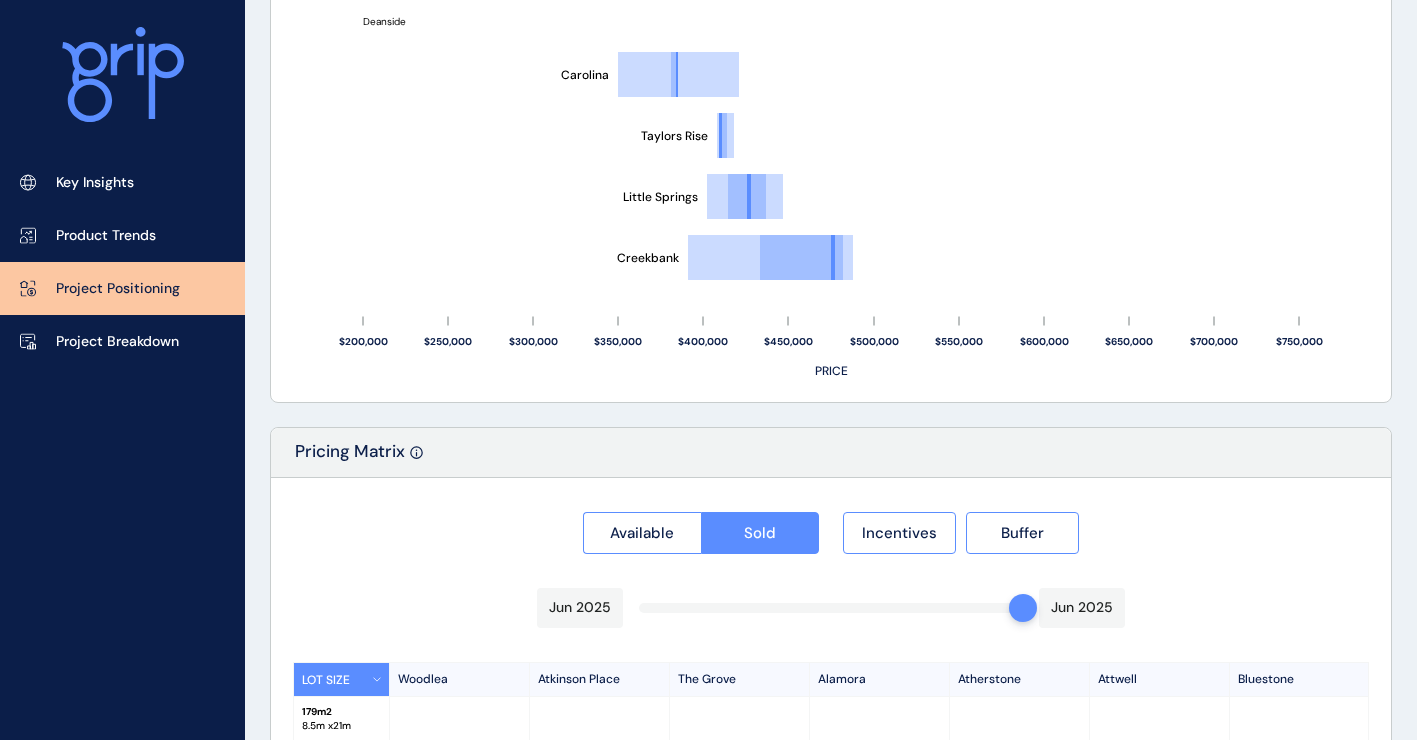 scroll, scrollTop: 1500, scrollLeft: 0, axis: vertical 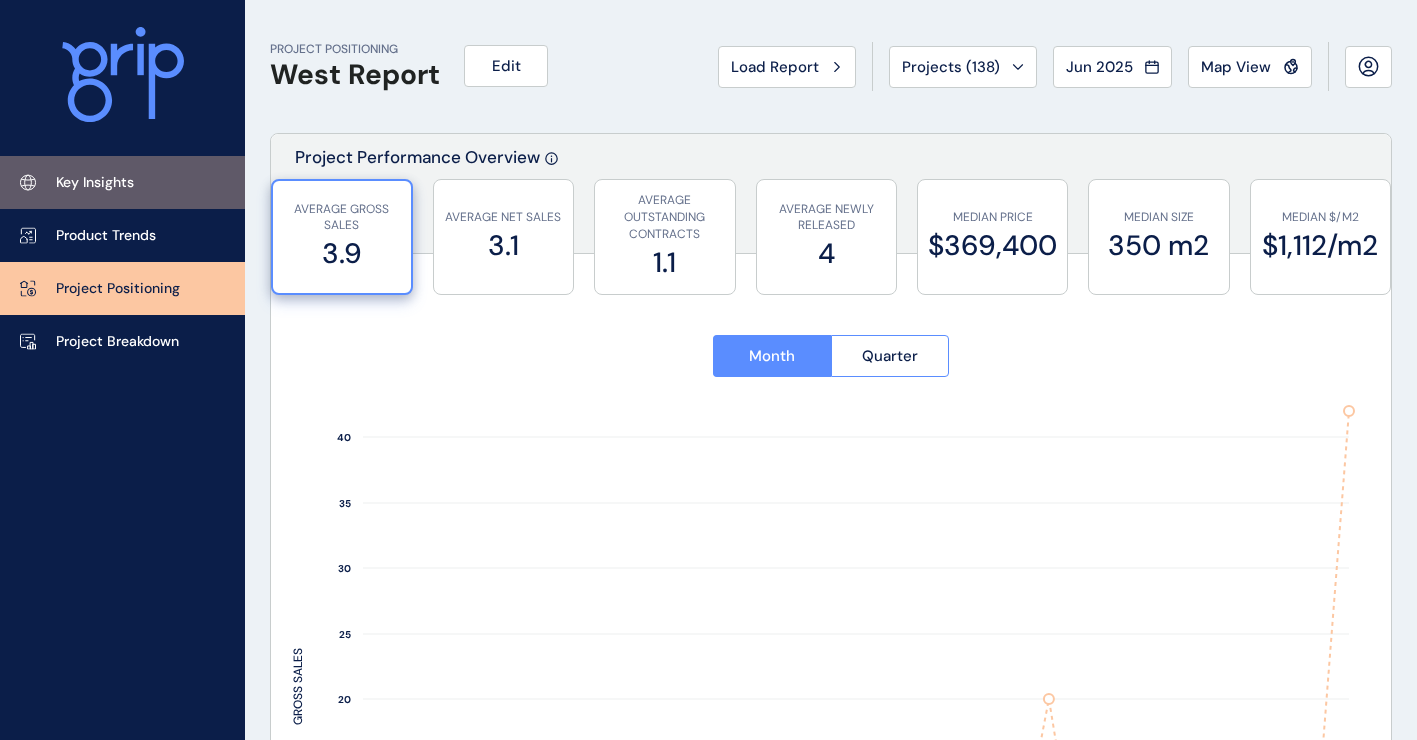 click on "Key Insights" at bounding box center (95, 183) 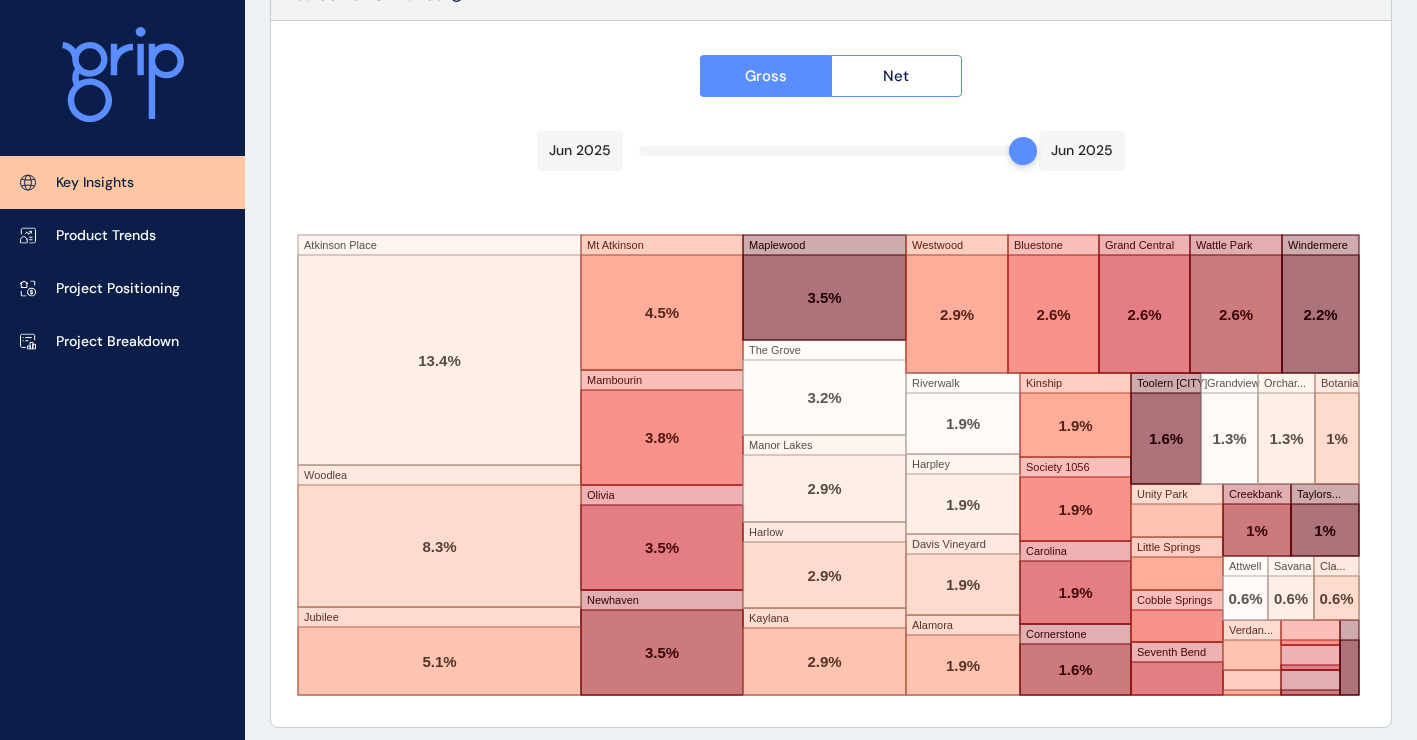 scroll, scrollTop: 3470, scrollLeft: 0, axis: vertical 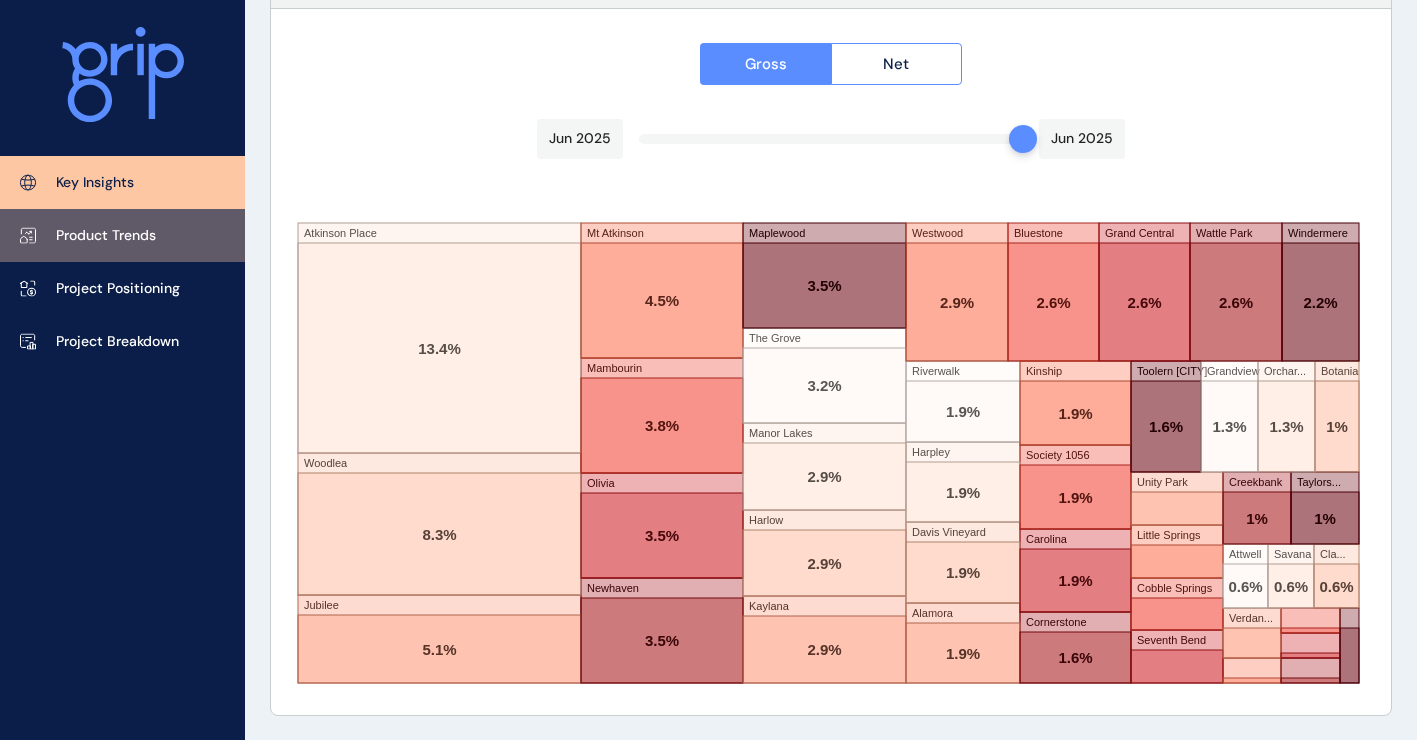 click on "Product Trends" at bounding box center (106, 236) 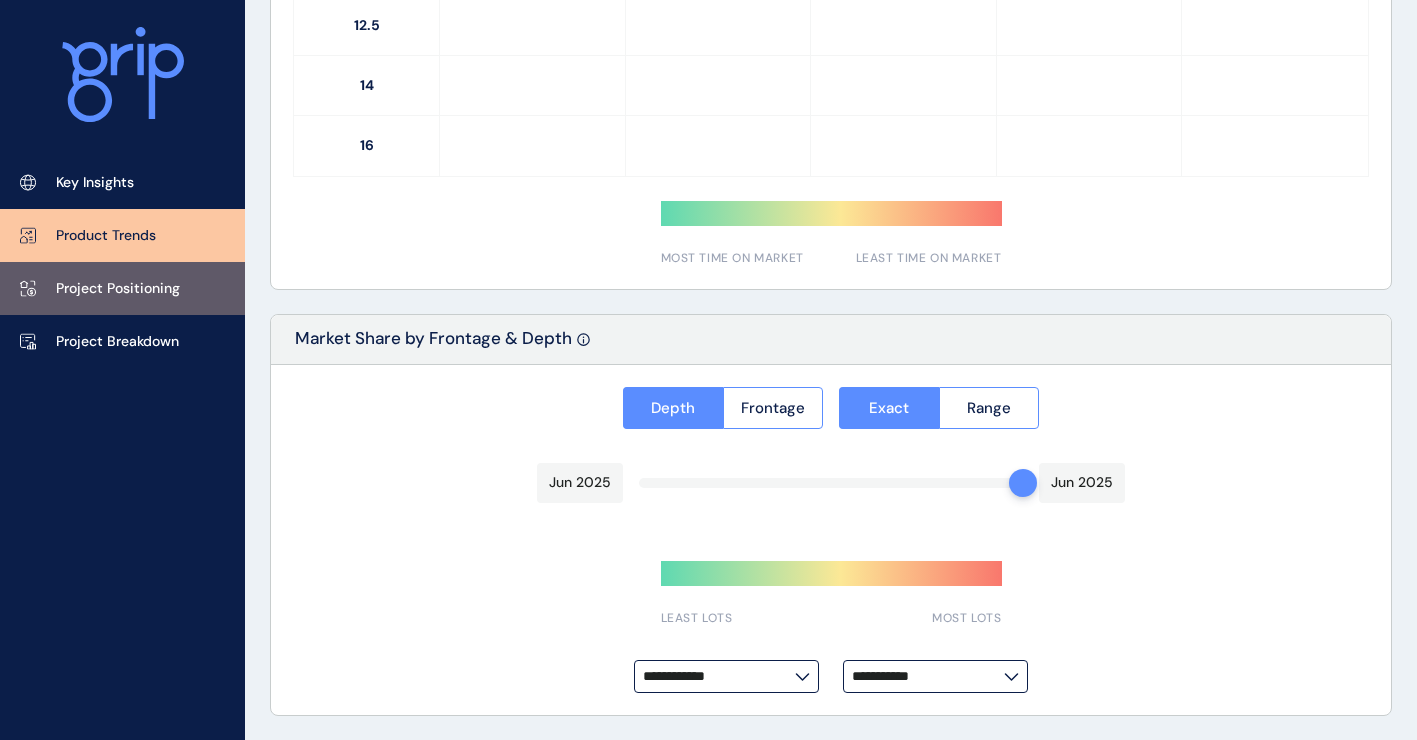 type on "**********" 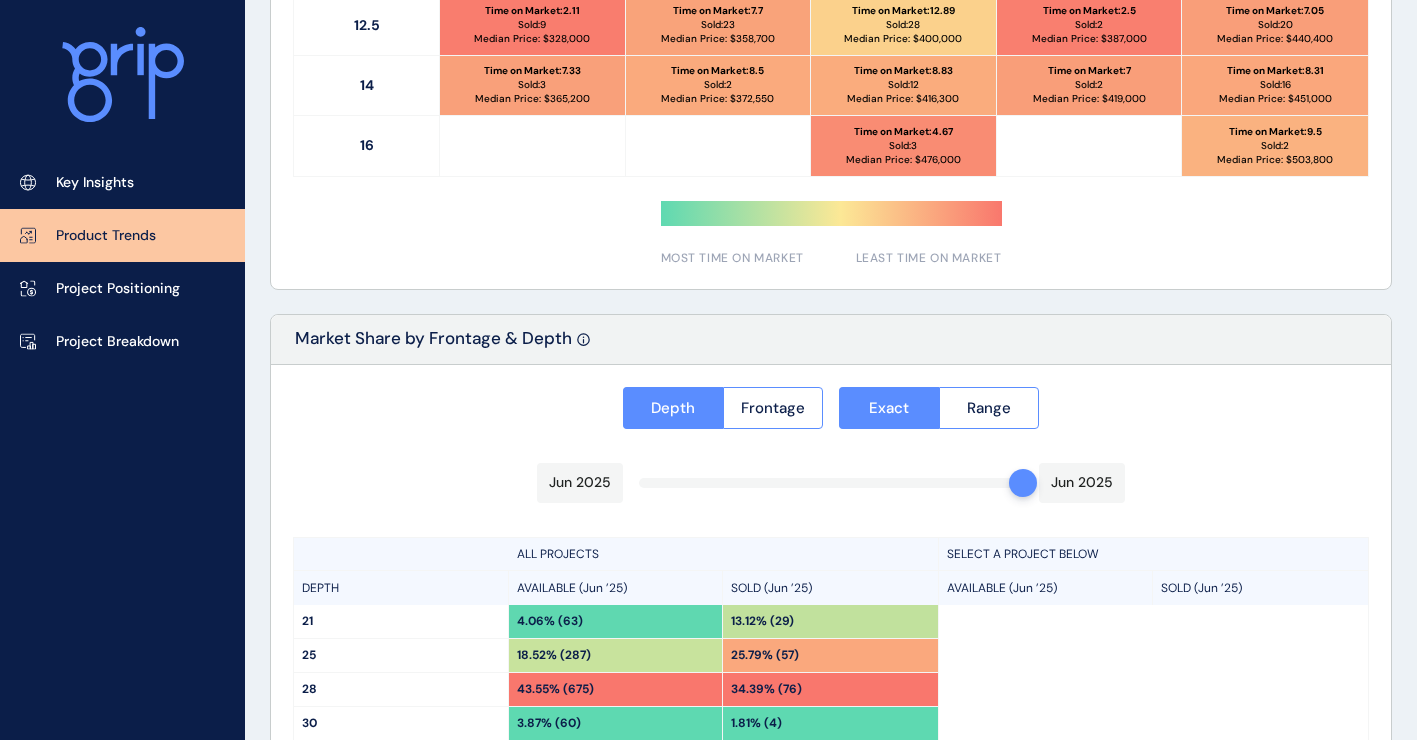 scroll, scrollTop: 1600, scrollLeft: 0, axis: vertical 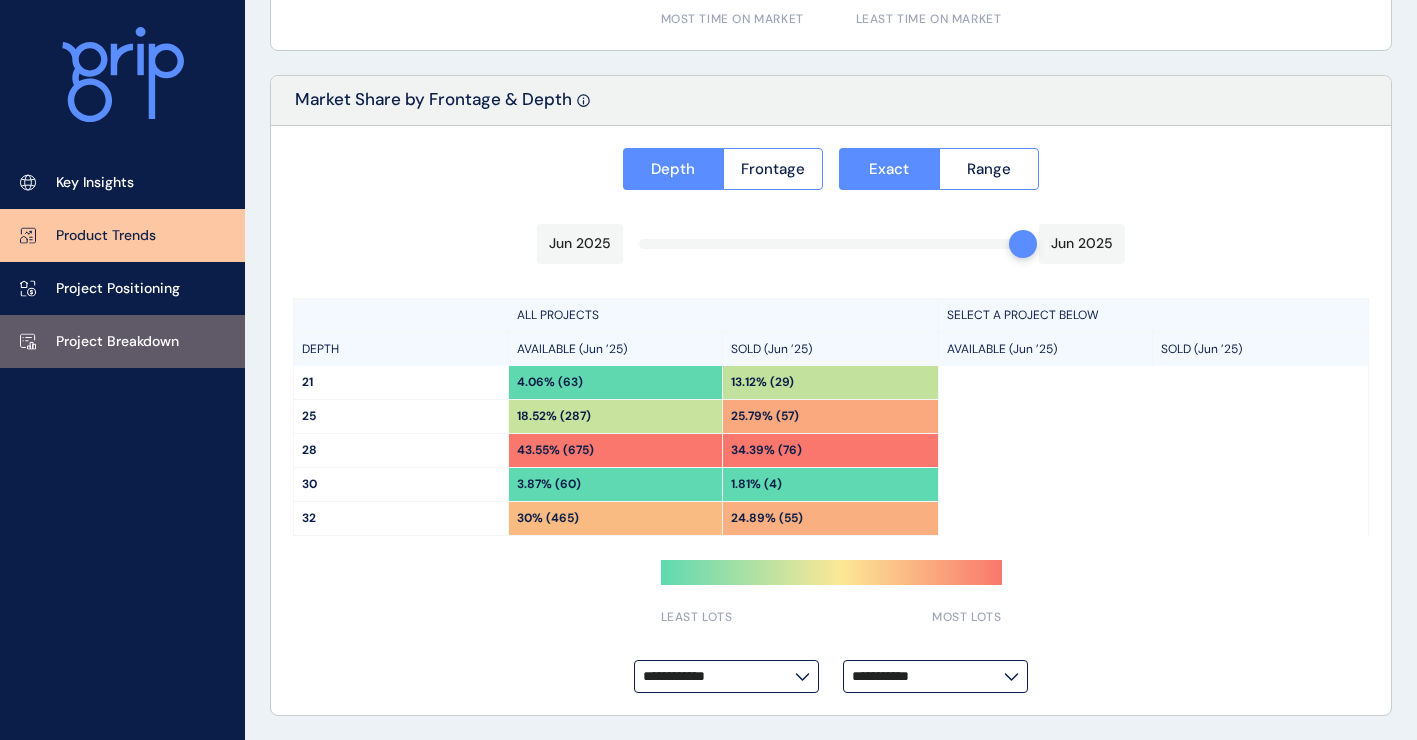 click on "Project Breakdown" at bounding box center [122, 341] 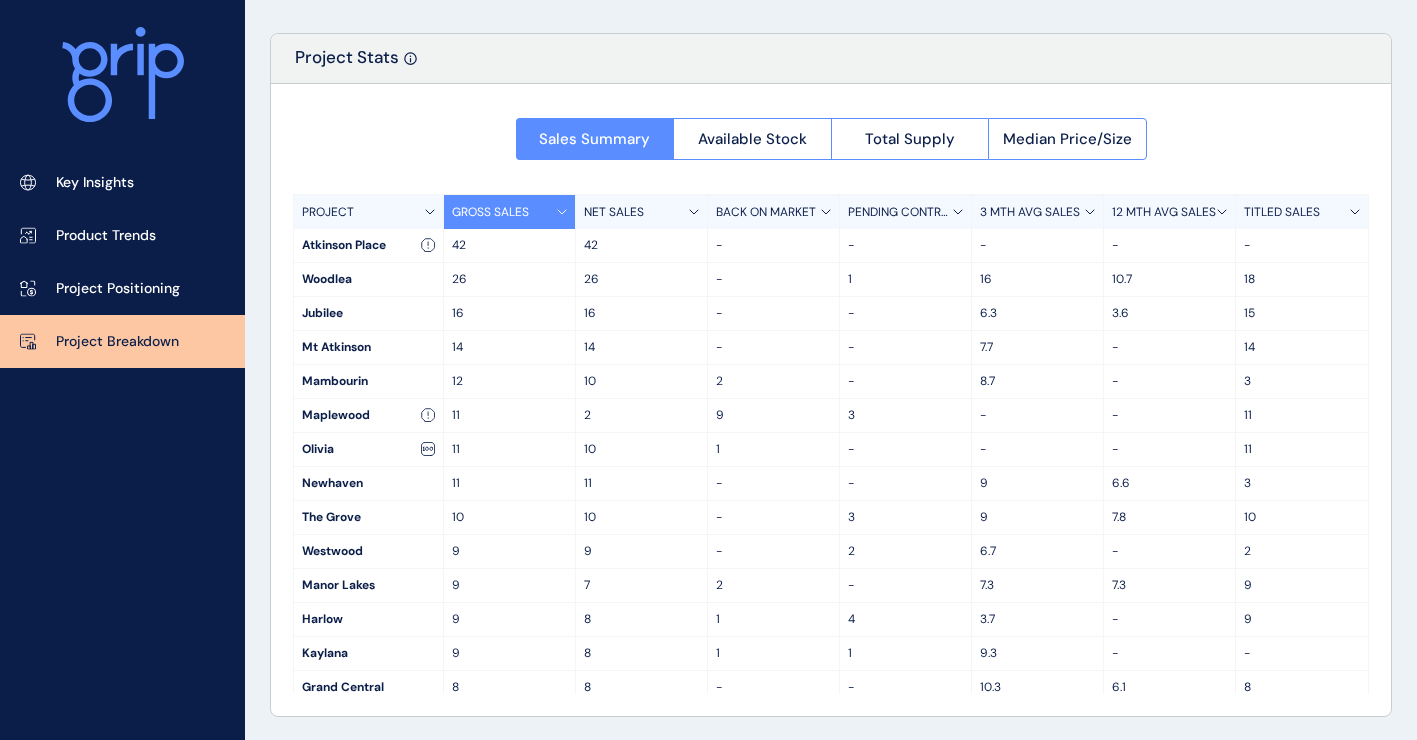 scroll, scrollTop: 101, scrollLeft: 0, axis: vertical 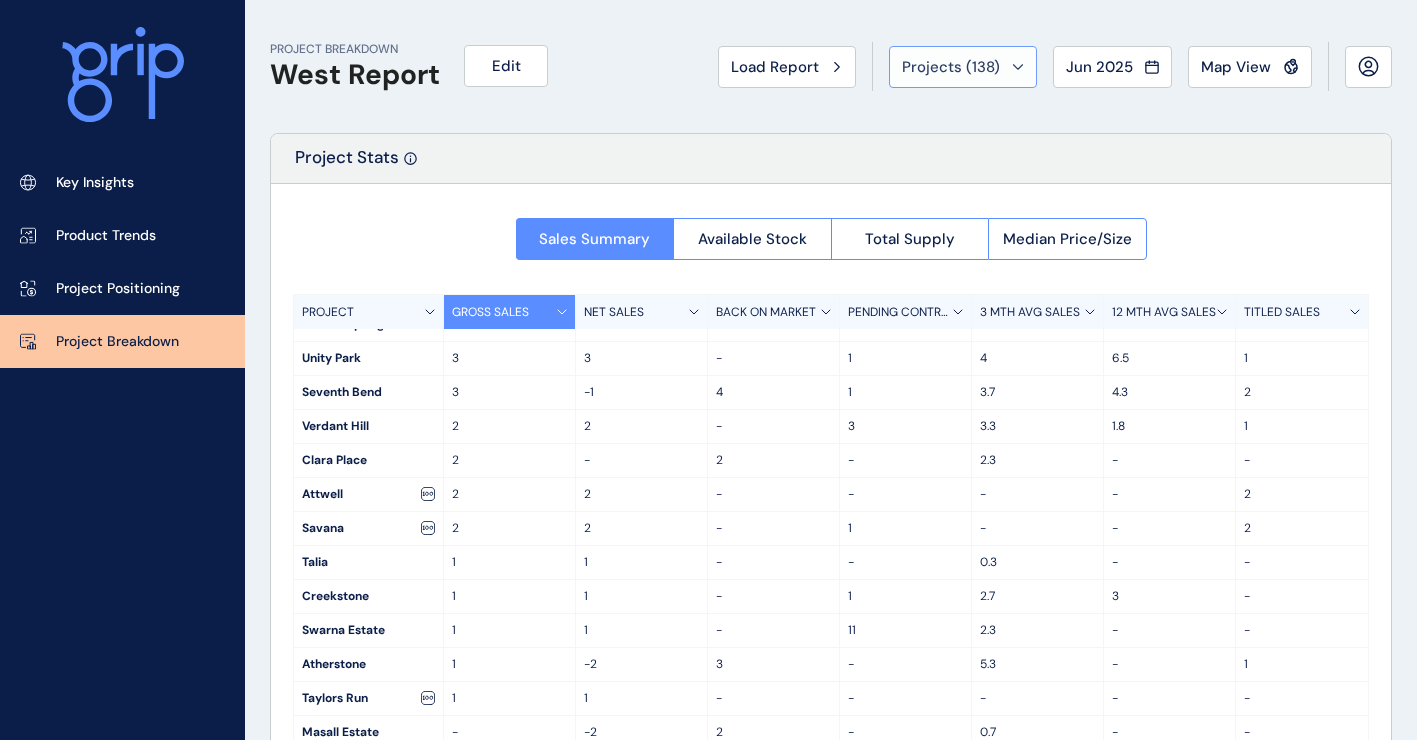 click on "Projects ( 138 )" at bounding box center [951, 67] 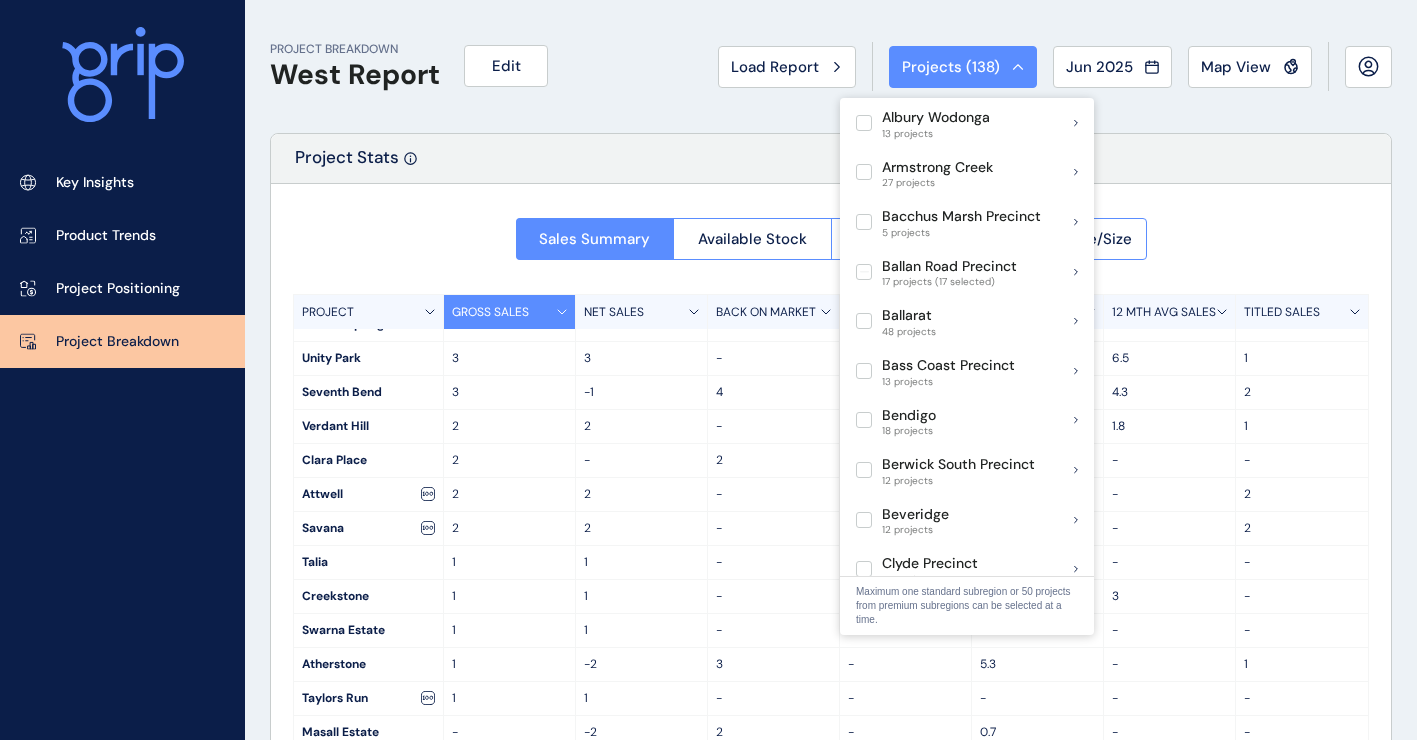 click on "PROJECT BREAKDOWN West Report Edit Load Report Projects ( 138 ) Jun 2025 2025 < > Jan No report is available for this period. New months are usually published 5 business days after the month start. Feb No report is available for this period. New months are usually published 5 business days after the month start. Mar No report is available for this period. New months are usually published 5 business days after the month start. Apr No report is available for this period. New months are usually published 5 business days after the month start. May No report is available for this period. New months are usually published 5 business days after the month start. Jun No report is available for this period. New months are usually published 5 business days after the month start. Jul No report is available for this period. New months are usually published 5 business days after the month start. Aug No report is available for this period. New months are usually published 5 business days after the month start. Sep Oct Nov" at bounding box center [831, 66] 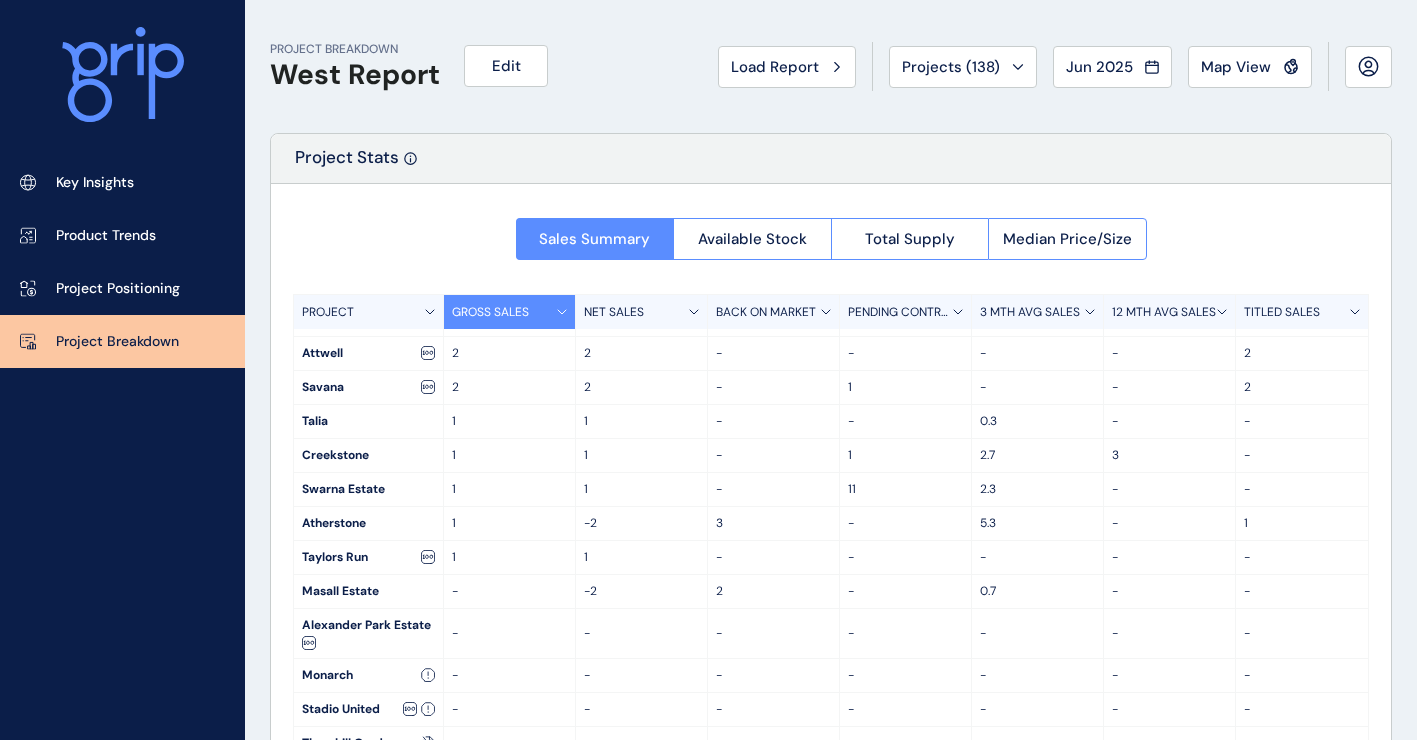 scroll, scrollTop: 1409, scrollLeft: 0, axis: vertical 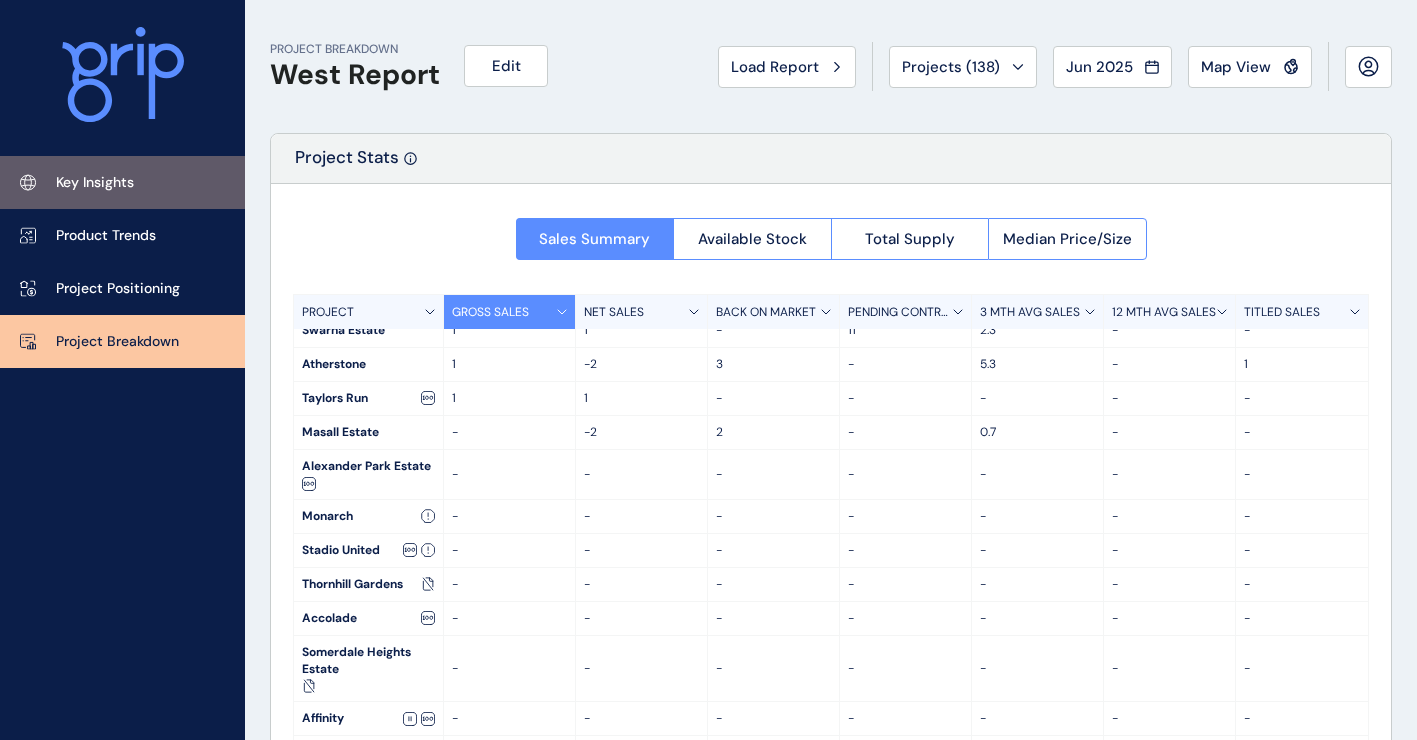 click on "Key Insights" at bounding box center [122, 182] 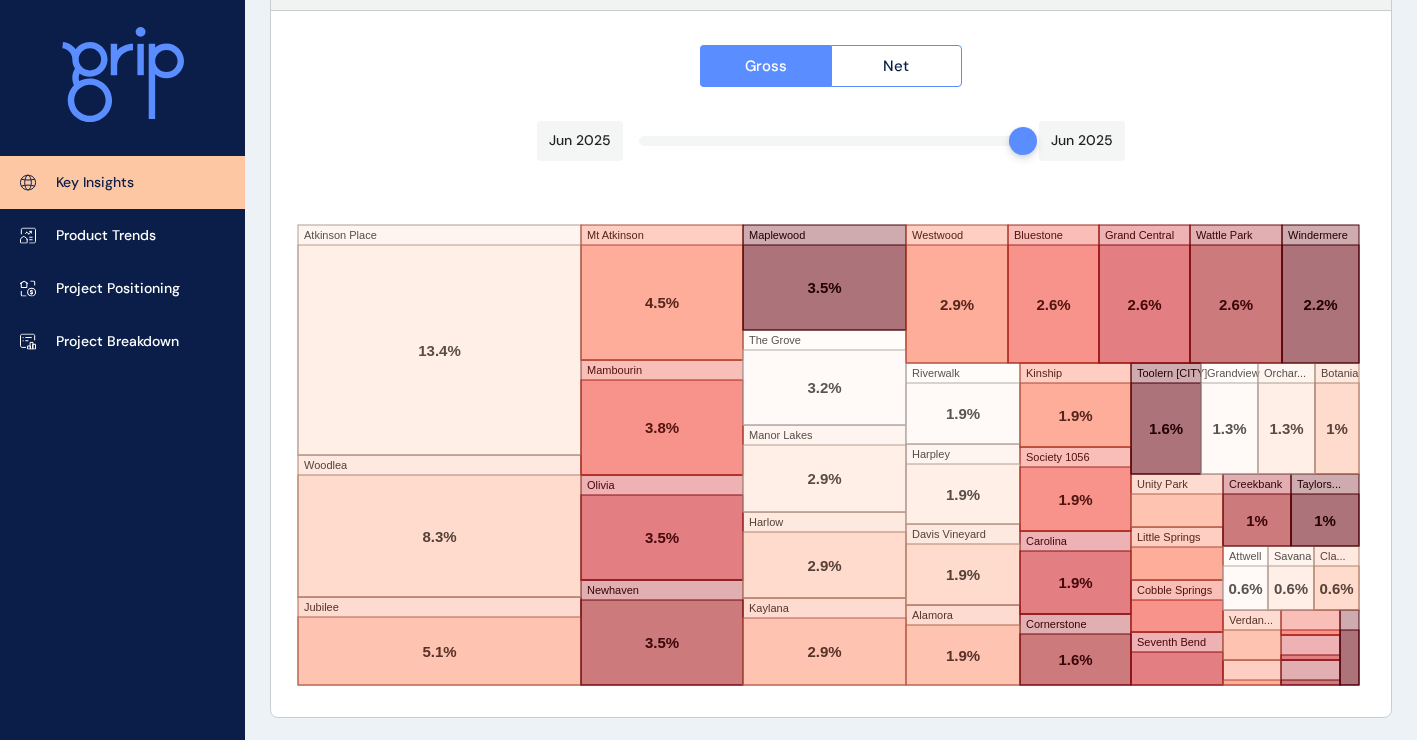scroll, scrollTop: 3470, scrollLeft: 0, axis: vertical 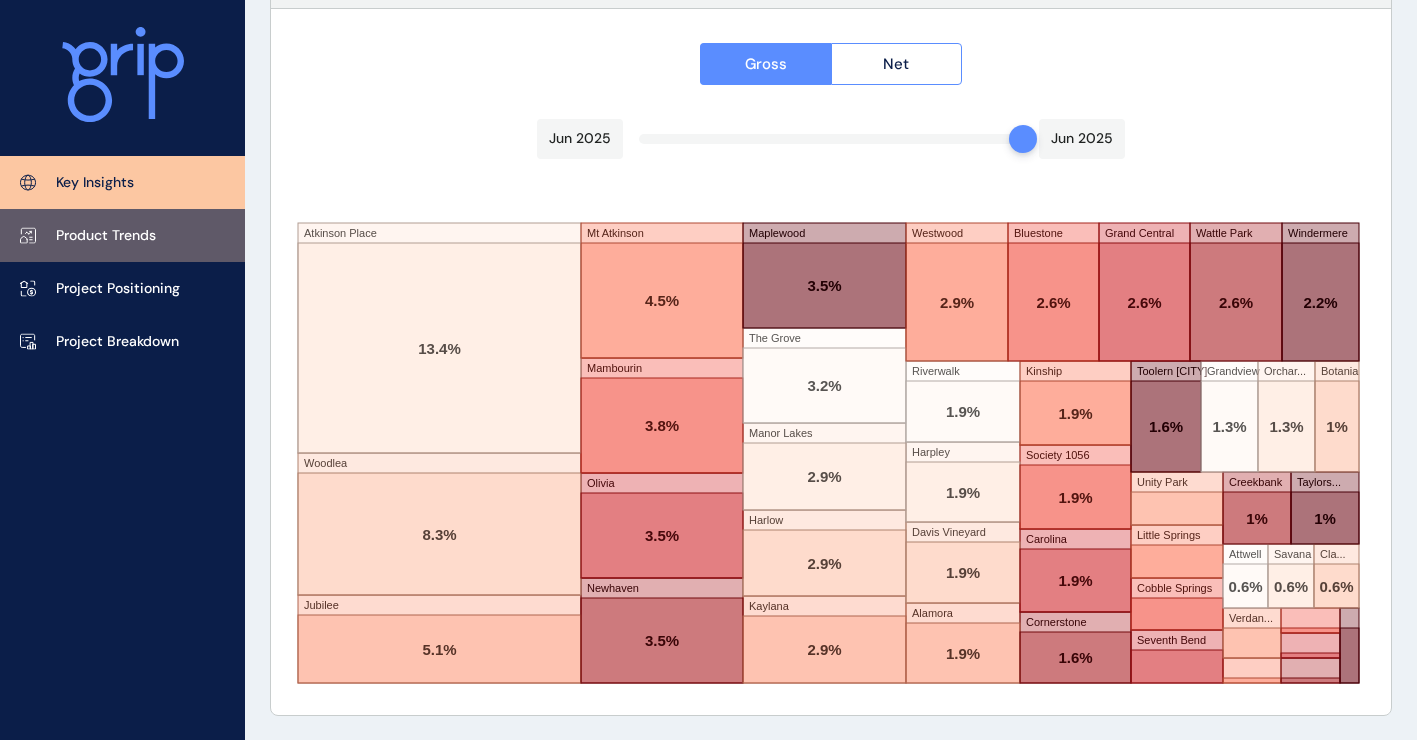 click on "Product Trends" at bounding box center [122, 235] 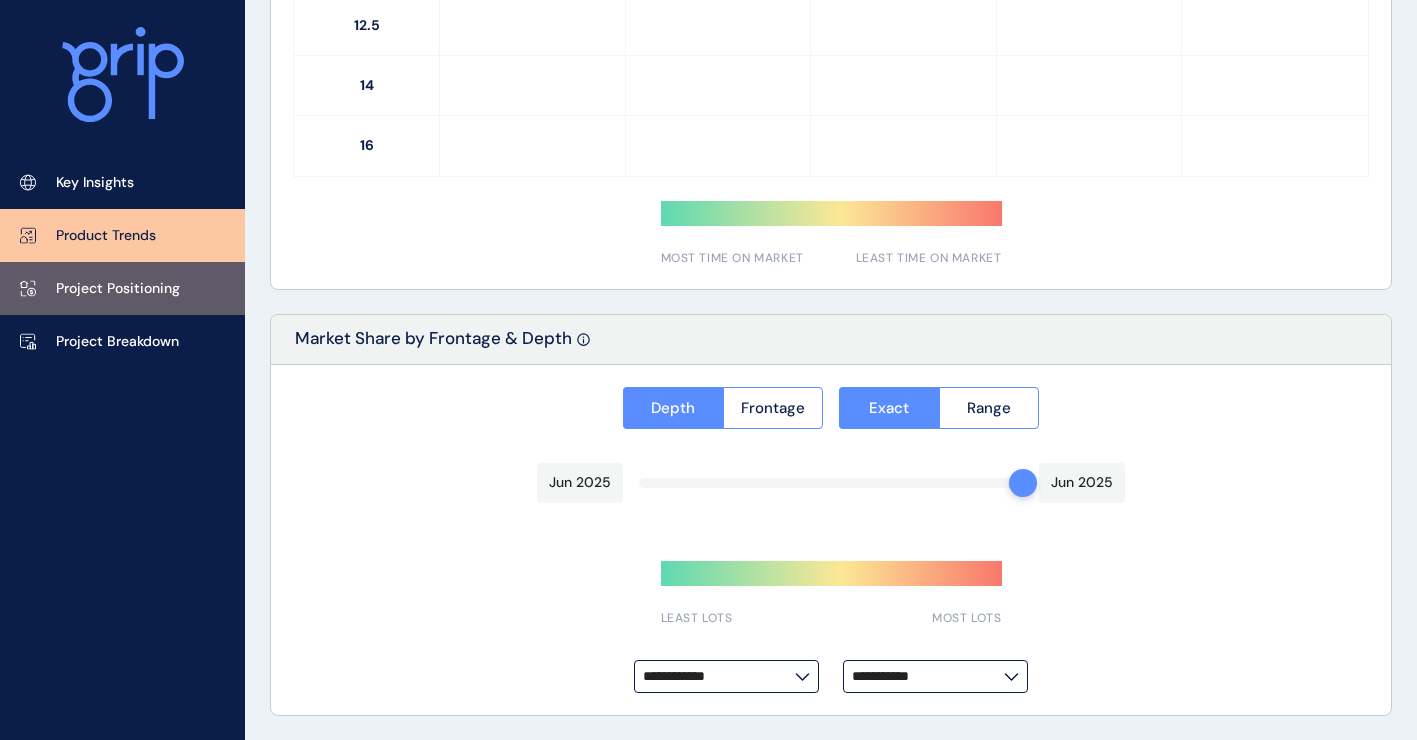 type on "**********" 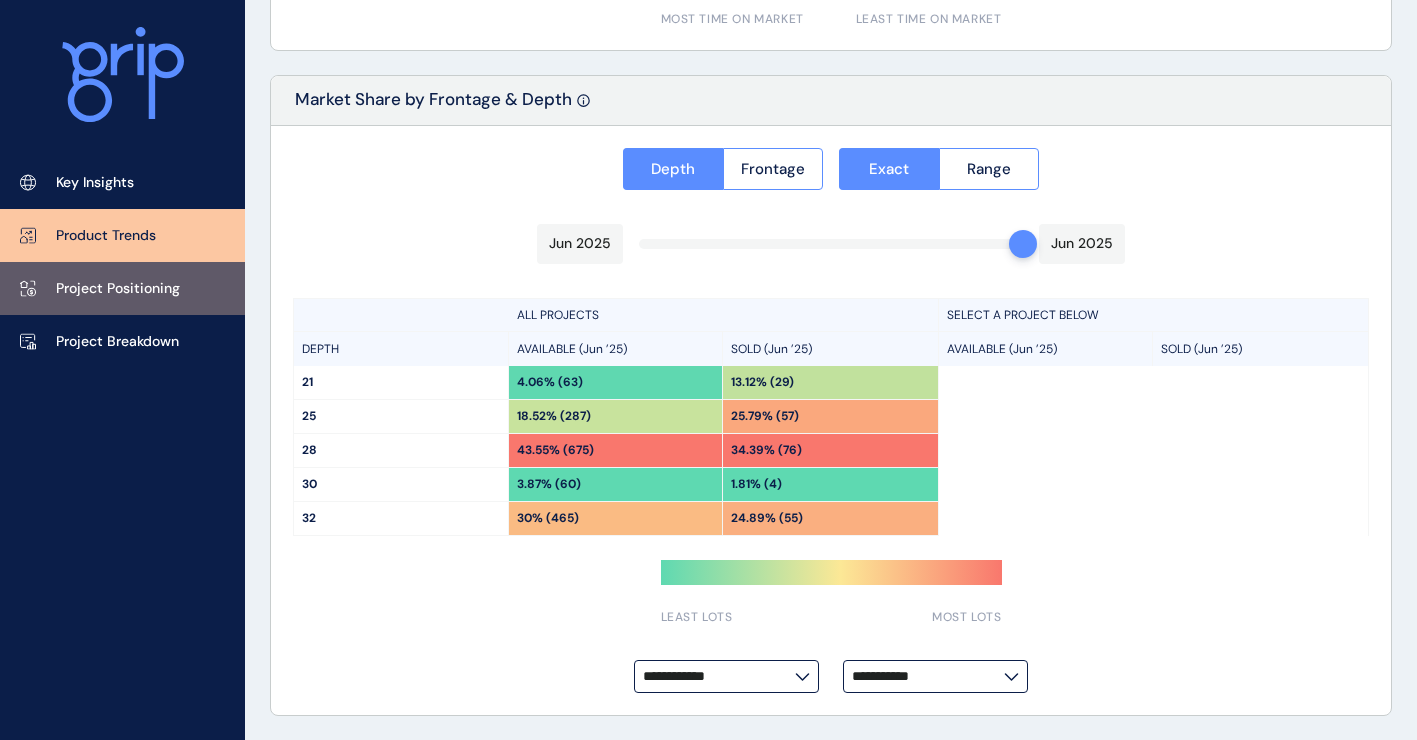 click on "Project Positioning" at bounding box center [122, 288] 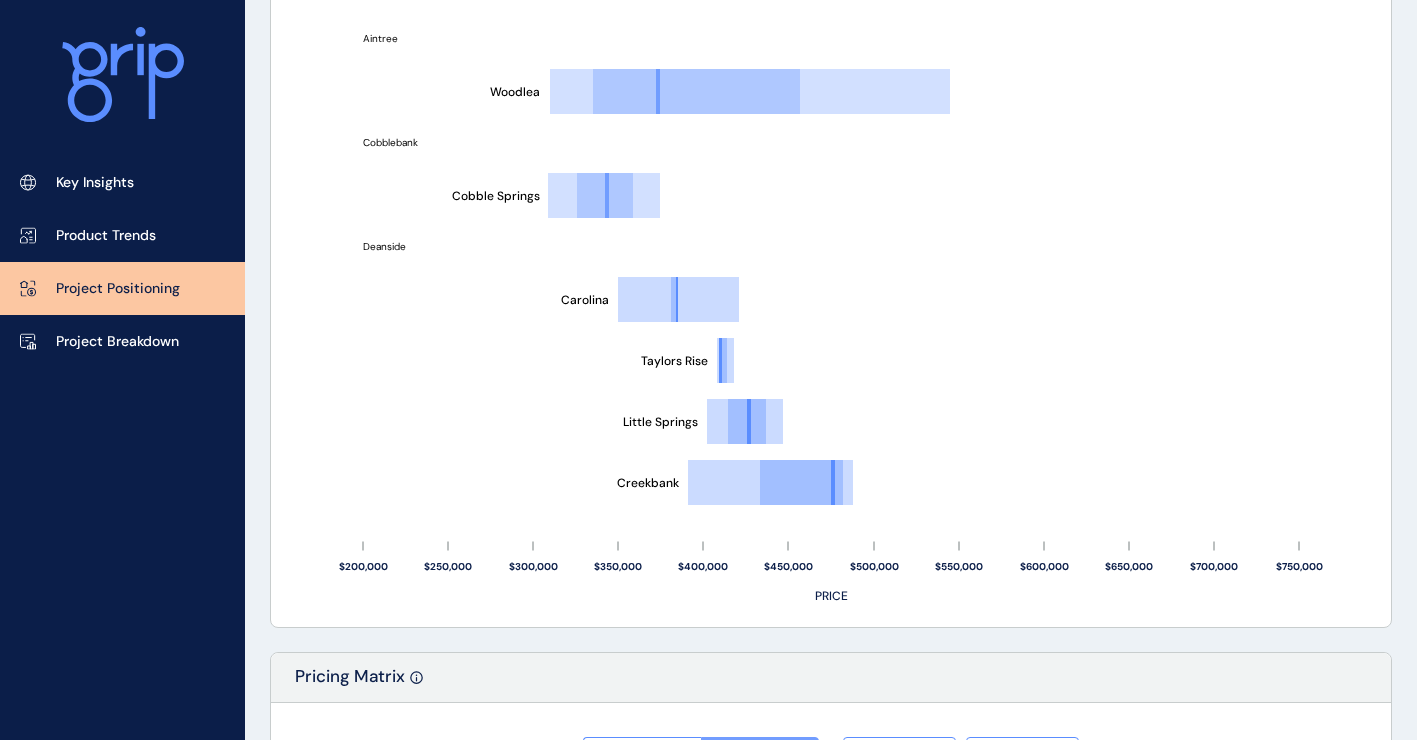 scroll, scrollTop: 1100, scrollLeft: 0, axis: vertical 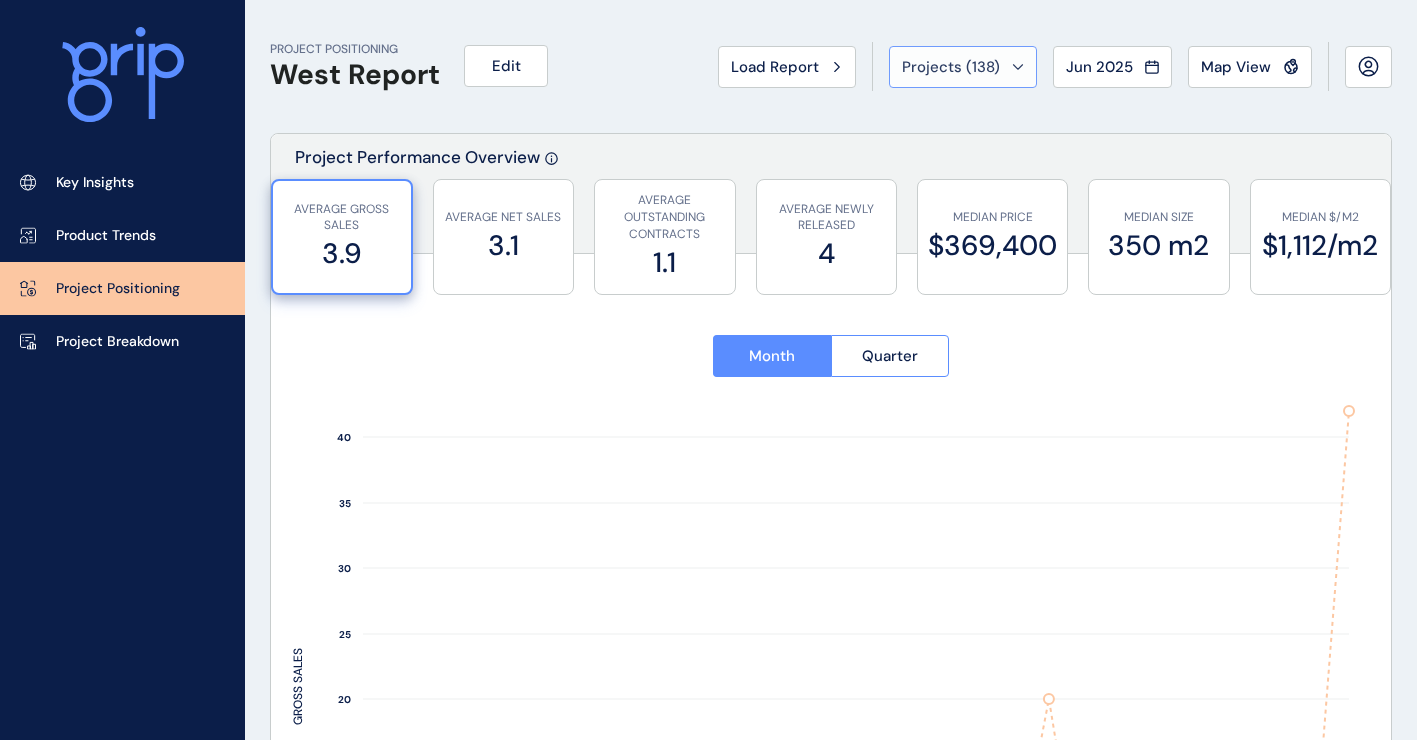 click on "Projects ( 138 )" at bounding box center [963, 67] 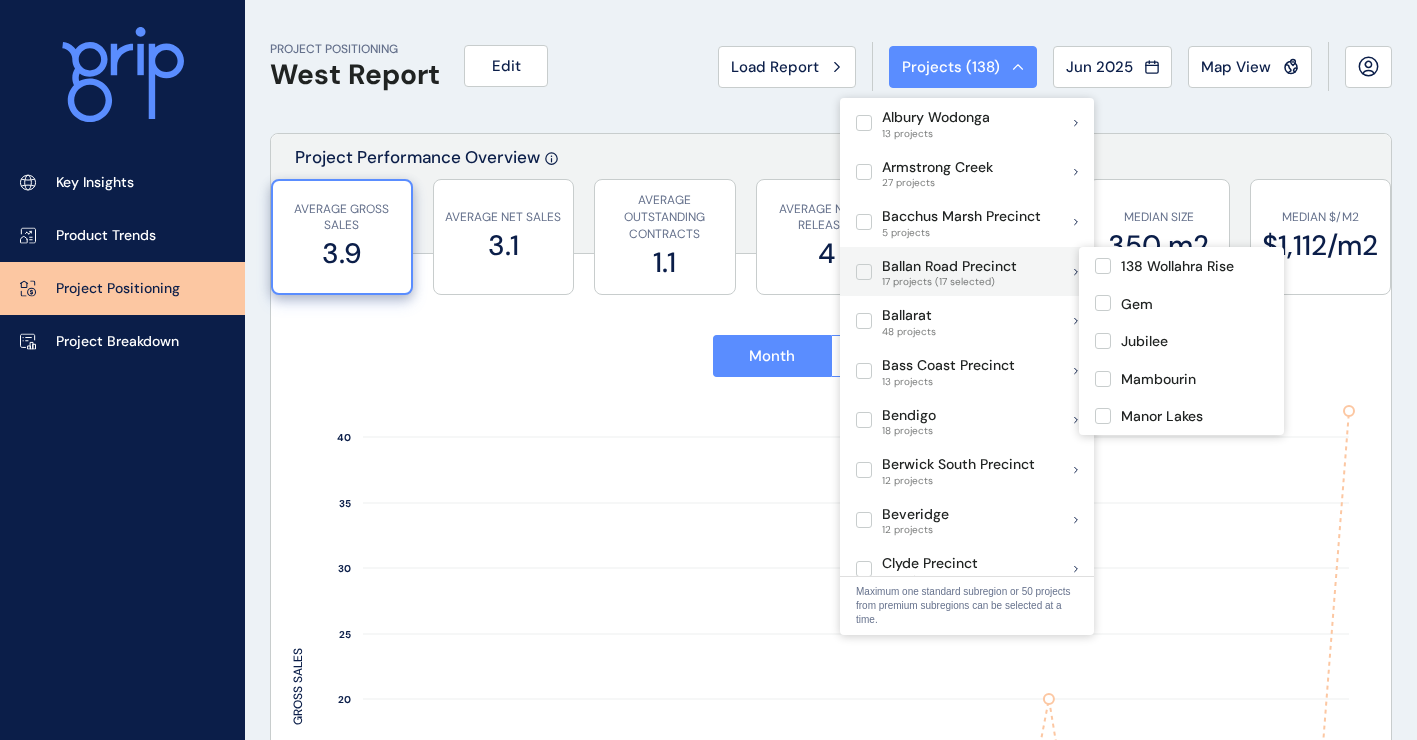 click at bounding box center (864, 272) 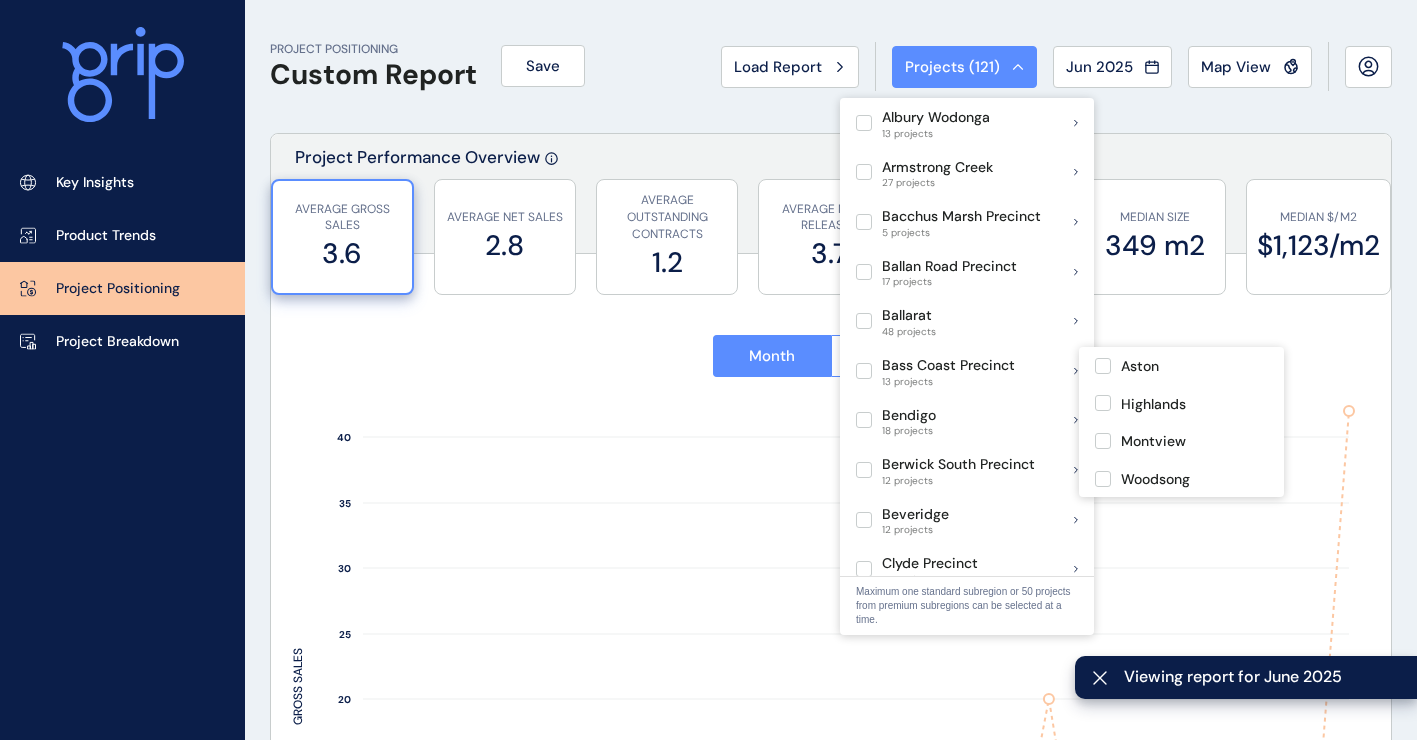scroll, scrollTop: 900, scrollLeft: 0, axis: vertical 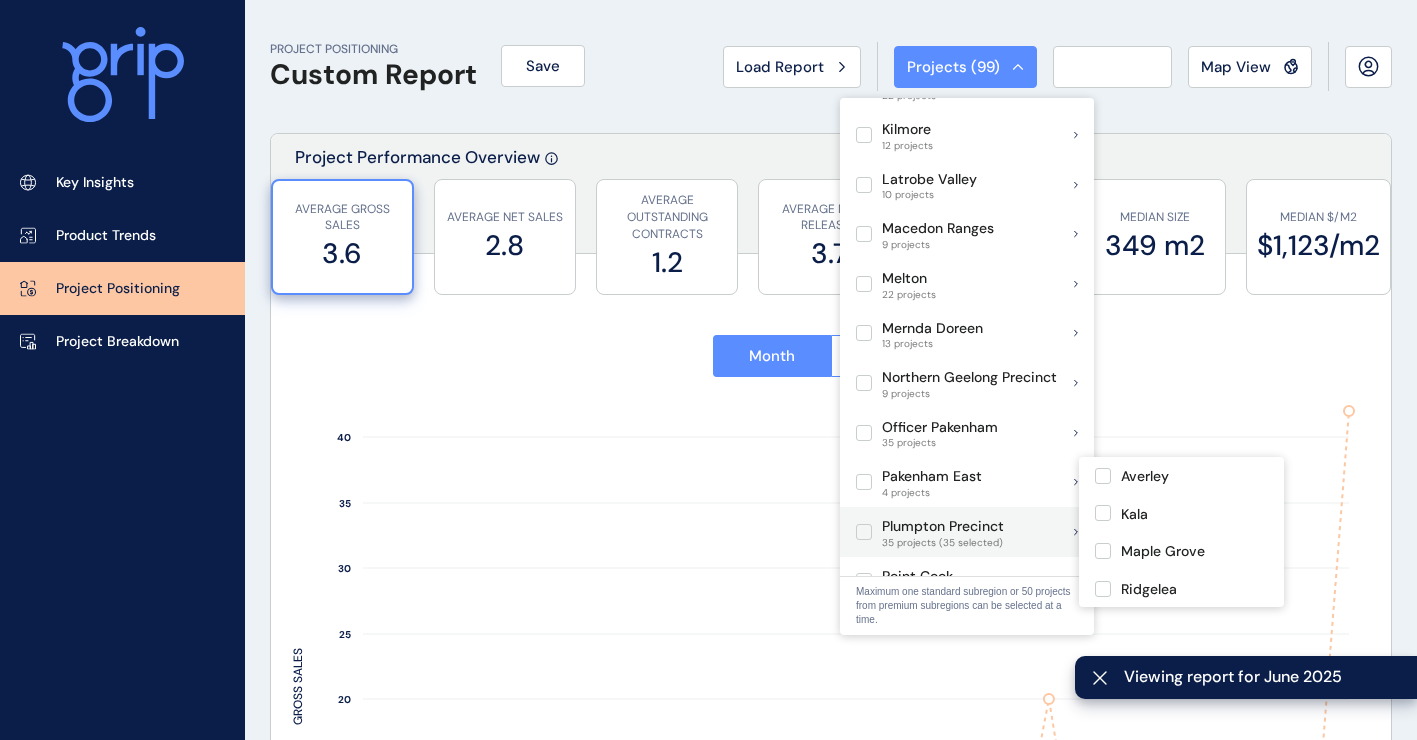 click at bounding box center (864, 532) 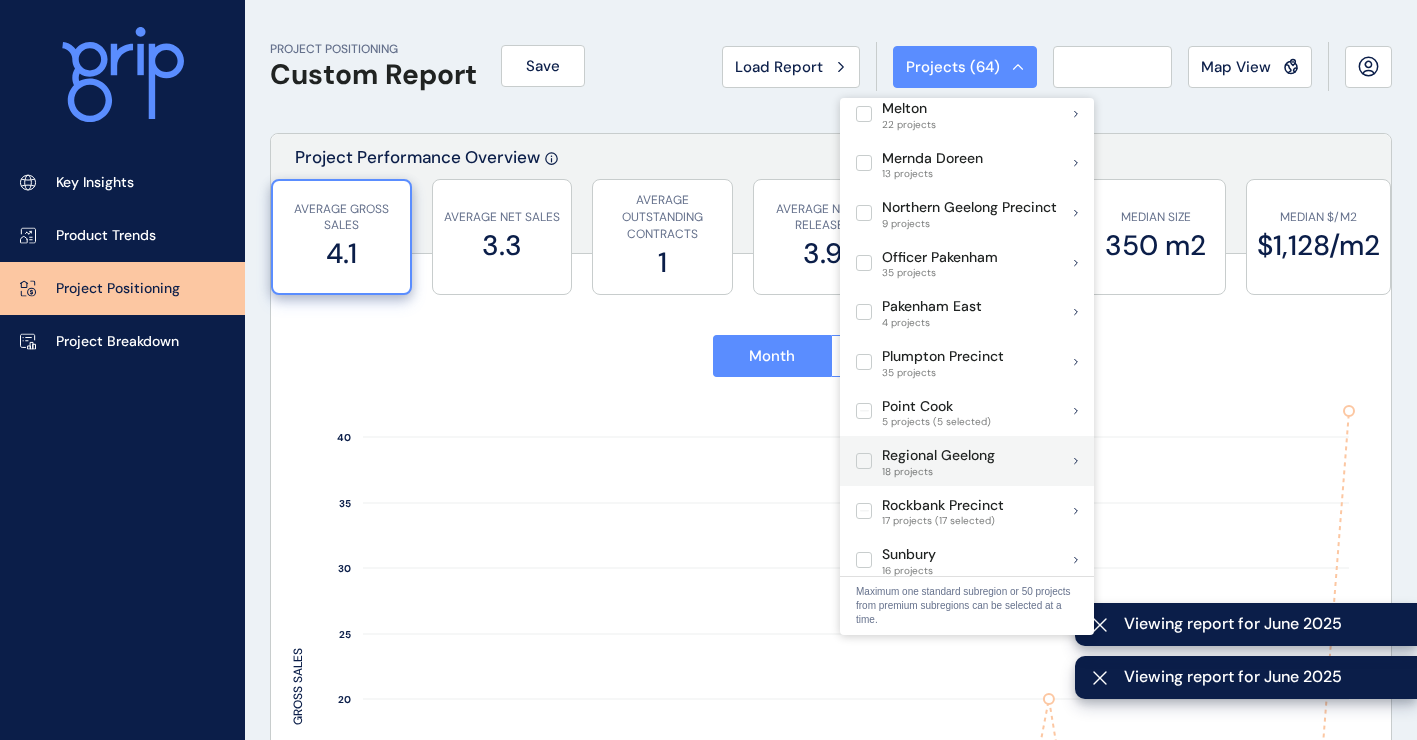scroll, scrollTop: 1100, scrollLeft: 0, axis: vertical 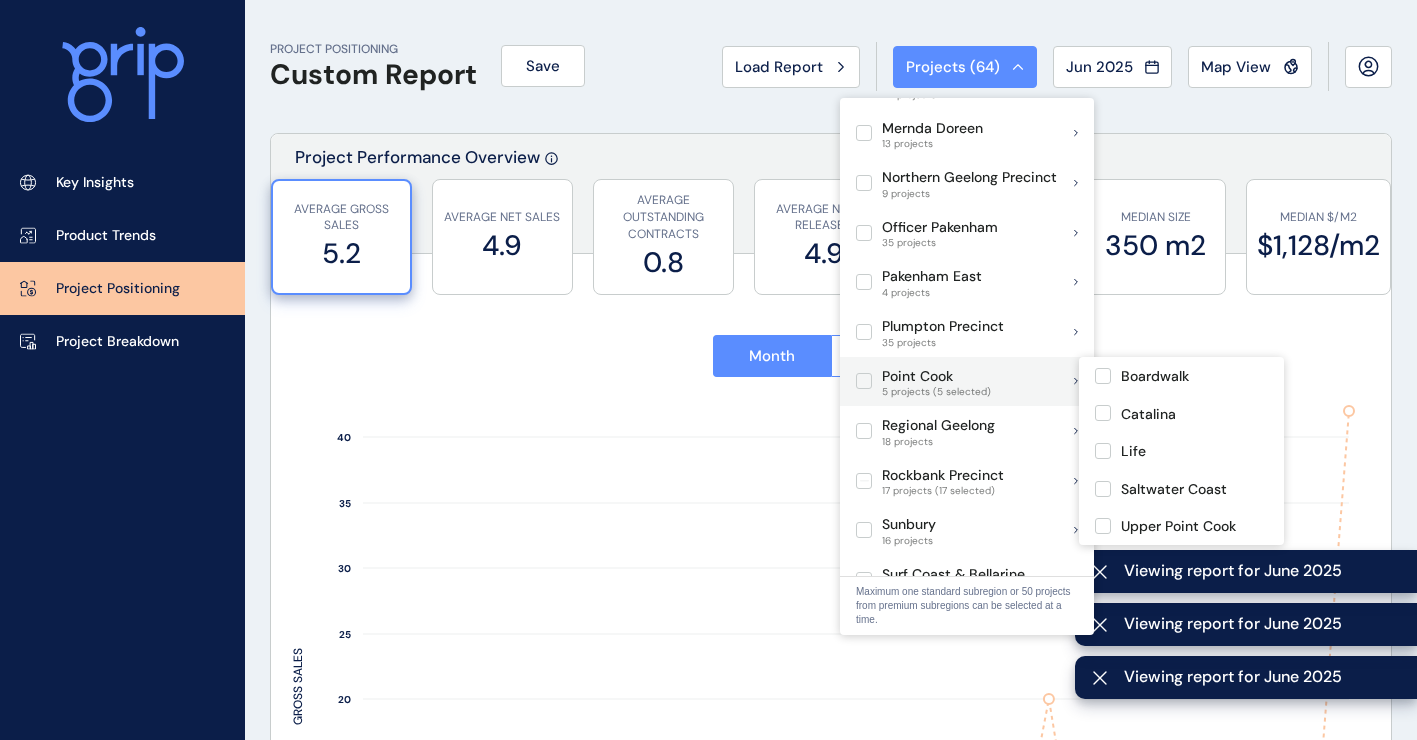 click at bounding box center (864, 381) 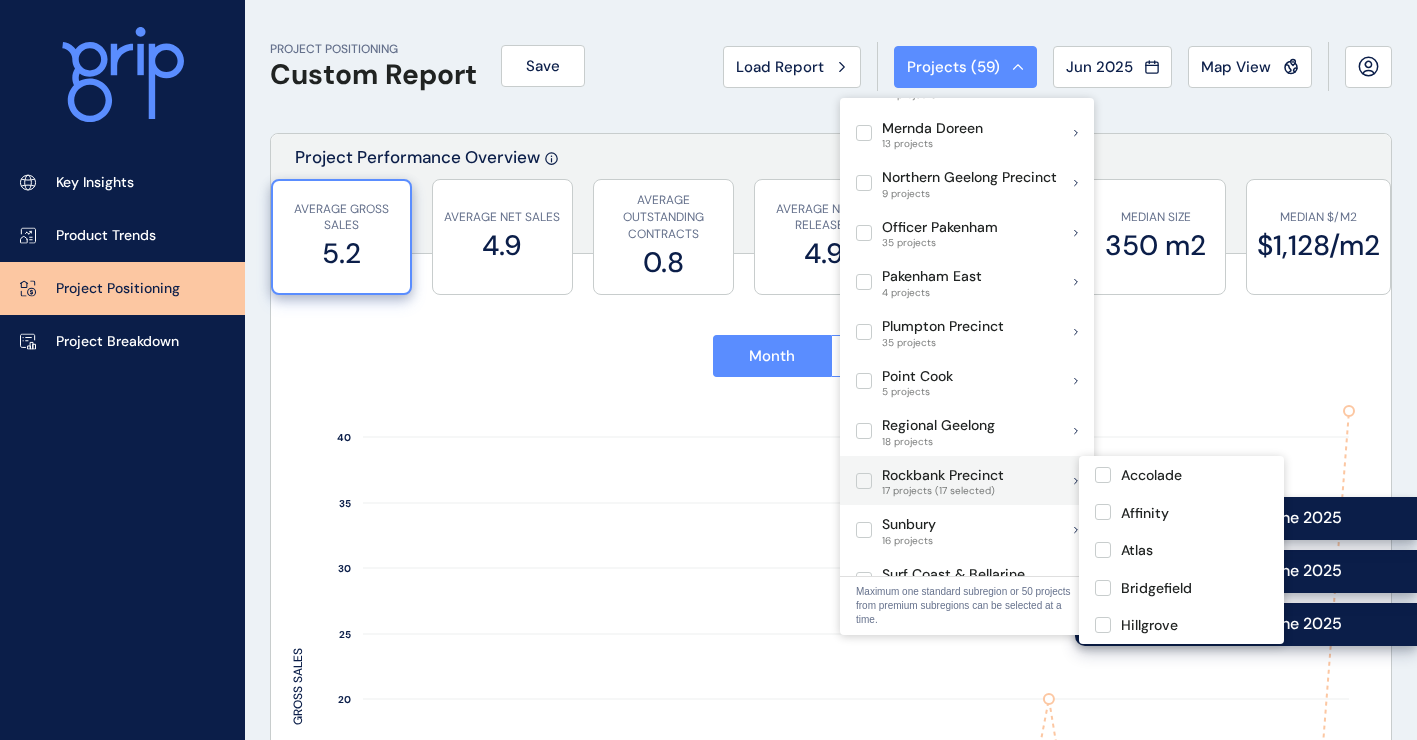 click at bounding box center (864, 481) 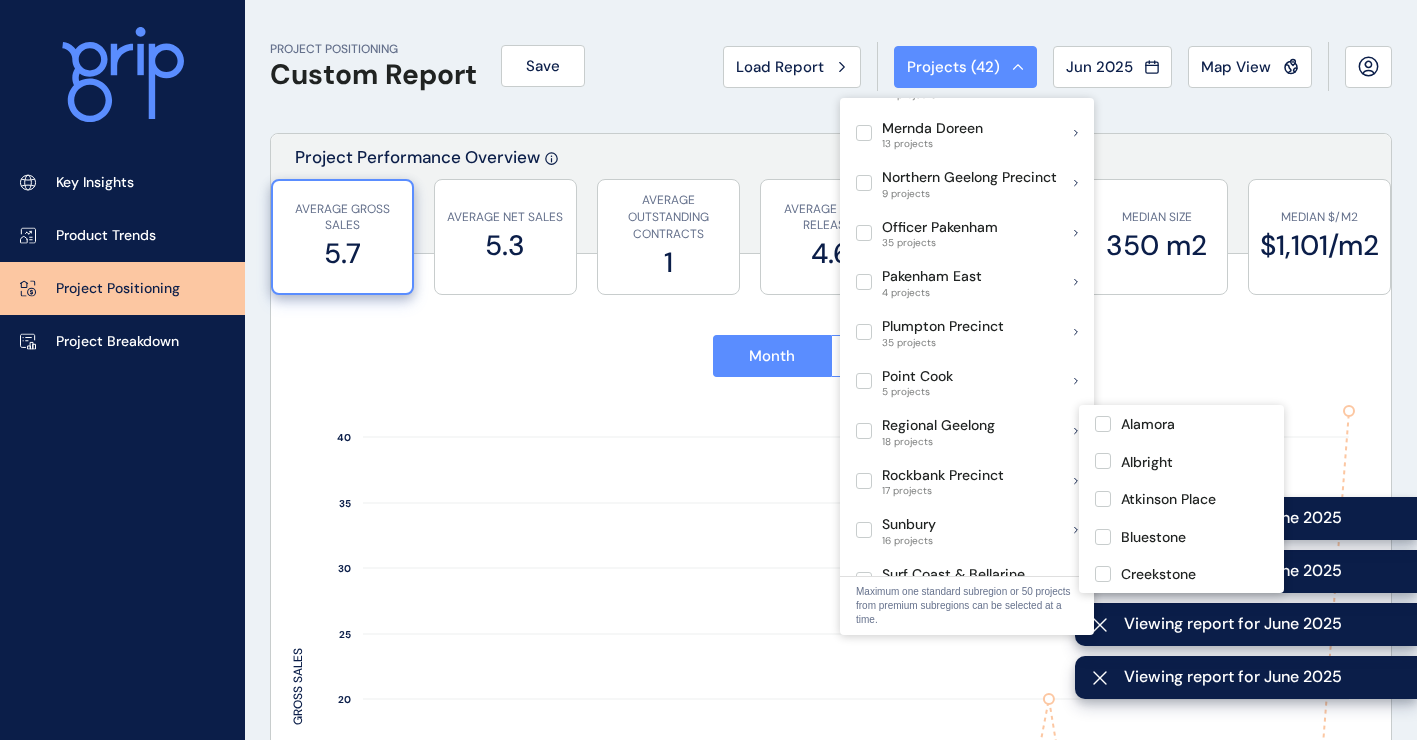 scroll, scrollTop: 1300, scrollLeft: 0, axis: vertical 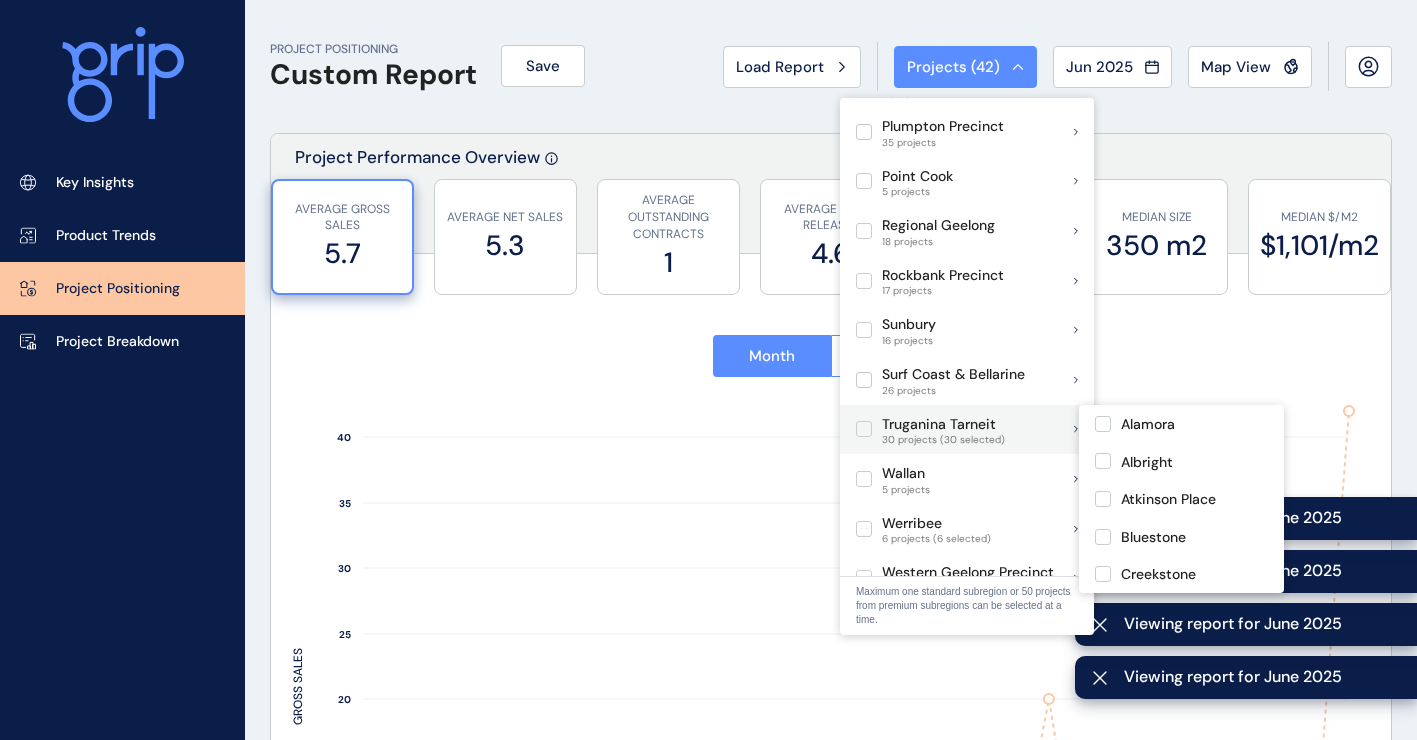 click at bounding box center [864, 429] 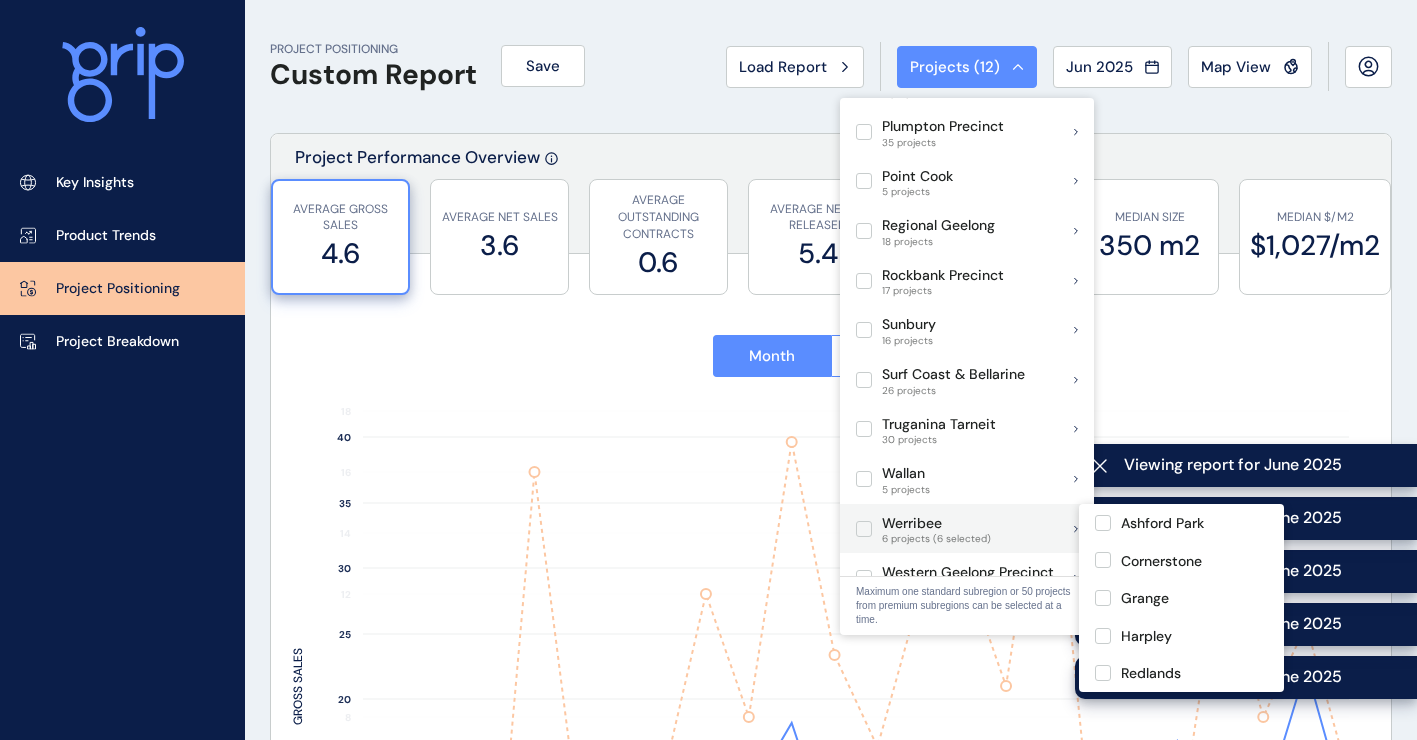 click at bounding box center (864, 529) 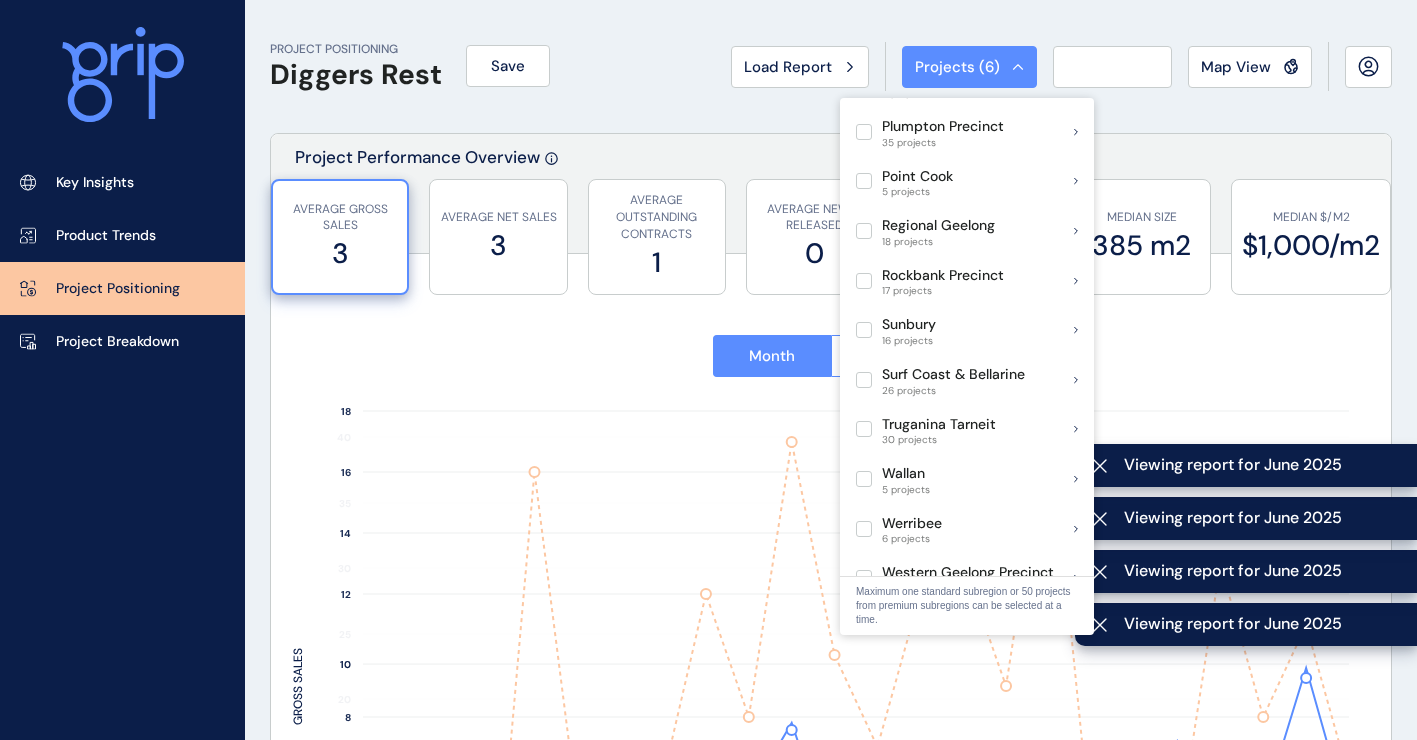 scroll, scrollTop: 1555, scrollLeft: 0, axis: vertical 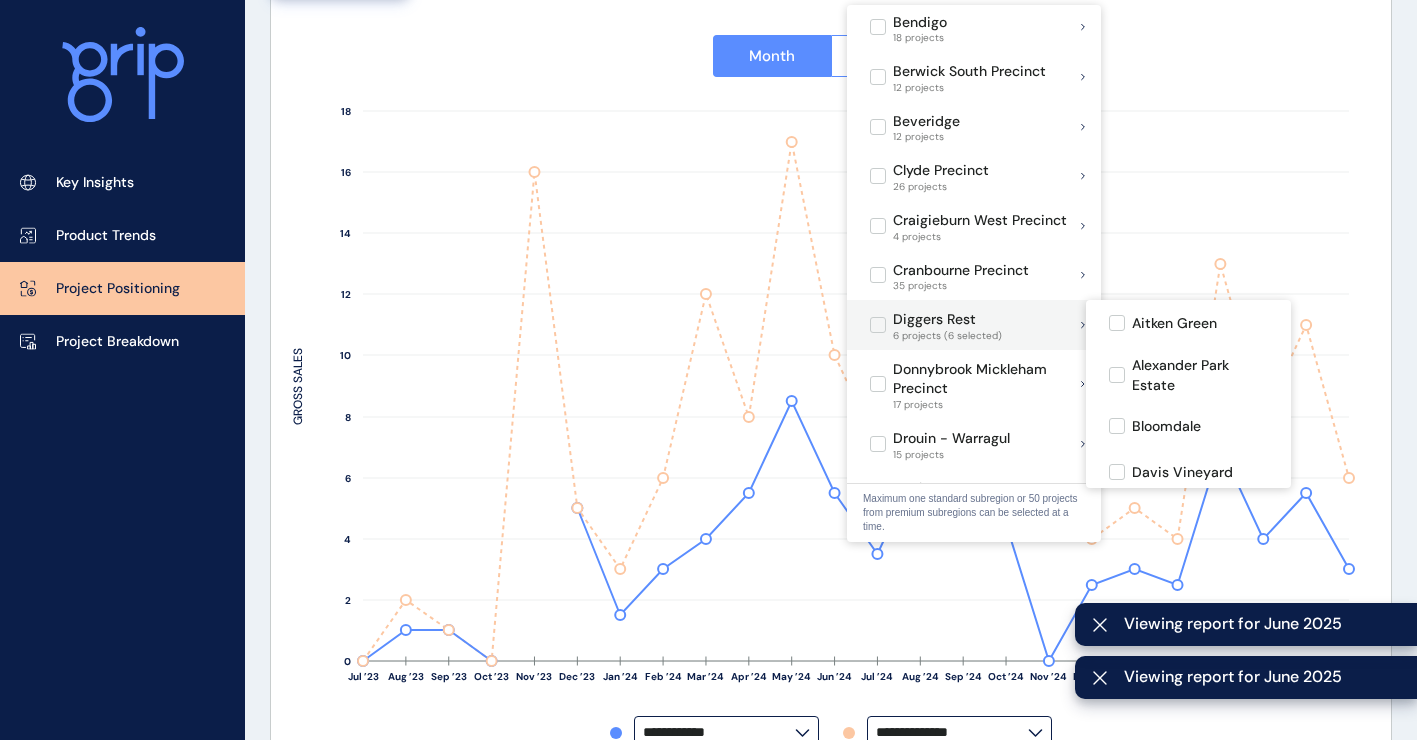 click at bounding box center [878, 325] 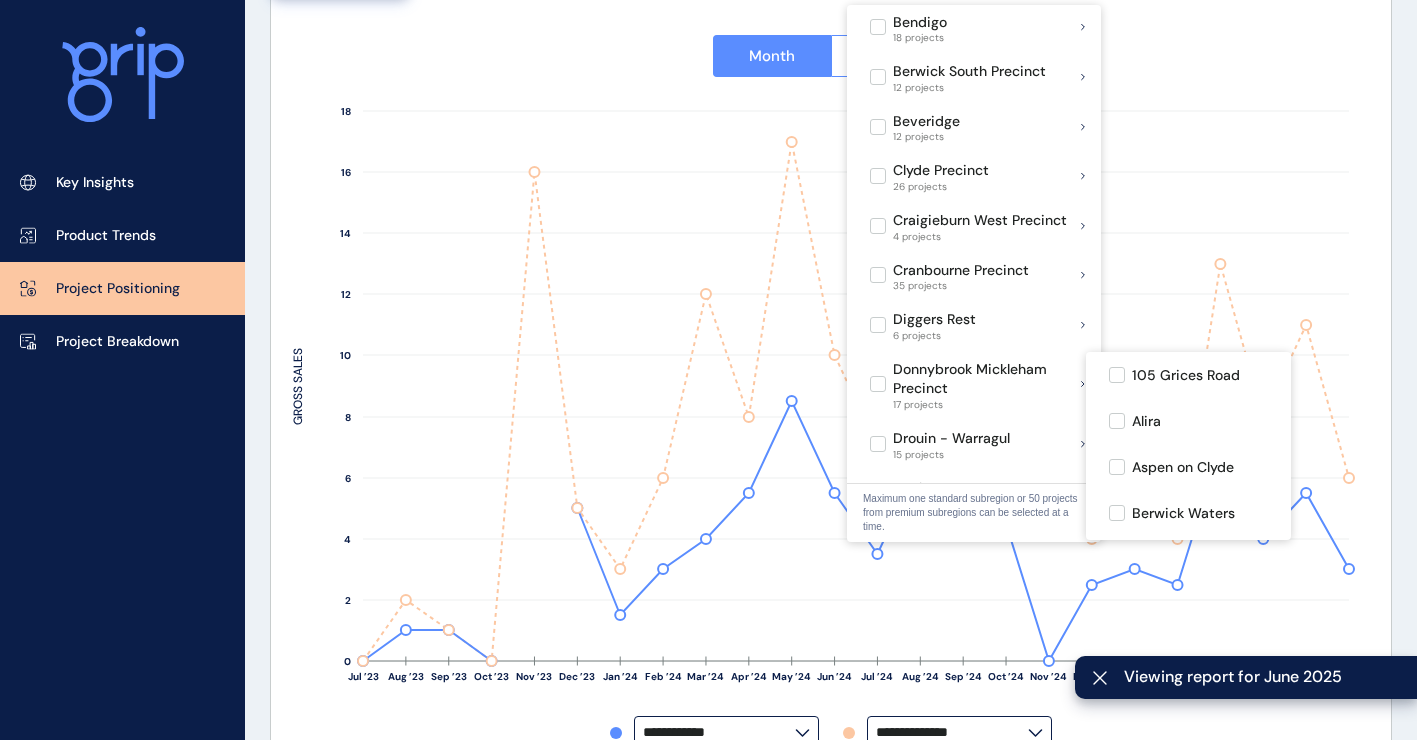 scroll, scrollTop: 0, scrollLeft: 0, axis: both 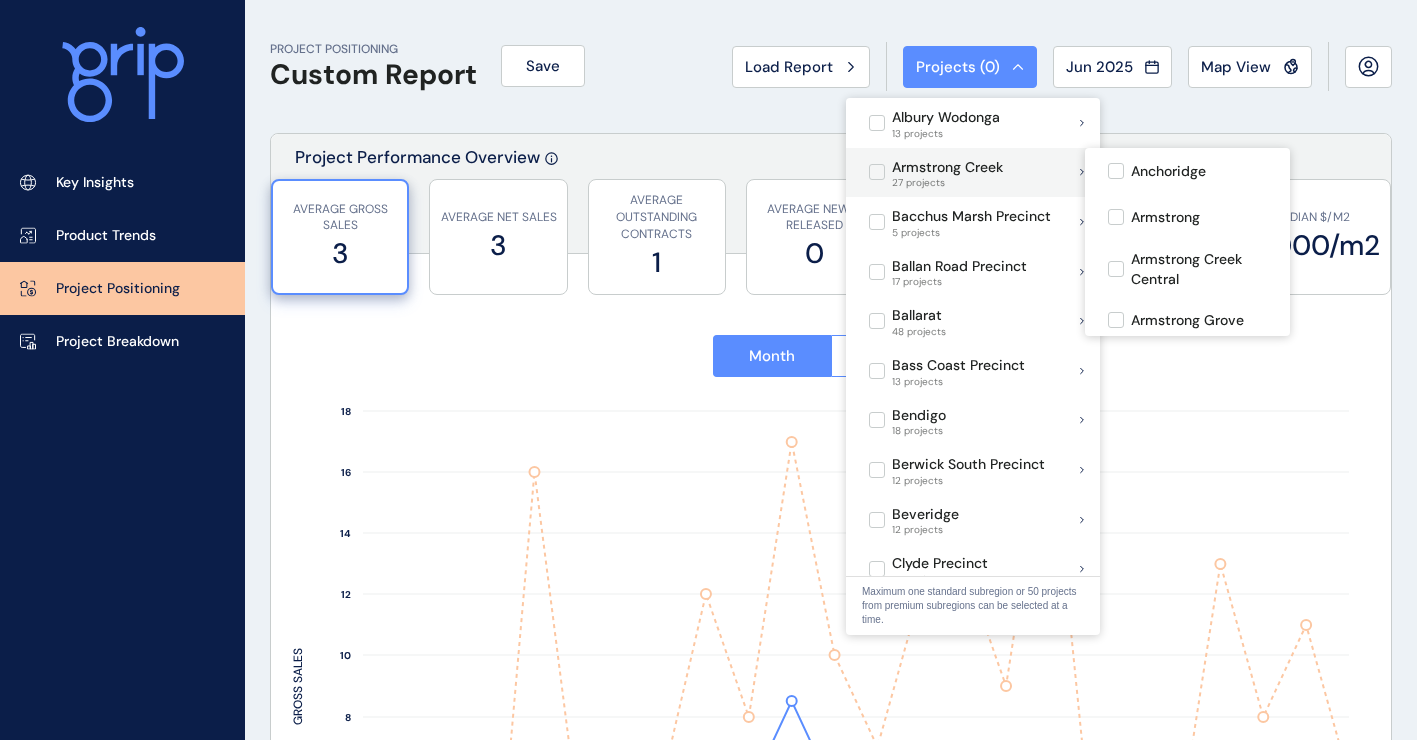 click at bounding box center (877, 172) 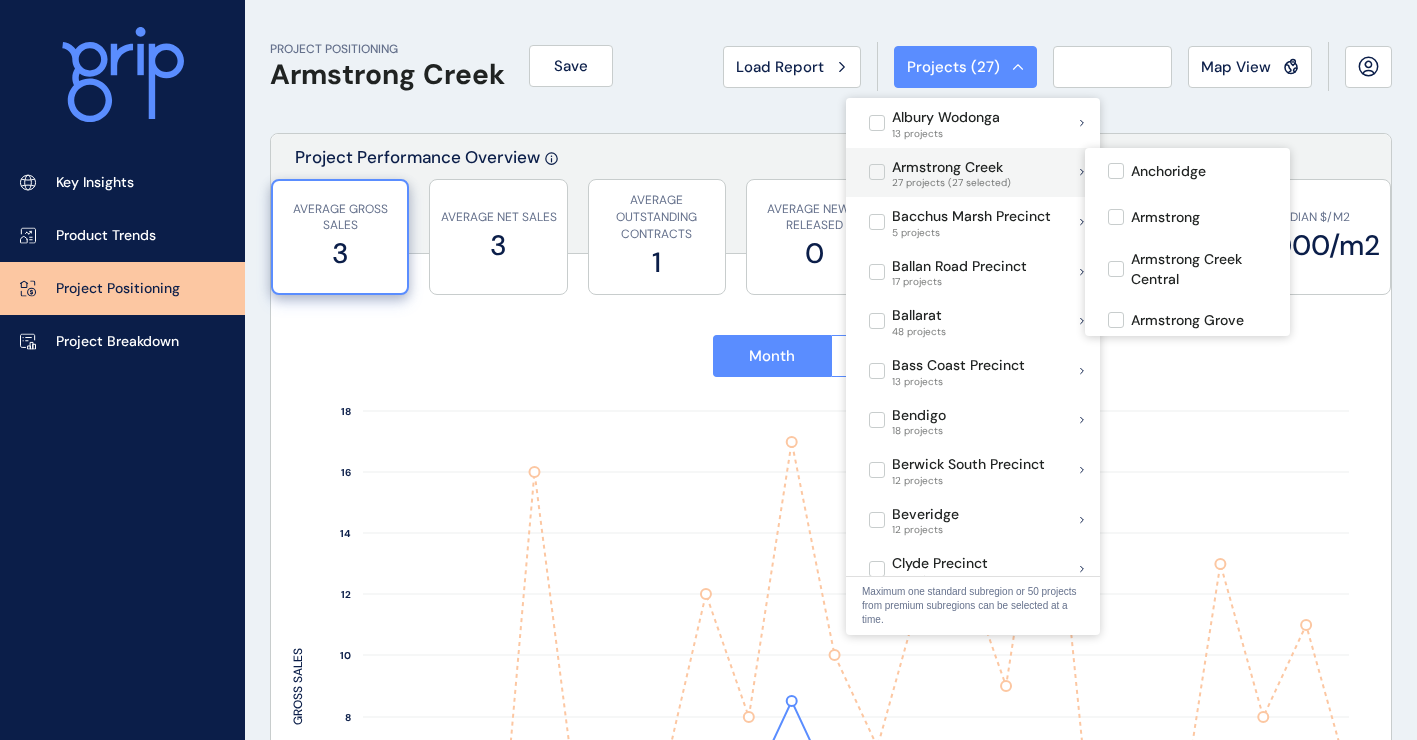 type on "*******" 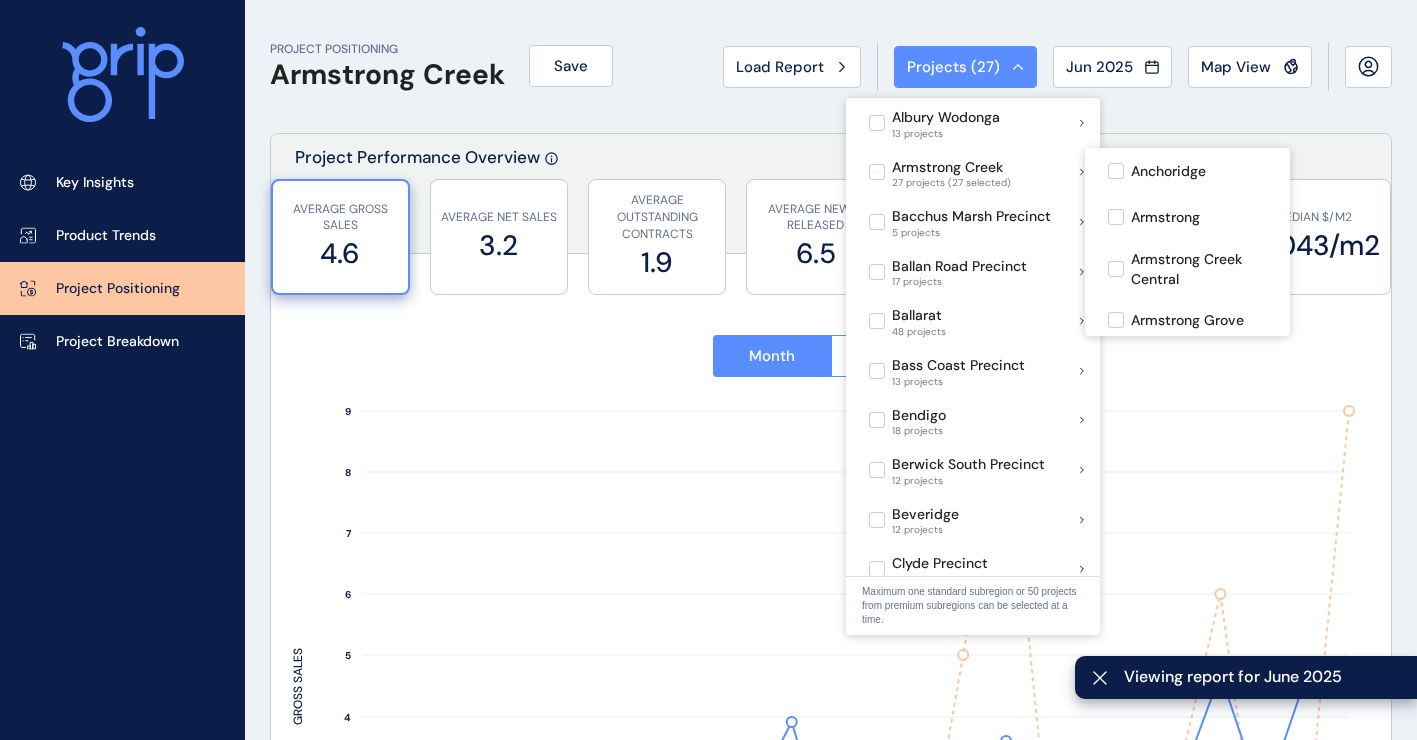 click on "PROJECT POSITIONING Armstrong Creek Save Load Report Projects ( 27 ) Jun 2025 2025 < > Jan No report is available for this period. New months are usually published 5 business days after the month start. Feb No report is available for this period. New months are usually published 5 business days after the month start. Mar No report is available for this period. New months are usually published 5 business days after the month start. Apr No report is available for this period. New months are usually published 5 business days after the month start. May No report is available for this period. New months are usually published 5 business days after the month start. Jun No report is available for this period. New months are usually published 5 business days after the month start. Jul No report is available for this period. New months are usually published 5 business days after the month start. Aug No report is available for this period. New months are usually published 5 business days after the month start. Sep Oct" at bounding box center (831, 66) 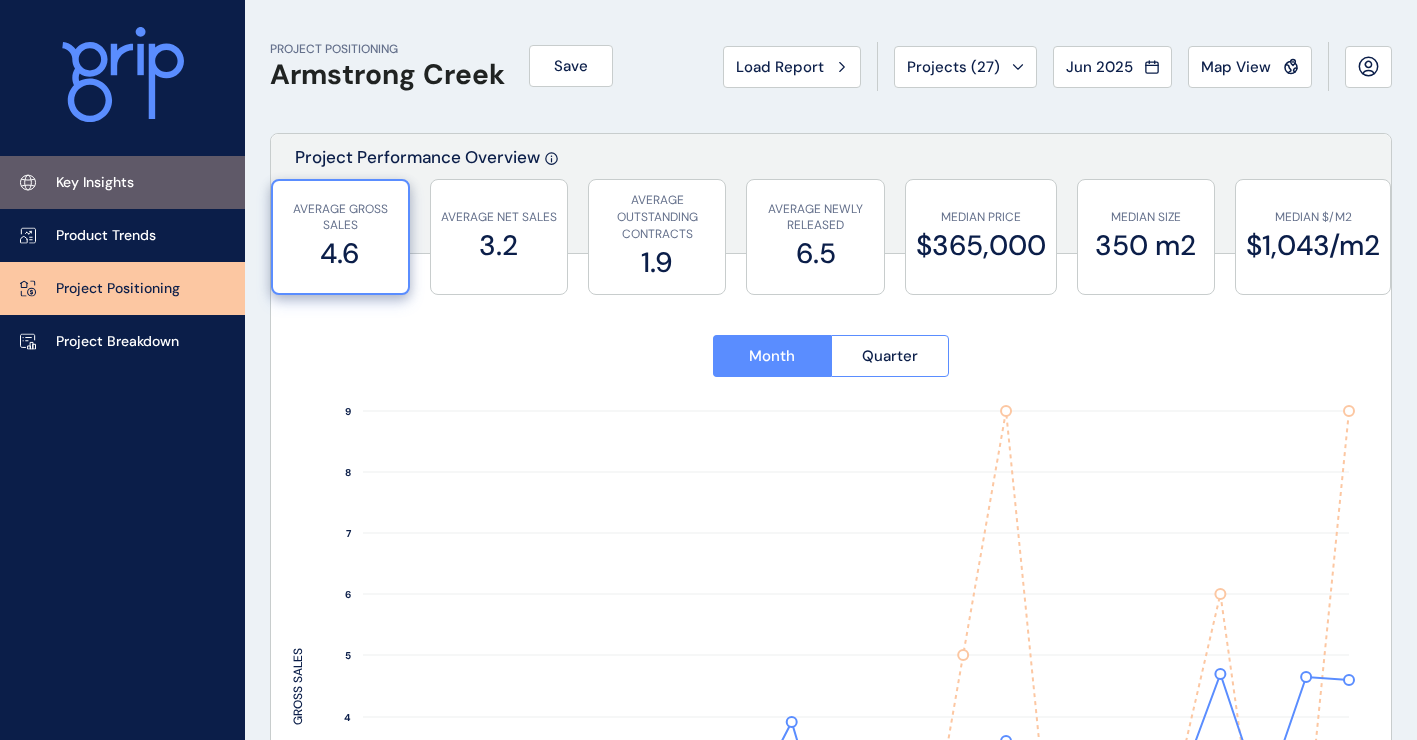click on "Key Insights" at bounding box center (122, 182) 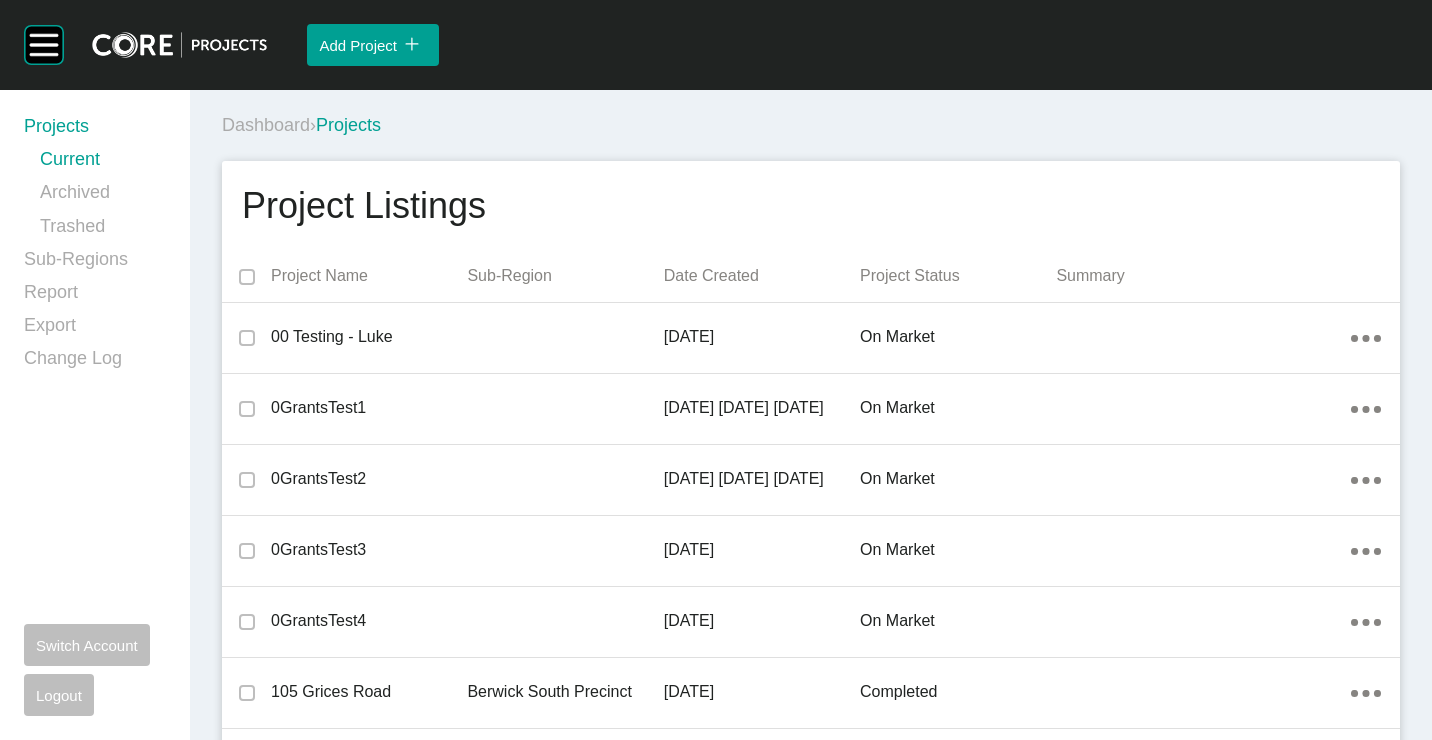 click on "Sub-Regions" at bounding box center (95, 263) 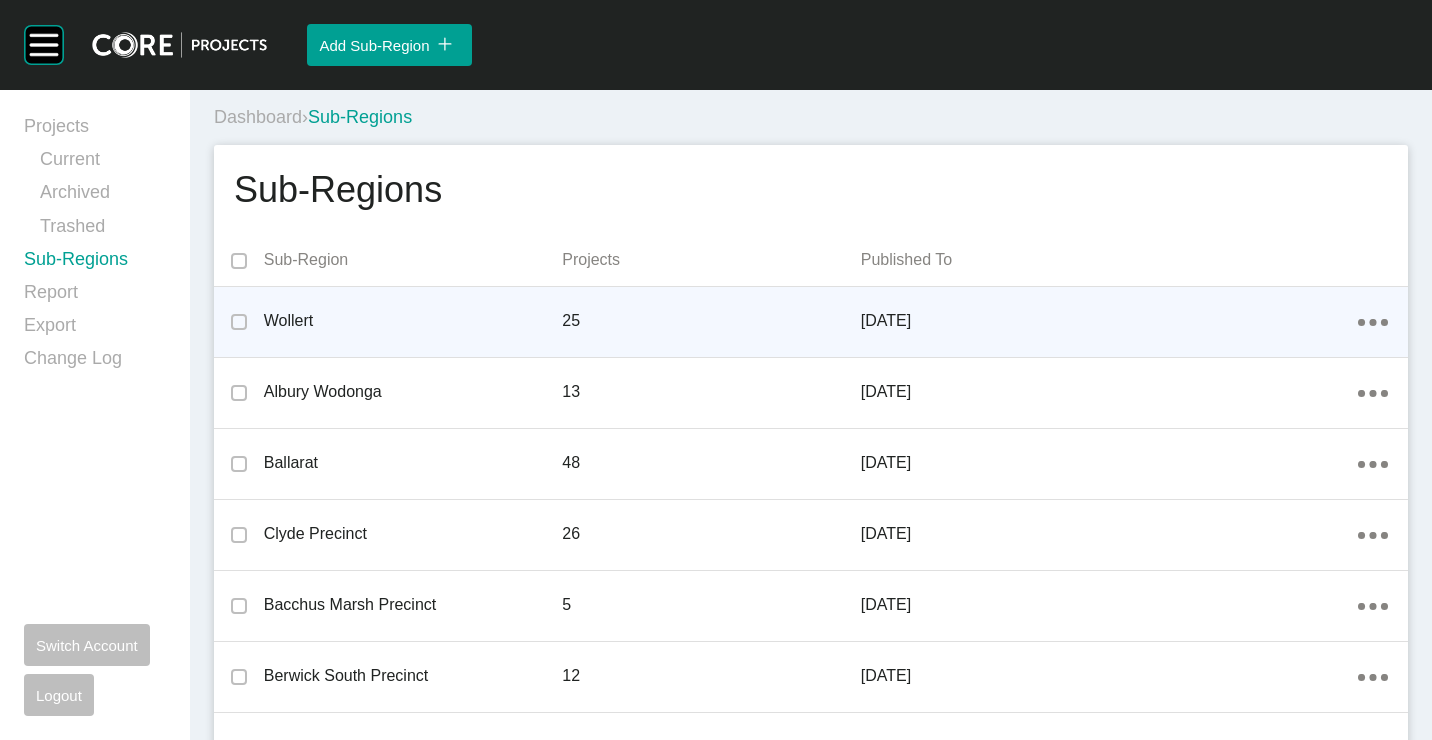 click on "Wollert" at bounding box center [413, 321] 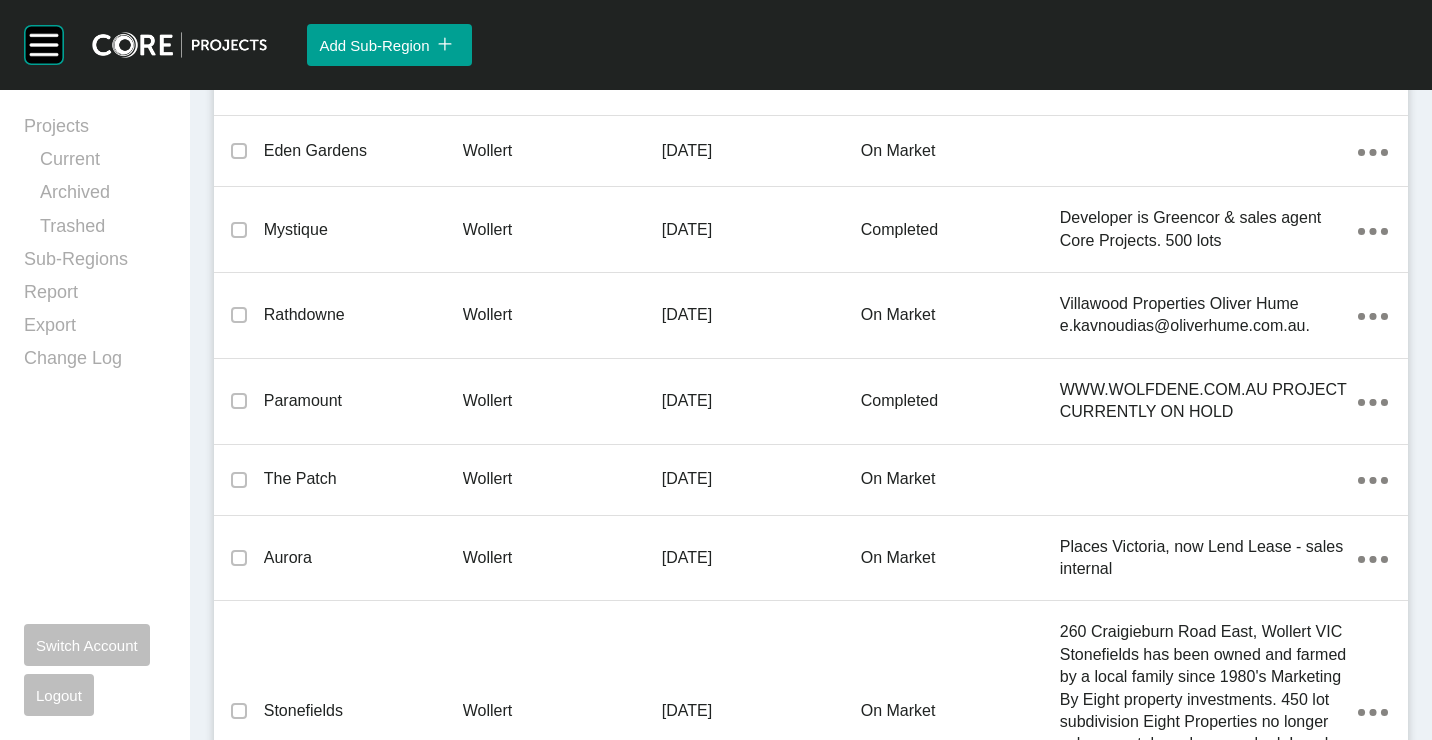 scroll, scrollTop: 0, scrollLeft: 0, axis: both 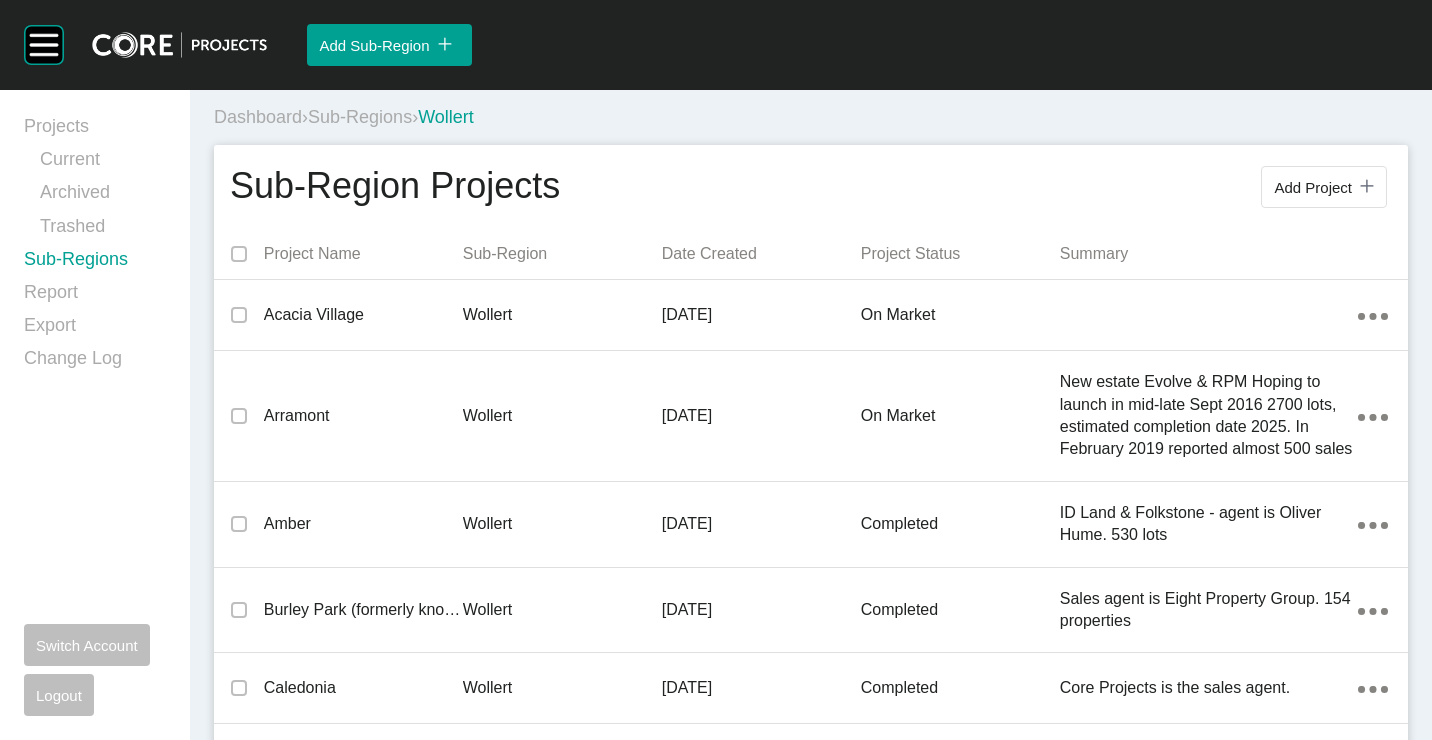 click on "Sub-Regions" at bounding box center (95, 263) 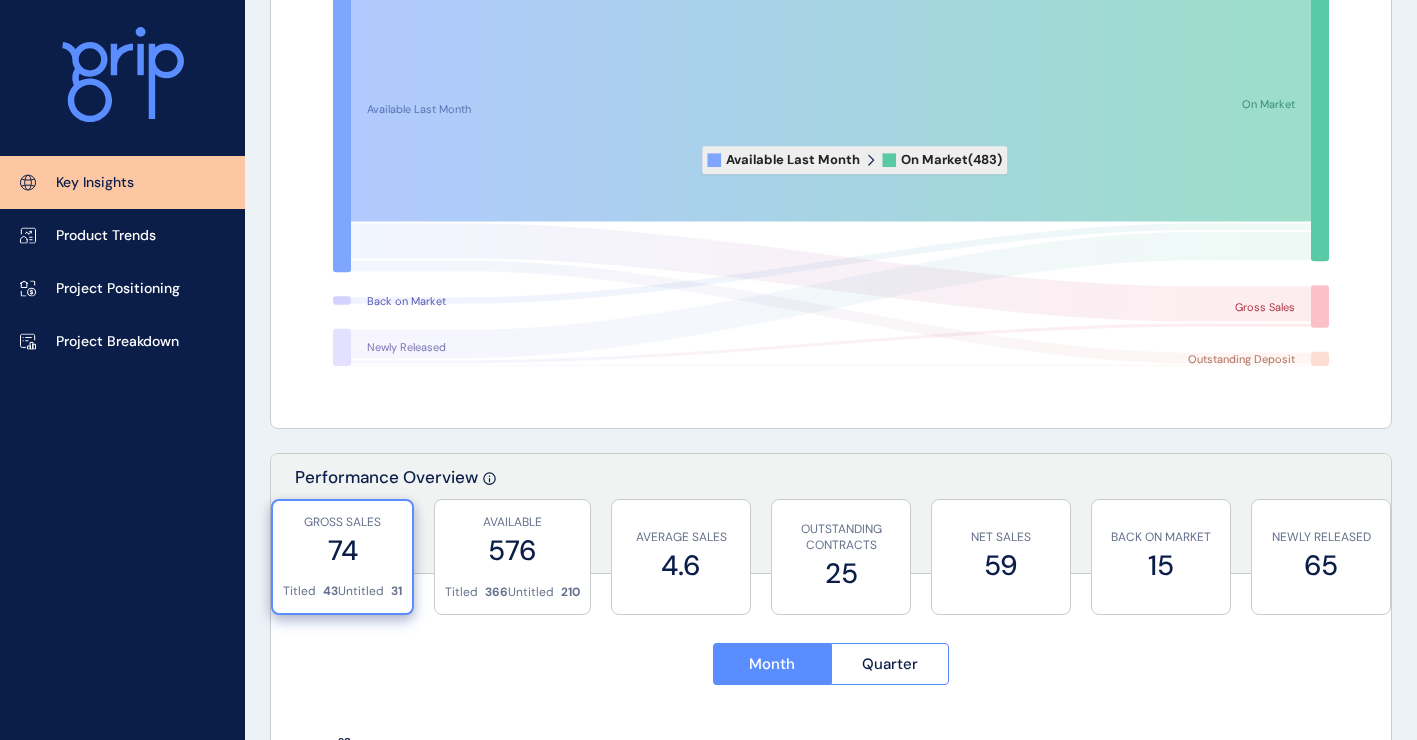 scroll, scrollTop: 0, scrollLeft: 0, axis: both 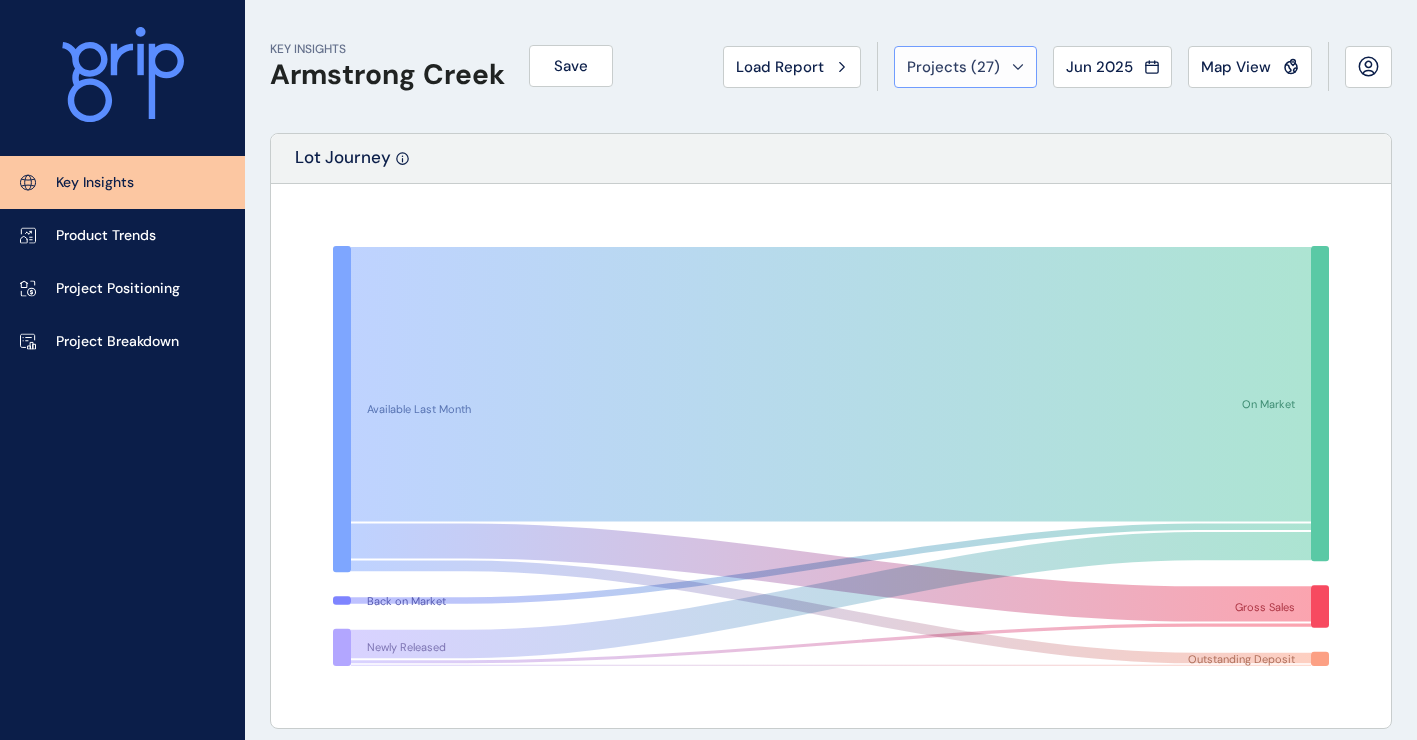 click on "Projects ( 27 )" at bounding box center [953, 67] 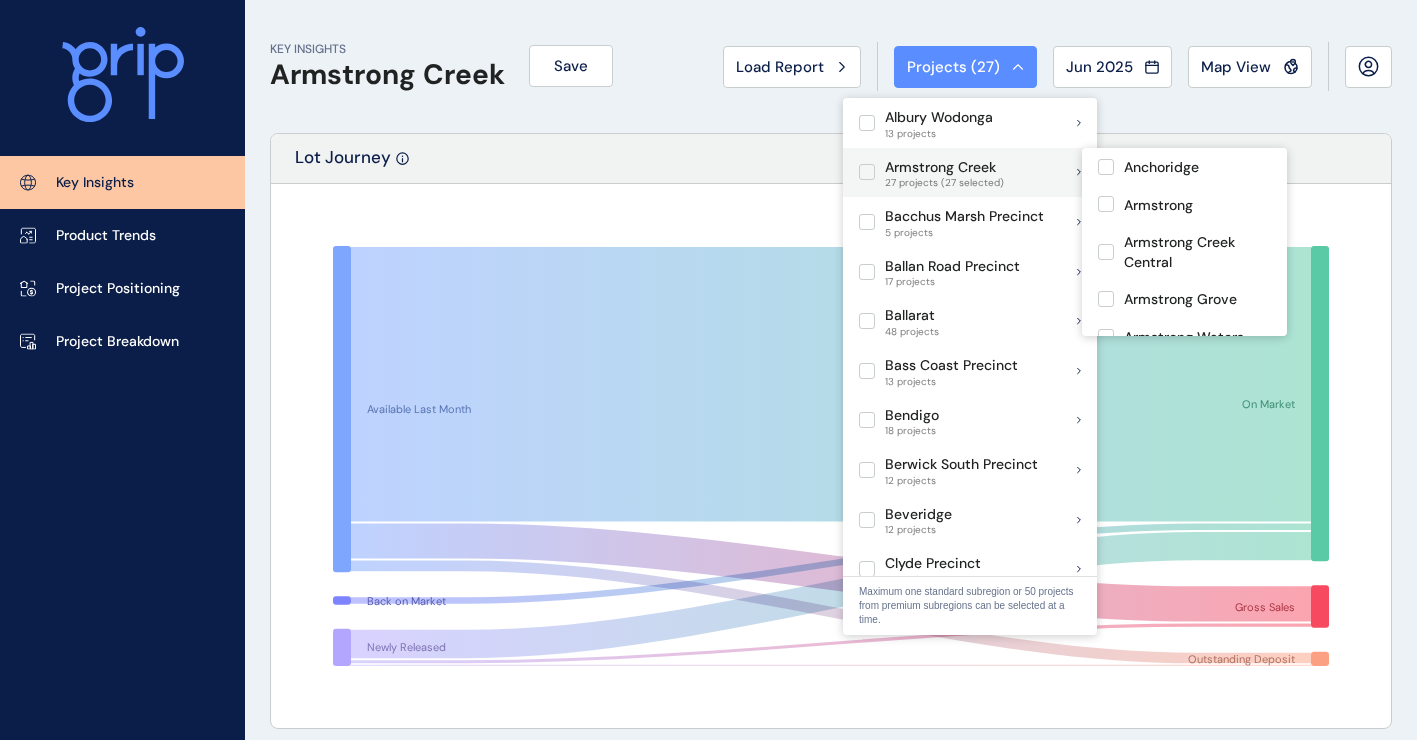 click at bounding box center [867, 172] 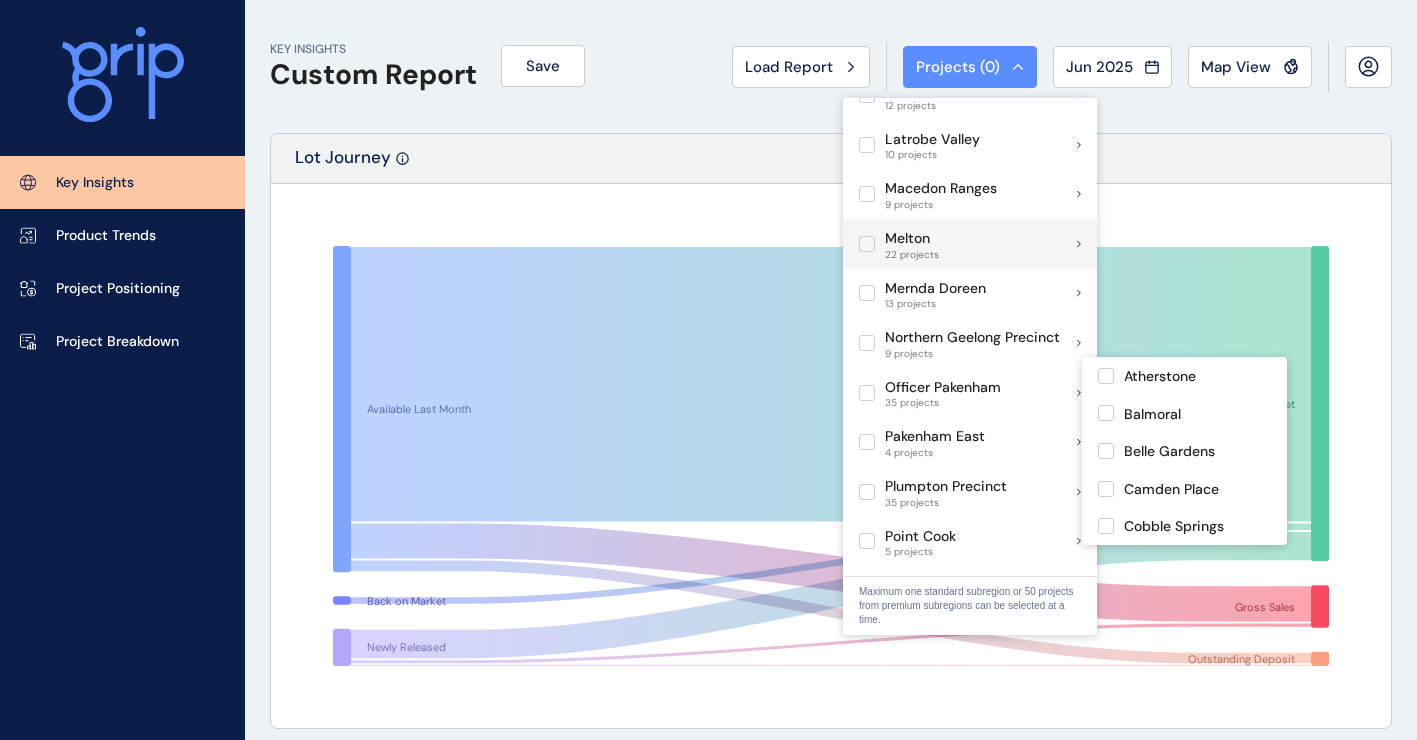 scroll, scrollTop: 1000, scrollLeft: 0, axis: vertical 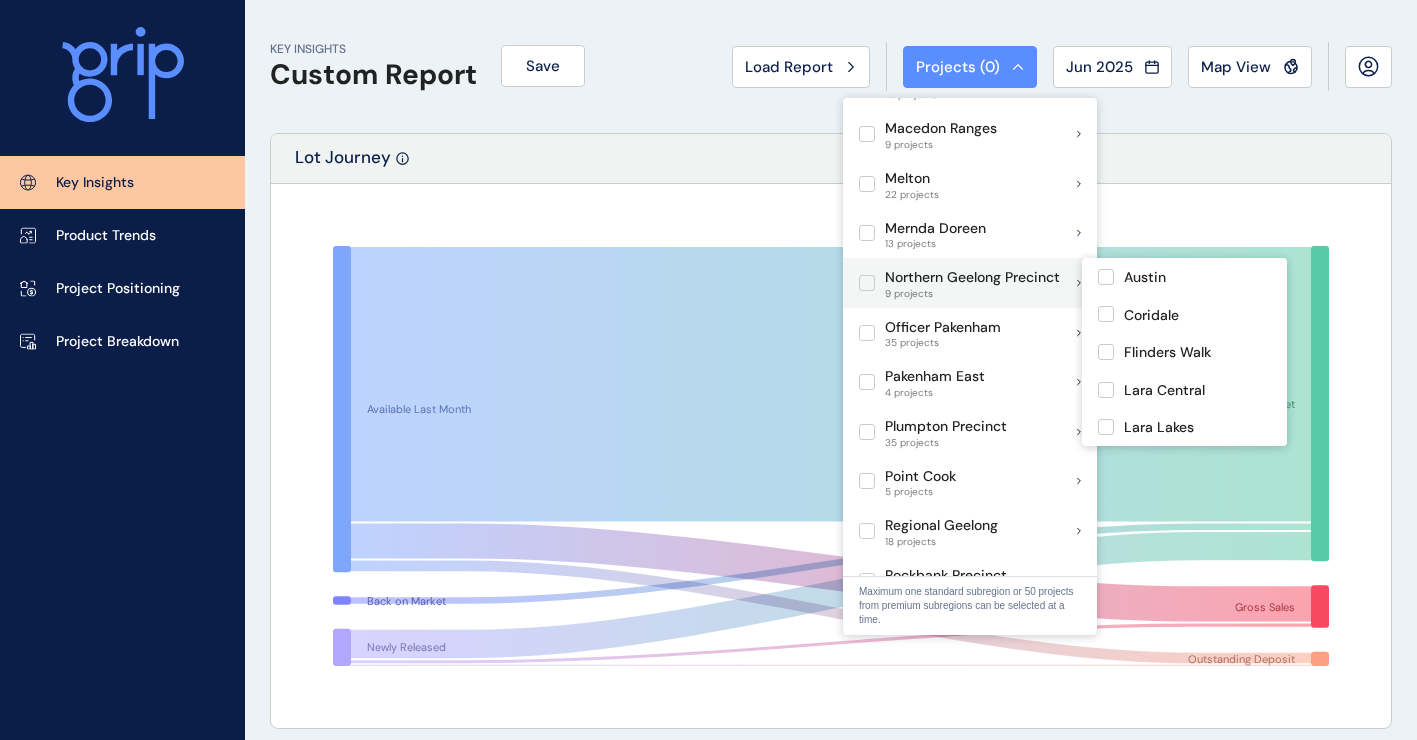 click at bounding box center (867, 283) 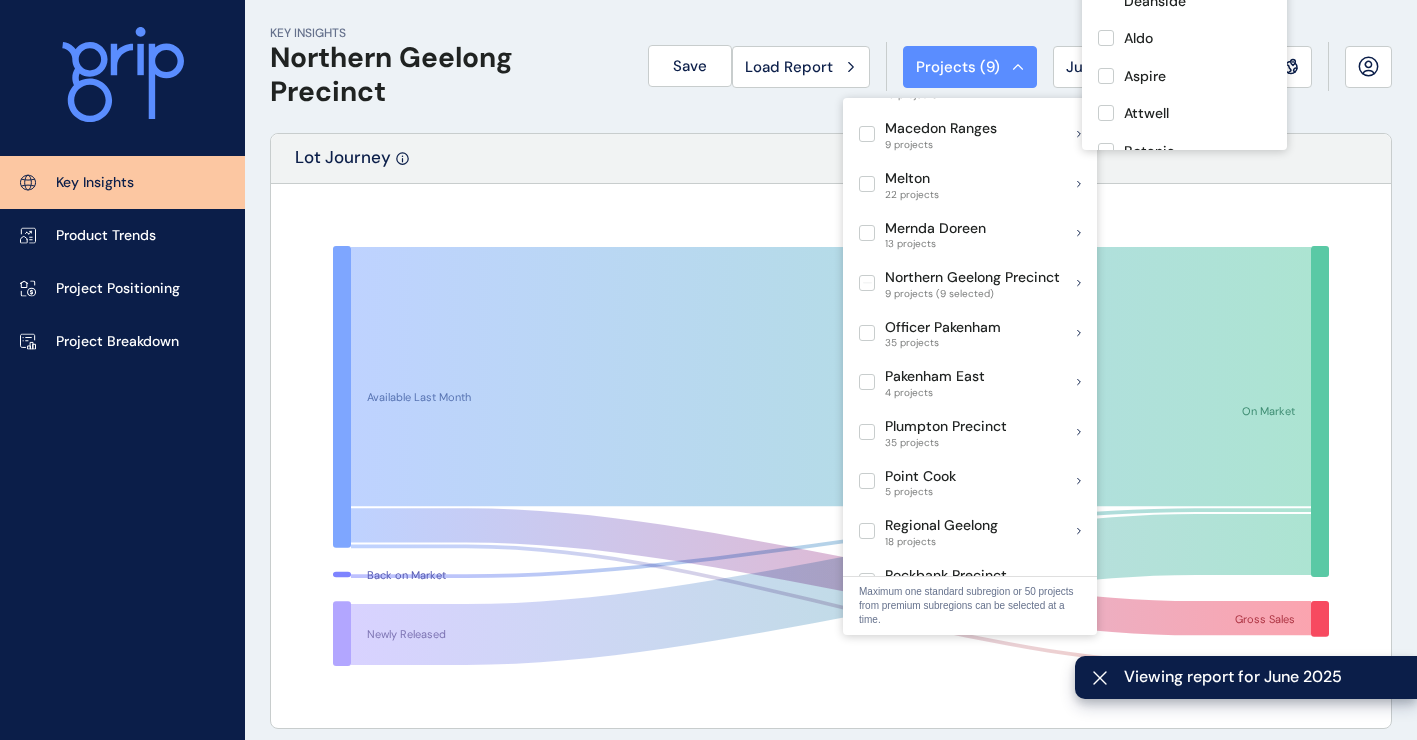 scroll, scrollTop: 1500, scrollLeft: 0, axis: vertical 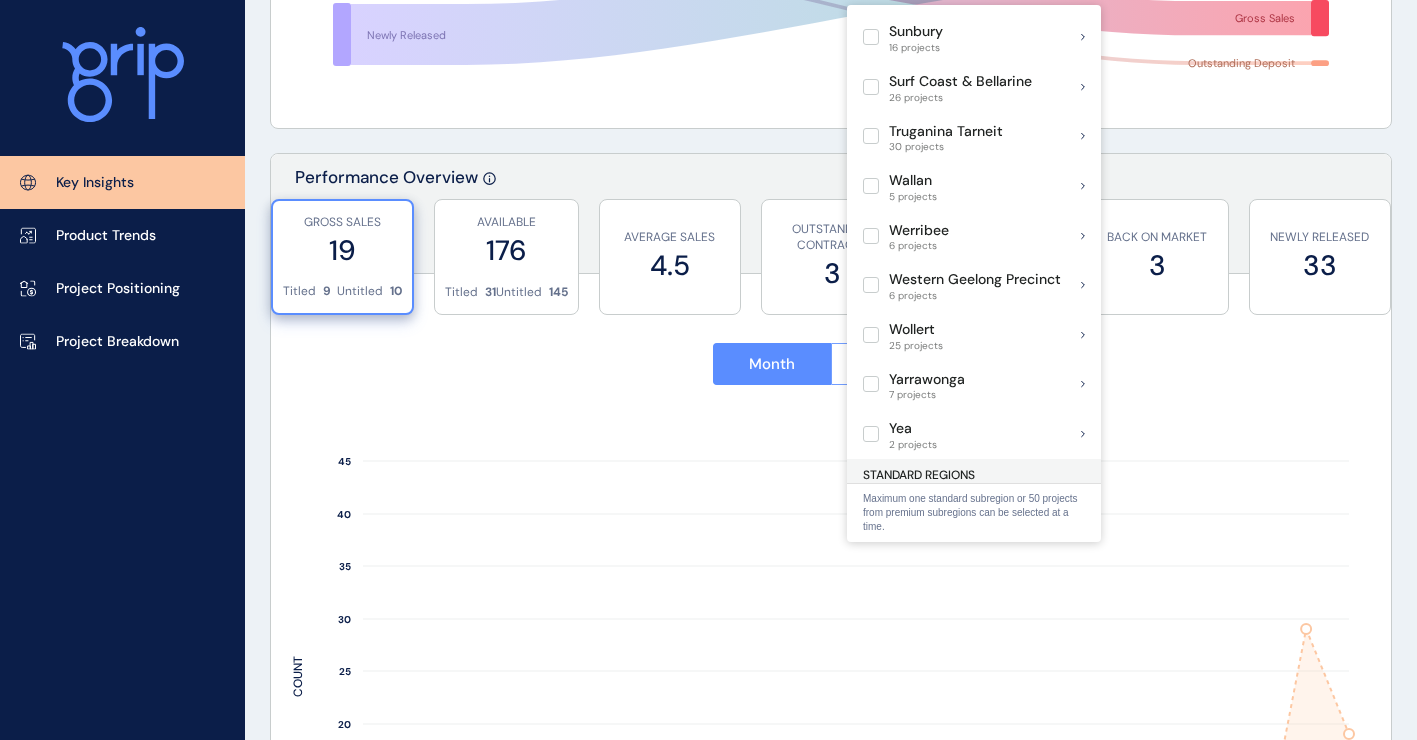 click on "Quarter" at bounding box center [890, 364] 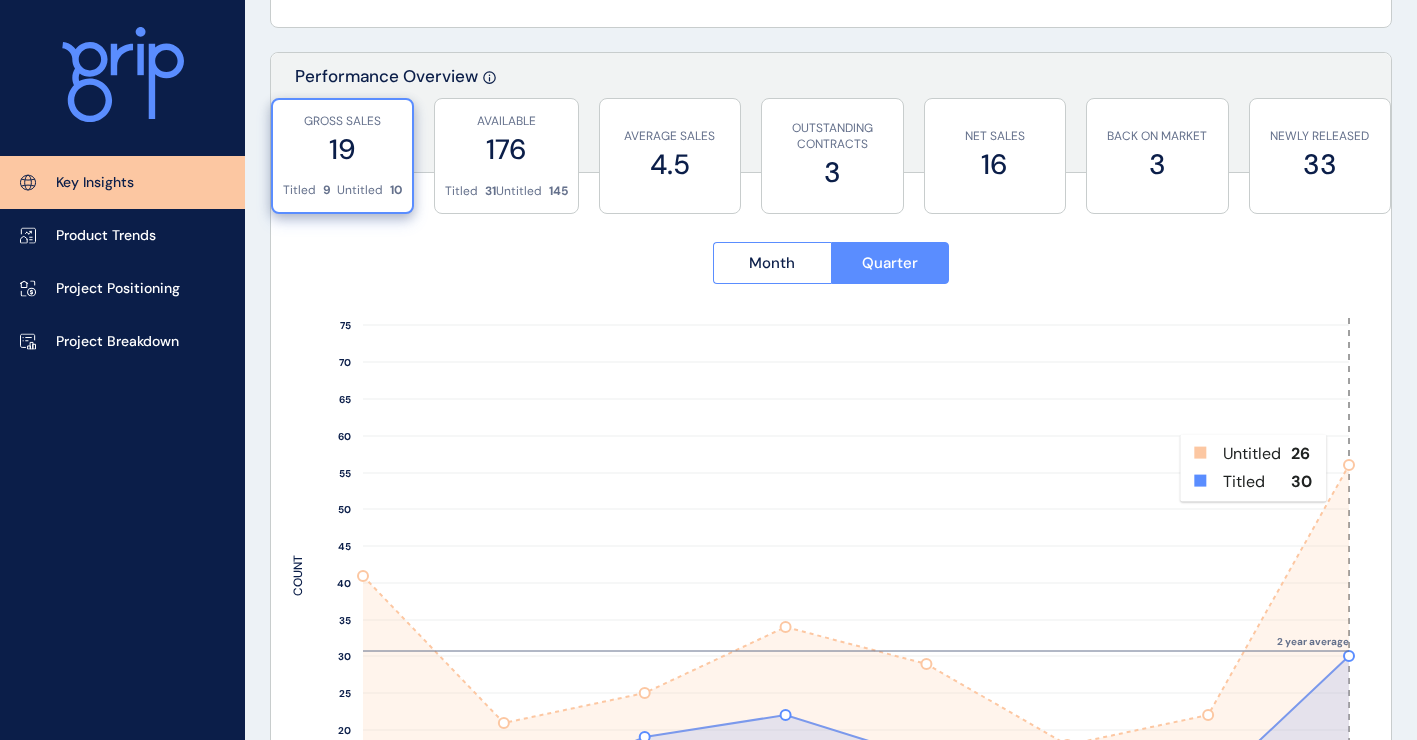 scroll, scrollTop: 700, scrollLeft: 0, axis: vertical 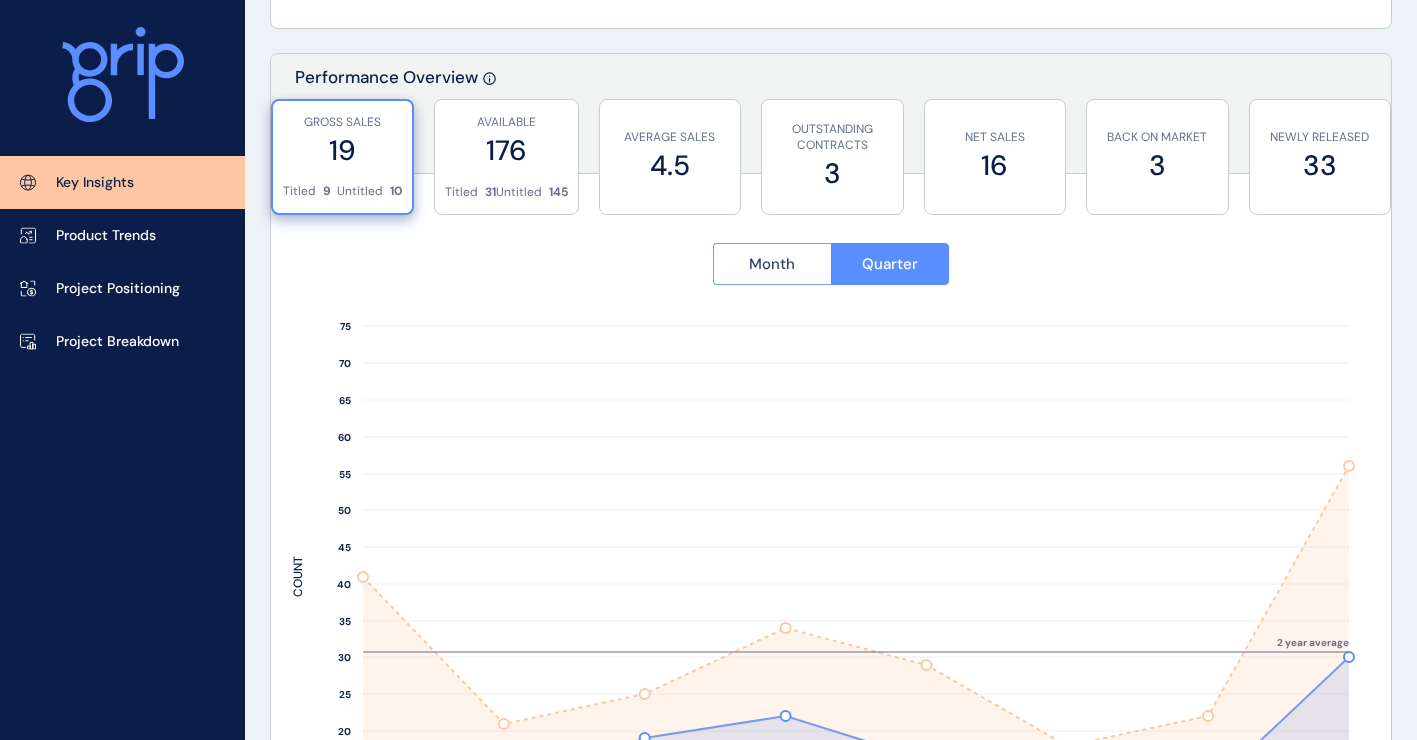 click on "Month" at bounding box center (772, 264) 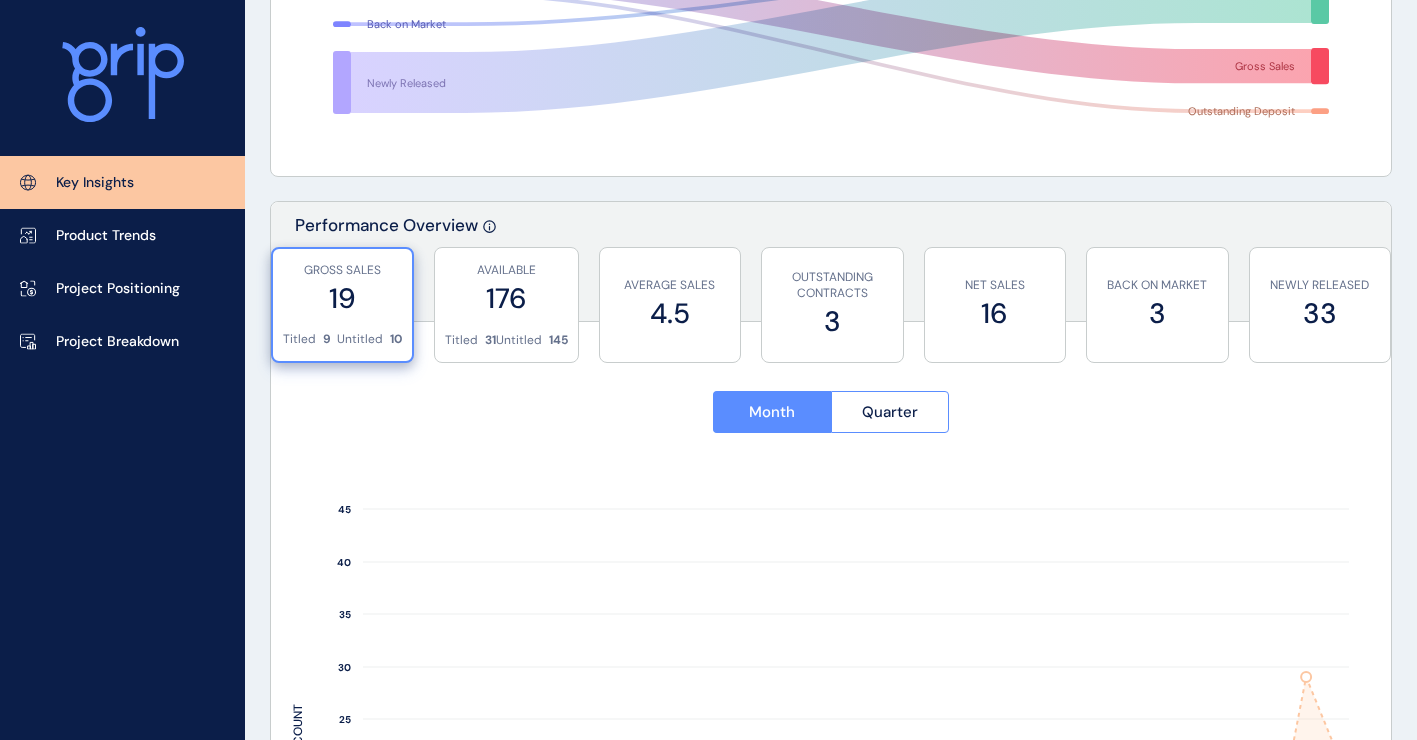 scroll, scrollTop: 700, scrollLeft: 0, axis: vertical 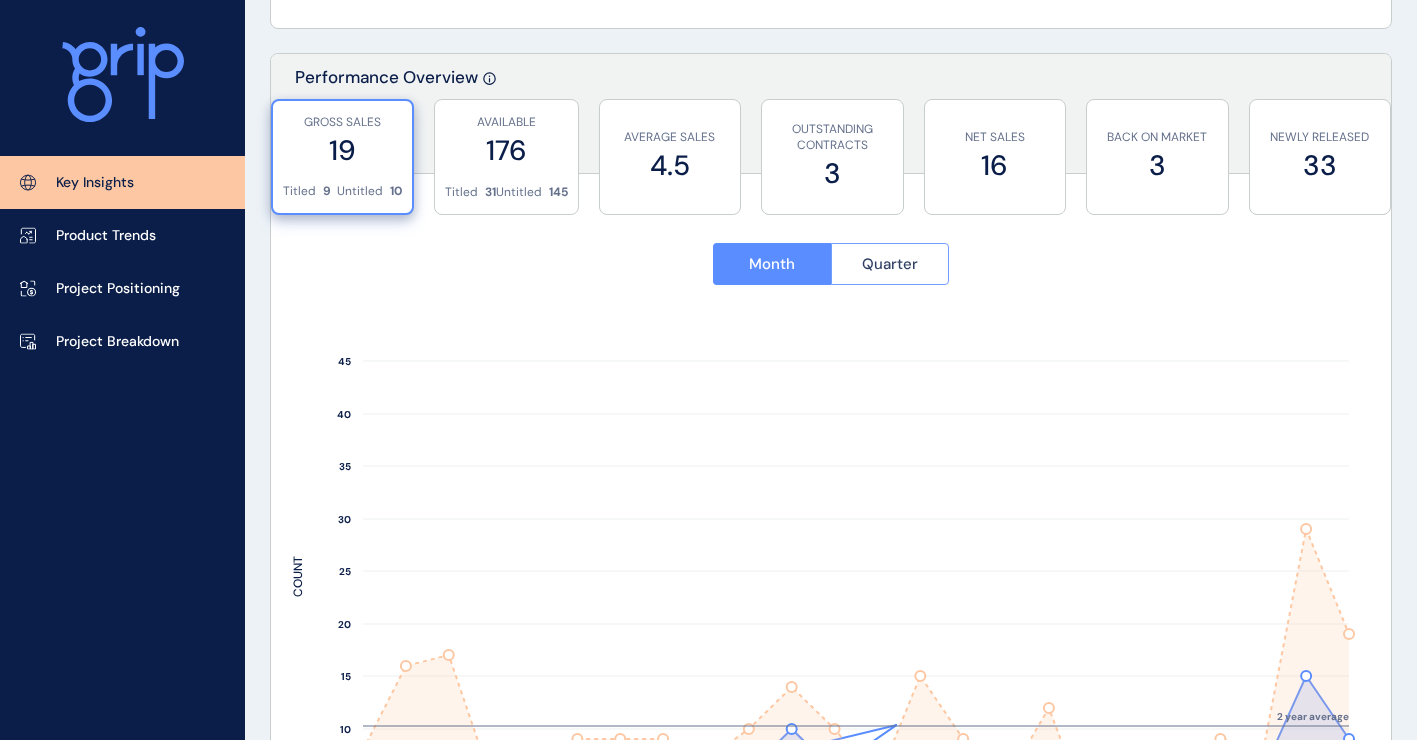 click on "Quarter" at bounding box center (890, 264) 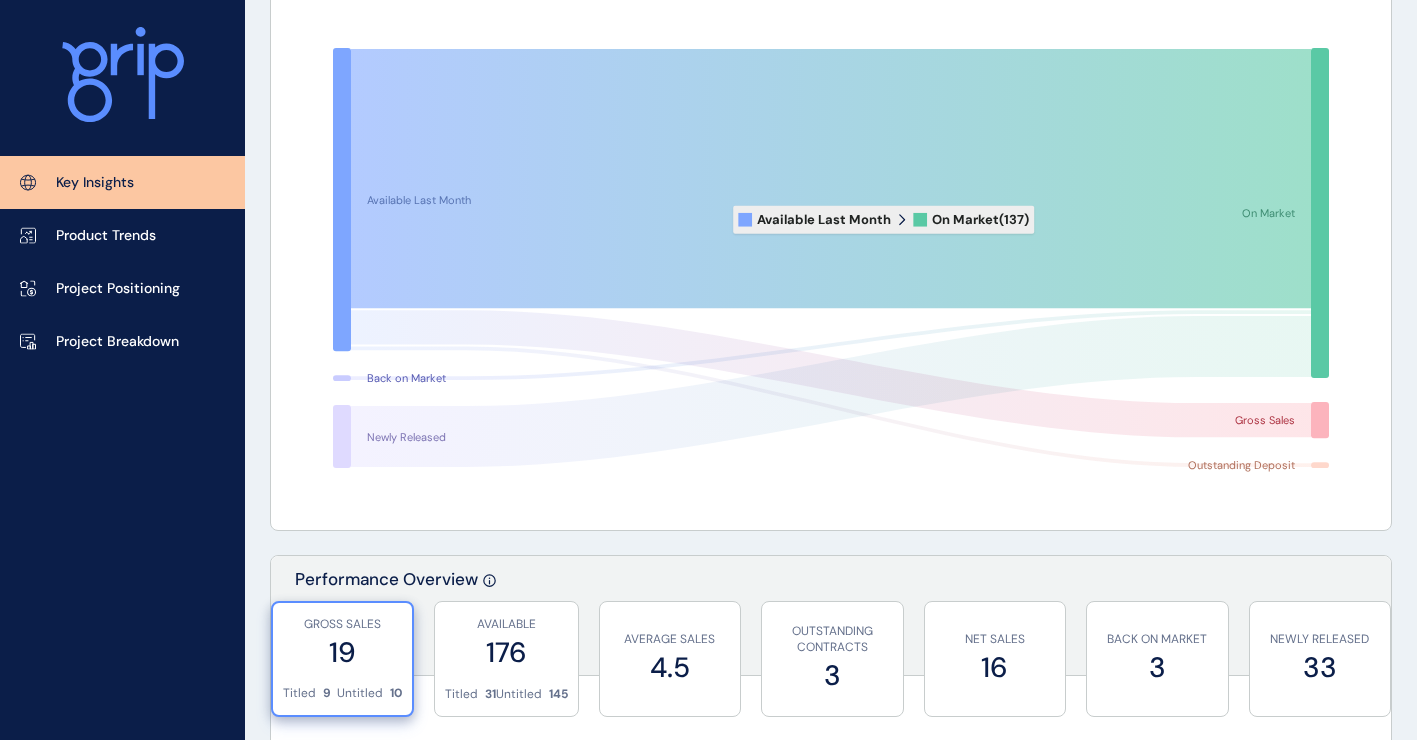 scroll, scrollTop: 0, scrollLeft: 0, axis: both 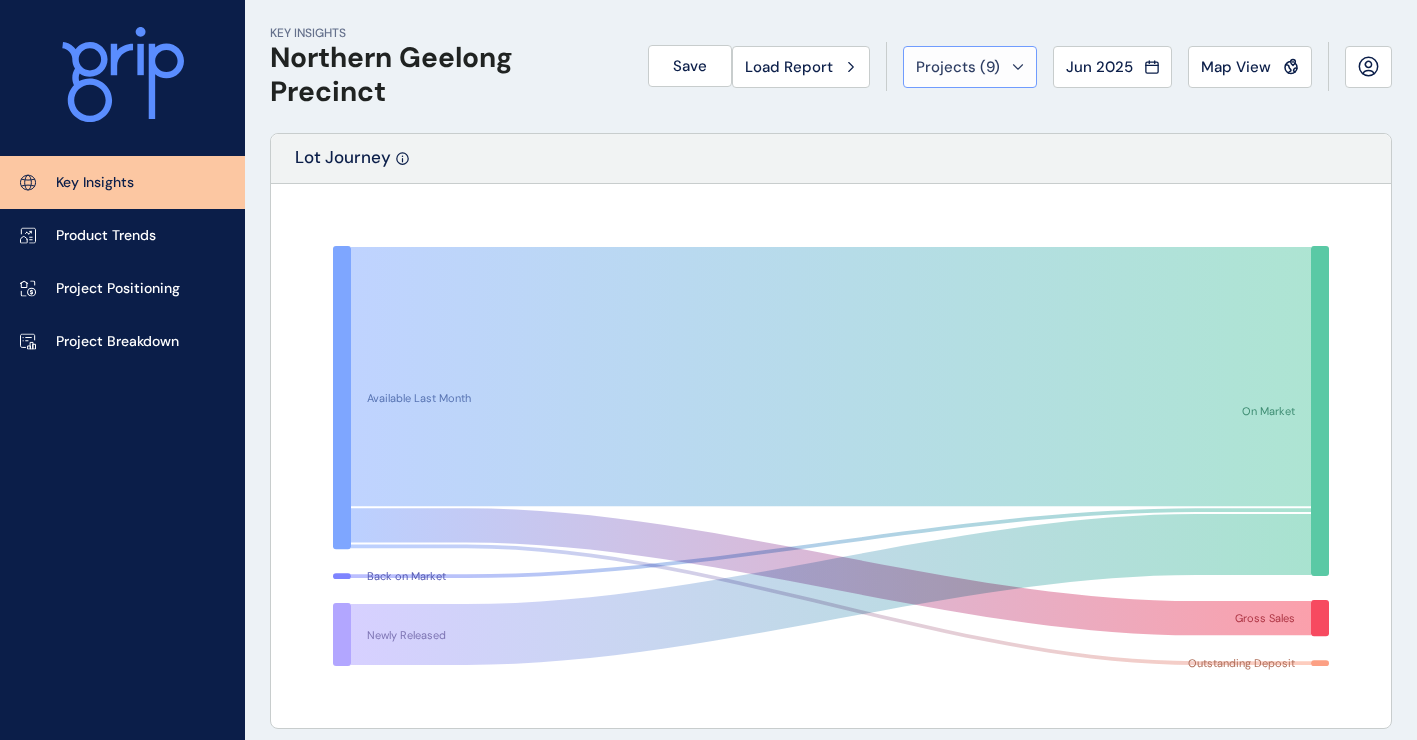 click on "Projects ( 9 )" at bounding box center (970, 67) 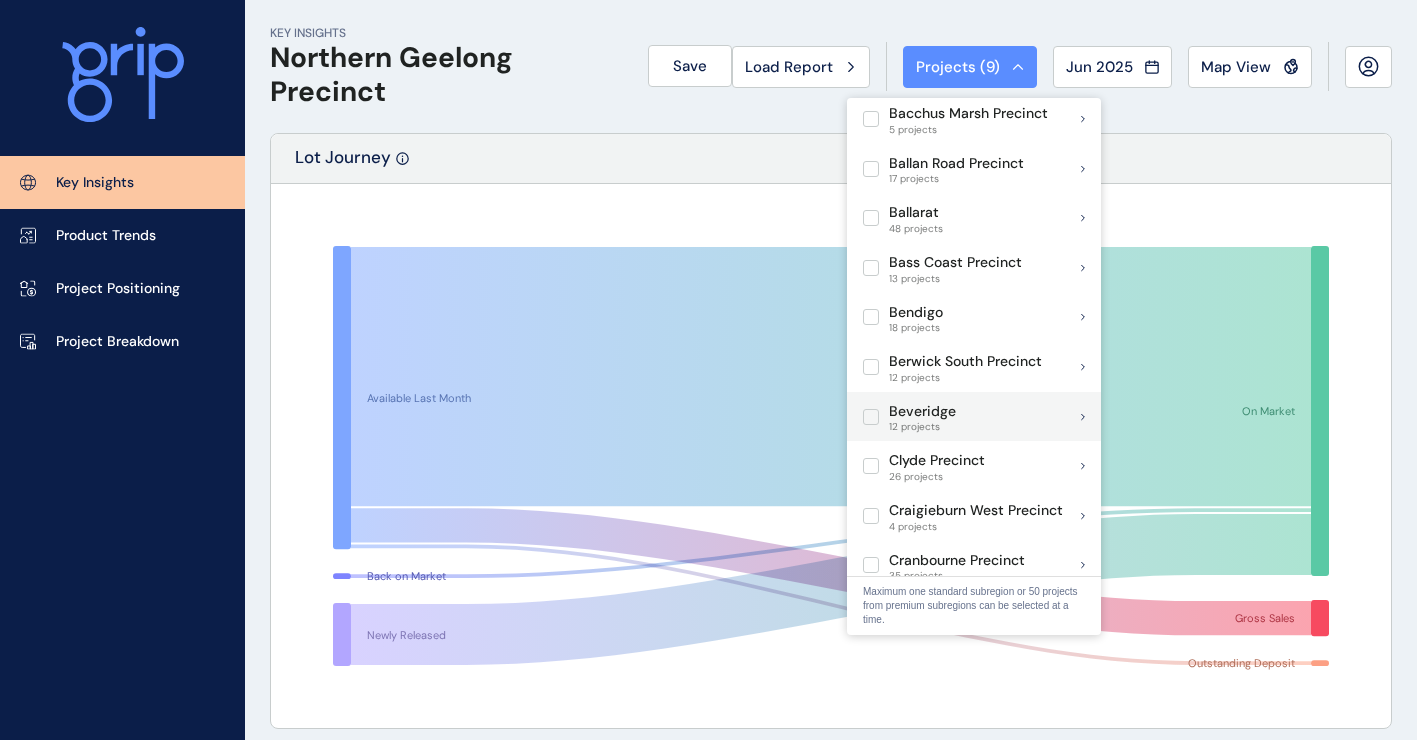 scroll, scrollTop: 0, scrollLeft: 0, axis: both 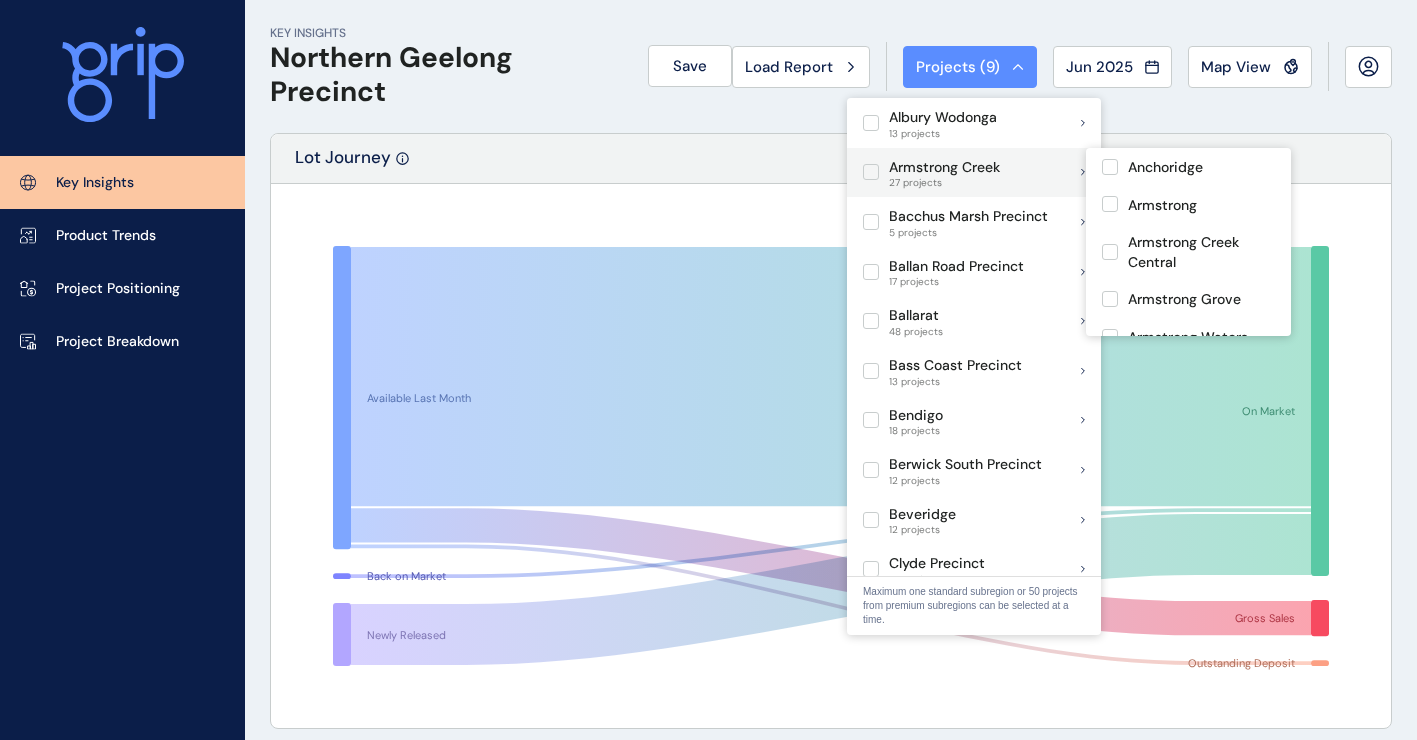 click at bounding box center [871, 172] 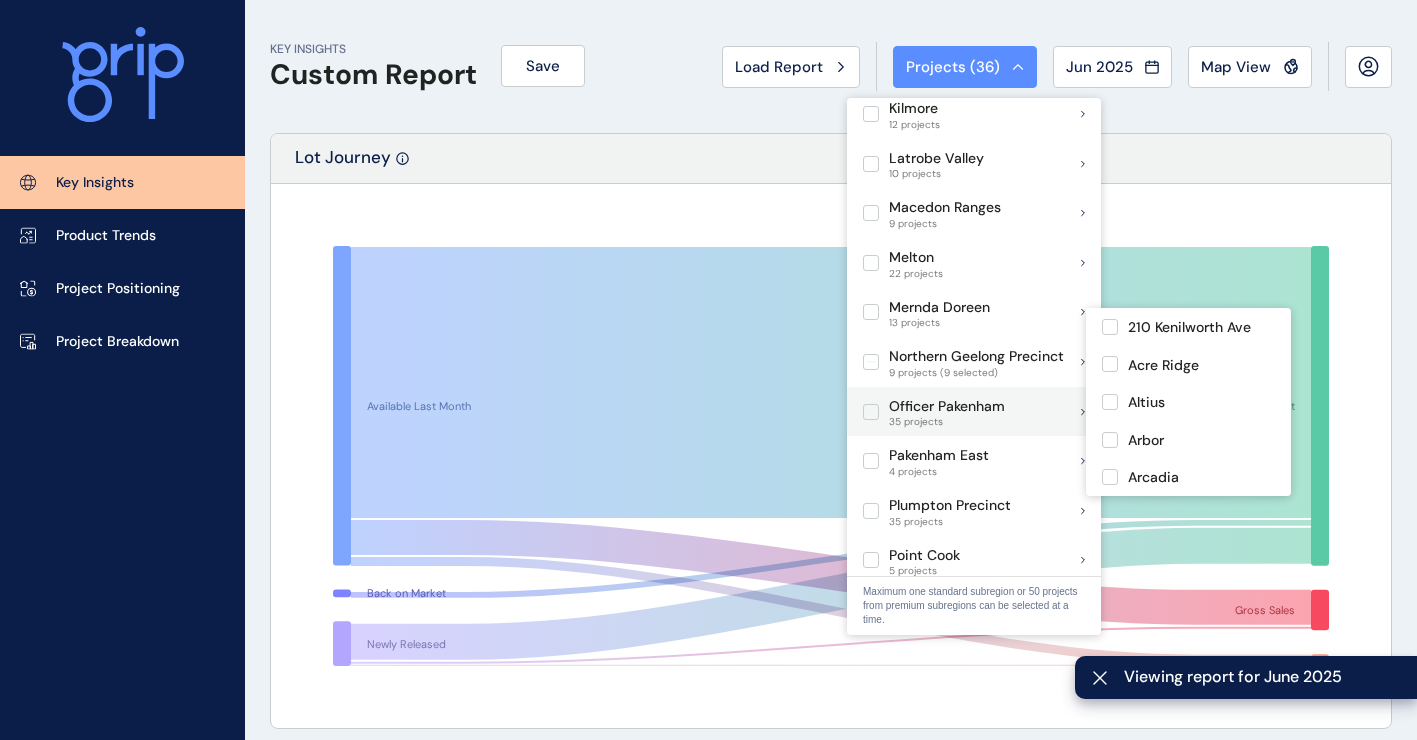 scroll, scrollTop: 1000, scrollLeft: 0, axis: vertical 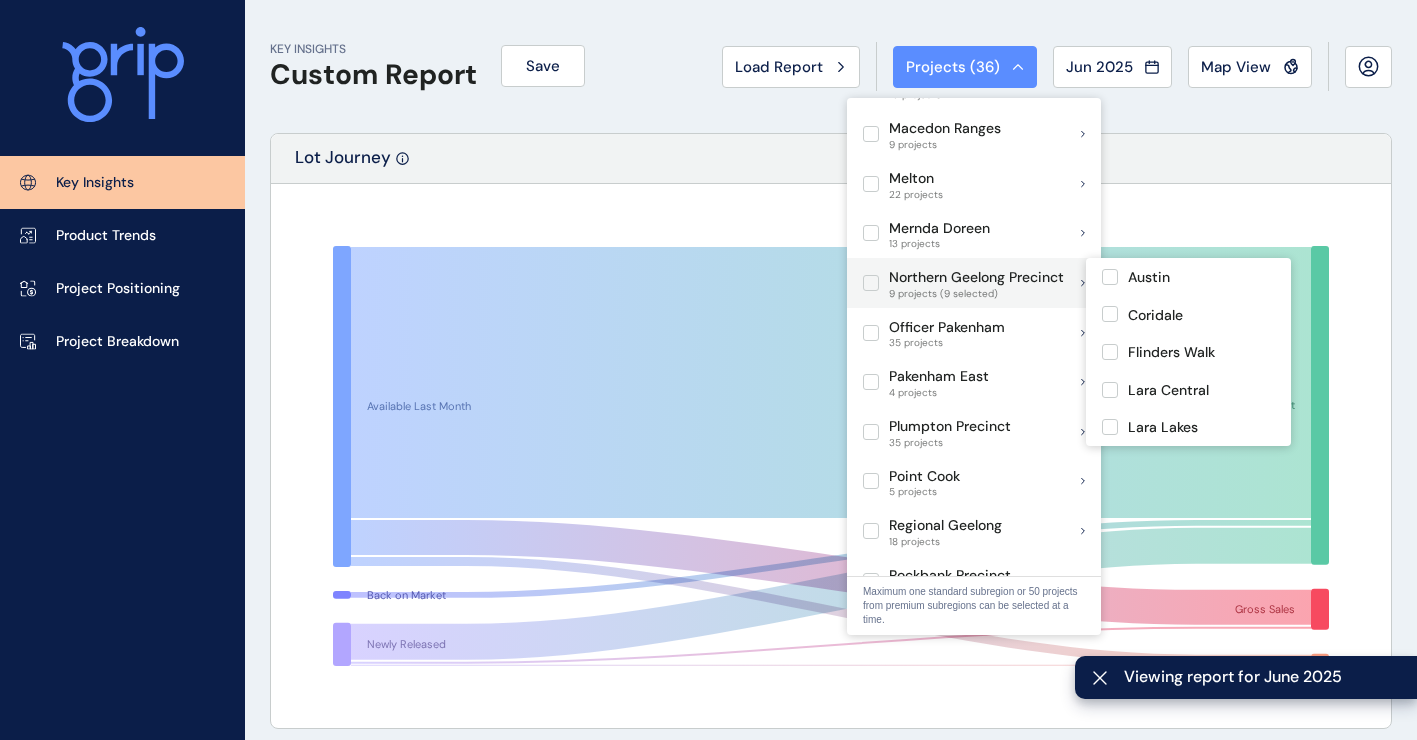 click at bounding box center [871, 283] 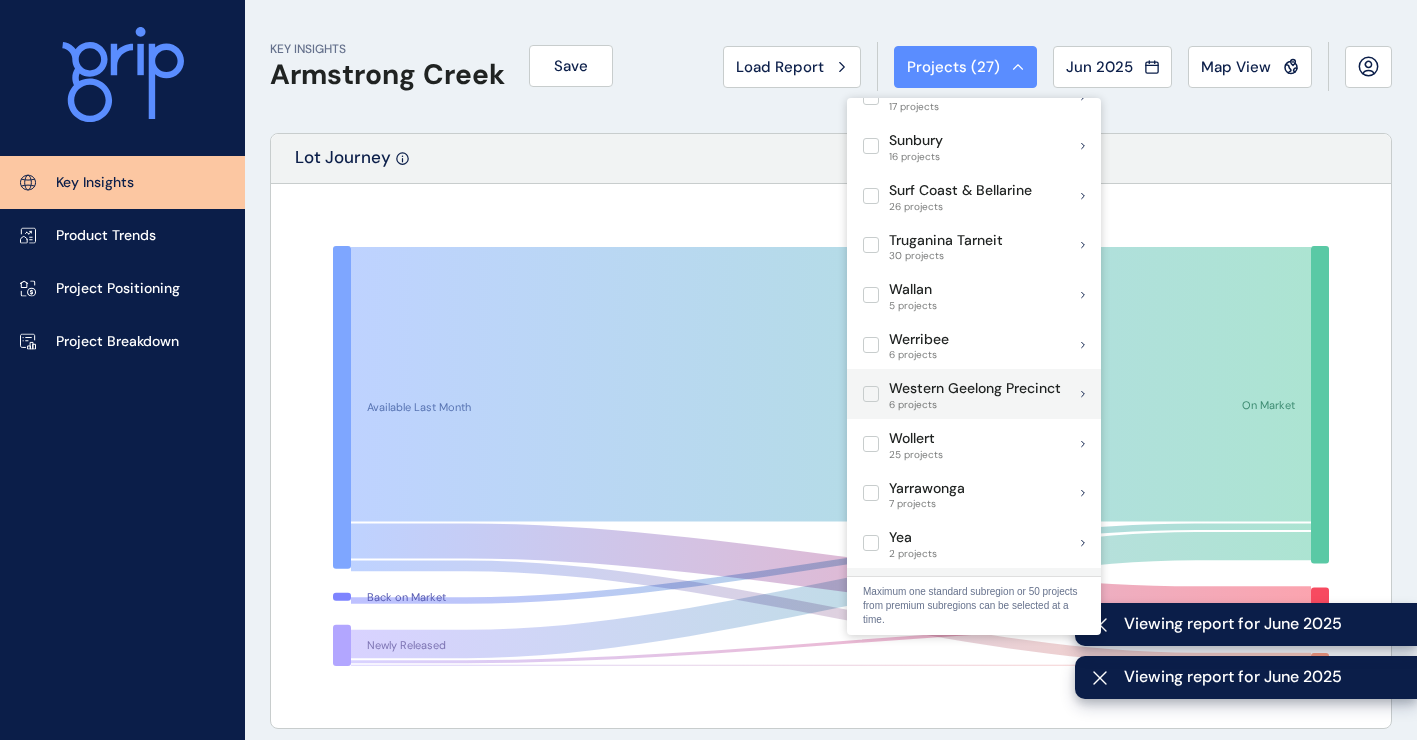 scroll, scrollTop: 1500, scrollLeft: 0, axis: vertical 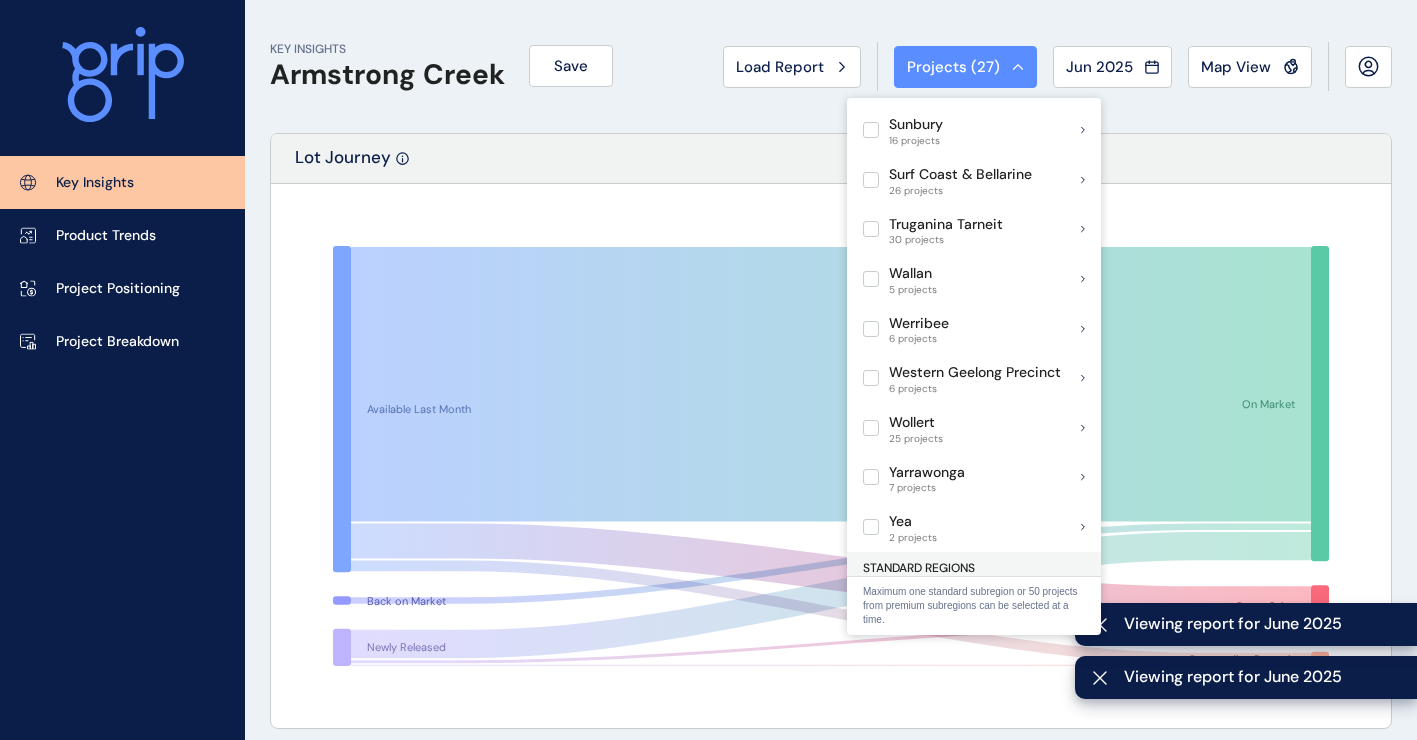 click on "Available Last Month Back on Market Newly Released On Market Gross Sales Outstanding Deposit" at bounding box center [831, 456] 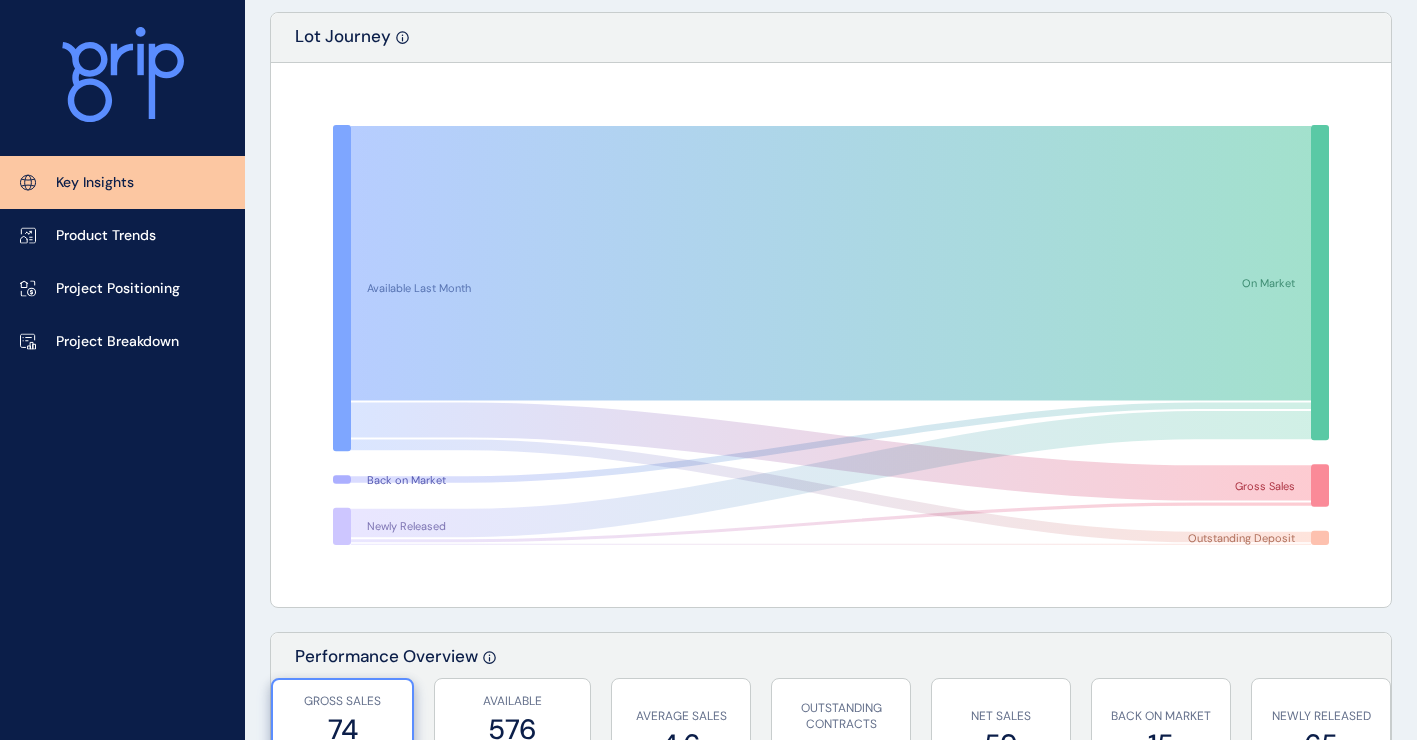 scroll, scrollTop: 0, scrollLeft: 0, axis: both 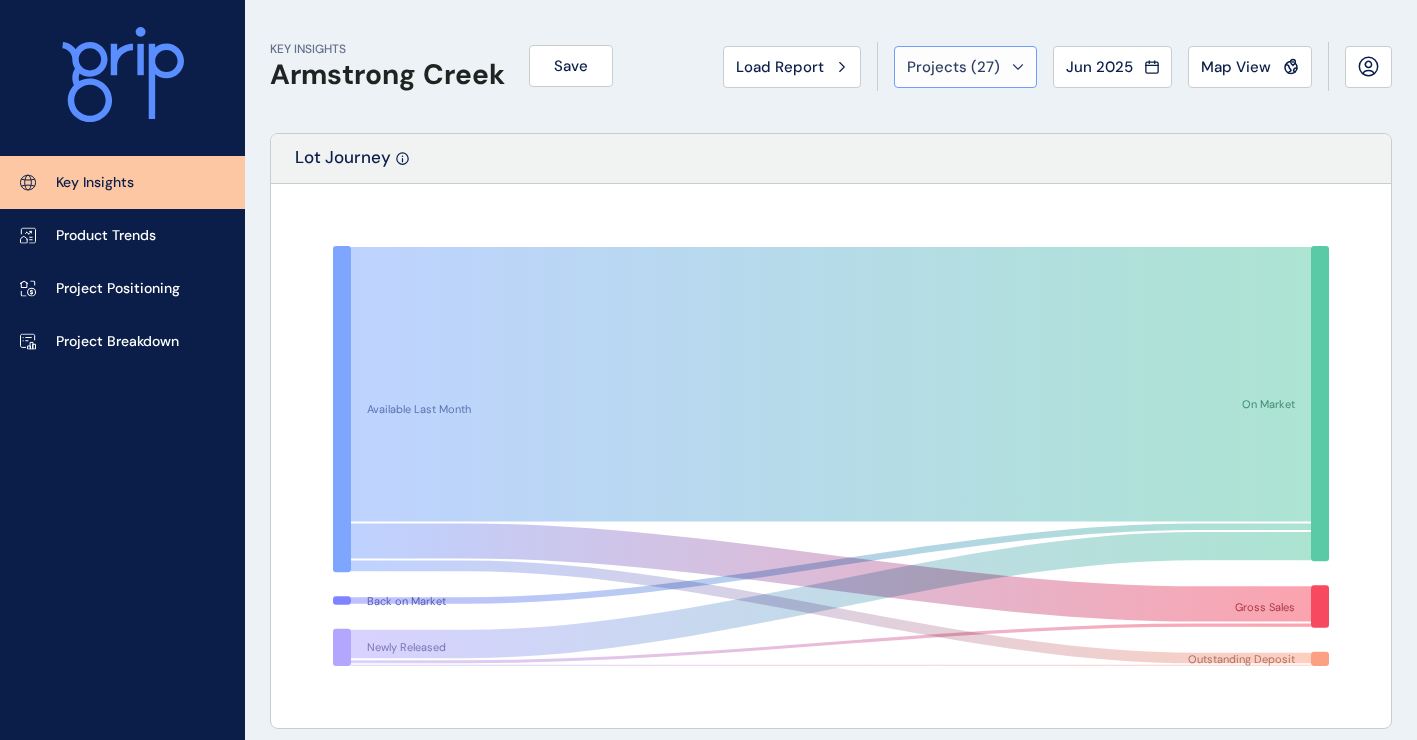 click on "Projects ( 27 )" at bounding box center (965, 67) 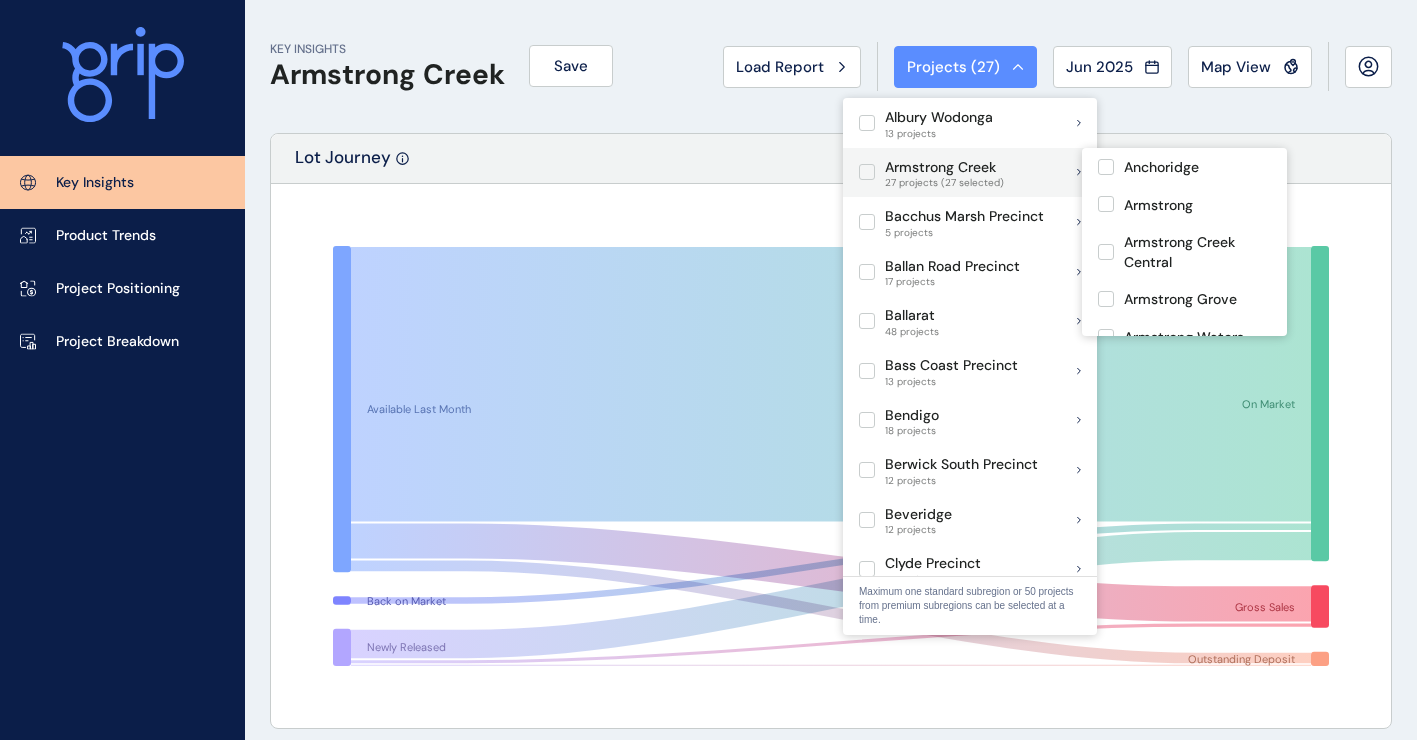 click at bounding box center (867, 172) 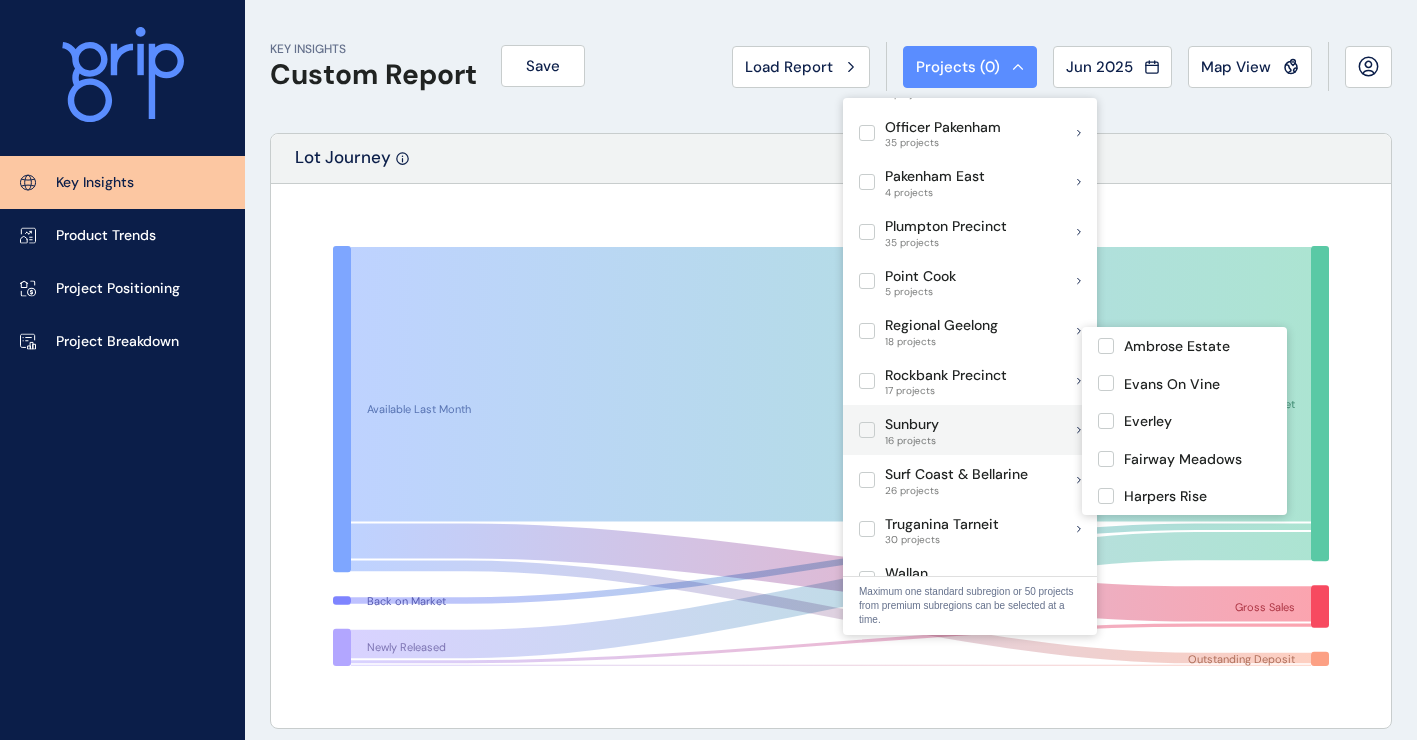 scroll, scrollTop: 1300, scrollLeft: 0, axis: vertical 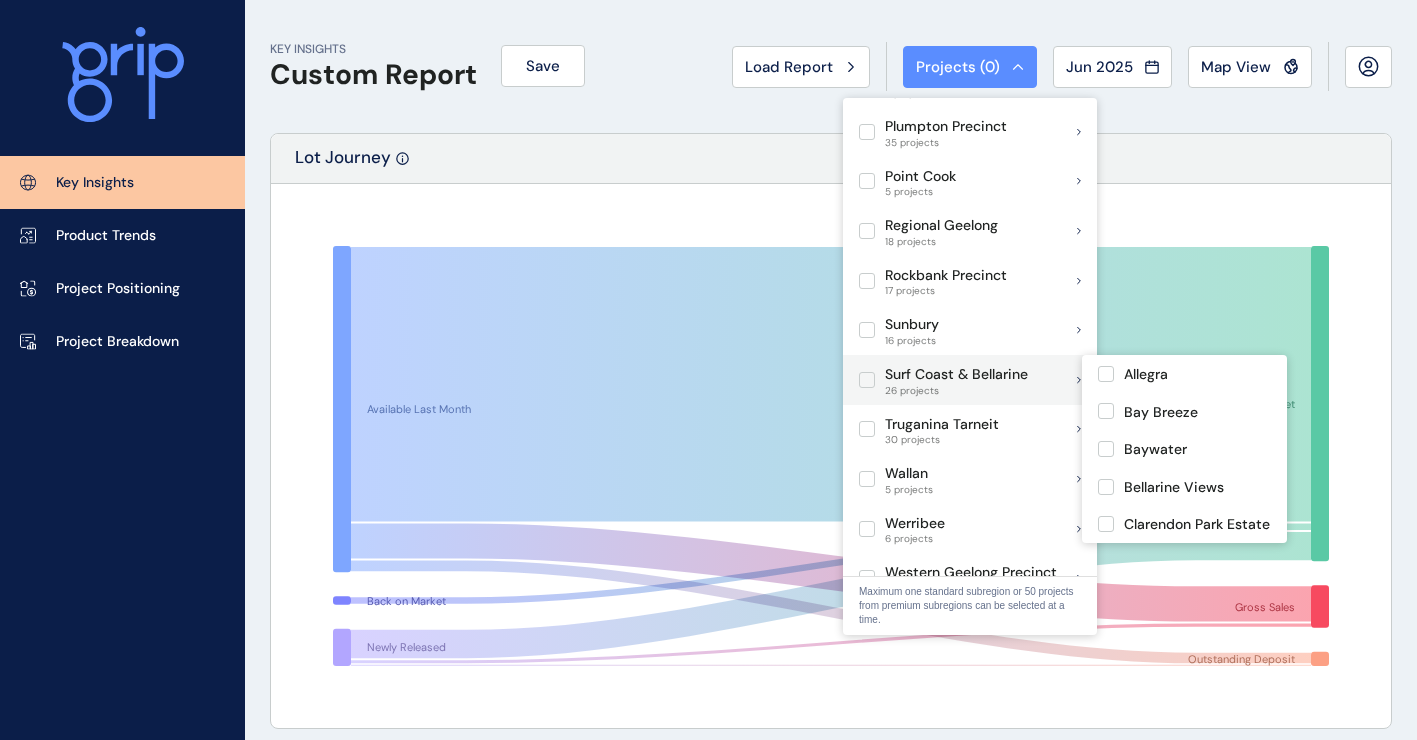 click at bounding box center [867, 380] 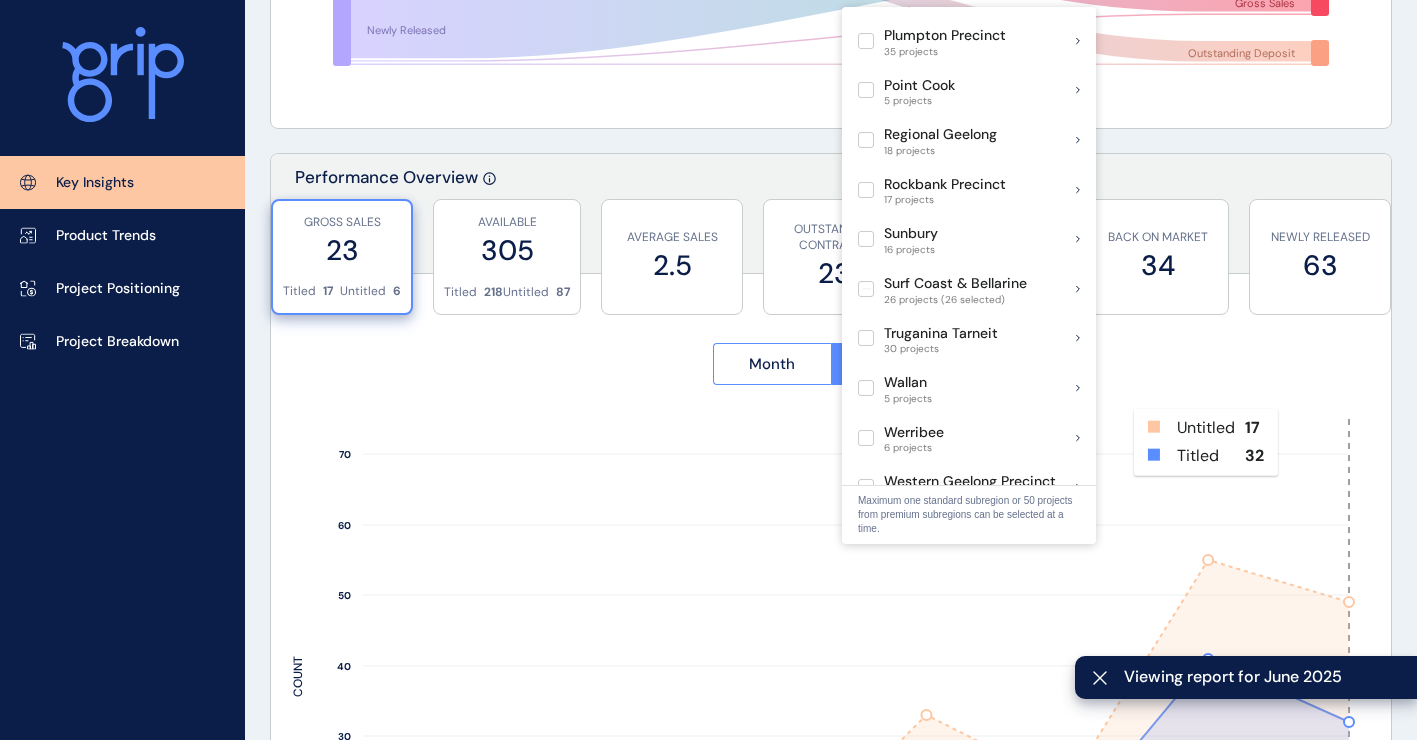 scroll, scrollTop: 700, scrollLeft: 0, axis: vertical 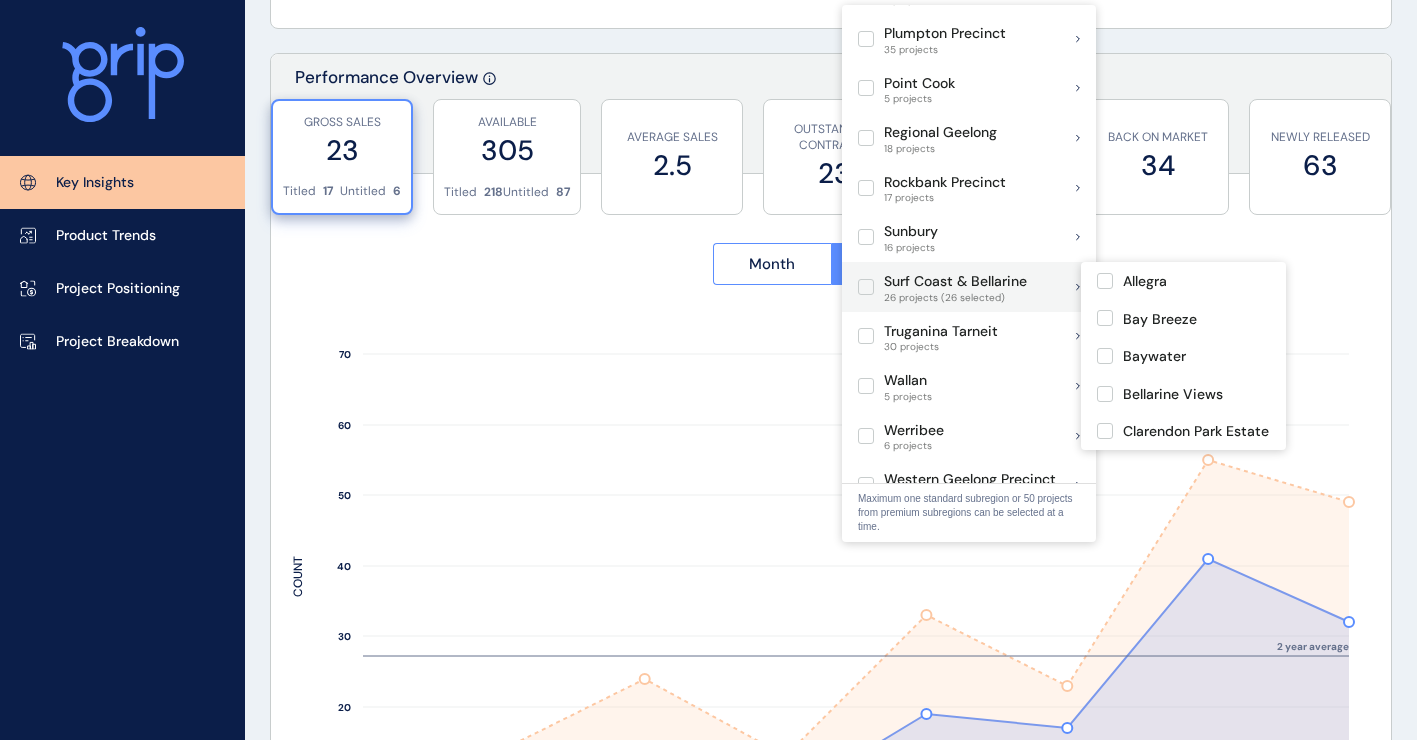 drag, startPoint x: 866, startPoint y: 287, endPoint x: 920, endPoint y: 290, distance: 54.08327 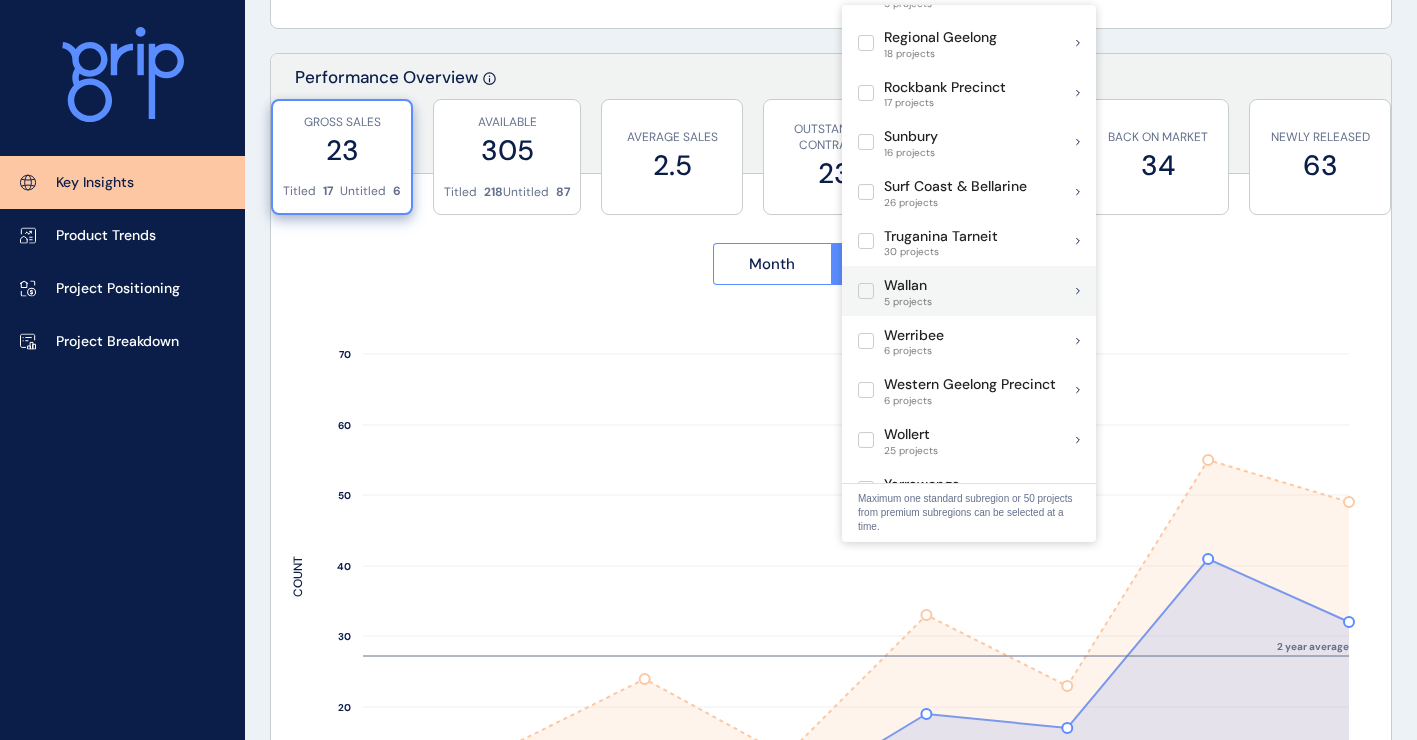 scroll, scrollTop: 1400, scrollLeft: 0, axis: vertical 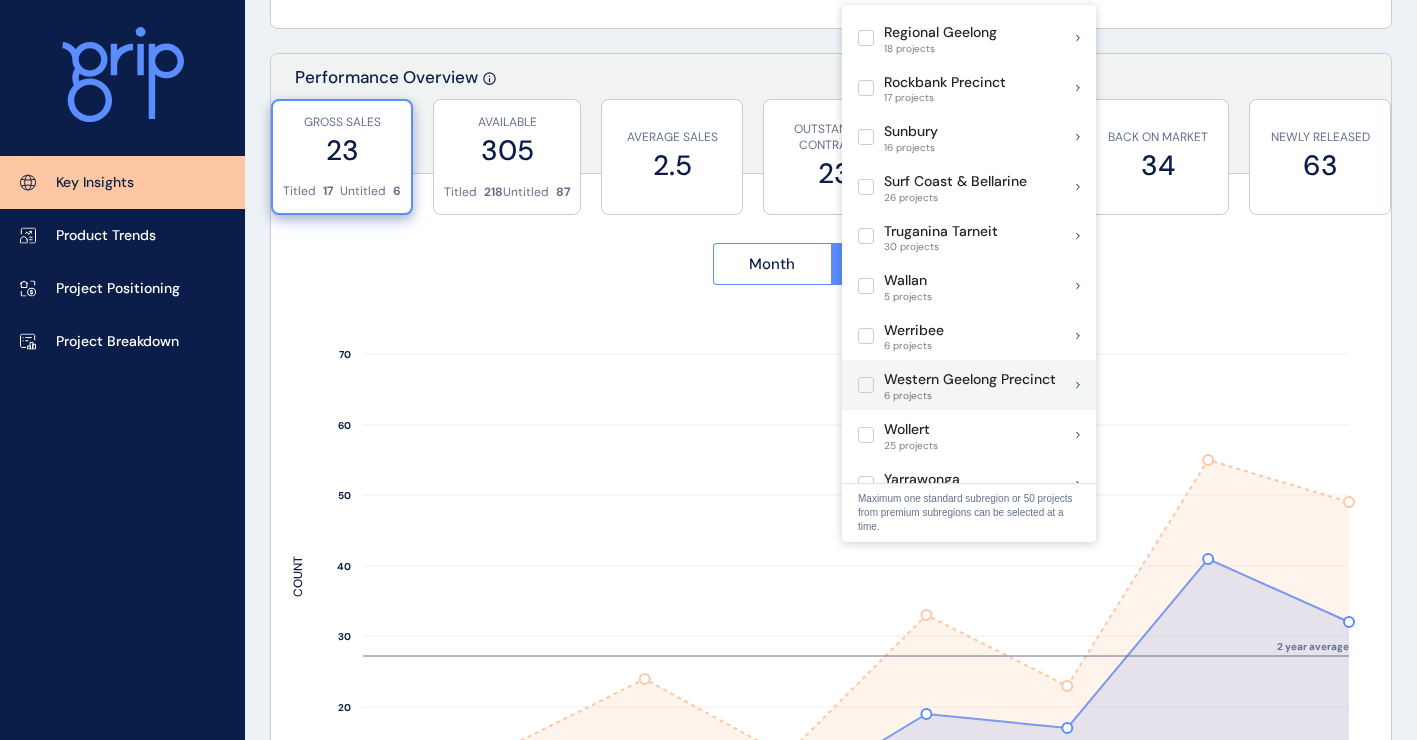 click at bounding box center (866, 385) 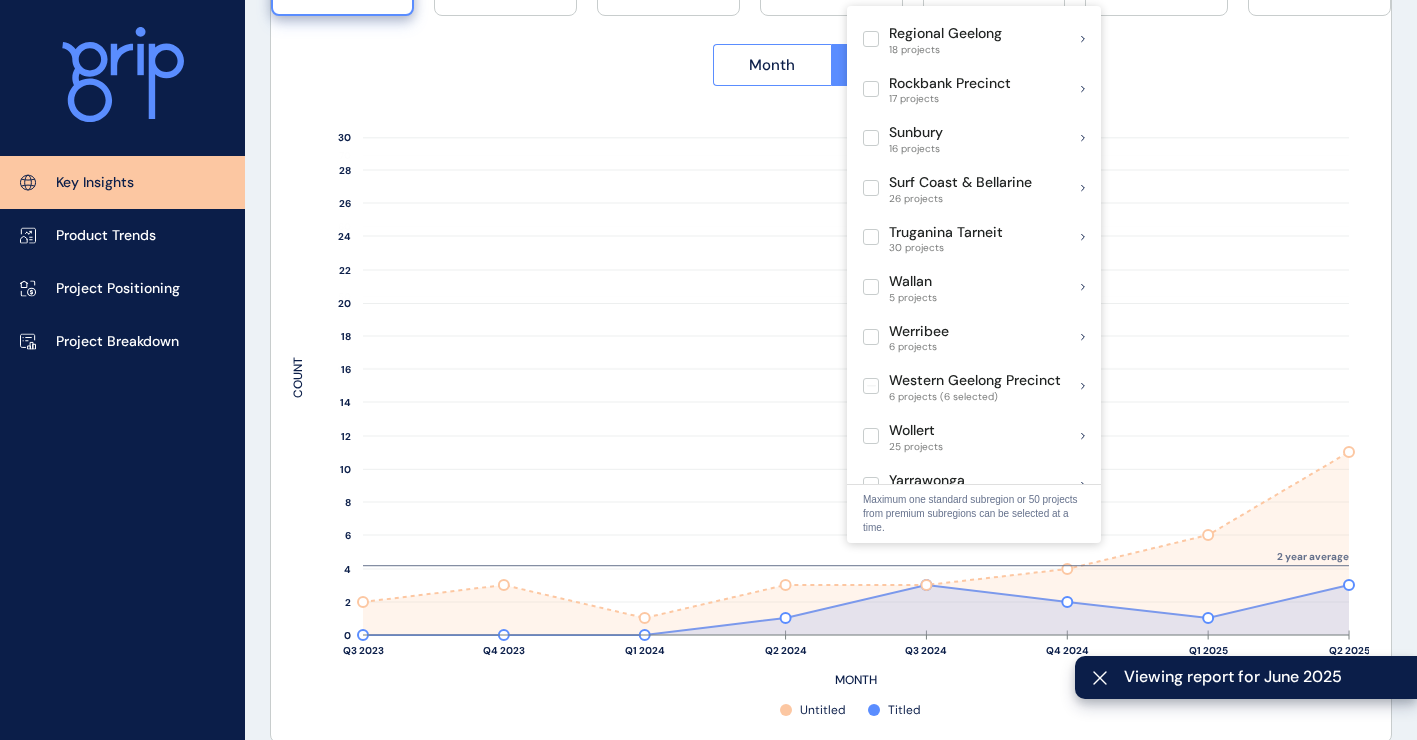 scroll, scrollTop: 900, scrollLeft: 0, axis: vertical 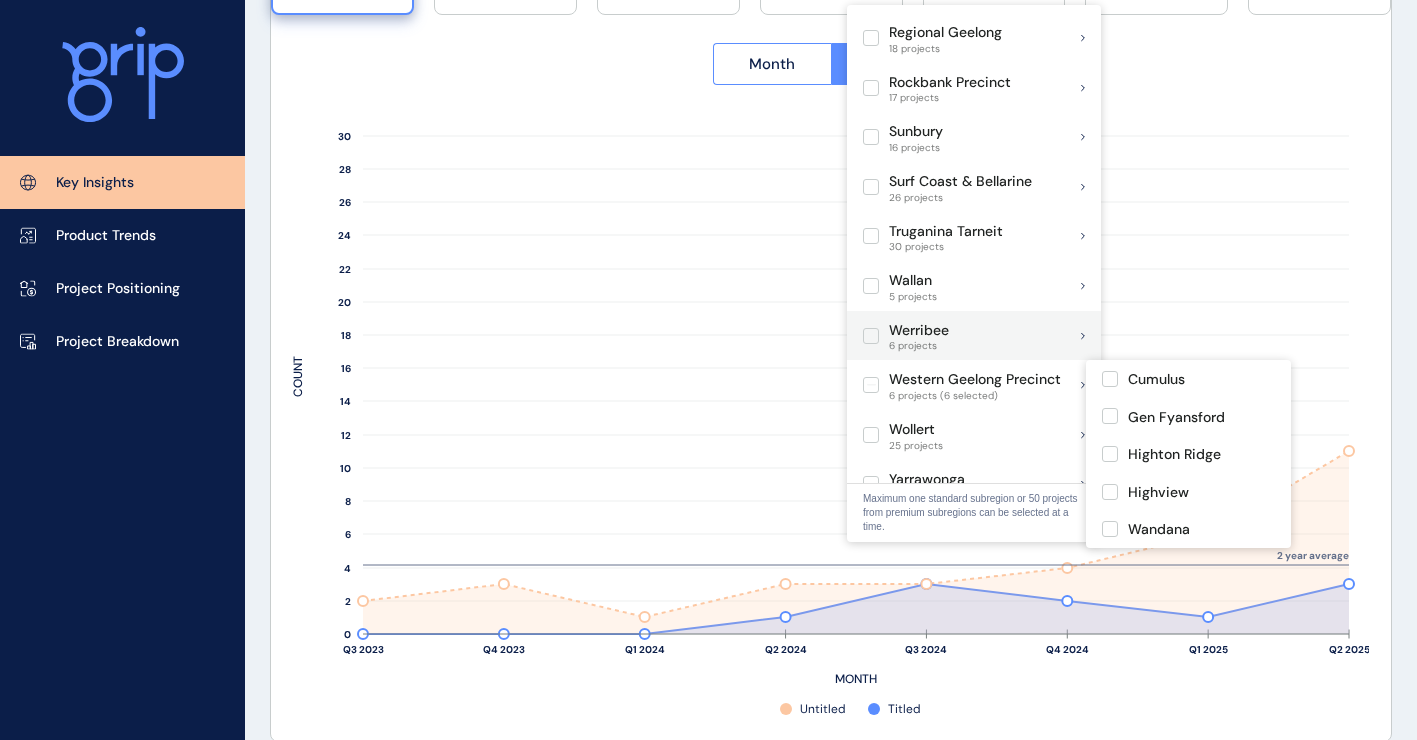 click at bounding box center [871, 385] 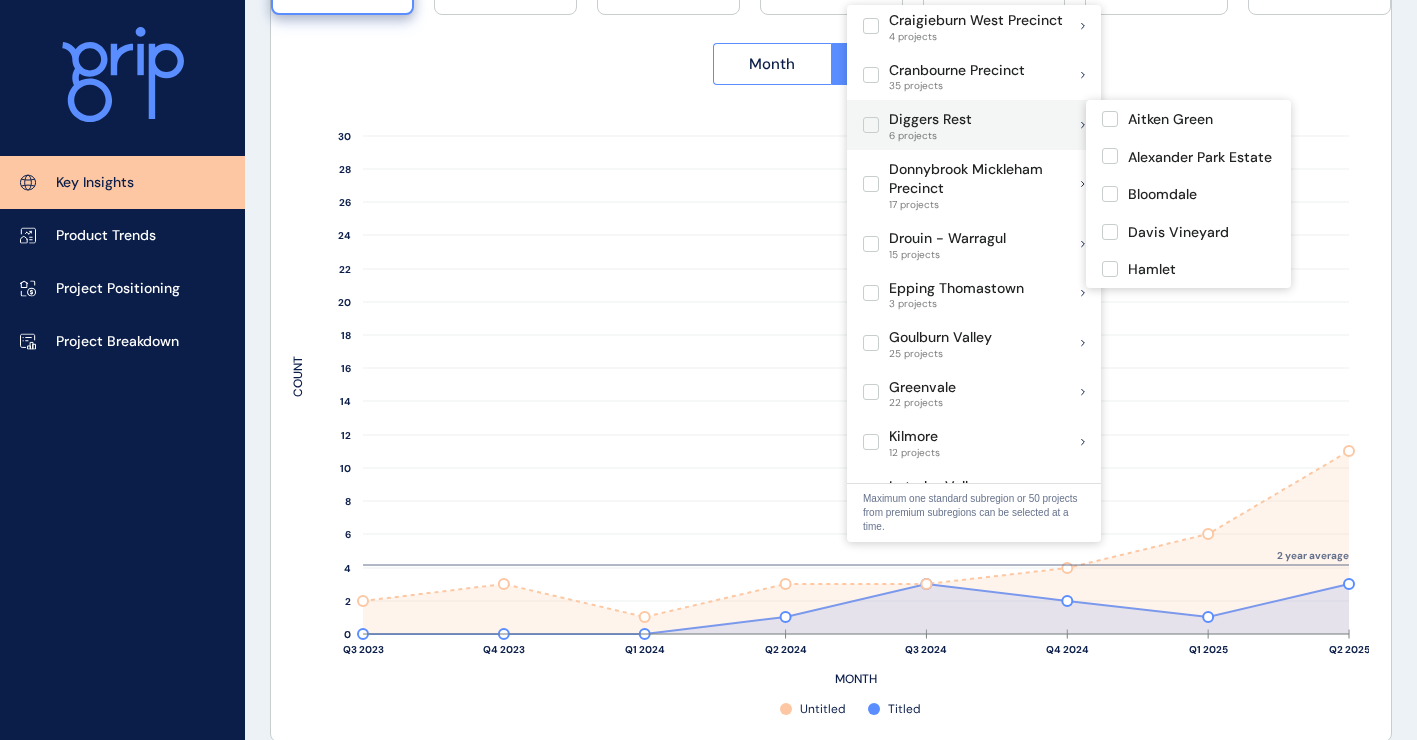 scroll, scrollTop: 100, scrollLeft: 0, axis: vertical 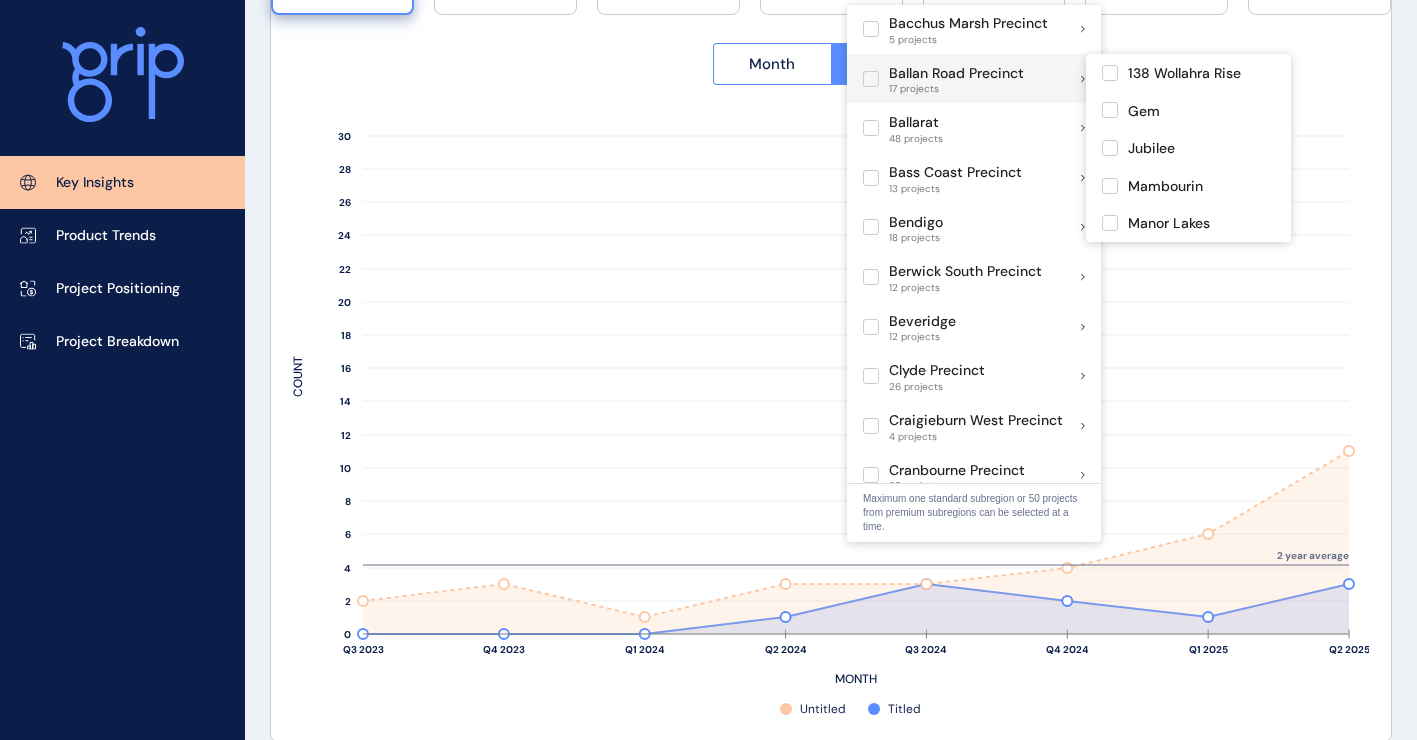 click at bounding box center [871, 79] 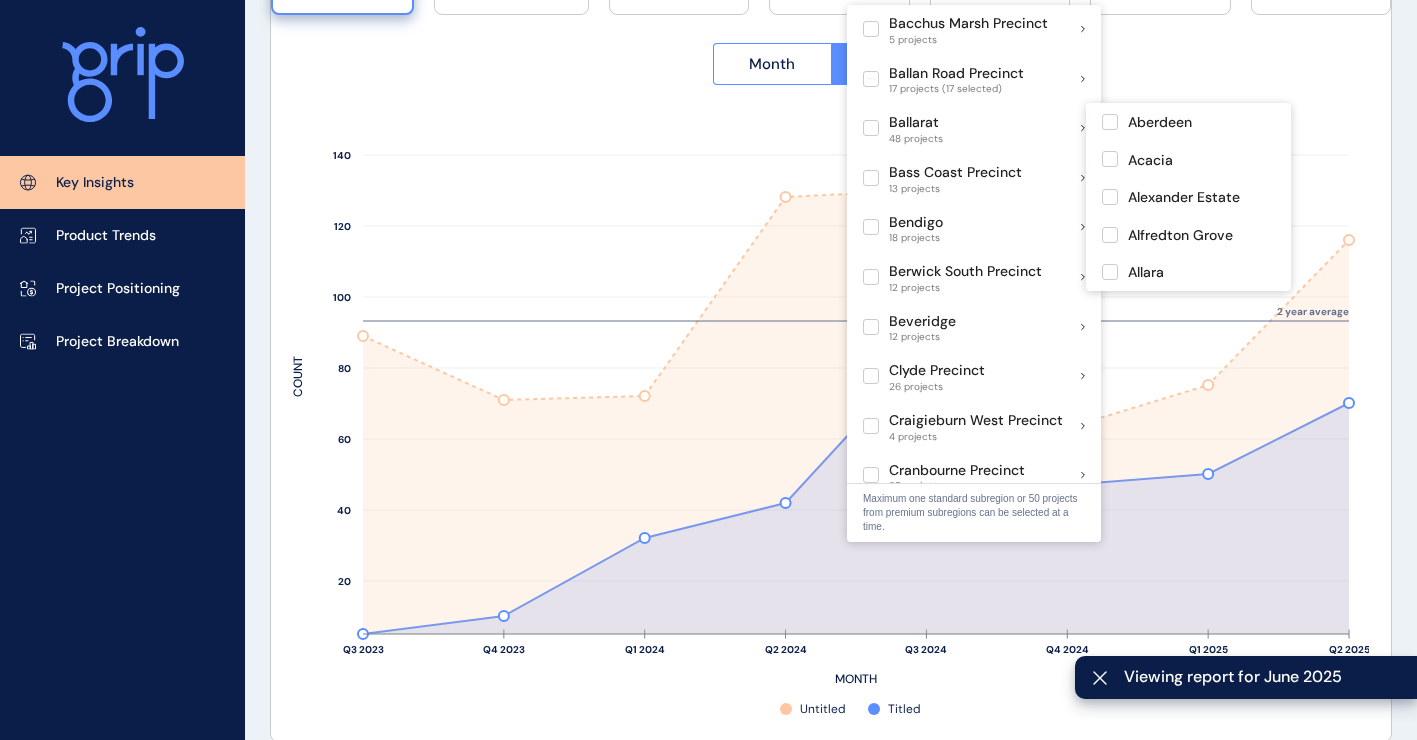 click on "Month Quarter" at bounding box center [831, 65] 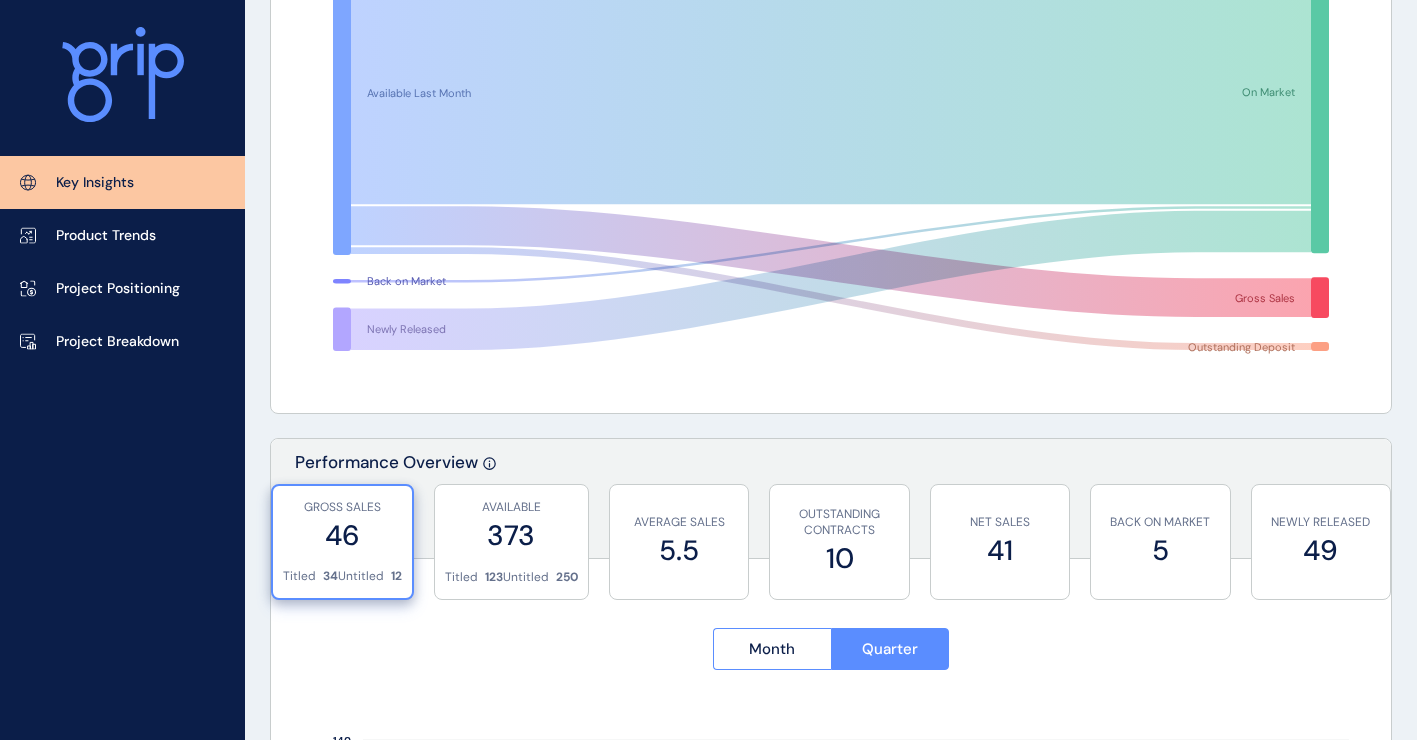 scroll, scrollTop: 0, scrollLeft: 0, axis: both 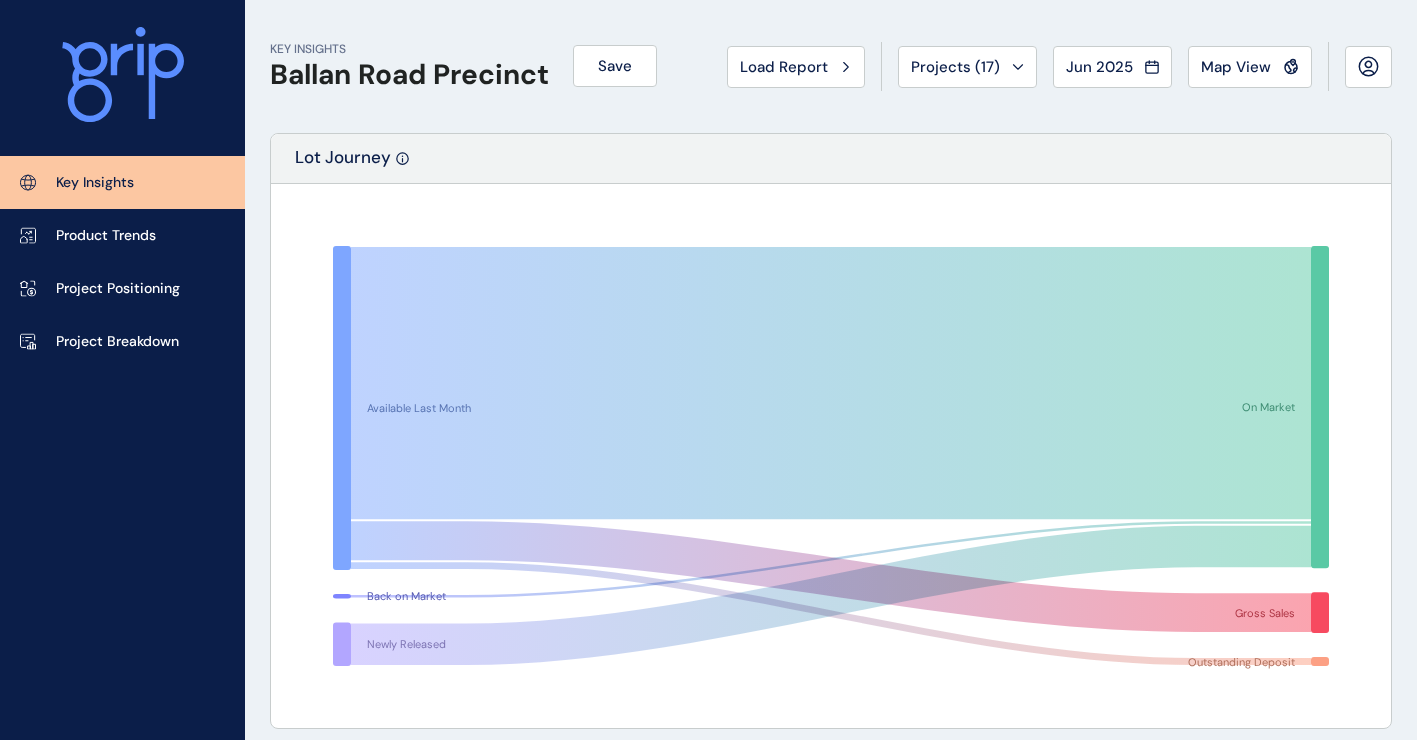 drag, startPoint x: 1003, startPoint y: 60, endPoint x: 997, endPoint y: 88, distance: 28.635643 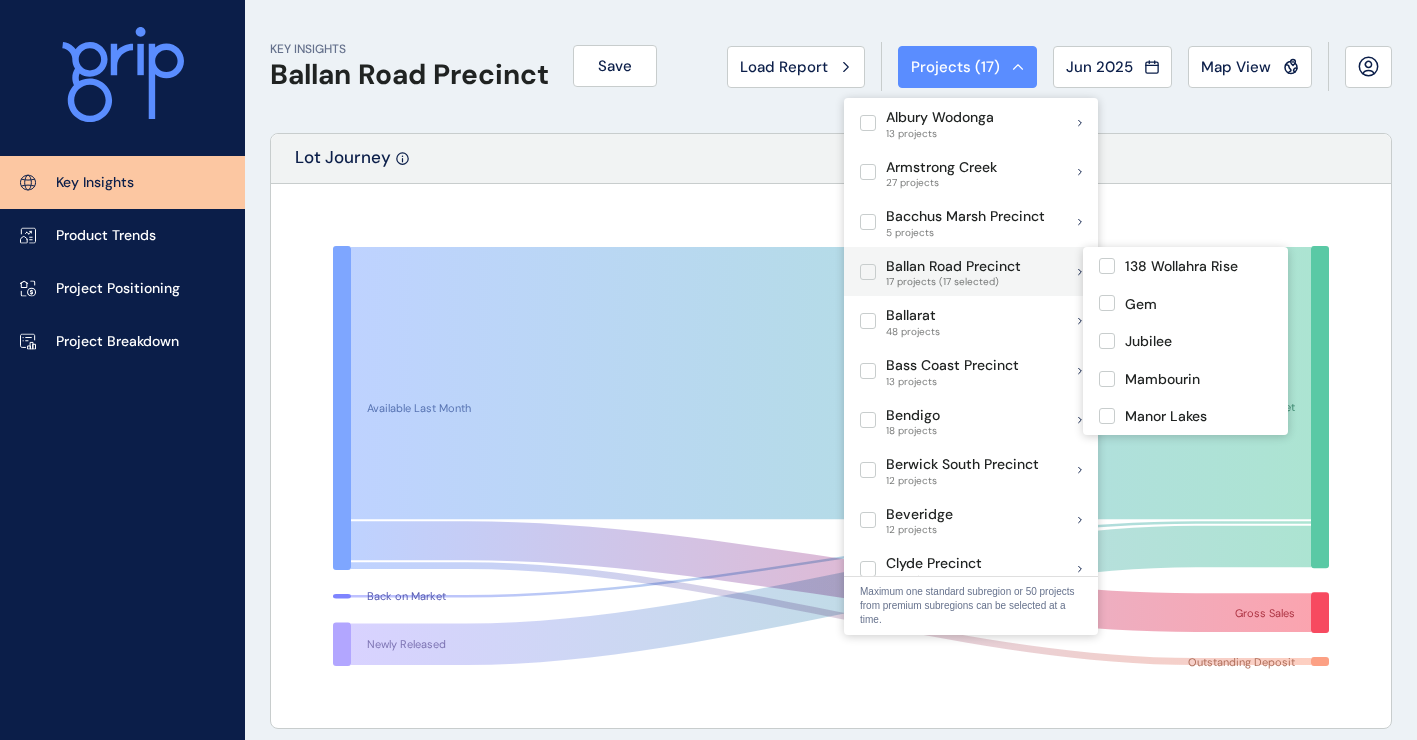 click at bounding box center (868, 272) 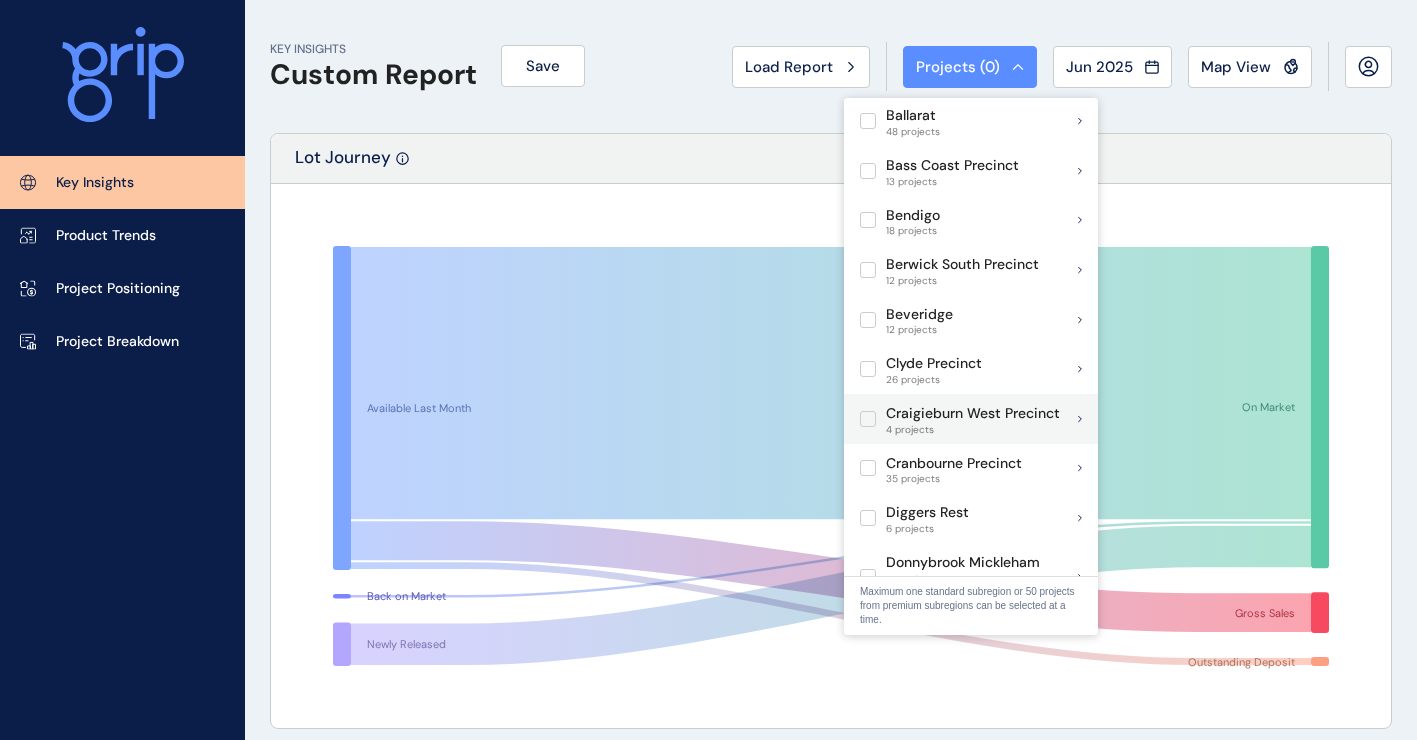 scroll, scrollTop: 300, scrollLeft: 0, axis: vertical 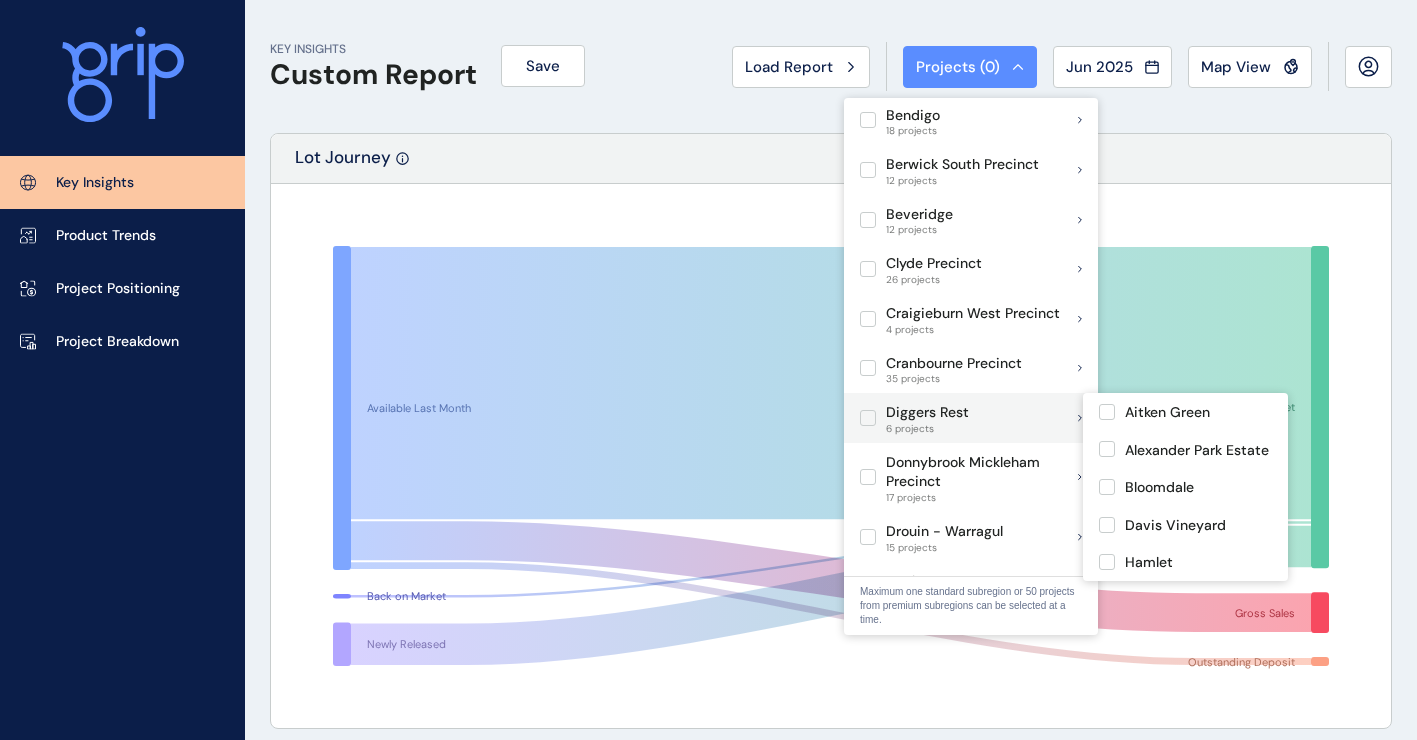 click at bounding box center [868, 418] 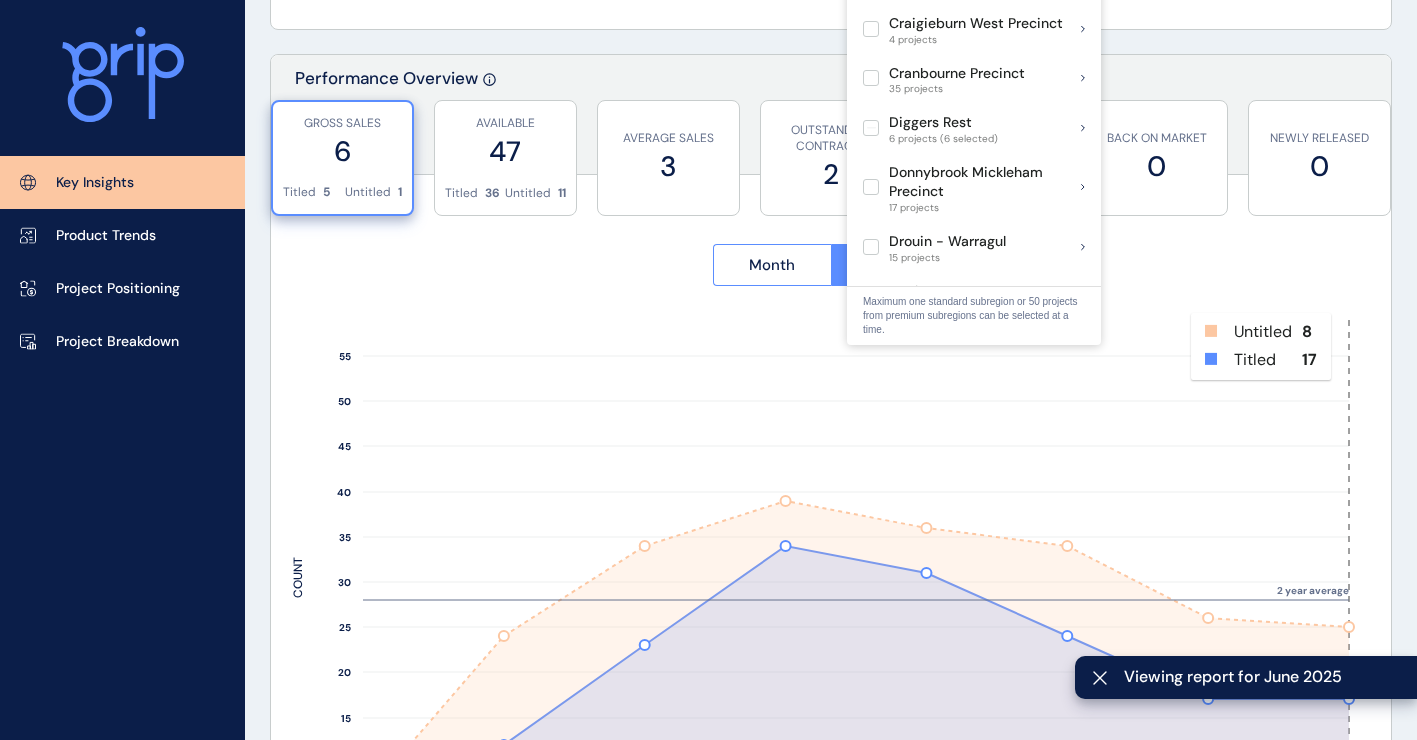scroll, scrollTop: 800, scrollLeft: 0, axis: vertical 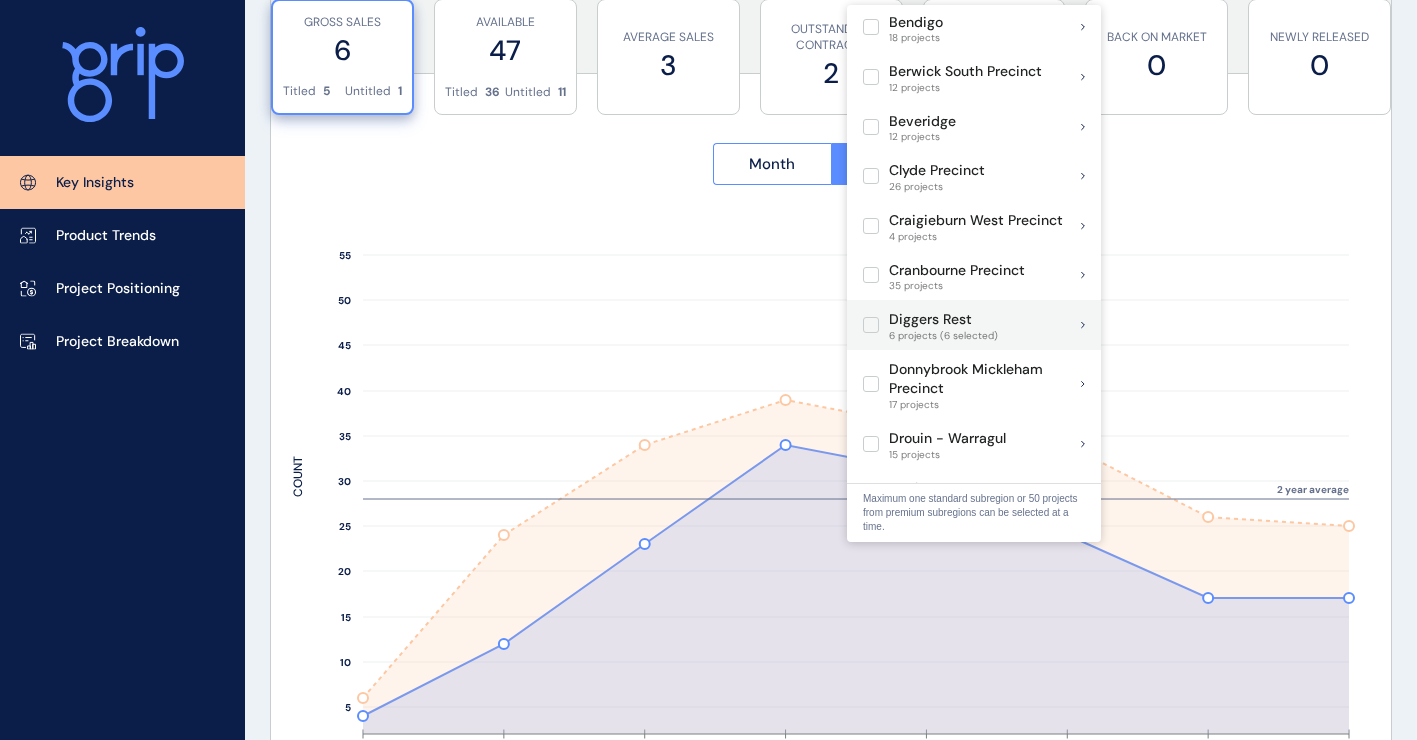 drag, startPoint x: 871, startPoint y: 326, endPoint x: 914, endPoint y: 306, distance: 47.423622 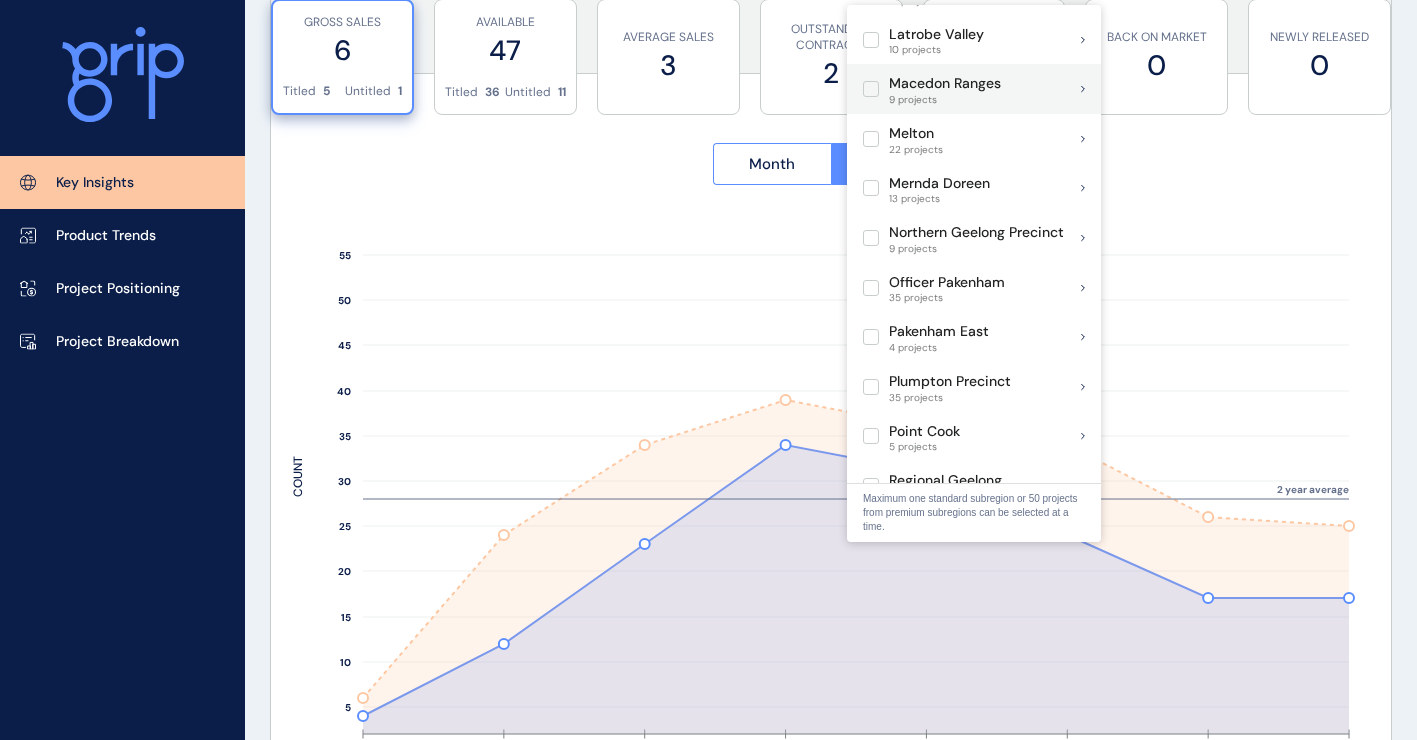 scroll, scrollTop: 1000, scrollLeft: 0, axis: vertical 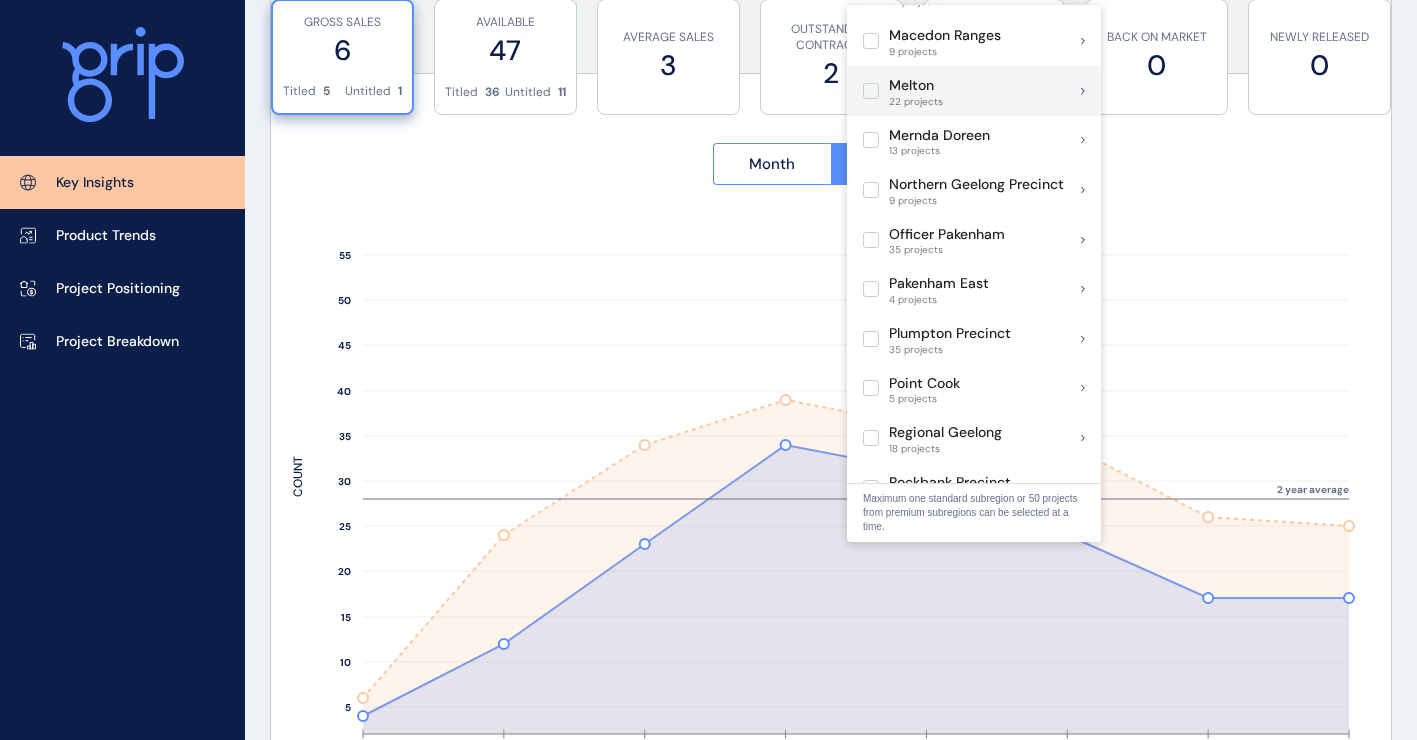 click at bounding box center [871, 91] 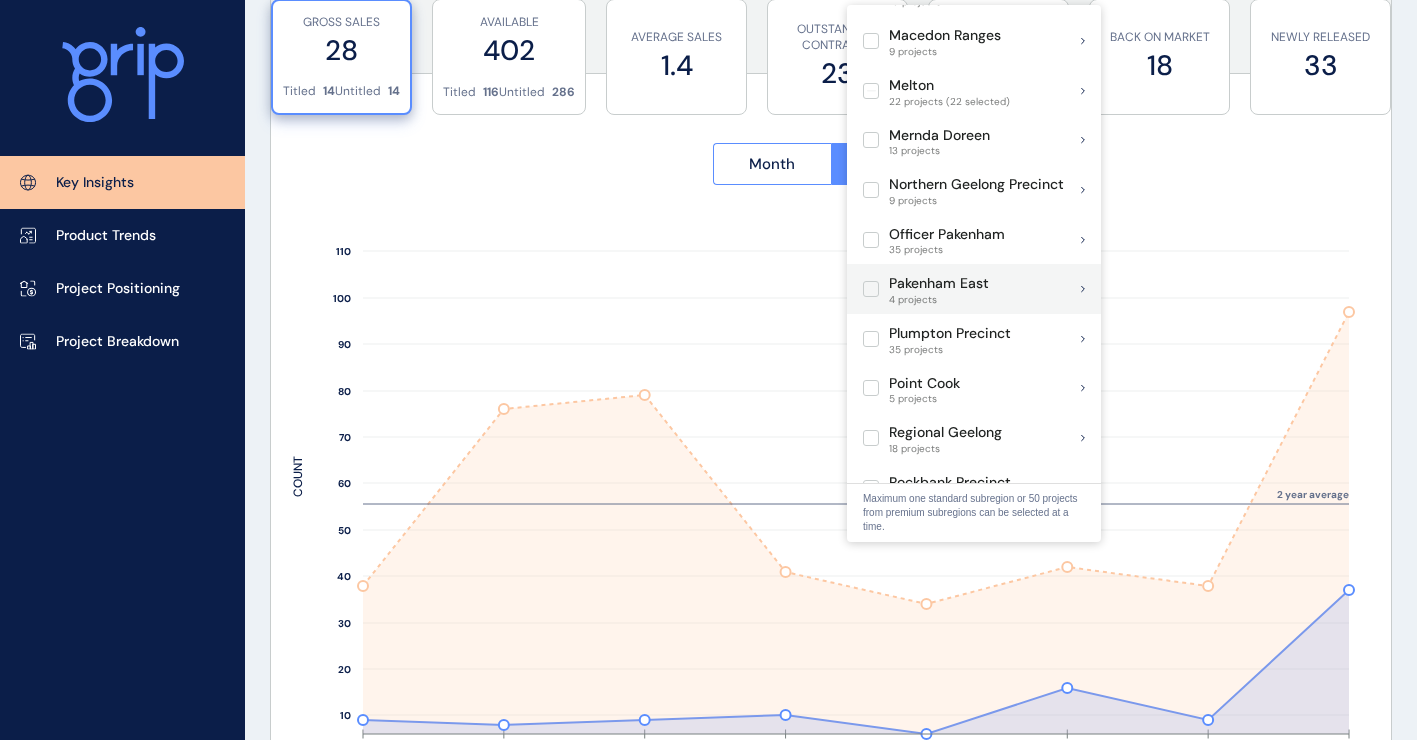 drag, startPoint x: 866, startPoint y: 92, endPoint x: 1006, endPoint y: 279, distance: 233.60008 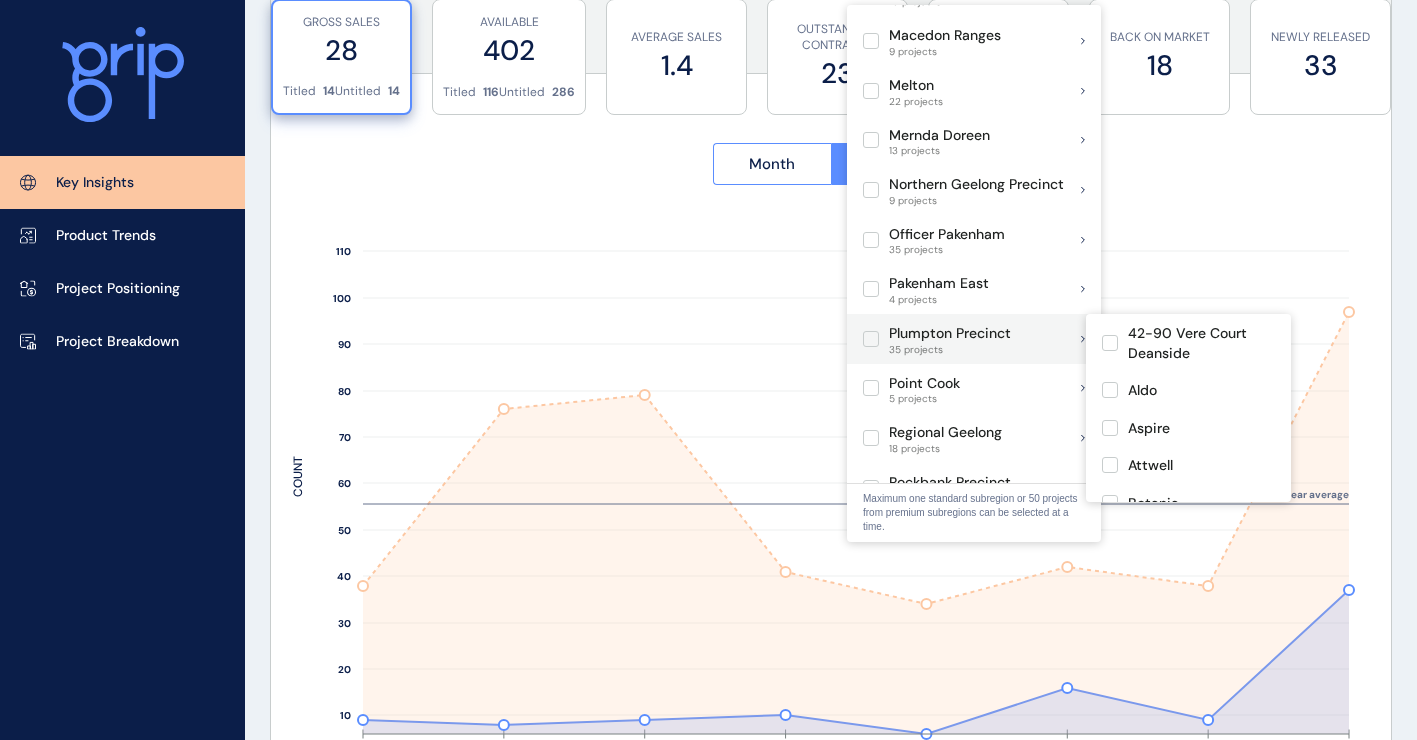 click at bounding box center (871, 339) 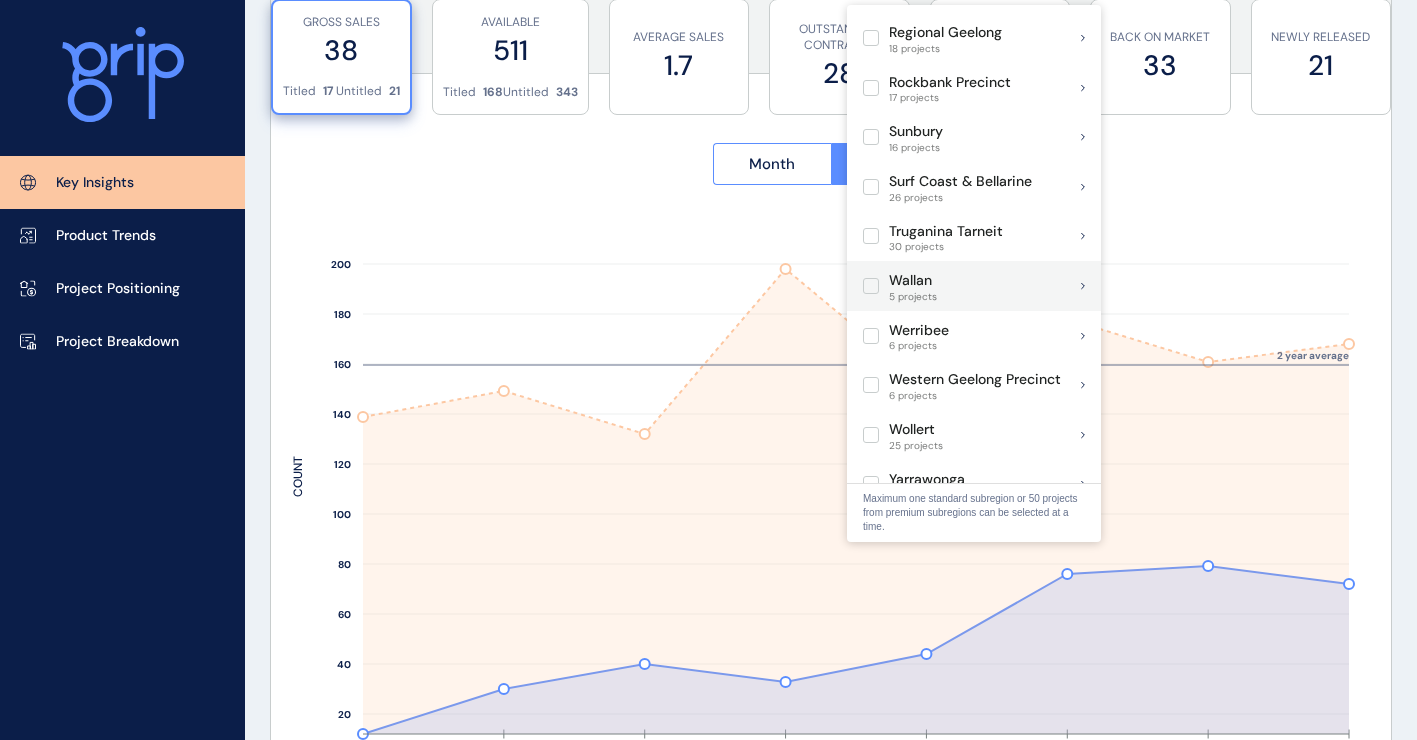 scroll, scrollTop: 1200, scrollLeft: 0, axis: vertical 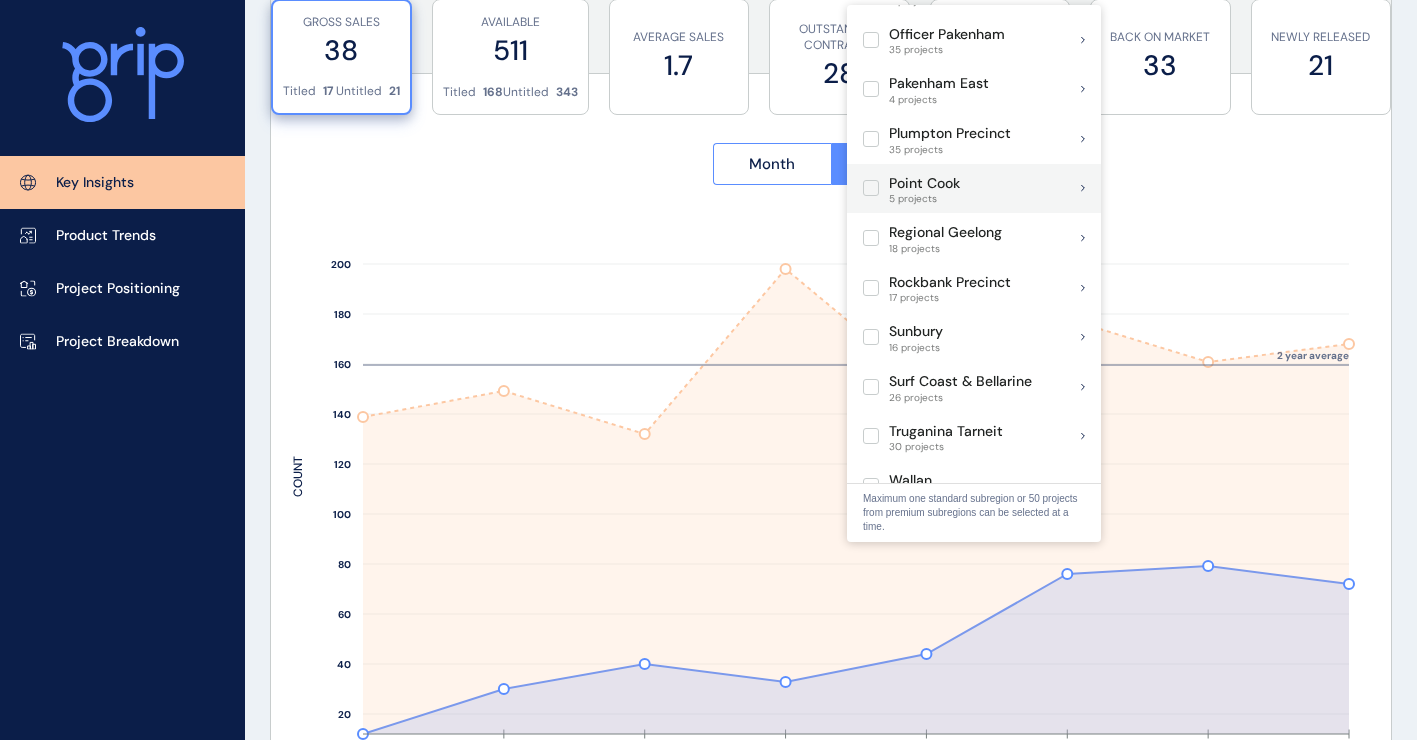 click at bounding box center (871, 188) 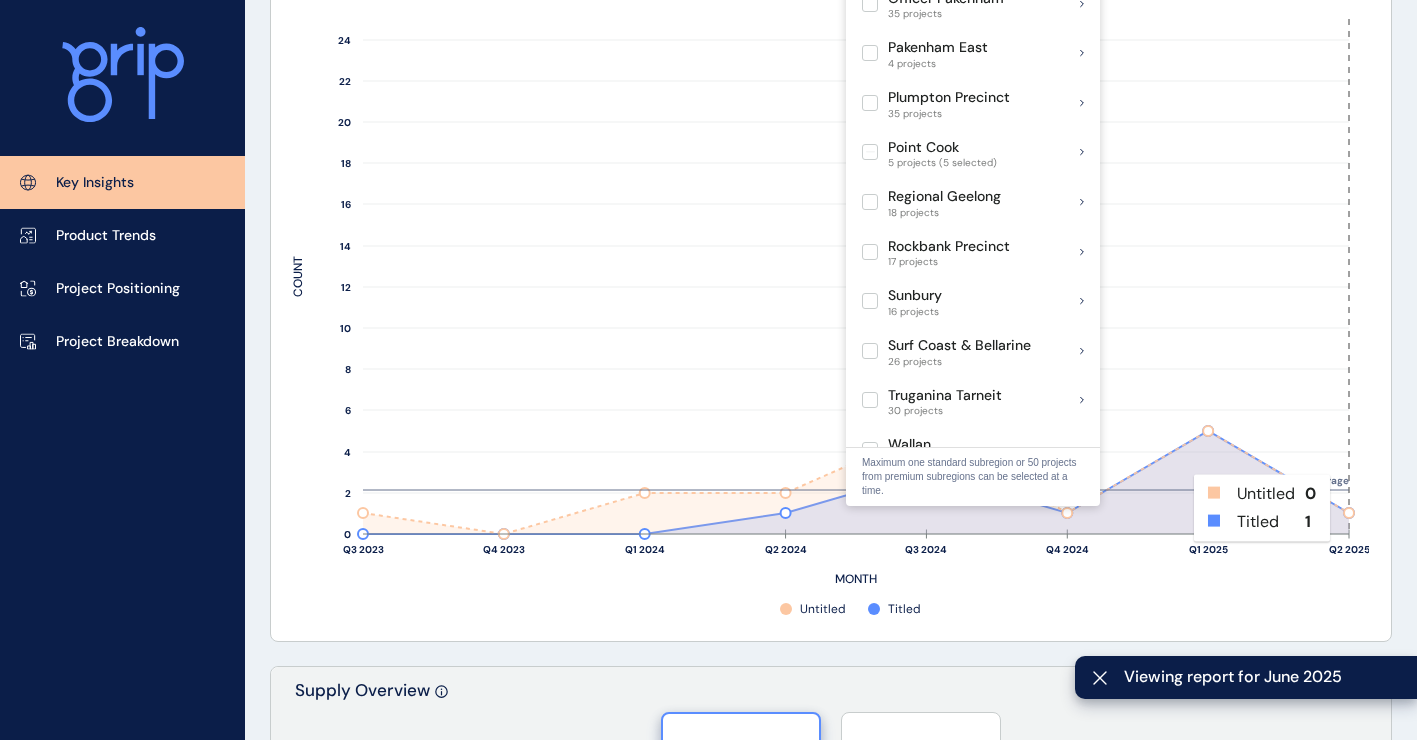 scroll, scrollTop: 800, scrollLeft: 0, axis: vertical 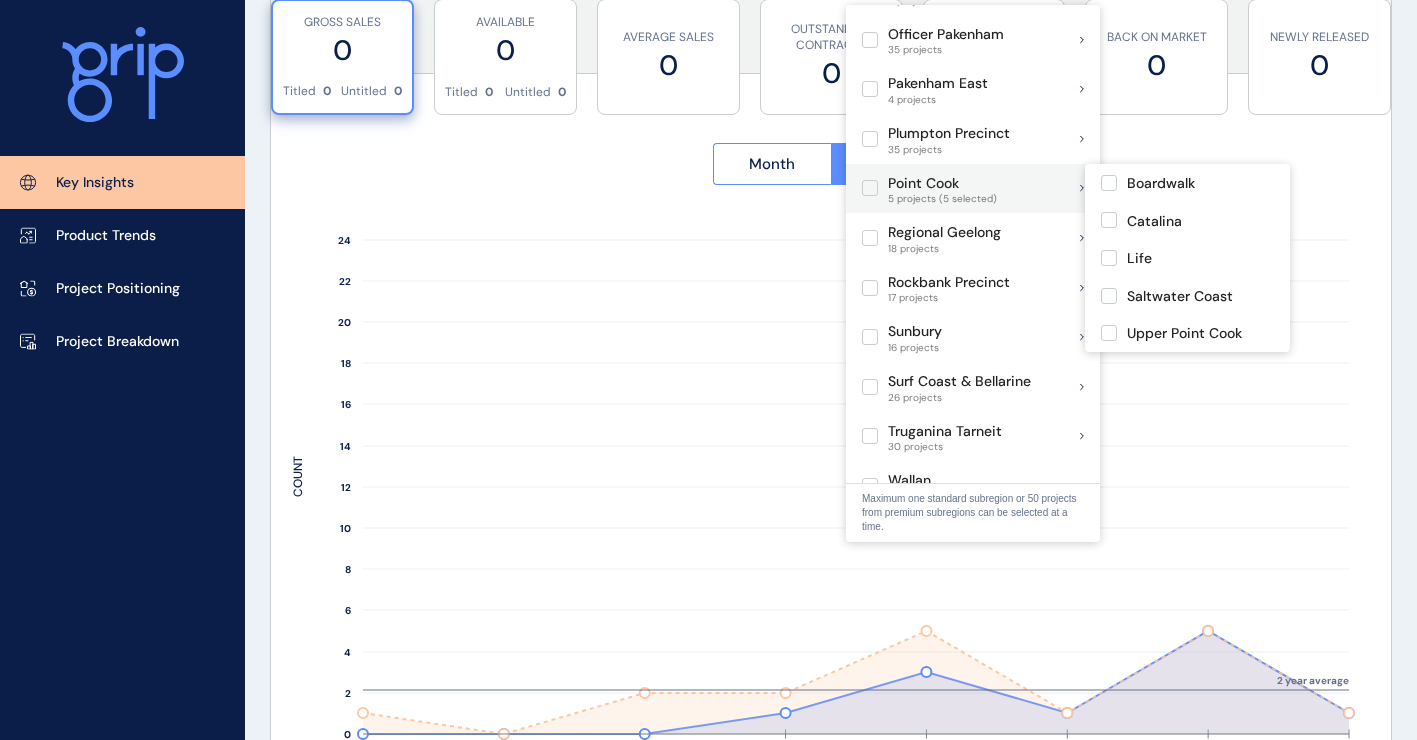 drag, startPoint x: 869, startPoint y: 187, endPoint x: 907, endPoint y: 208, distance: 43.416588 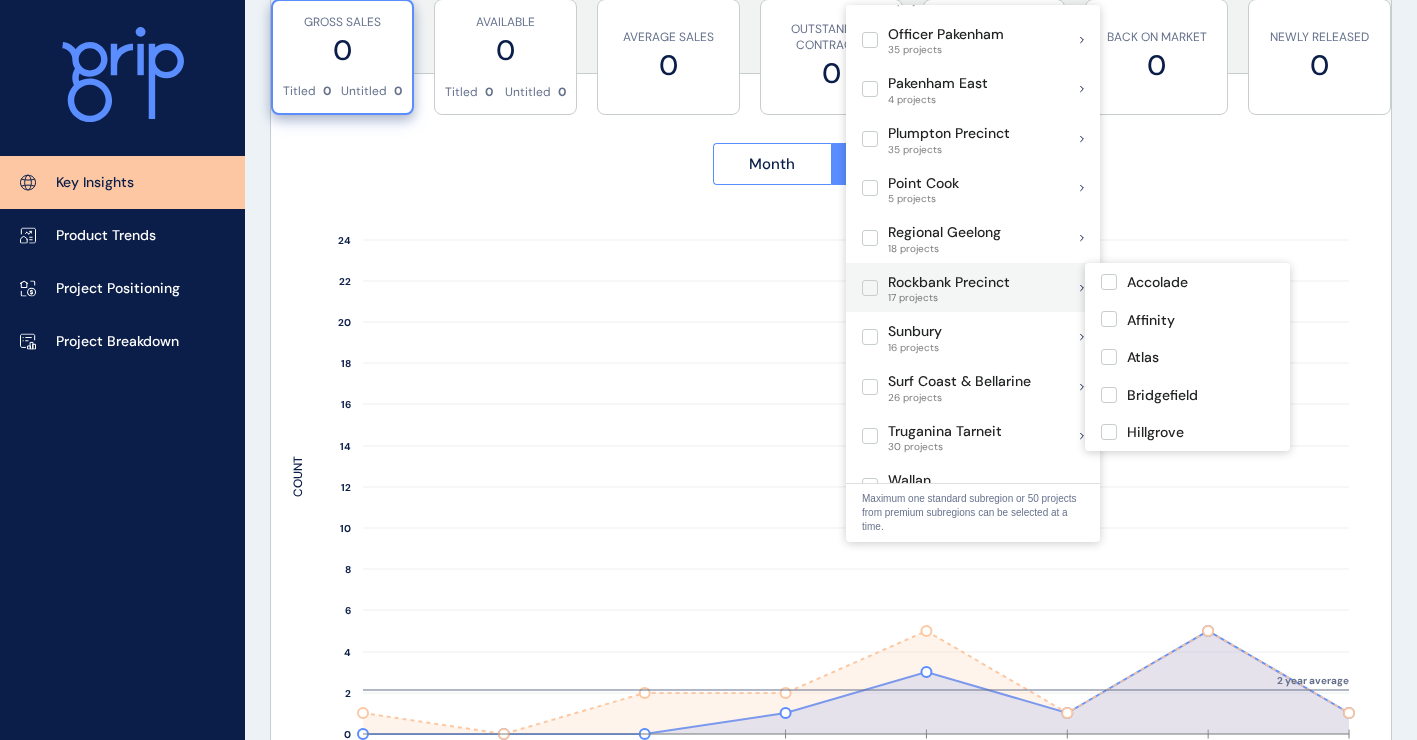 click at bounding box center [870, 288] 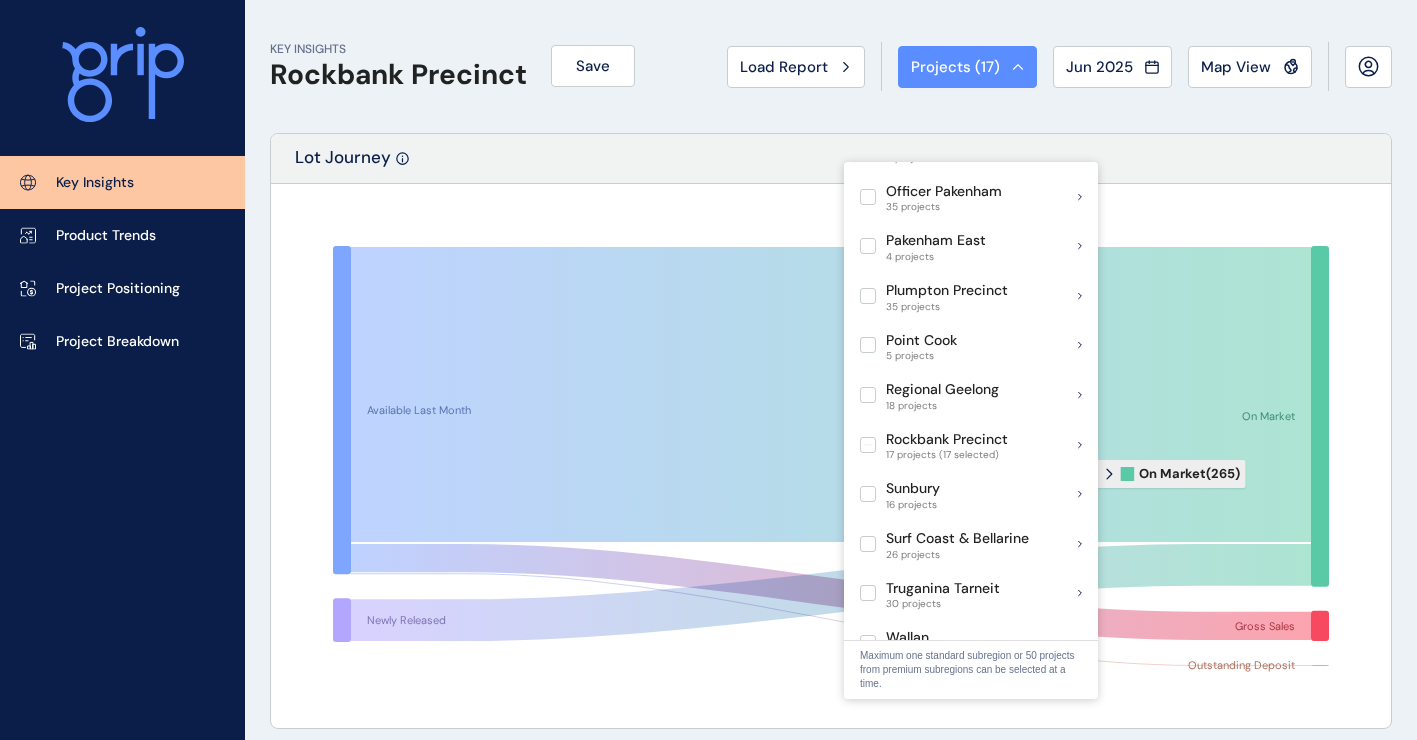 scroll, scrollTop: 600, scrollLeft: 0, axis: vertical 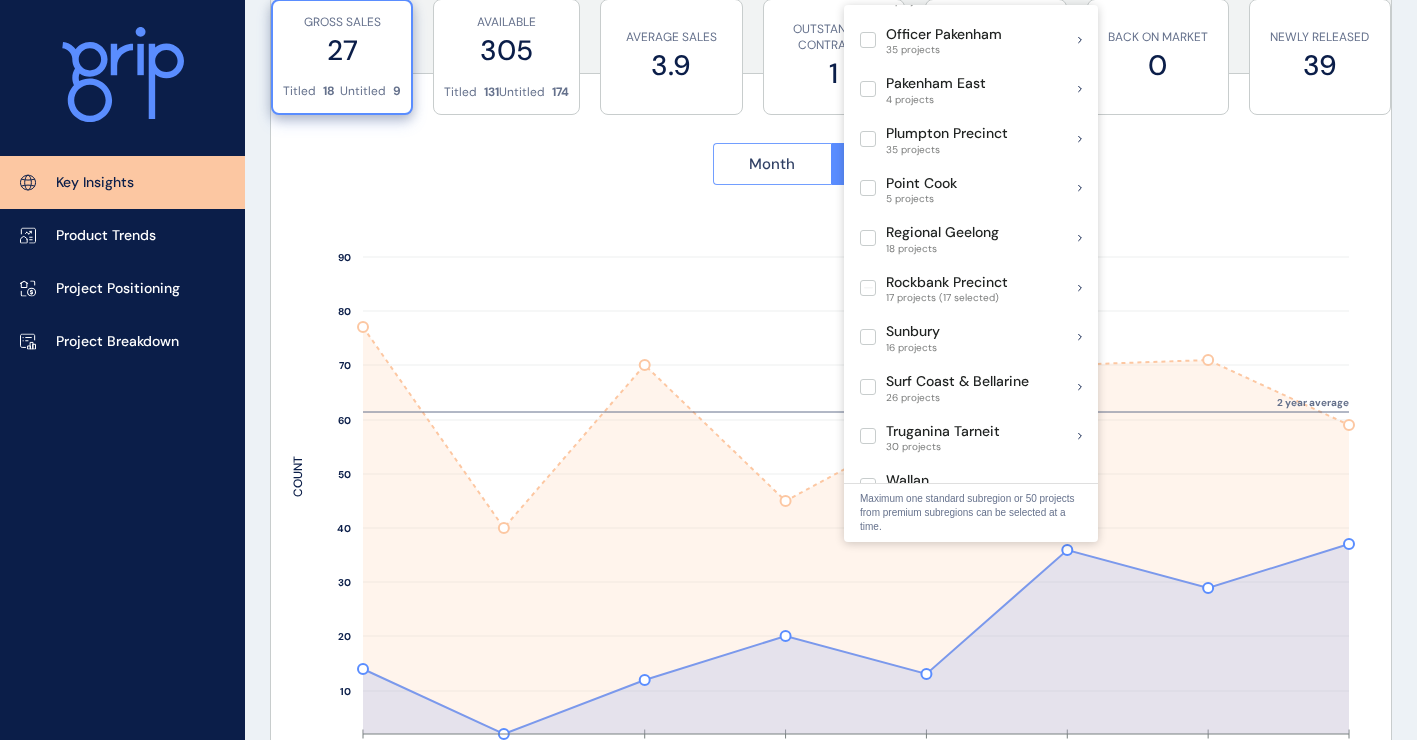 drag, startPoint x: 766, startPoint y: 171, endPoint x: 788, endPoint y: 174, distance: 22.203604 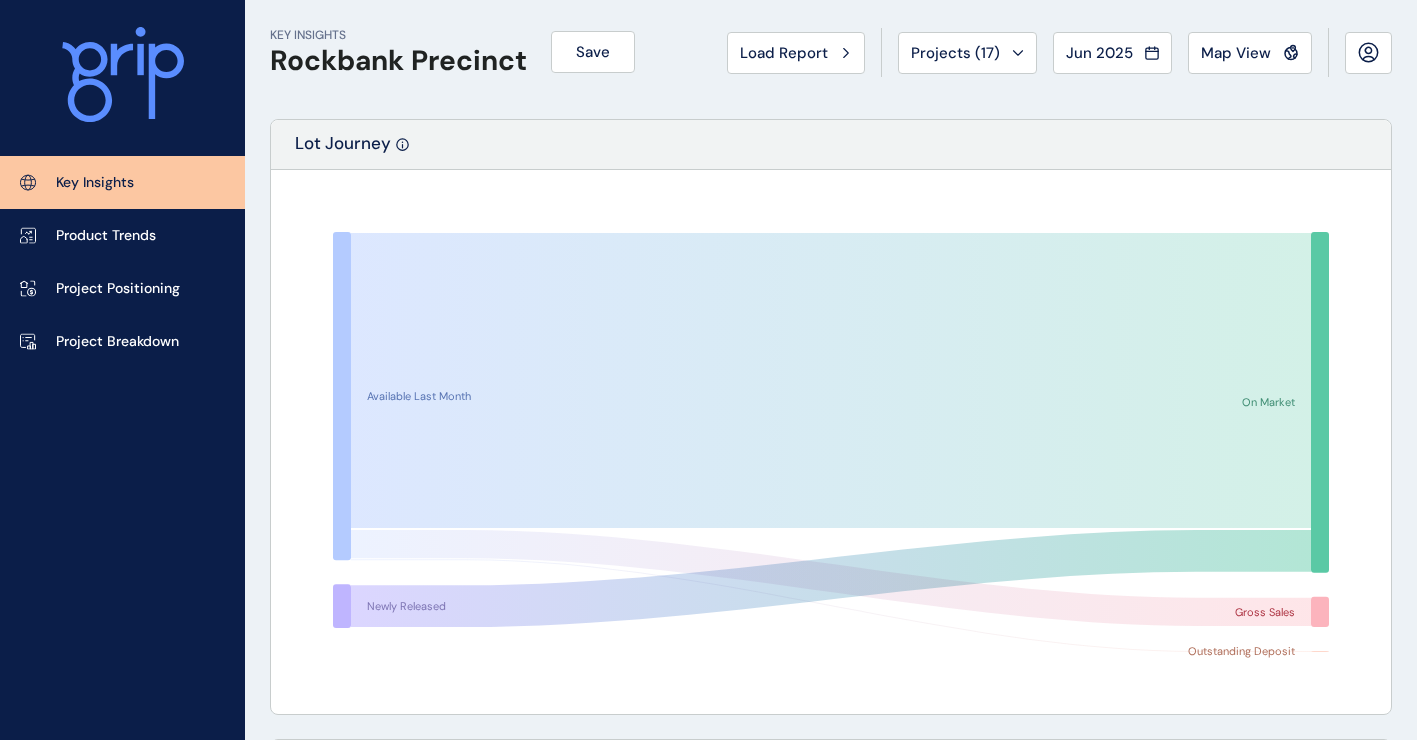 scroll, scrollTop: 0, scrollLeft: 0, axis: both 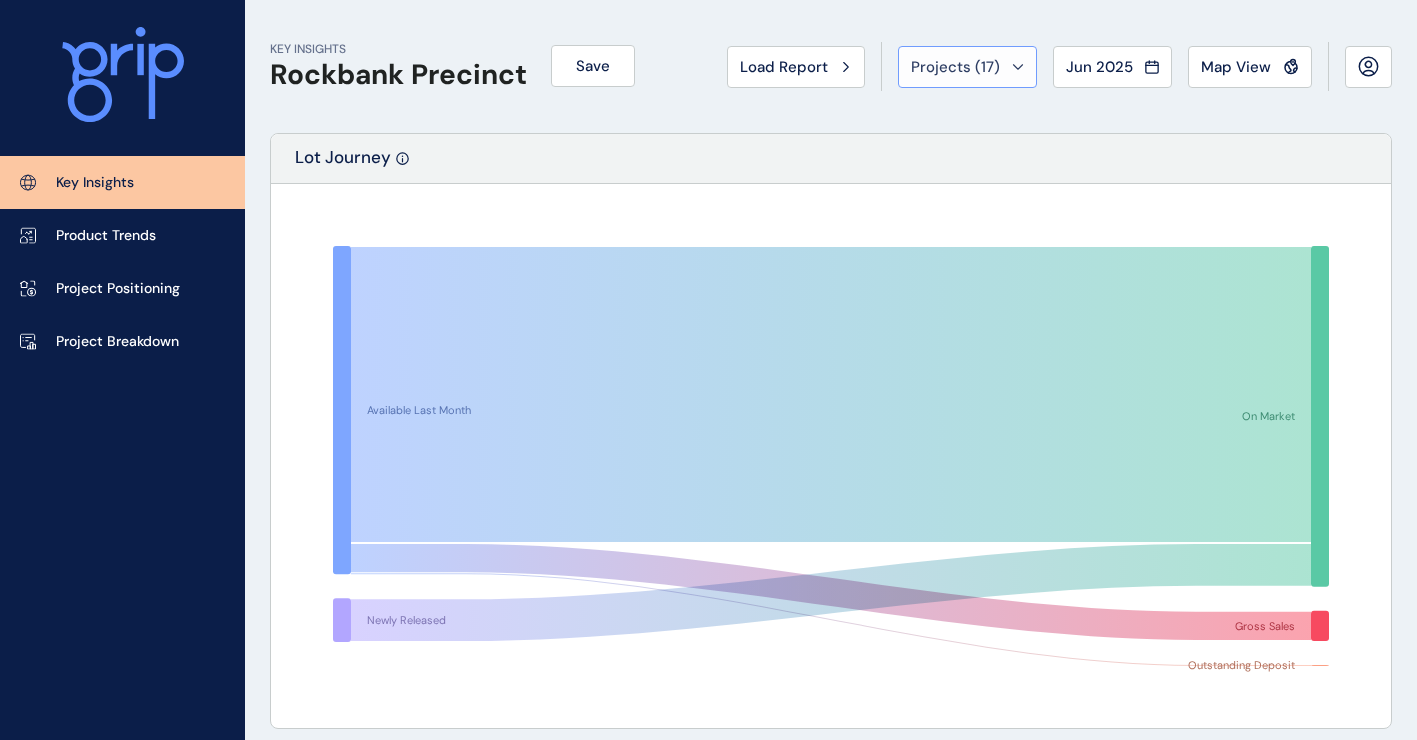 click on "Projects ( 17 )" at bounding box center [967, 67] 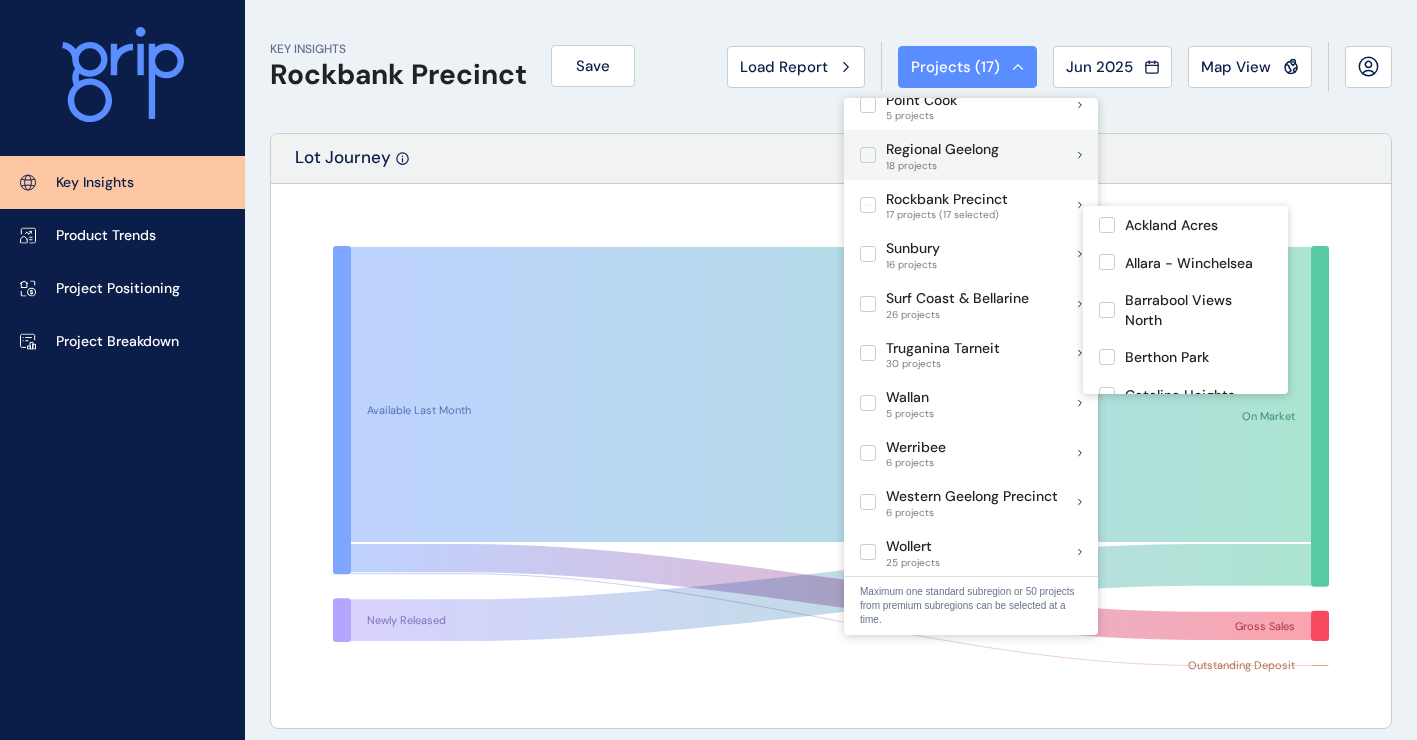scroll, scrollTop: 1300, scrollLeft: 0, axis: vertical 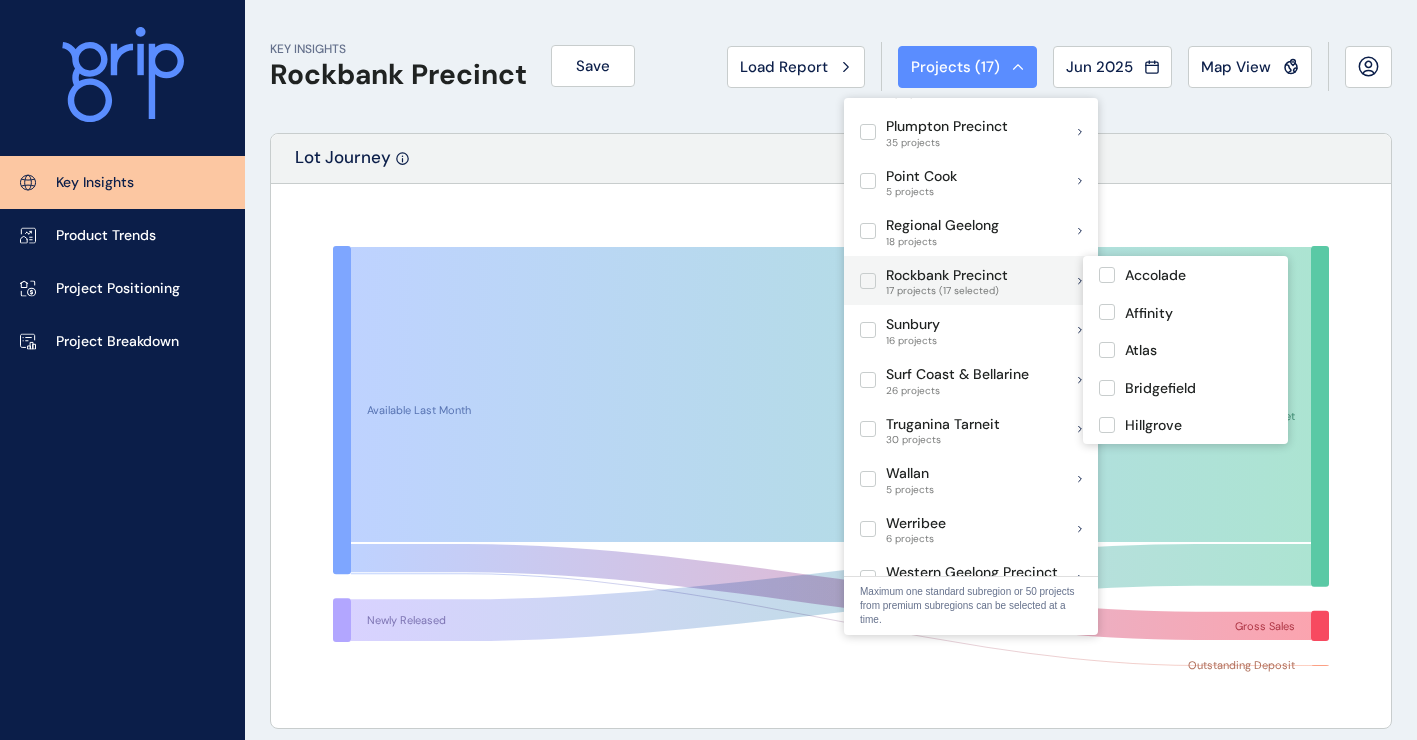 drag, startPoint x: 867, startPoint y: 279, endPoint x: 900, endPoint y: 428, distance: 152.61061 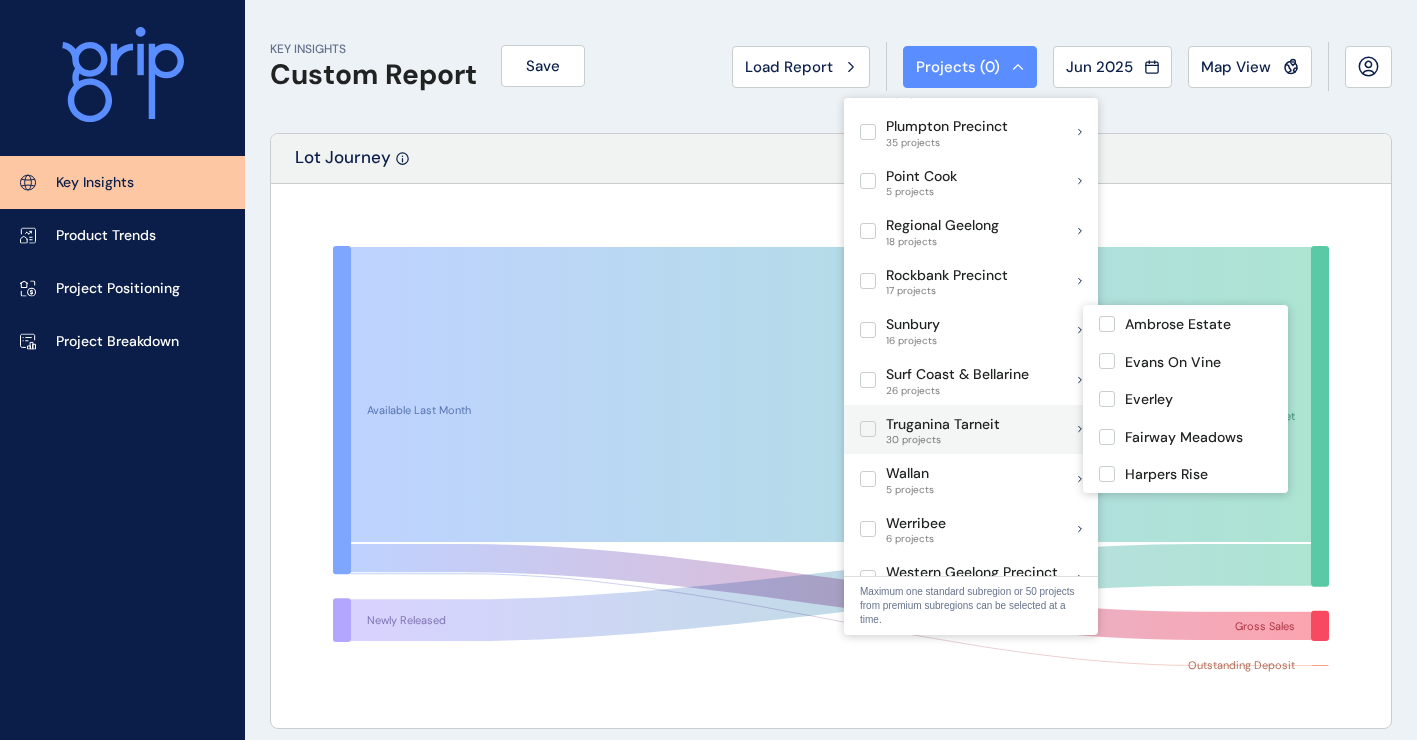 click at bounding box center [868, 429] 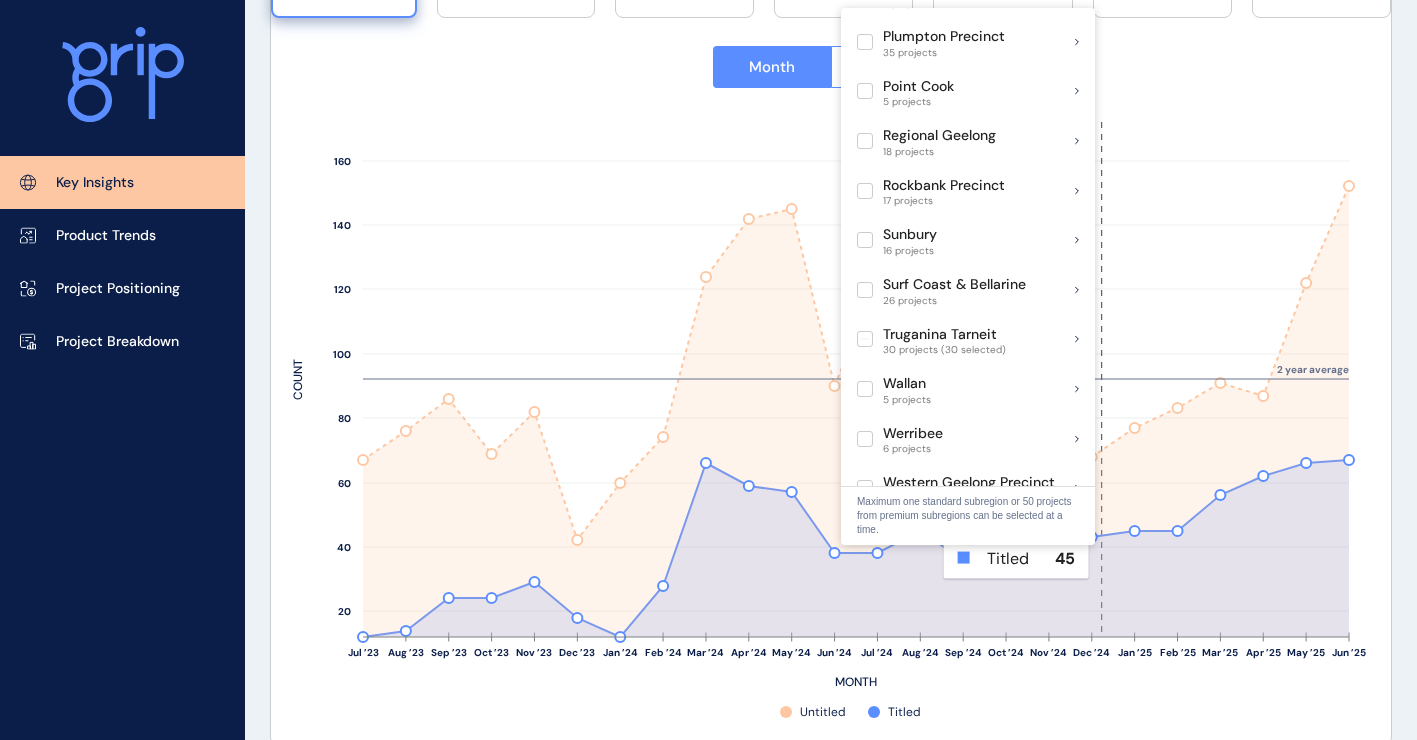 scroll, scrollTop: 900, scrollLeft: 0, axis: vertical 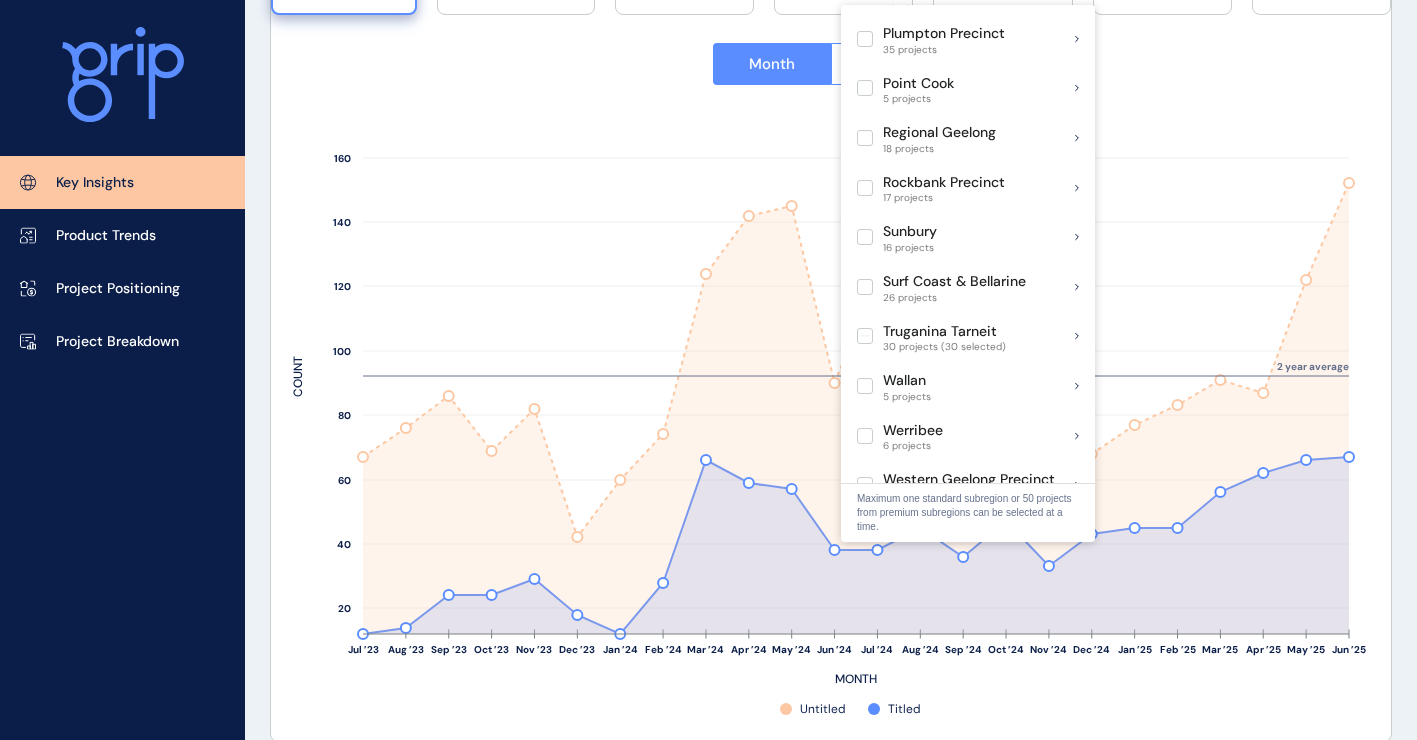 click on "Month Quarter" at bounding box center (831, 65) 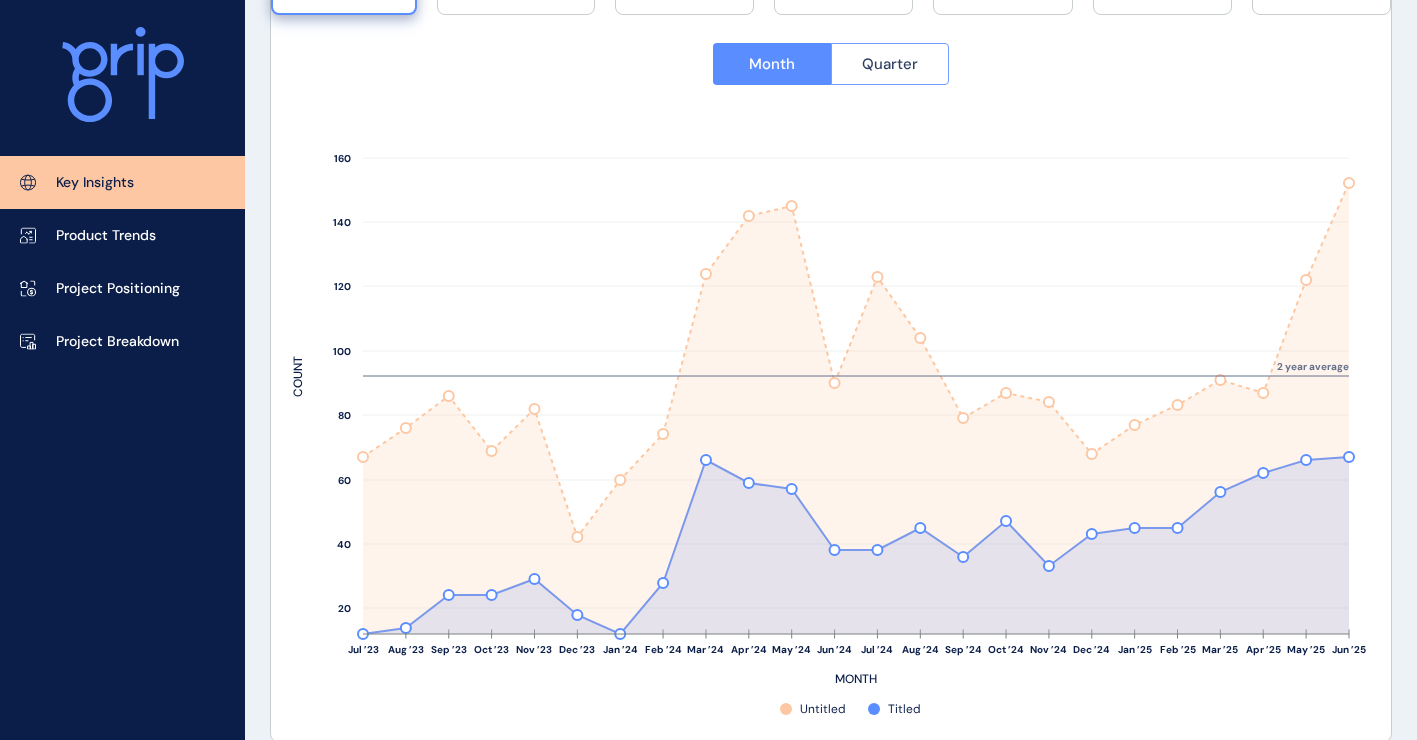 click on "Quarter" at bounding box center (890, 64) 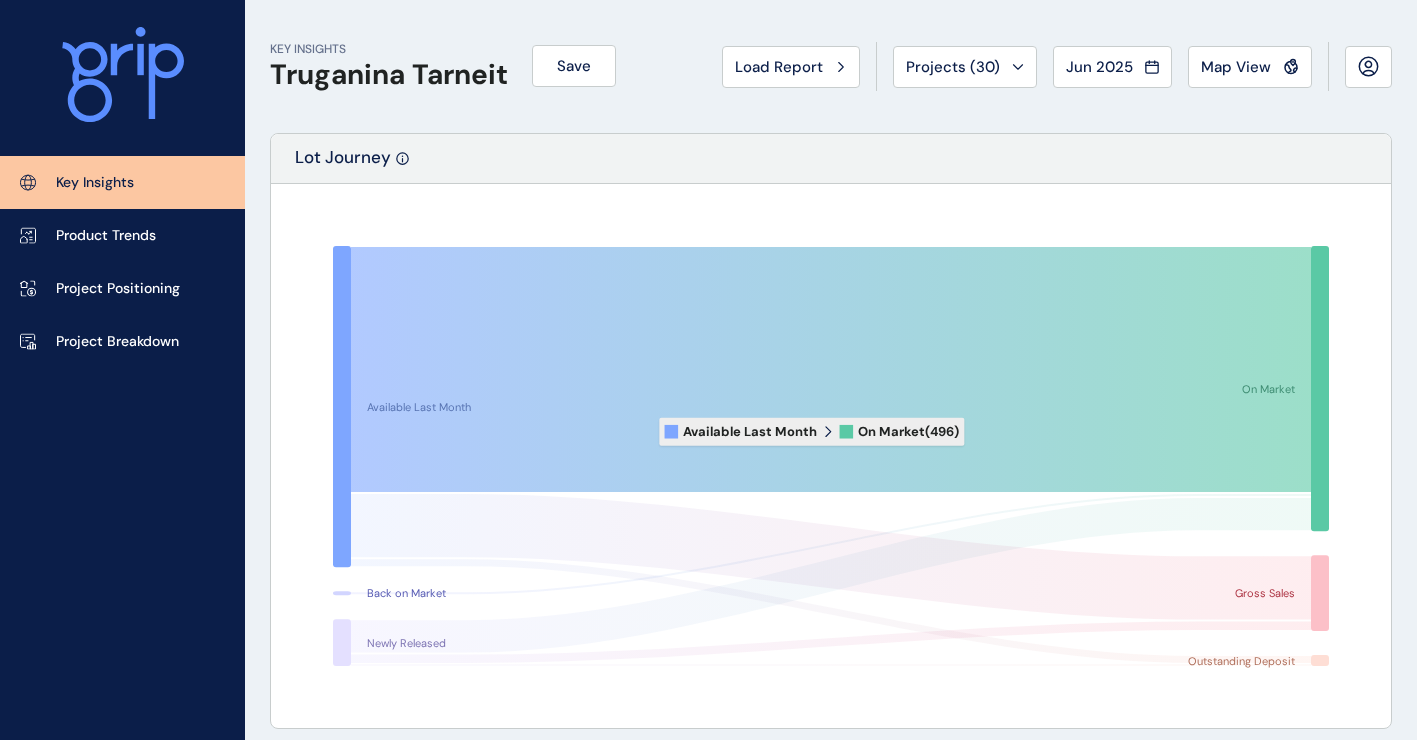 scroll, scrollTop: 0, scrollLeft: 0, axis: both 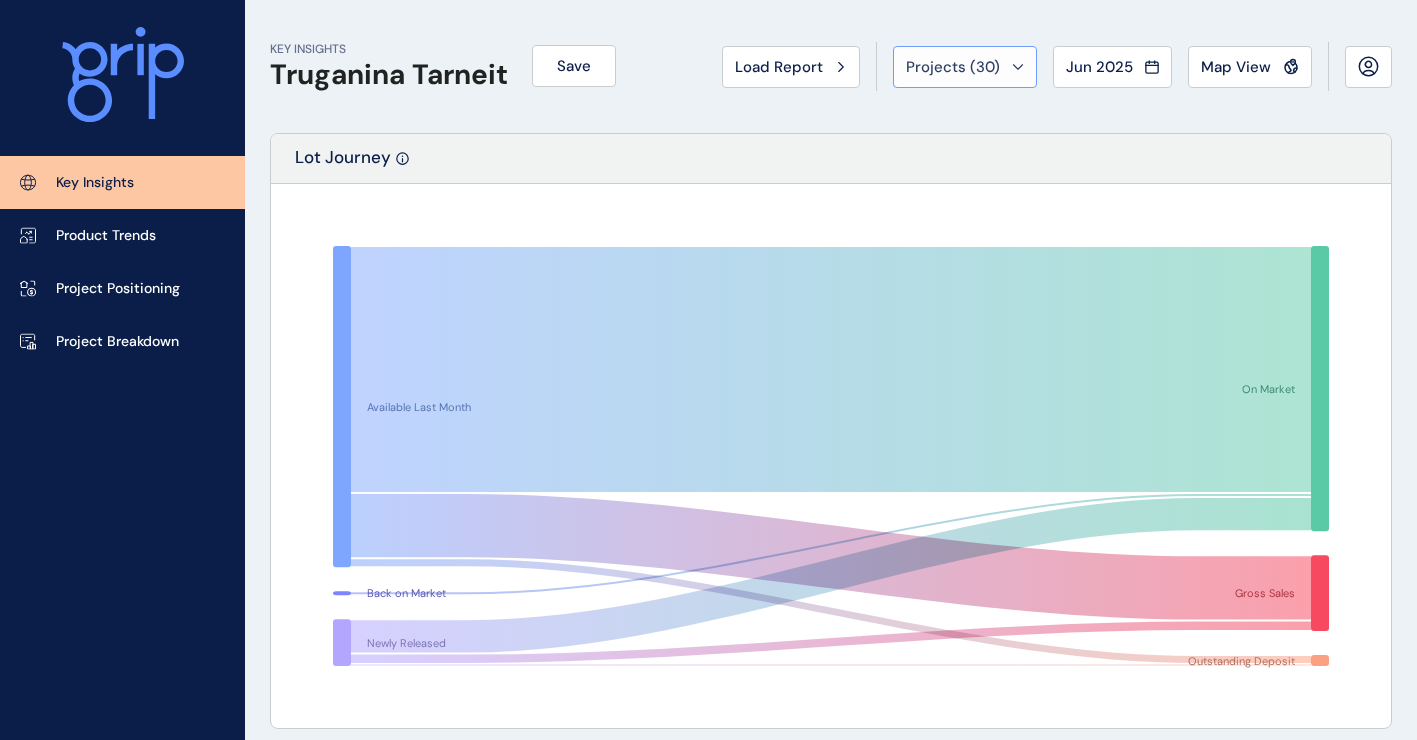 click on "Projects ( 30 )" at bounding box center [953, 67] 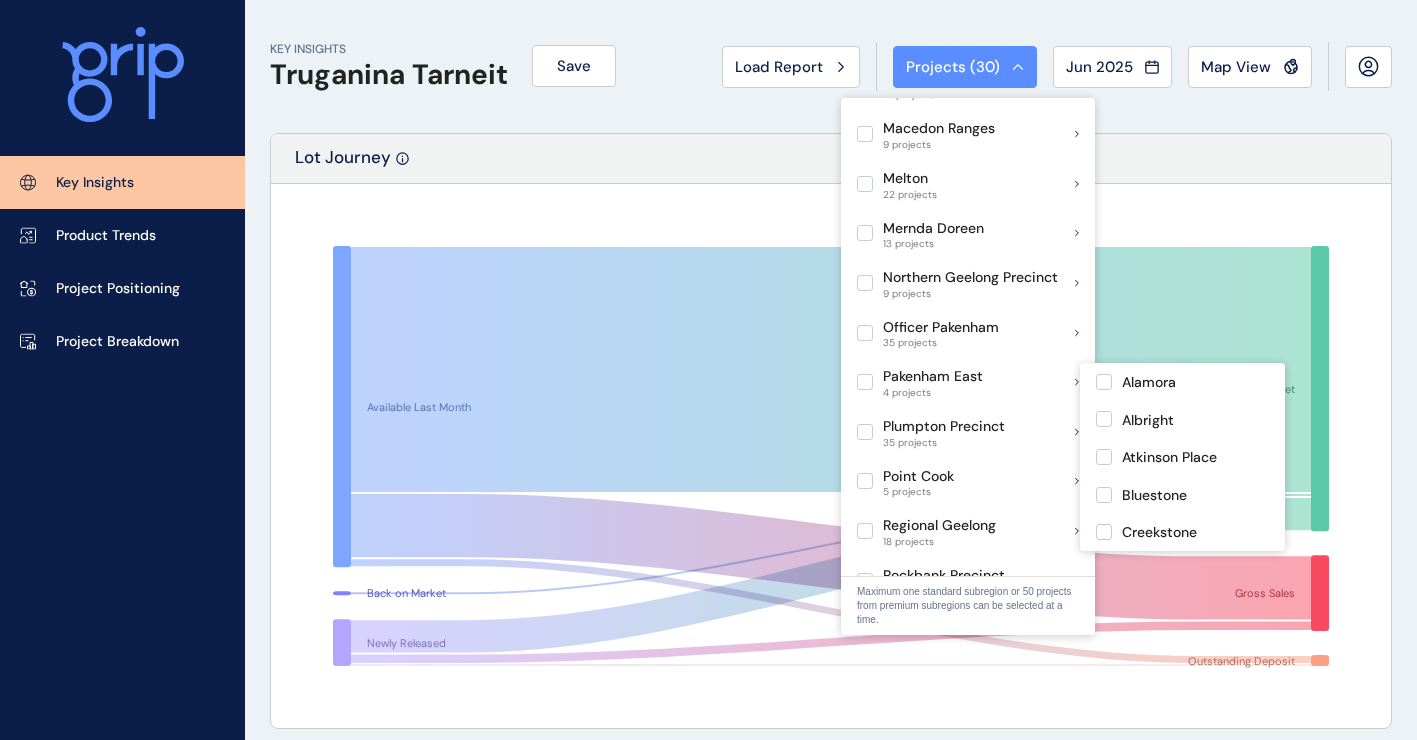 scroll, scrollTop: 1400, scrollLeft: 0, axis: vertical 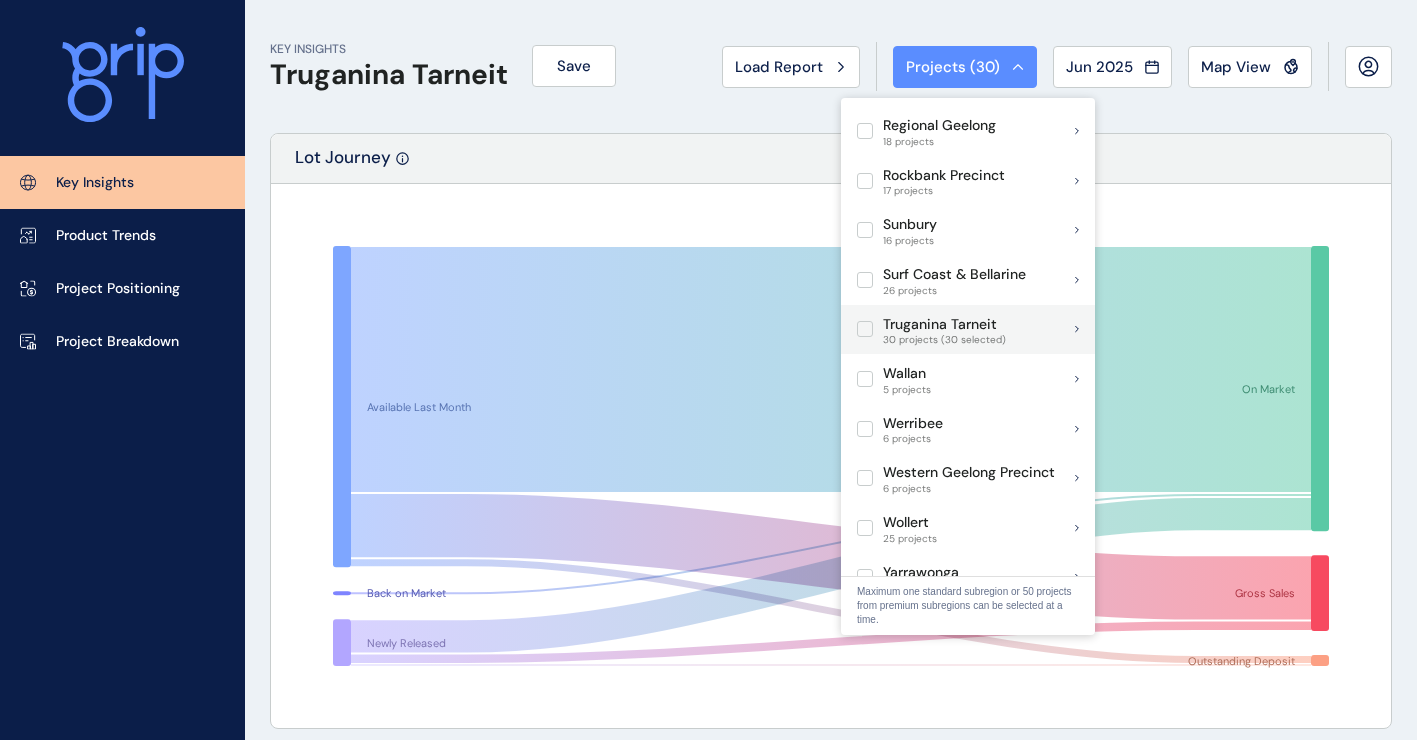 click at bounding box center (865, 329) 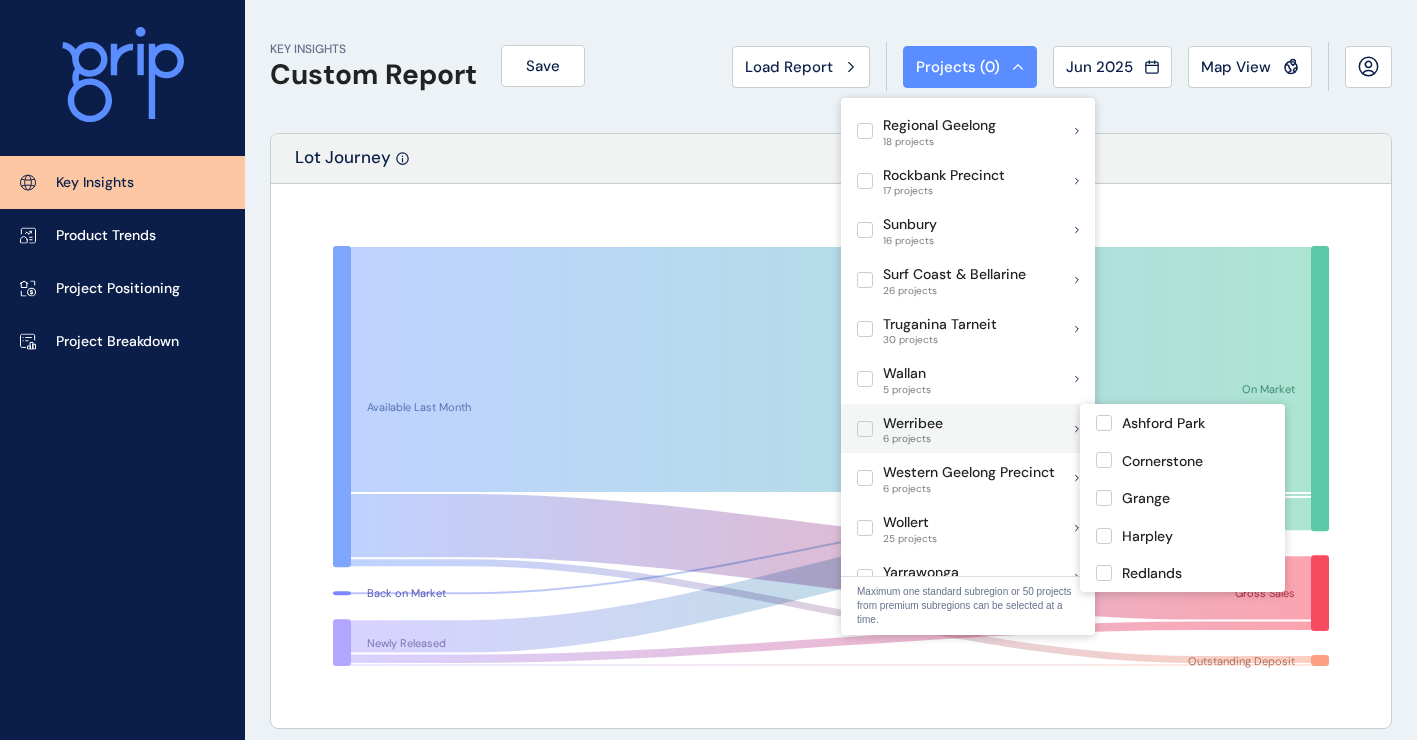 click at bounding box center (865, 429) 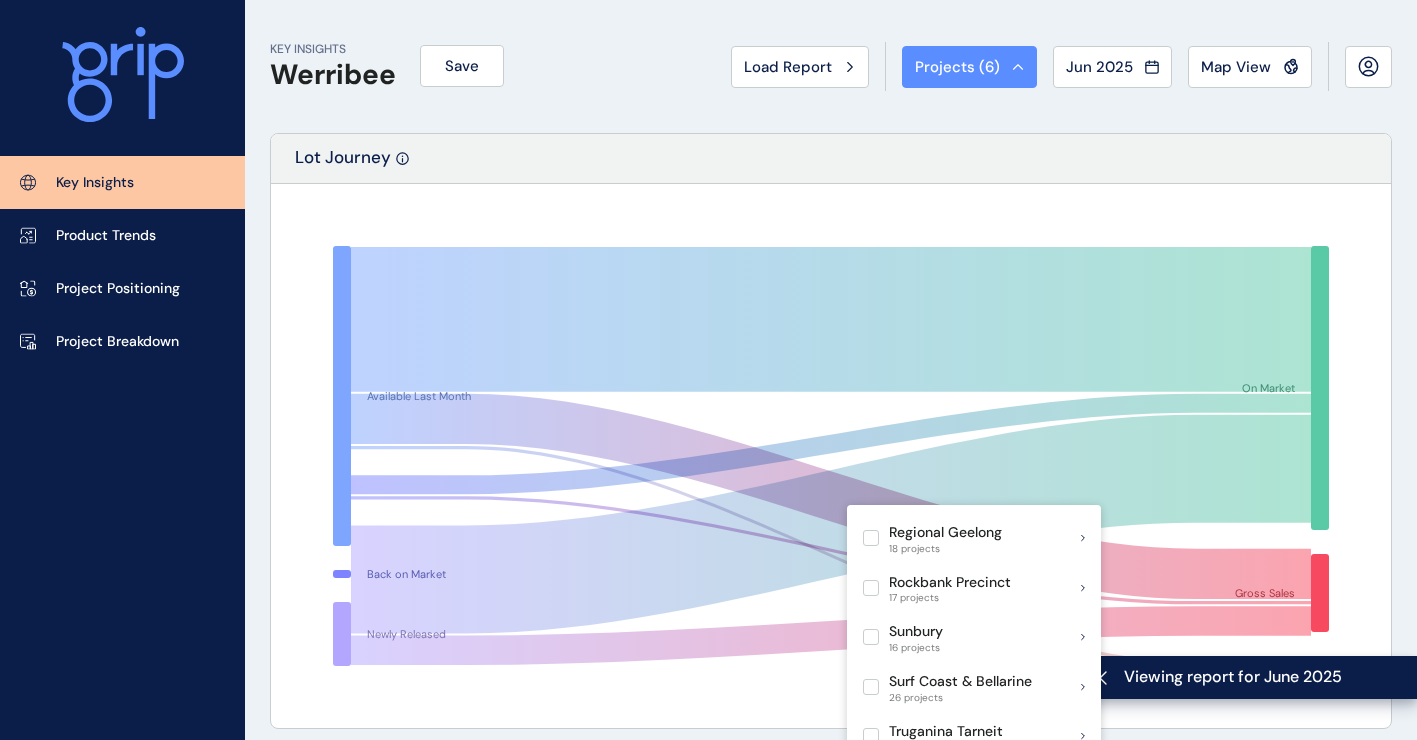 scroll, scrollTop: 500, scrollLeft: 0, axis: vertical 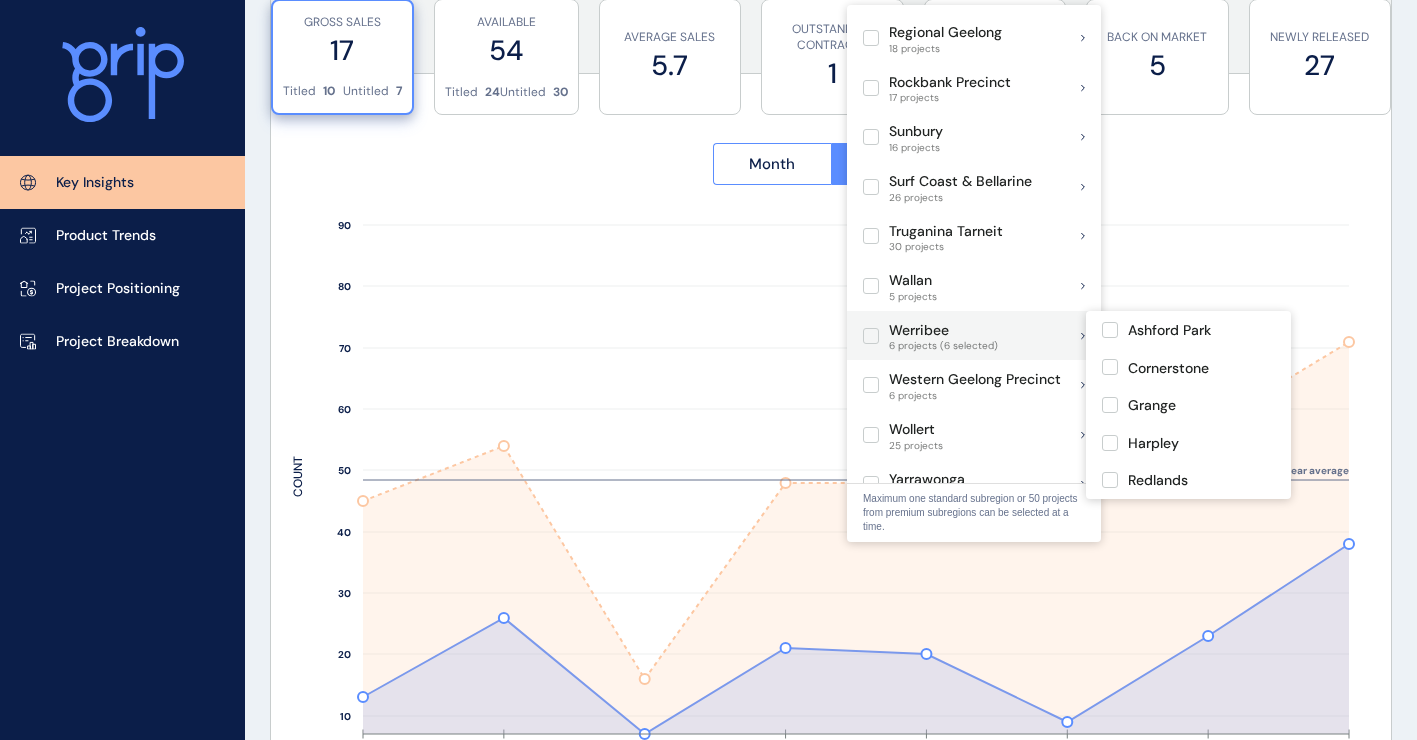 click at bounding box center (871, 336) 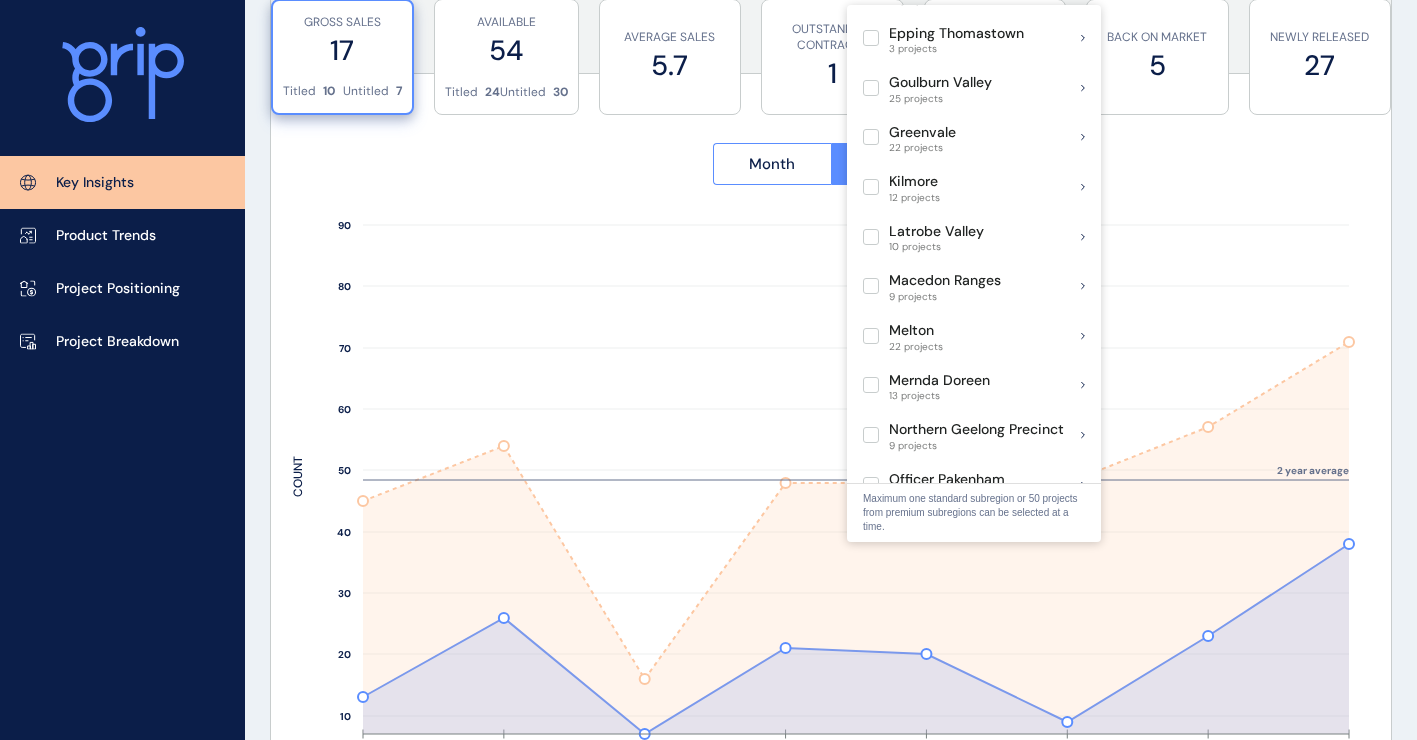 scroll, scrollTop: 55, scrollLeft: 0, axis: vertical 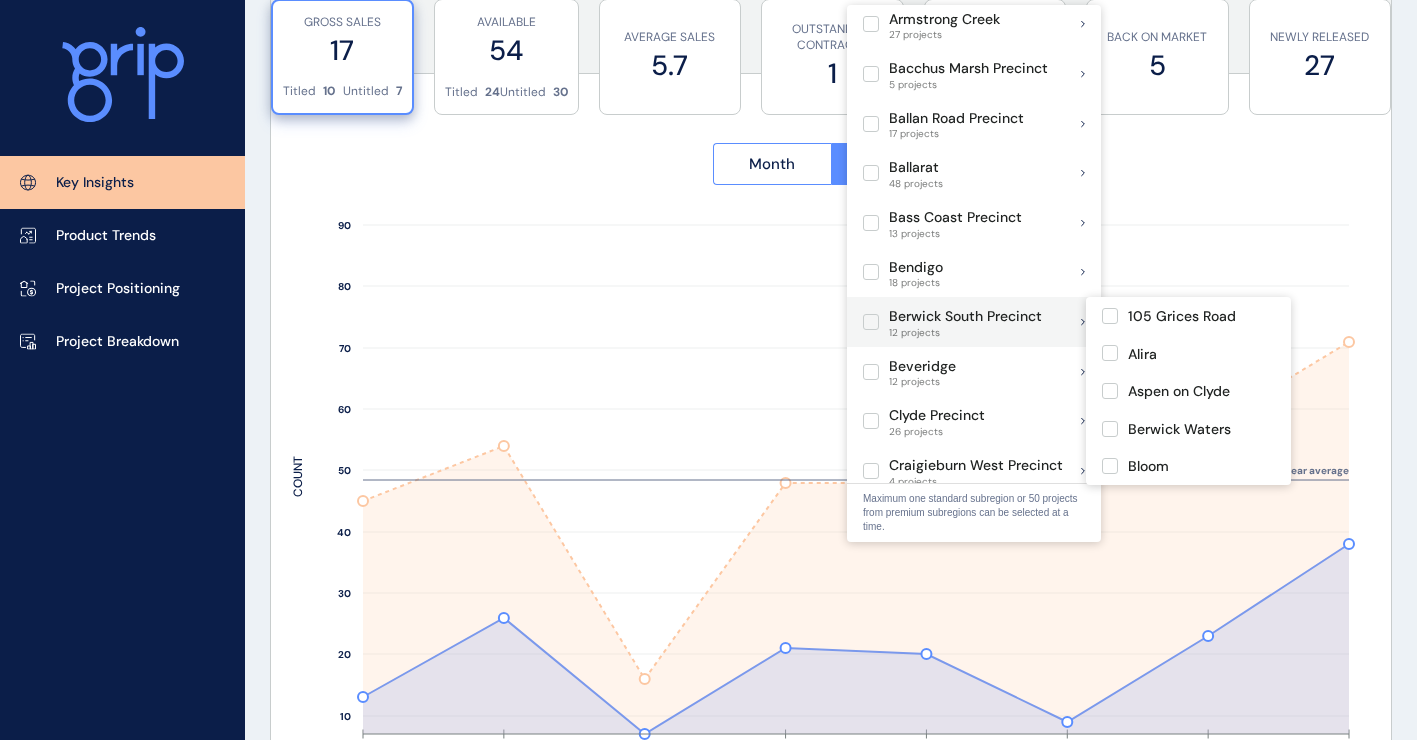 click at bounding box center [871, 322] 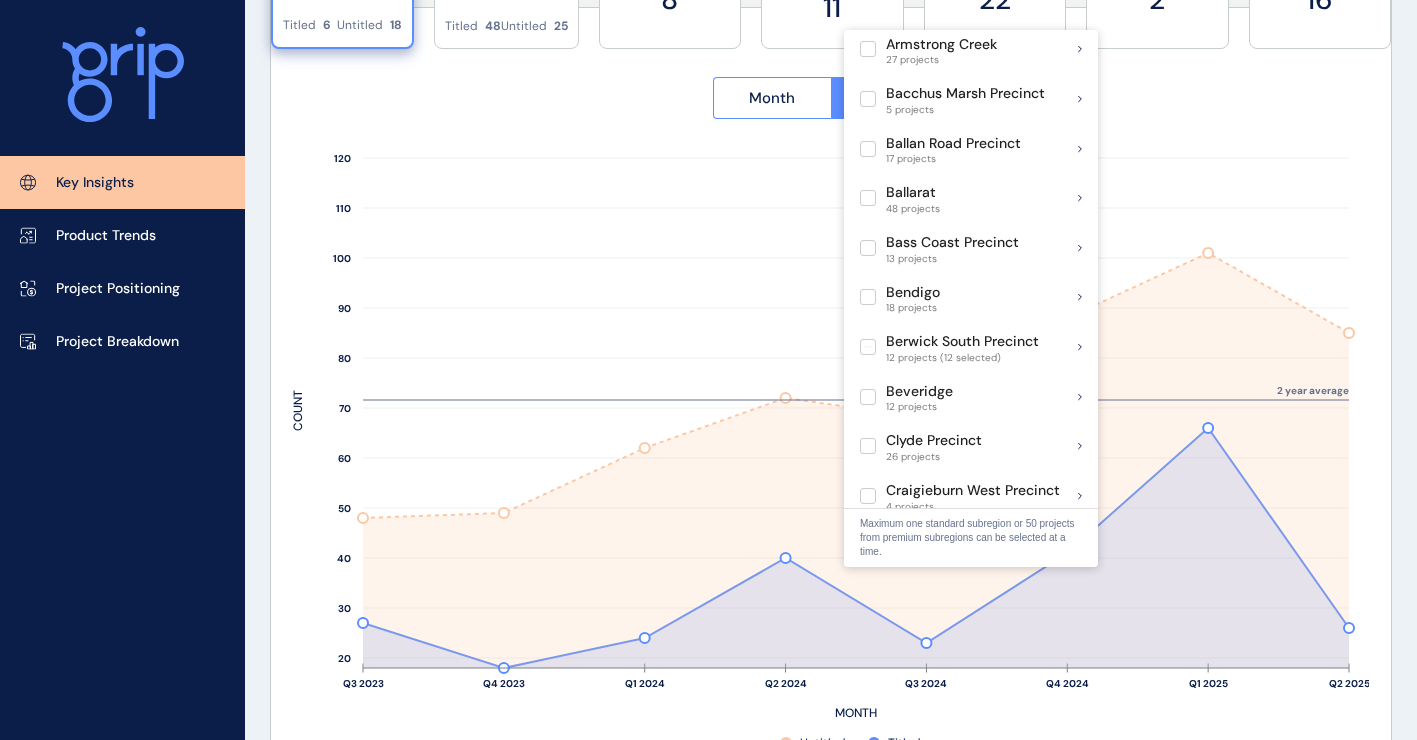 scroll, scrollTop: 900, scrollLeft: 0, axis: vertical 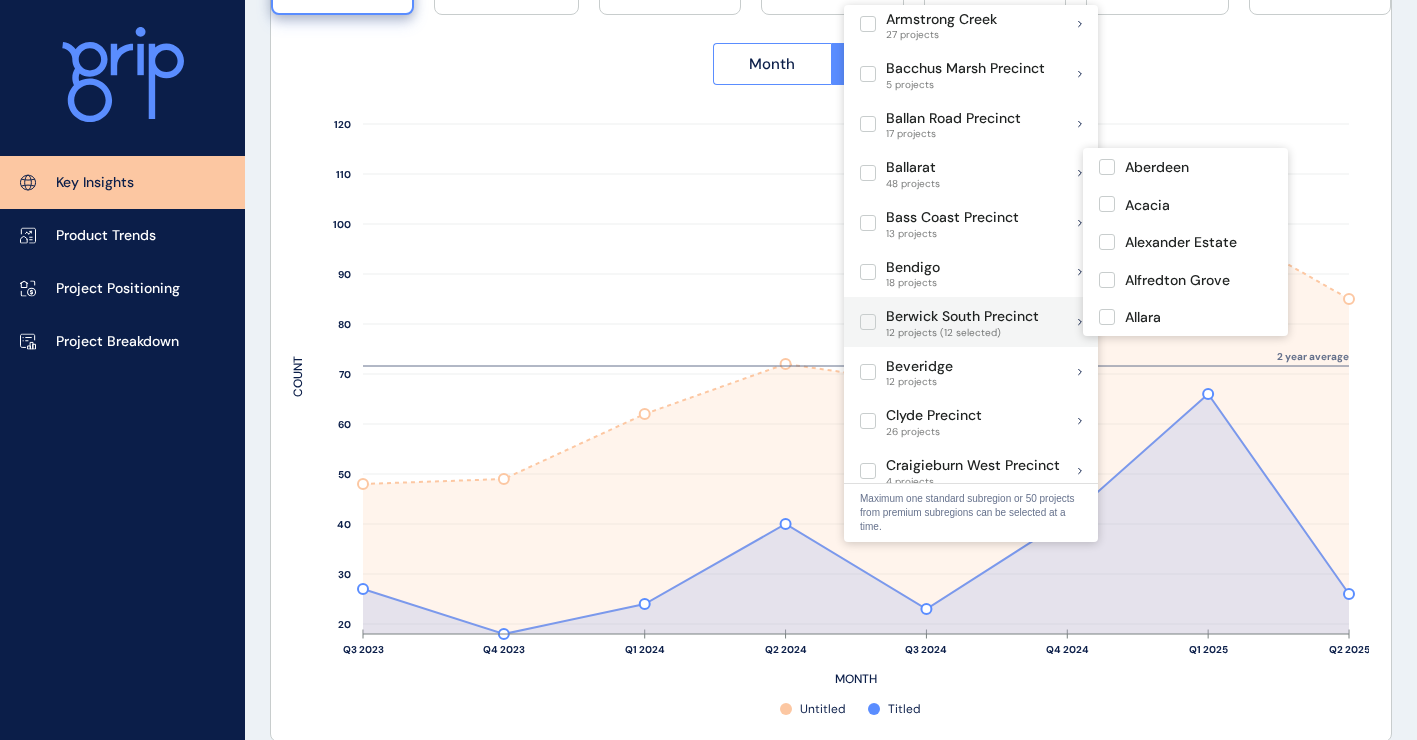 click at bounding box center (868, 322) 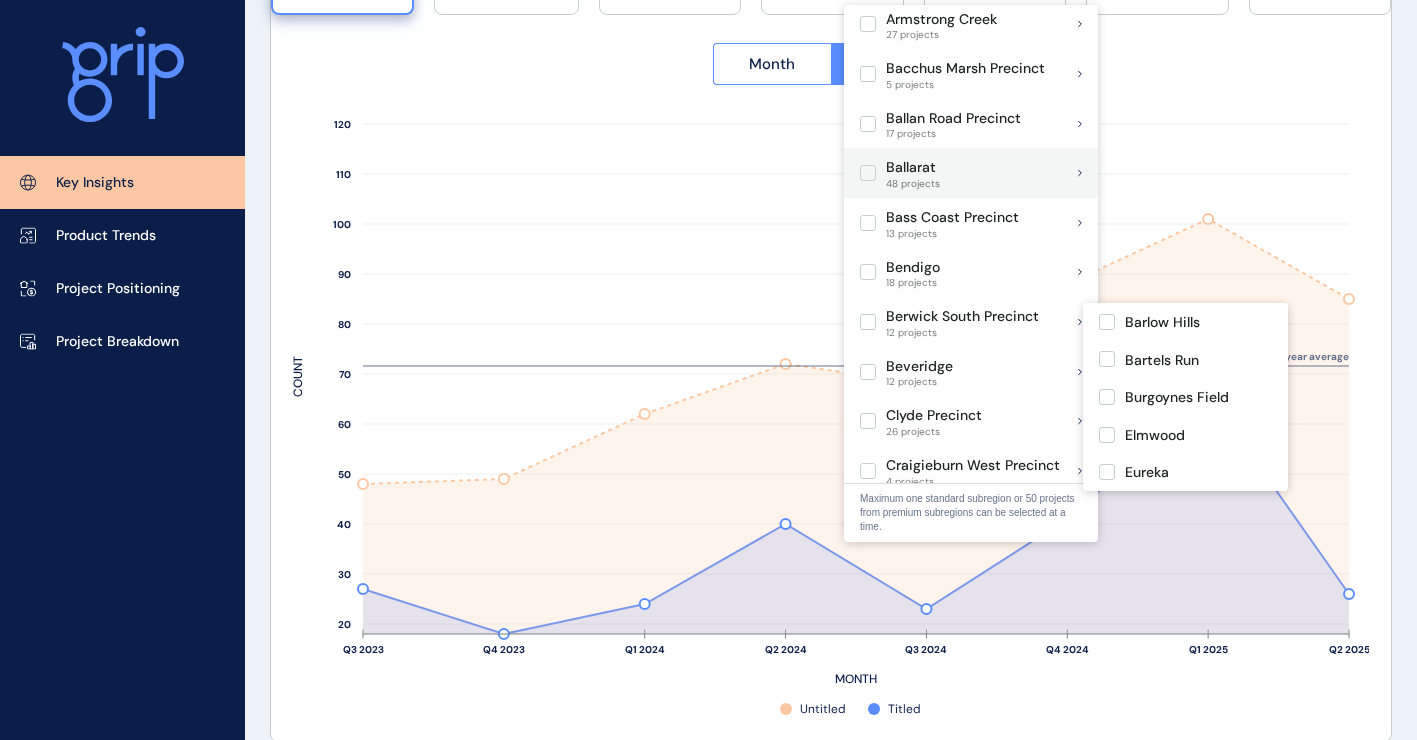 scroll, scrollTop: 0, scrollLeft: 0, axis: both 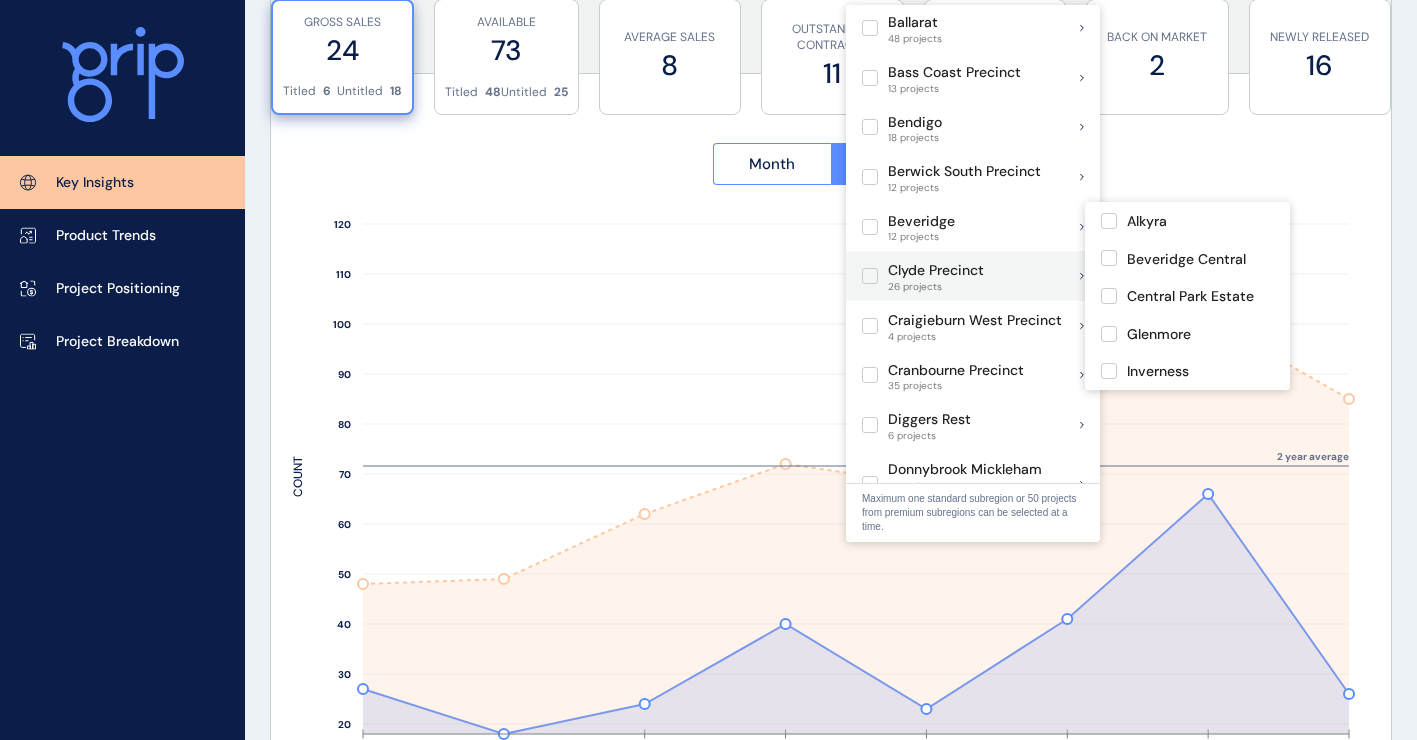 click on "Clyde Precinct" at bounding box center [936, 271] 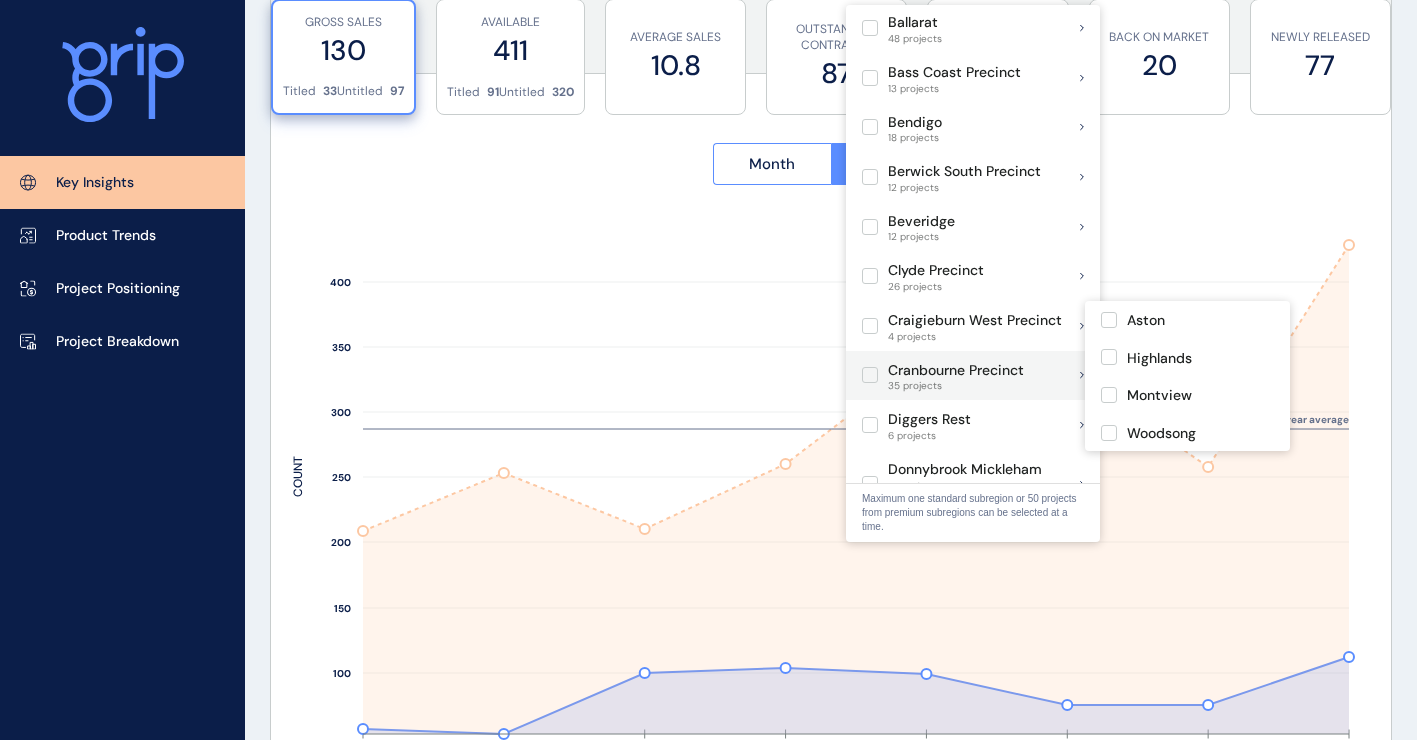 click at bounding box center (870, 375) 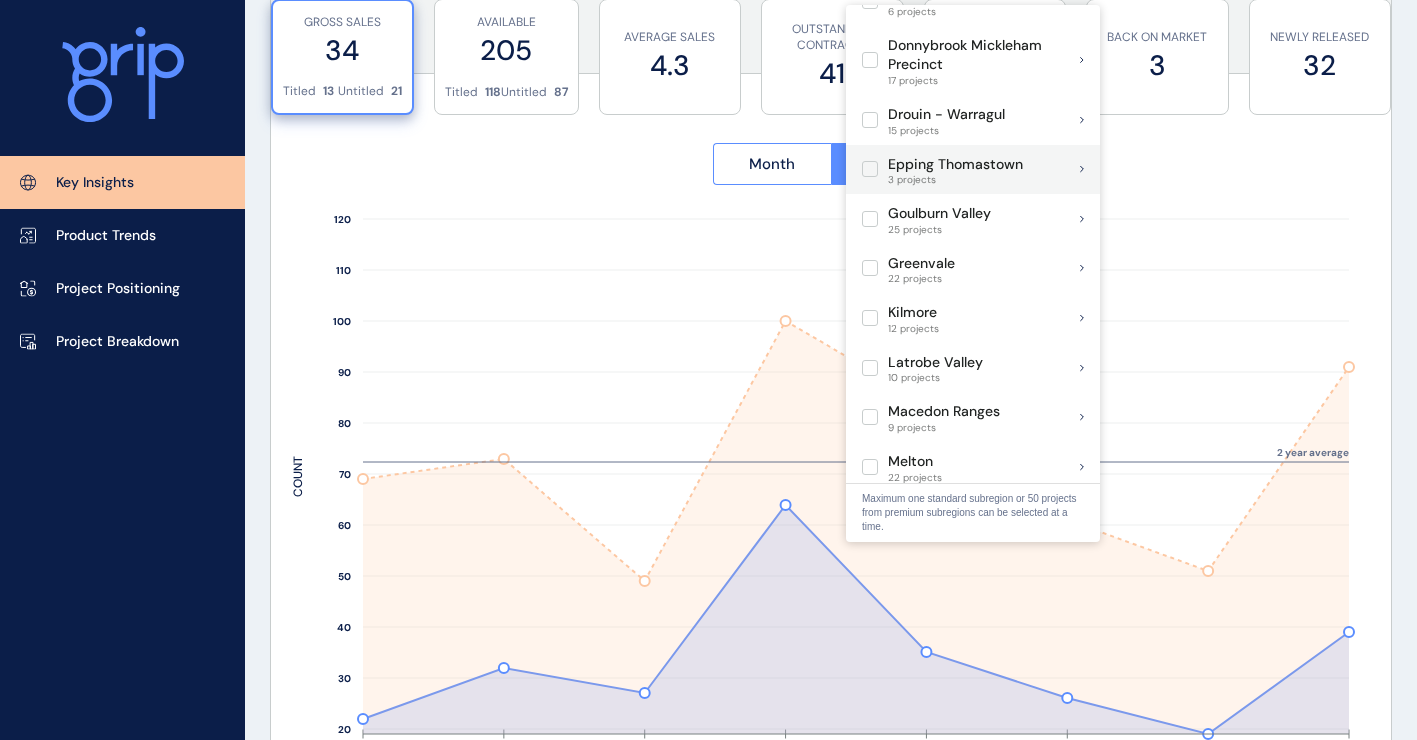 scroll, scrollTop: 900, scrollLeft: 0, axis: vertical 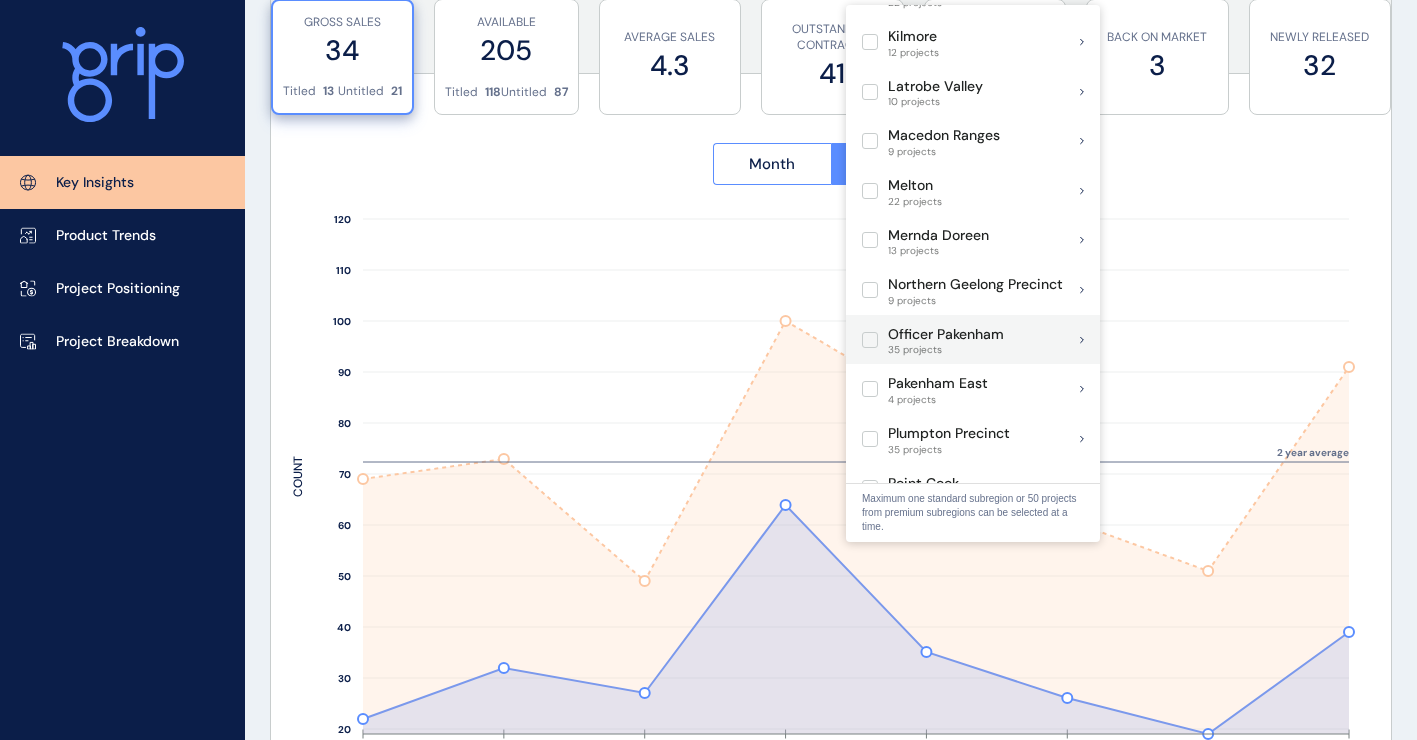 click at bounding box center [870, 340] 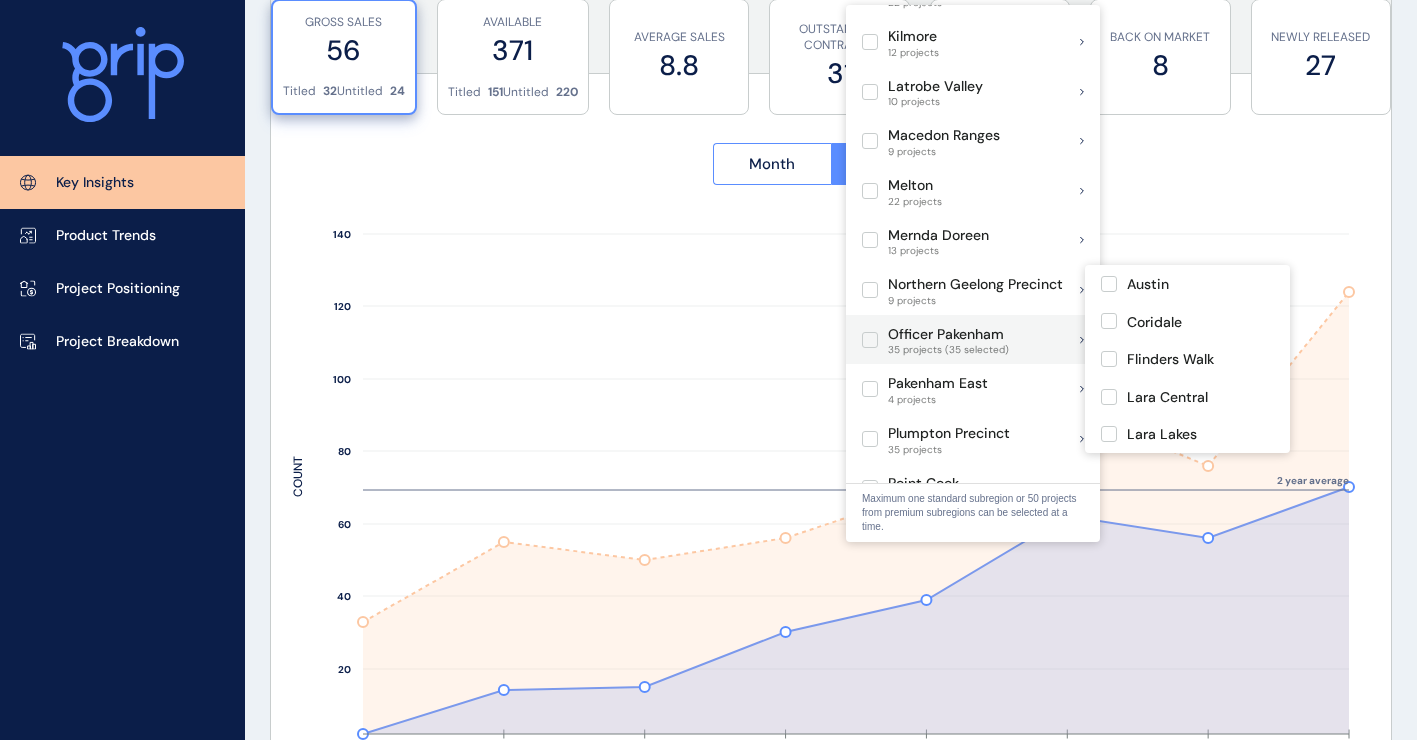 click at bounding box center [870, 340] 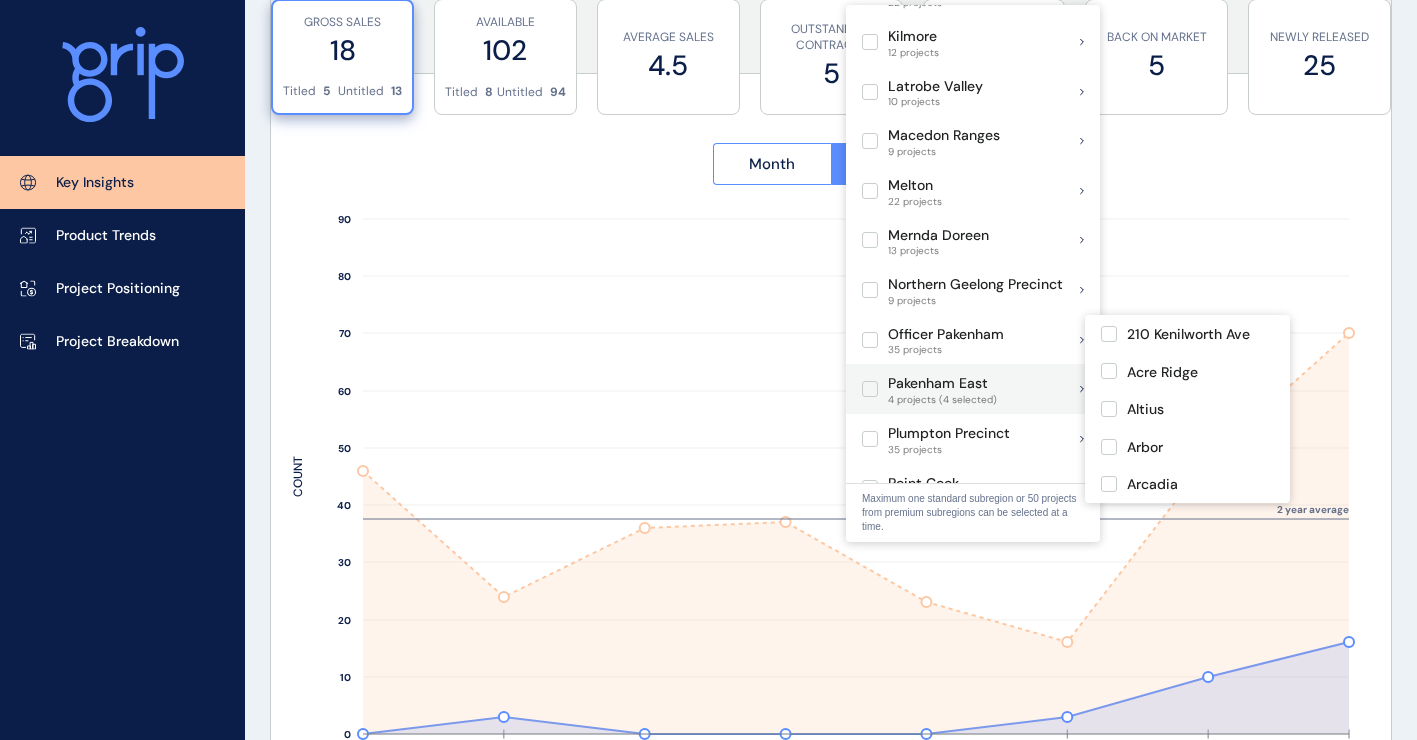 click at bounding box center [870, 389] 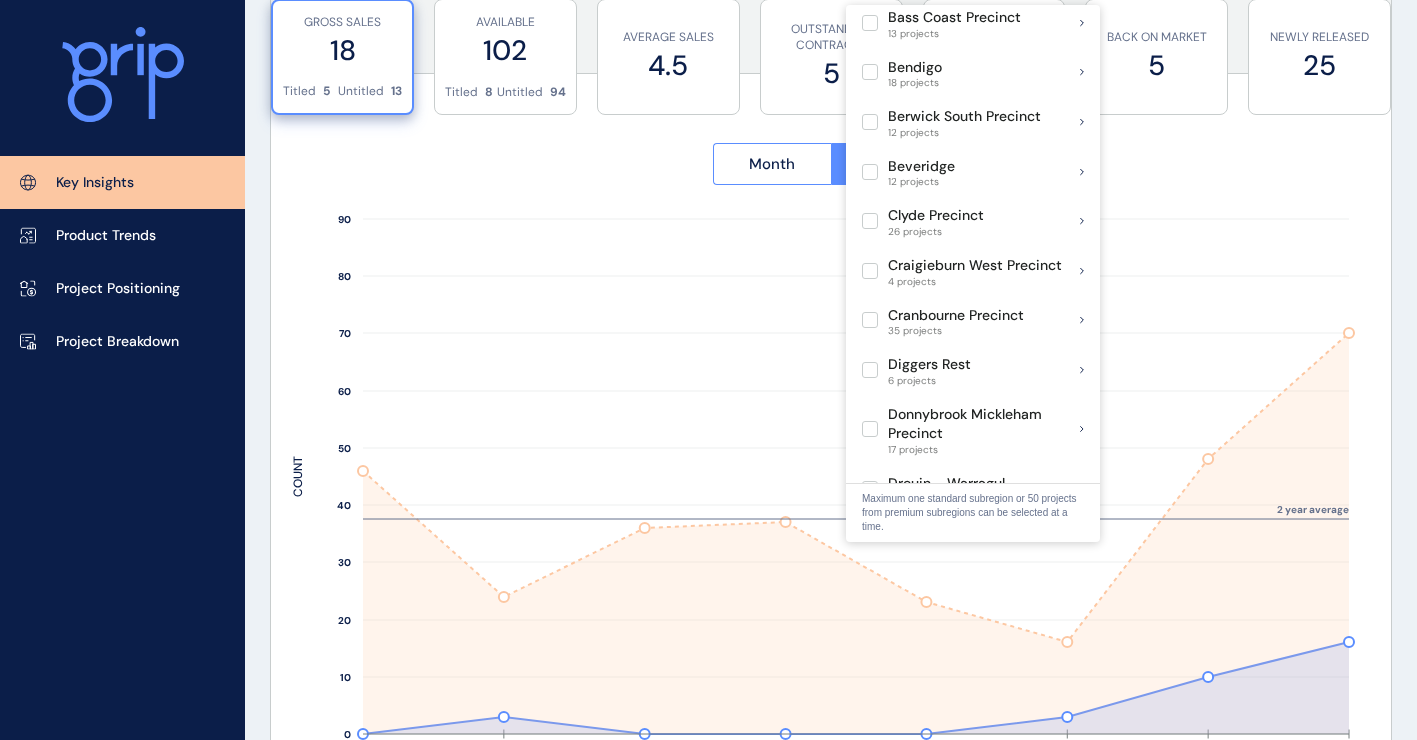 scroll, scrollTop: 55, scrollLeft: 0, axis: vertical 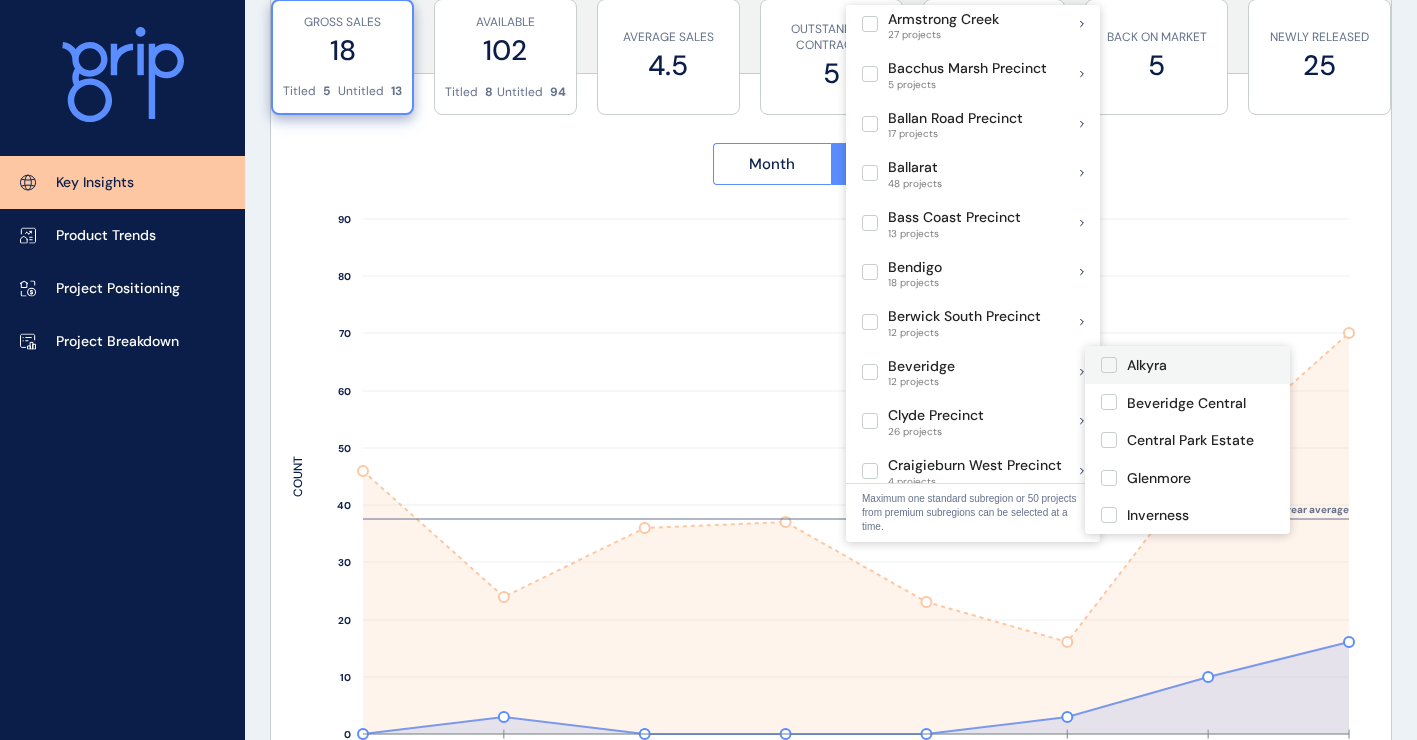 drag, startPoint x: 877, startPoint y: 344, endPoint x: 1127, endPoint y: 378, distance: 252.3014 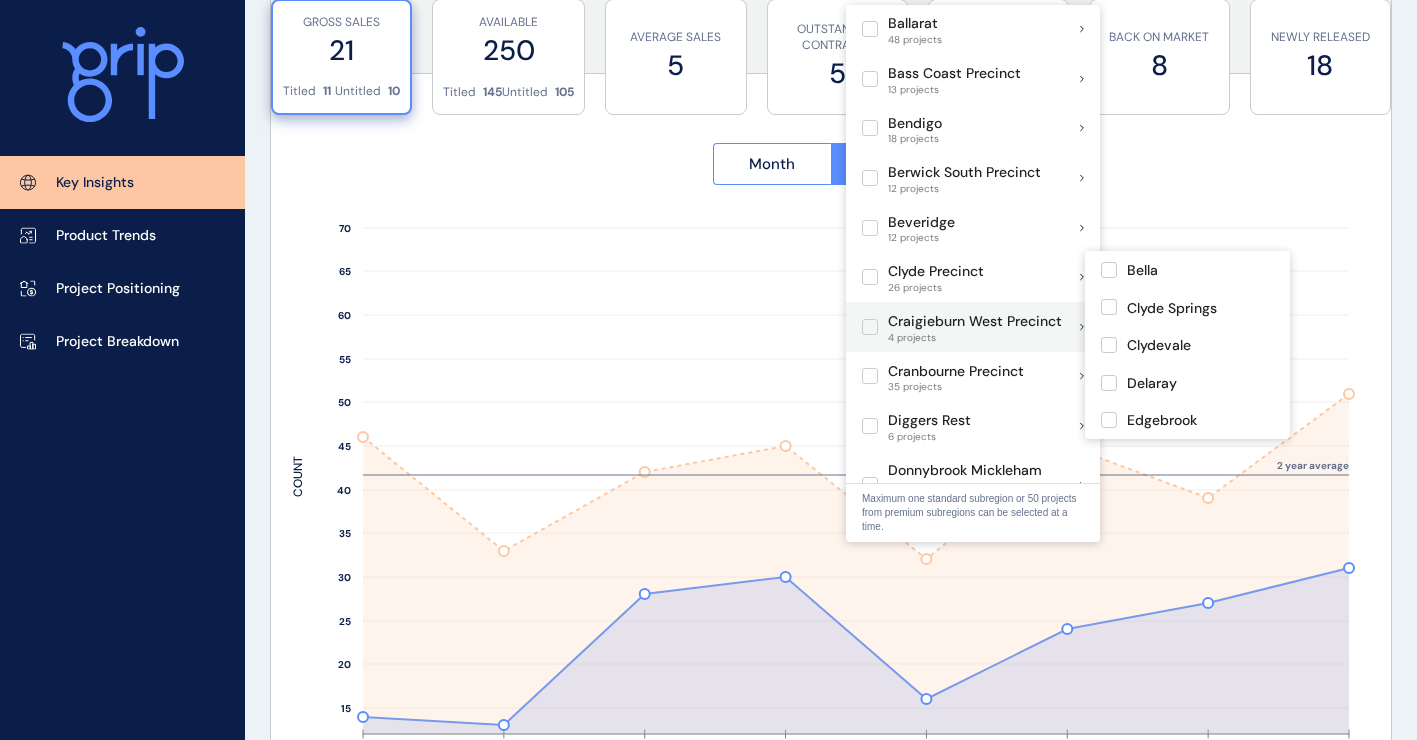 scroll, scrollTop: 200, scrollLeft: 0, axis: vertical 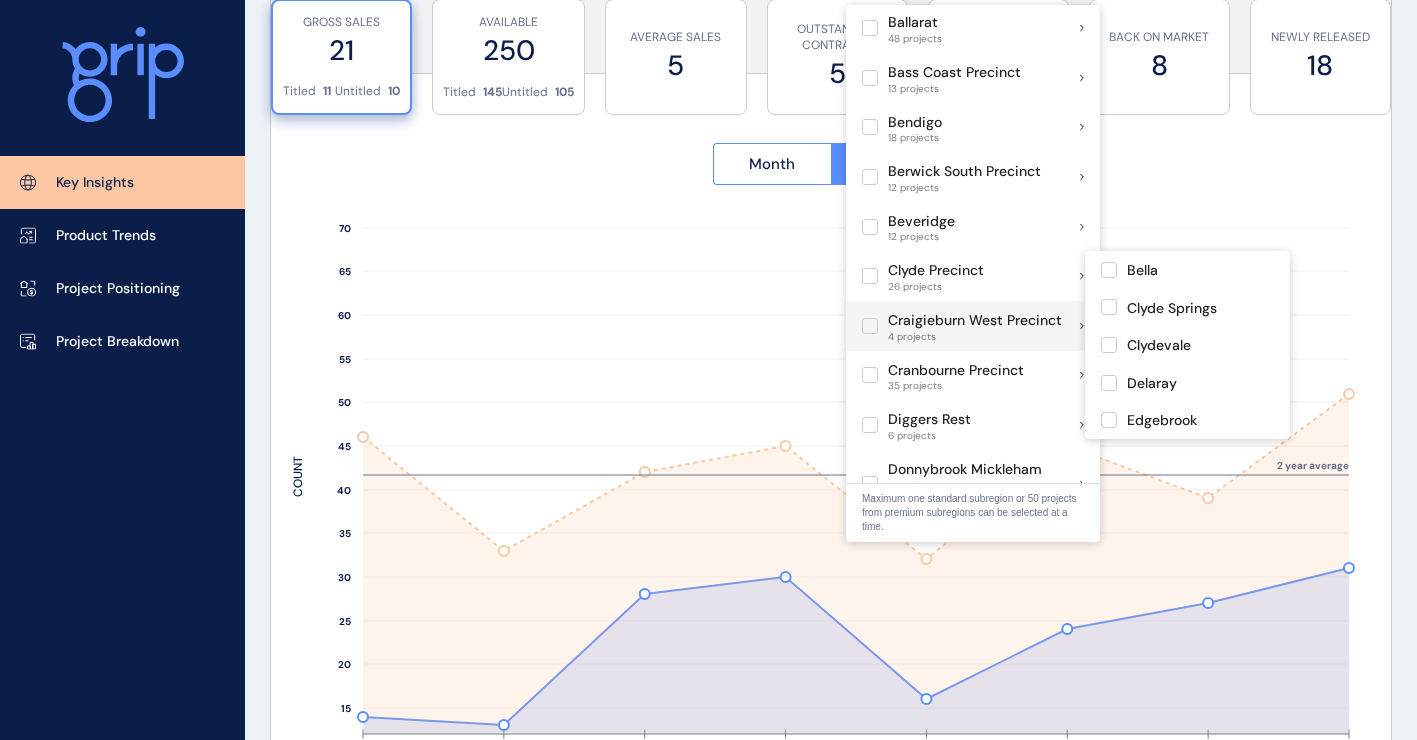click at bounding box center (870, 326) 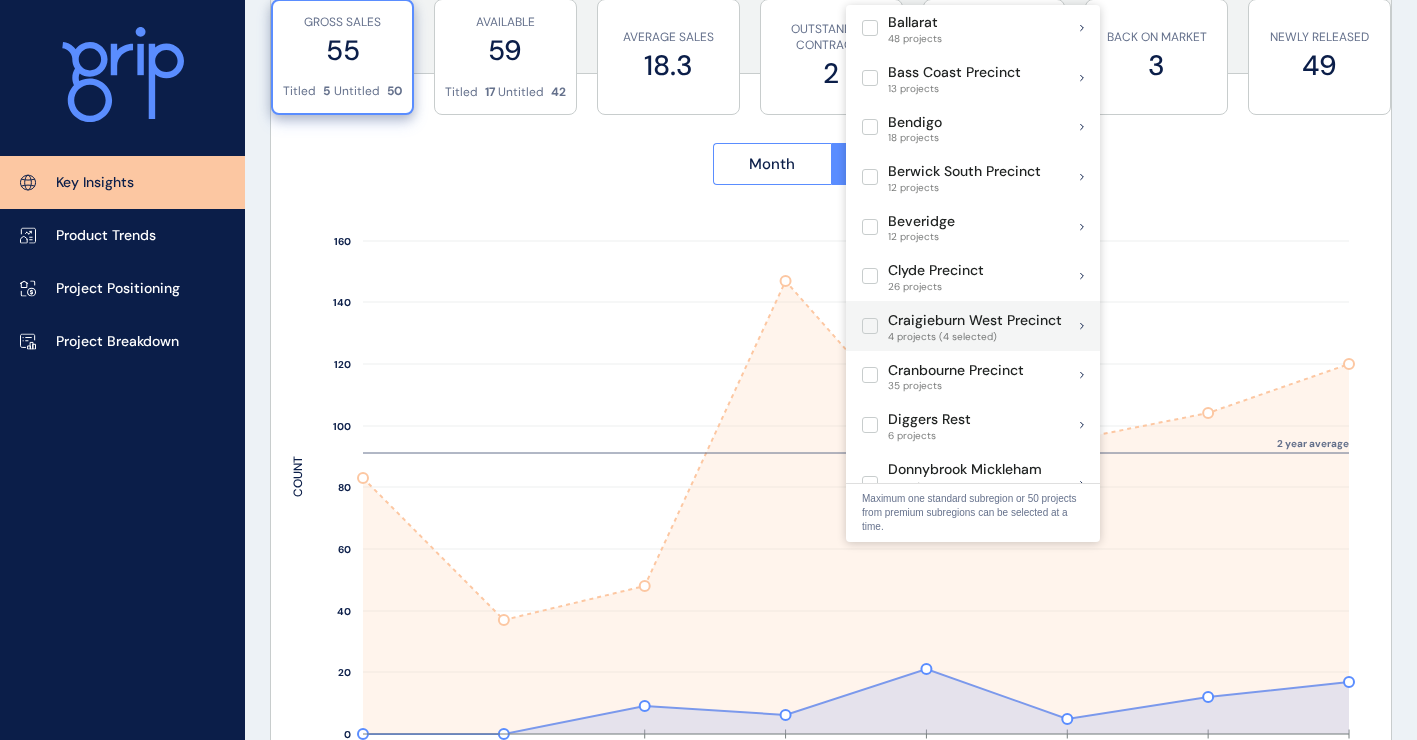 click at bounding box center [870, 326] 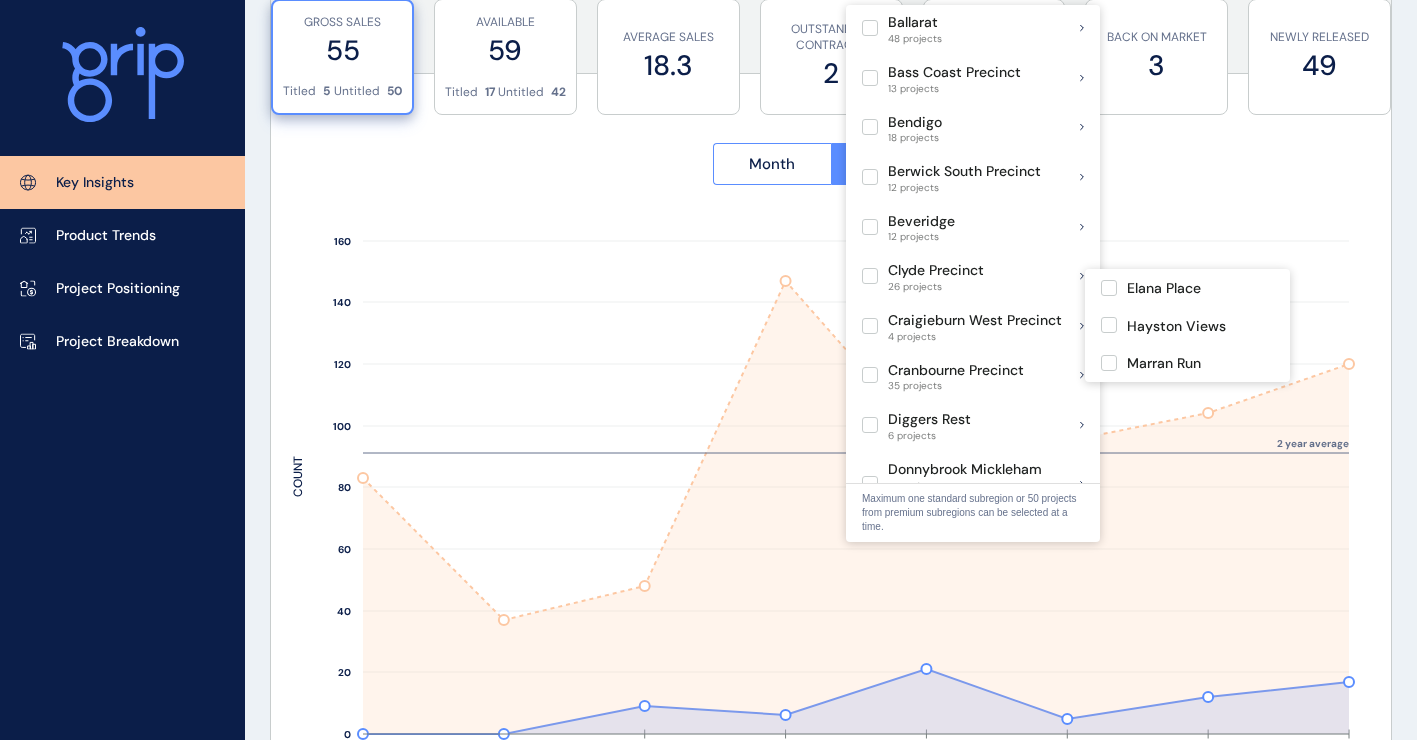 scroll, scrollTop: 500, scrollLeft: 0, axis: vertical 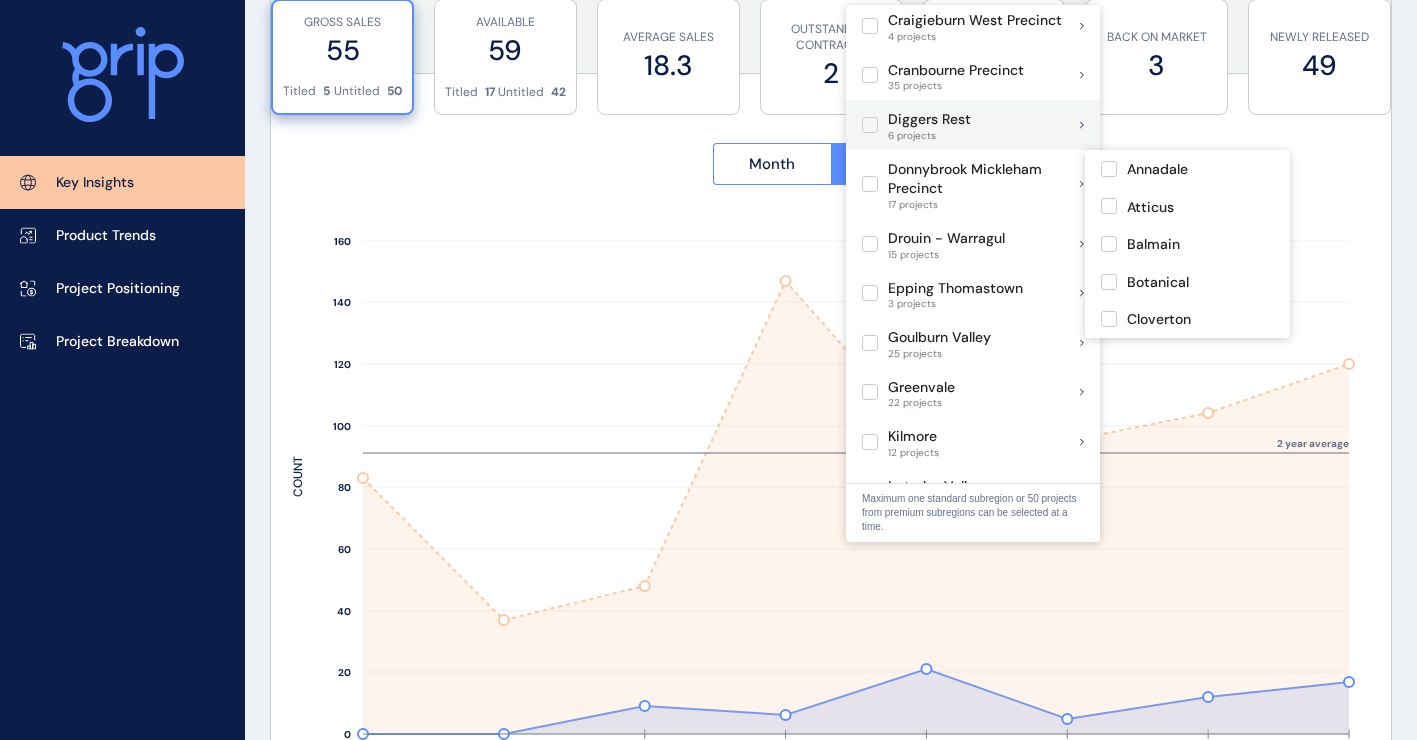 click at bounding box center [870, 184] 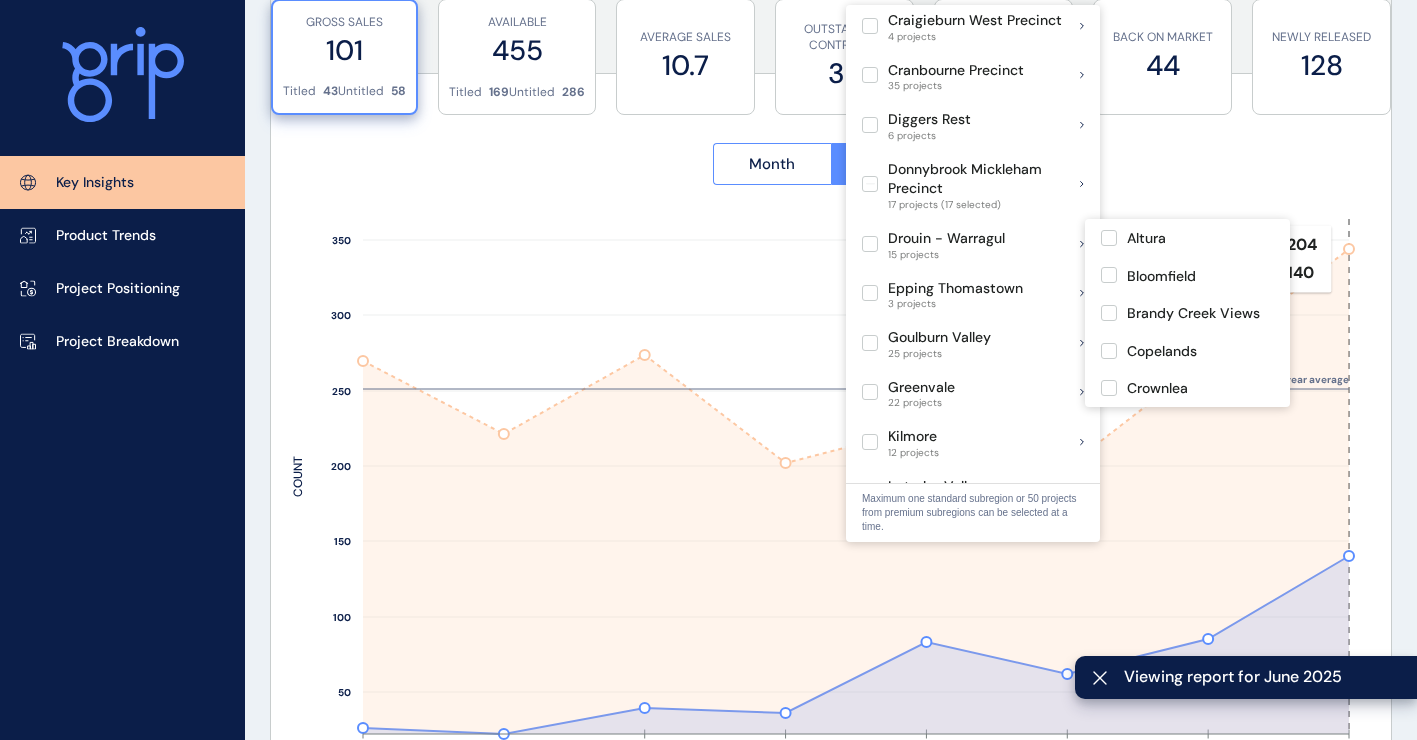 click on "Month Quarter" at bounding box center [831, 165] 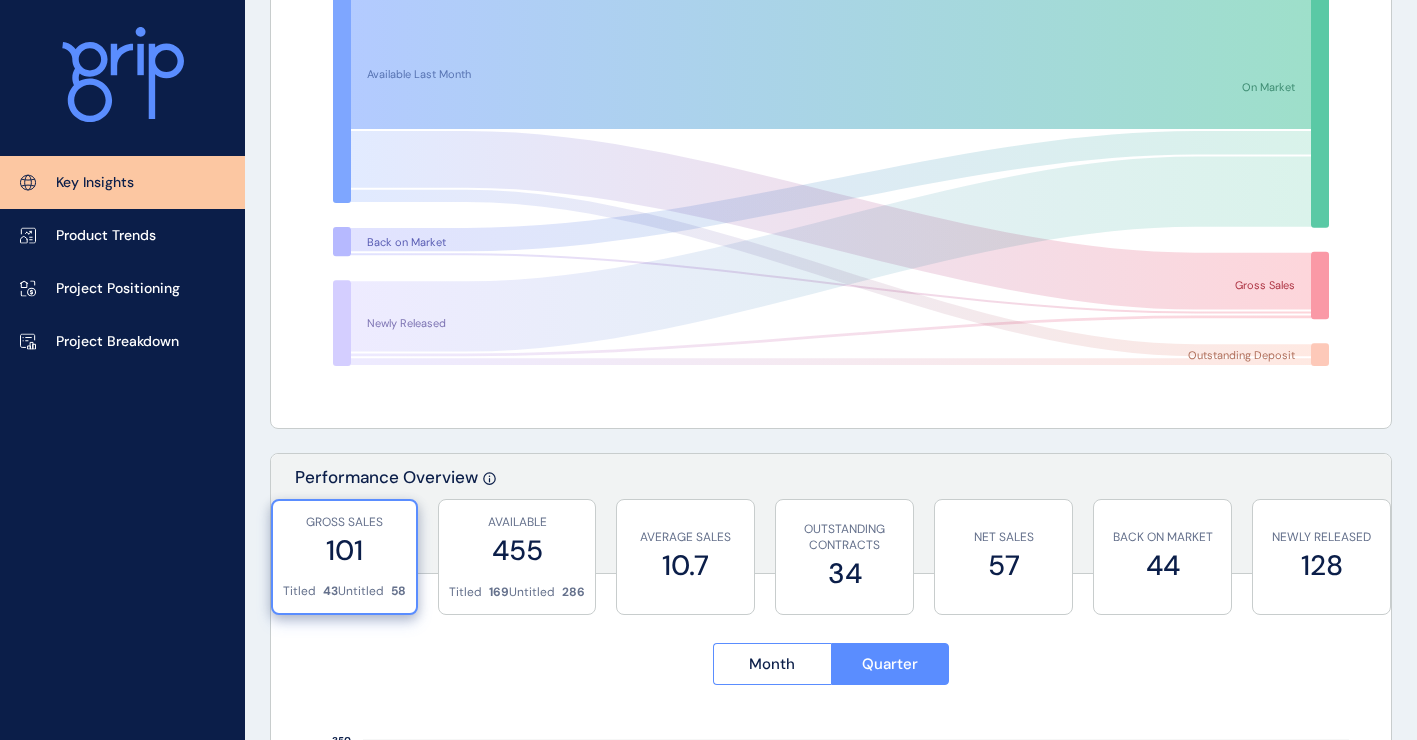 scroll, scrollTop: 0, scrollLeft: 0, axis: both 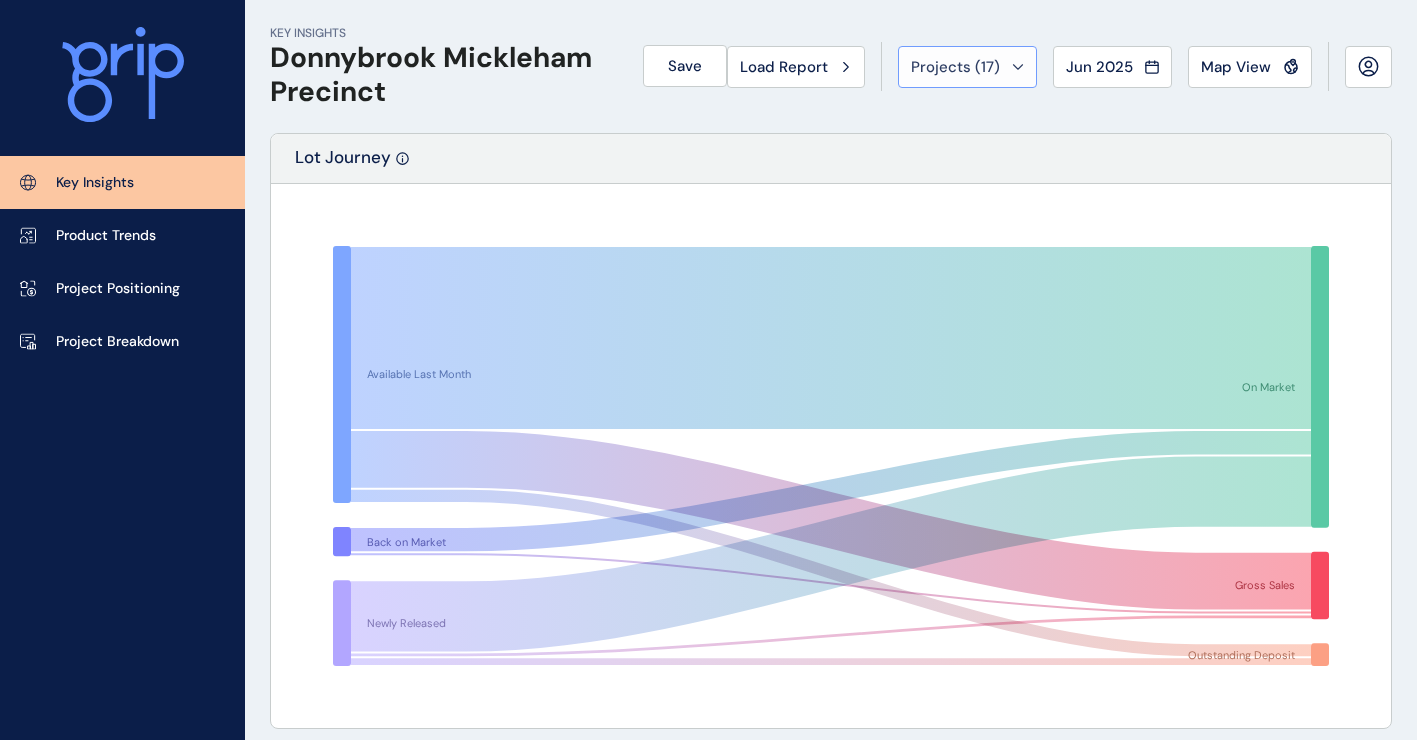 click on "Projects ( 17 )" at bounding box center (955, 67) 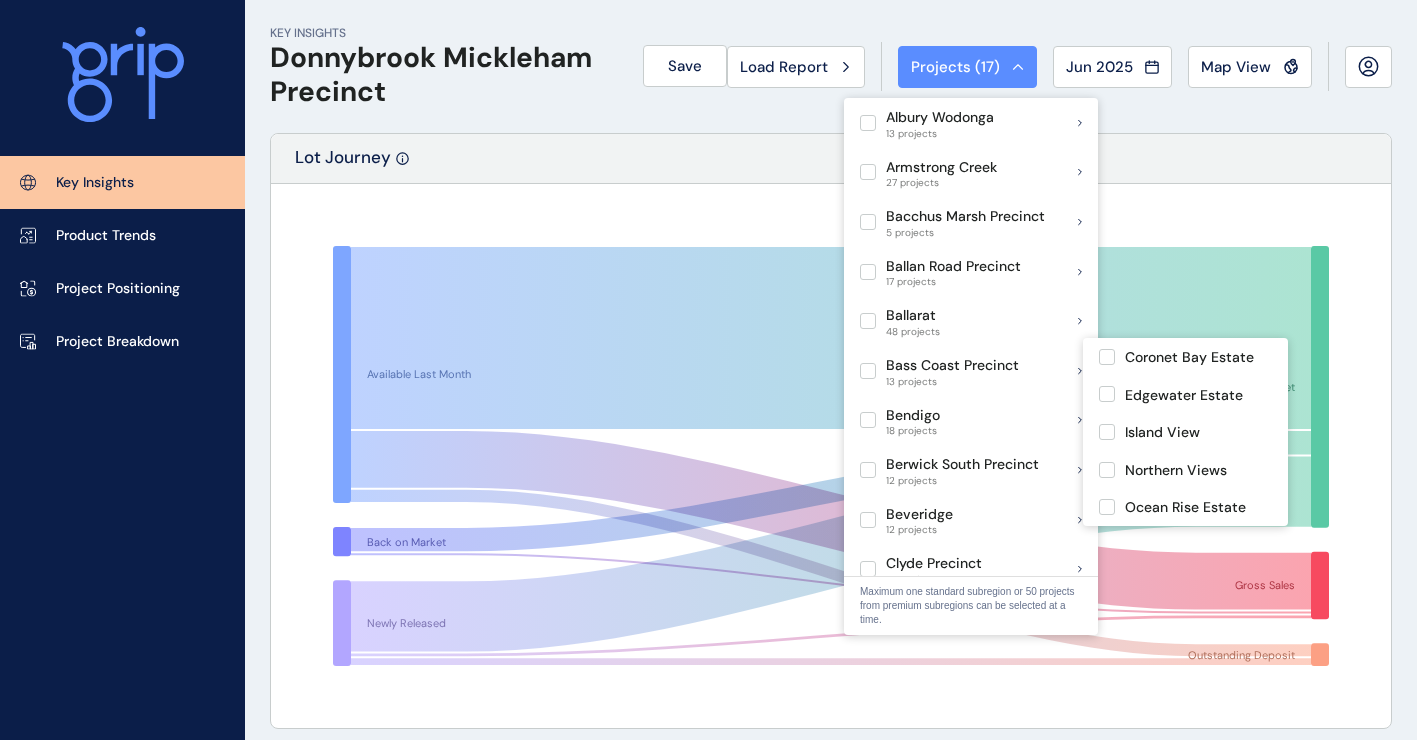 scroll, scrollTop: 300, scrollLeft: 0, axis: vertical 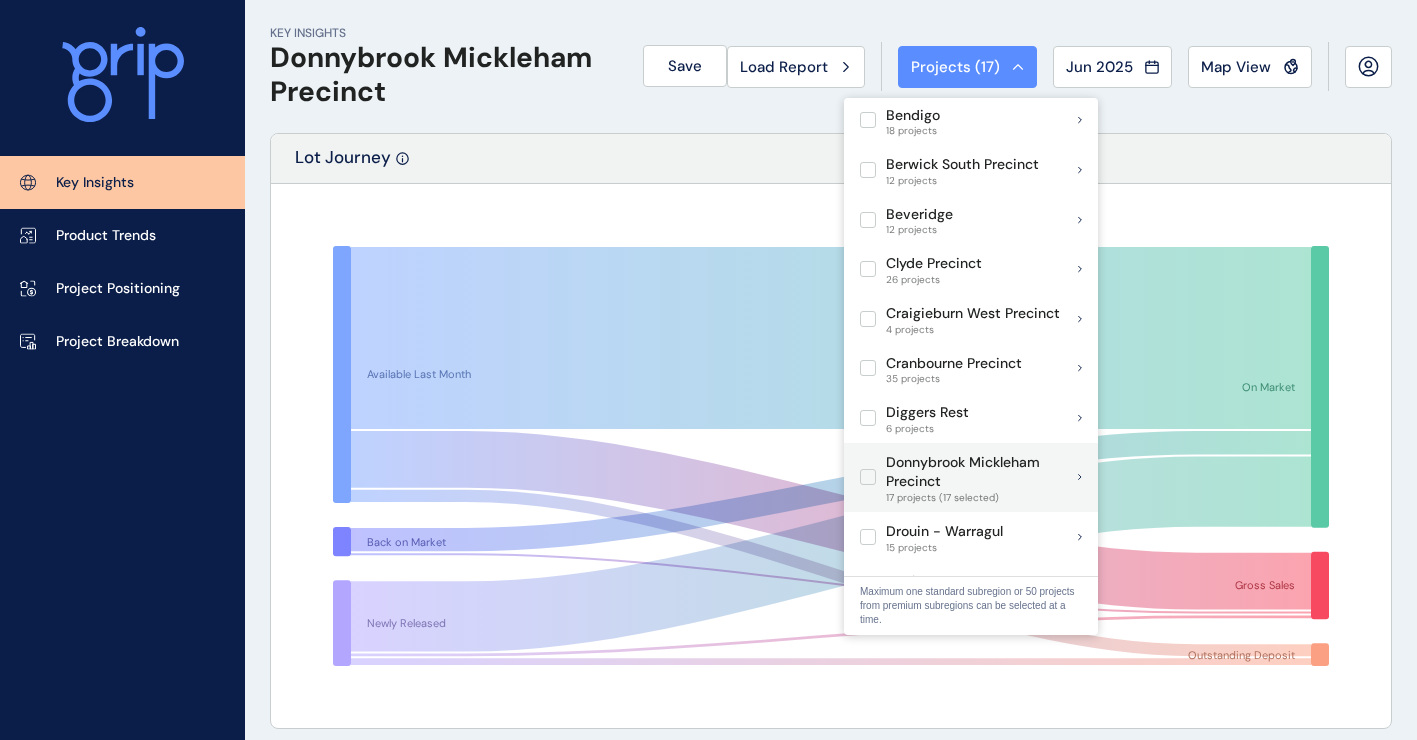 click at bounding box center [868, 477] 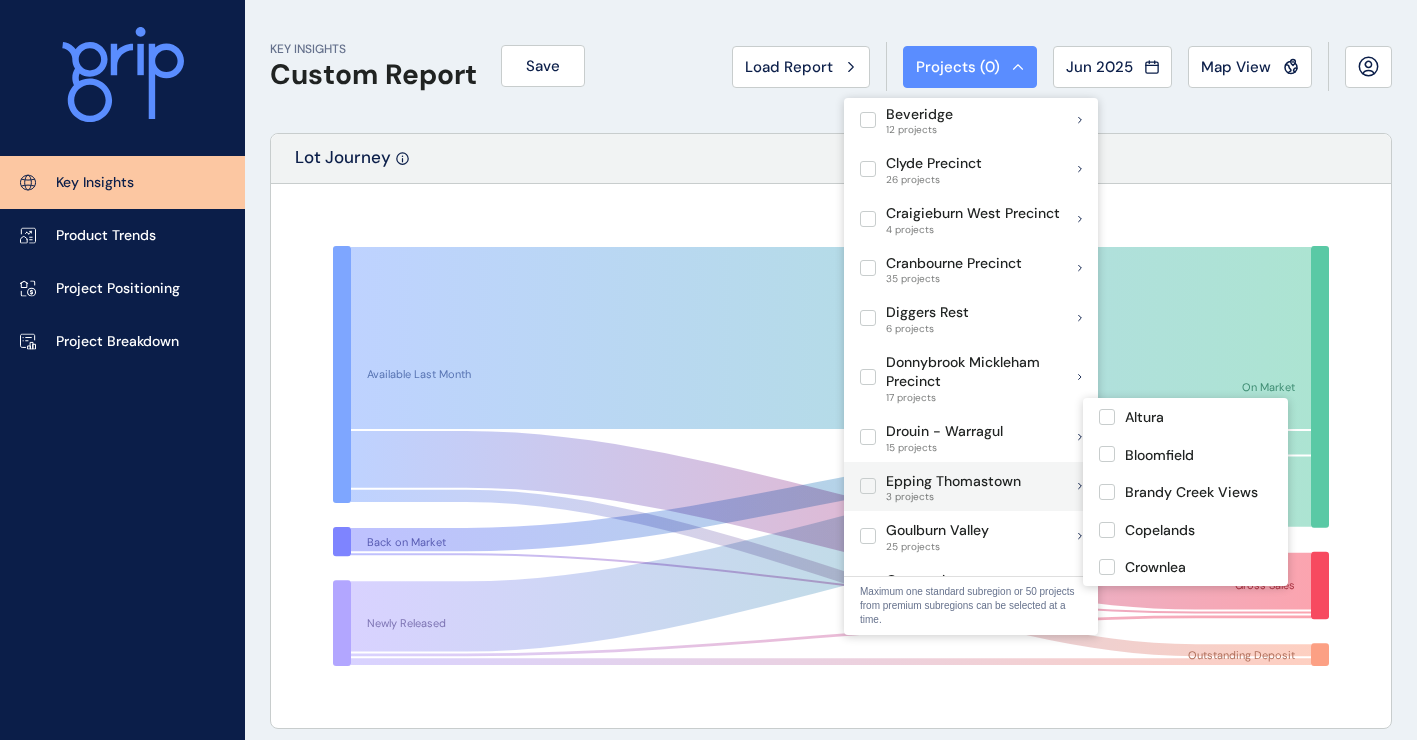 scroll, scrollTop: 500, scrollLeft: 0, axis: vertical 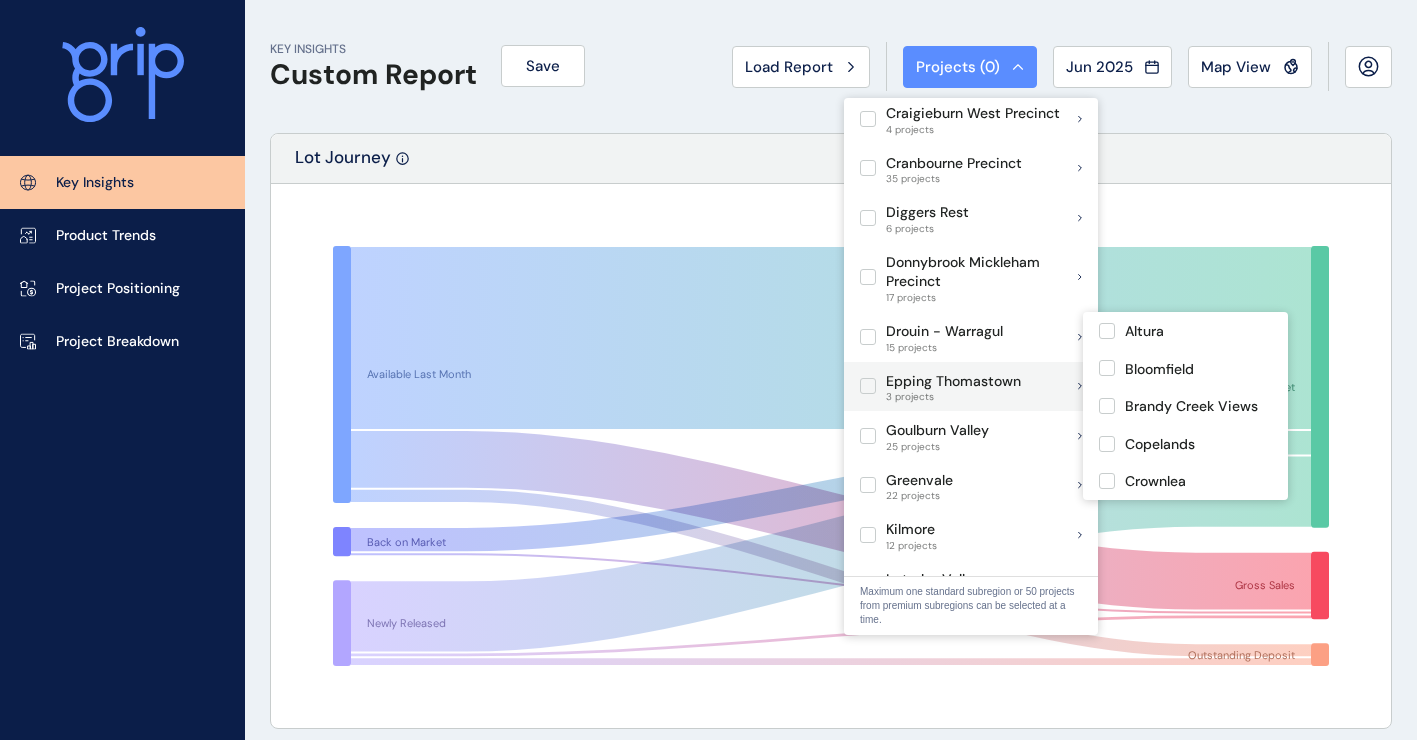 click at bounding box center (868, 386) 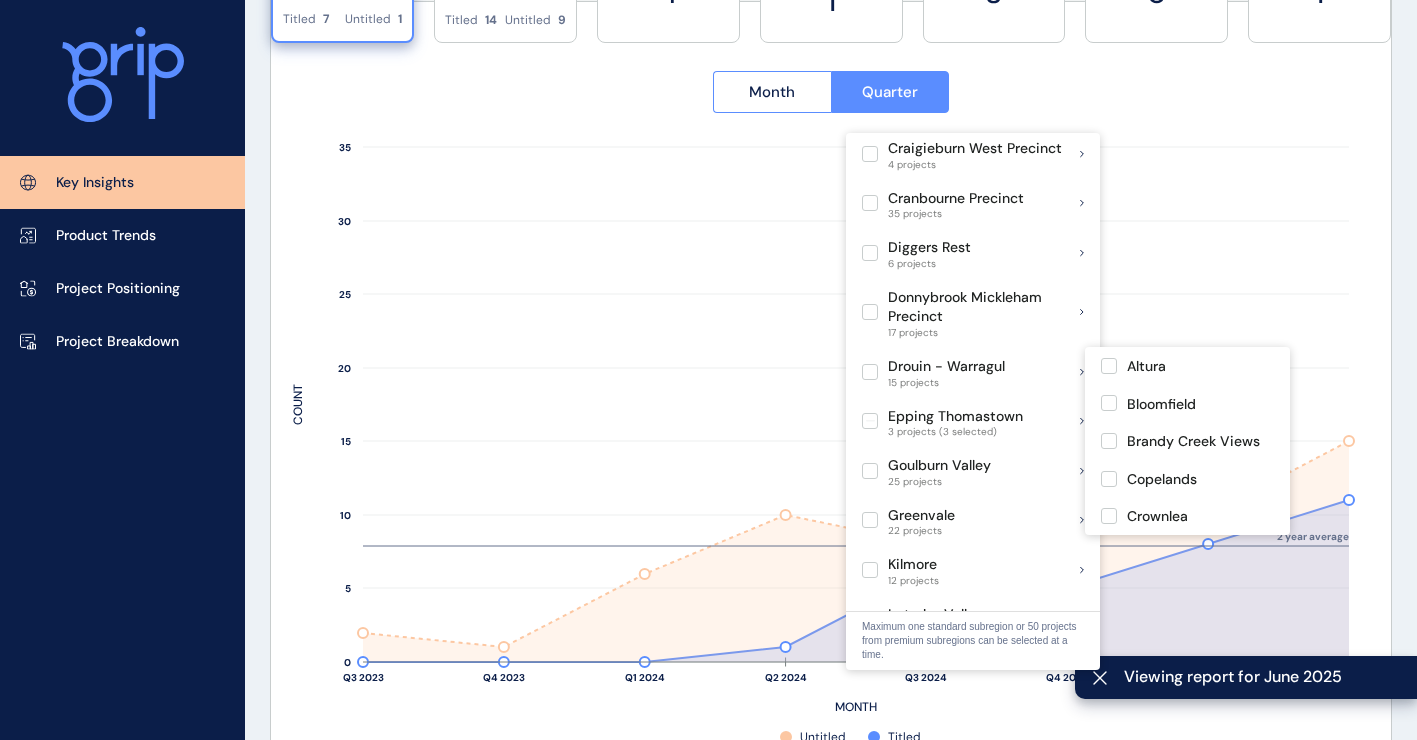 scroll, scrollTop: 1000, scrollLeft: 0, axis: vertical 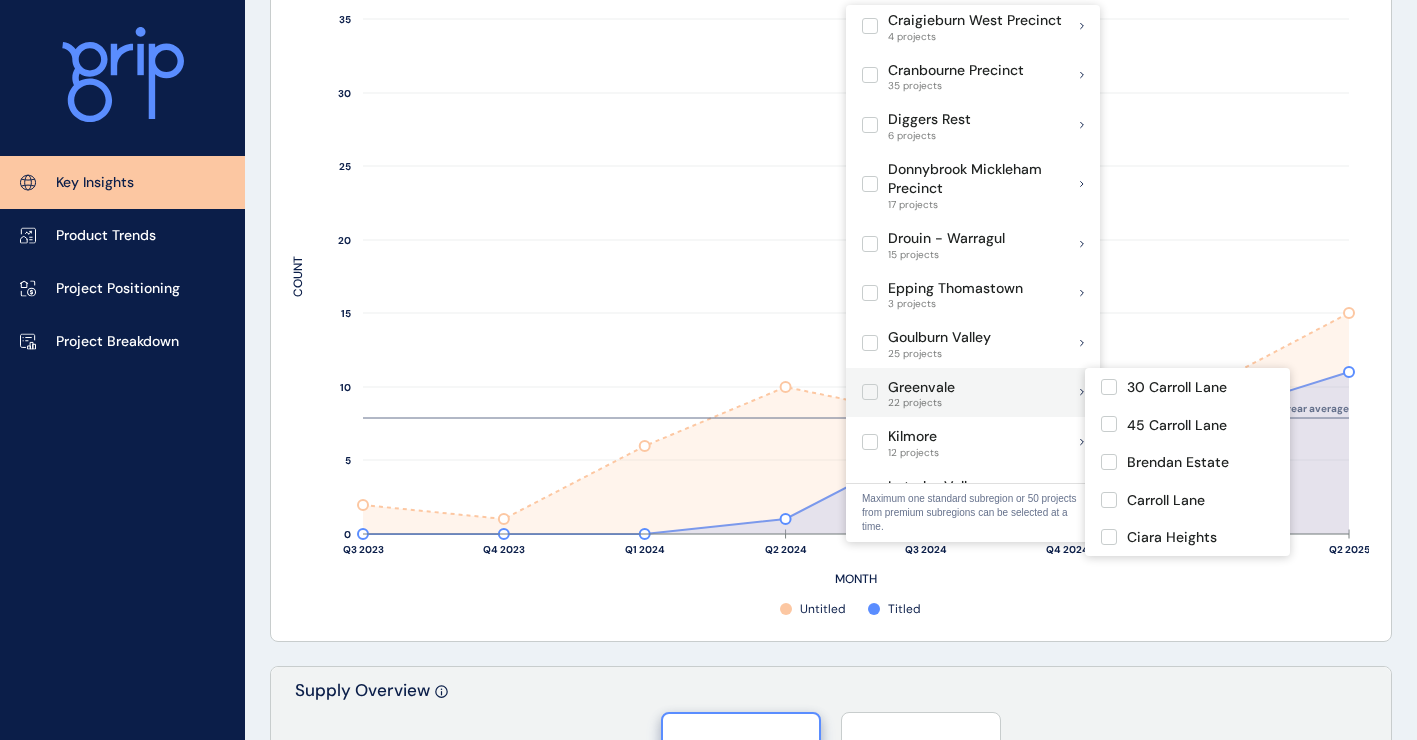 click at bounding box center (870, 392) 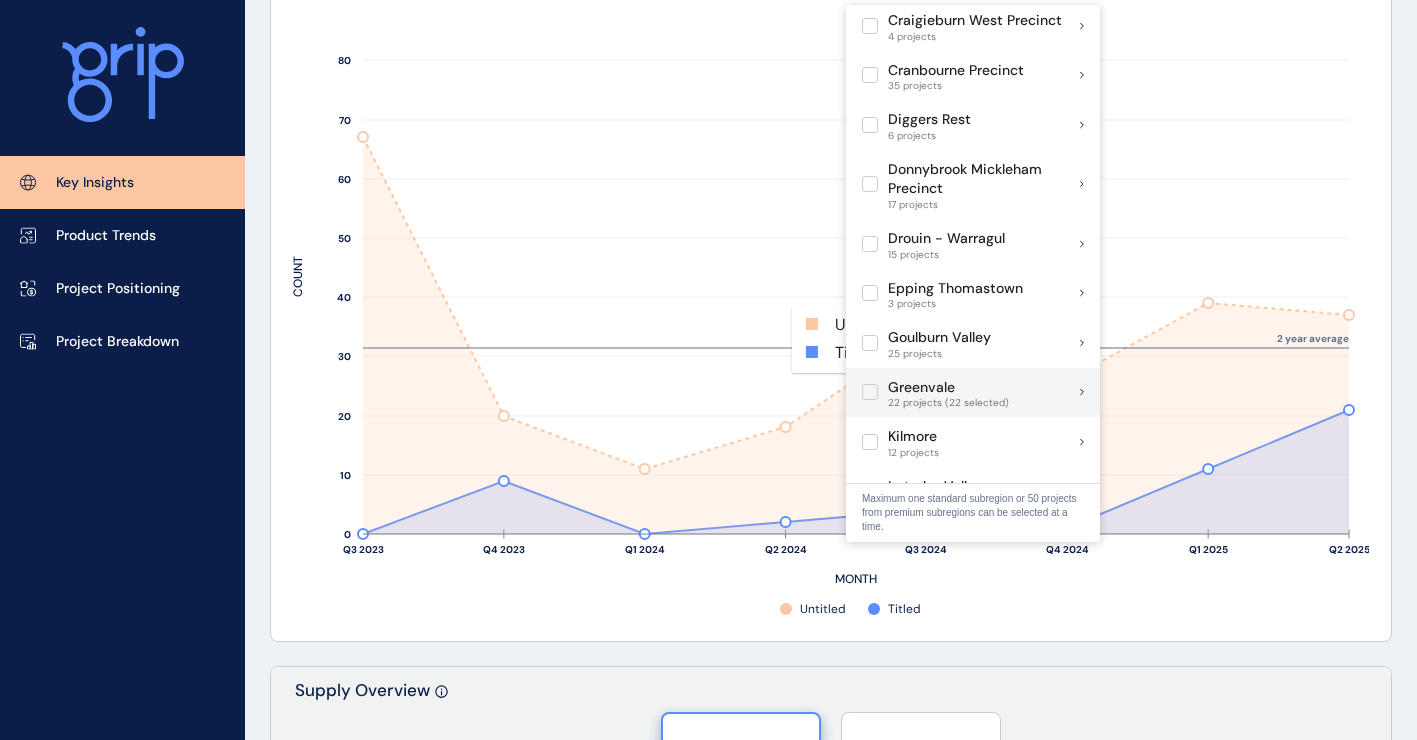 click at bounding box center [870, 392] 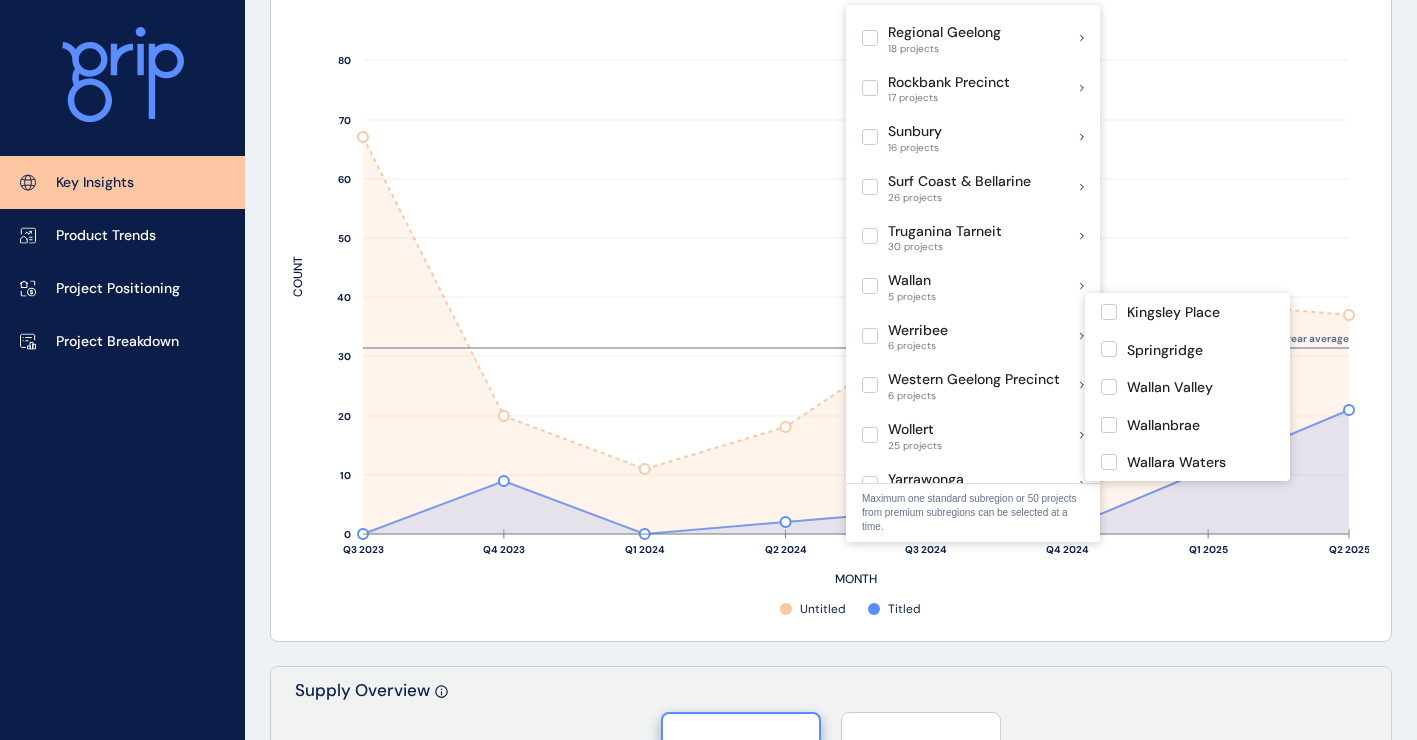 scroll, scrollTop: 900, scrollLeft: 0, axis: vertical 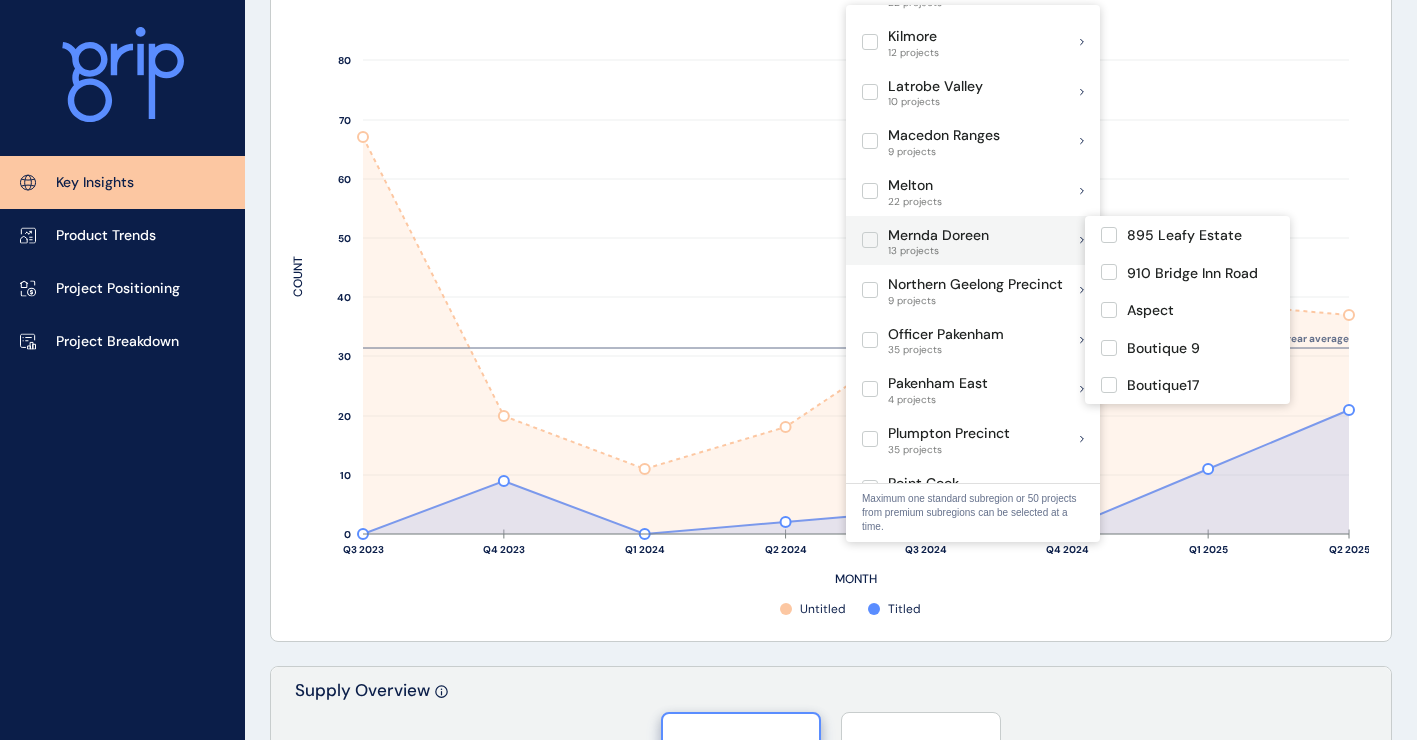 click at bounding box center [870, 240] 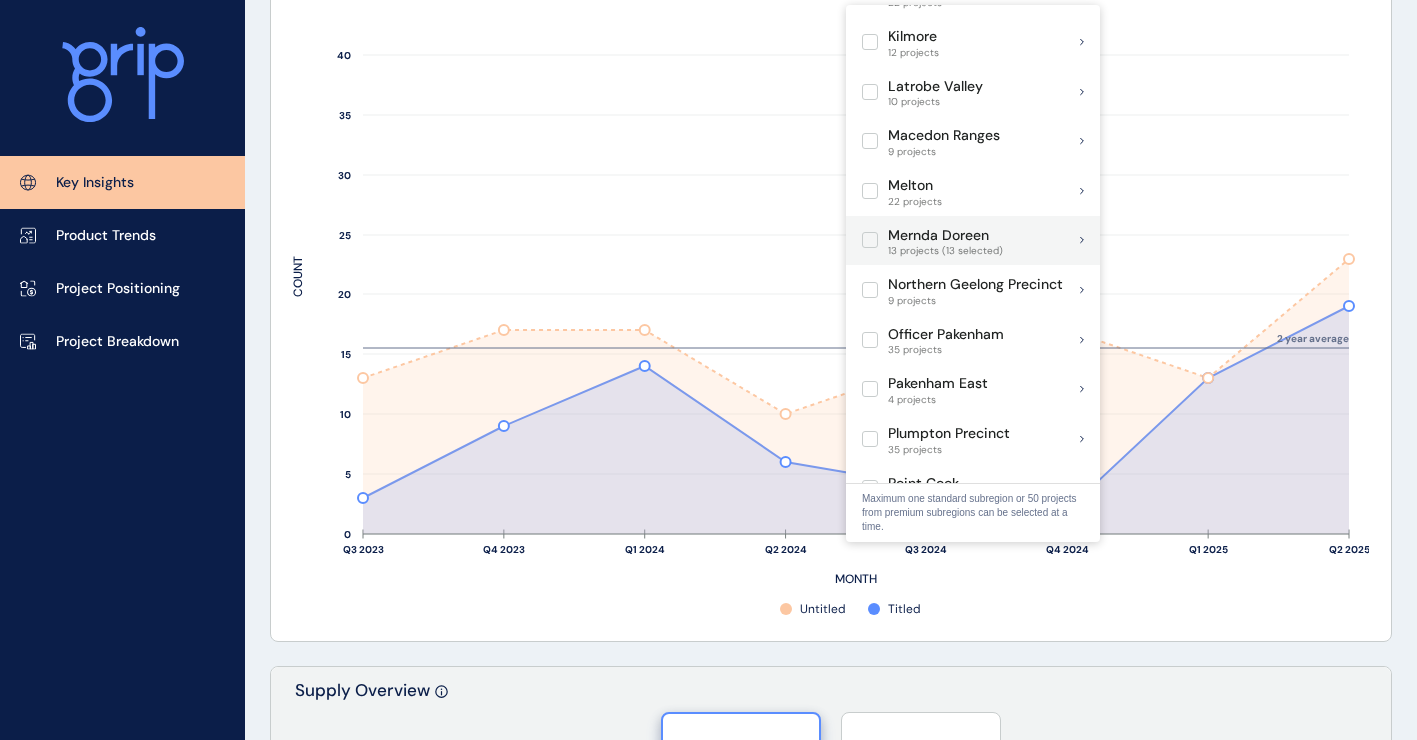 click at bounding box center (870, 240) 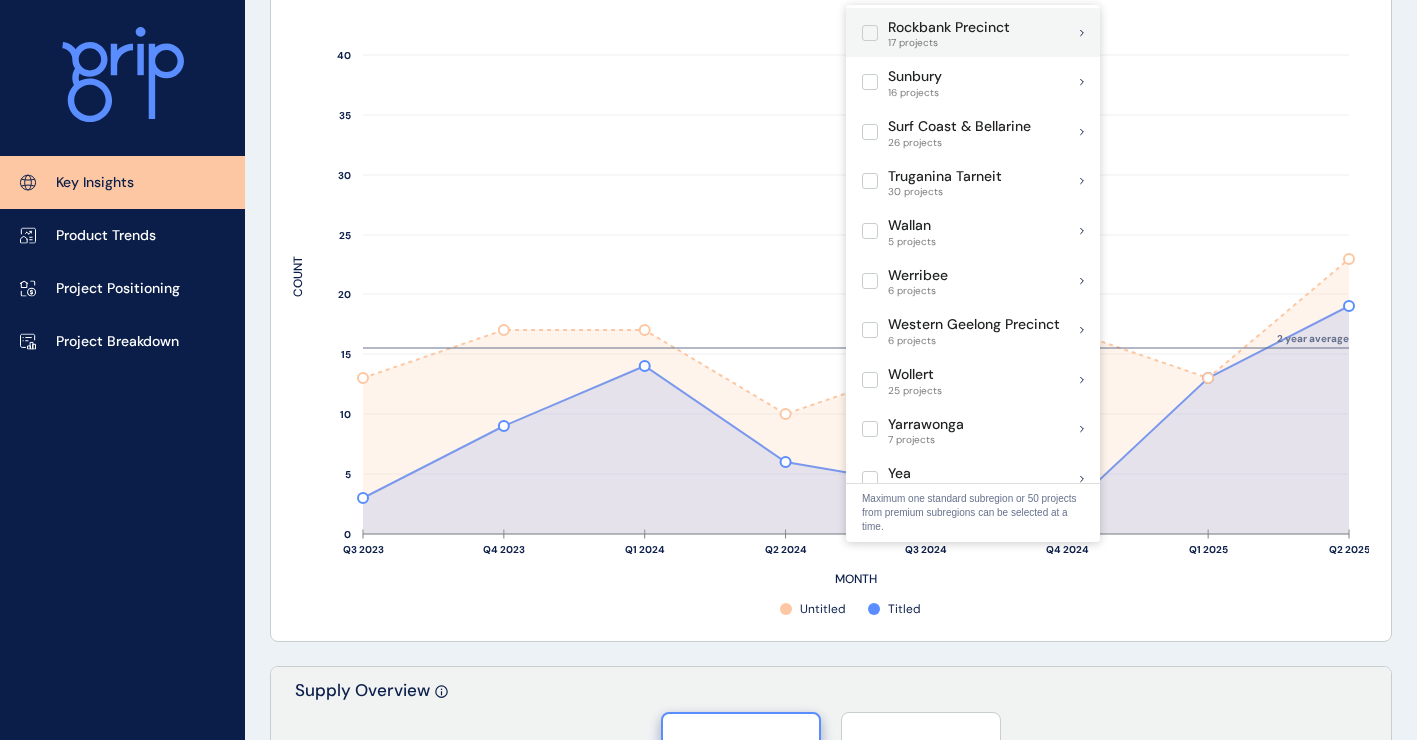 scroll, scrollTop: 1355, scrollLeft: 0, axis: vertical 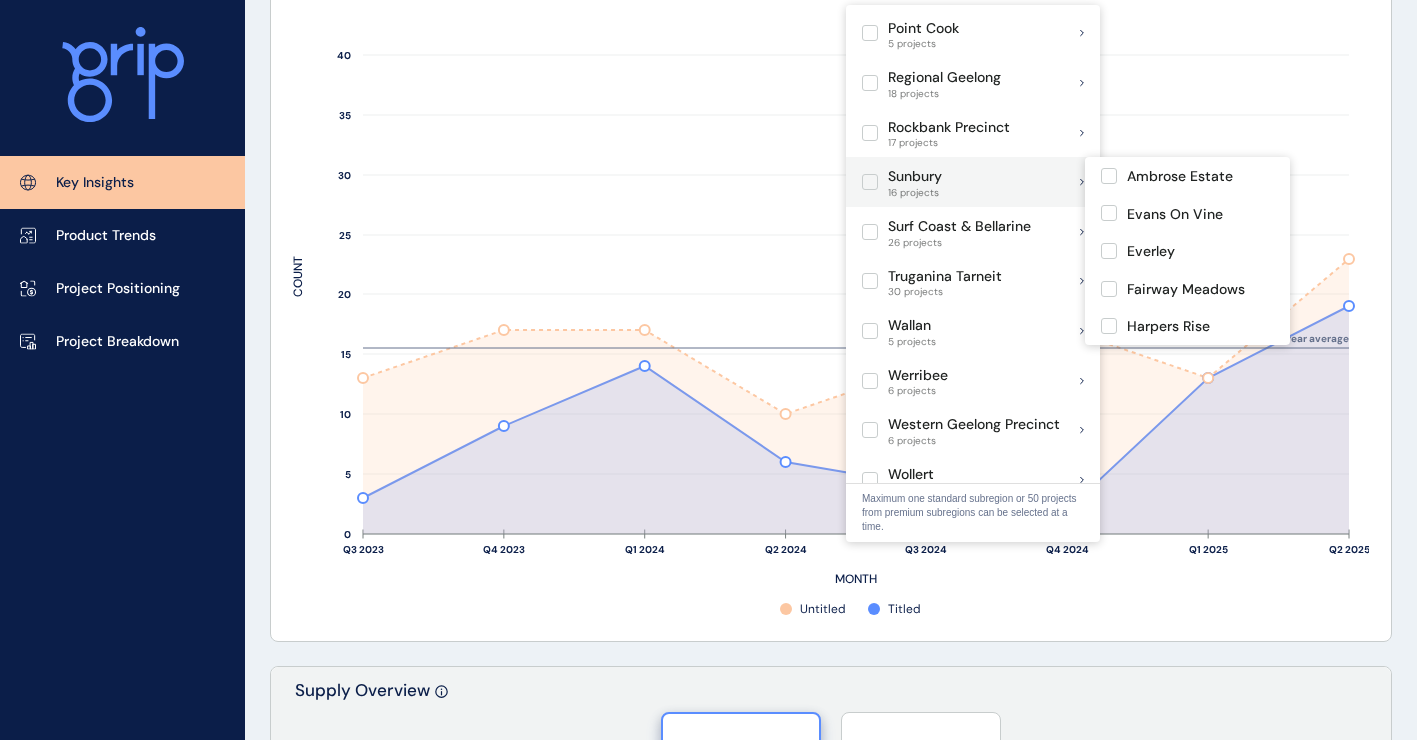 click at bounding box center (870, 182) 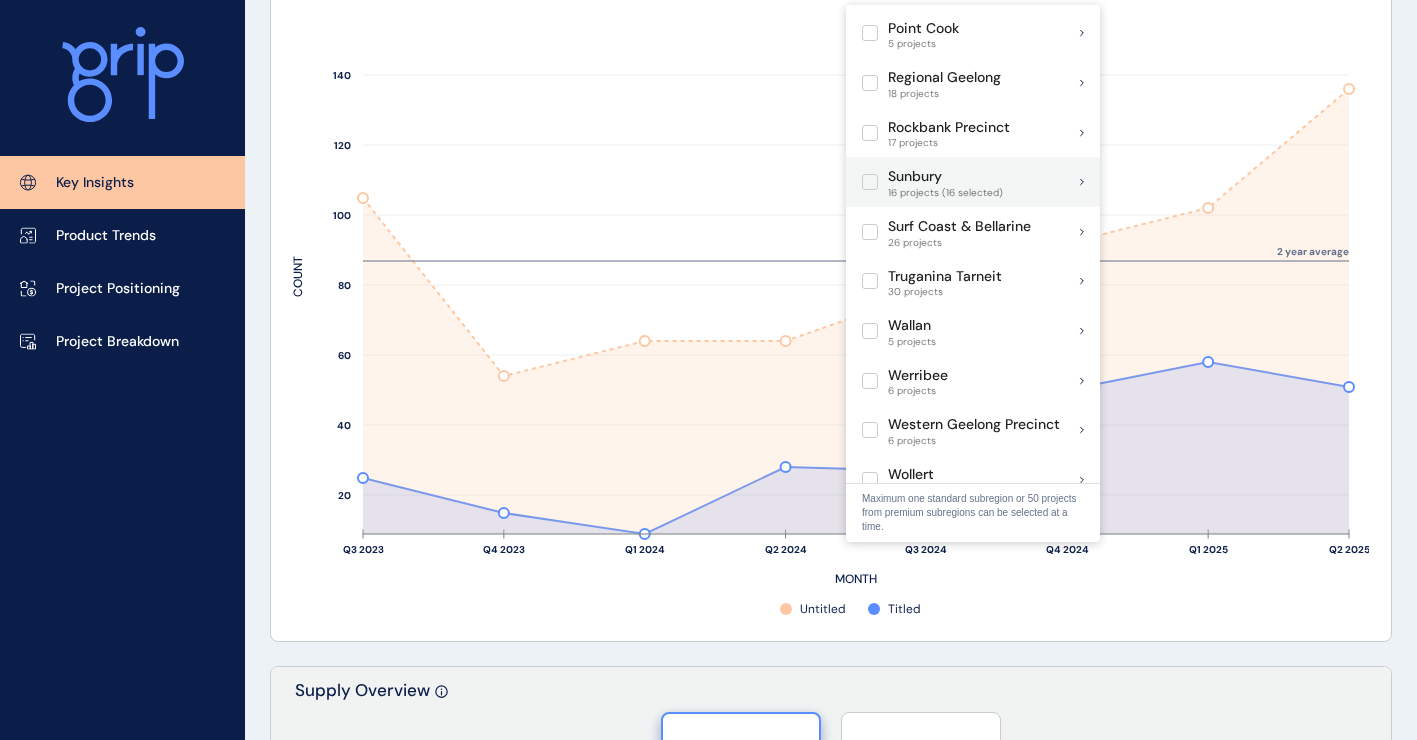 click at bounding box center [870, 182] 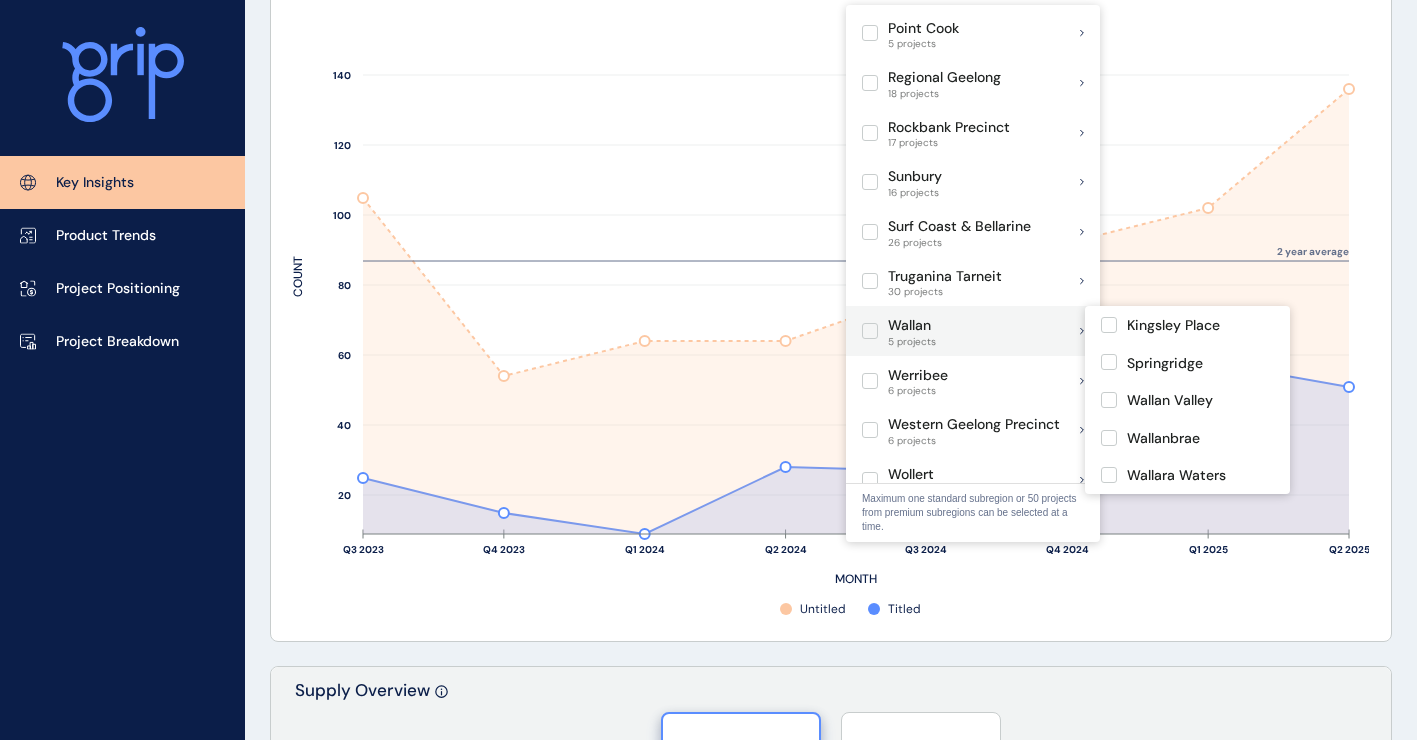click at bounding box center (870, 331) 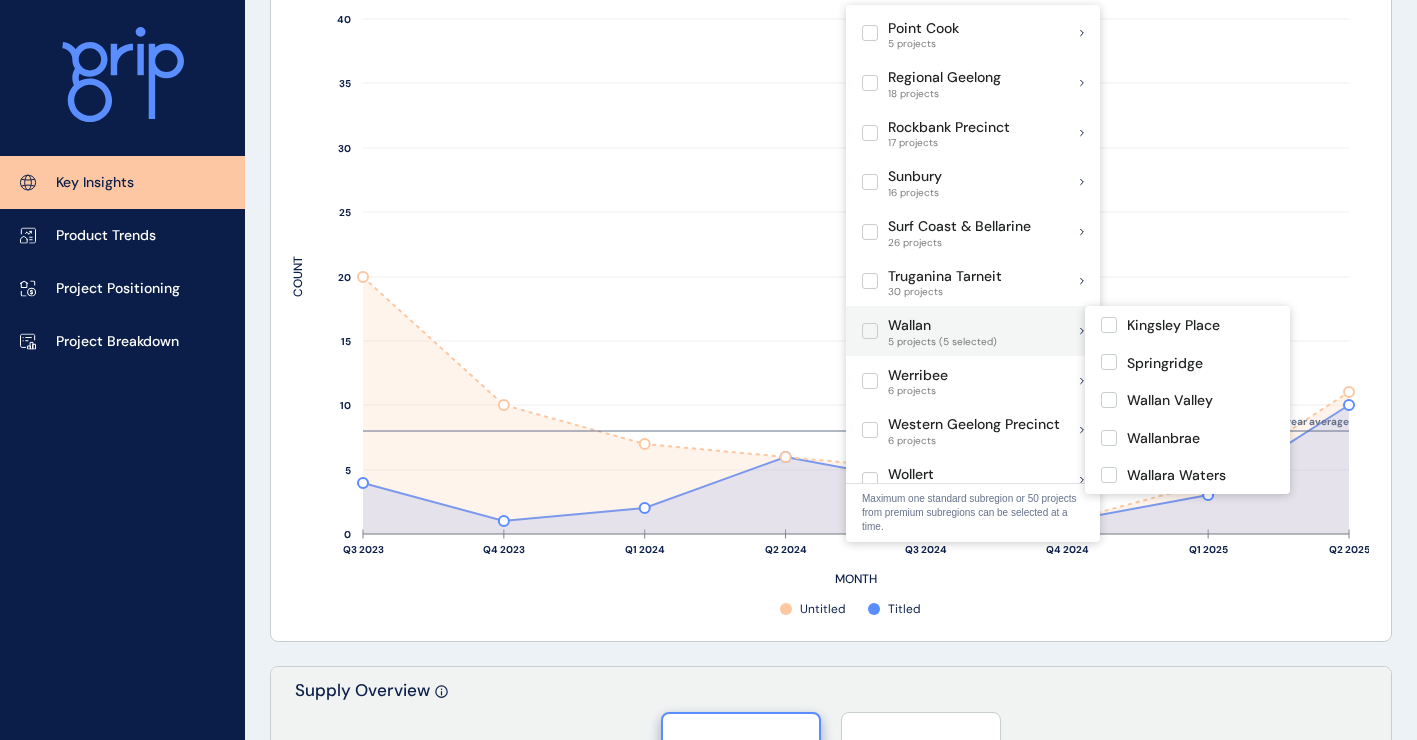 drag, startPoint x: 868, startPoint y: 331, endPoint x: 989, endPoint y: 320, distance: 121.49897 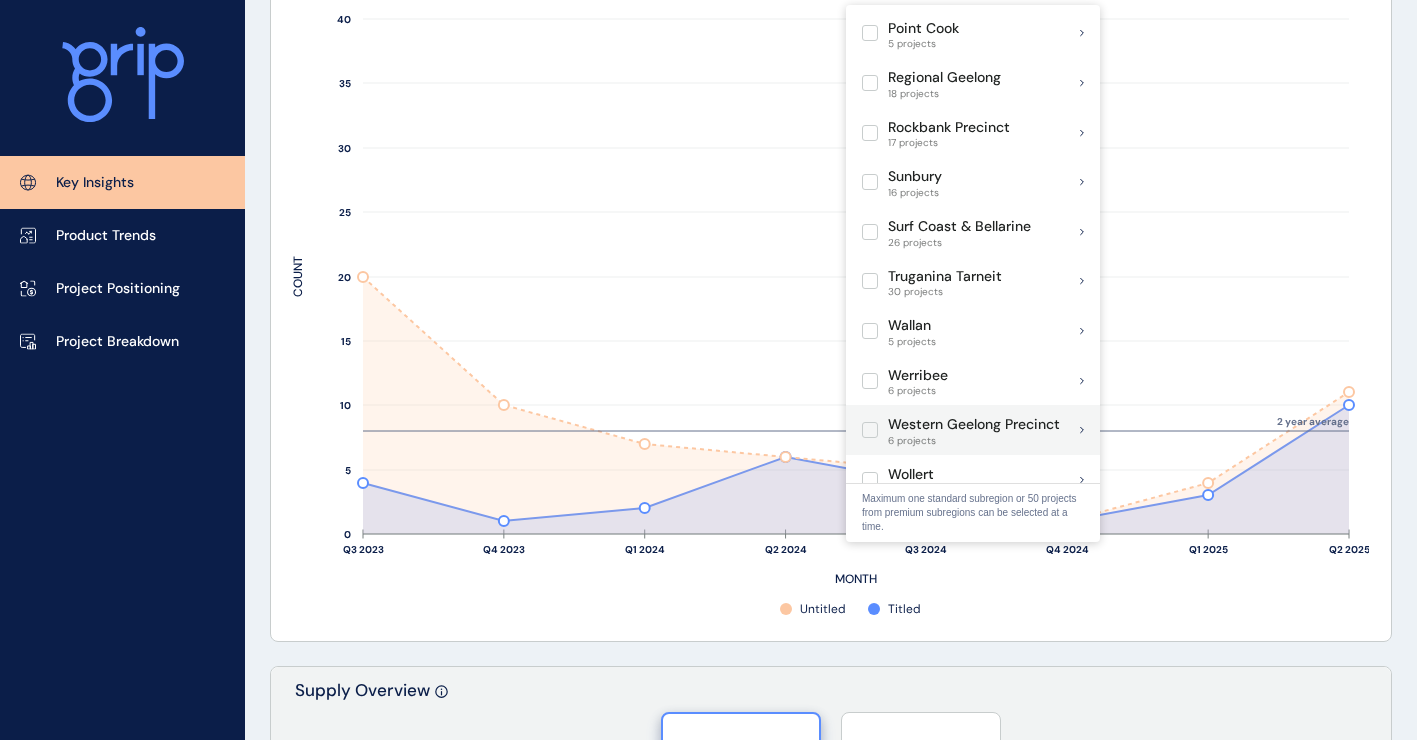 scroll, scrollTop: 1455, scrollLeft: 0, axis: vertical 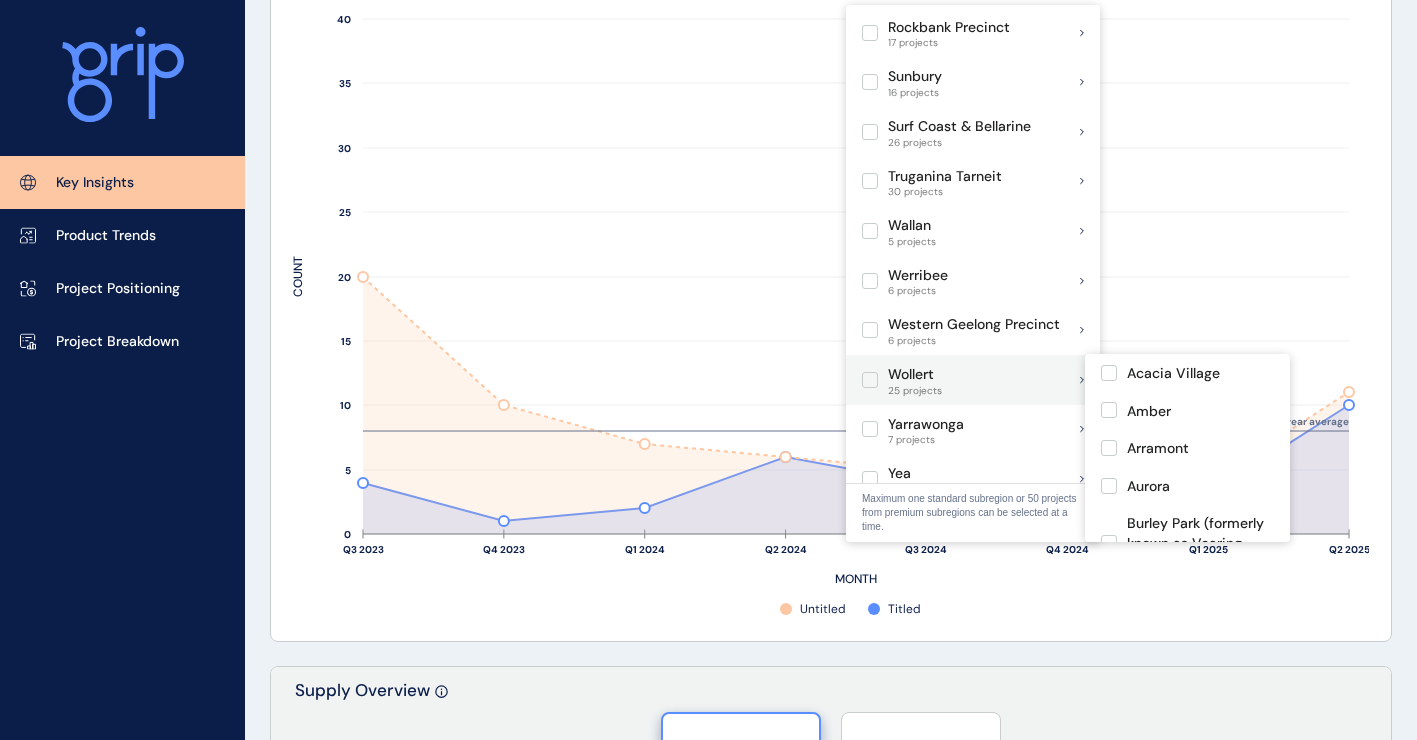 click at bounding box center (870, 380) 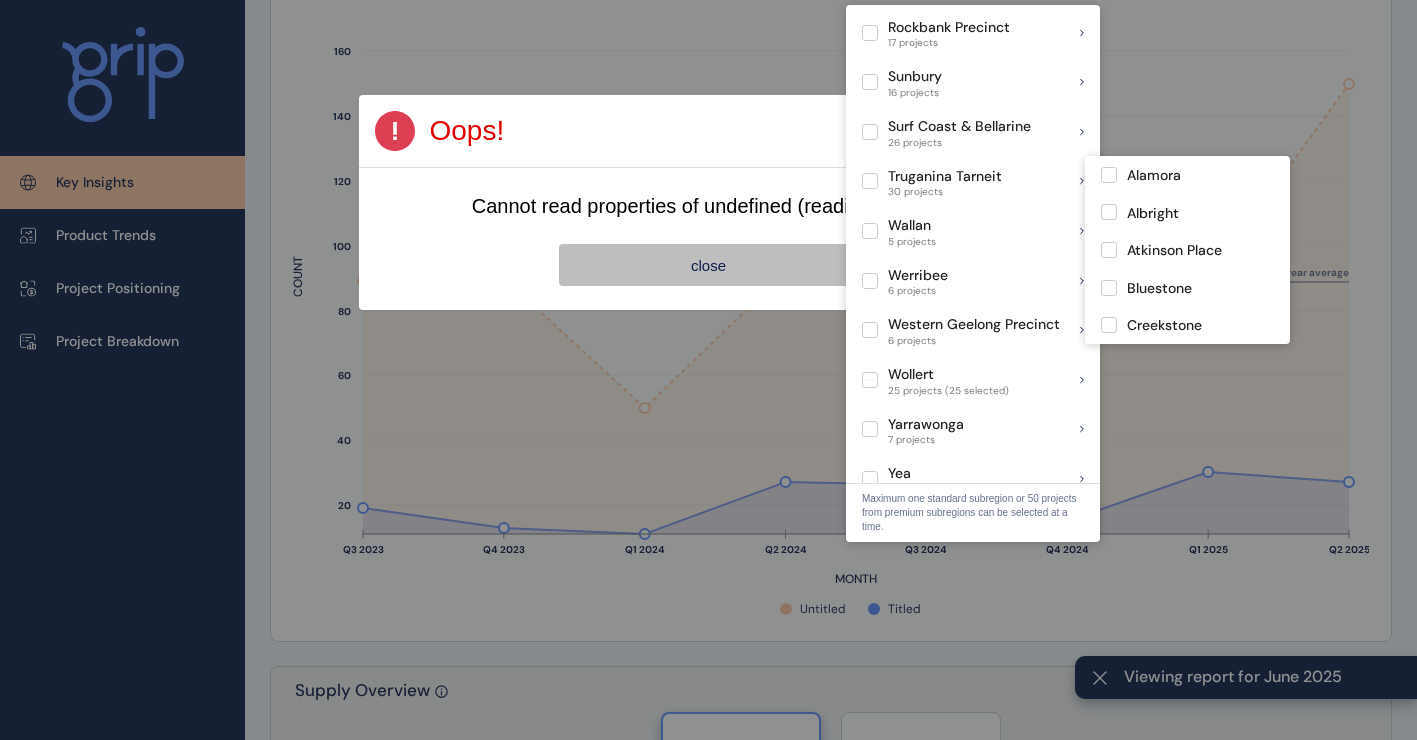 click on "Page 1 Created with Sketch.   Oops! Cannot read properties of undefined (reading 'length') close" at bounding box center [708, 155] 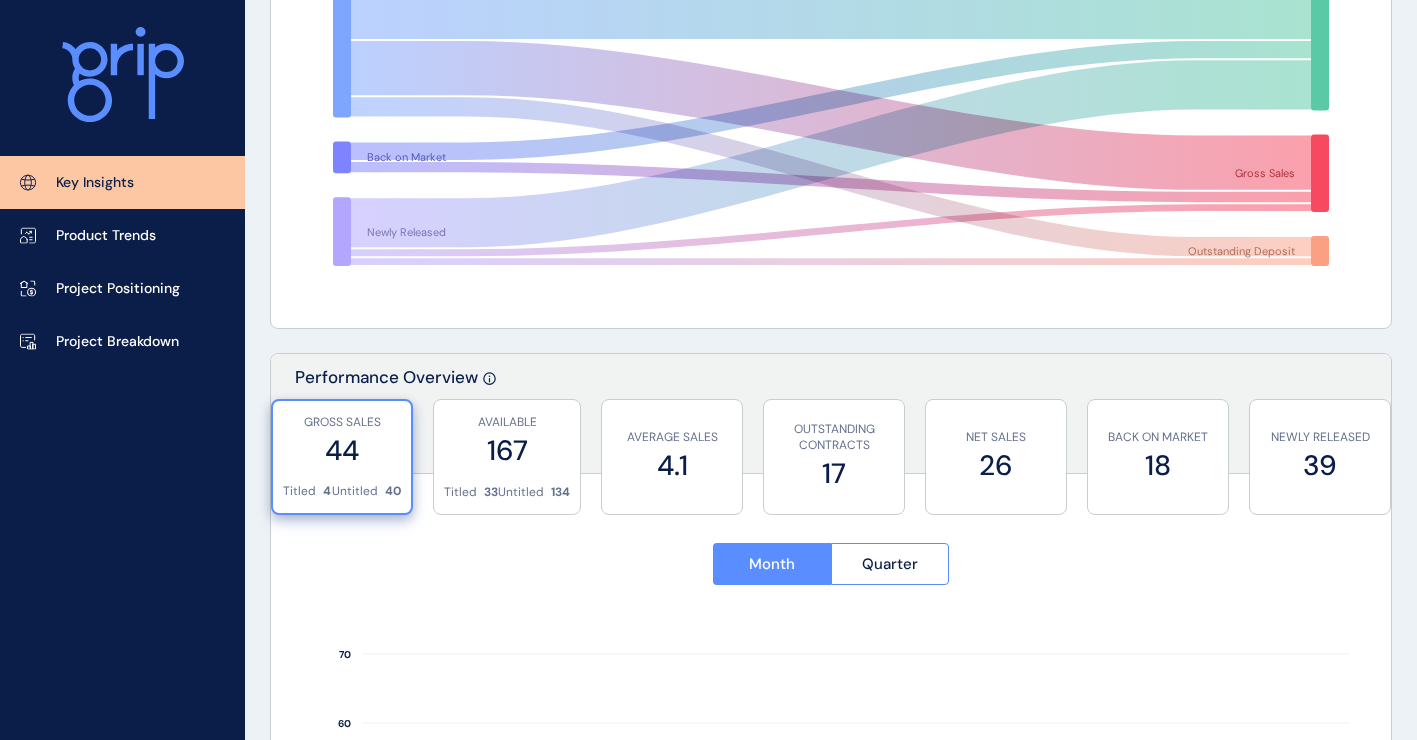 scroll, scrollTop: 700, scrollLeft: 0, axis: vertical 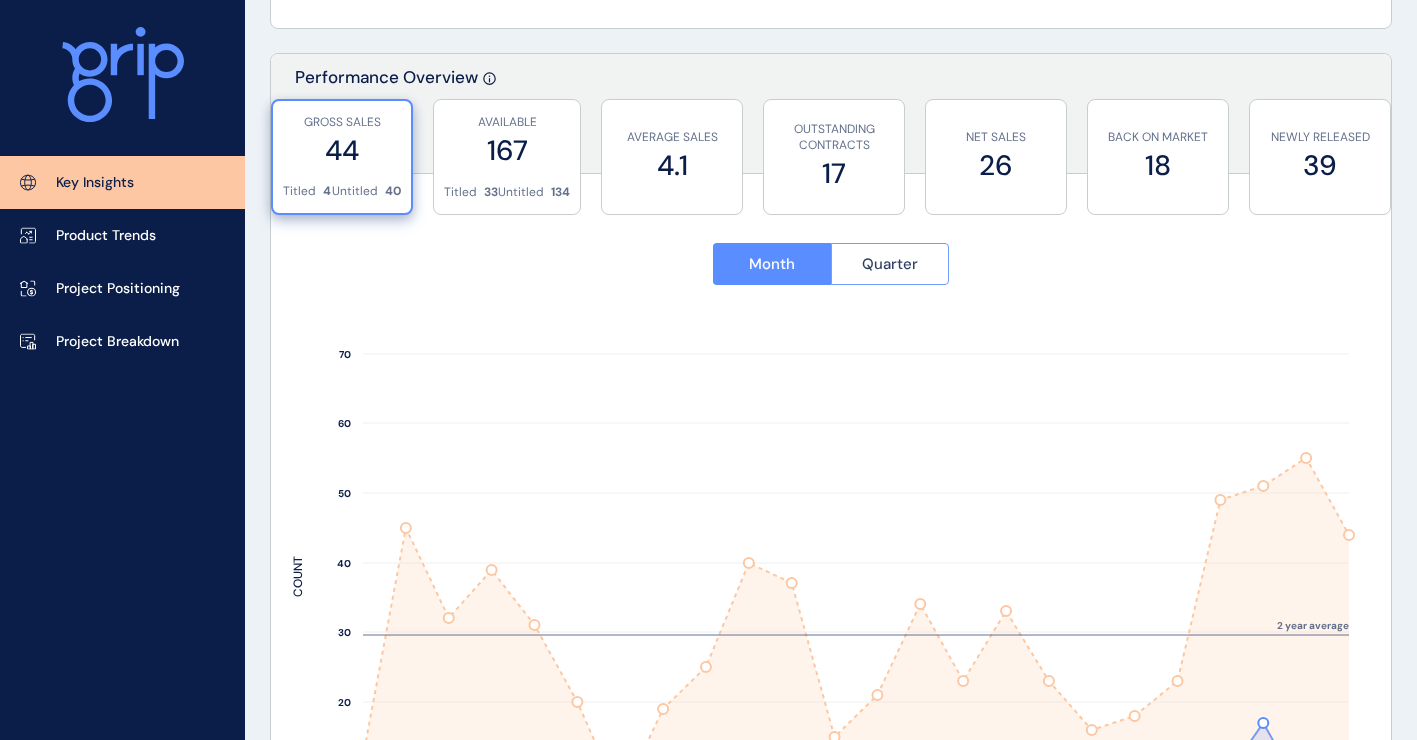 click on "Quarter" at bounding box center (890, 264) 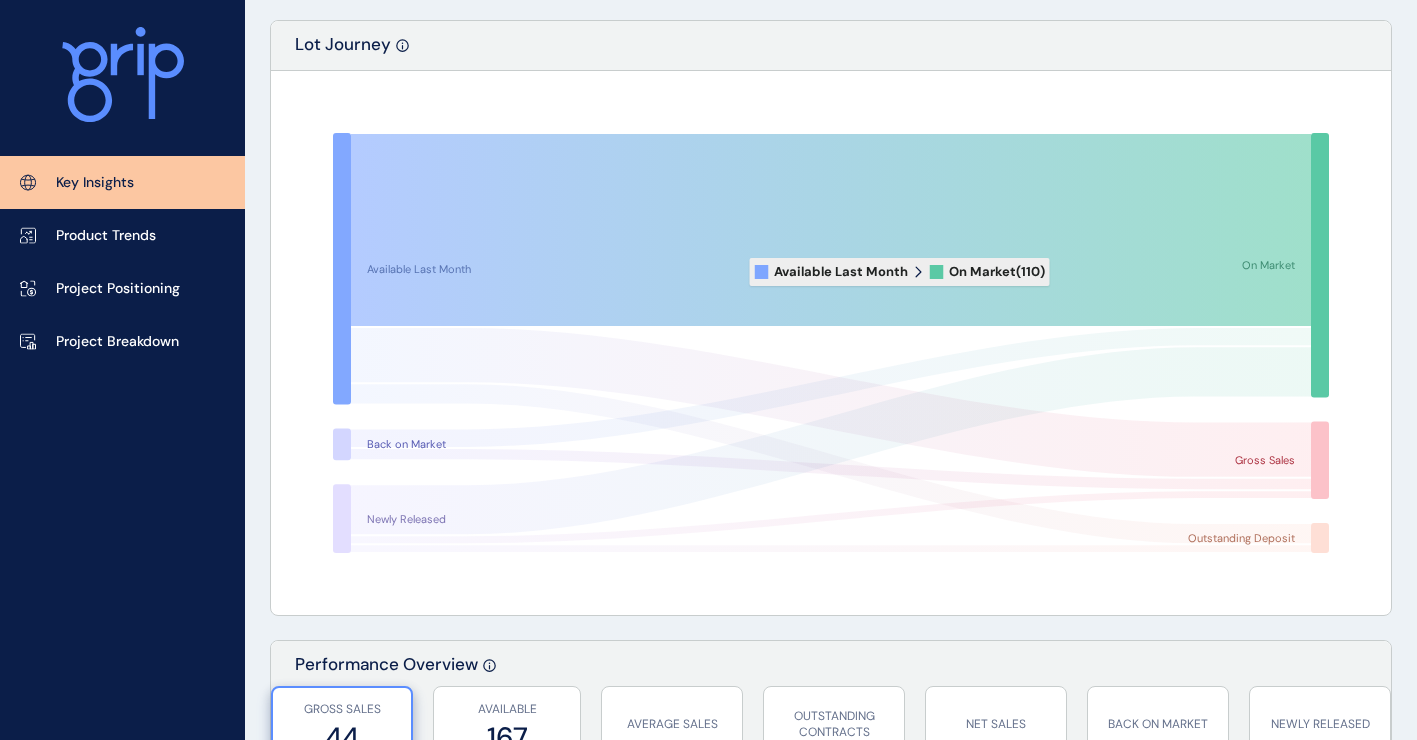 scroll, scrollTop: 0, scrollLeft: 0, axis: both 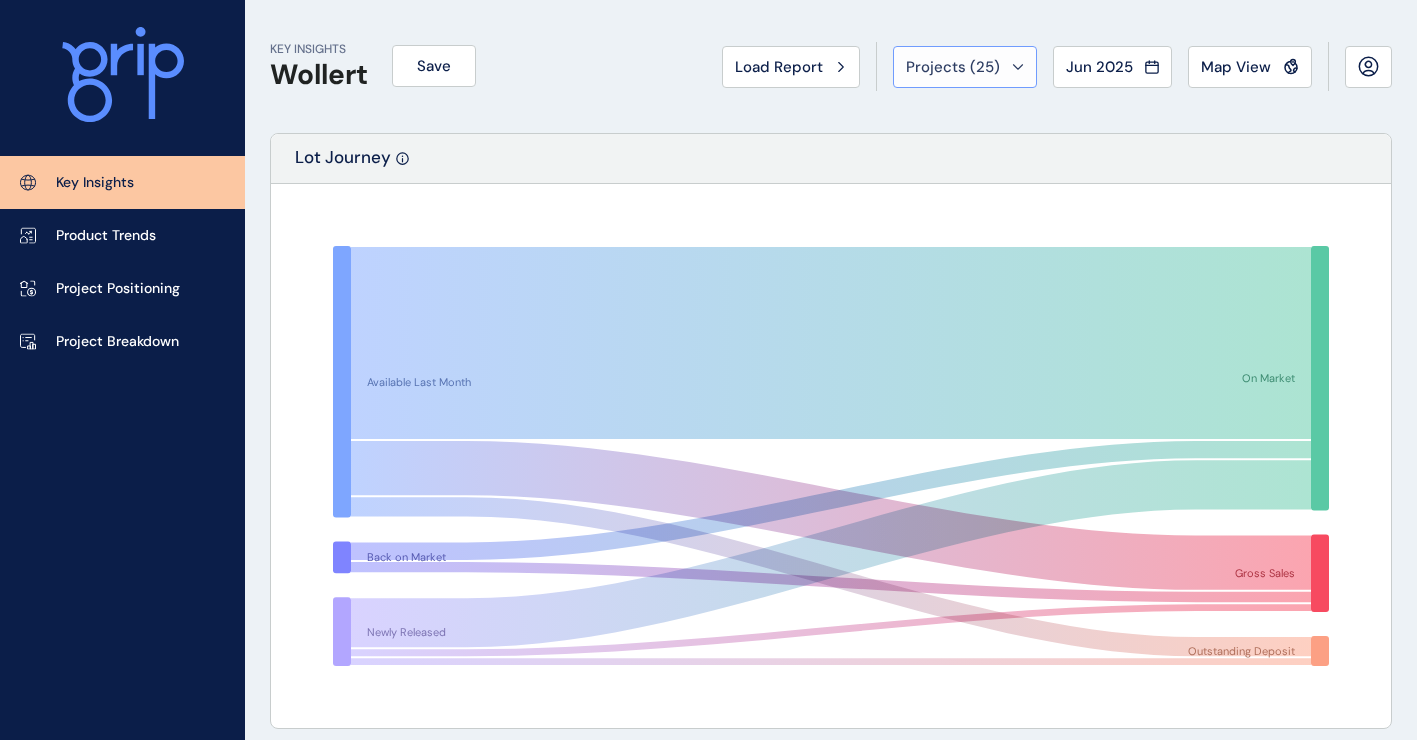 click on "Projects ( 25 )" at bounding box center (953, 67) 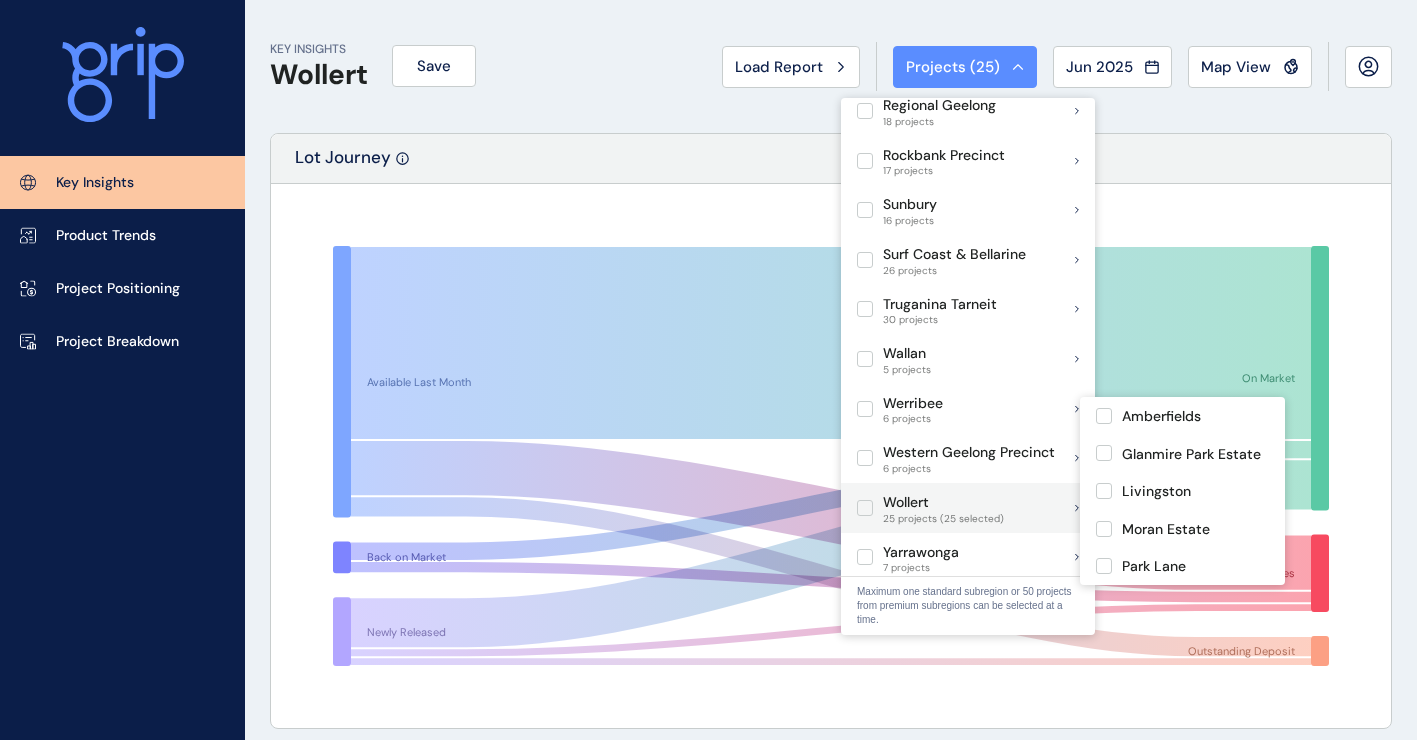 scroll, scrollTop: 1555, scrollLeft: 0, axis: vertical 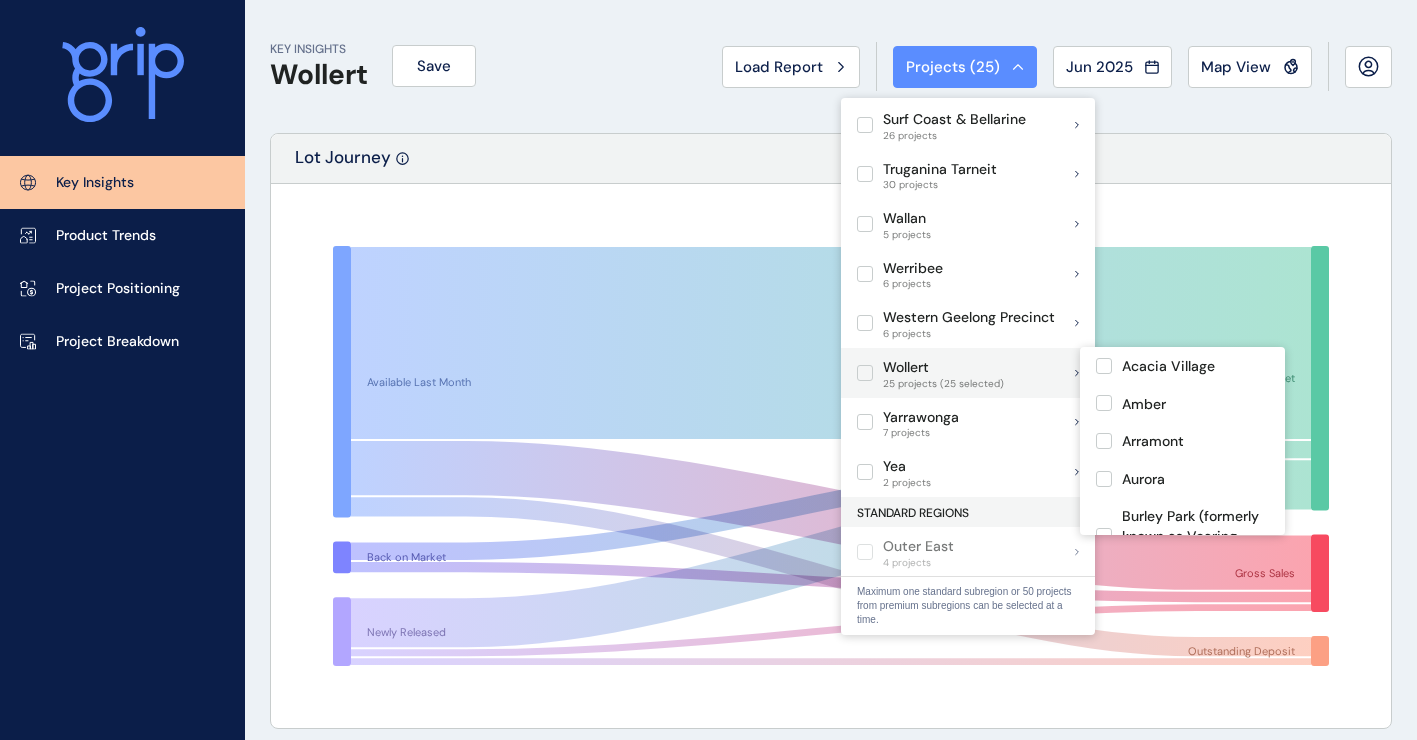 click at bounding box center (865, 373) 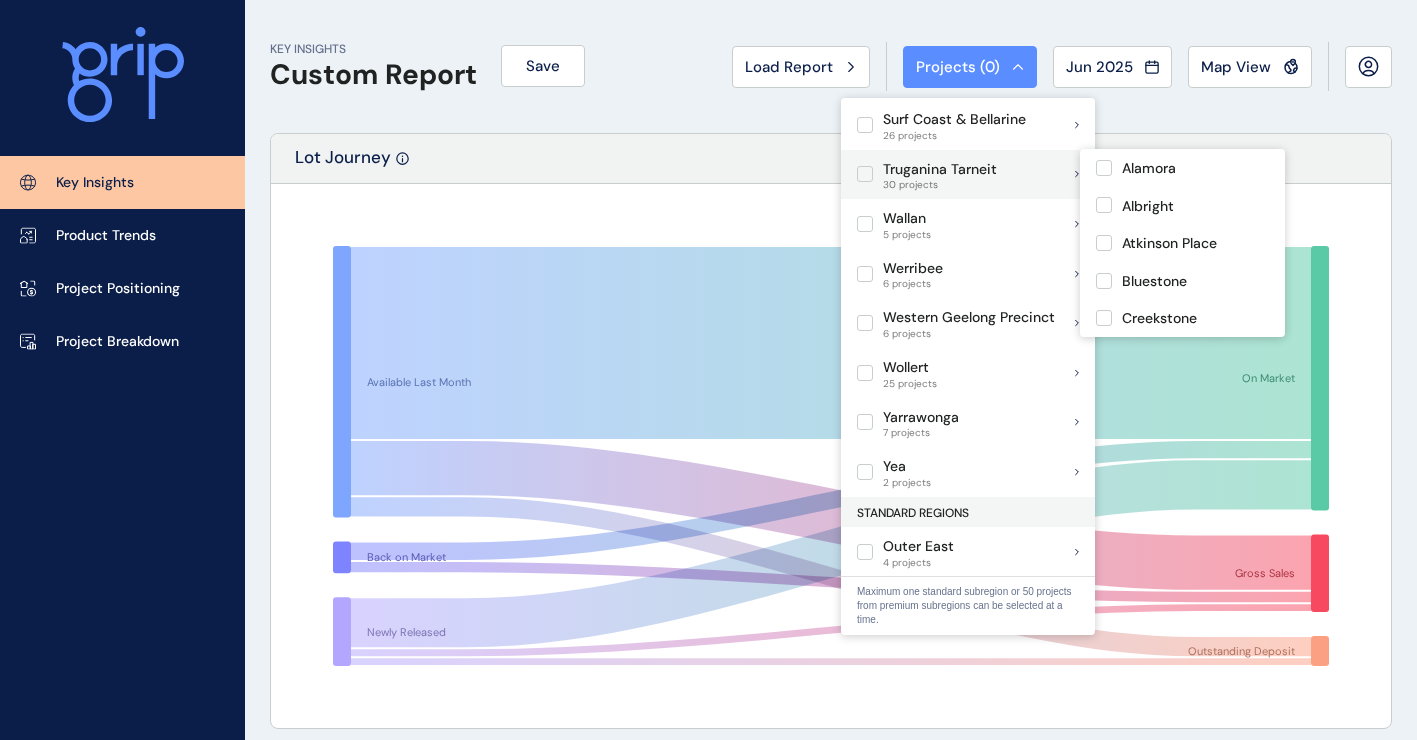 click at bounding box center [865, 174] 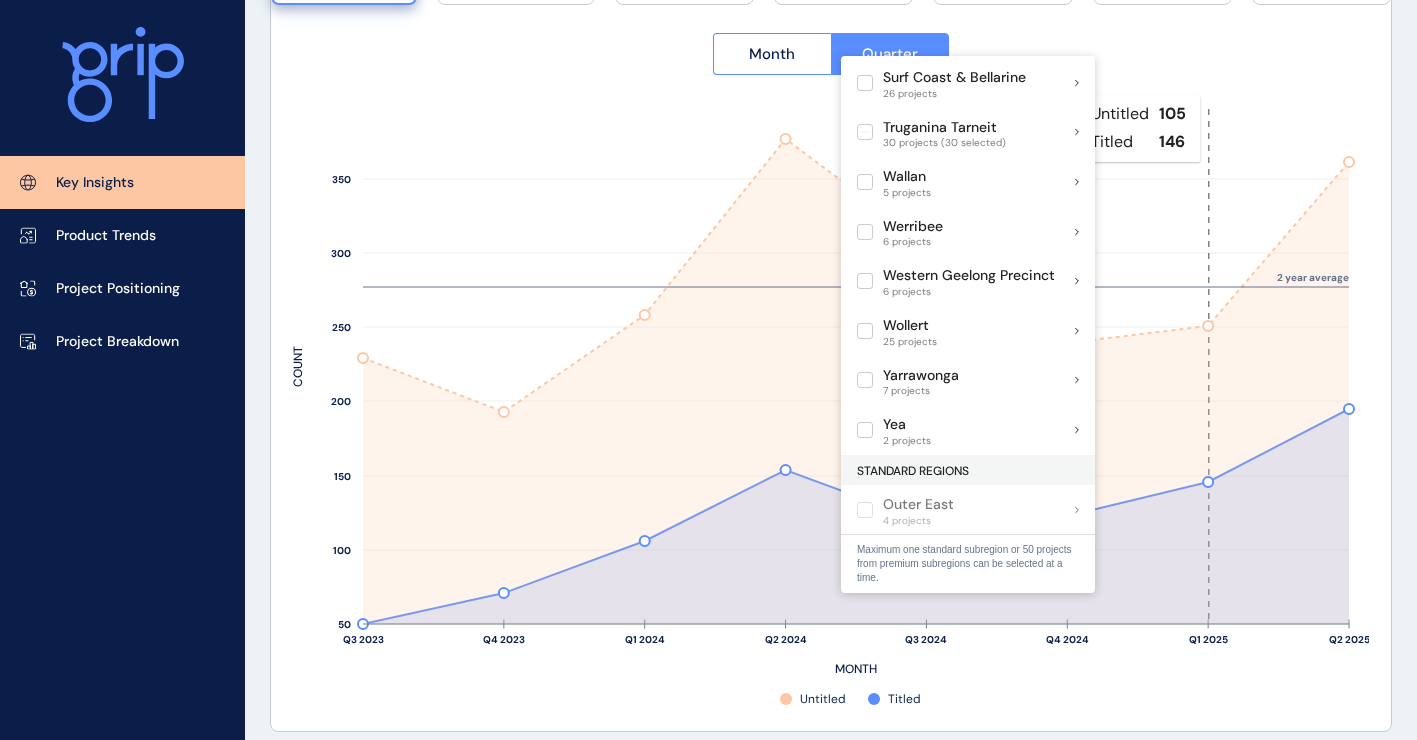 scroll, scrollTop: 1000, scrollLeft: 0, axis: vertical 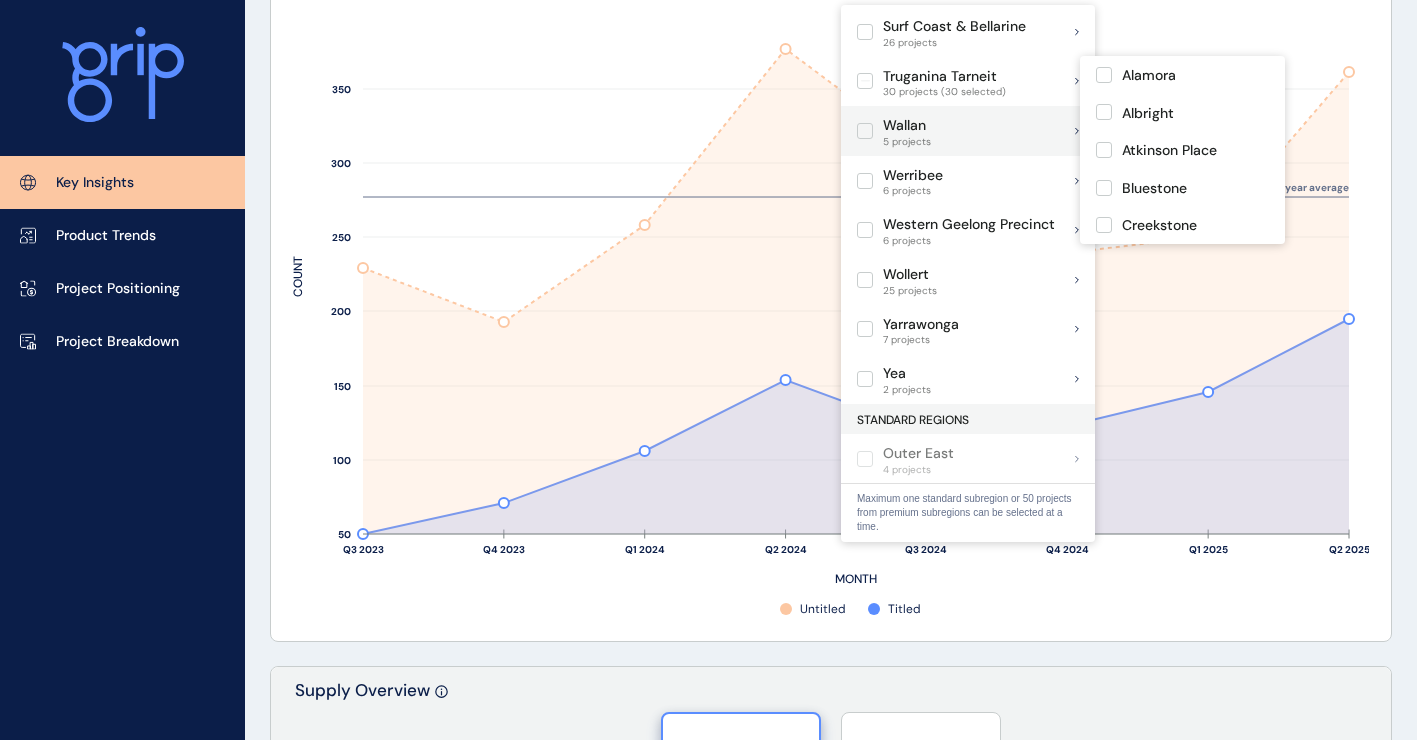 drag, startPoint x: 886, startPoint y: 107, endPoint x: 1195, endPoint y: 87, distance: 309.64658 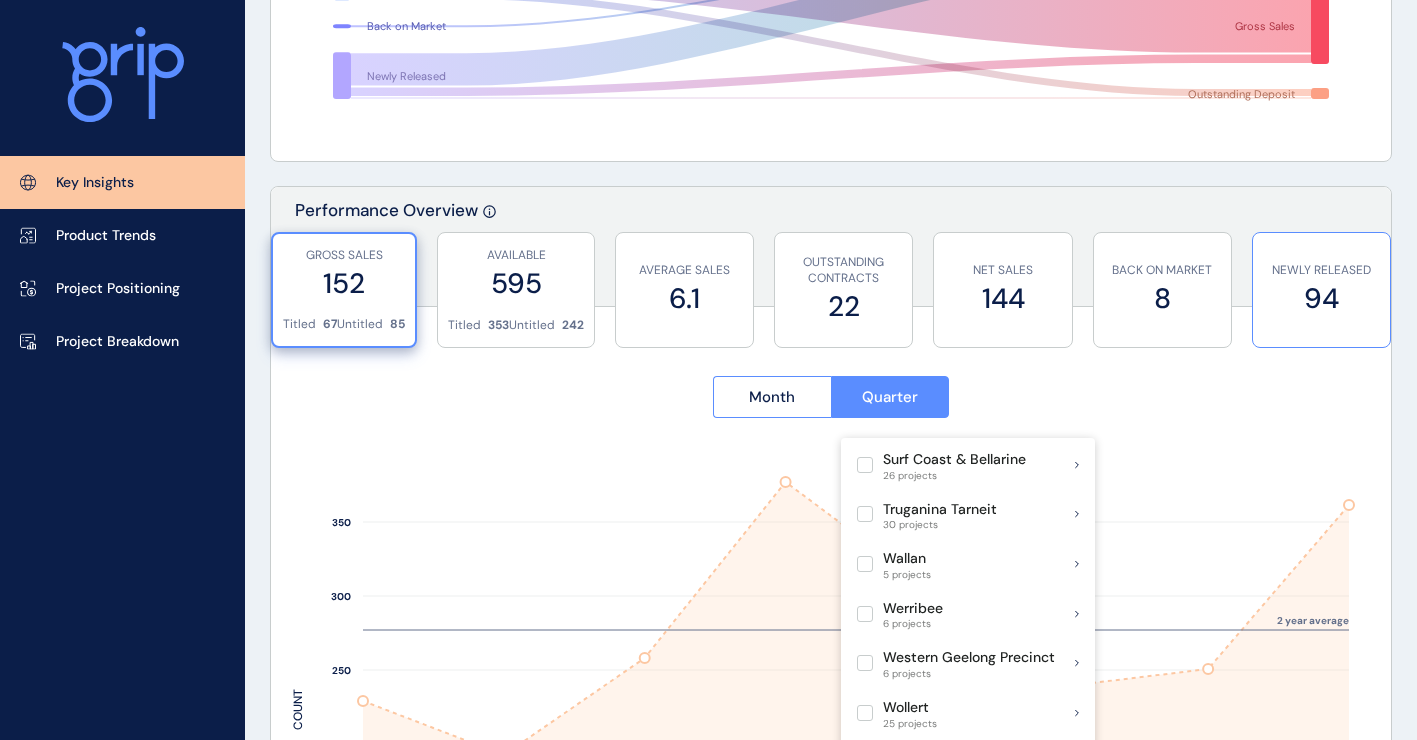 scroll, scrollTop: 200, scrollLeft: 0, axis: vertical 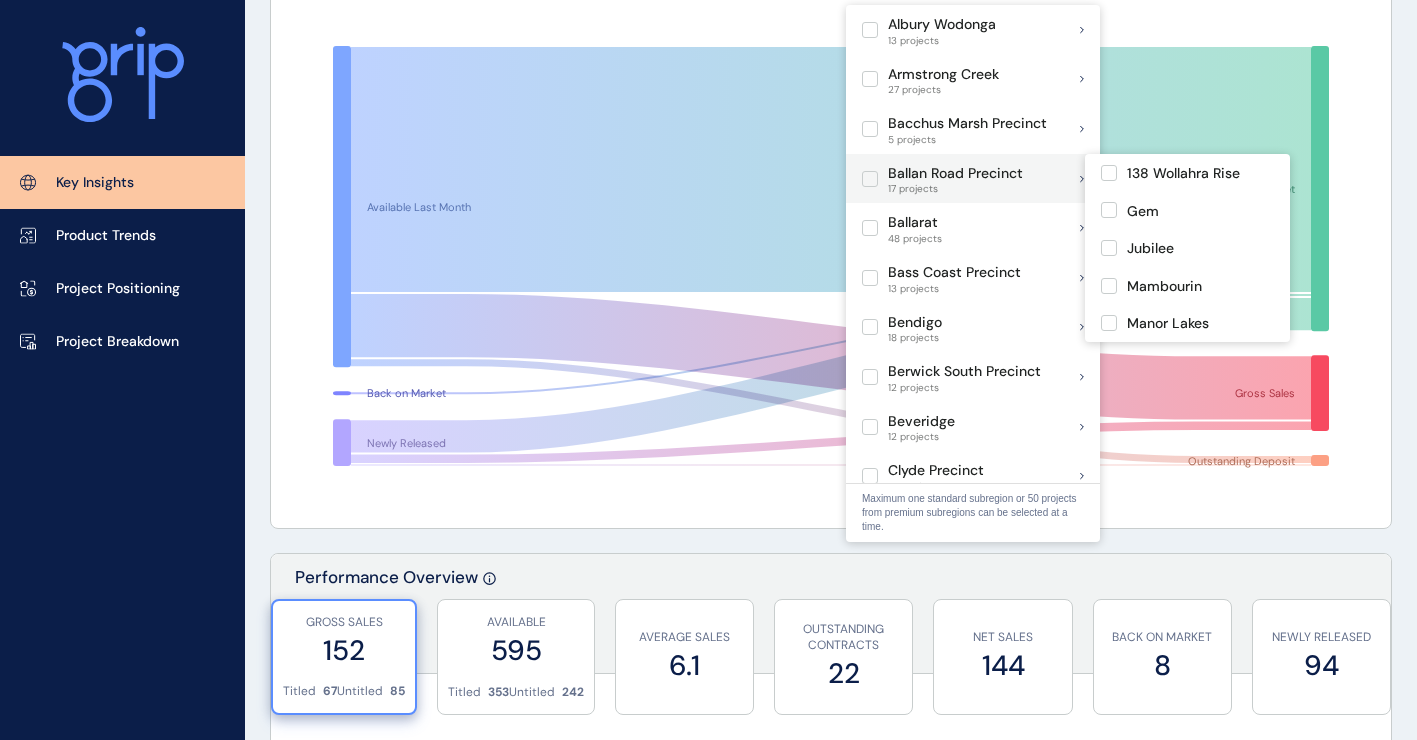 click at bounding box center [870, 179] 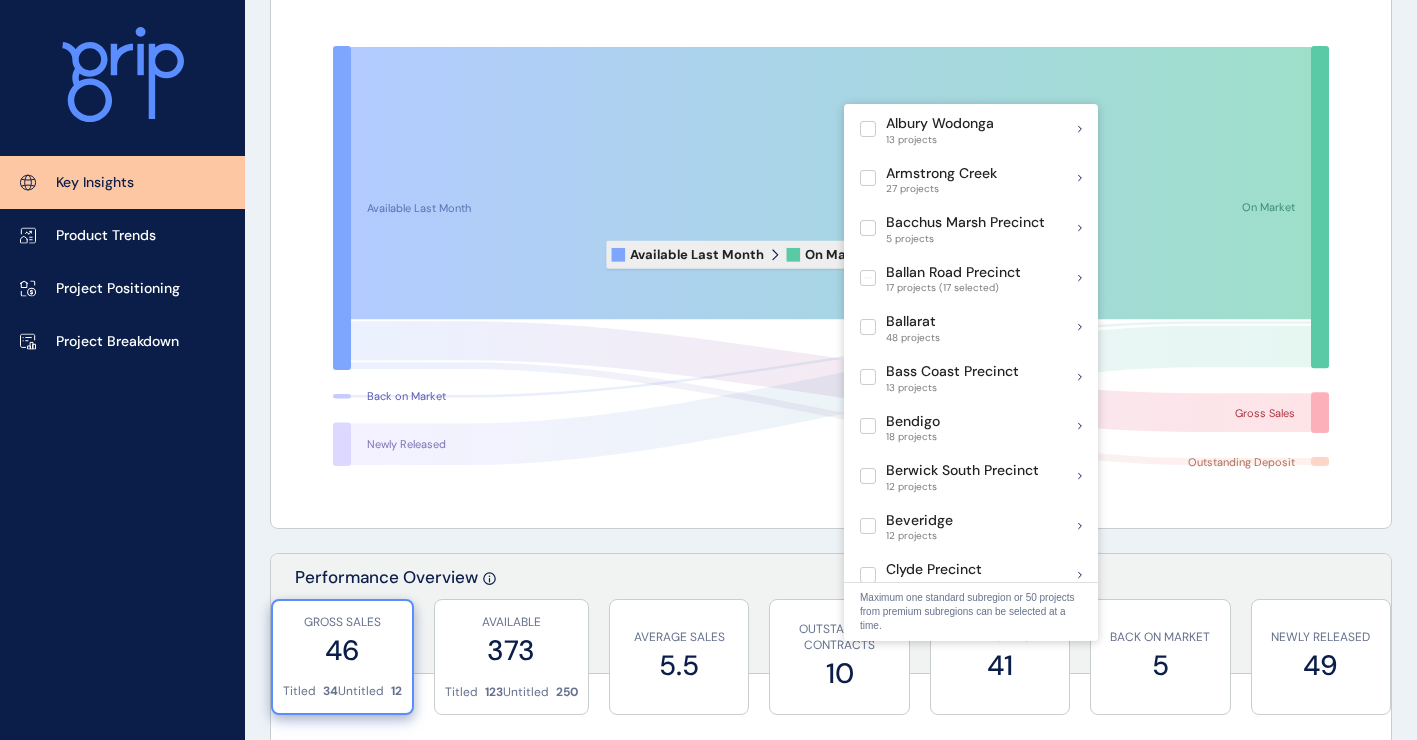 scroll, scrollTop: 0, scrollLeft: 0, axis: both 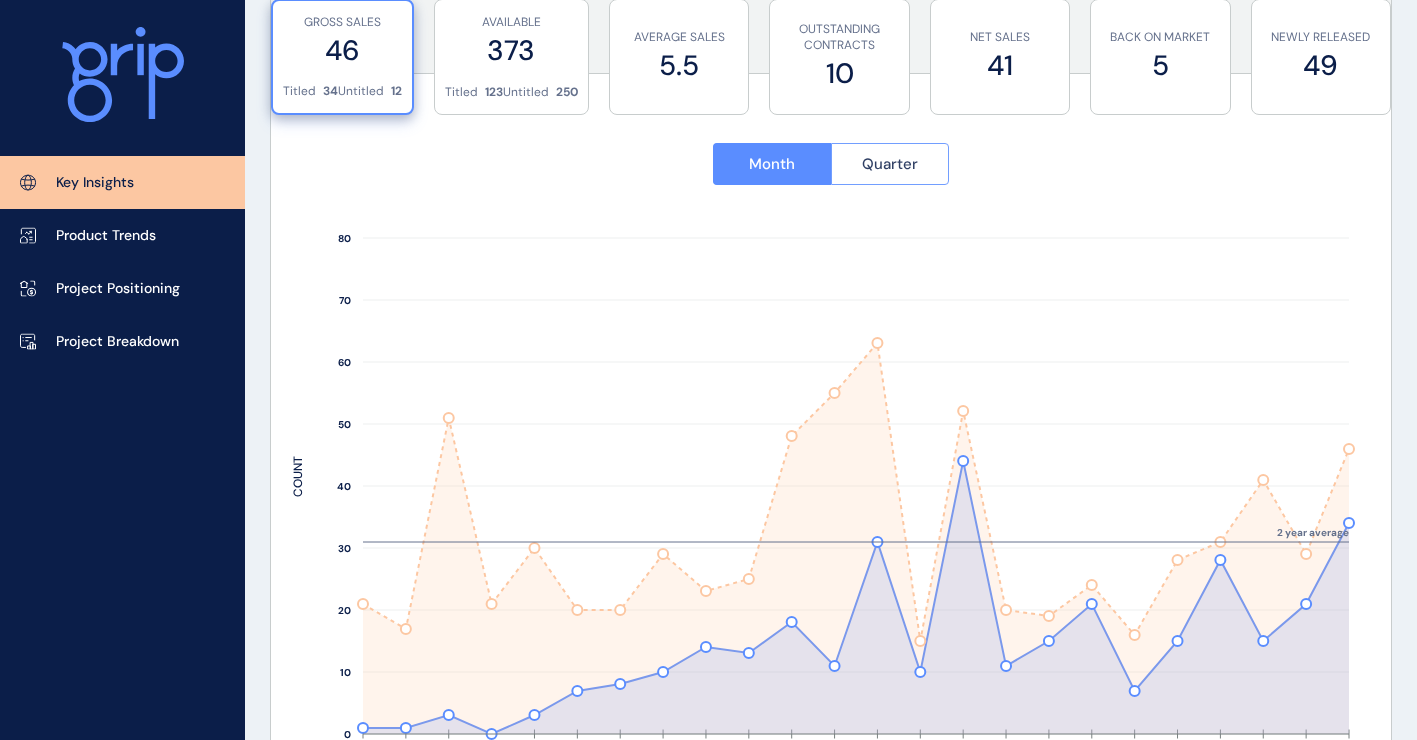 click on "Quarter" at bounding box center (890, 164) 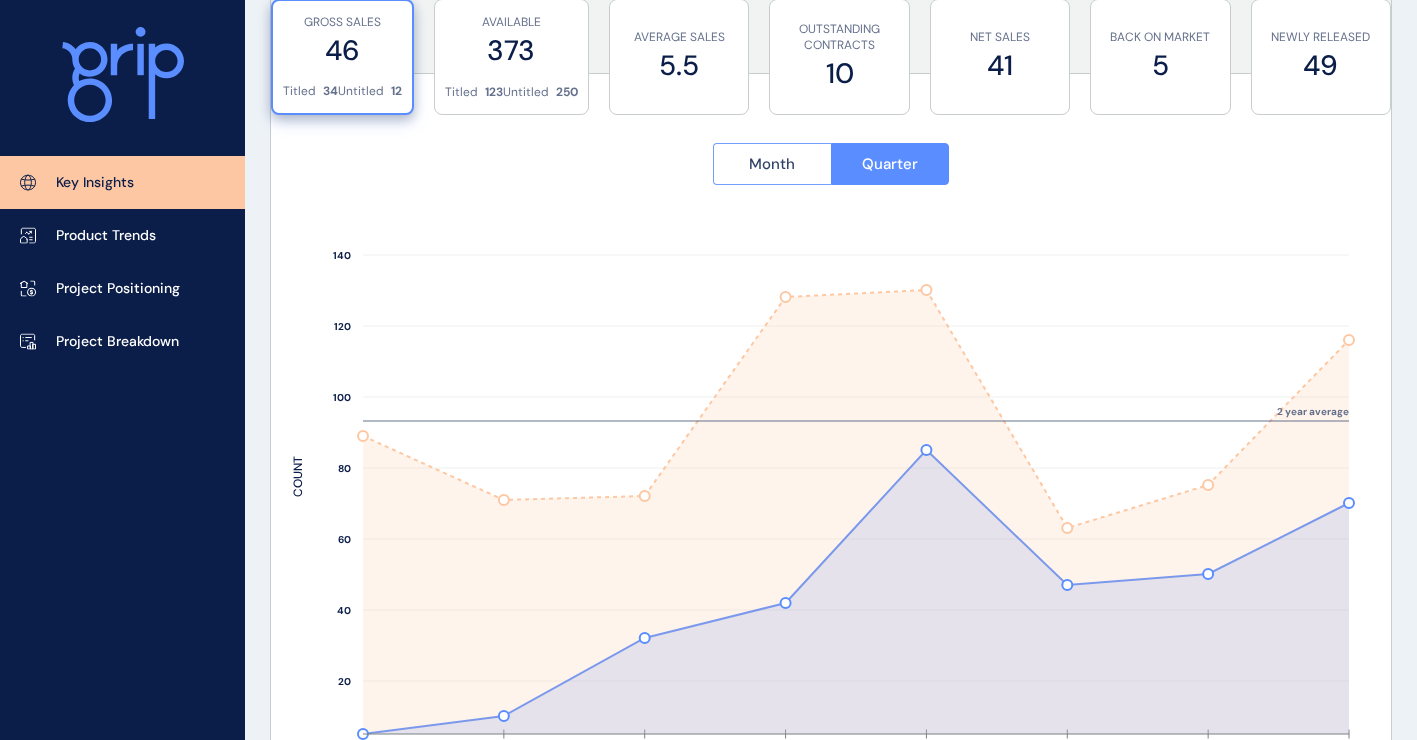 click on "Month" at bounding box center [772, 164] 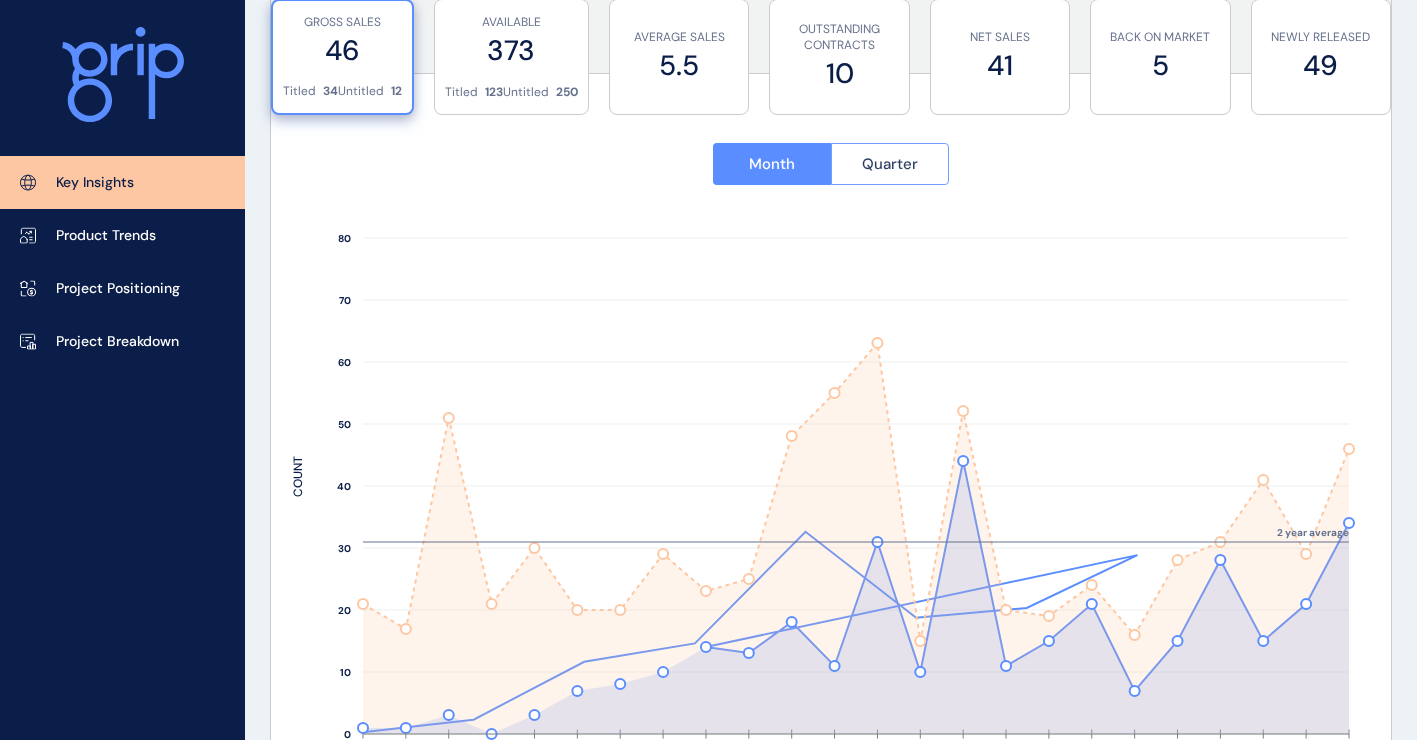 click on "Quarter" at bounding box center (890, 164) 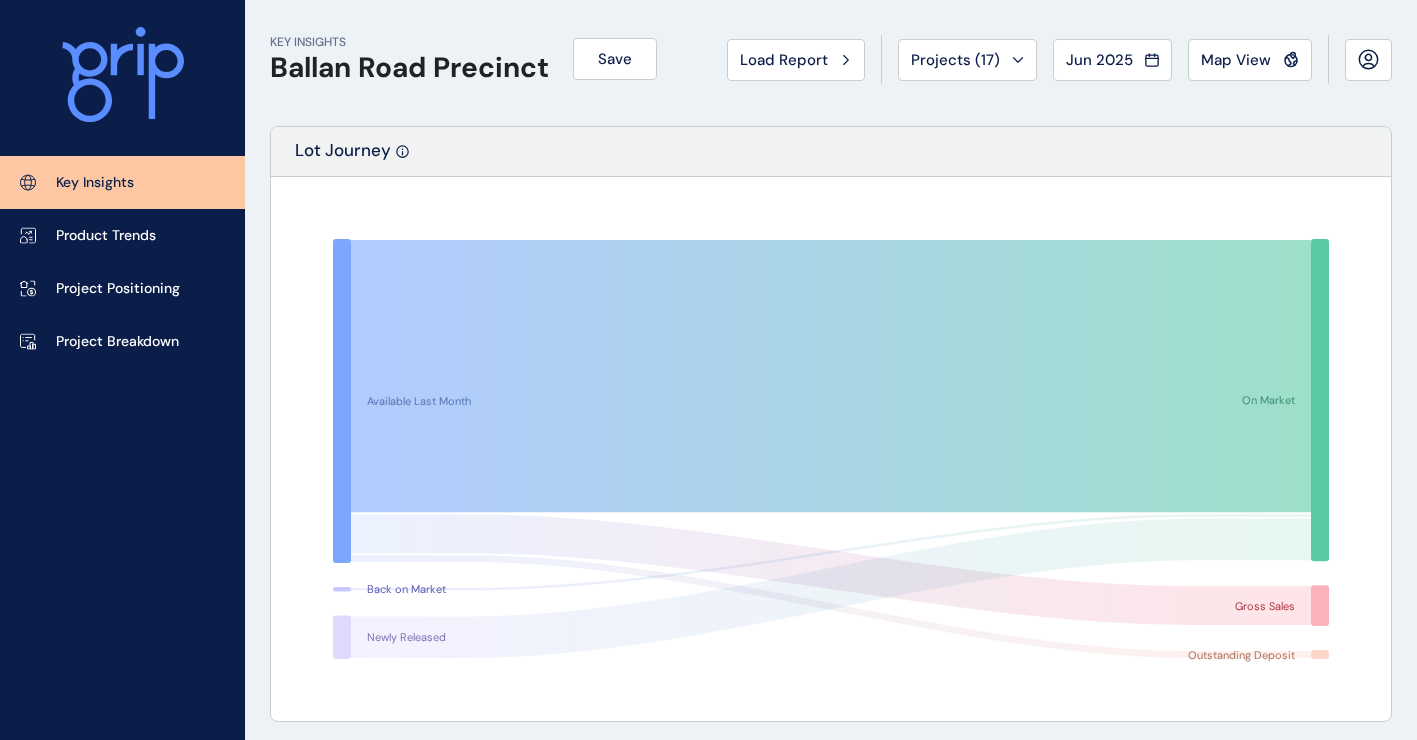 scroll, scrollTop: 0, scrollLeft: 0, axis: both 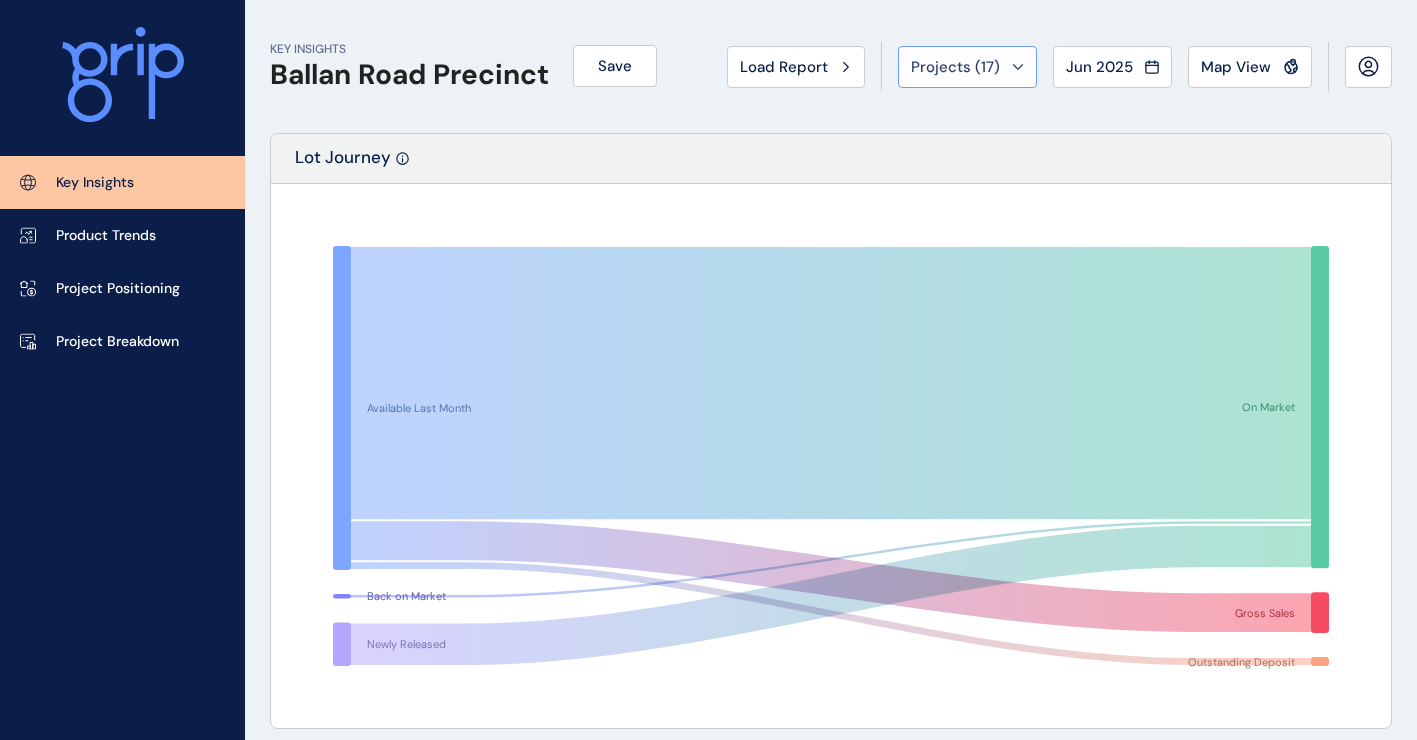 click on "Projects ( 17 )" at bounding box center (955, 67) 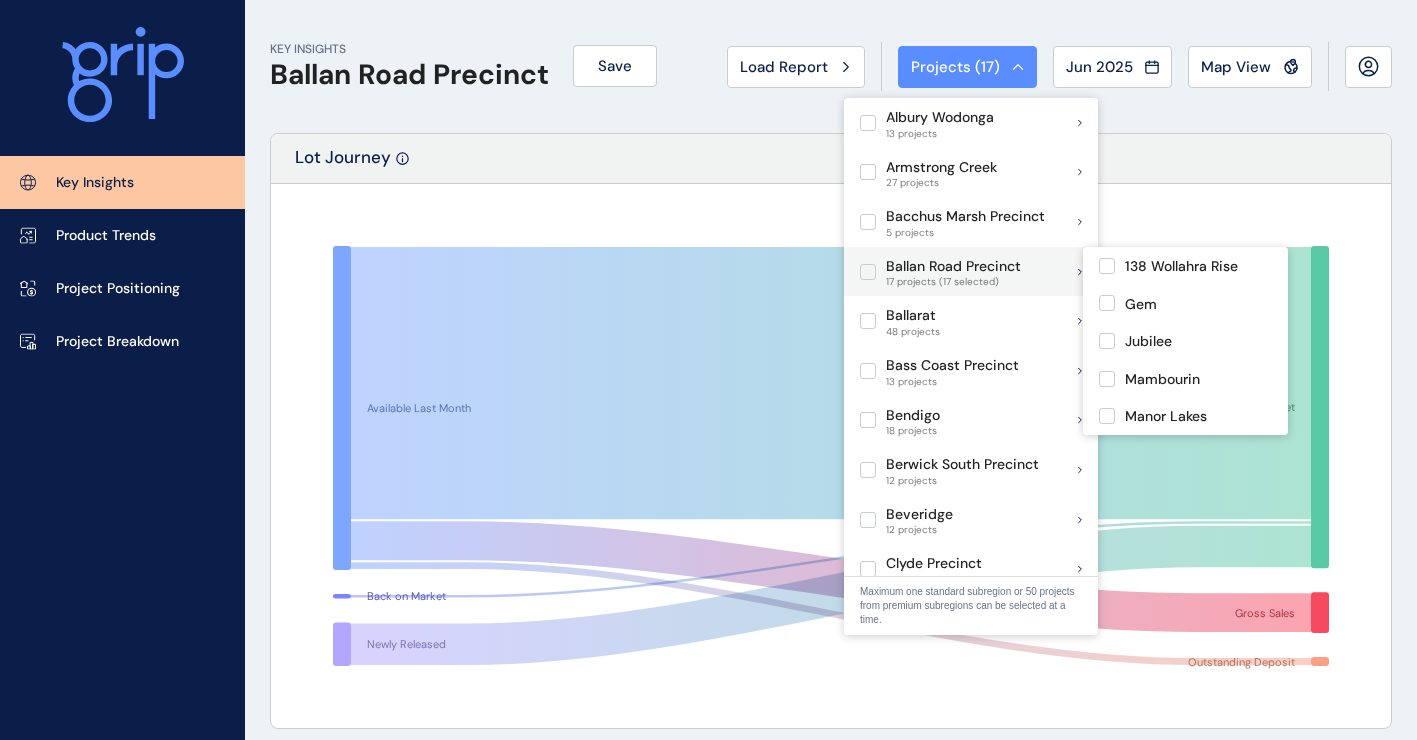 click on "Ballan Road Precinct 17 projects (17 selected)" at bounding box center [971, 272] 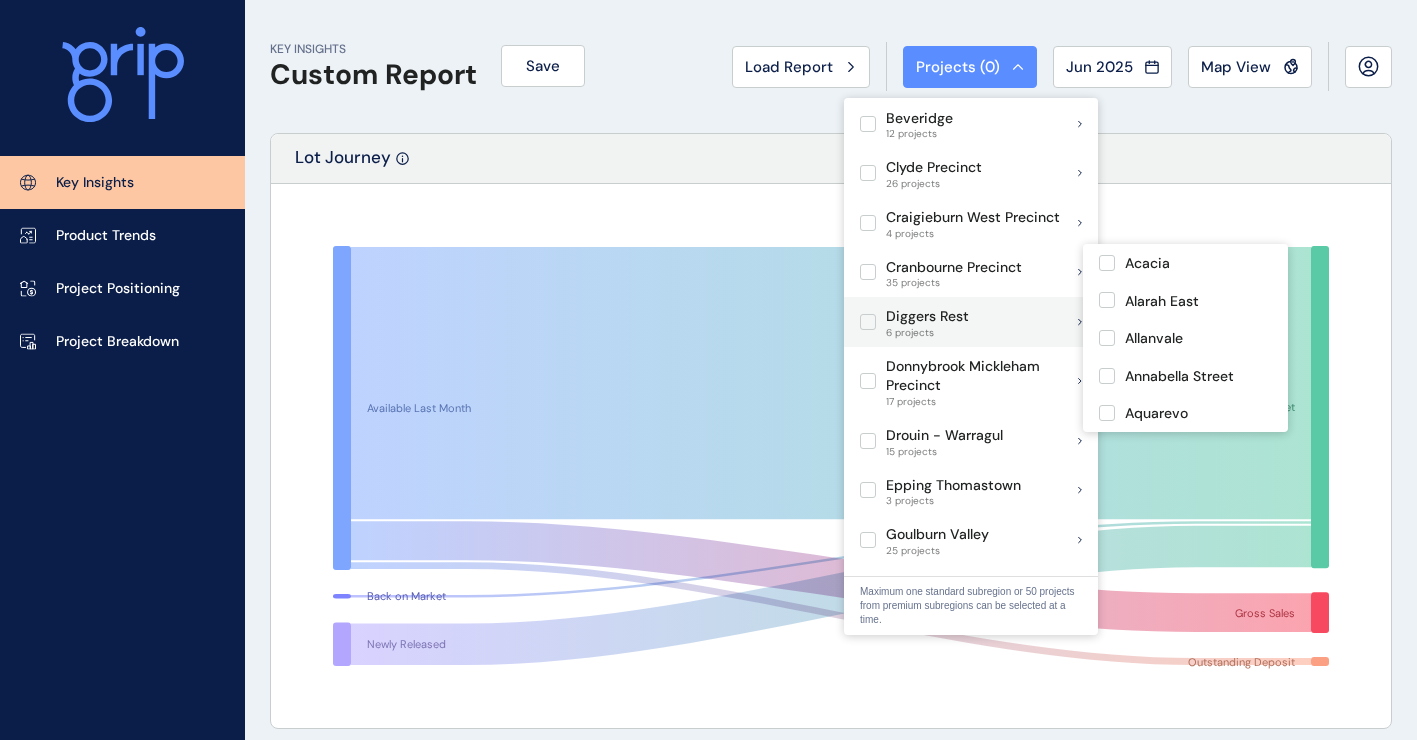 scroll, scrollTop: 400, scrollLeft: 0, axis: vertical 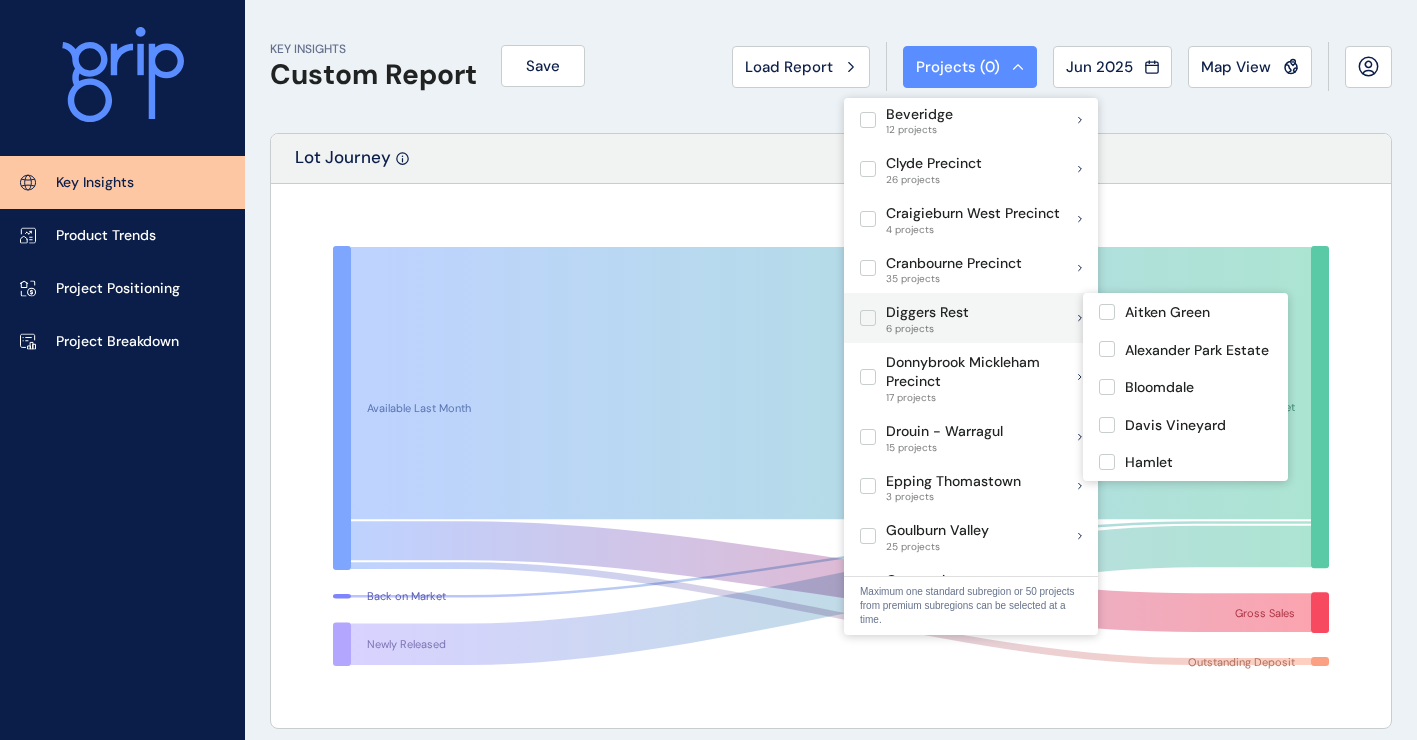click at bounding box center (868, 318) 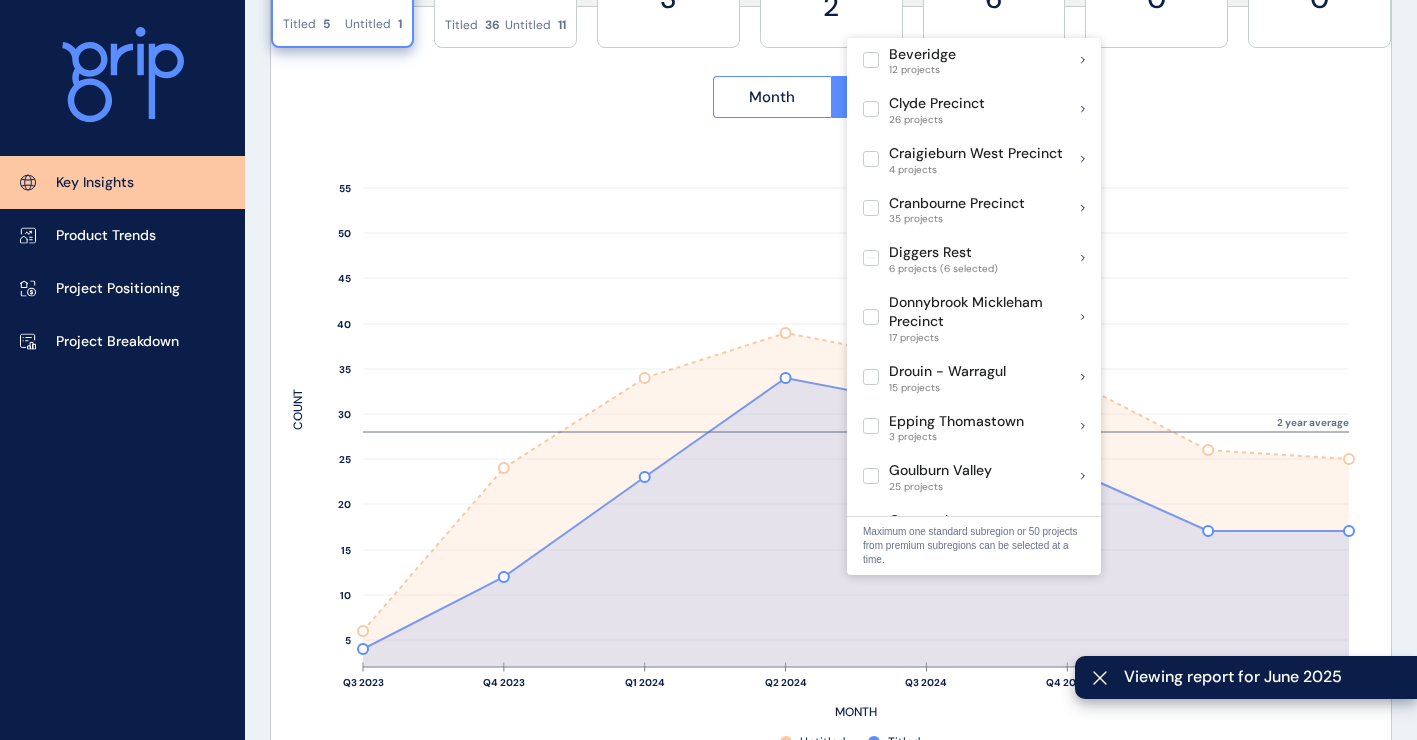 scroll, scrollTop: 900, scrollLeft: 0, axis: vertical 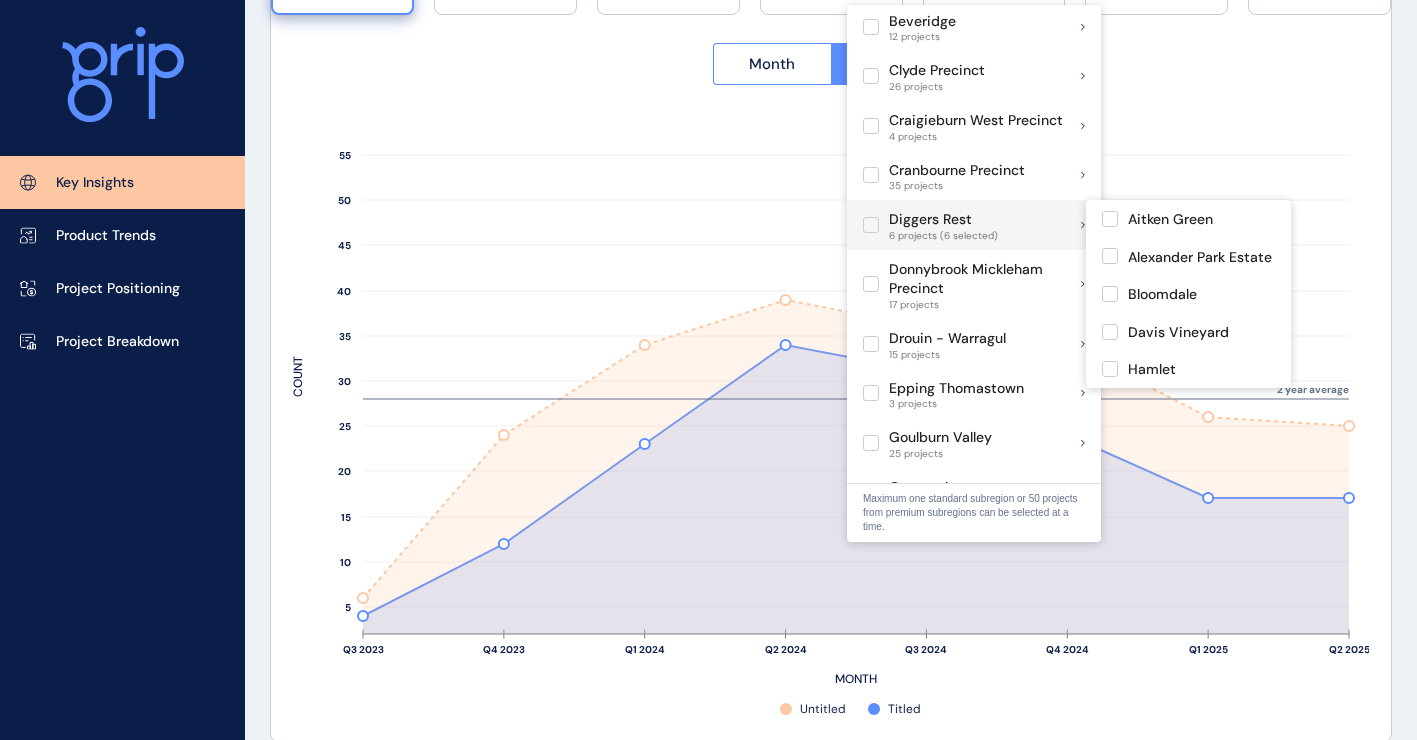 drag, startPoint x: 868, startPoint y: 230, endPoint x: 926, endPoint y: 227, distance: 58.077534 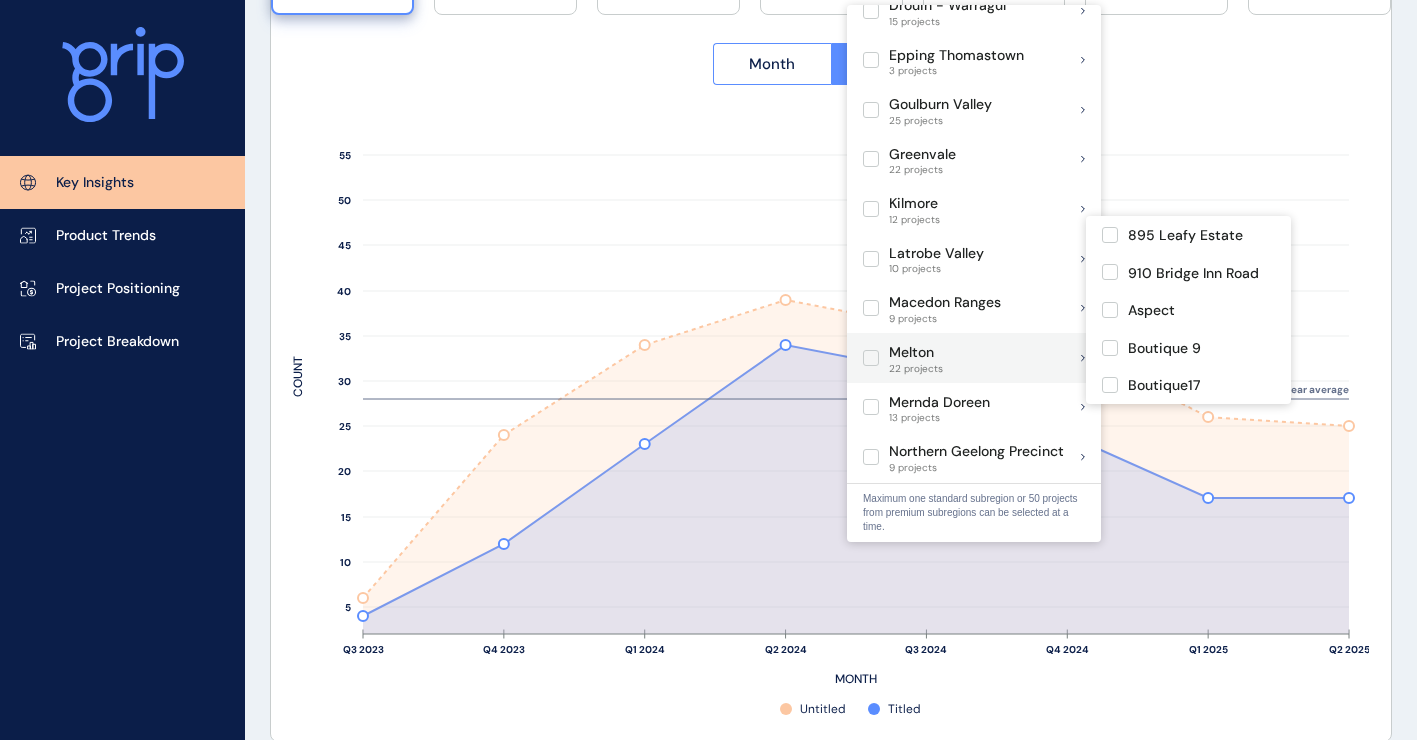 scroll, scrollTop: 900, scrollLeft: 0, axis: vertical 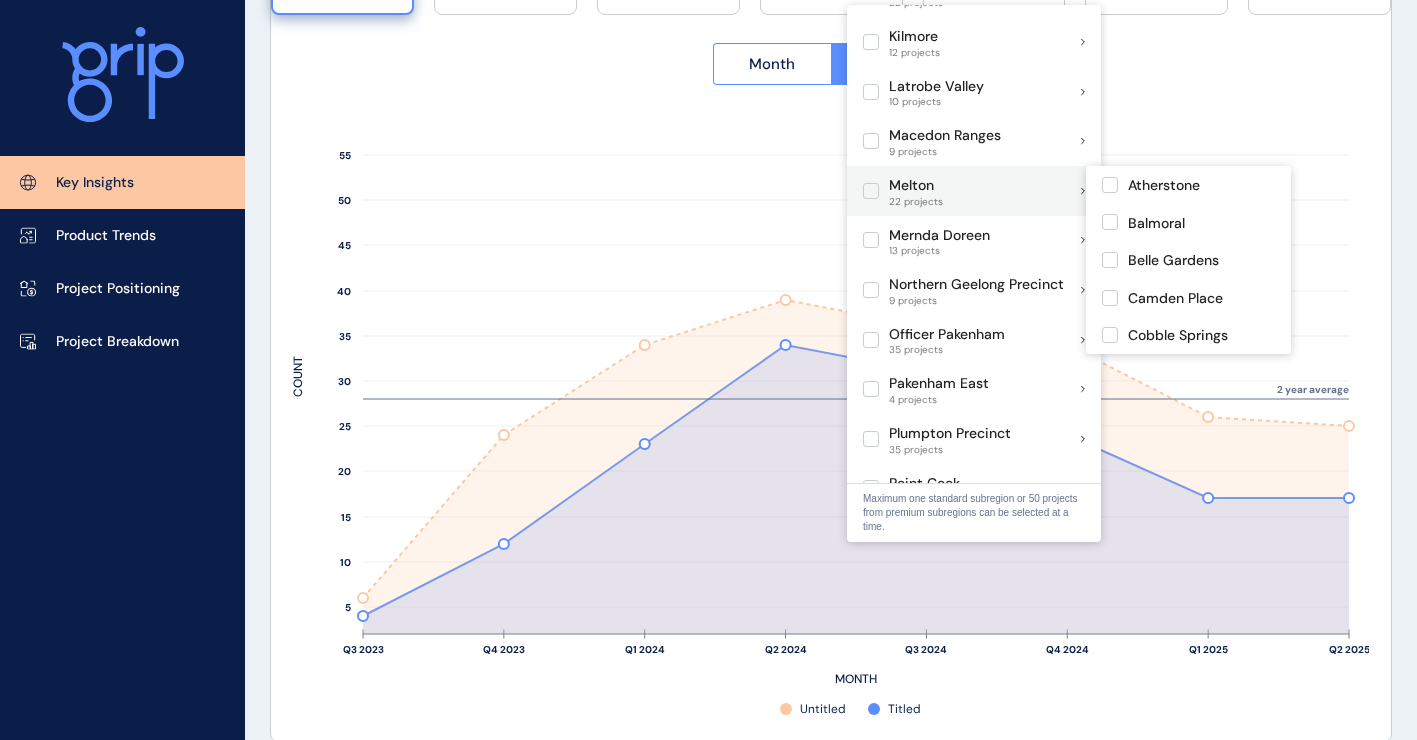 click at bounding box center (871, 191) 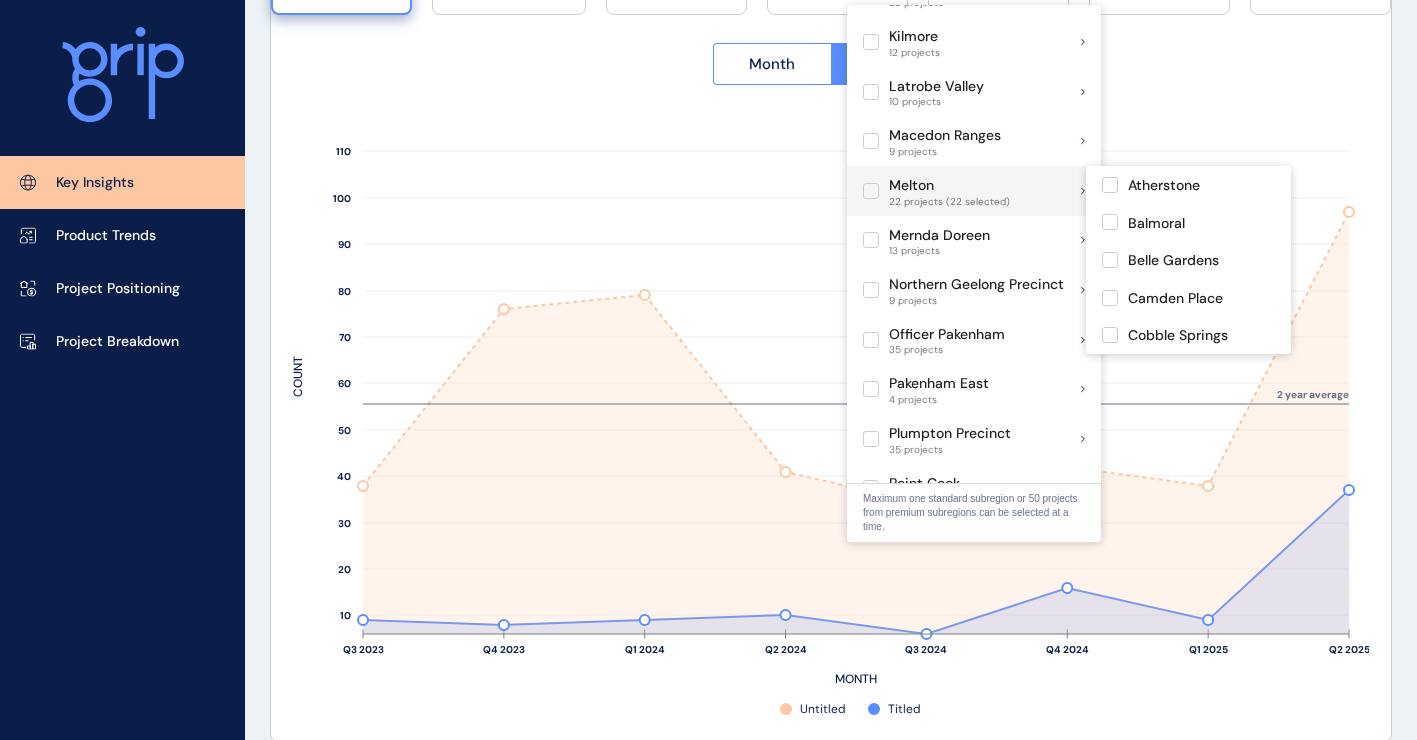 click at bounding box center [871, 191] 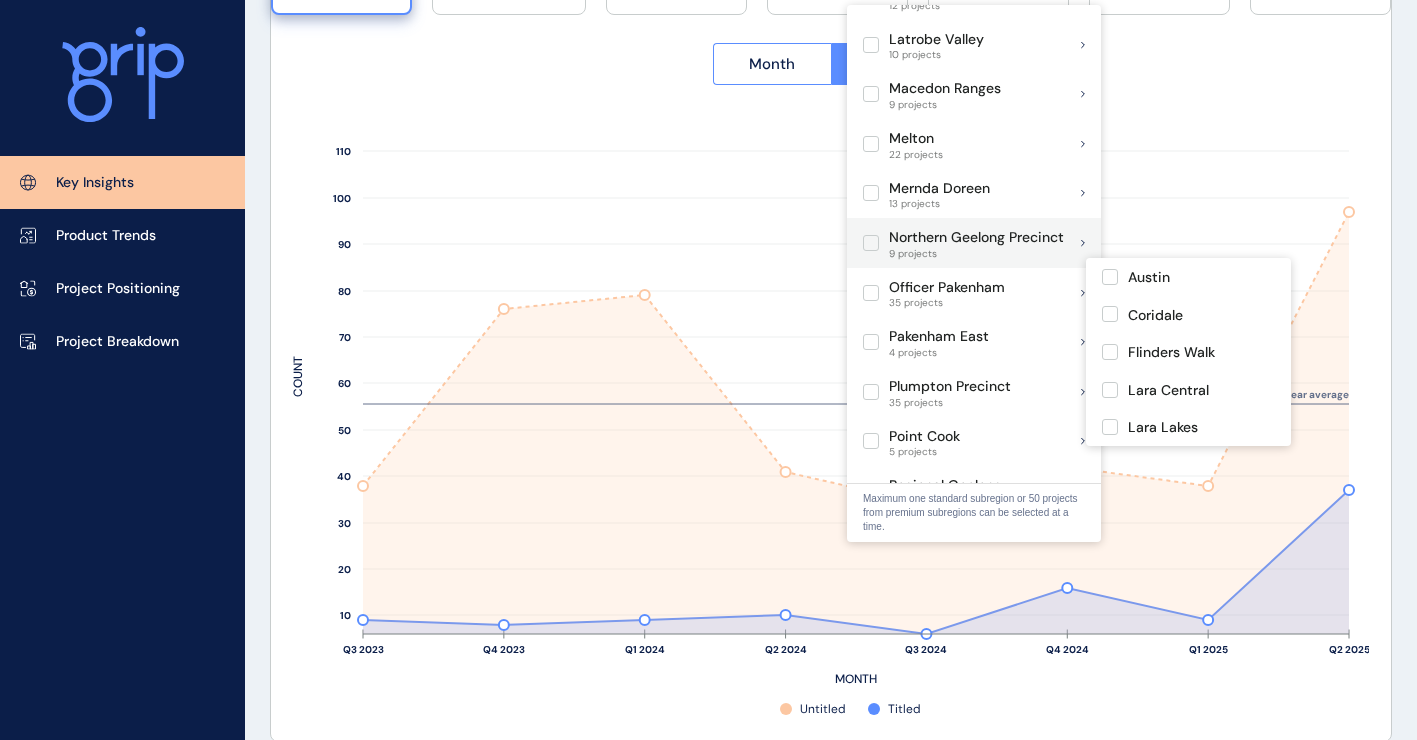 scroll, scrollTop: 1000, scrollLeft: 0, axis: vertical 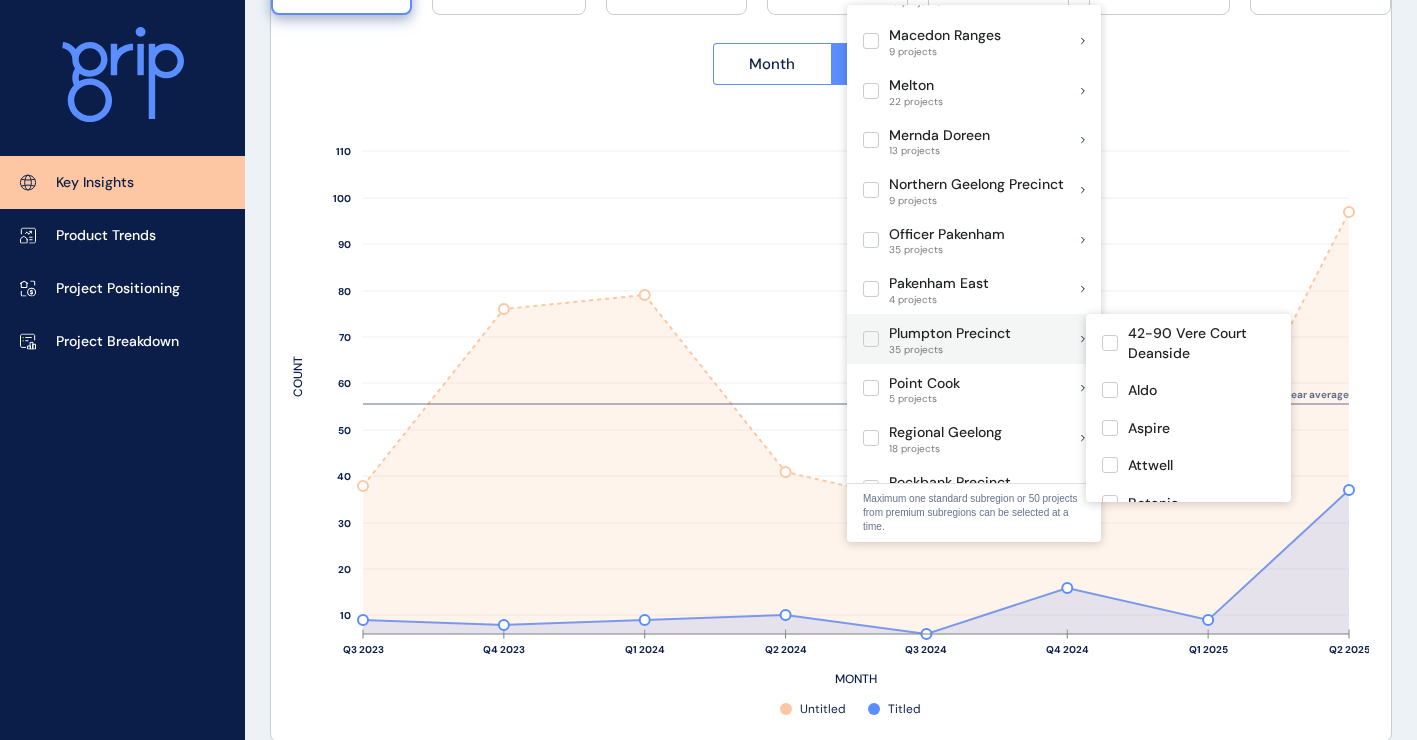 drag, startPoint x: 873, startPoint y: 336, endPoint x: 952, endPoint y: 327, distance: 79.51101 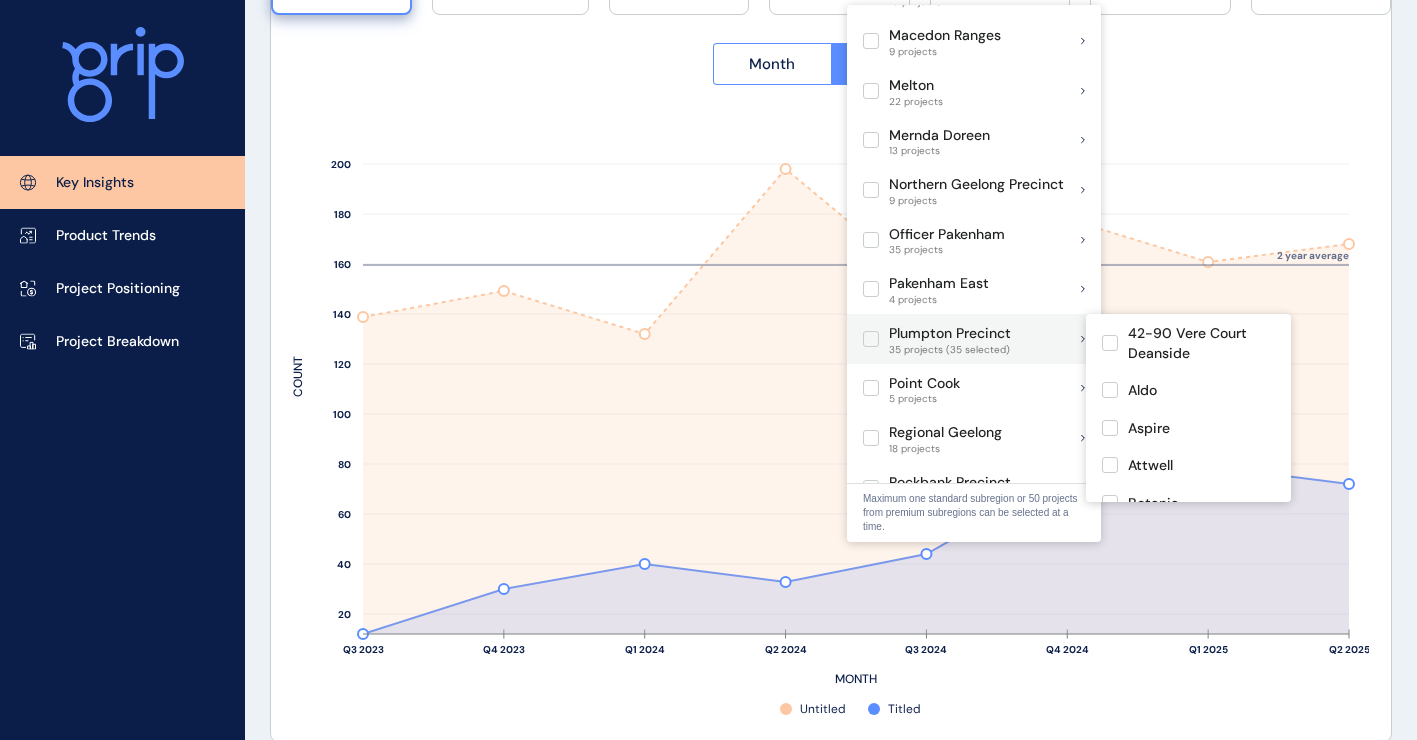 click at bounding box center [871, 339] 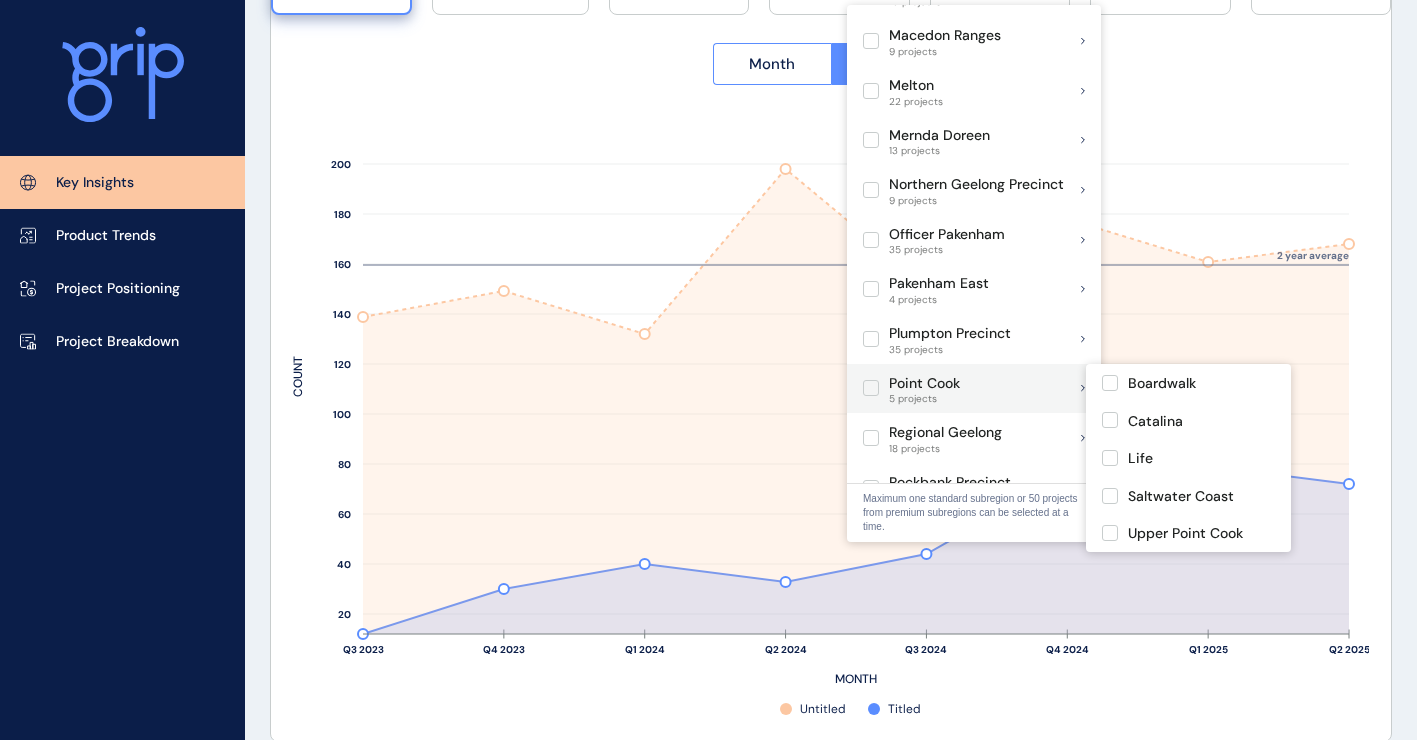 click at bounding box center (871, 388) 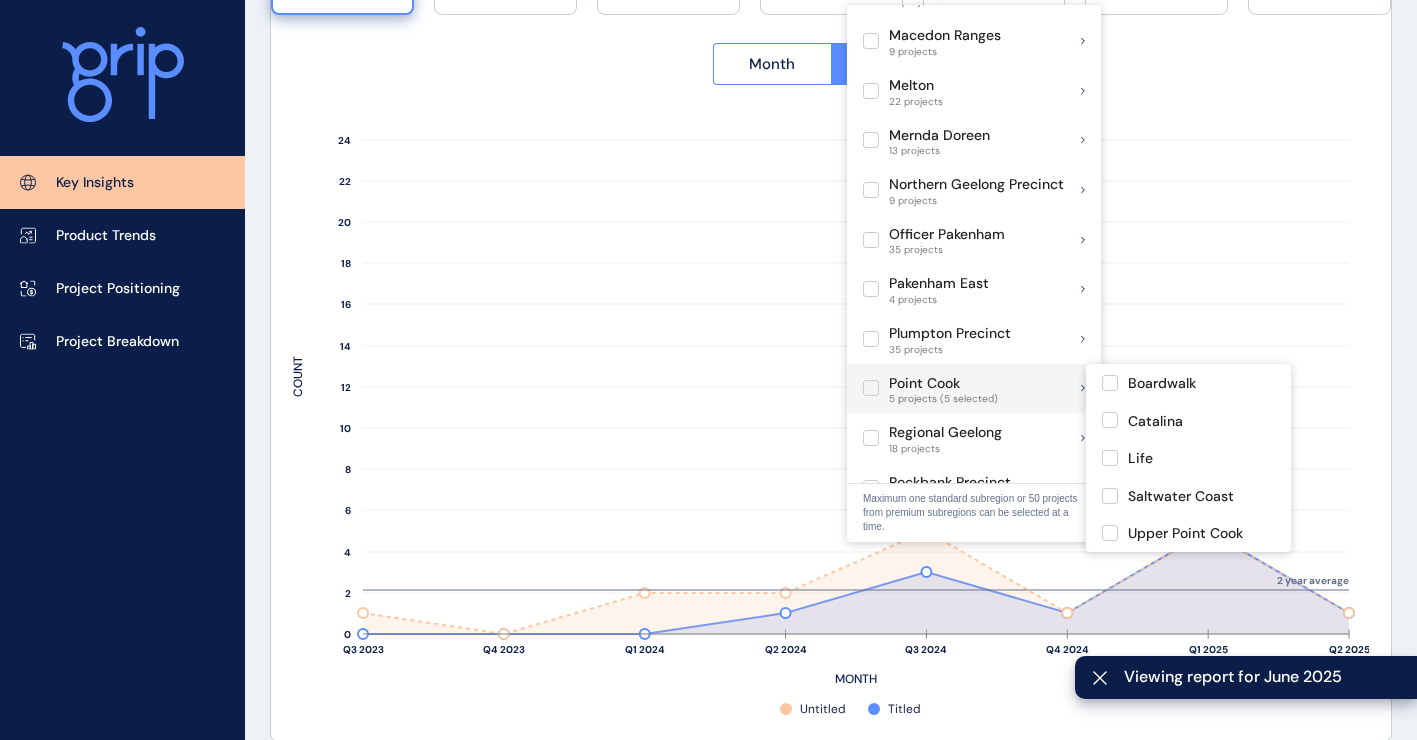 click at bounding box center [871, 388] 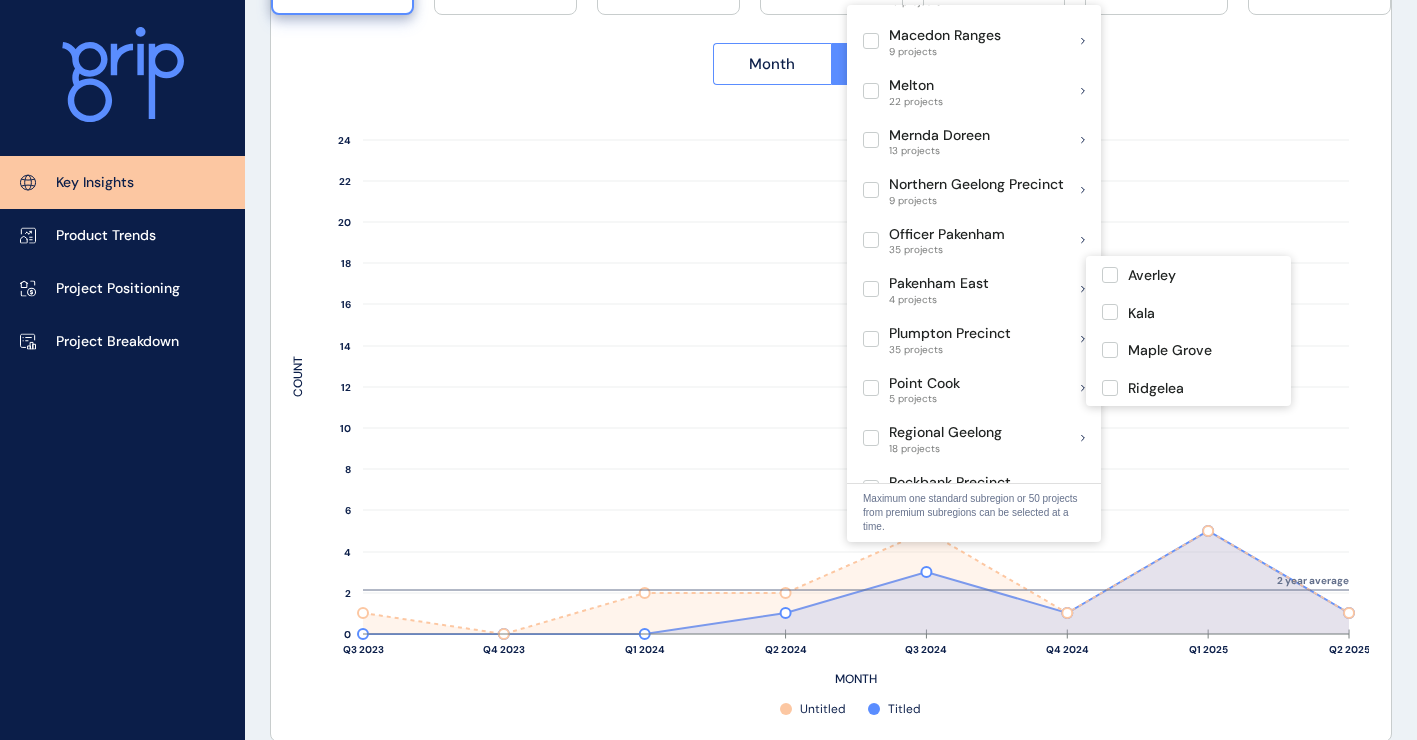 scroll, scrollTop: 1200, scrollLeft: 0, axis: vertical 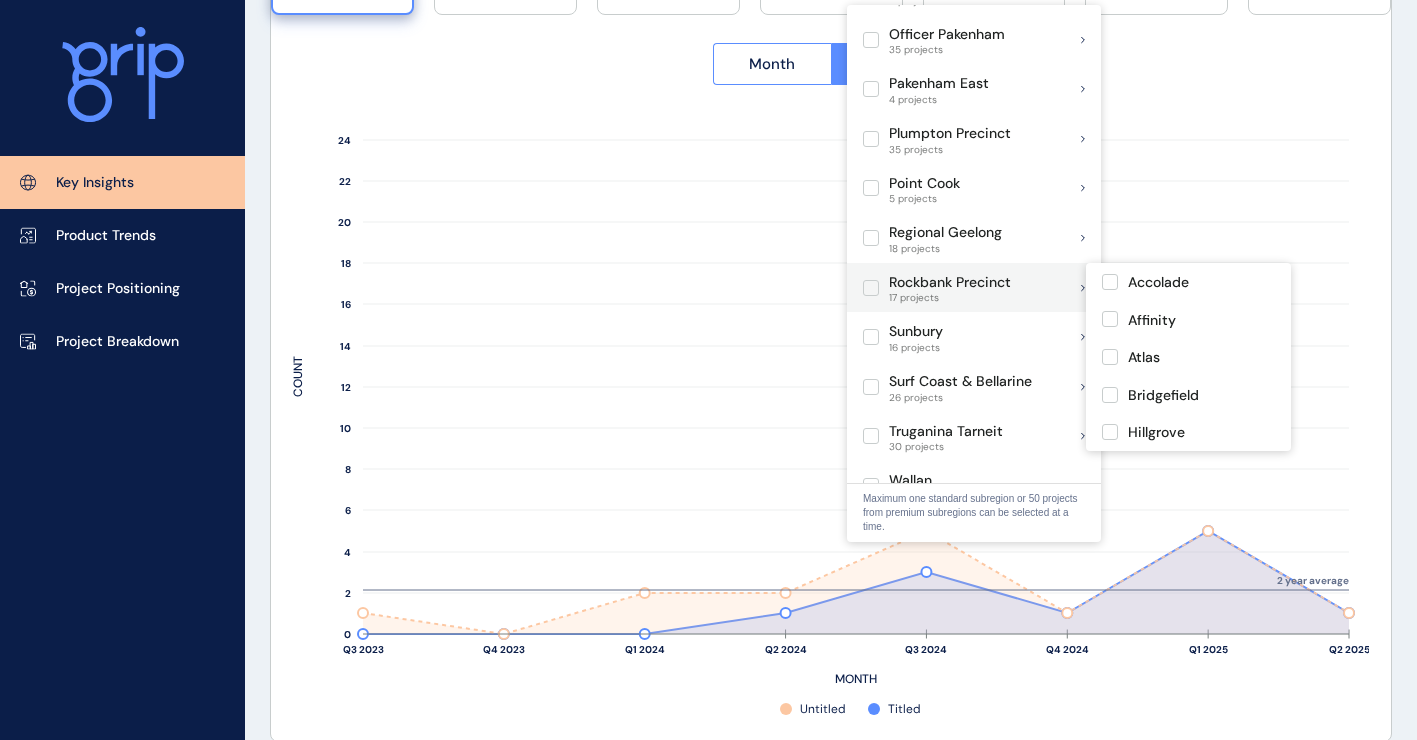 click at bounding box center (871, 288) 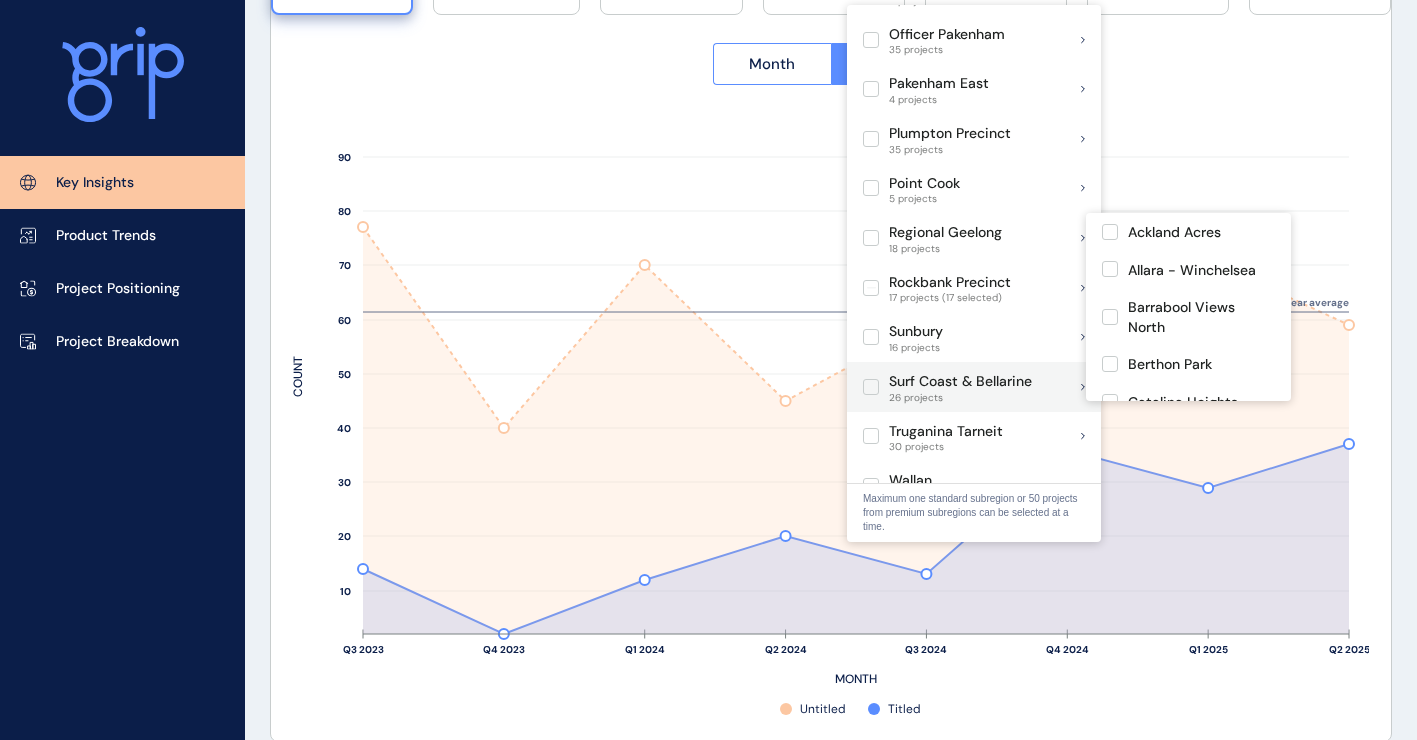 drag, startPoint x: 870, startPoint y: 291, endPoint x: 888, endPoint y: 379, distance: 89.822044 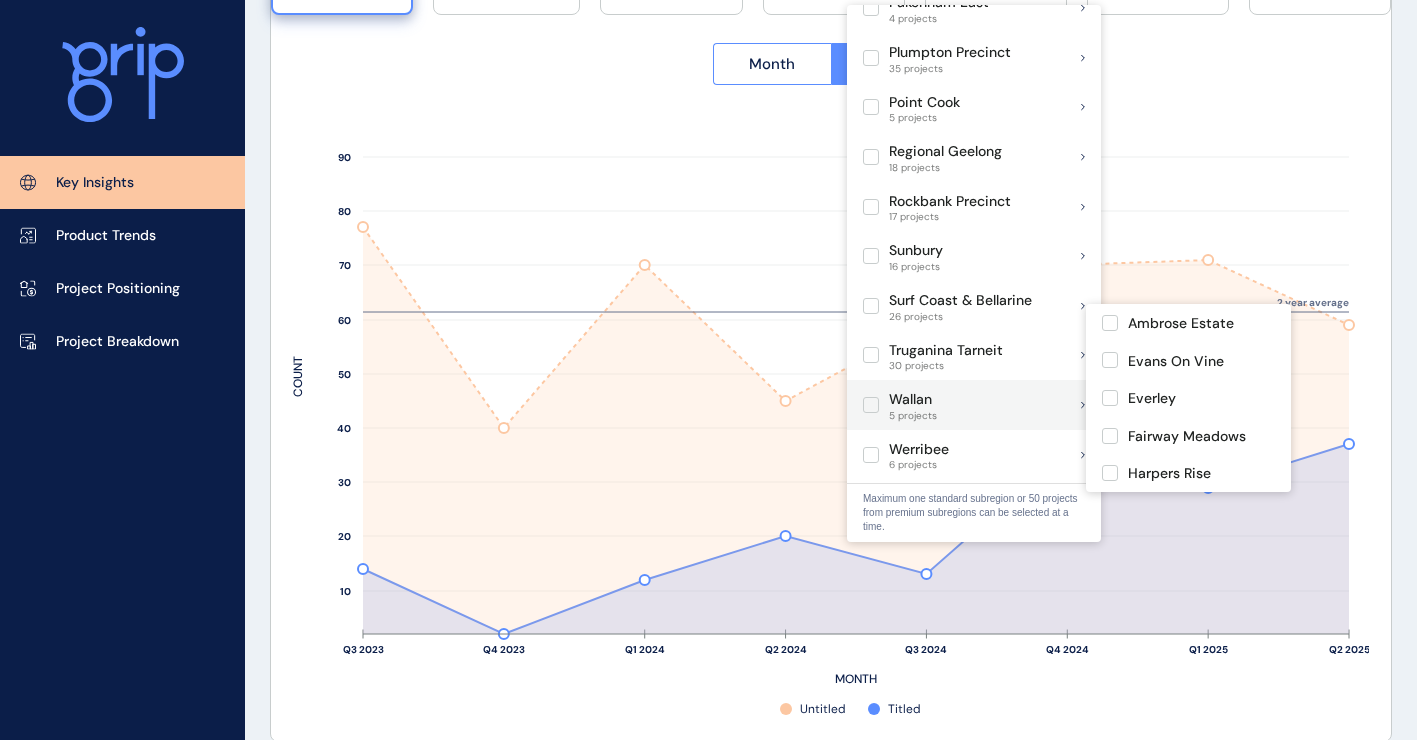 scroll, scrollTop: 1300, scrollLeft: 0, axis: vertical 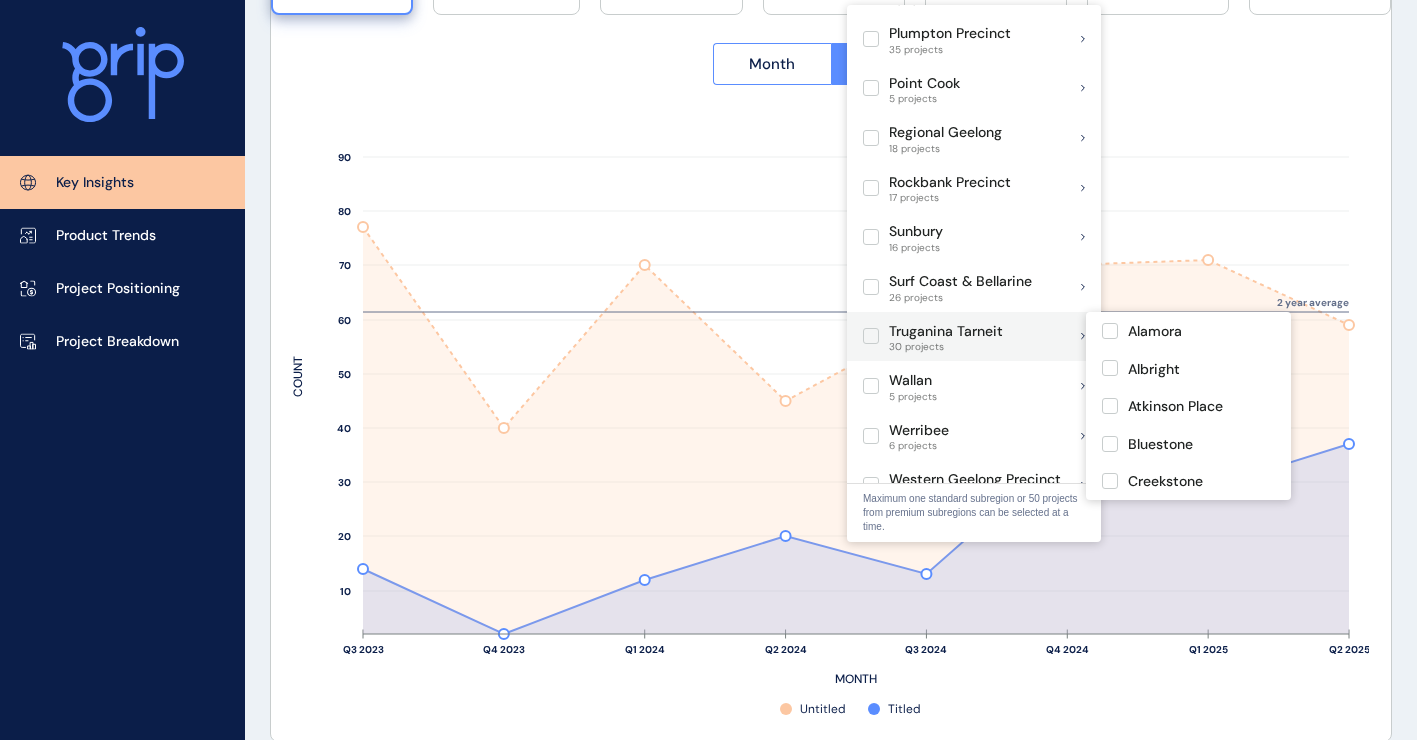 click at bounding box center (871, 336) 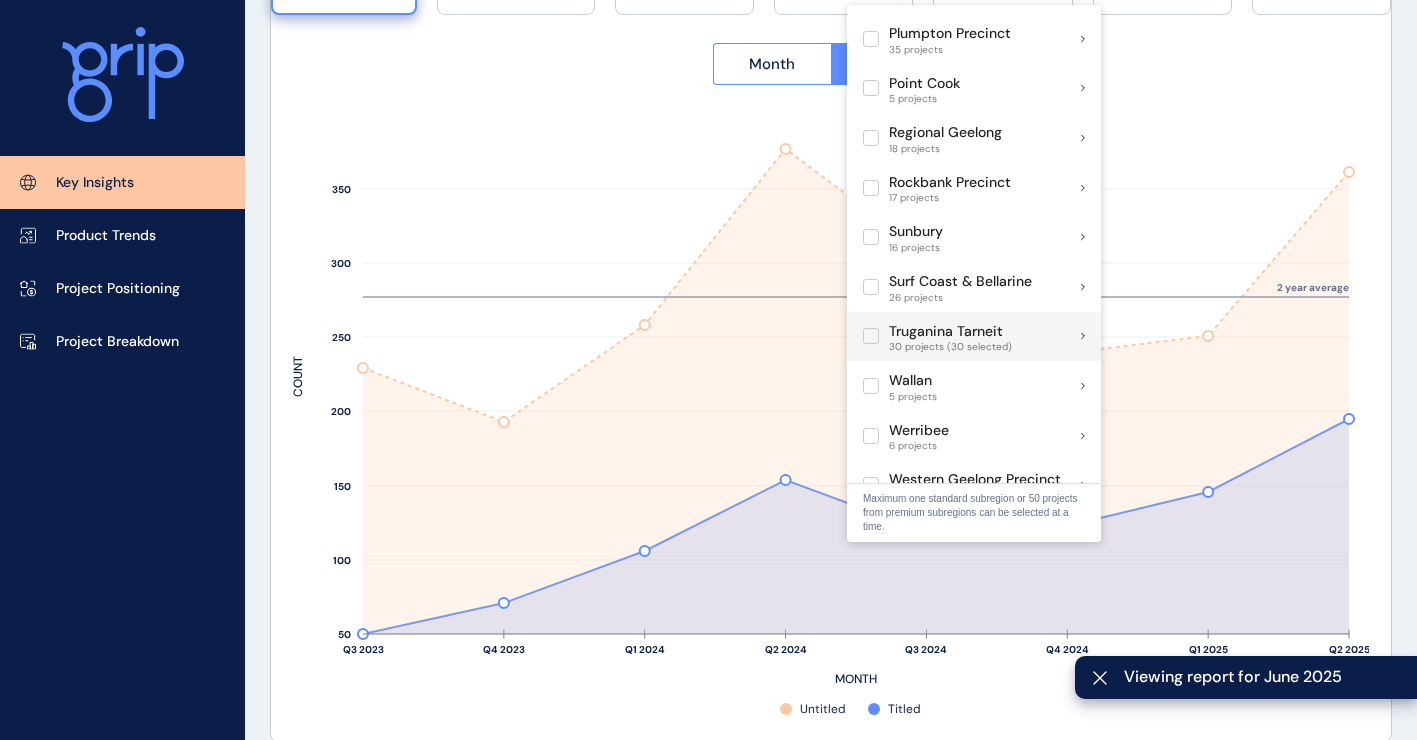 drag, startPoint x: 867, startPoint y: 335, endPoint x: 896, endPoint y: 327, distance: 30.083218 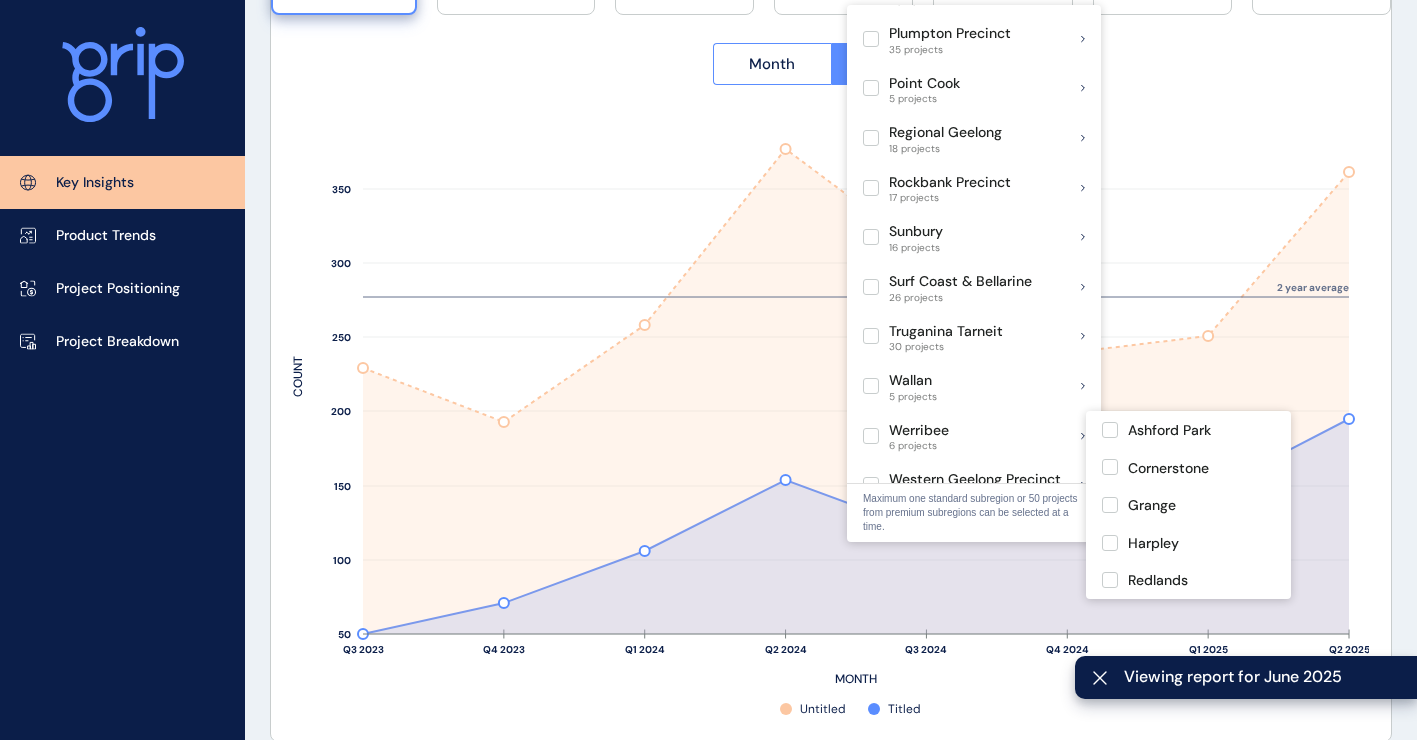 click at bounding box center (871, 436) 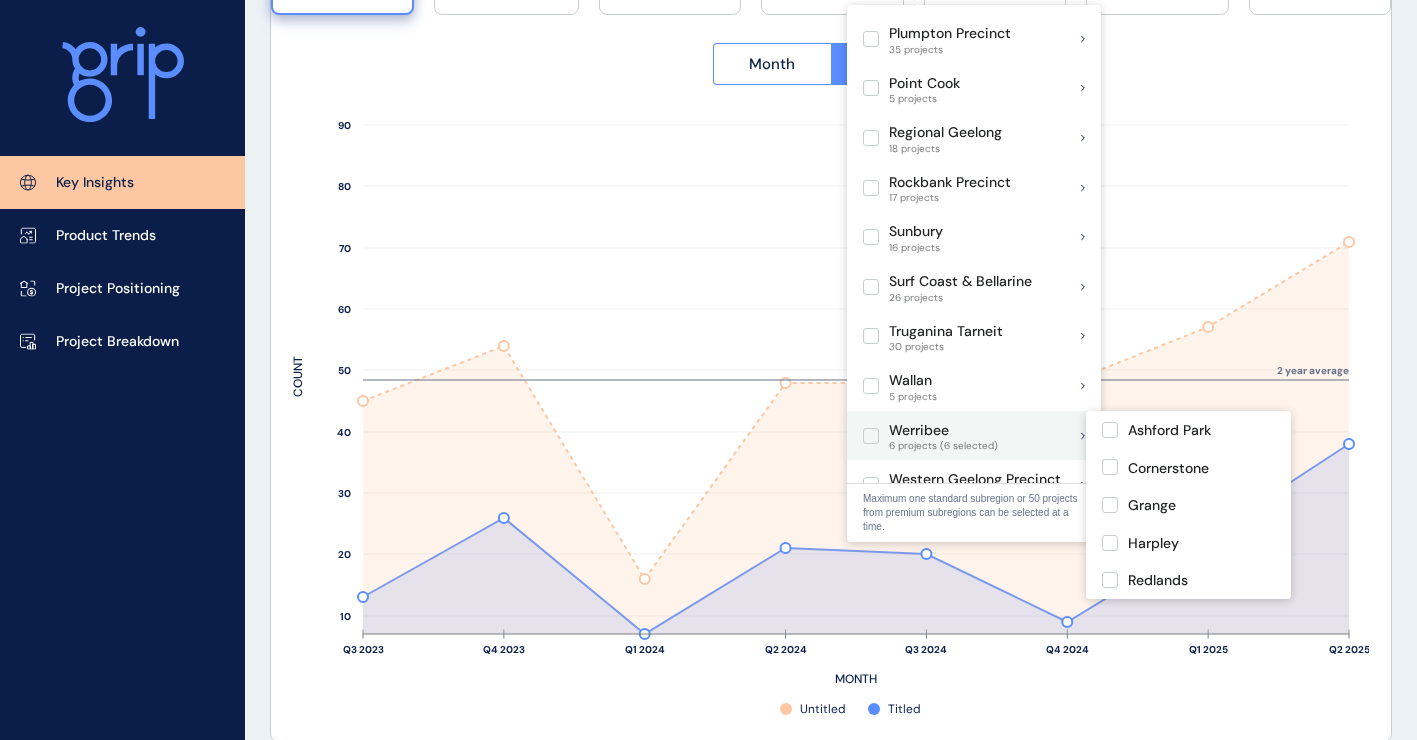 drag, startPoint x: 1265, startPoint y: 284, endPoint x: 890, endPoint y: 427, distance: 401.34024 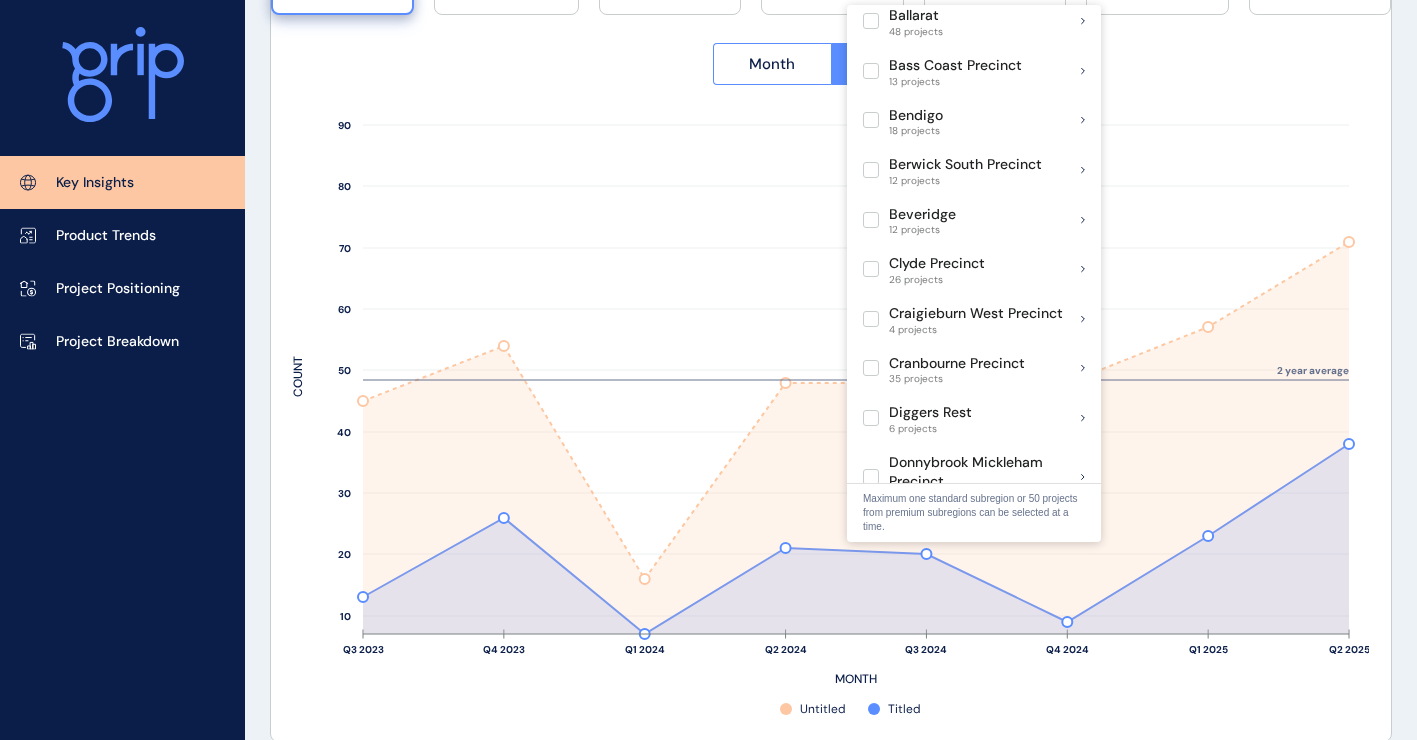 scroll, scrollTop: 0, scrollLeft: 0, axis: both 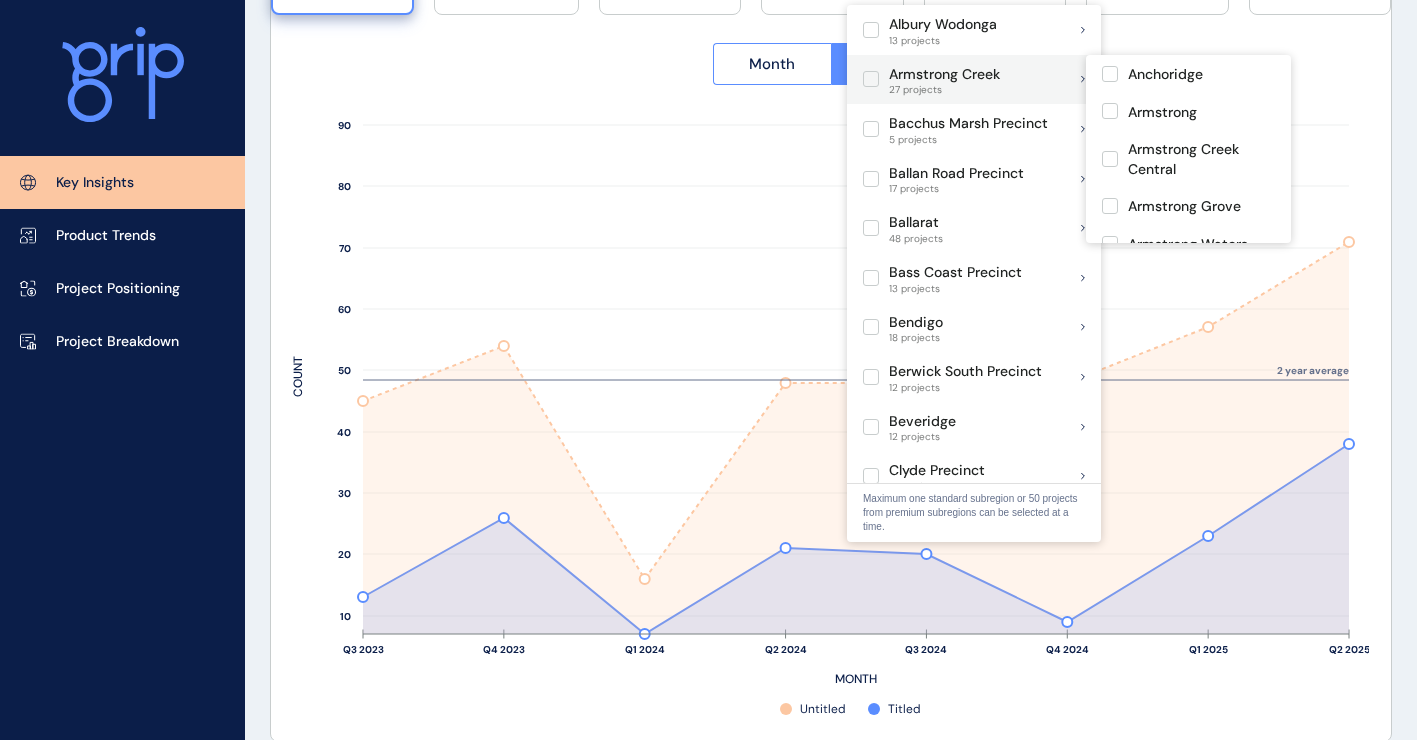 click at bounding box center (871, 79) 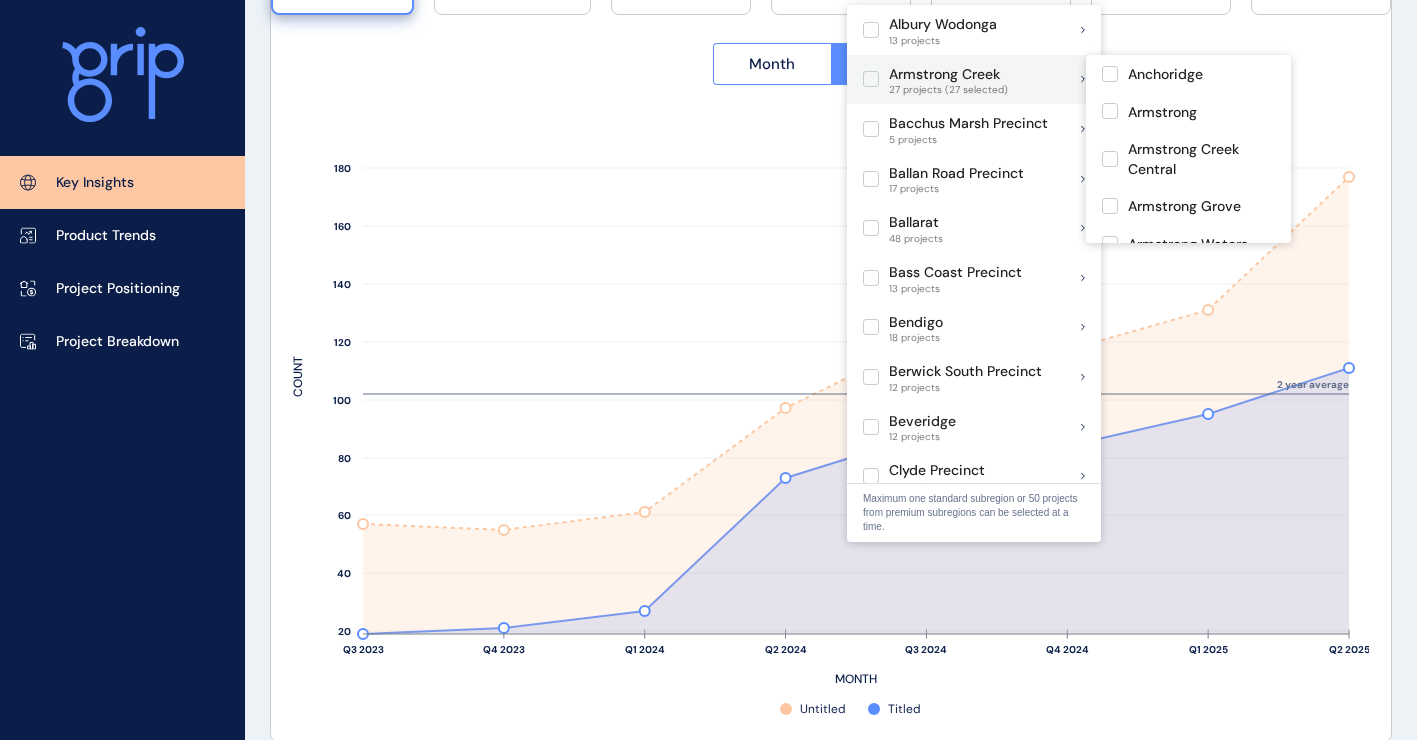 click at bounding box center [871, 79] 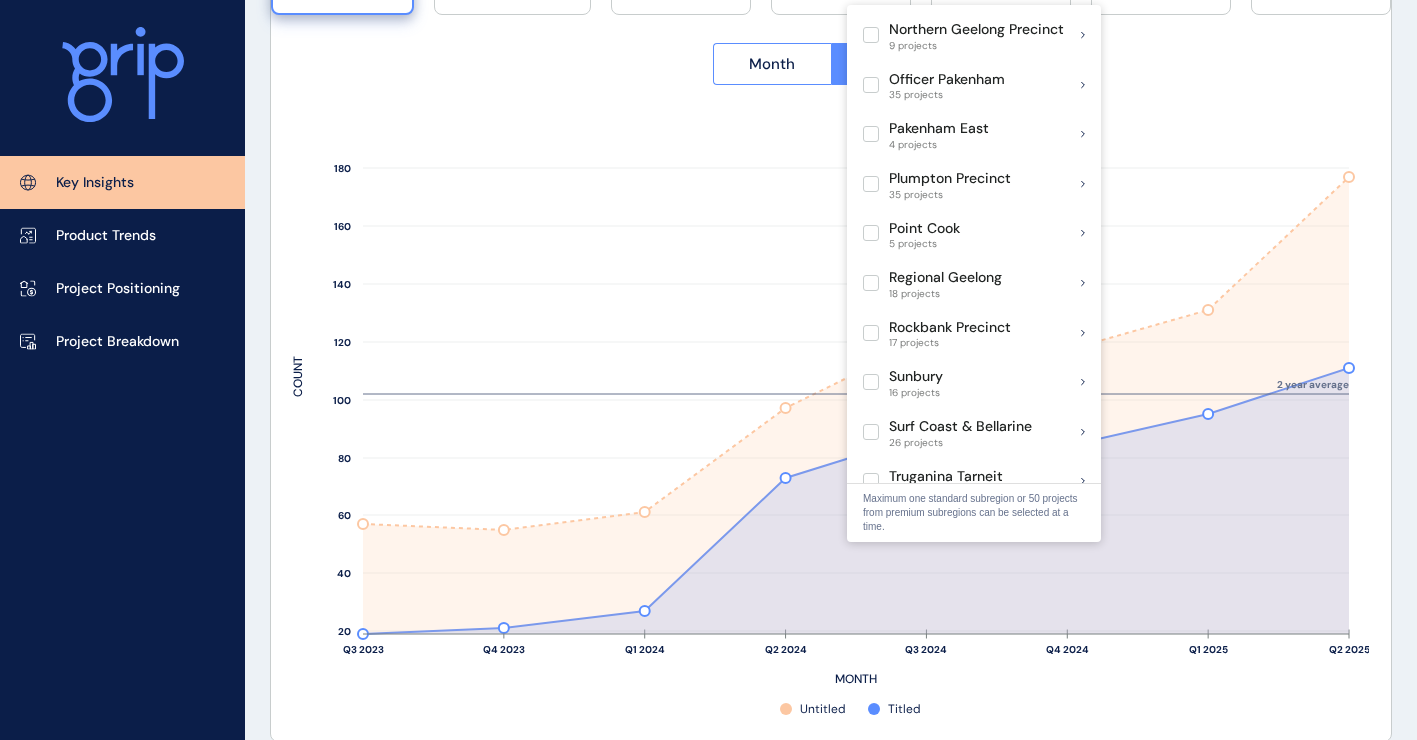 scroll, scrollTop: 955, scrollLeft: 0, axis: vertical 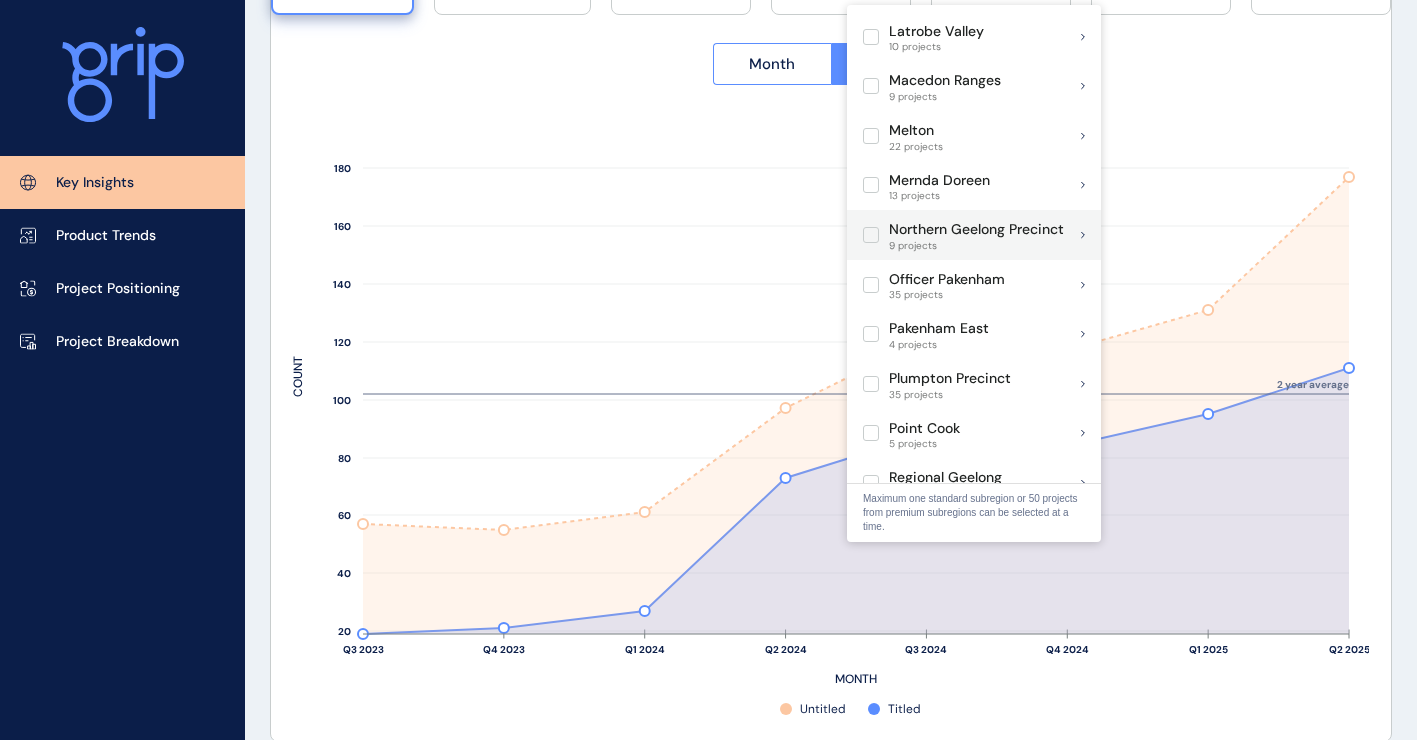 drag, startPoint x: 863, startPoint y: 227, endPoint x: 880, endPoint y: 227, distance: 17 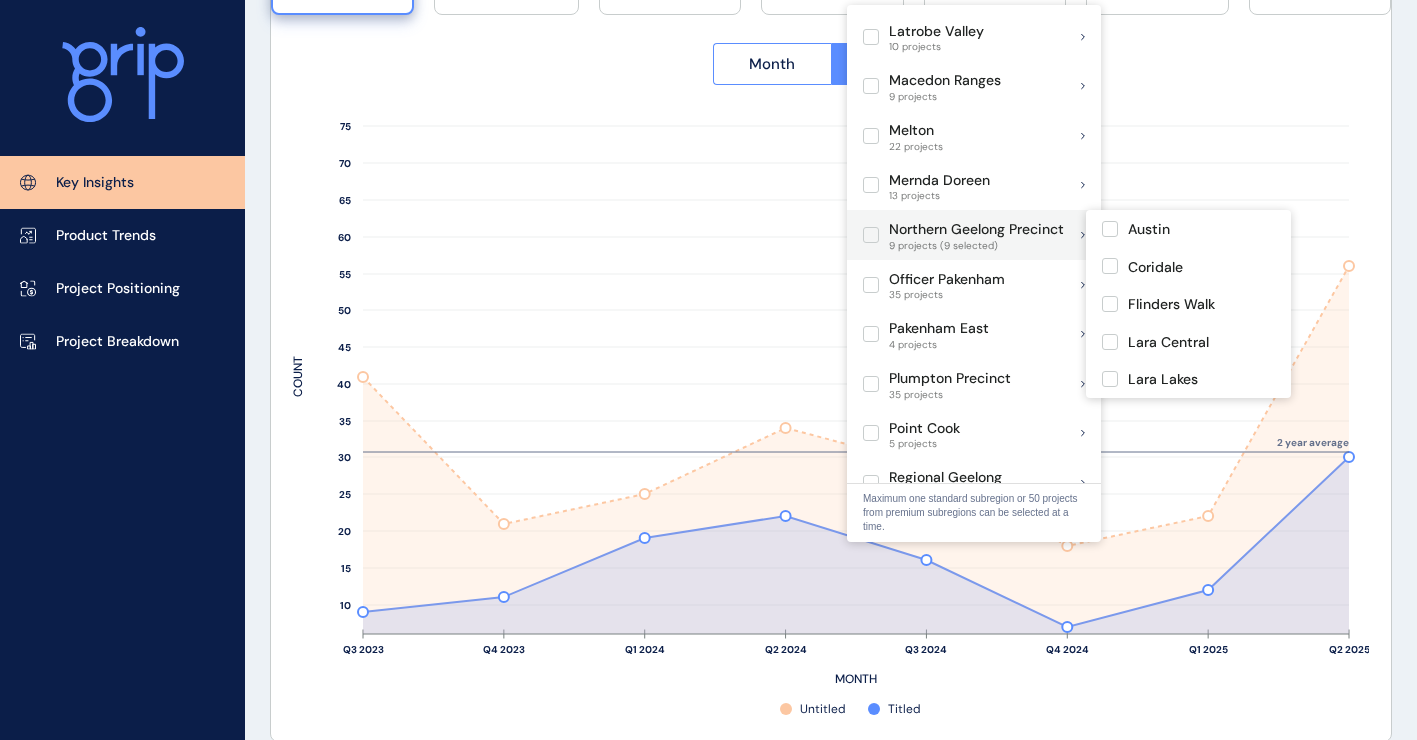 click at bounding box center (871, 235) 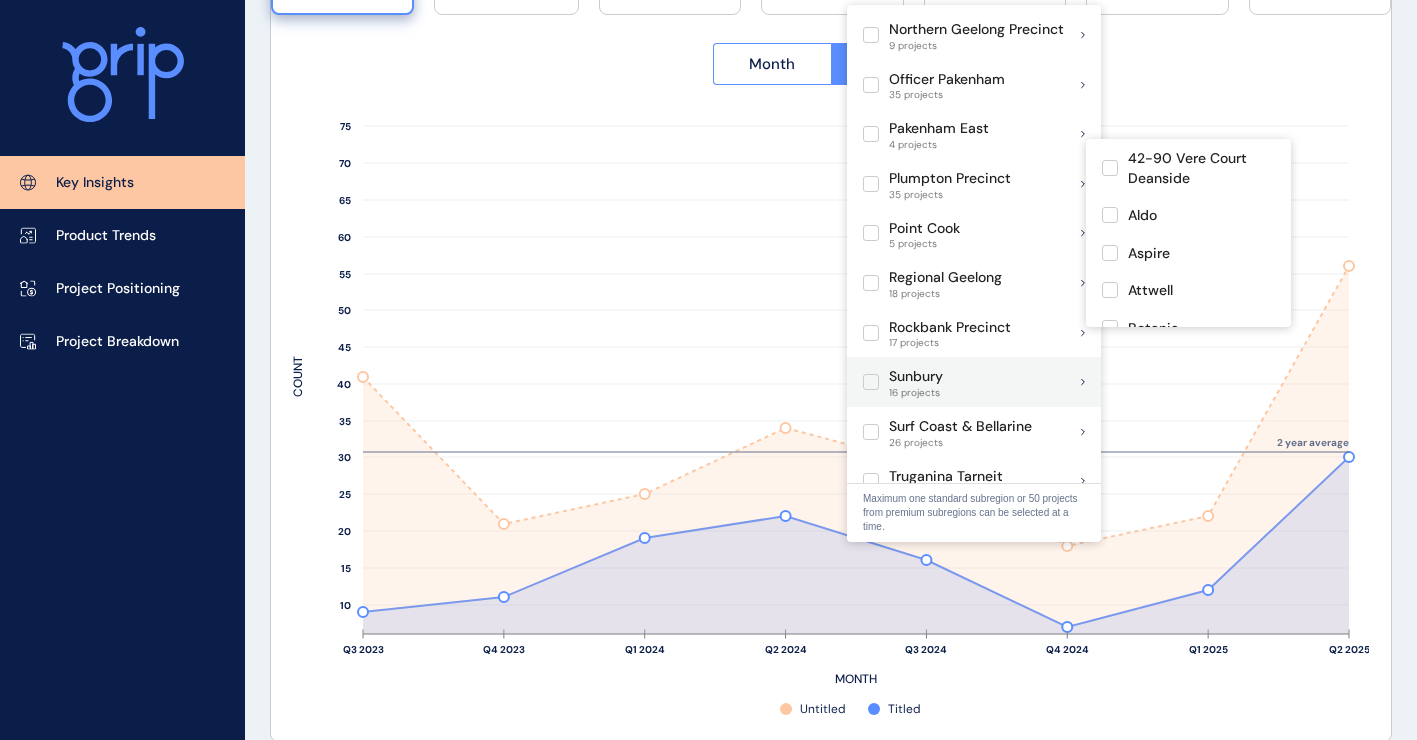 scroll, scrollTop: 1255, scrollLeft: 0, axis: vertical 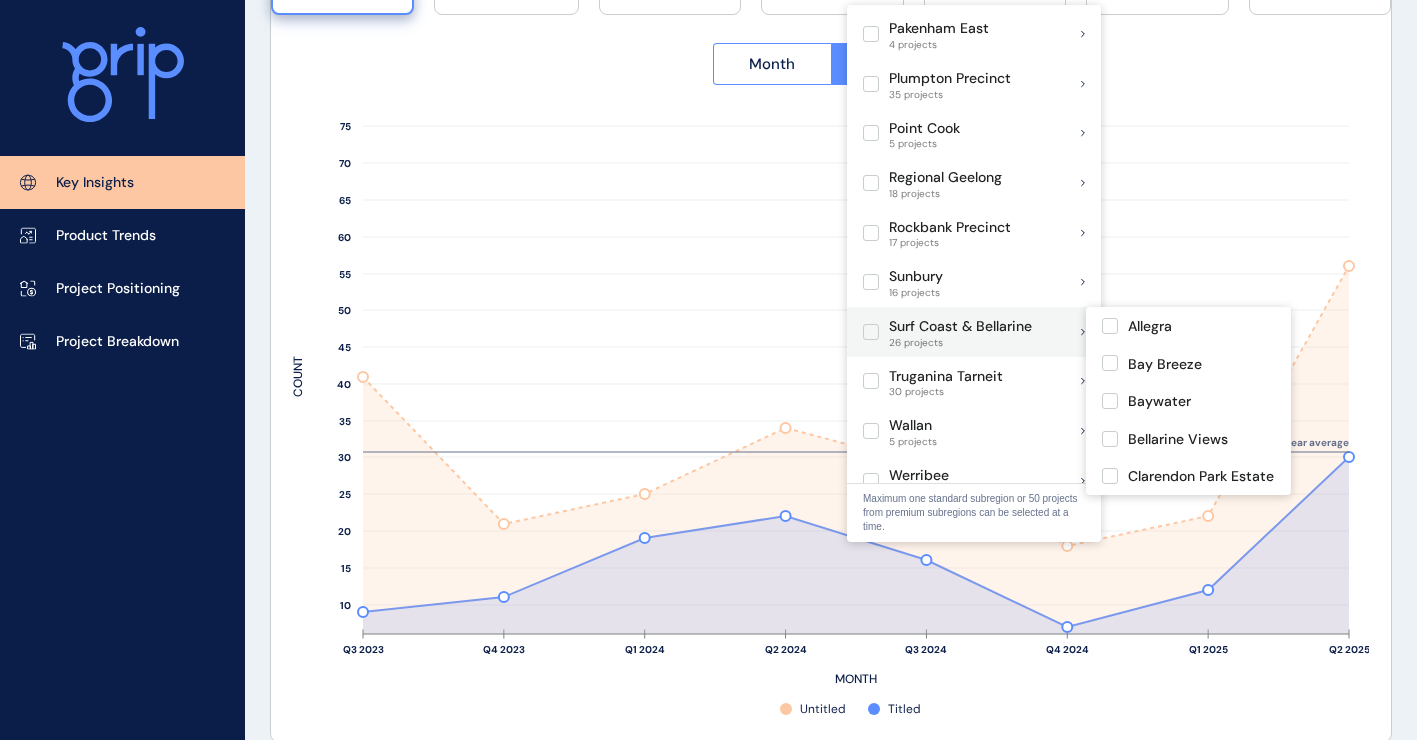click at bounding box center (871, 332) 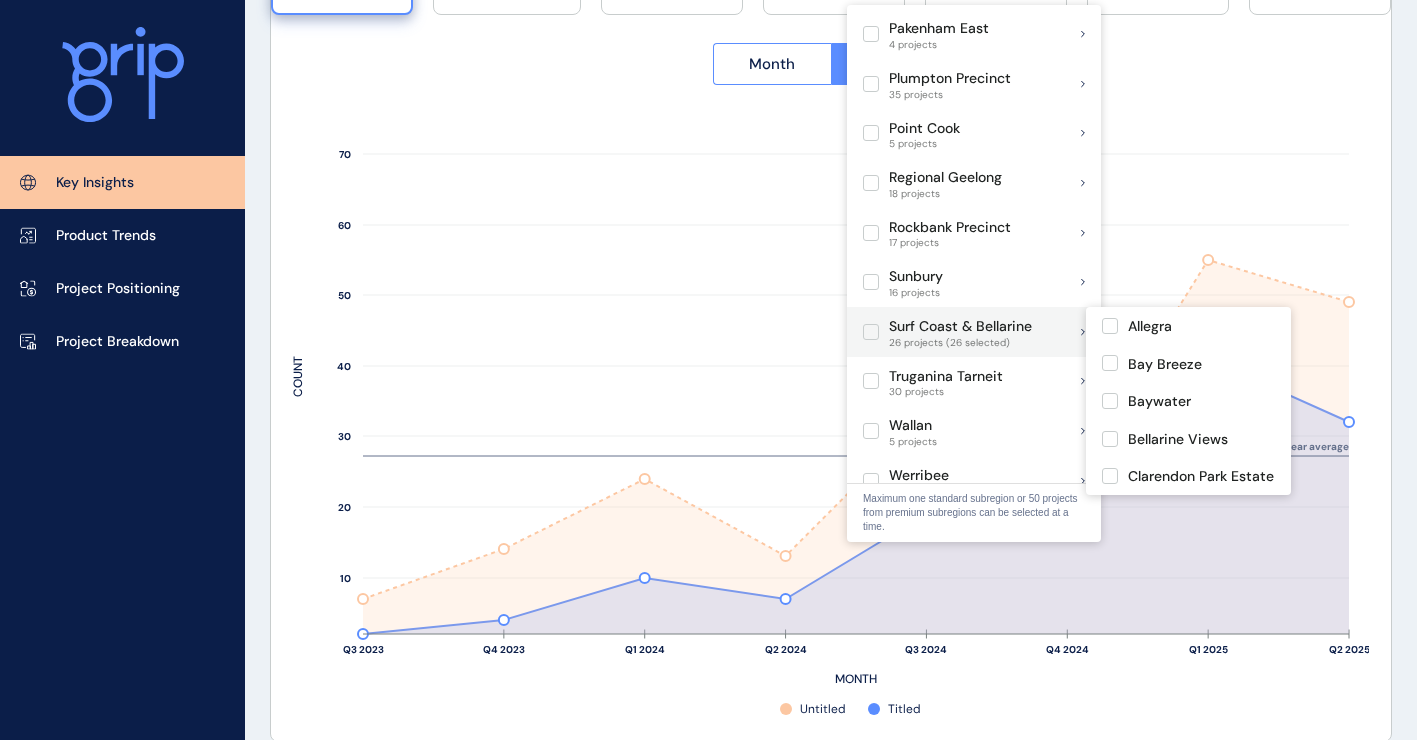 click at bounding box center (871, 332) 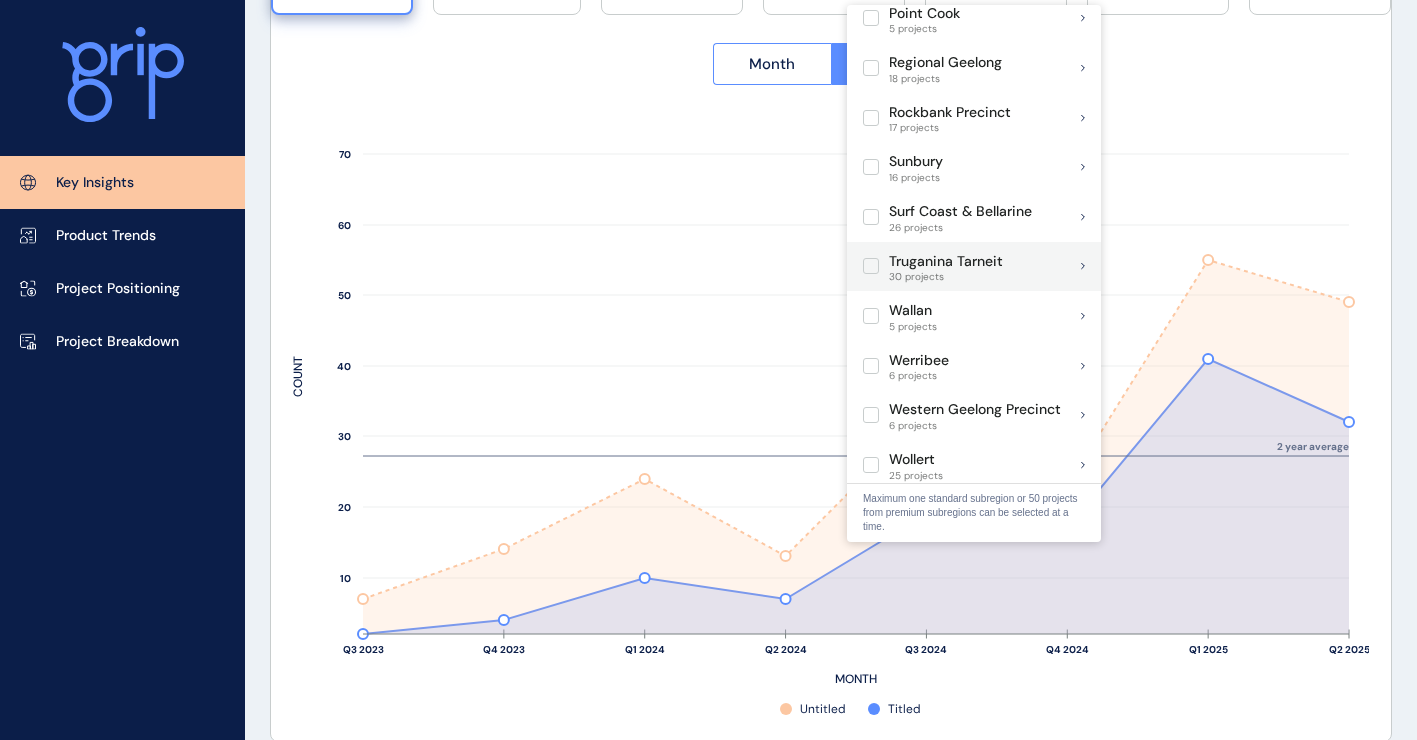 scroll, scrollTop: 1455, scrollLeft: 0, axis: vertical 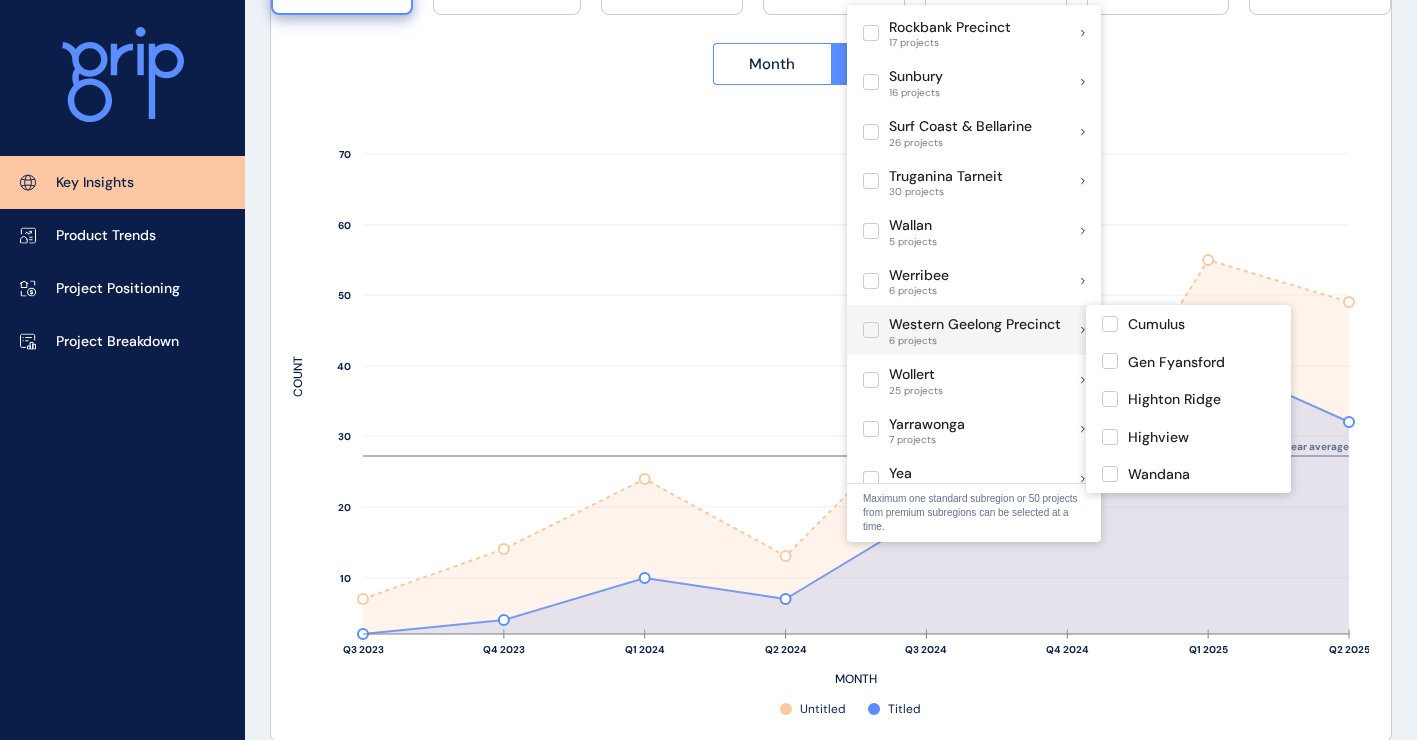 click on "Western Geelong Precinct" at bounding box center [975, 325] 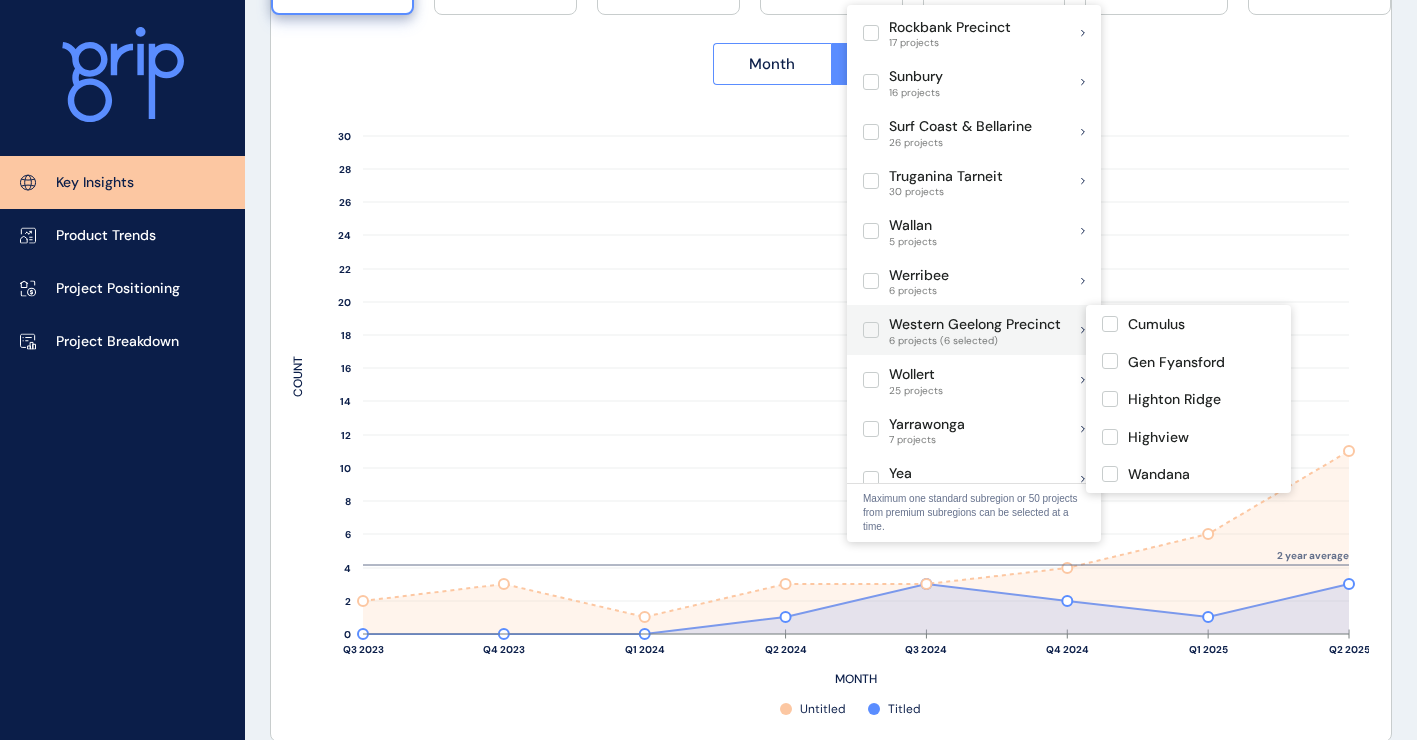 click at bounding box center [871, 330] 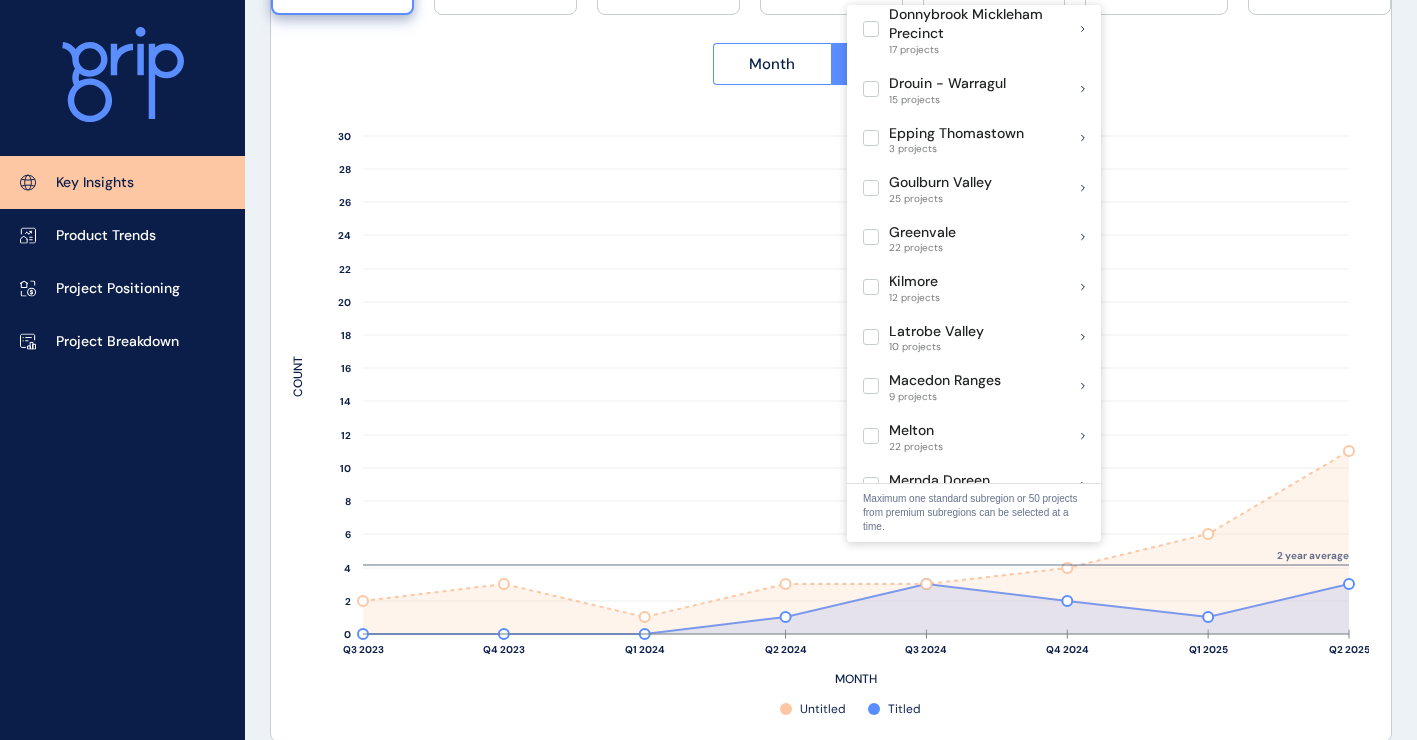 scroll, scrollTop: 0, scrollLeft: 0, axis: both 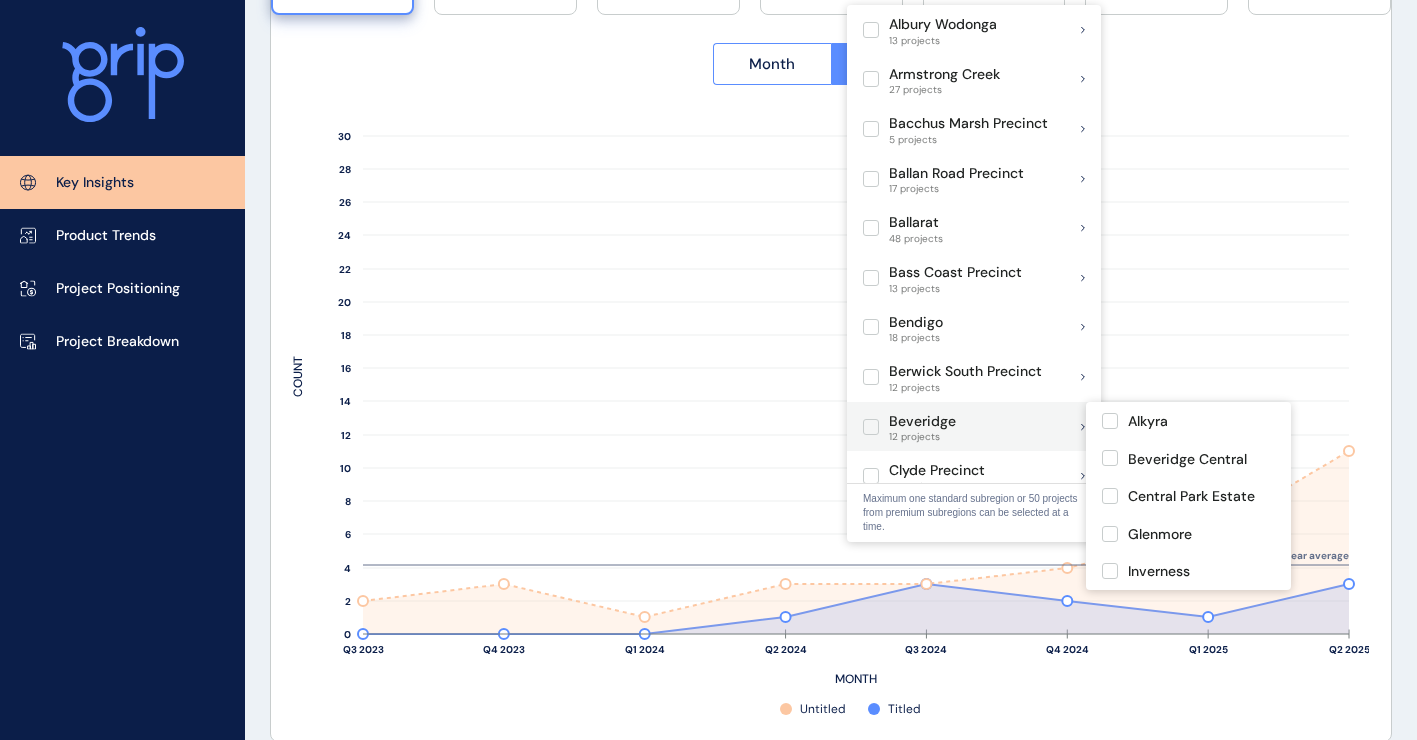 click at bounding box center (871, 427) 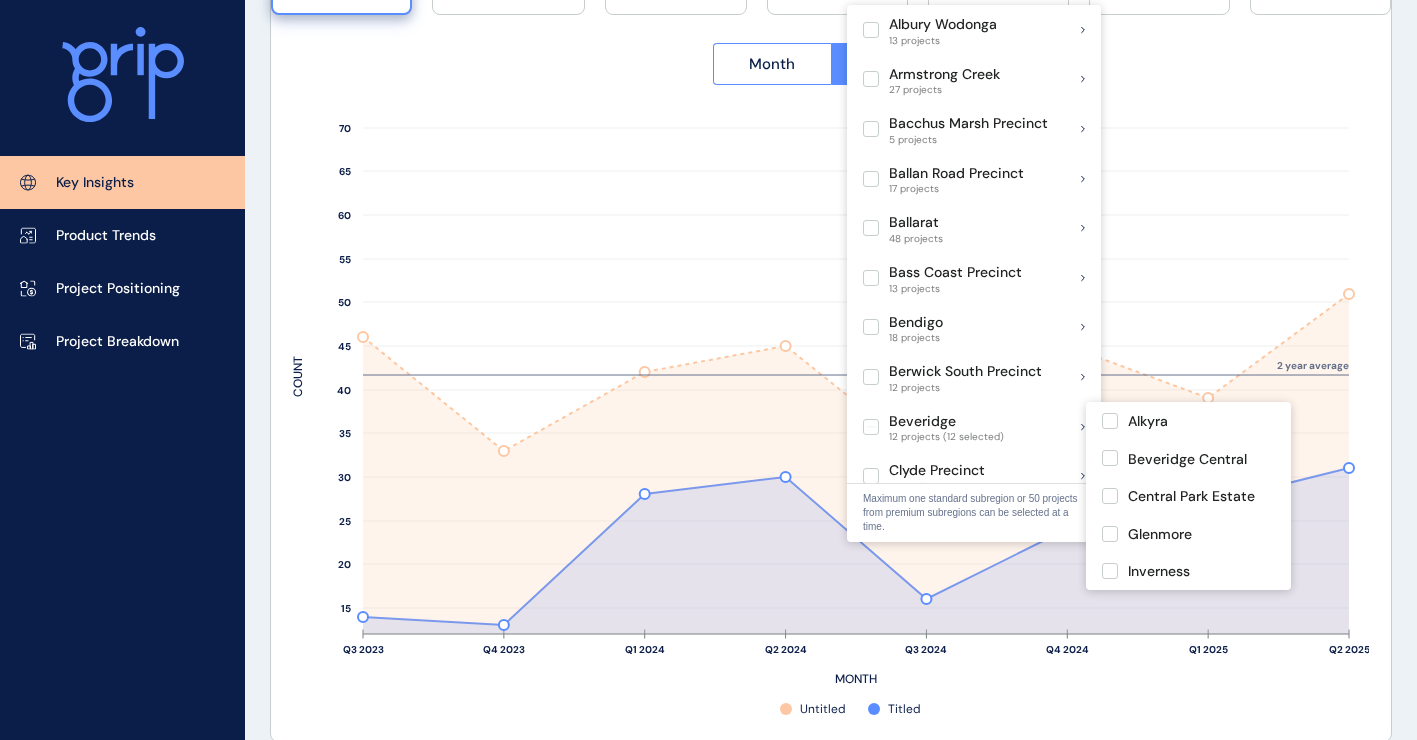 click at bounding box center (871, 427) 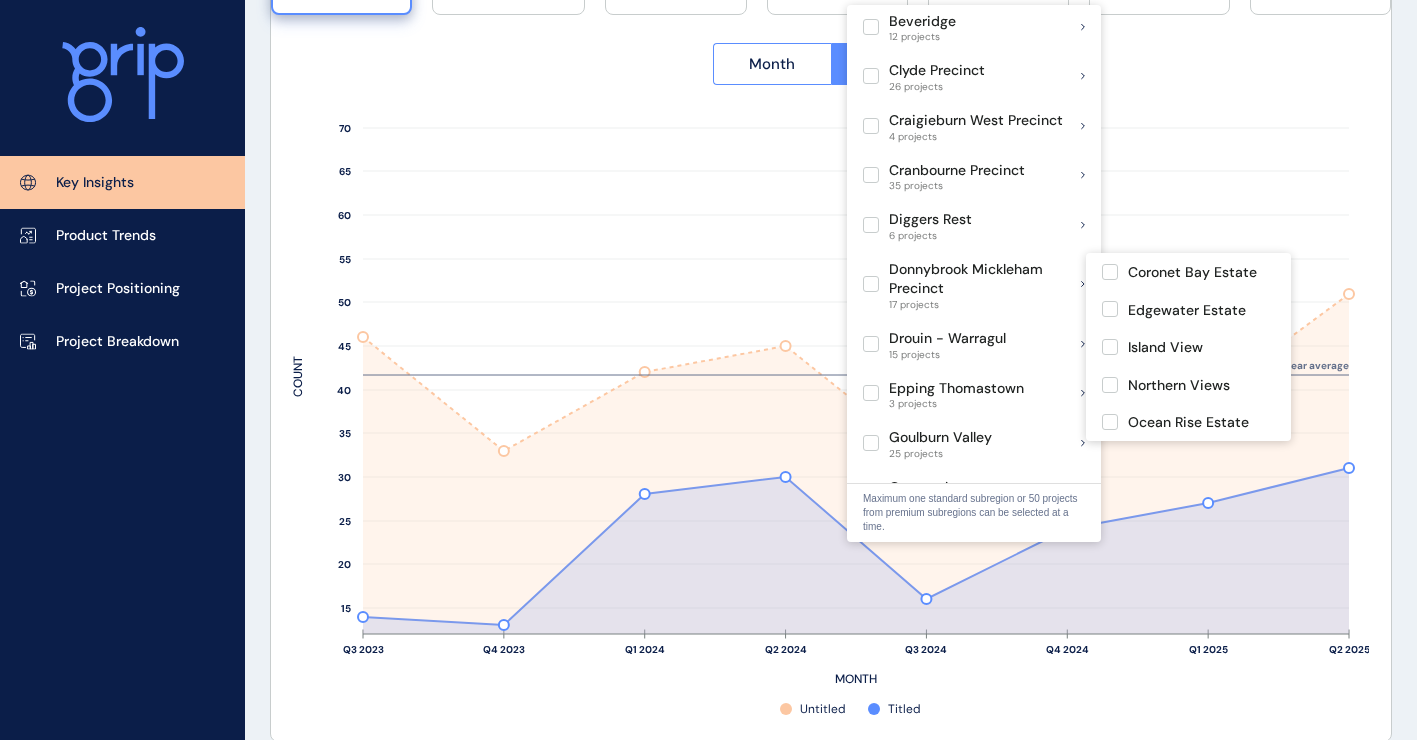 scroll, scrollTop: 0, scrollLeft: 0, axis: both 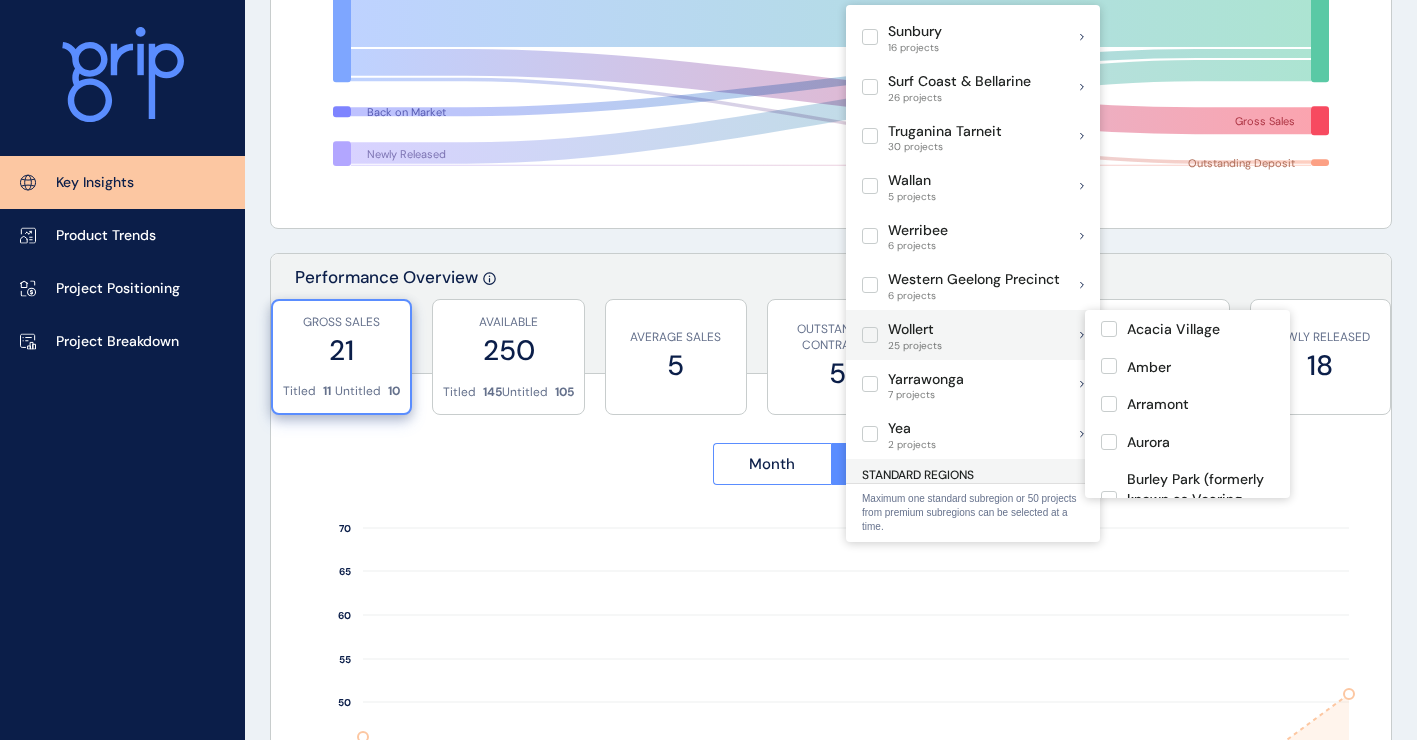 click at bounding box center [870, 335] 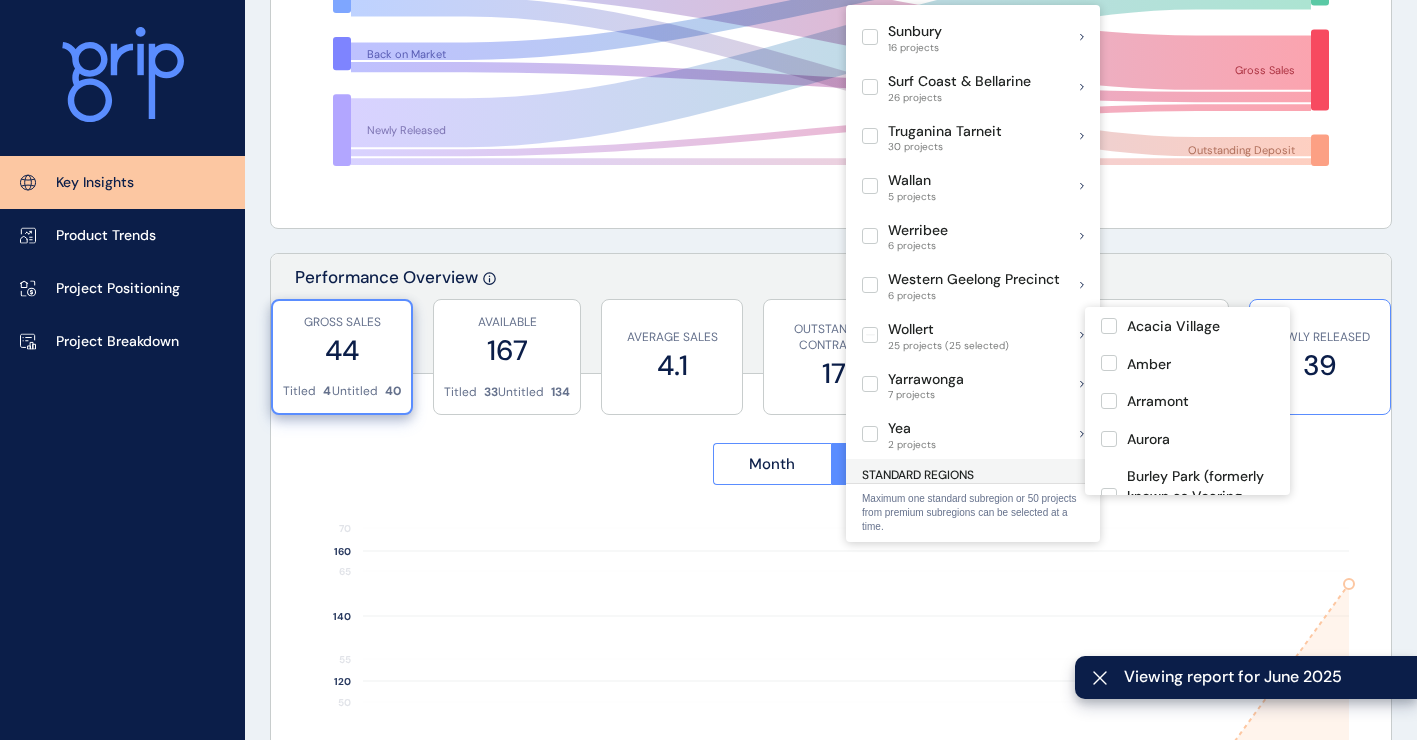scroll, scrollTop: 1555, scrollLeft: 0, axis: vertical 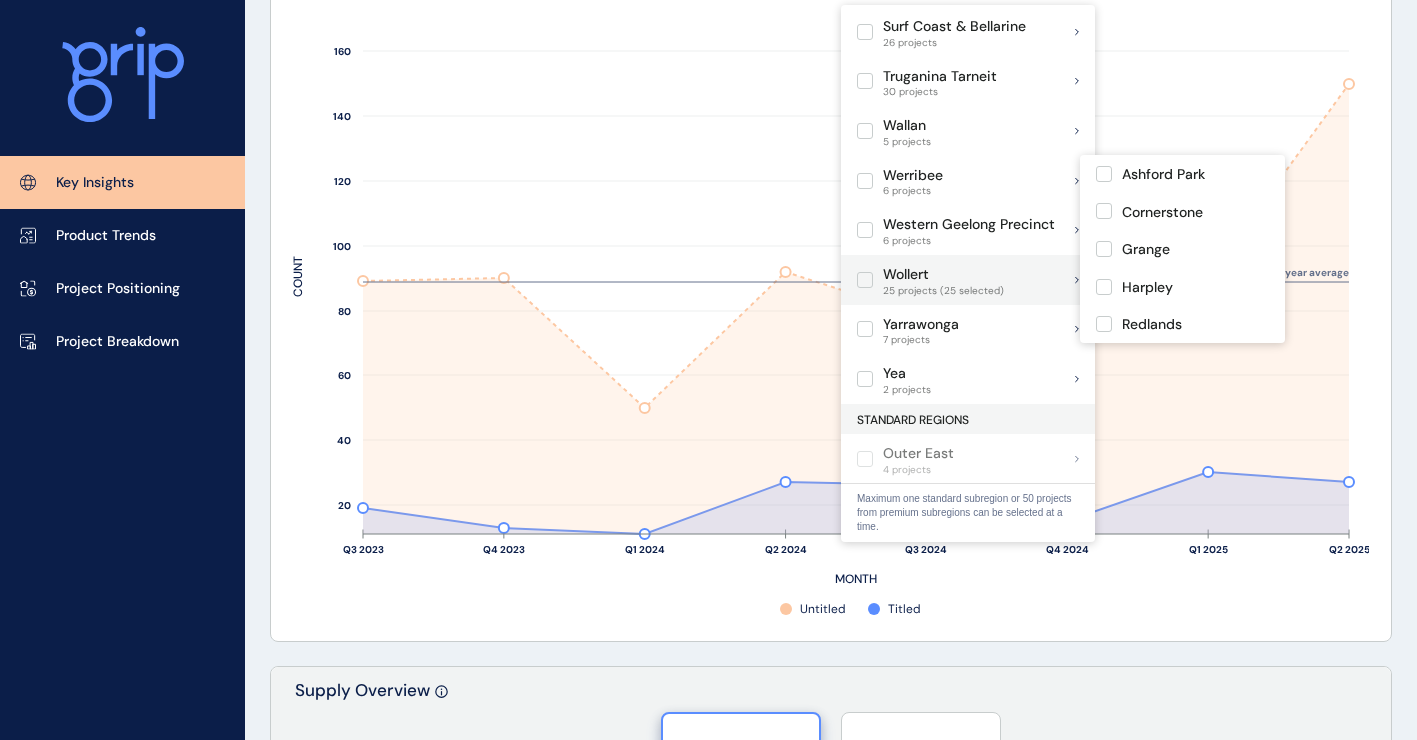 click at bounding box center (865, 280) 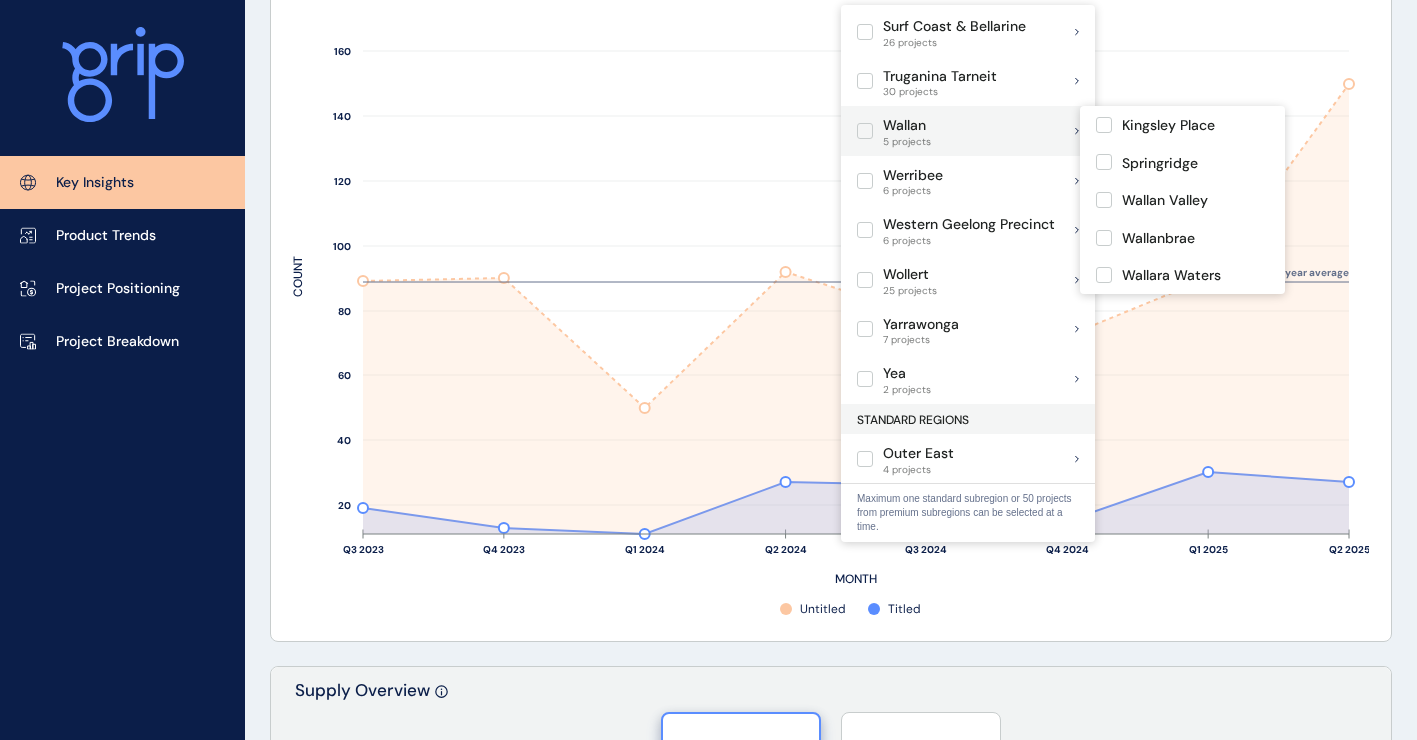 click at bounding box center [865, 131] 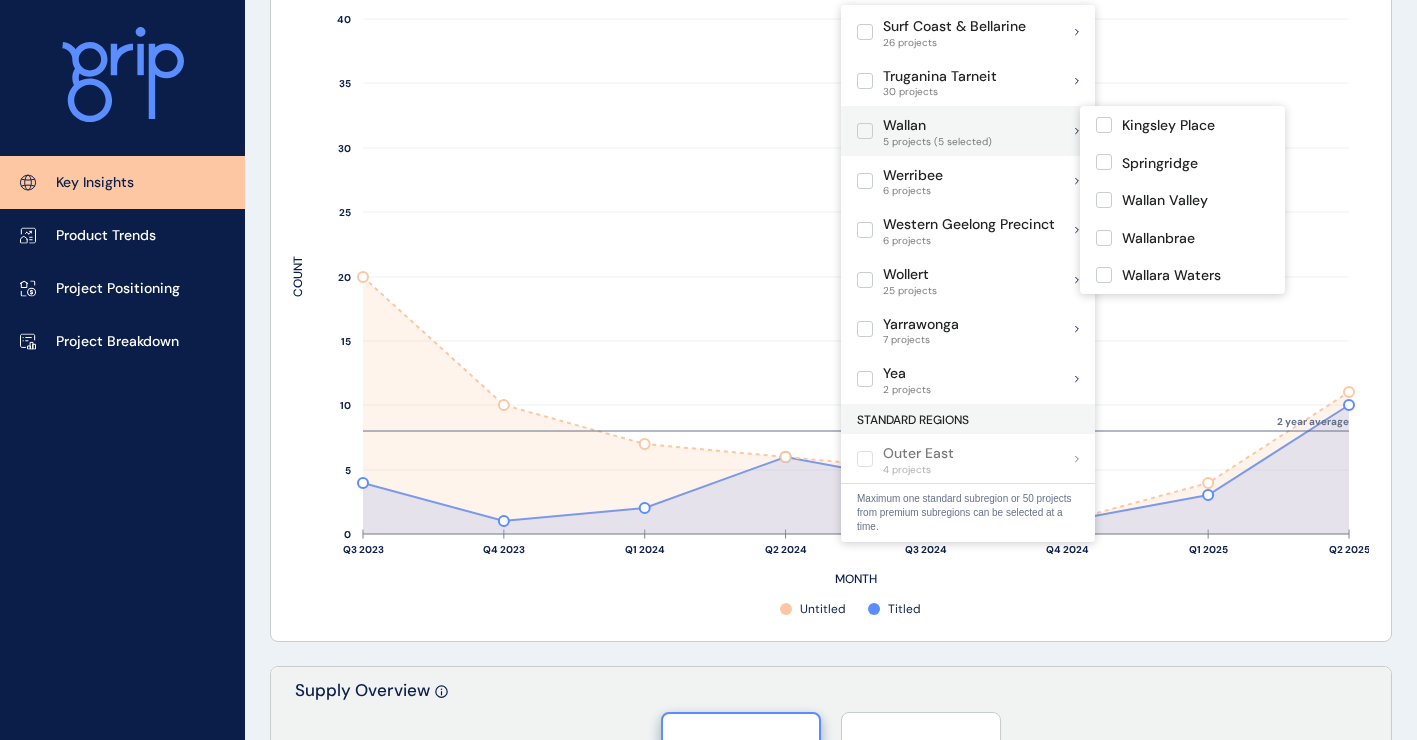 drag, startPoint x: 840, startPoint y: 129, endPoint x: 863, endPoint y: 130, distance: 23.021729 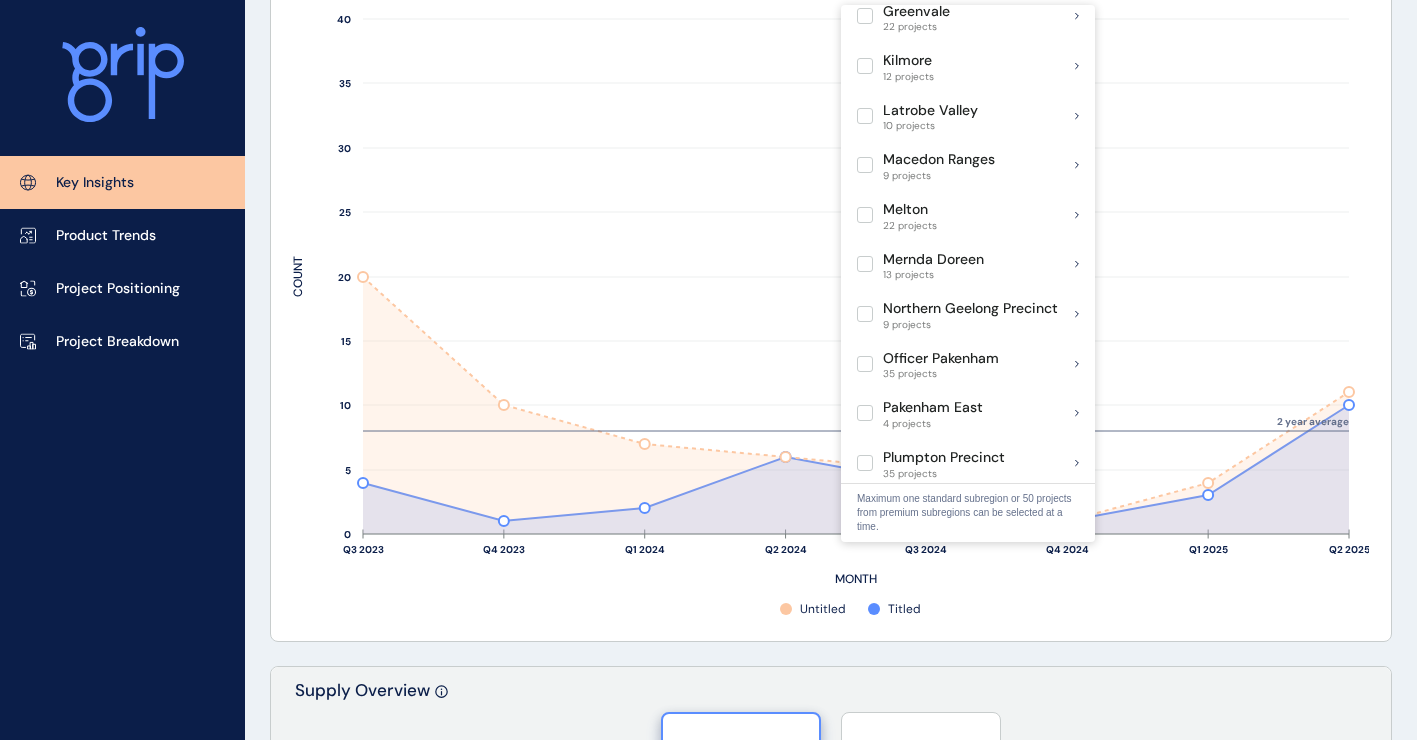 scroll, scrollTop: 855, scrollLeft: 0, axis: vertical 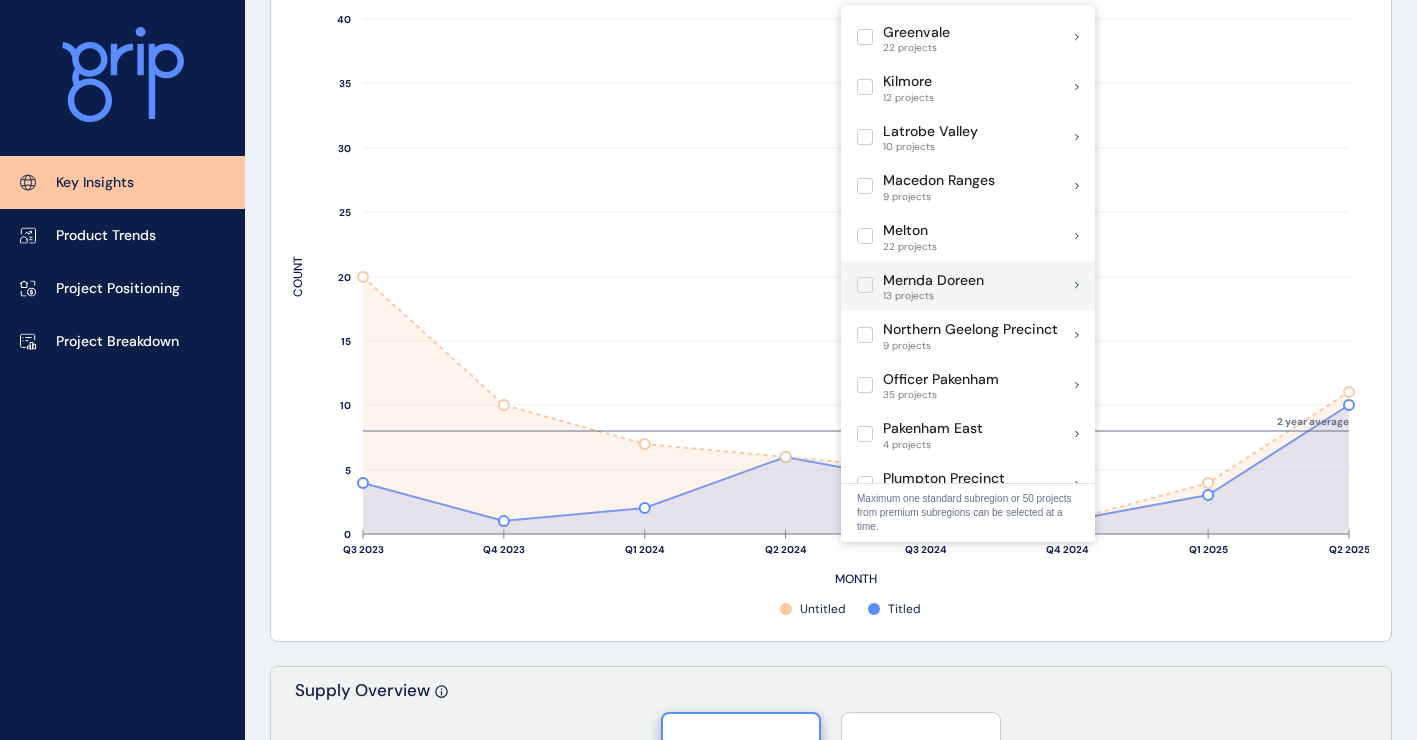 click at bounding box center (865, 285) 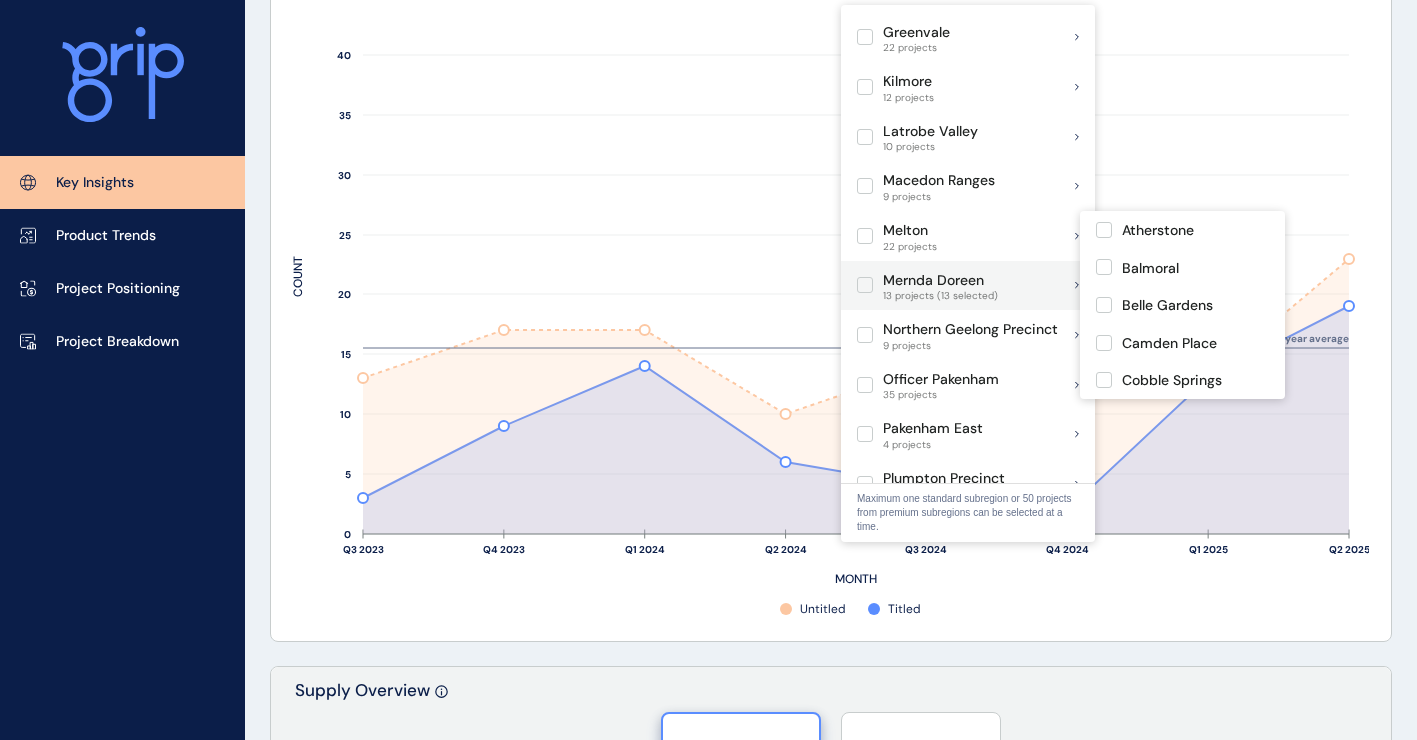click at bounding box center [865, 285] 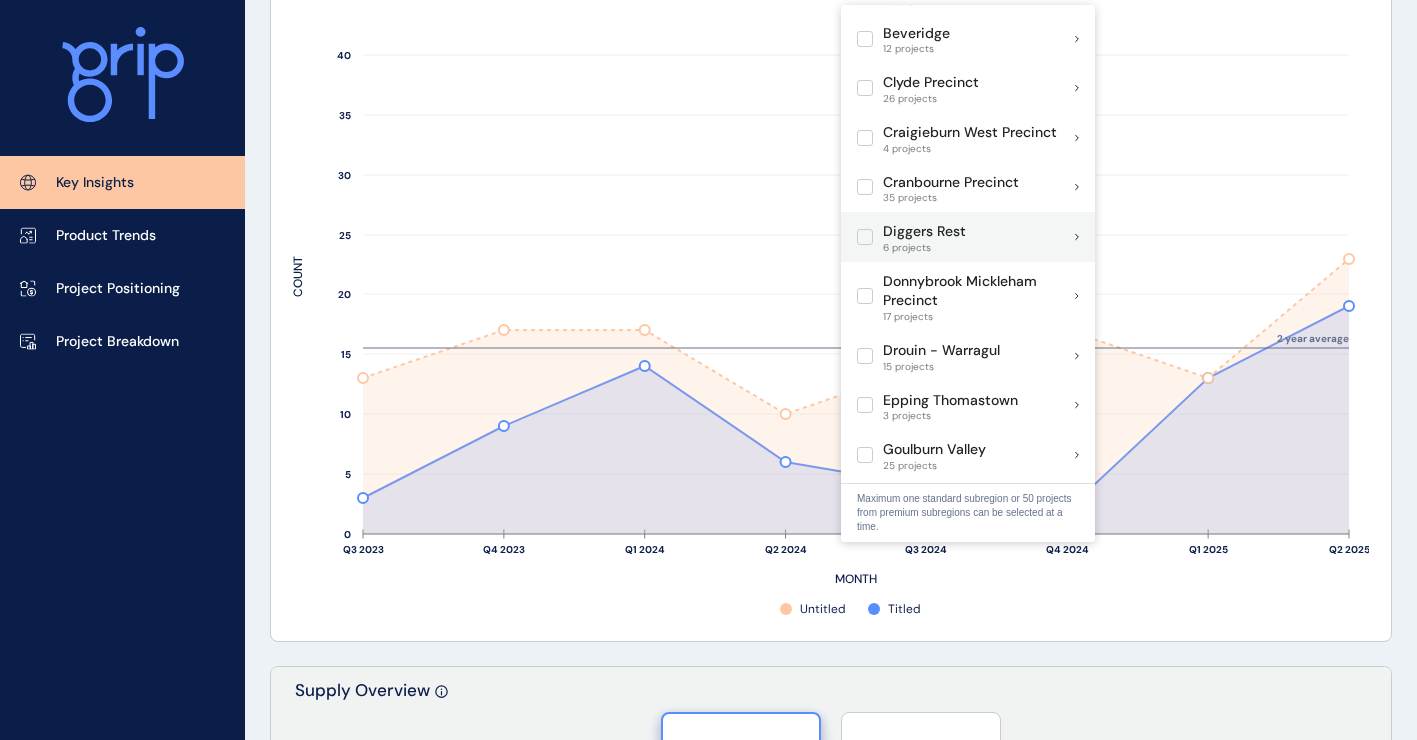 scroll, scrollTop: 455, scrollLeft: 0, axis: vertical 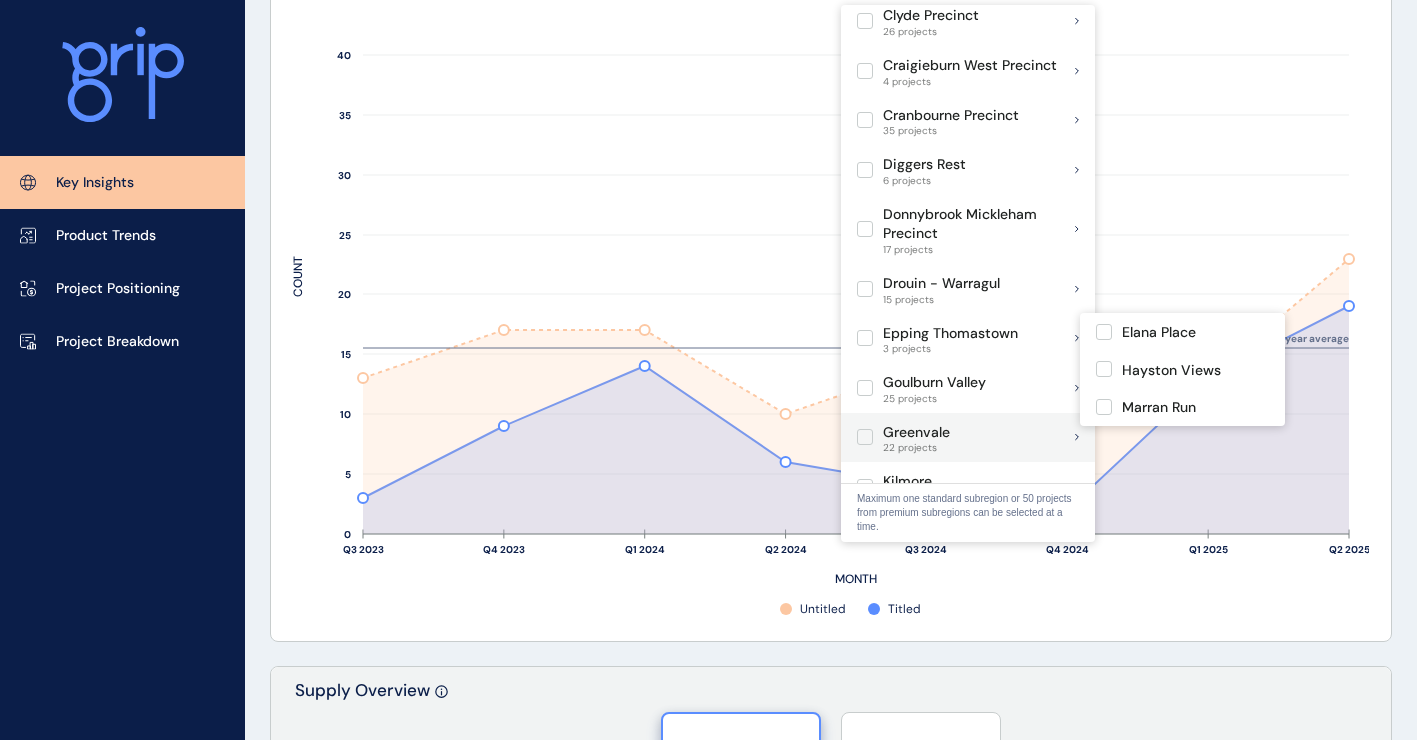 click at bounding box center (865, 437) 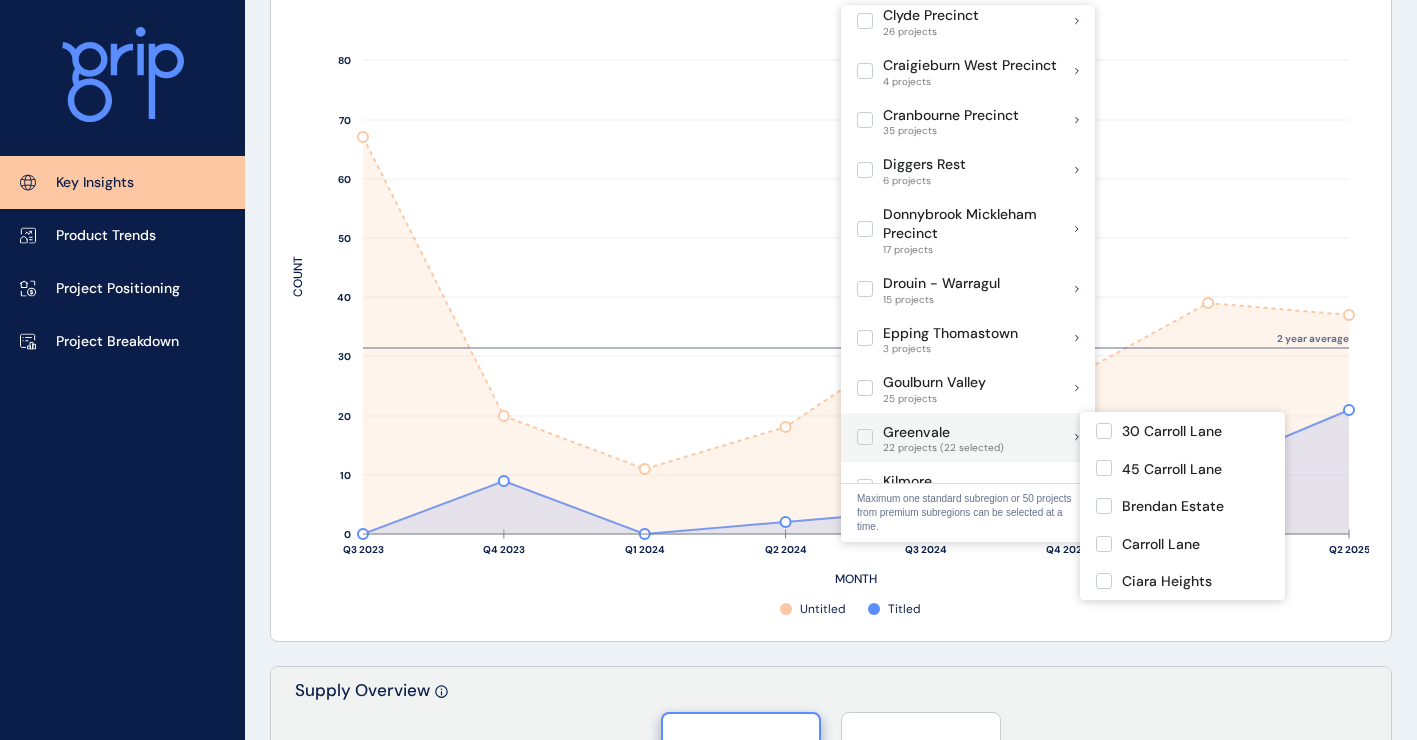 drag, startPoint x: 852, startPoint y: 440, endPoint x: 868, endPoint y: 430, distance: 18.867962 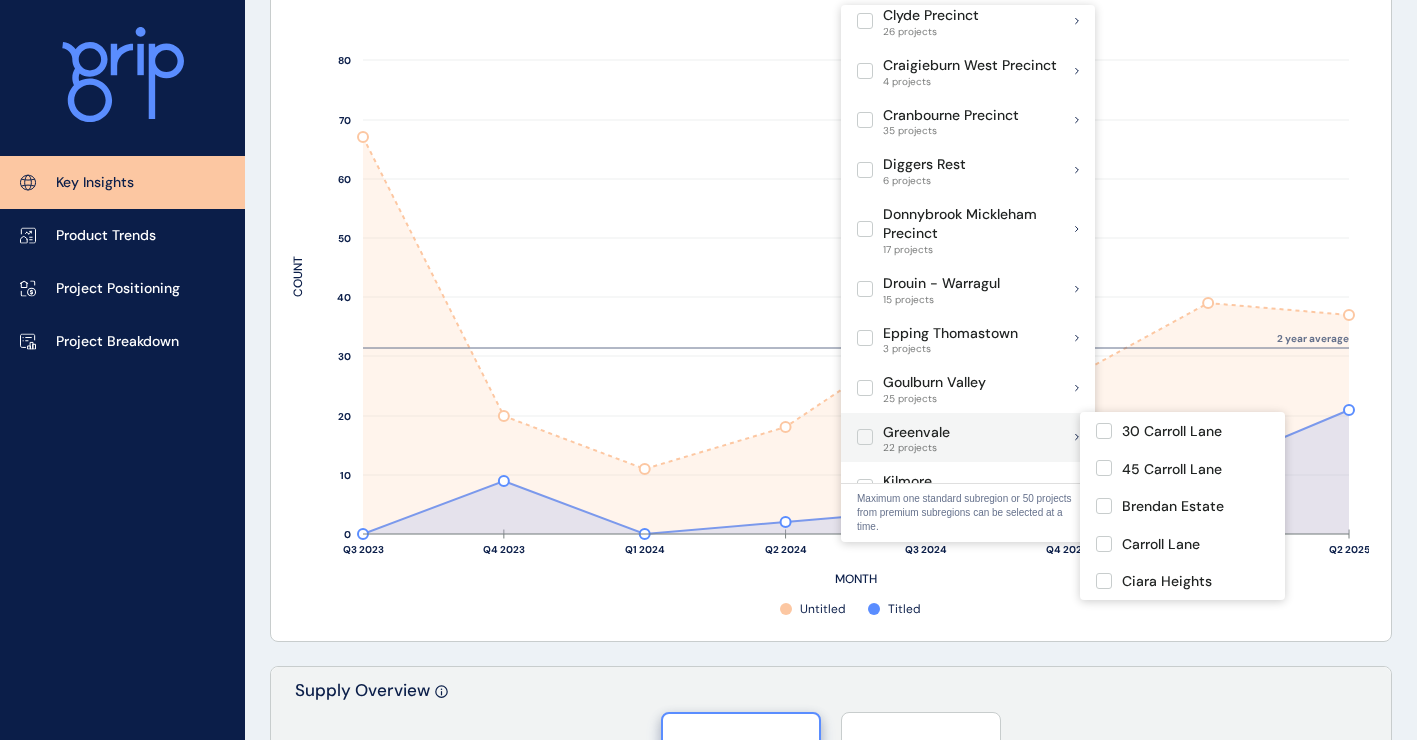 click at bounding box center (865, 437) 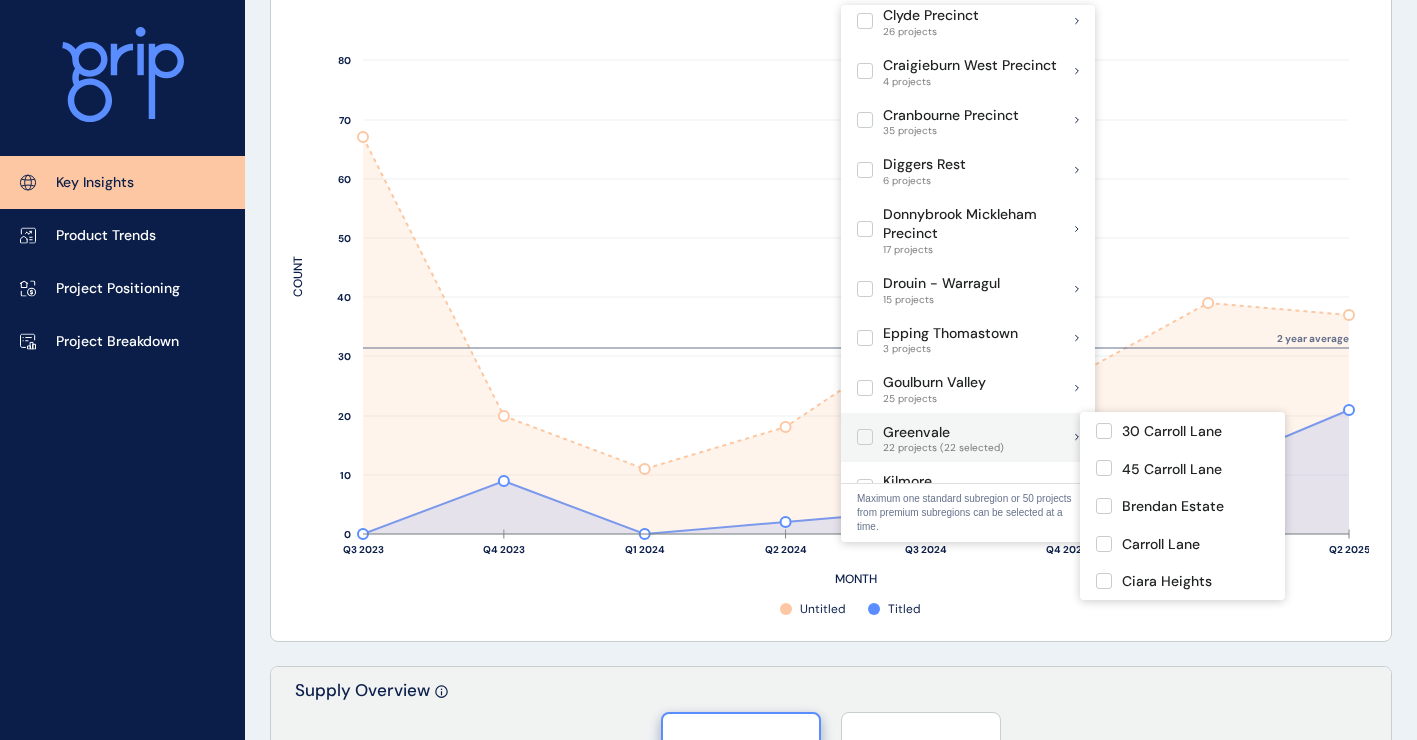 click at bounding box center [865, 437] 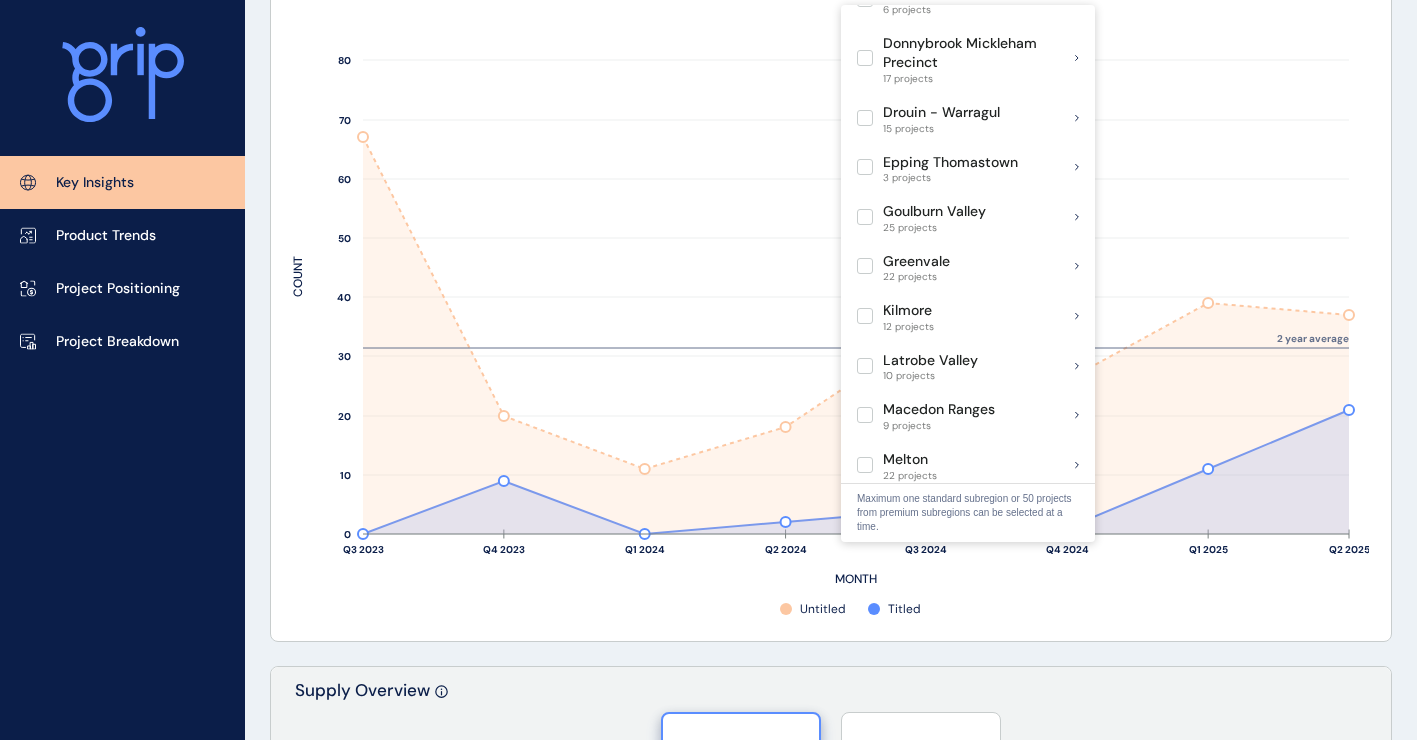 scroll, scrollTop: 755, scrollLeft: 0, axis: vertical 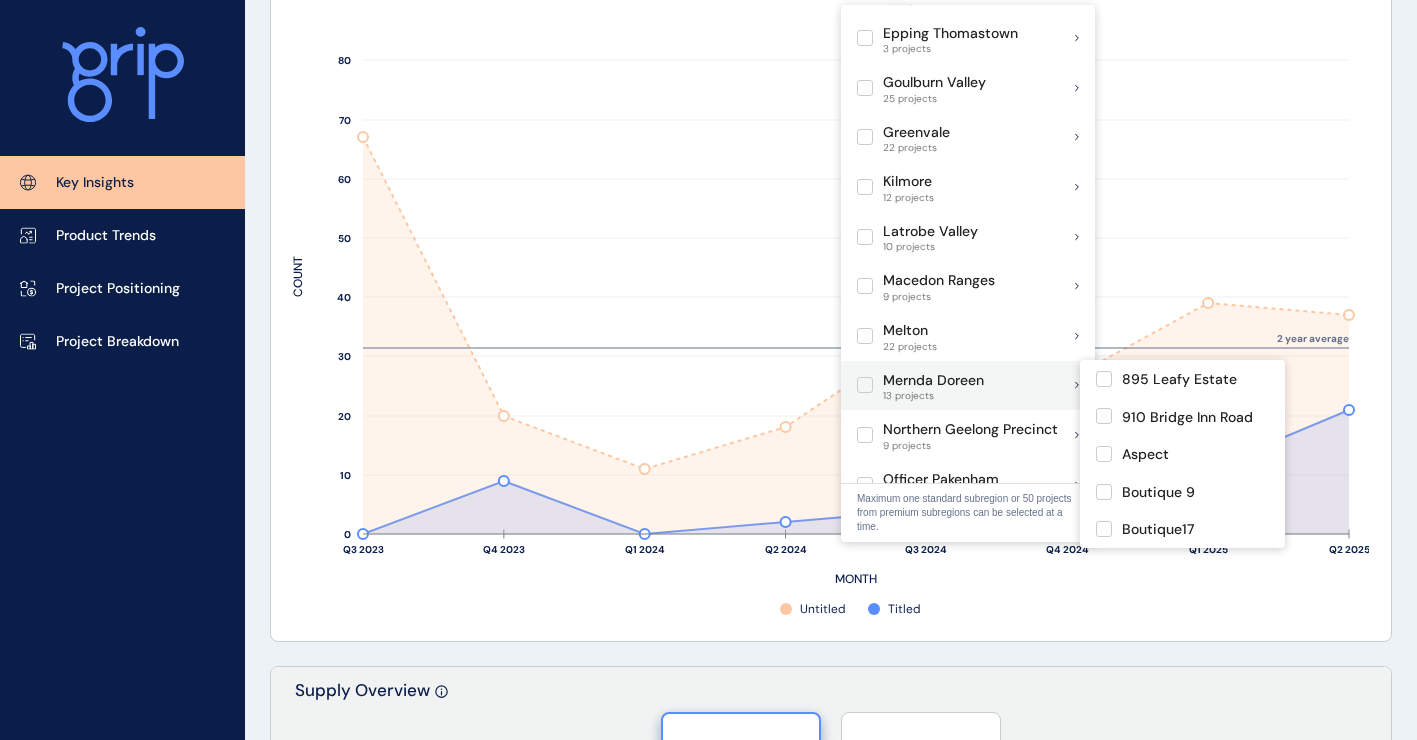 click at bounding box center [865, 385] 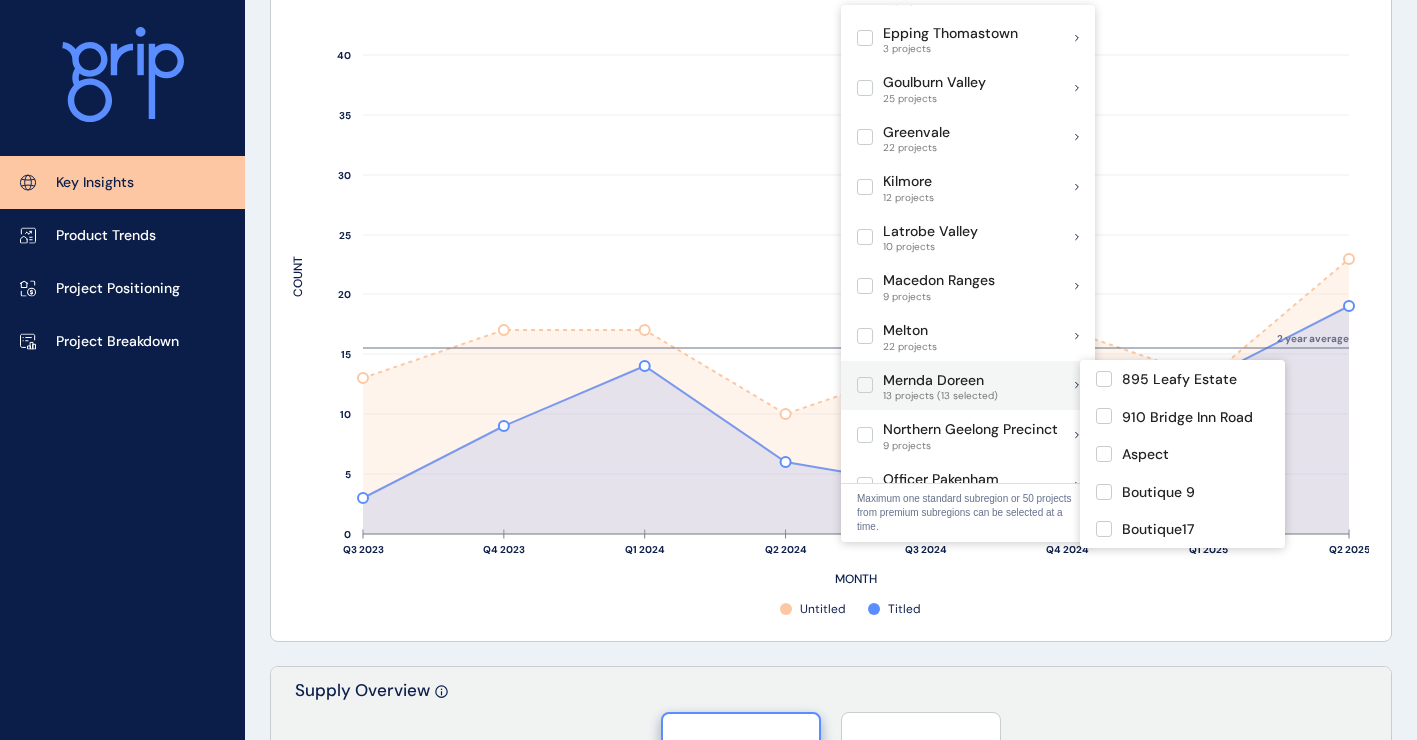 click at bounding box center (865, 385) 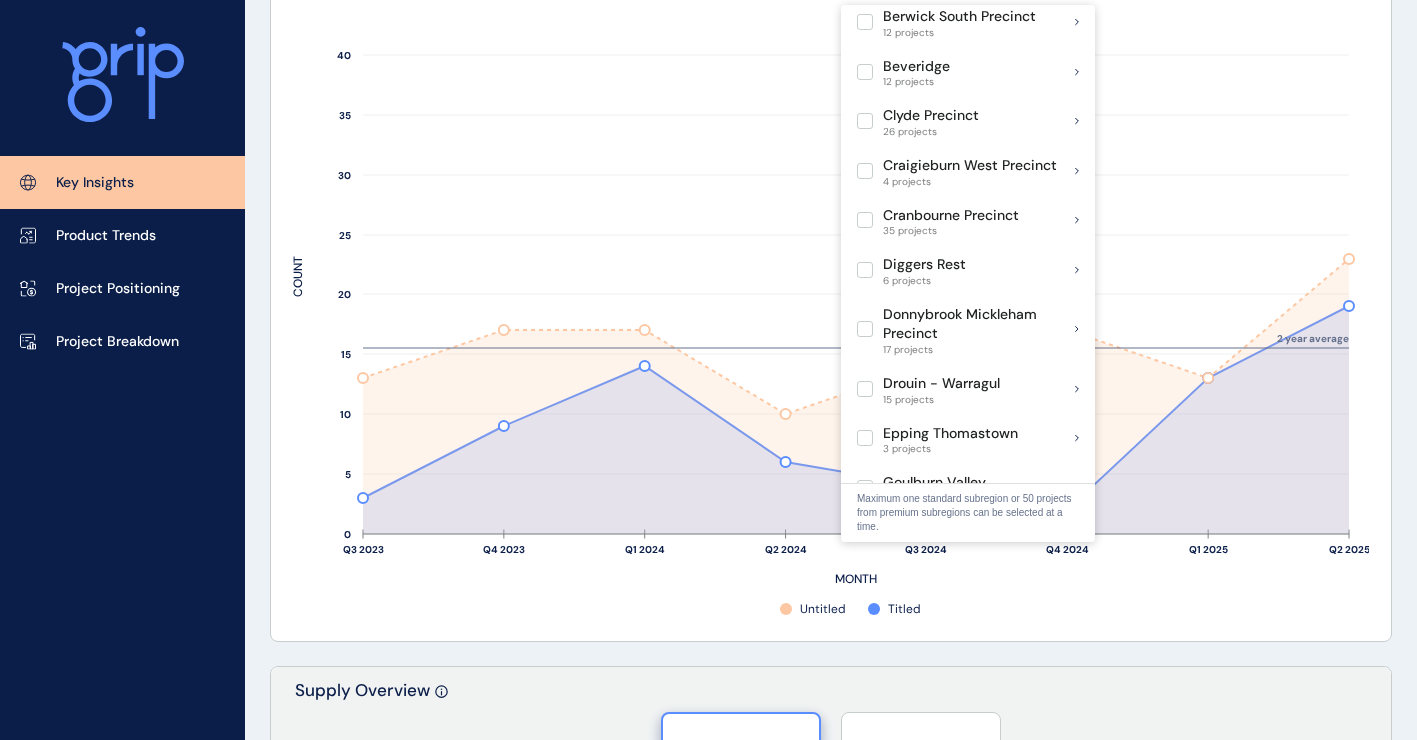 scroll, scrollTop: 455, scrollLeft: 0, axis: vertical 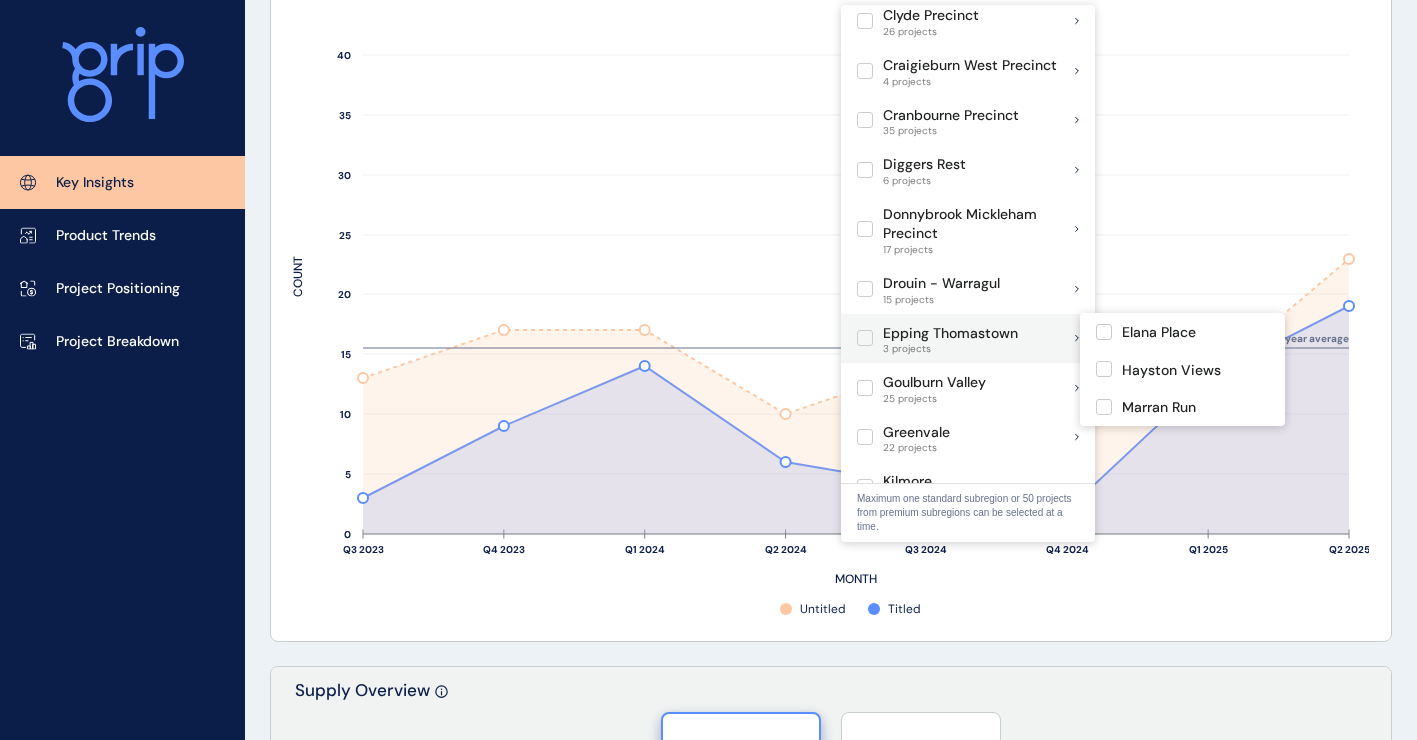 click at bounding box center (865, 338) 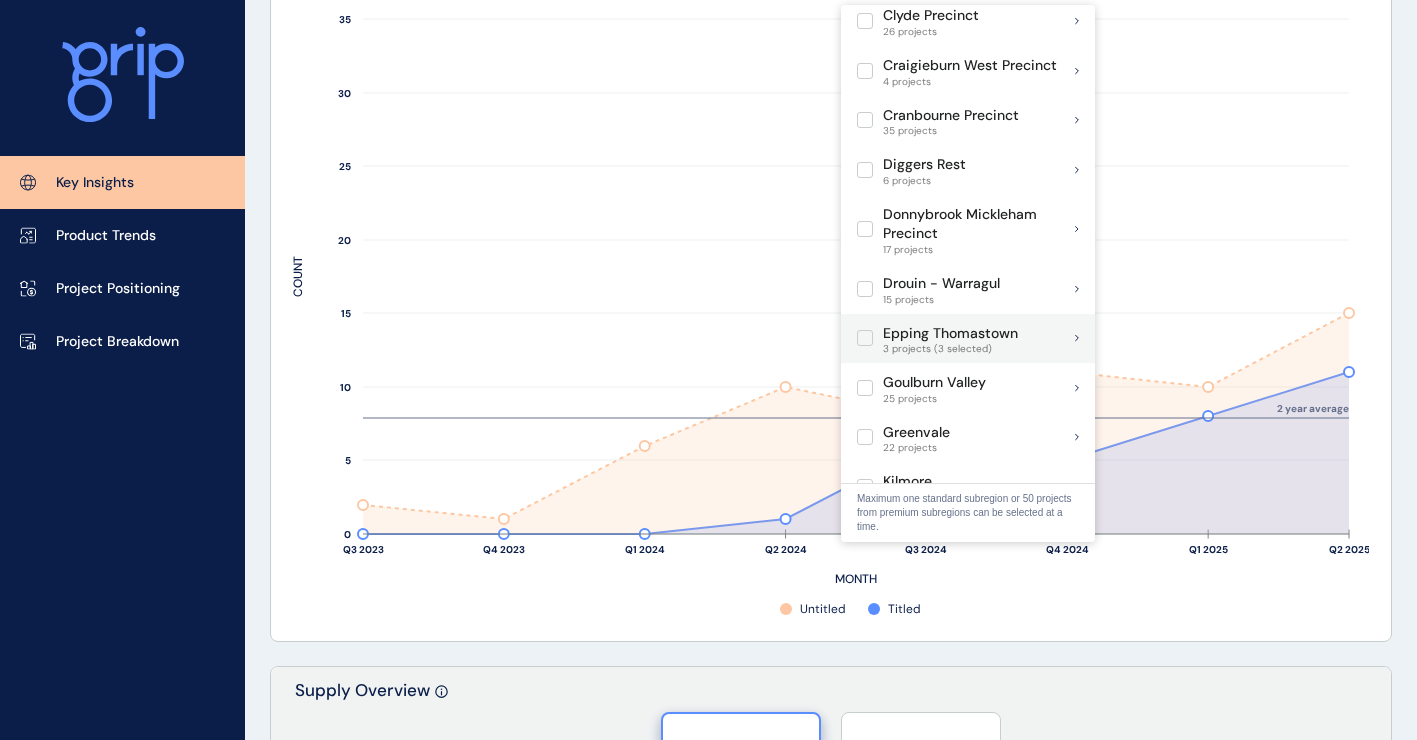 drag, startPoint x: 868, startPoint y: 336, endPoint x: 942, endPoint y: 323, distance: 75.13322 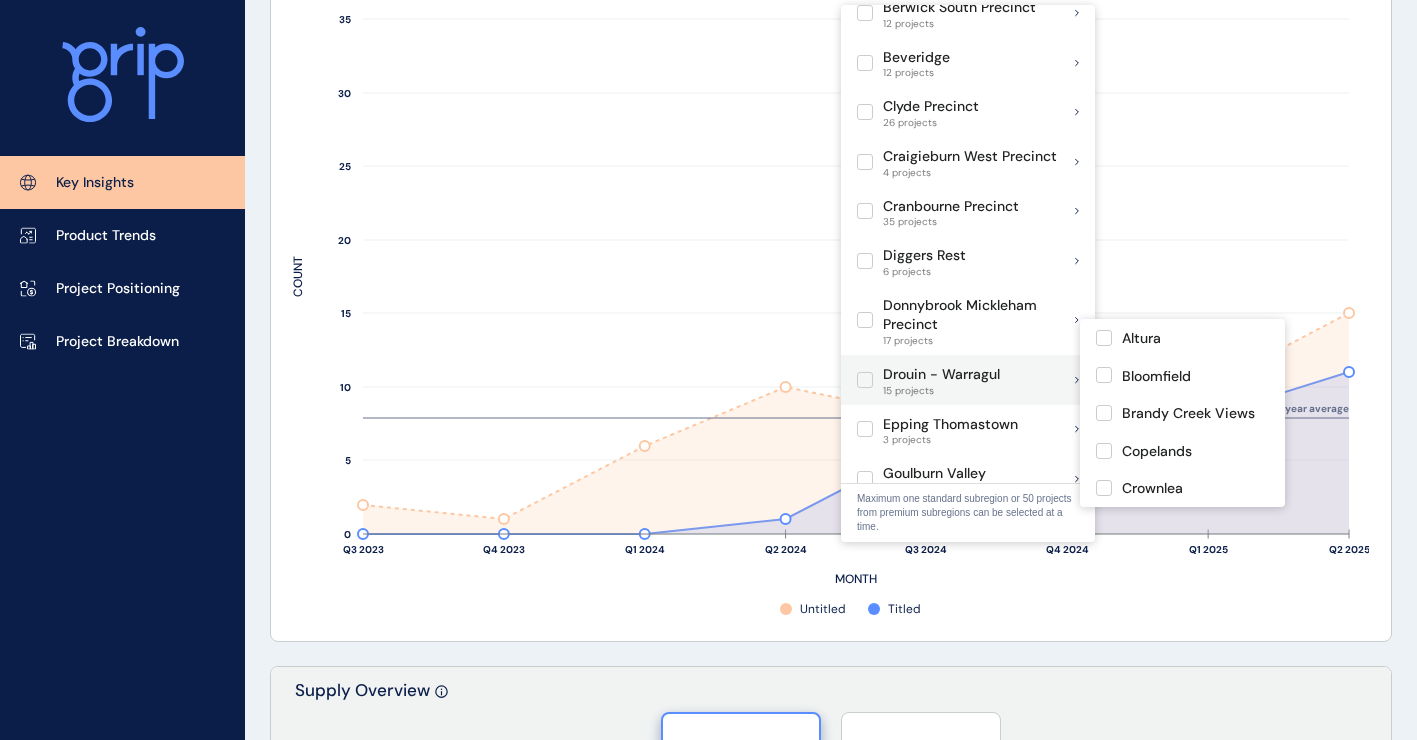 scroll, scrollTop: 400, scrollLeft: 0, axis: vertical 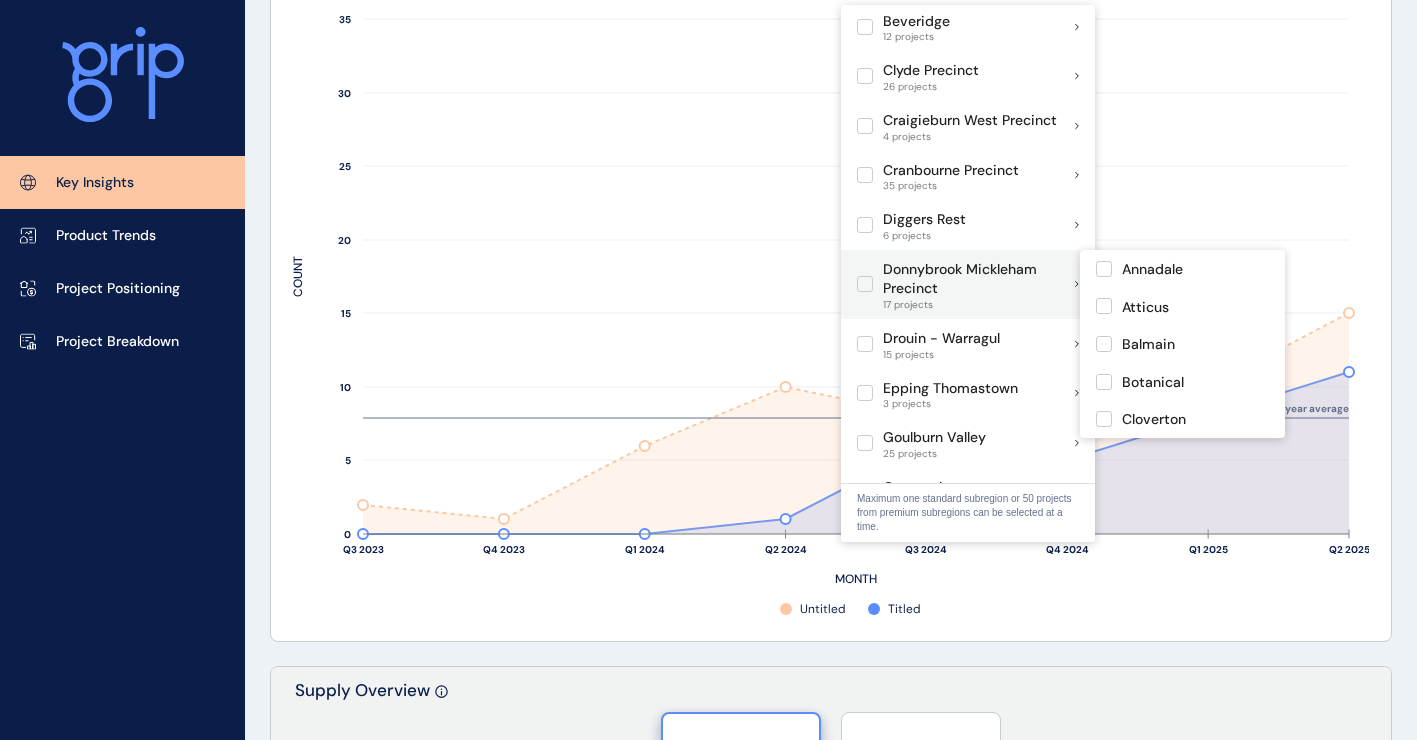 click at bounding box center [865, 284] 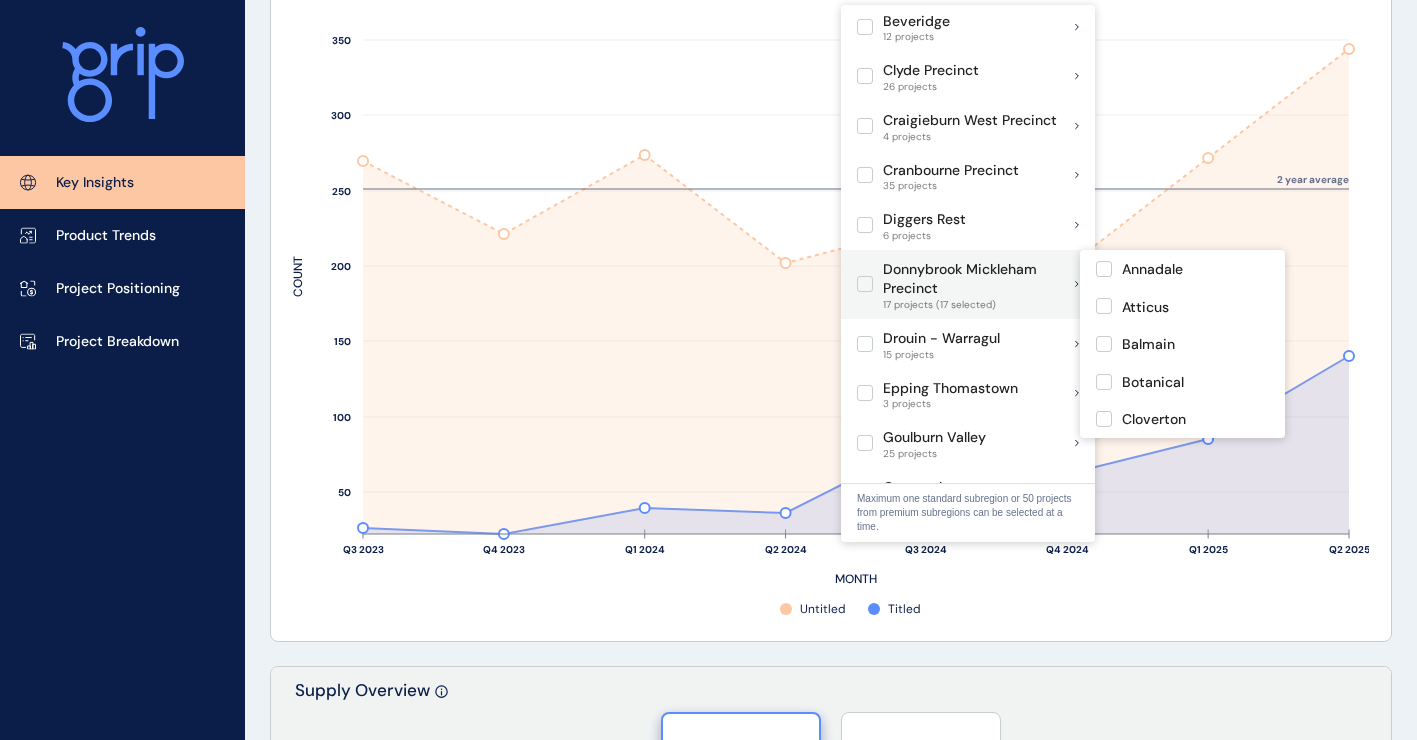 click at bounding box center [865, 284] 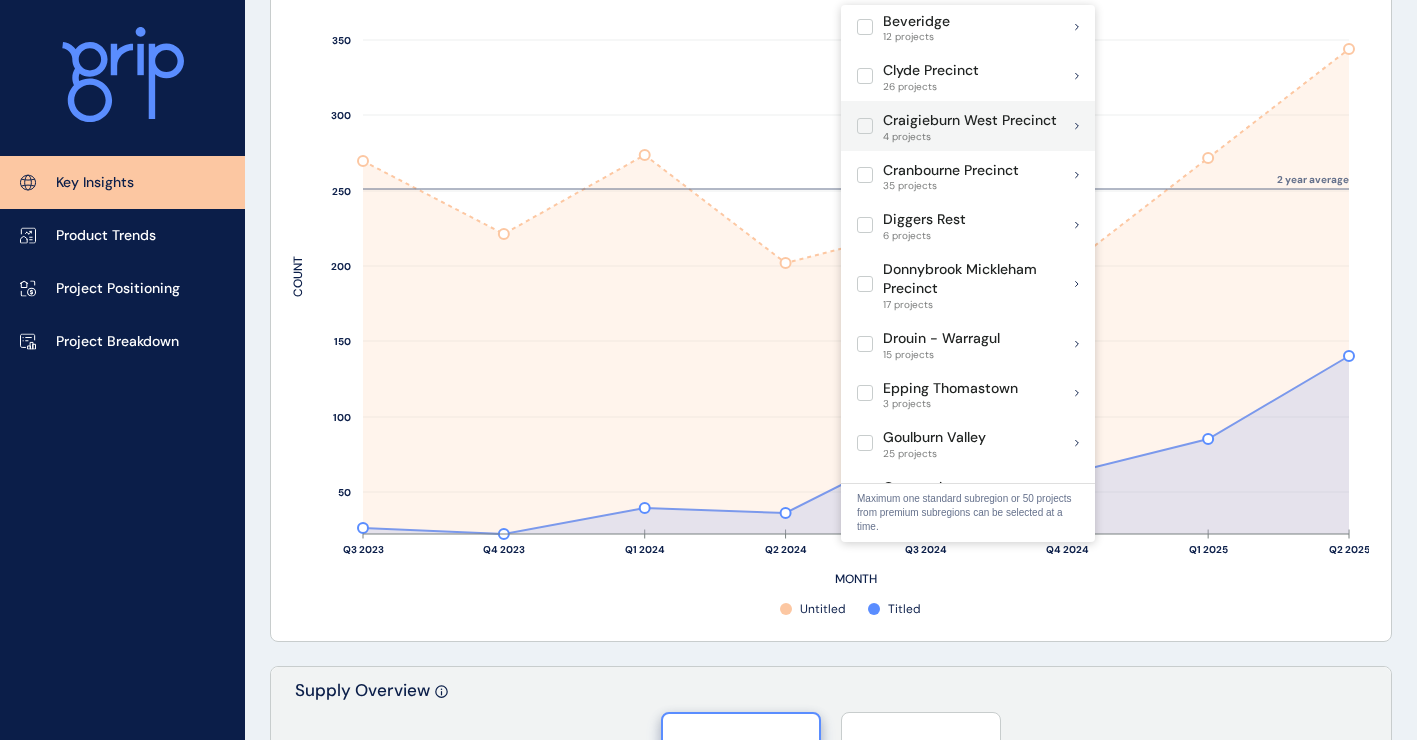 click at bounding box center [865, 126] 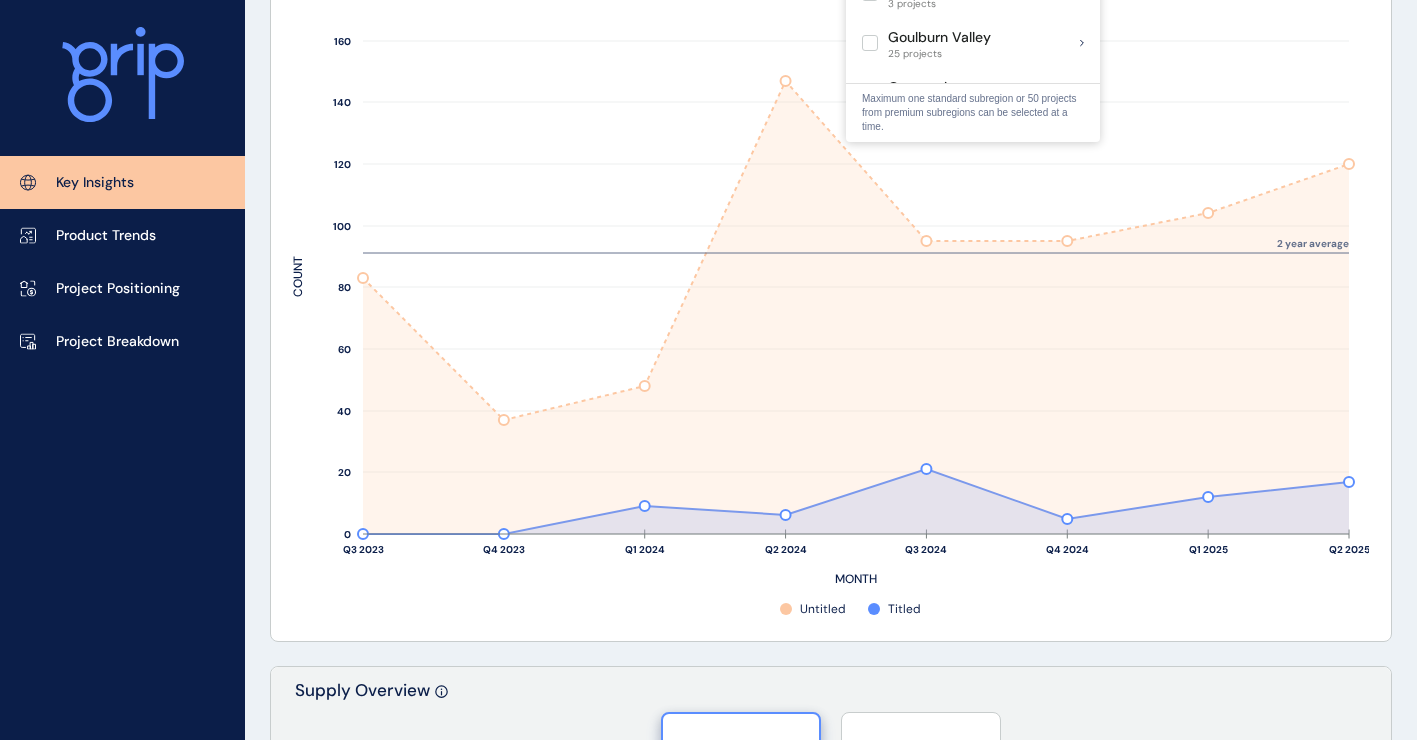 scroll, scrollTop: 600, scrollLeft: 0, axis: vertical 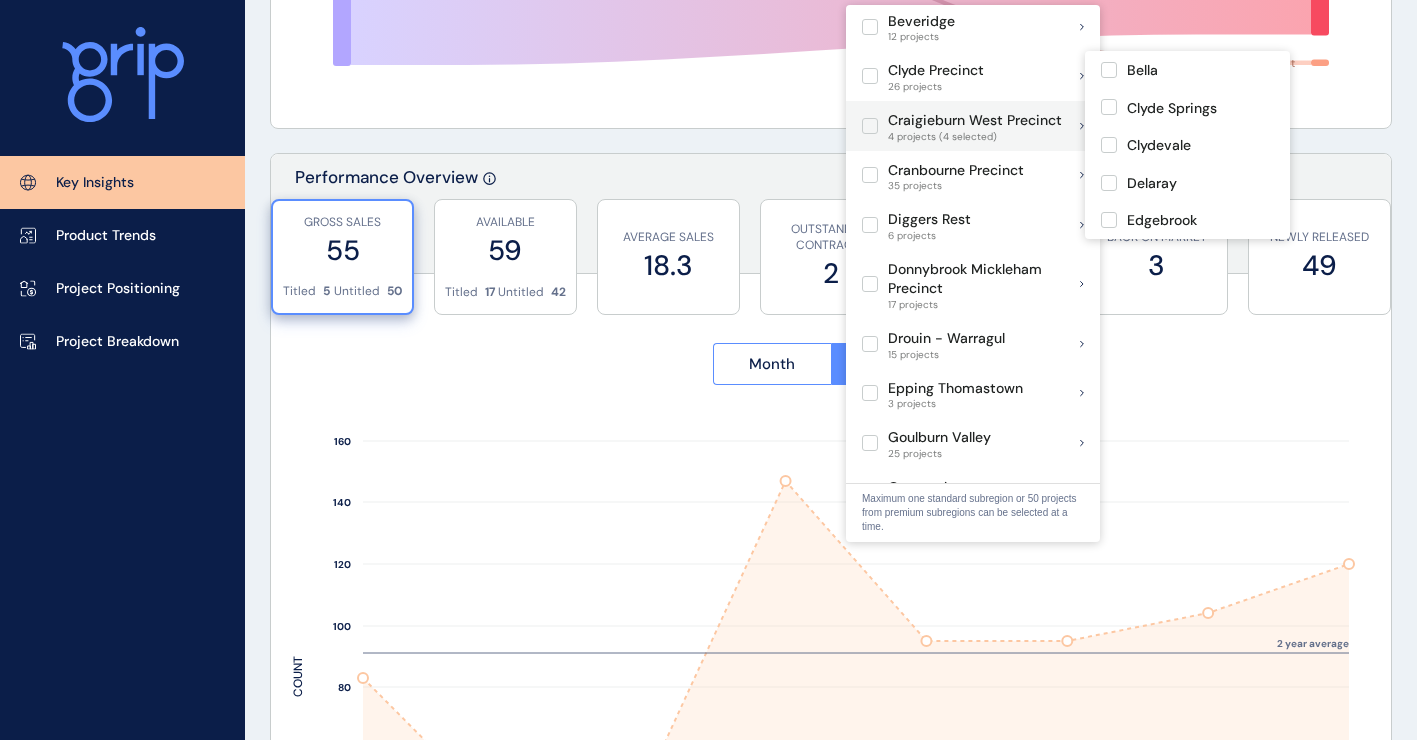 click at bounding box center [870, 126] 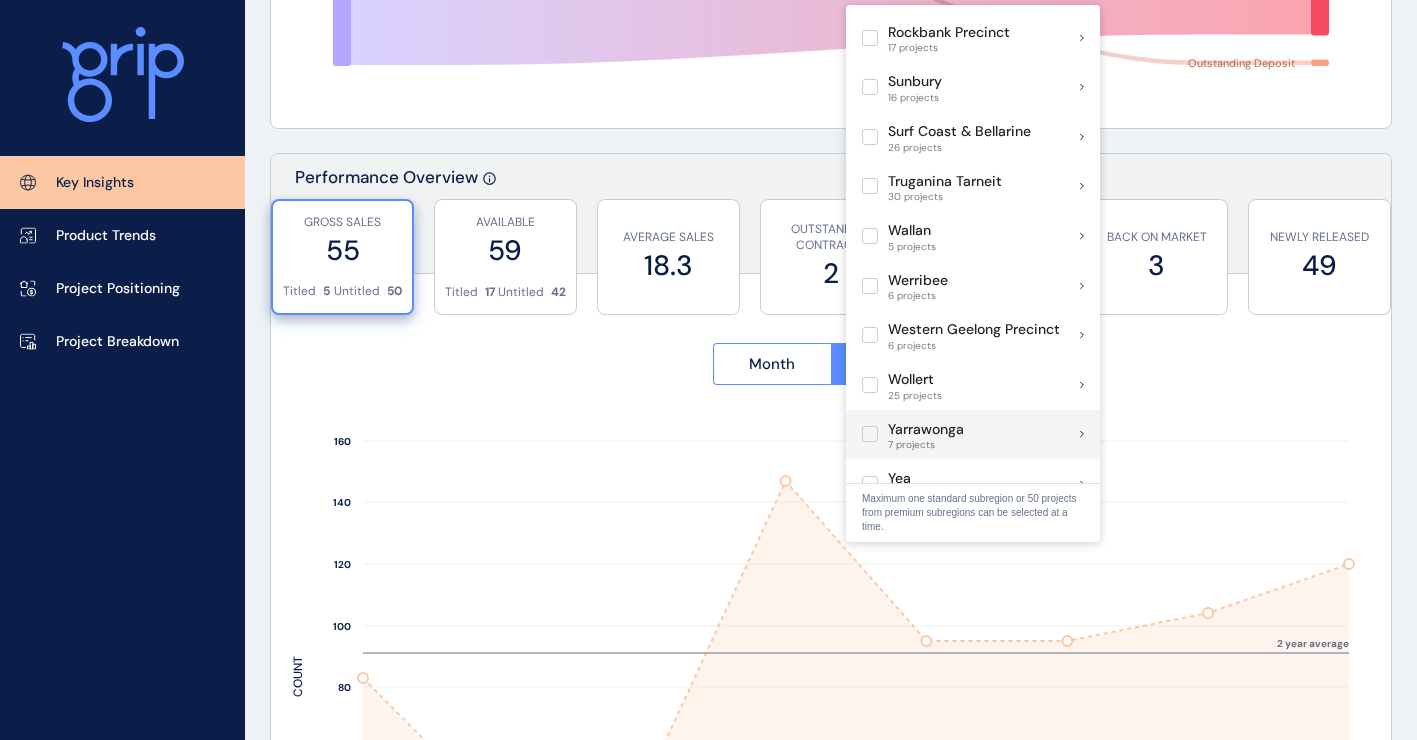 scroll, scrollTop: 1555, scrollLeft: 0, axis: vertical 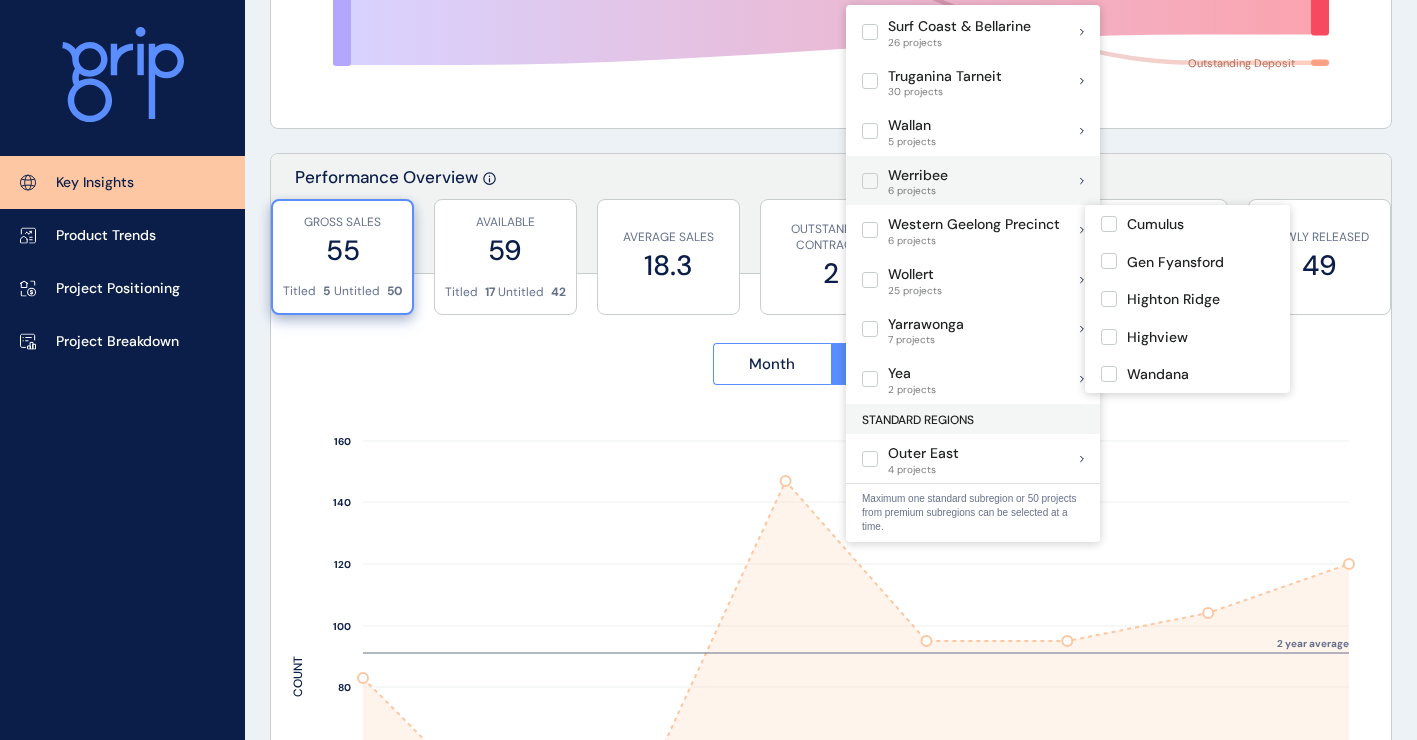 click at bounding box center [870, 181] 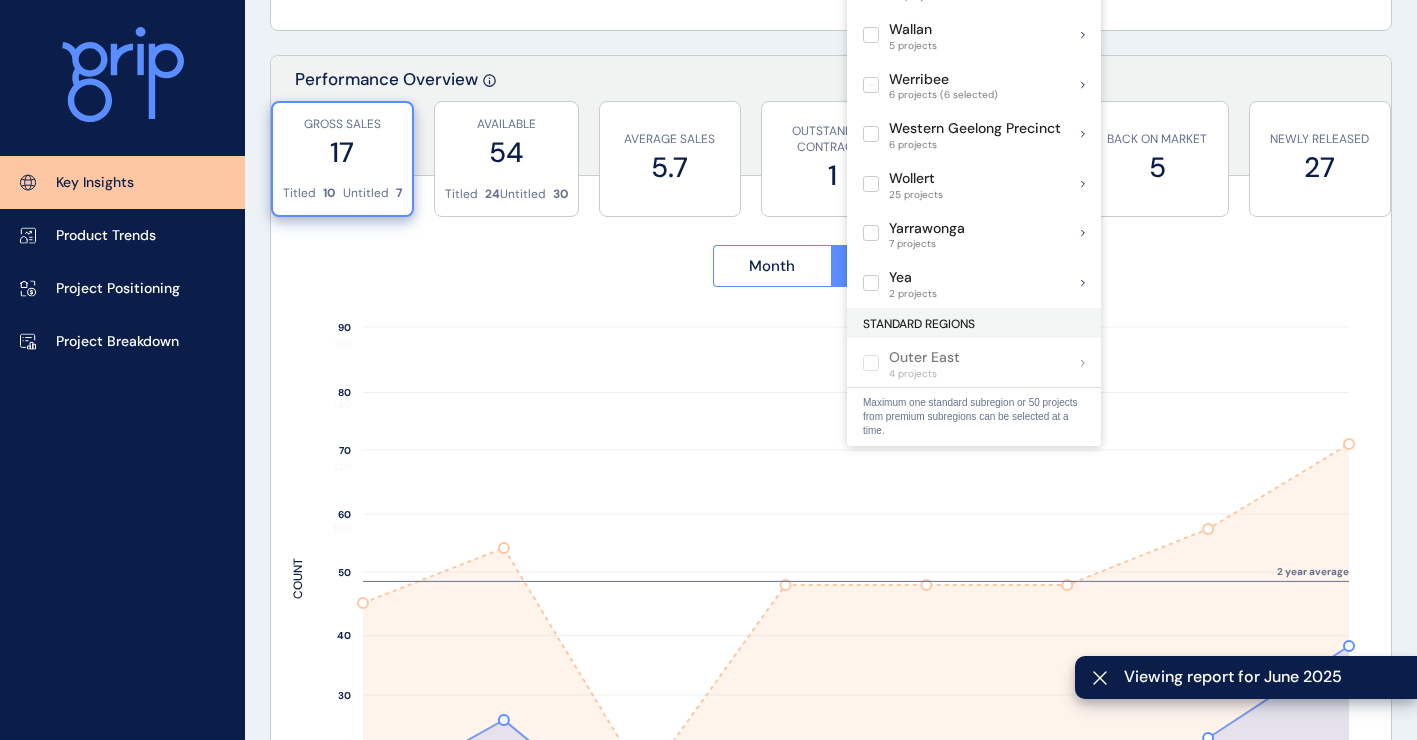 scroll, scrollTop: 800, scrollLeft: 0, axis: vertical 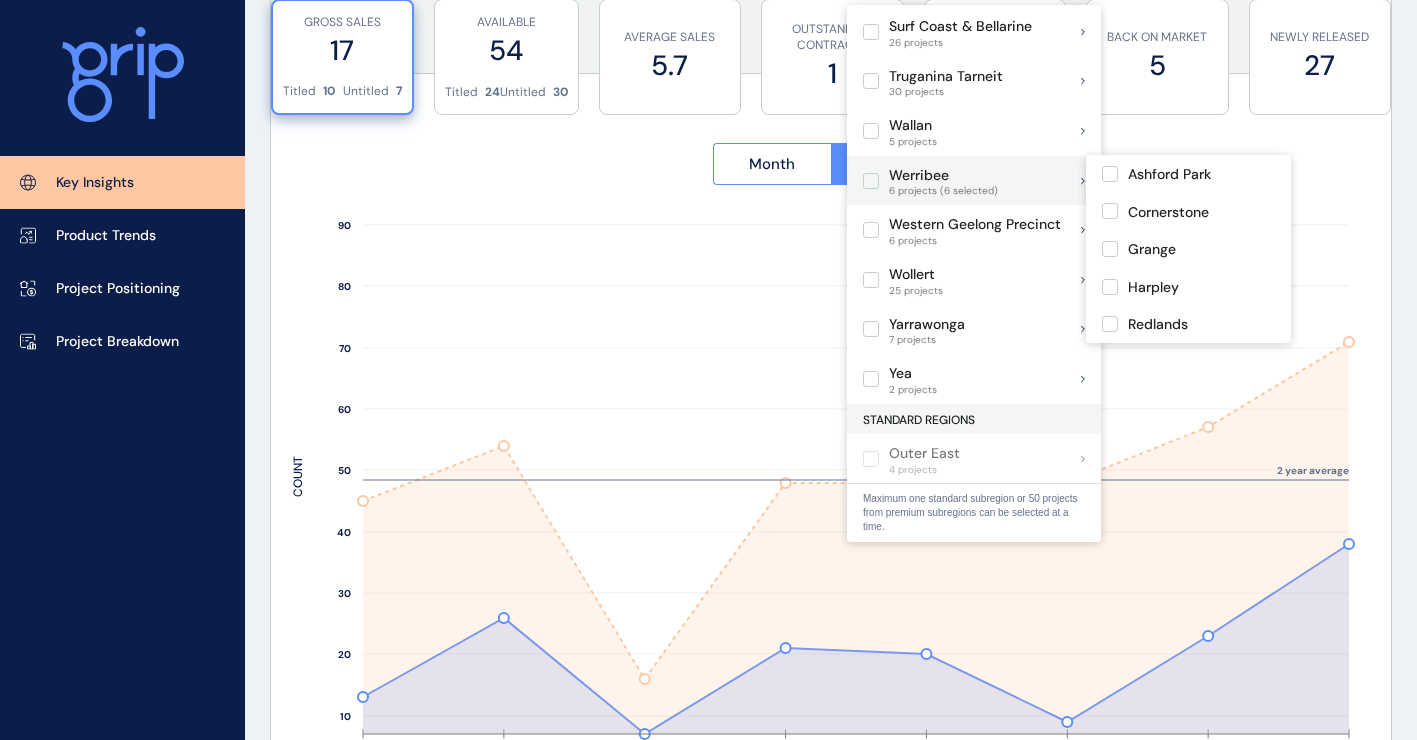 drag, startPoint x: 875, startPoint y: 185, endPoint x: 899, endPoint y: 155, distance: 38.418747 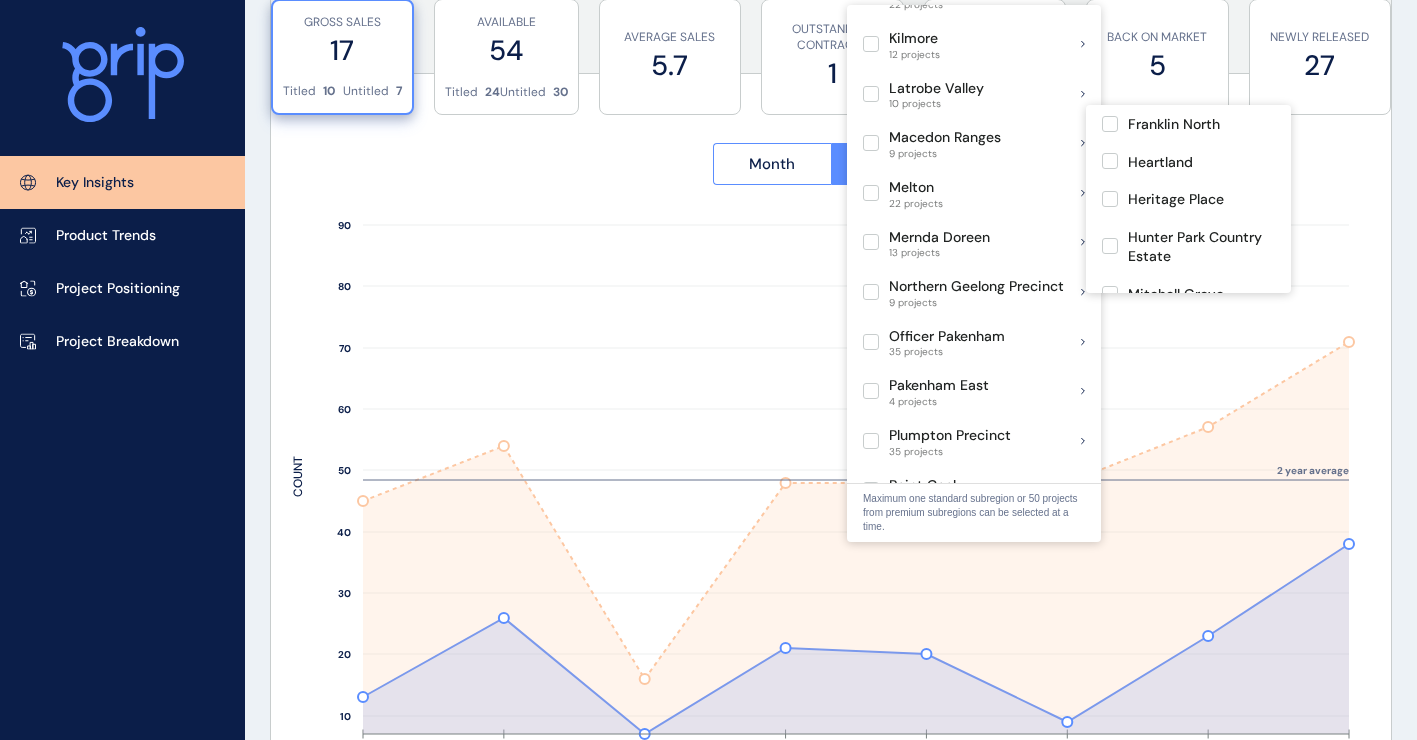 scroll, scrollTop: 255, scrollLeft: 0, axis: vertical 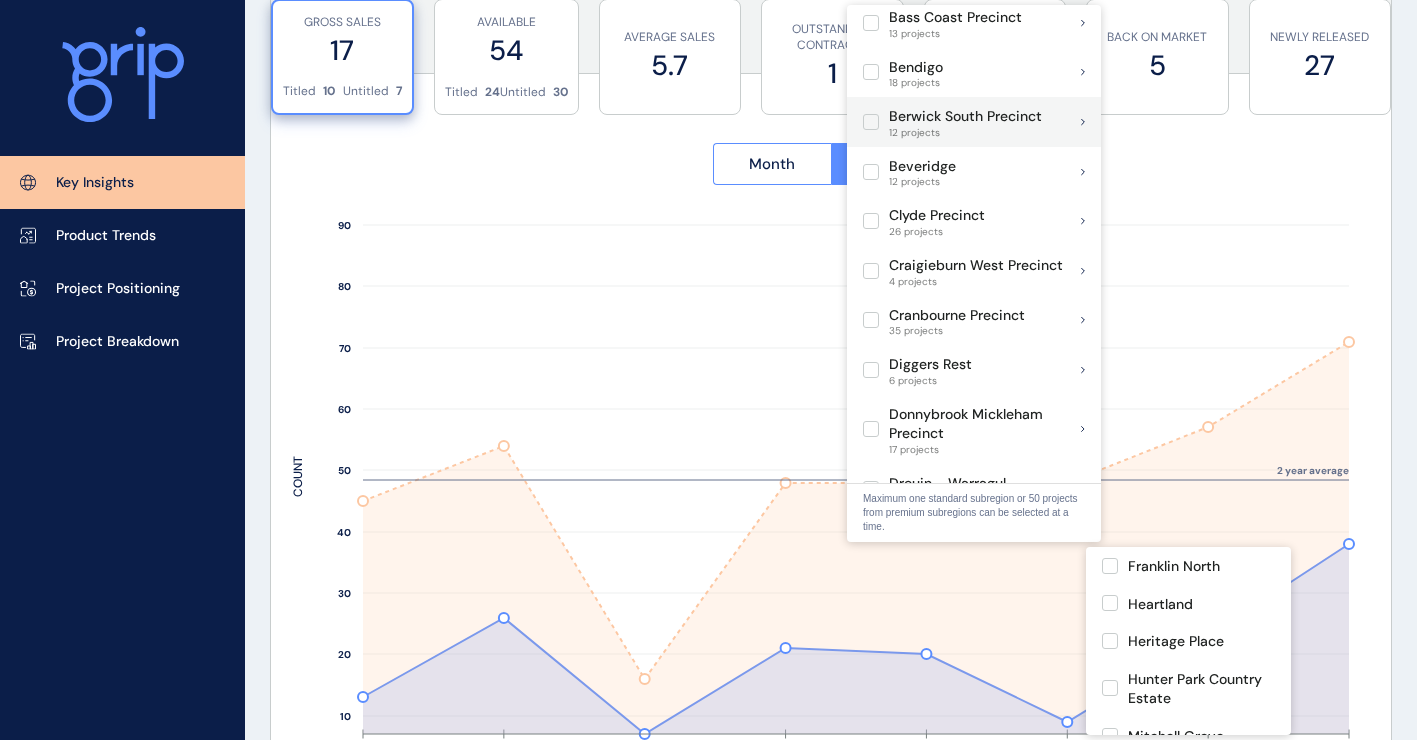 click at bounding box center [871, 122] 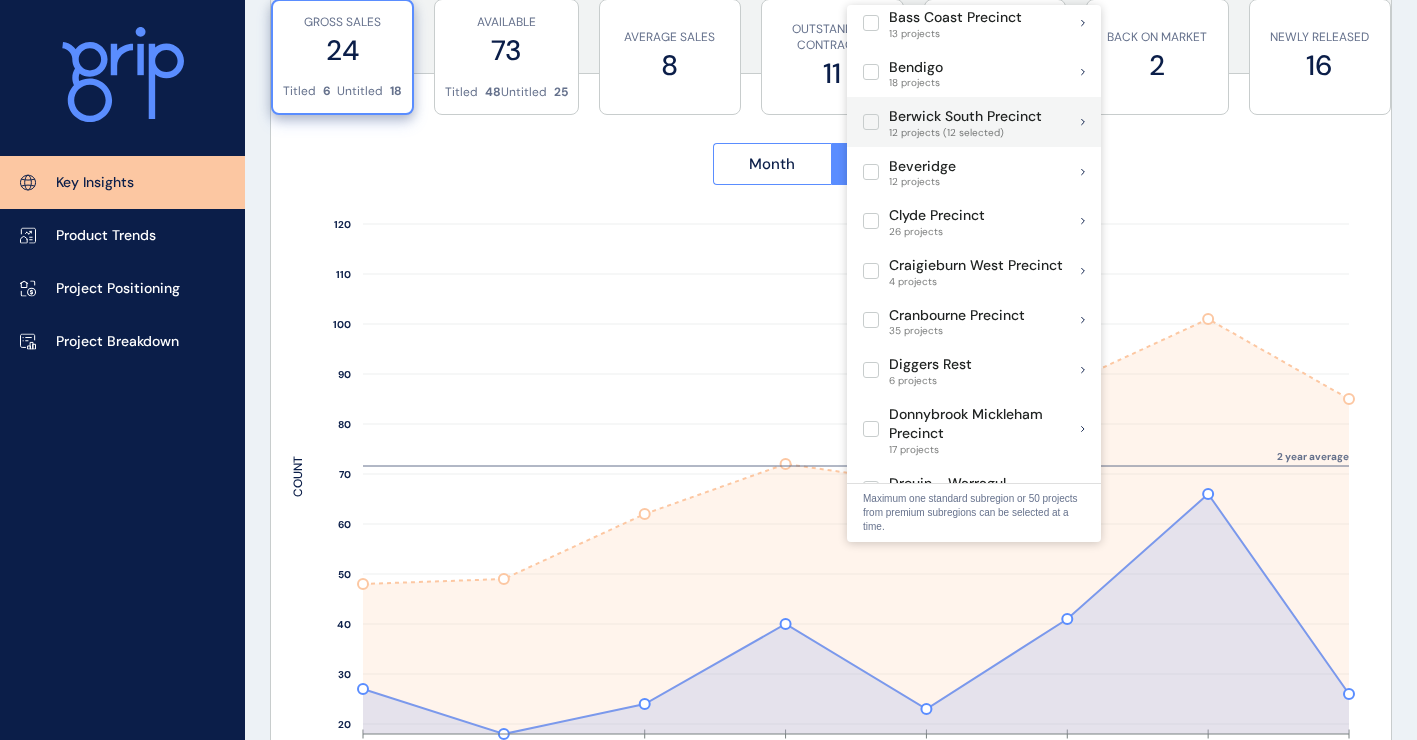 click at bounding box center [871, 122] 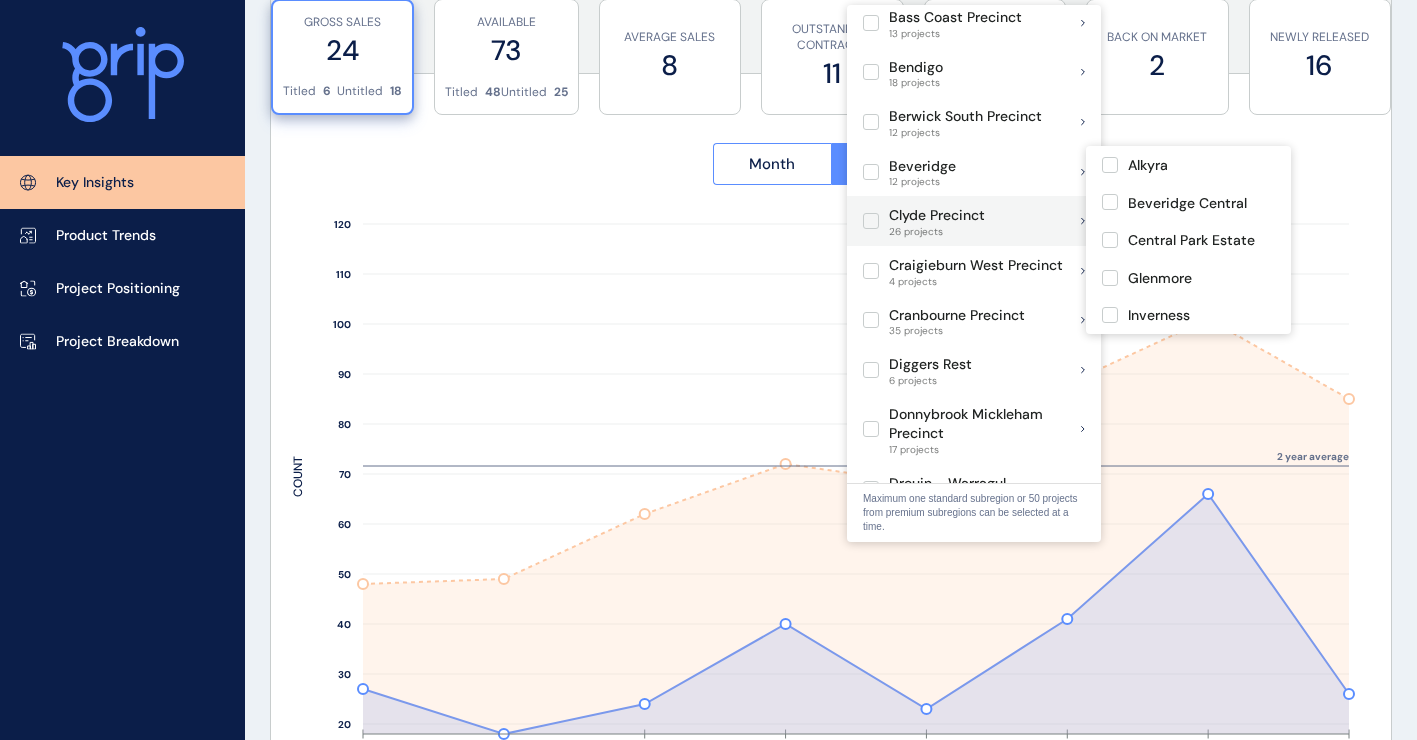 click at bounding box center (871, 221) 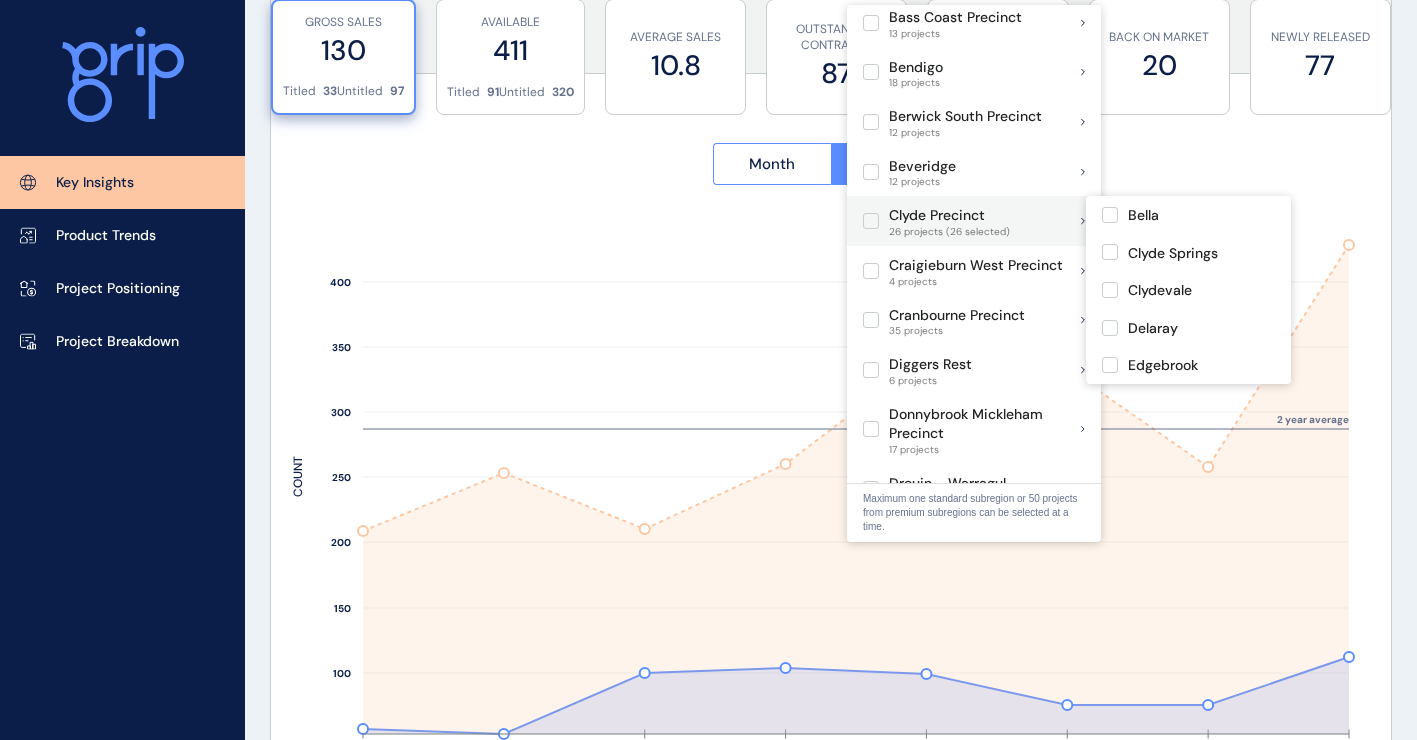 click at bounding box center [871, 221] 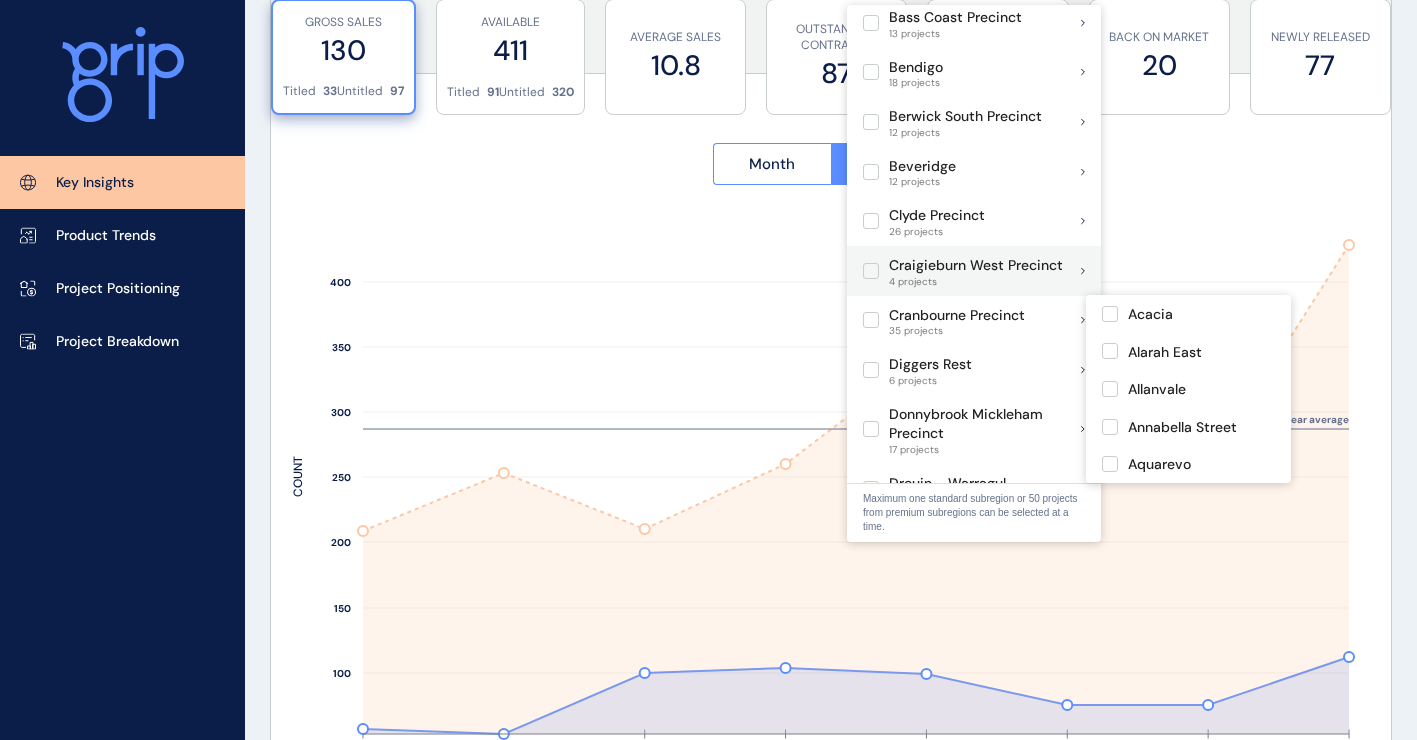 click at bounding box center [871, 320] 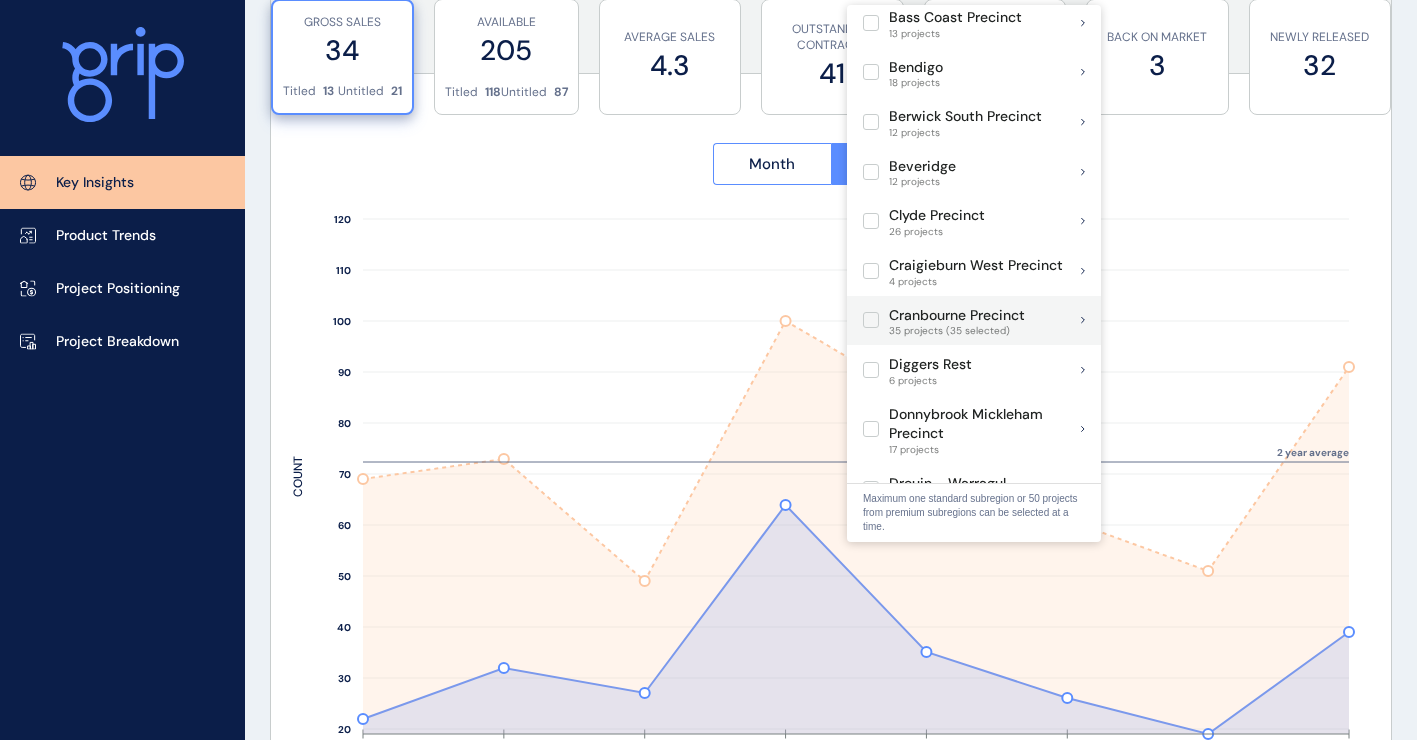 drag, startPoint x: 869, startPoint y: 323, endPoint x: 921, endPoint y: 330, distance: 52.46904 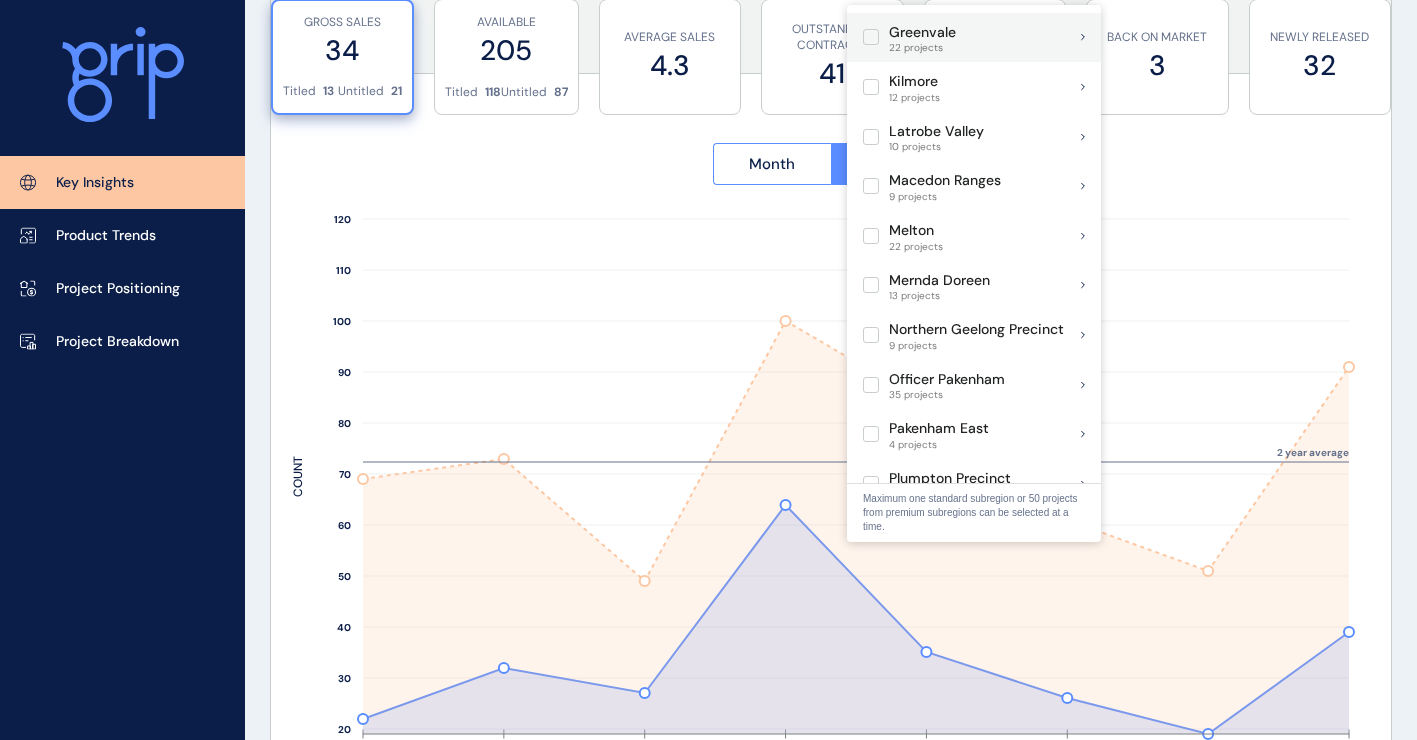 scroll, scrollTop: 1055, scrollLeft: 0, axis: vertical 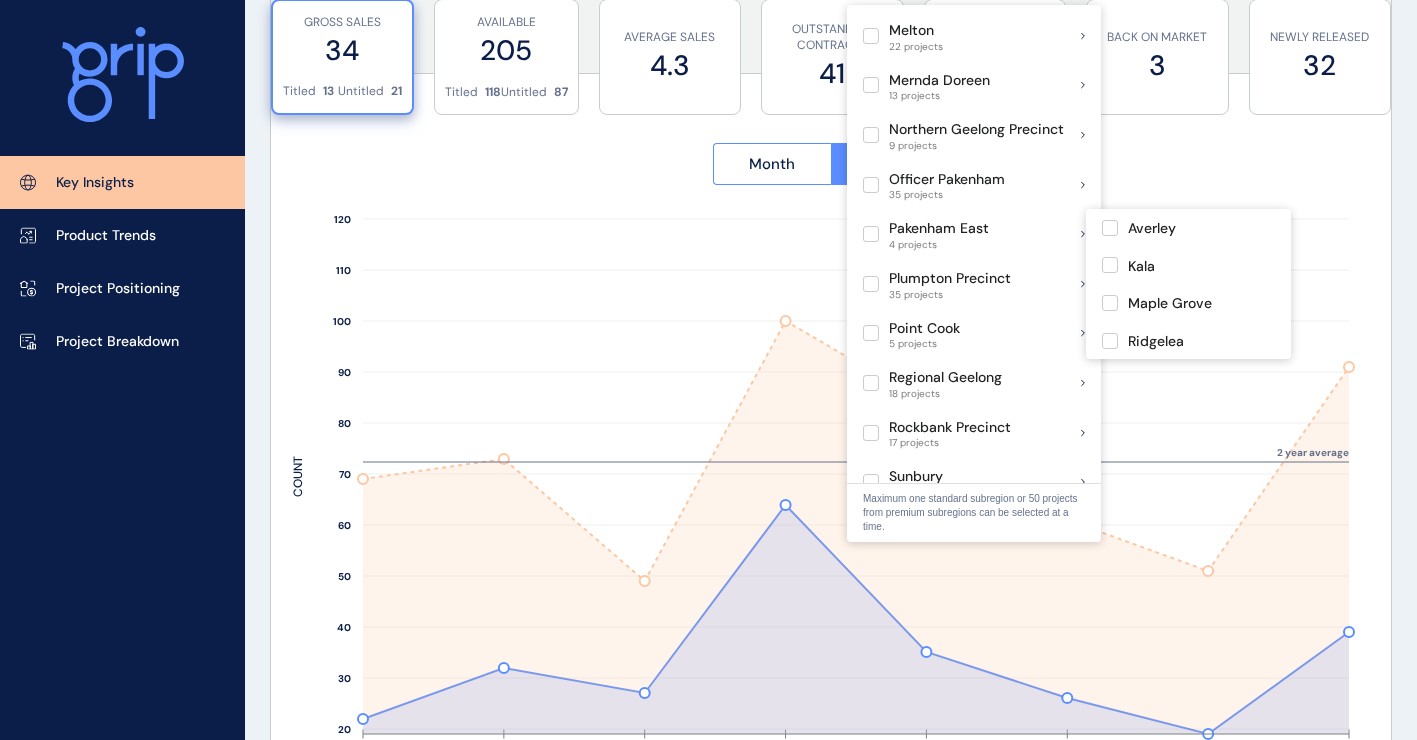 click at bounding box center (871, 185) 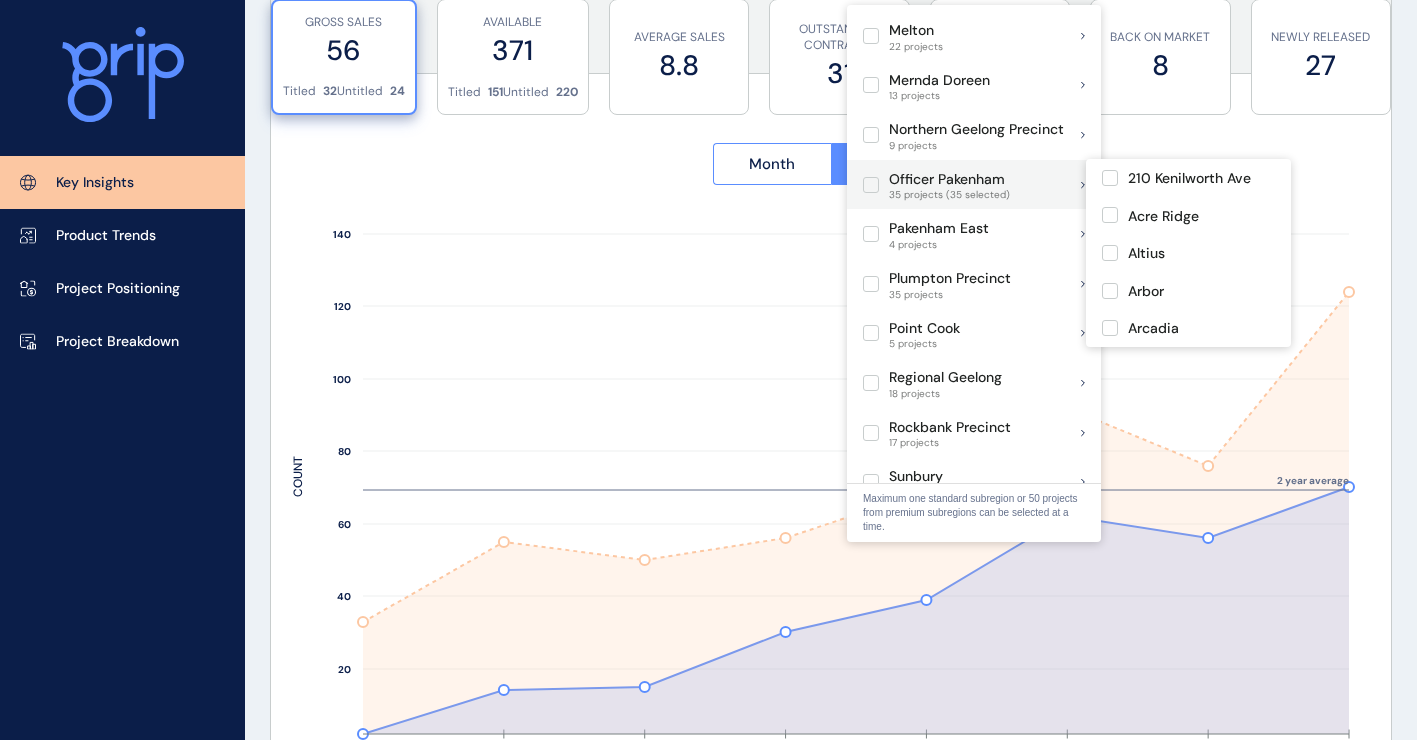 click at bounding box center (871, 185) 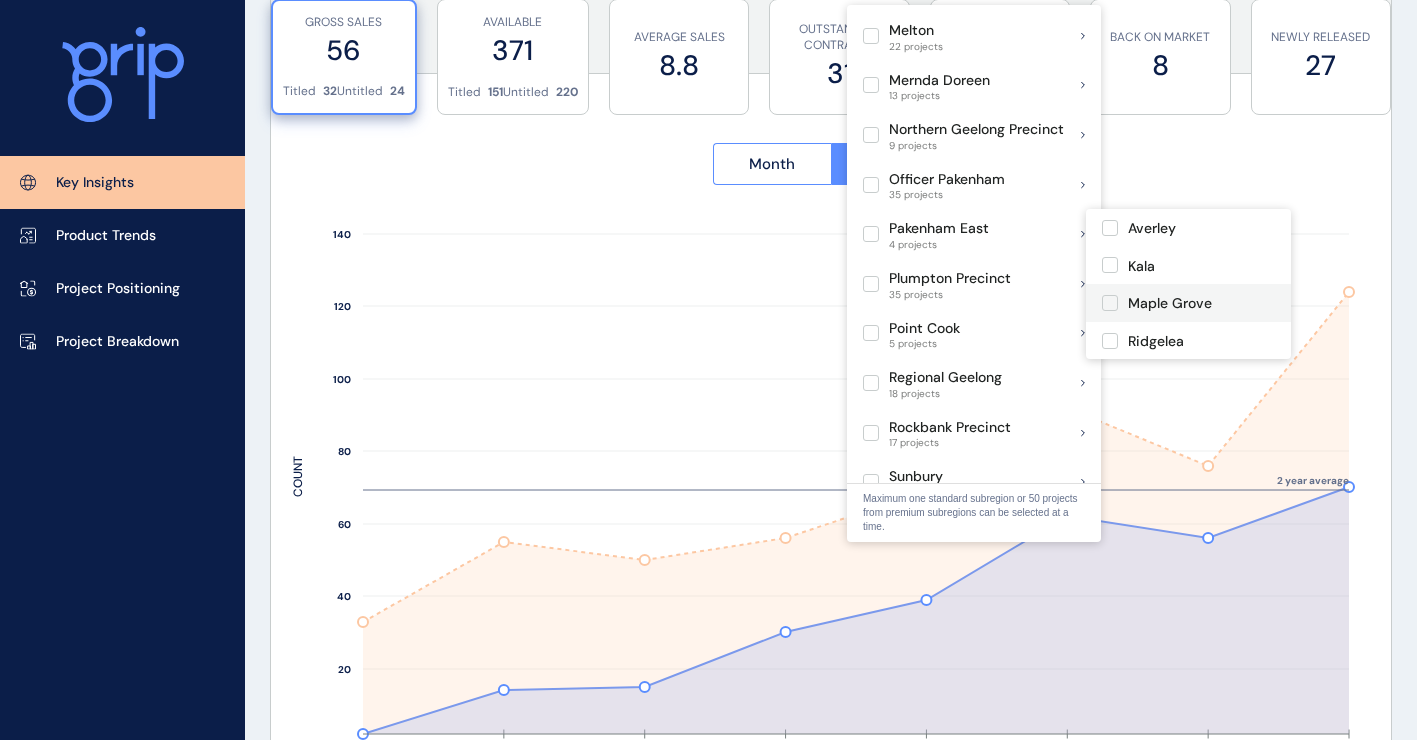 drag, startPoint x: 874, startPoint y: 186, endPoint x: 1157, endPoint y: 298, distance: 304.3567 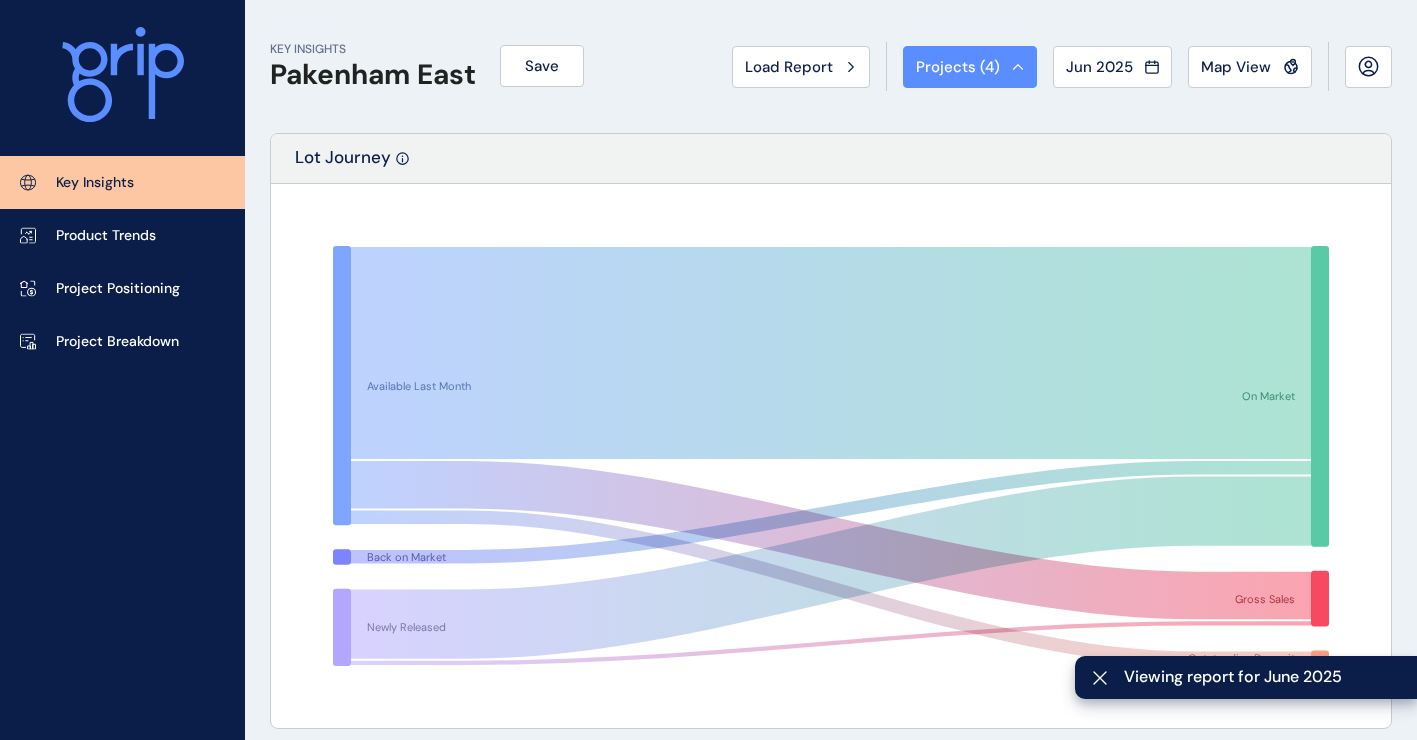 scroll, scrollTop: 800, scrollLeft: 0, axis: vertical 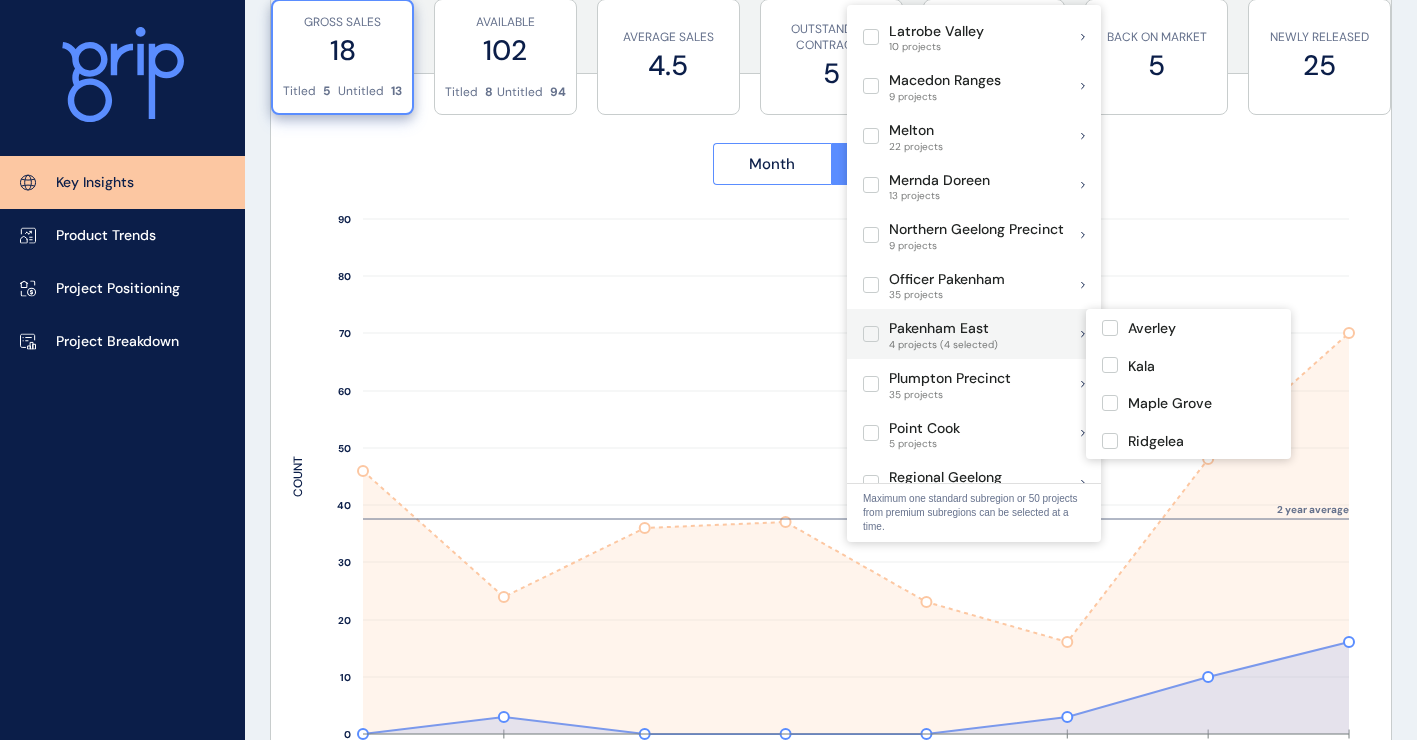 click at bounding box center [871, 334] 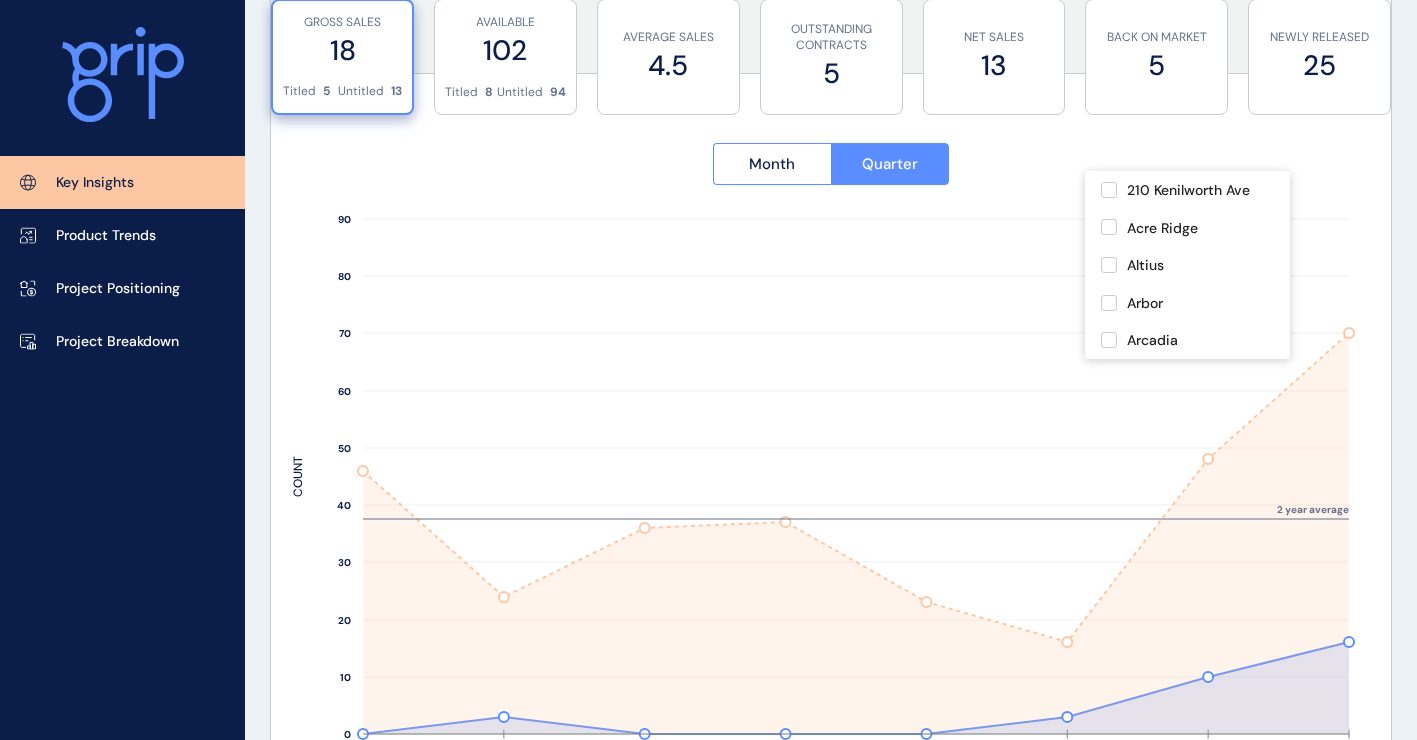 scroll, scrollTop: 255, scrollLeft: 0, axis: vertical 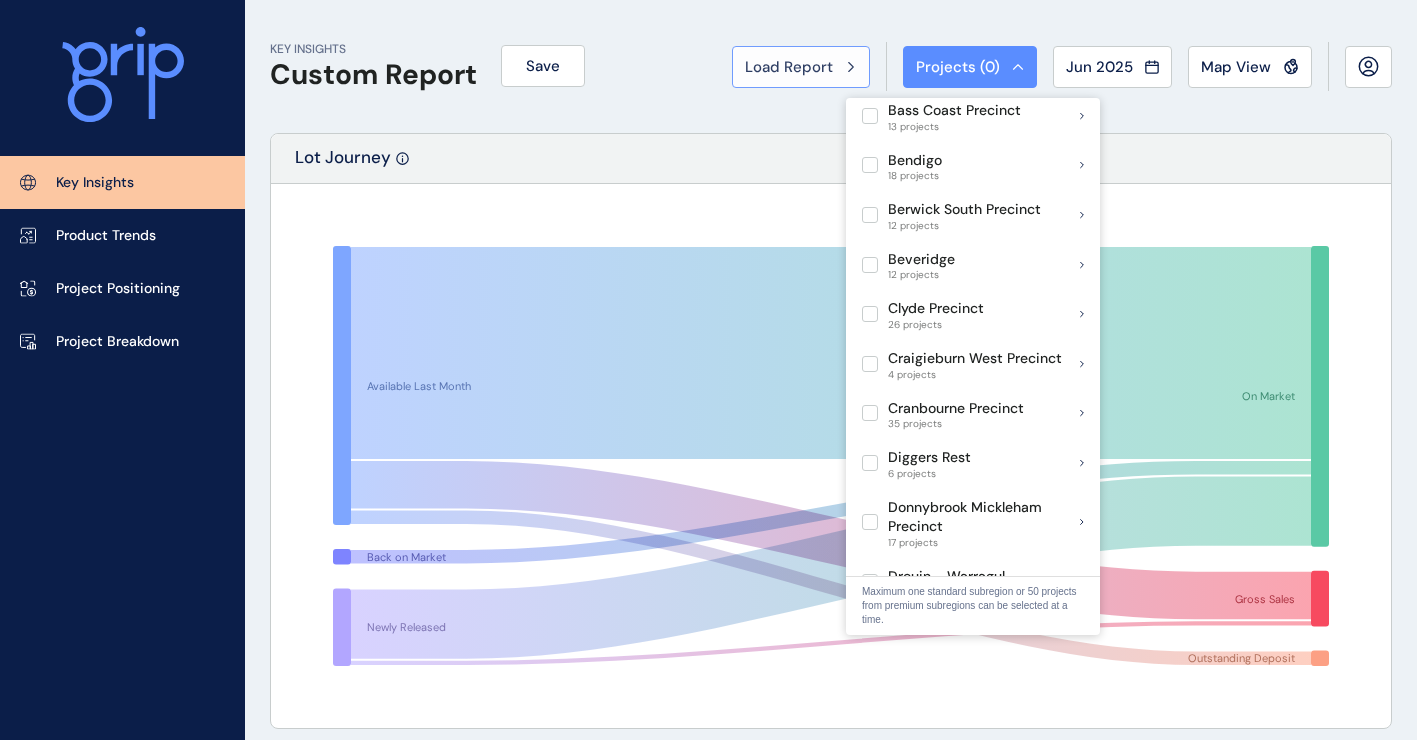 click on "Load Report" at bounding box center (789, 67) 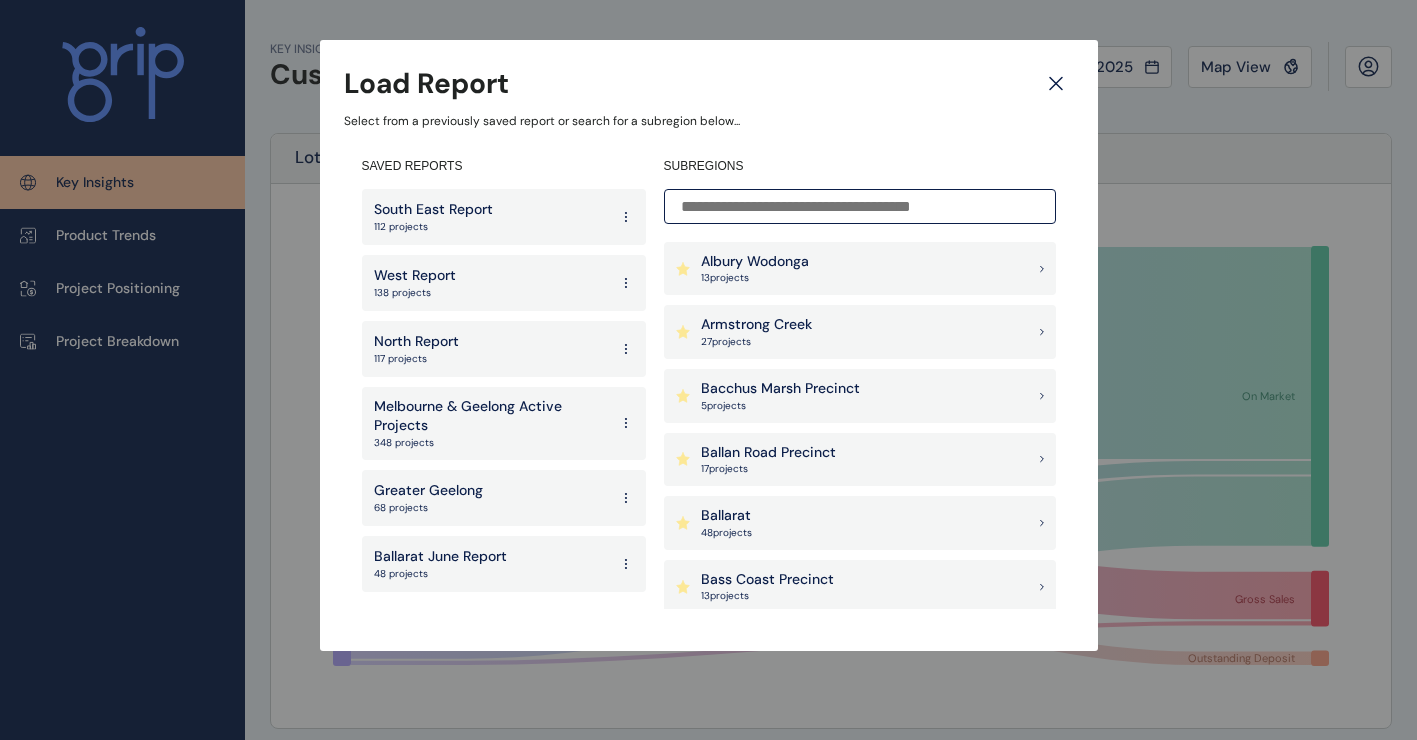 click on "Melbourne & Geelong Active Projects" at bounding box center [491, 416] 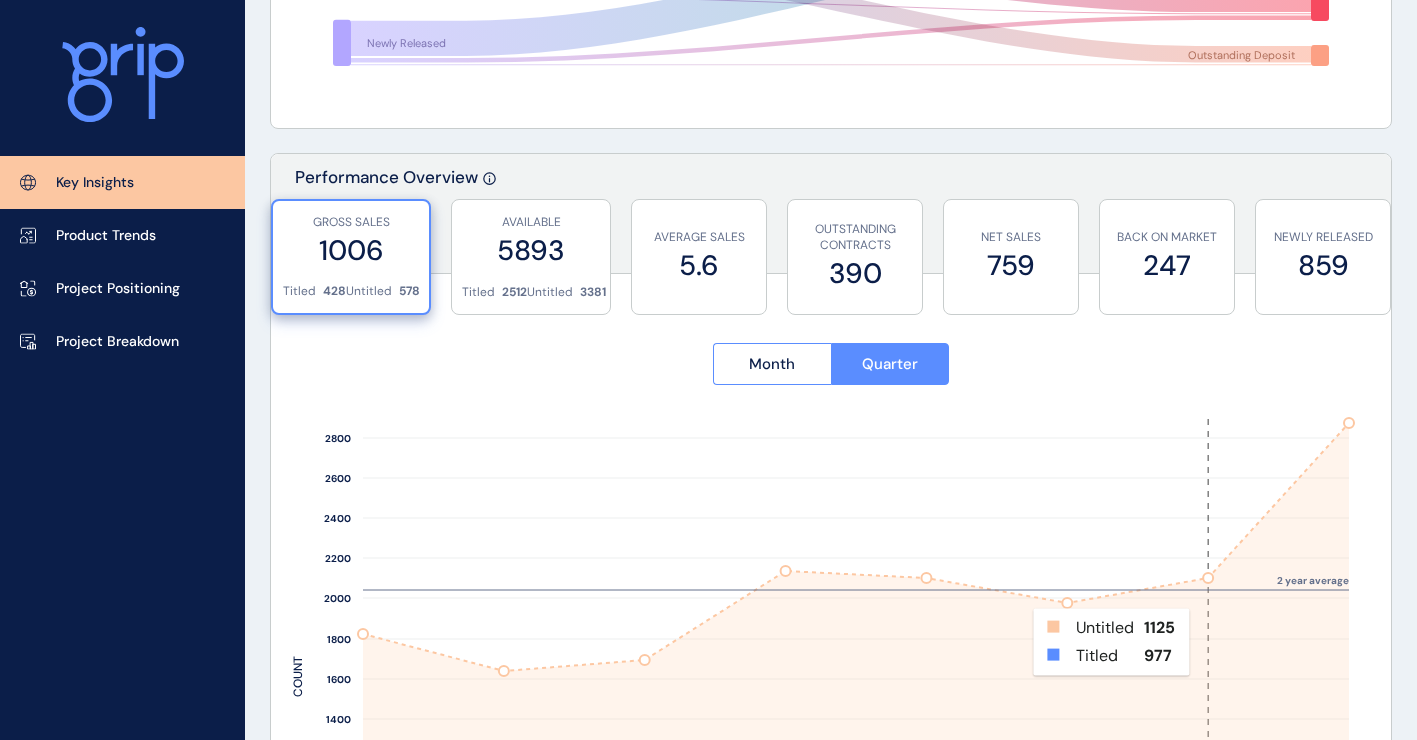 scroll, scrollTop: 0, scrollLeft: 0, axis: both 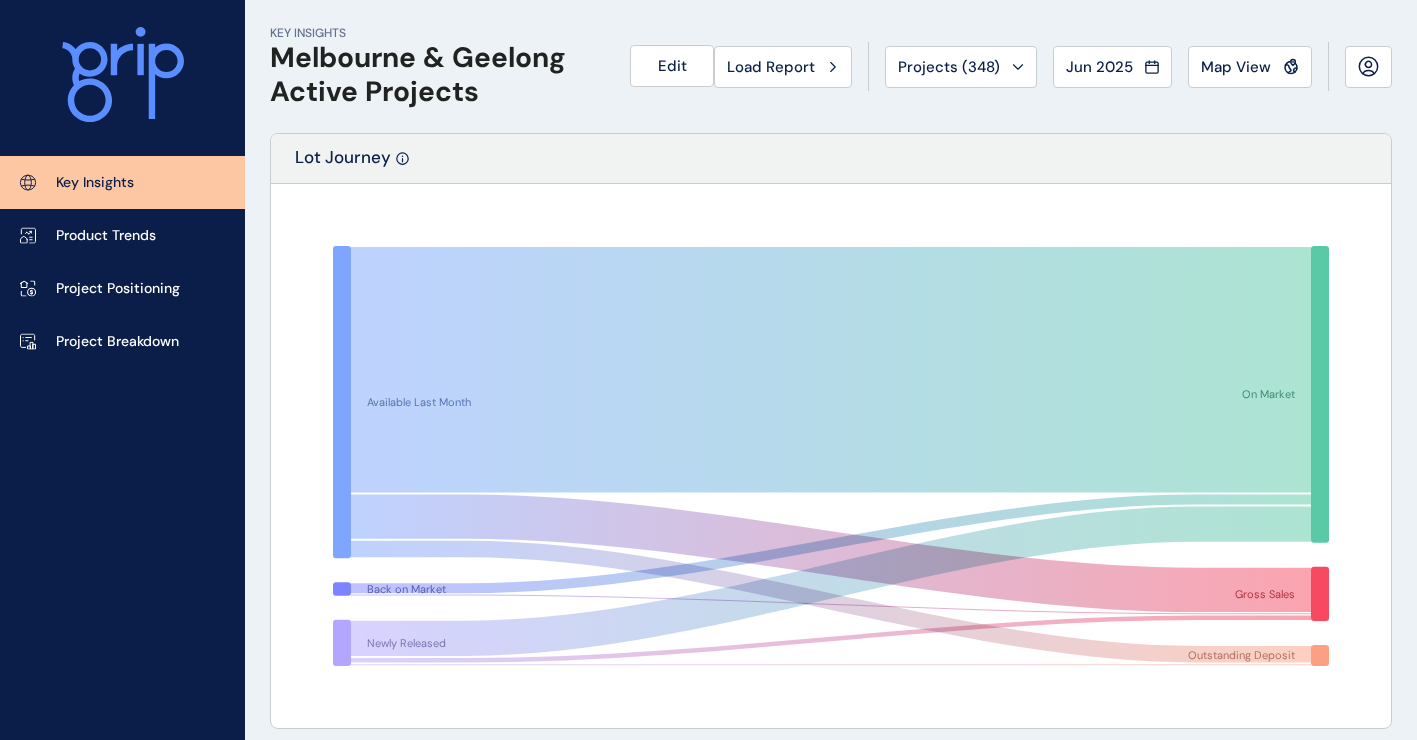 click on "Jun 2025" at bounding box center [1112, 67] 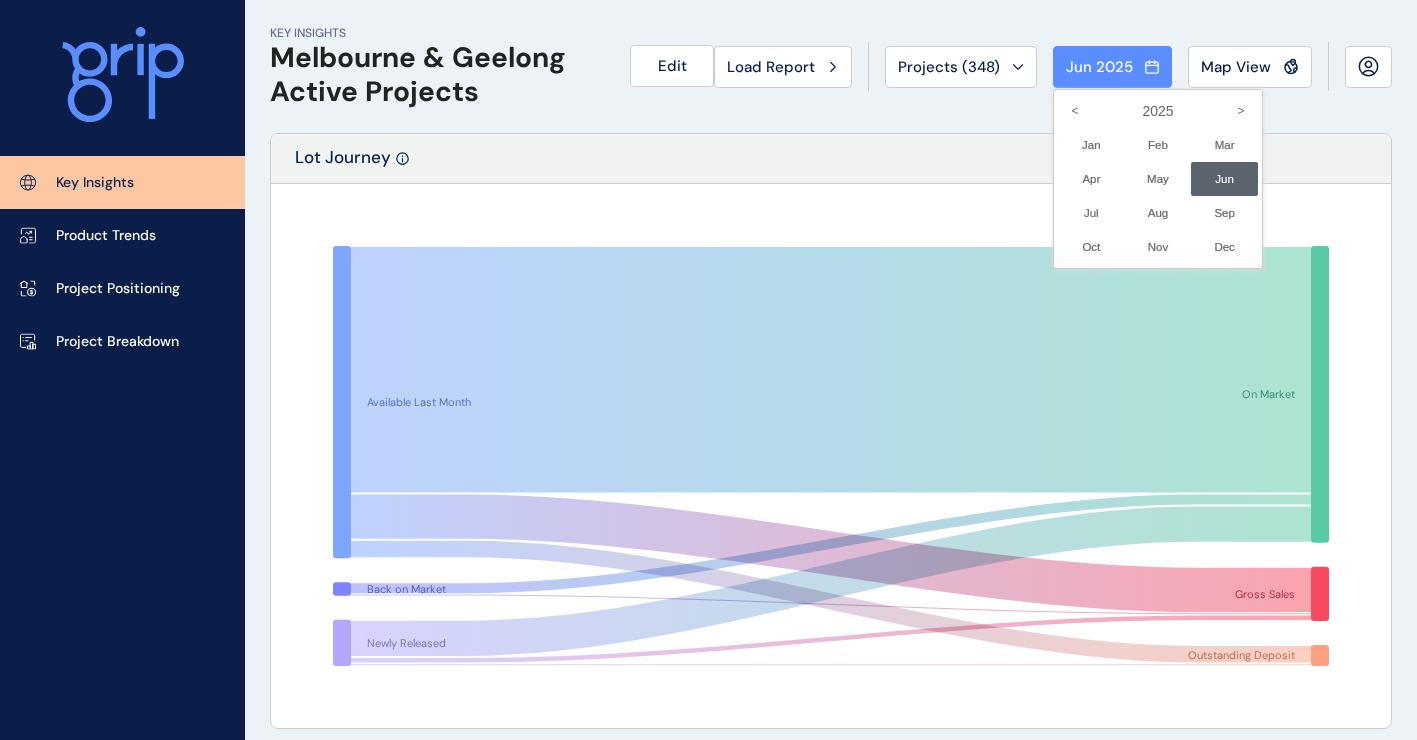 drag, startPoint x: 1164, startPoint y: 180, endPoint x: 1238, endPoint y: 177, distance: 74.06078 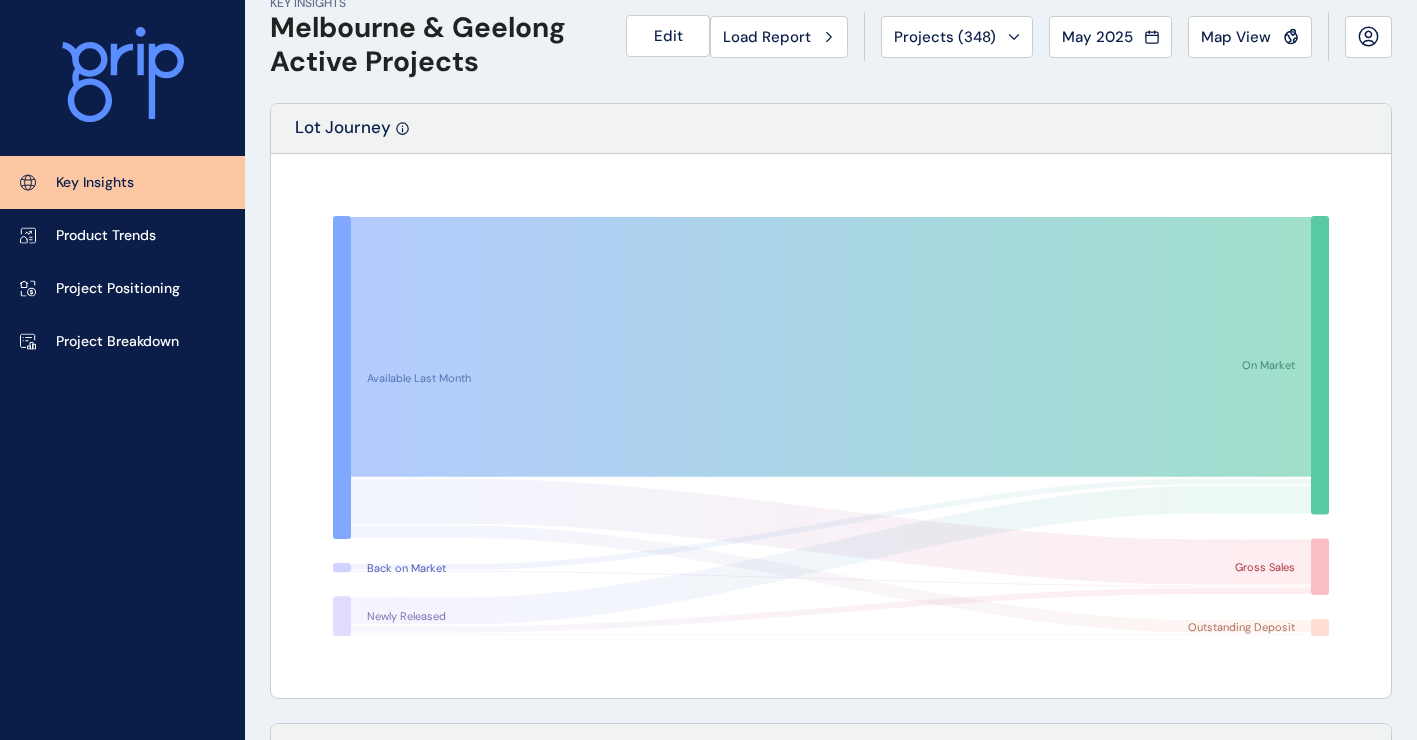 scroll, scrollTop: 0, scrollLeft: 0, axis: both 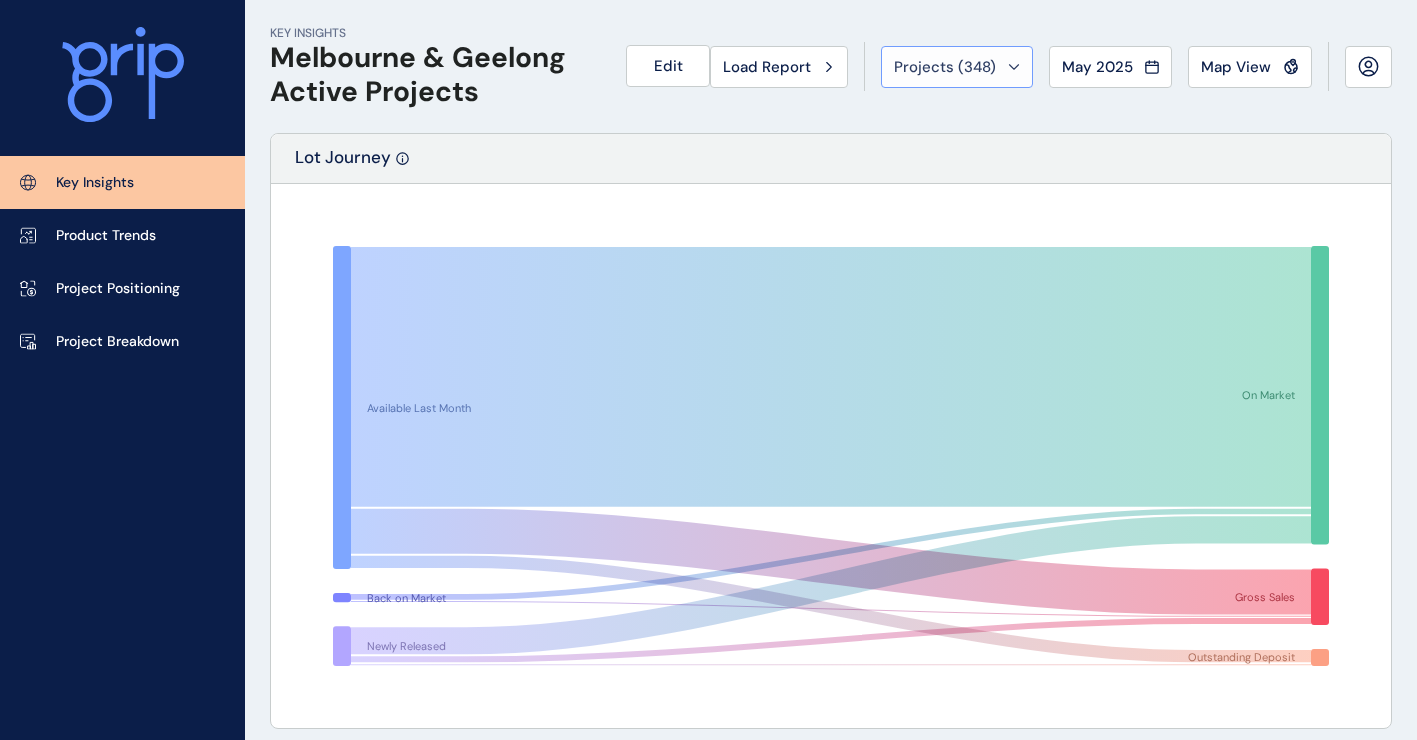 click on "Projects ( 348 )" at bounding box center (957, 67) 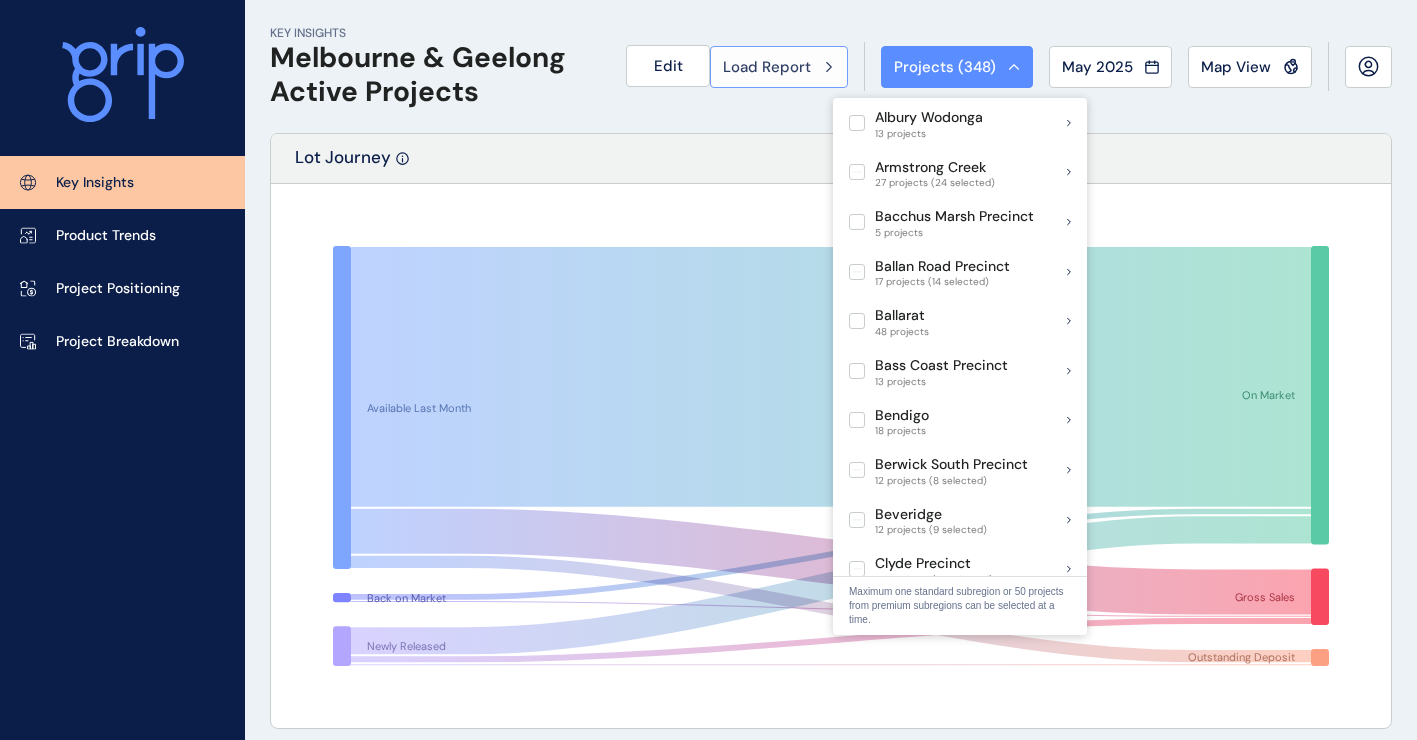 click on "Load Report" at bounding box center [779, 67] 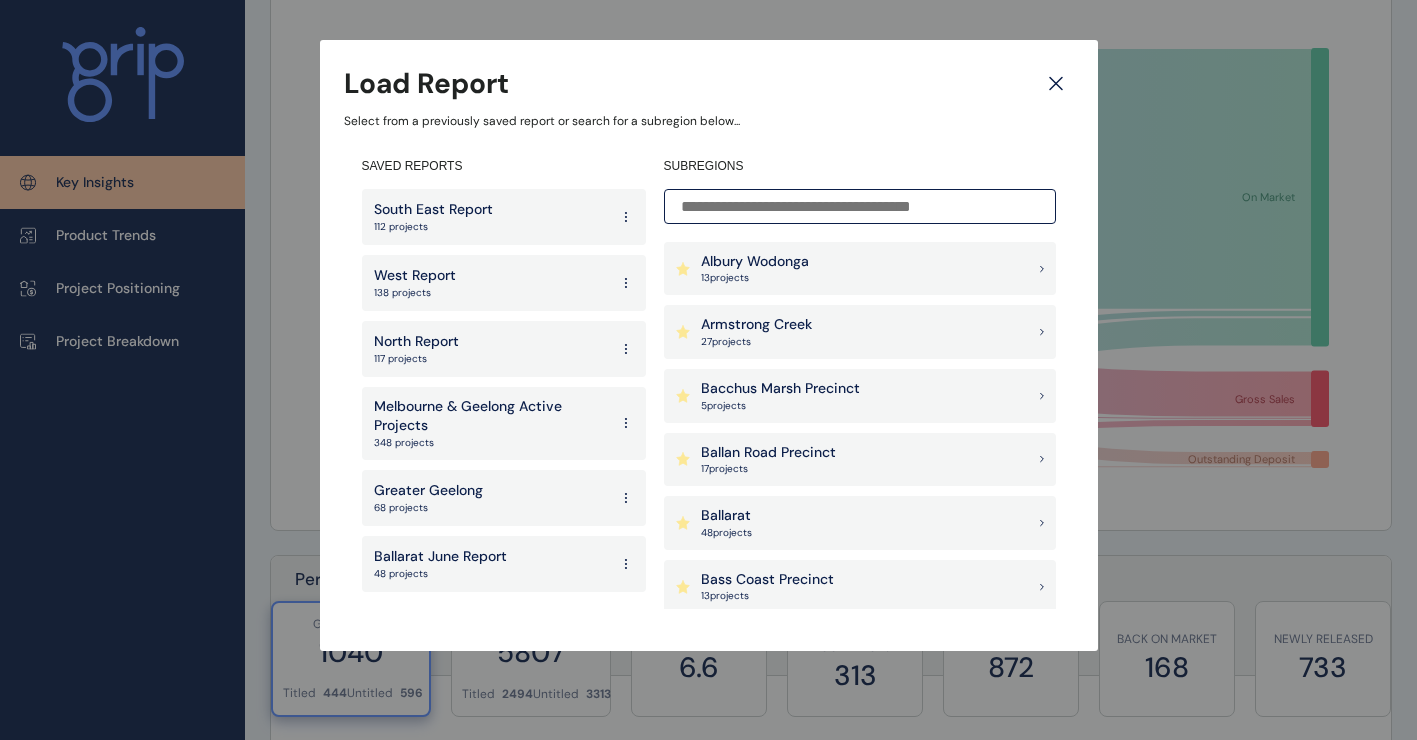 scroll, scrollTop: 200, scrollLeft: 0, axis: vertical 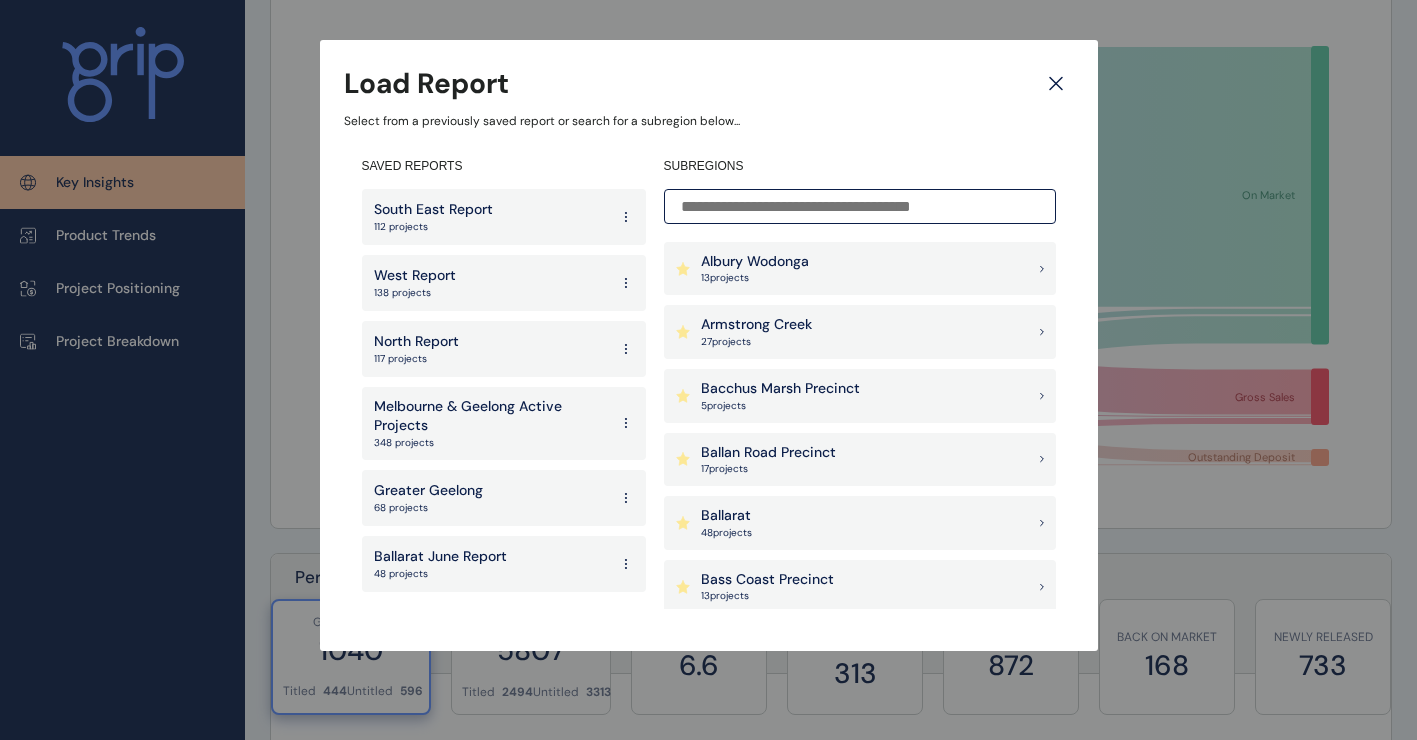 click 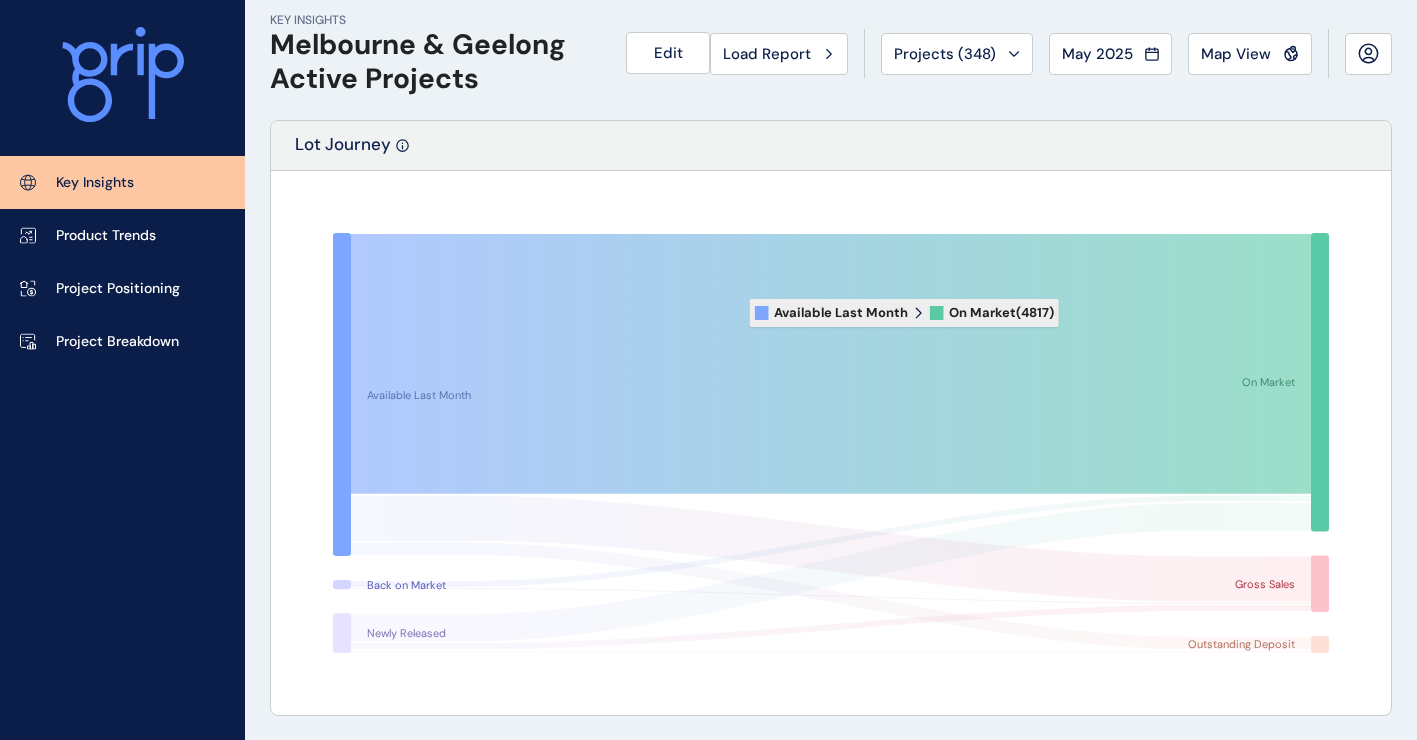 scroll, scrollTop: 0, scrollLeft: 0, axis: both 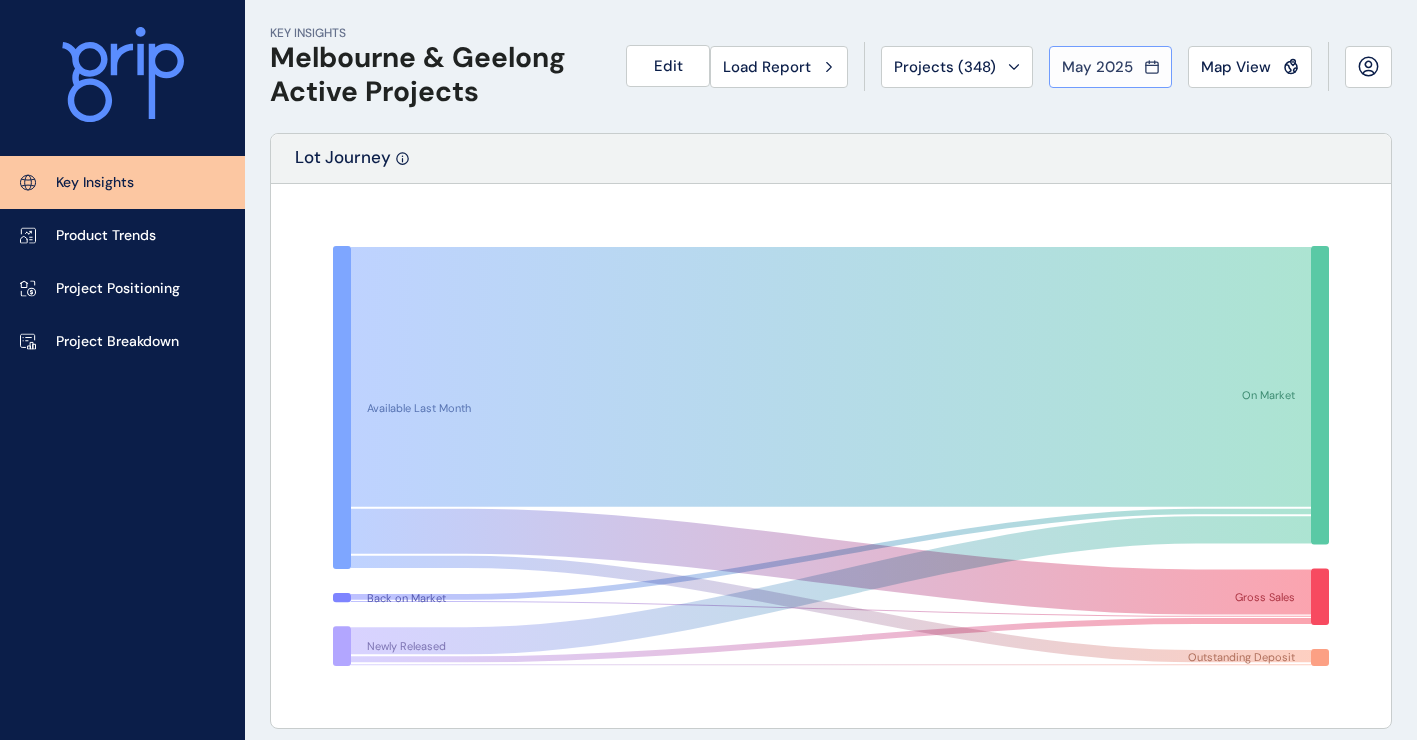 click on "May 2025" at bounding box center (1110, 67) 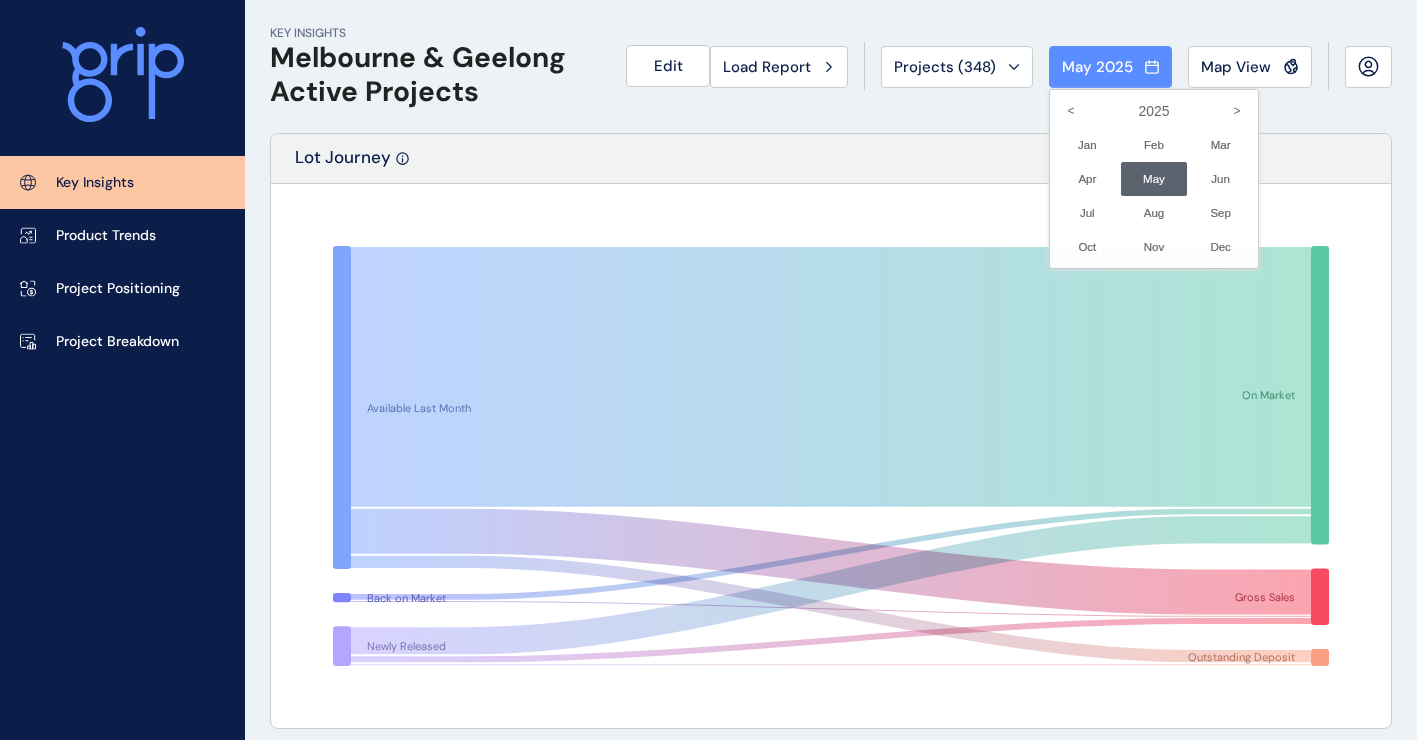 click on "May No report is available for this period. New months are usually published 5 business days after the month start." at bounding box center [1154, 179] 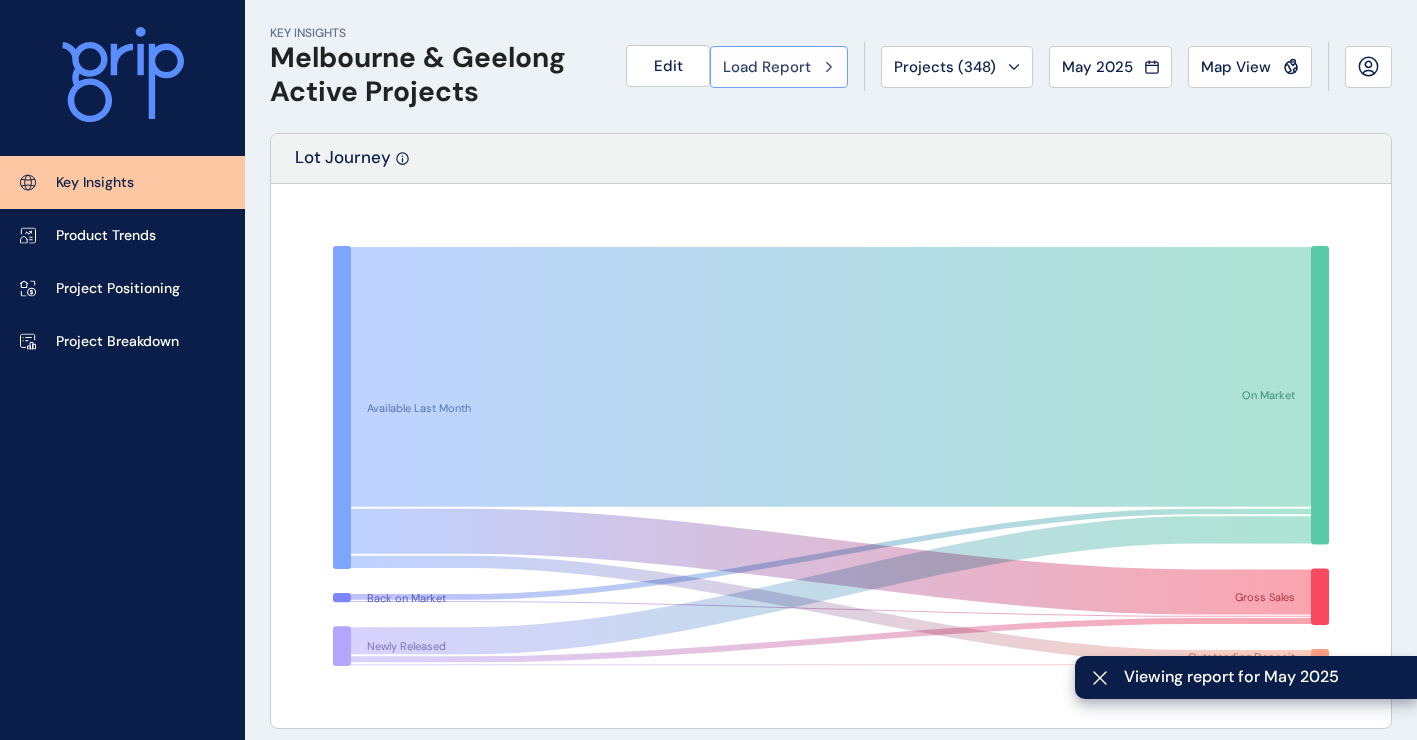 click on "Load Report" at bounding box center [779, 67] 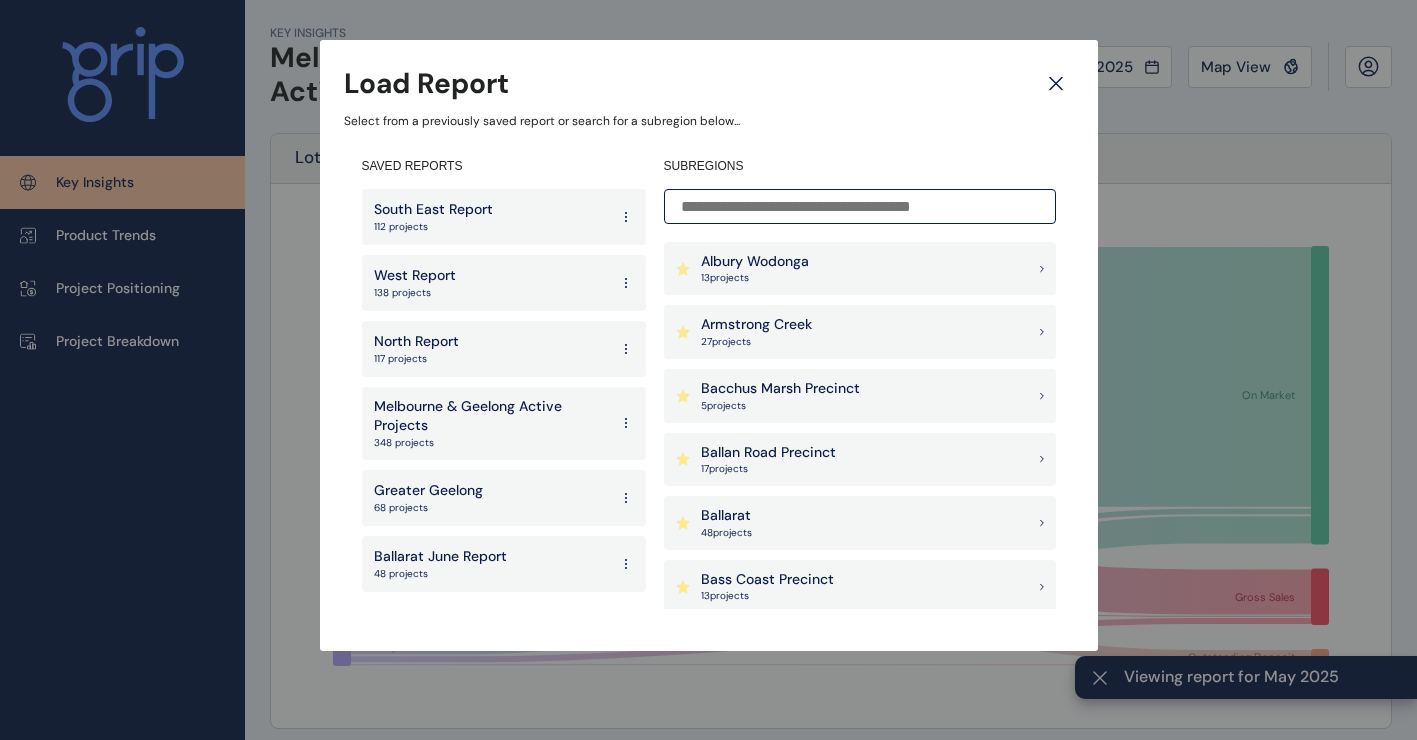 click 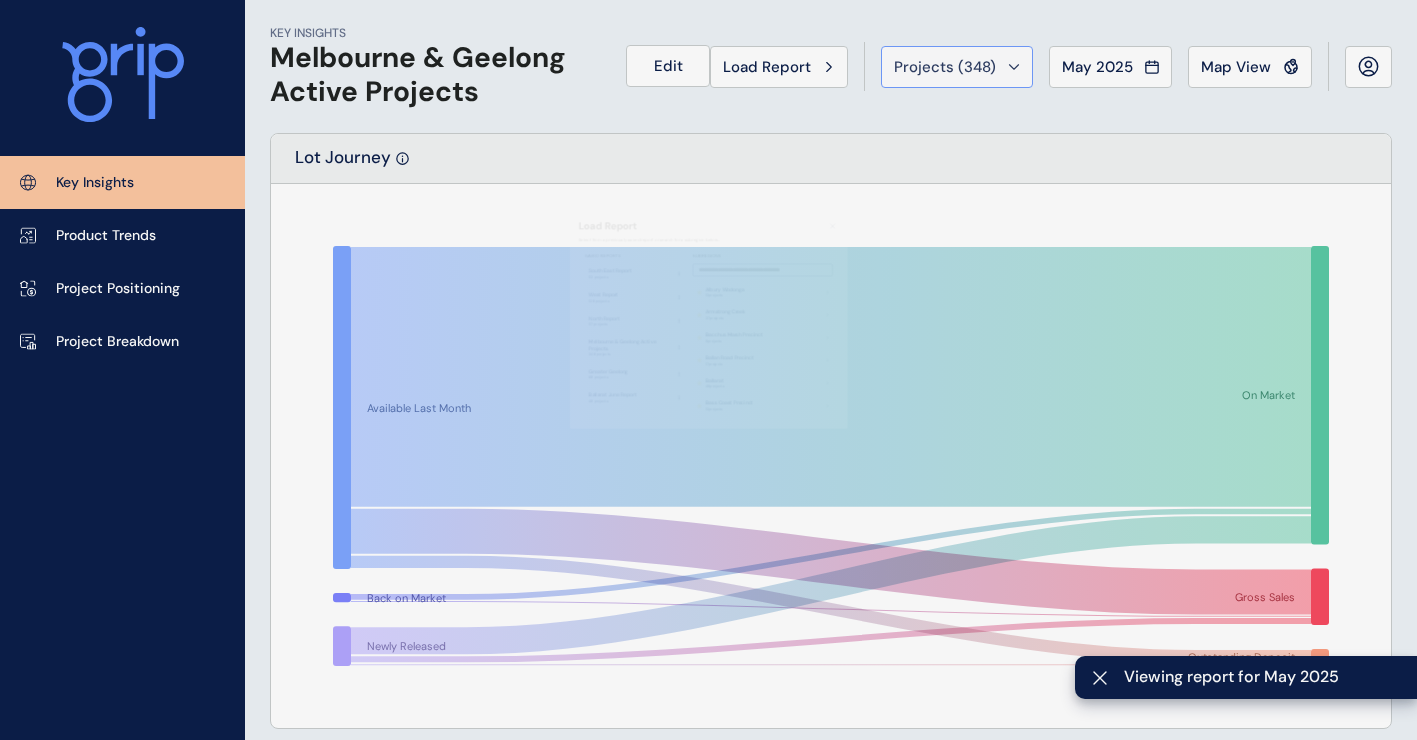 click on "Projects ( 348 )" at bounding box center [945, 67] 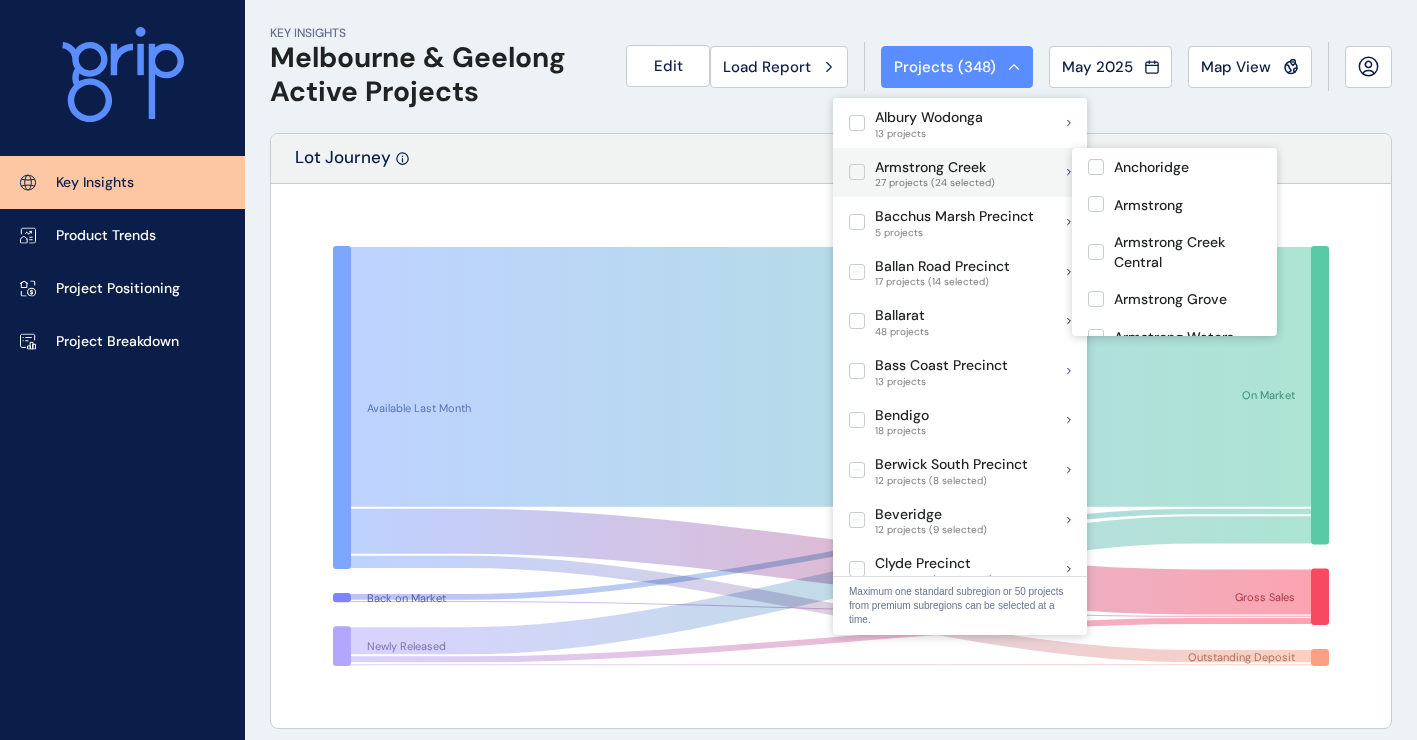 click at bounding box center [857, 172] 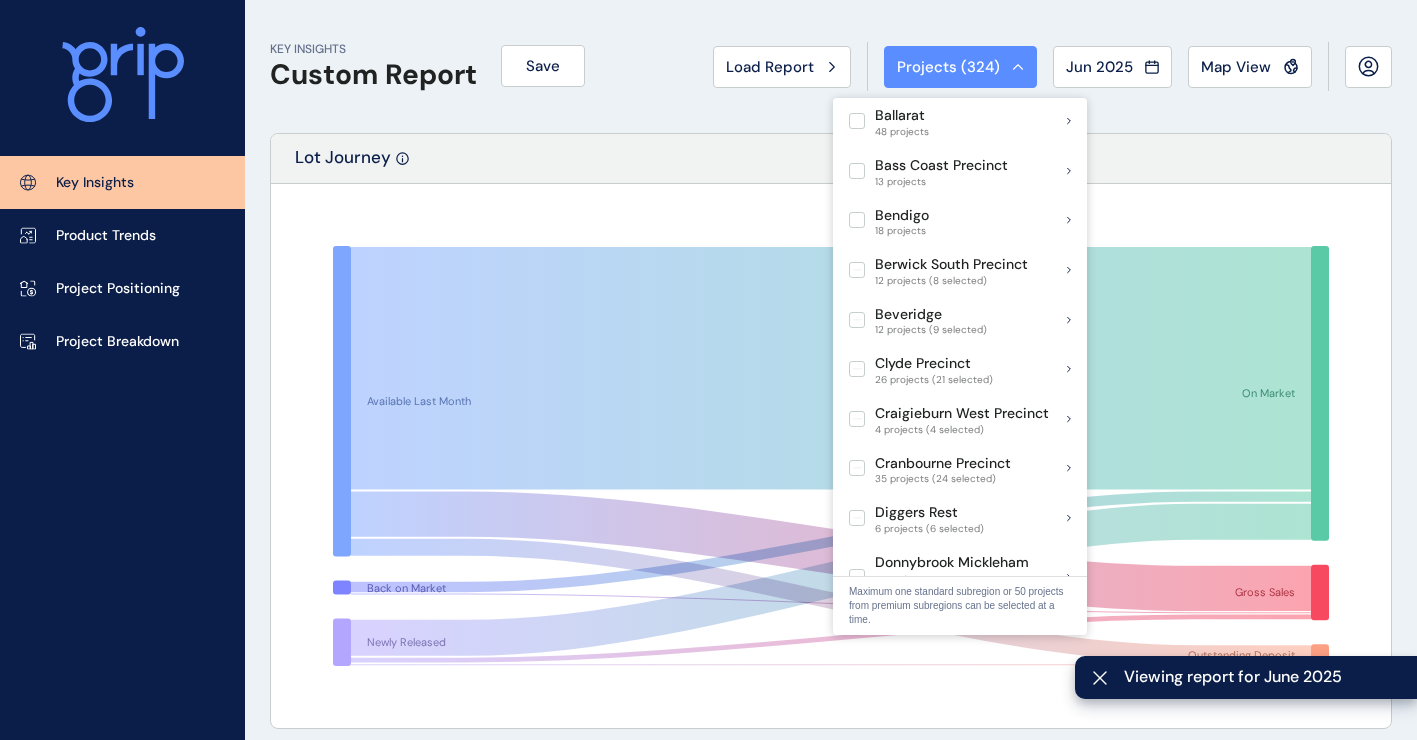 scroll, scrollTop: 300, scrollLeft: 0, axis: vertical 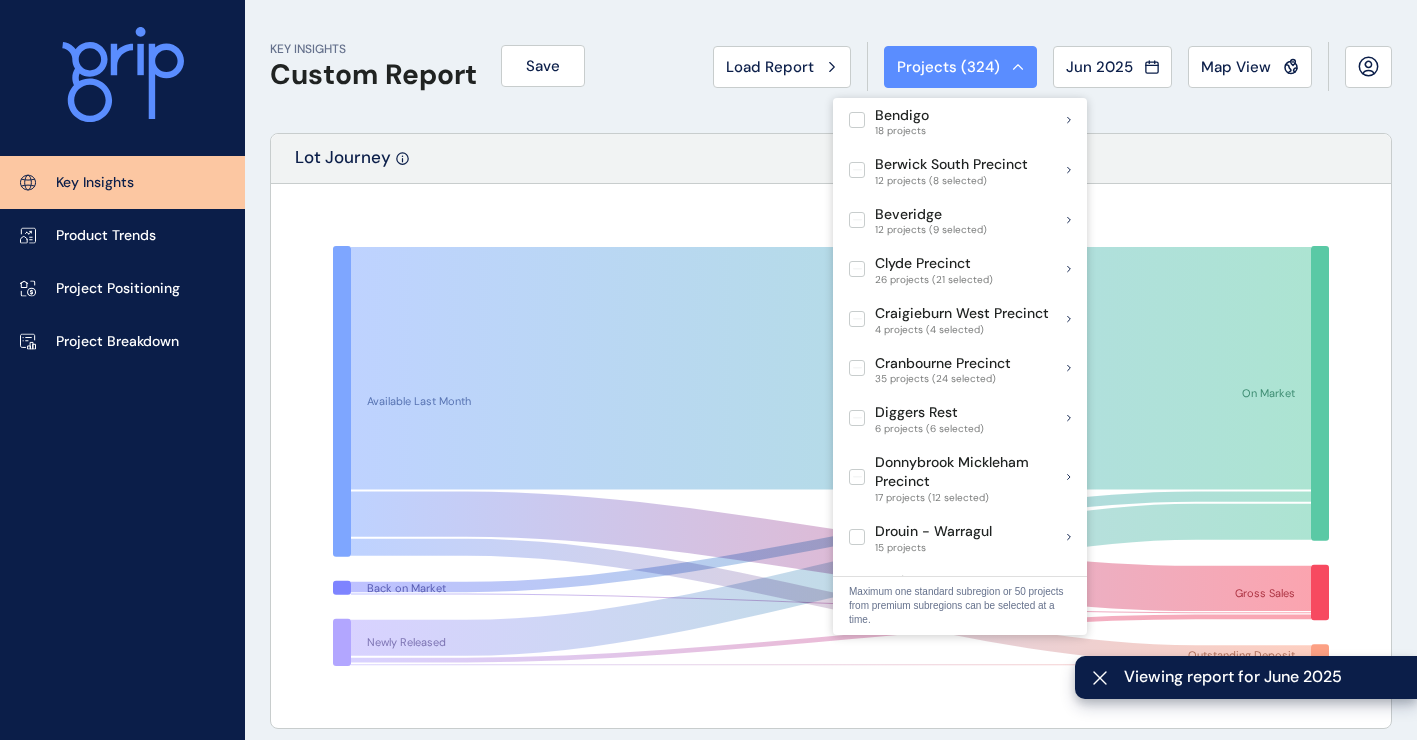 click on "Cranbourne Precinct 35 projects (24 selected)" at bounding box center (930, 369) 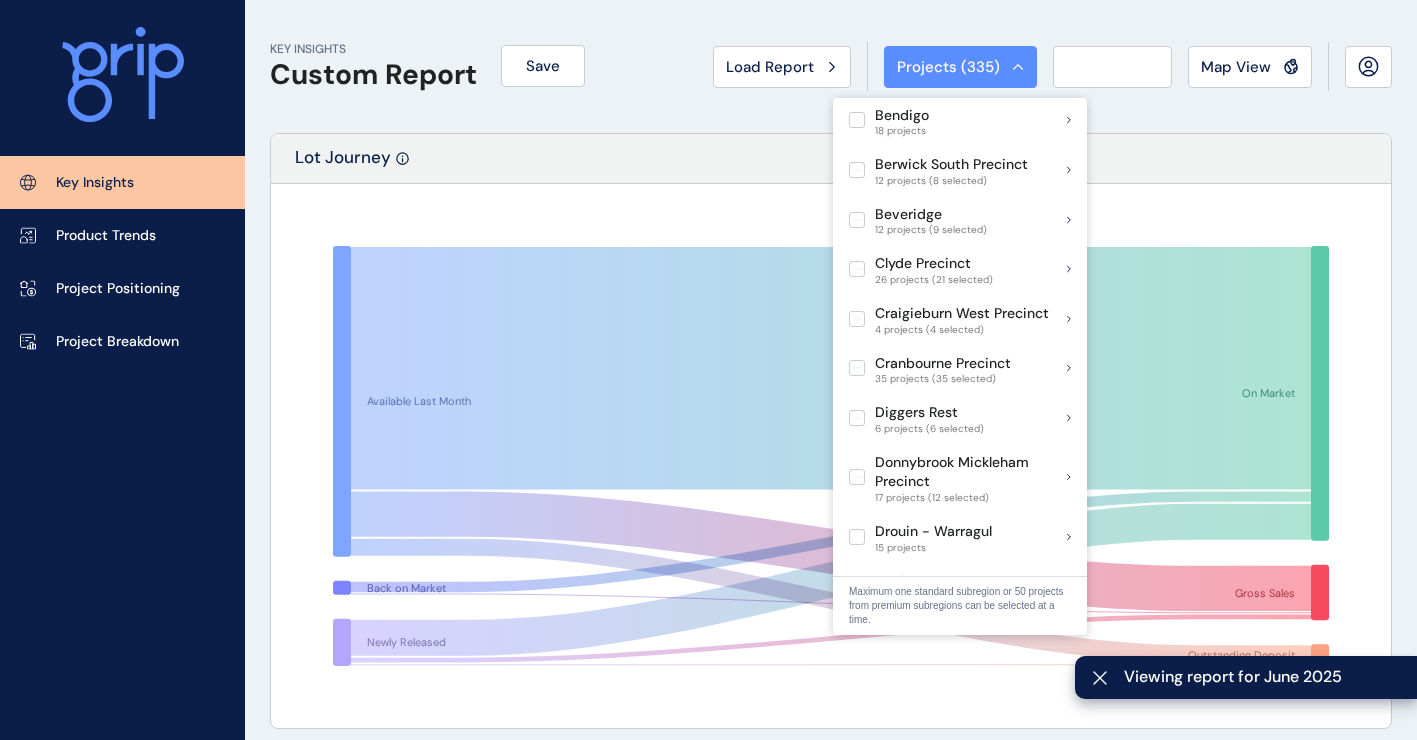 scroll, scrollTop: 1100, scrollLeft: 0, axis: vertical 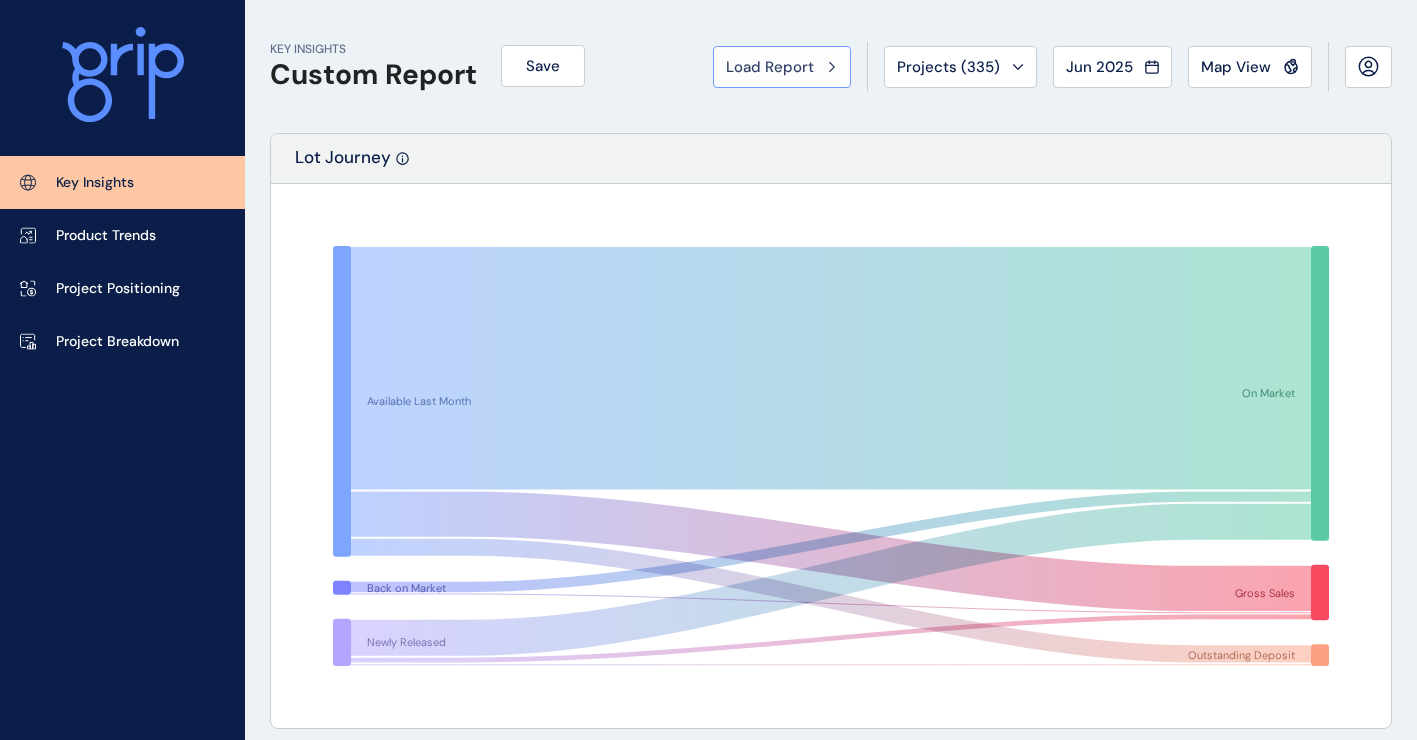 click on "Load Report" at bounding box center [782, 67] 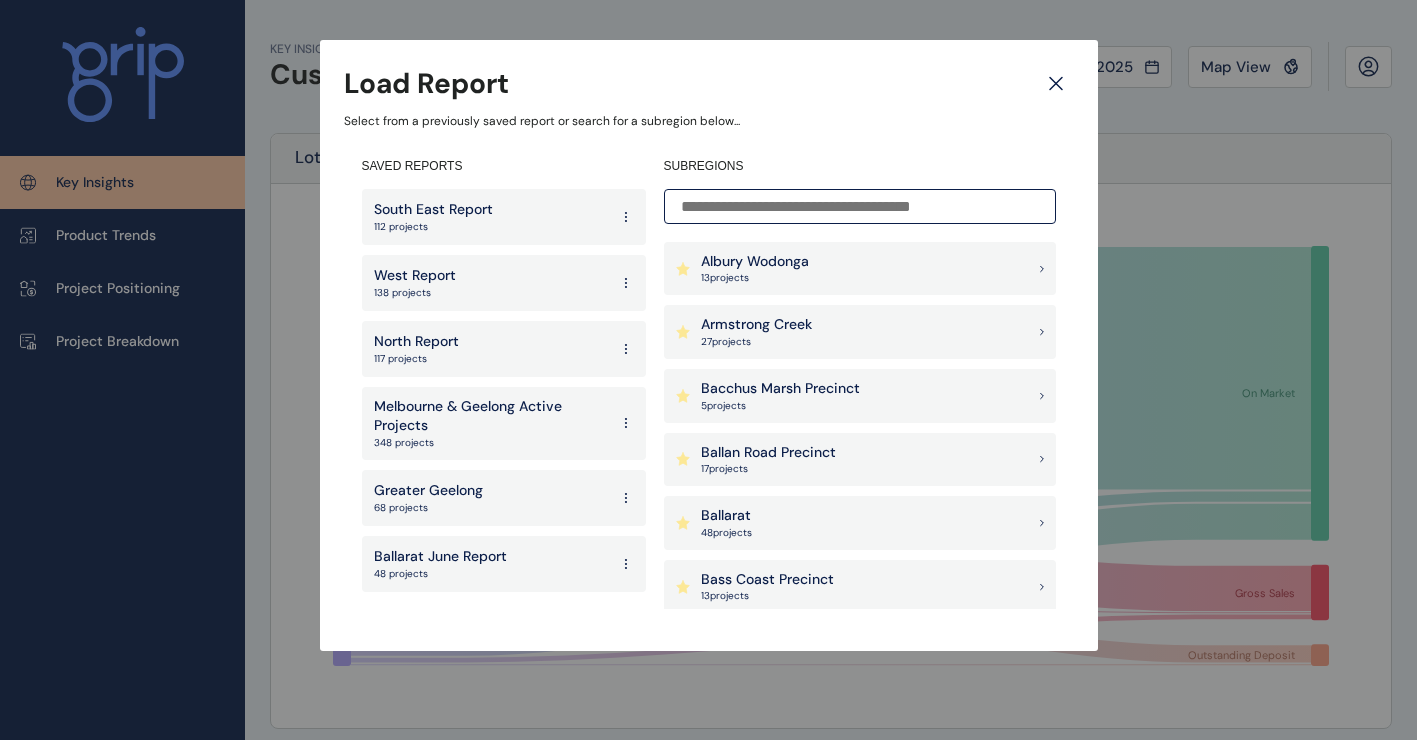 click 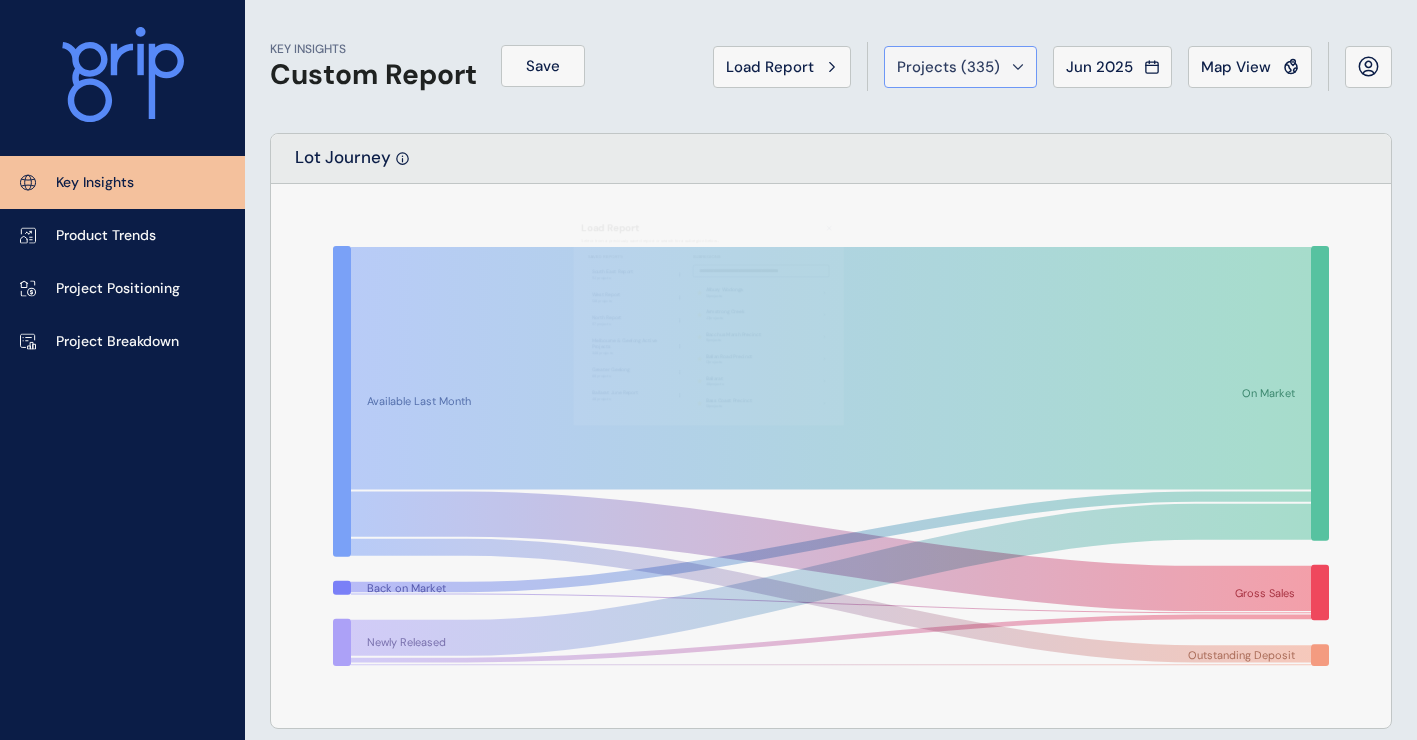 click on "Projects ( 335 )" at bounding box center [948, 67] 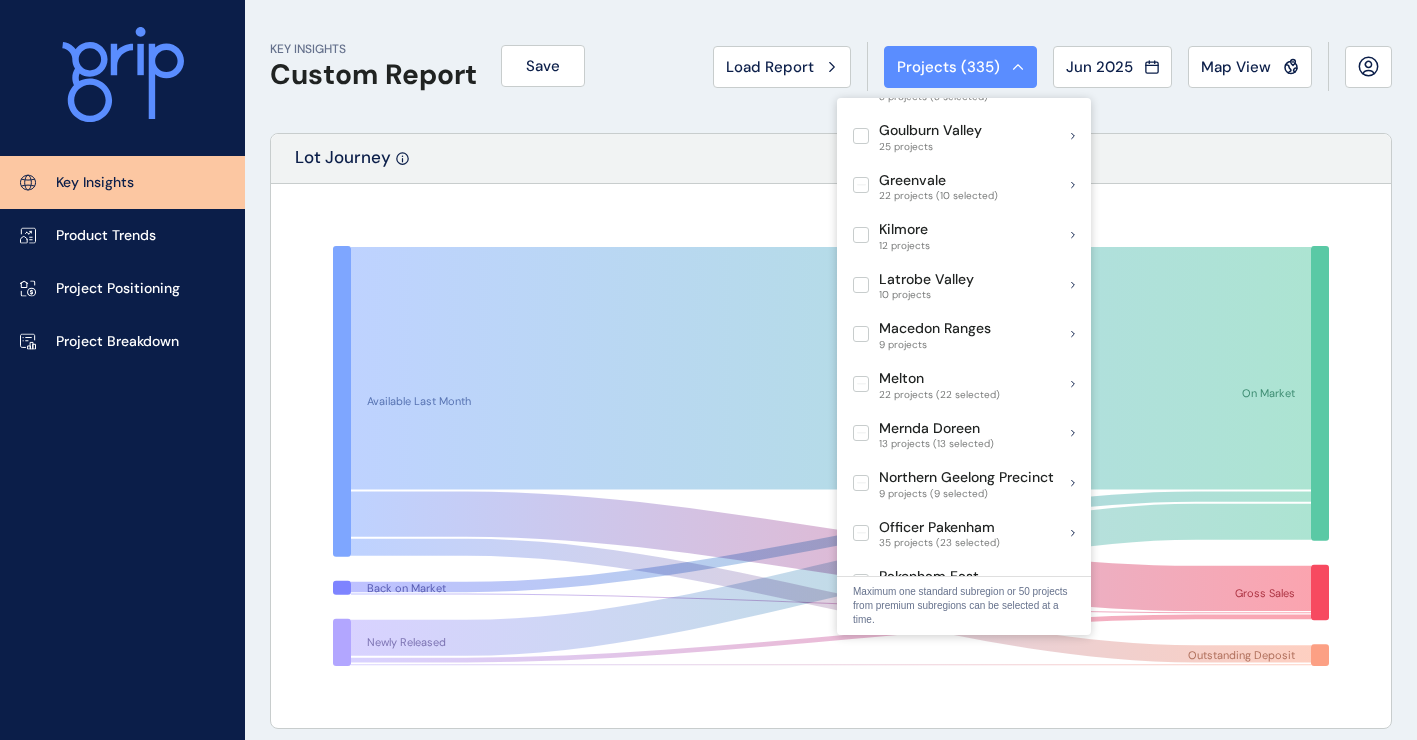 scroll, scrollTop: 1000, scrollLeft: 0, axis: vertical 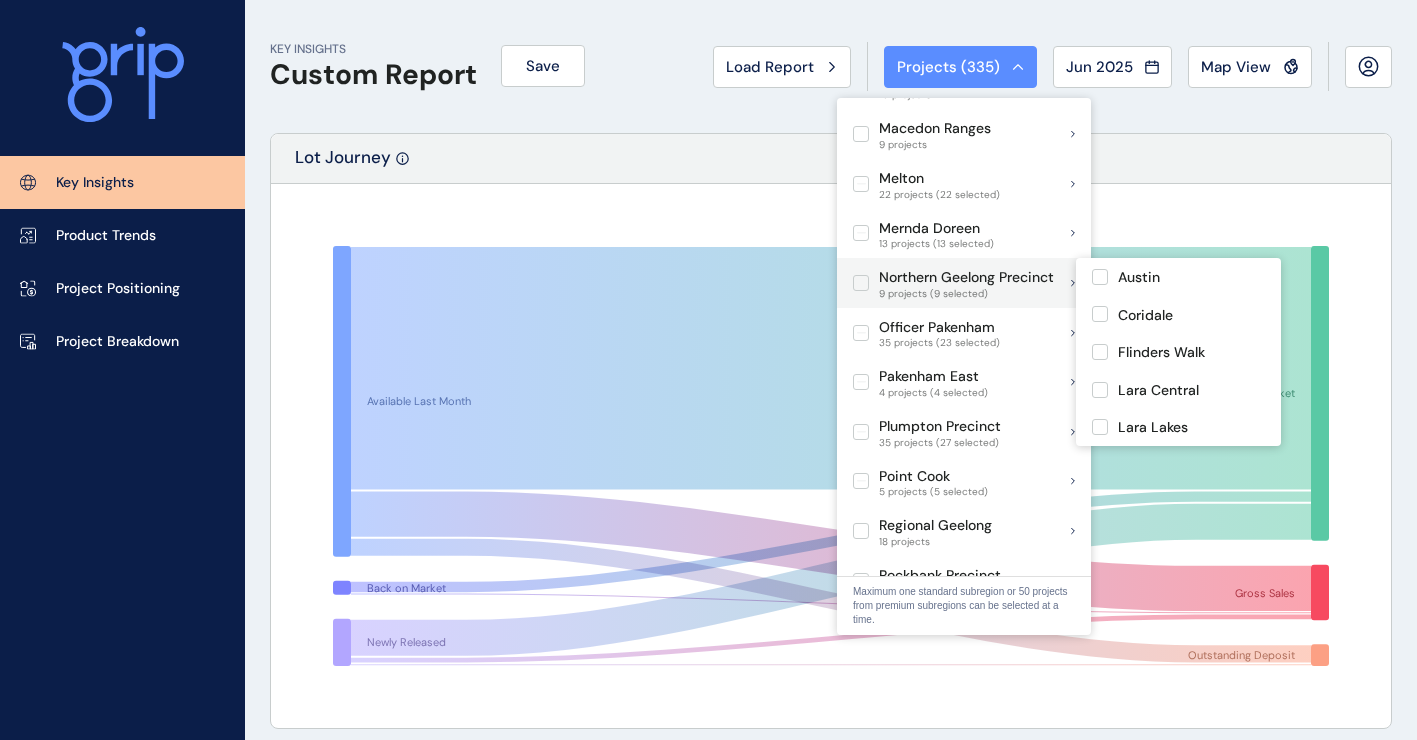 click at bounding box center [861, 283] 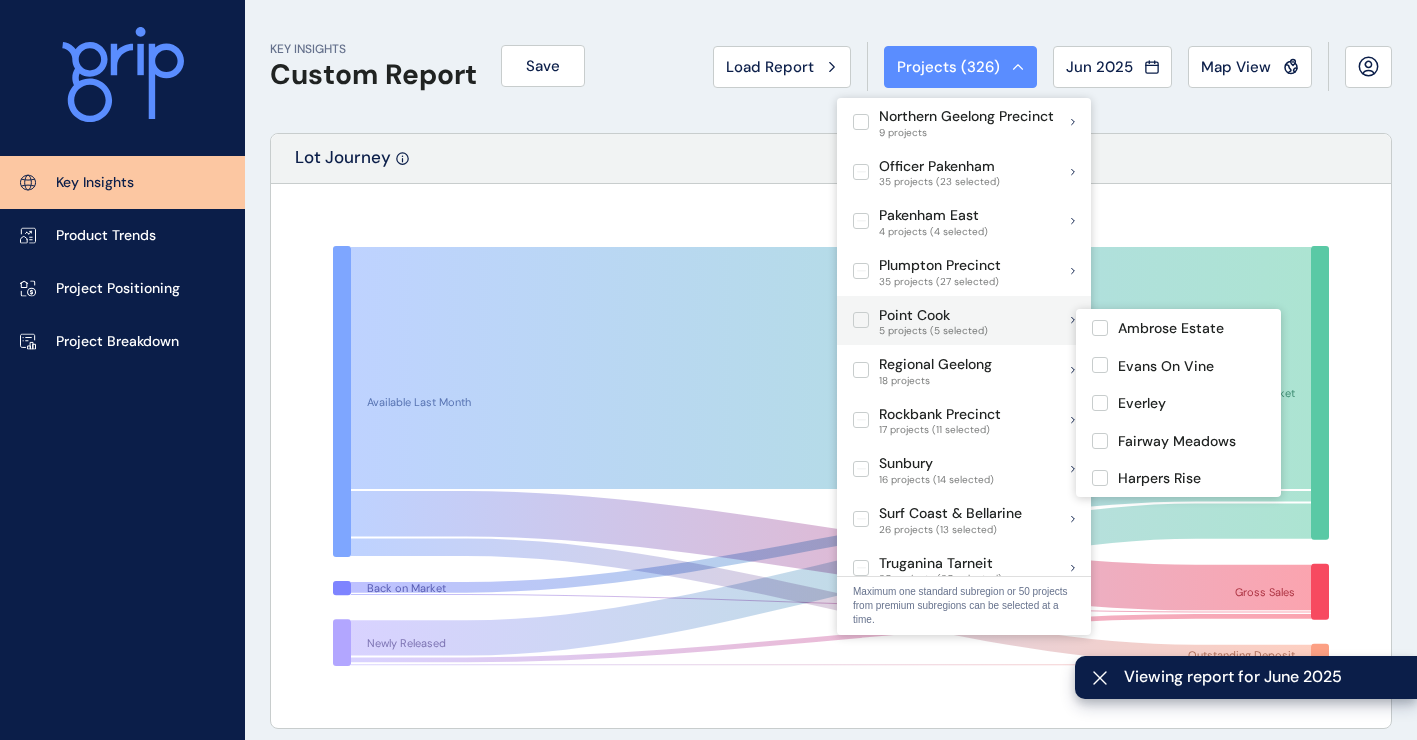 scroll, scrollTop: 1300, scrollLeft: 0, axis: vertical 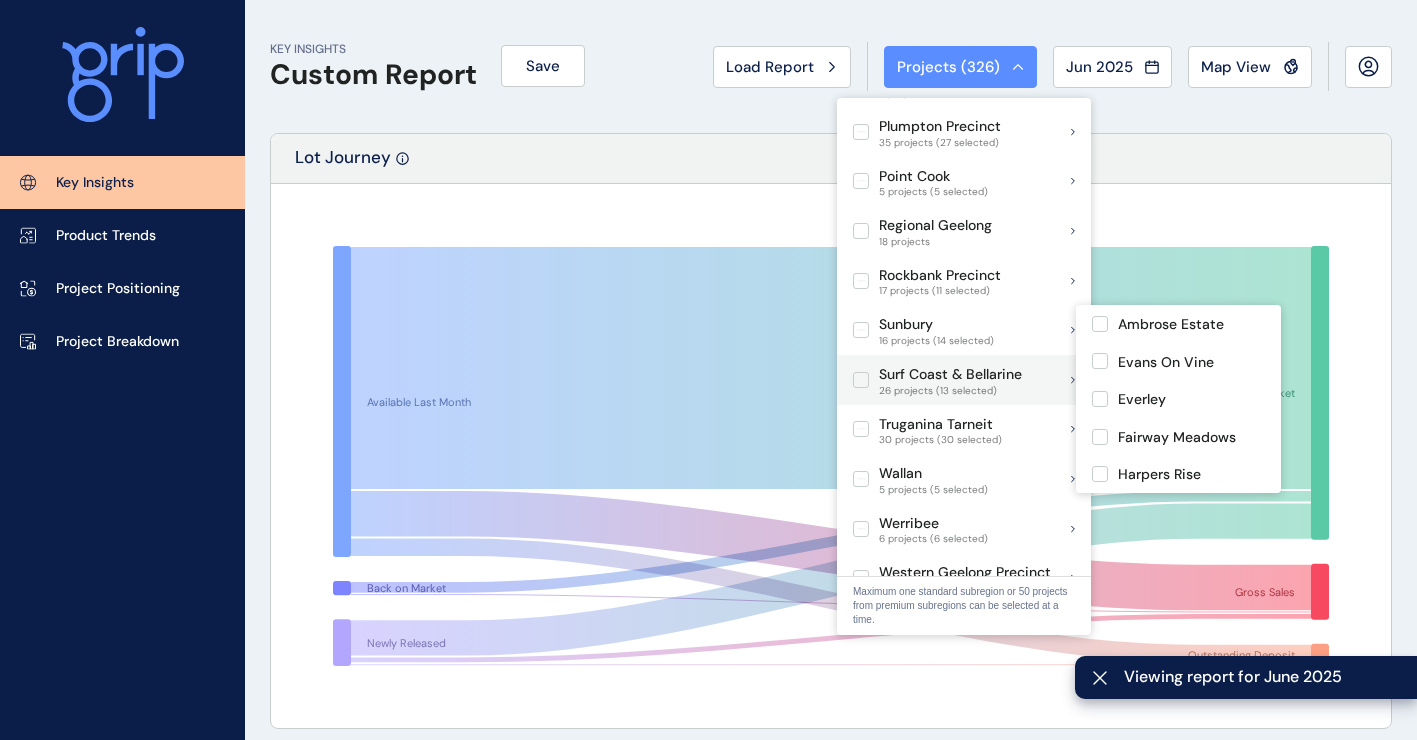 click at bounding box center (861, 380) 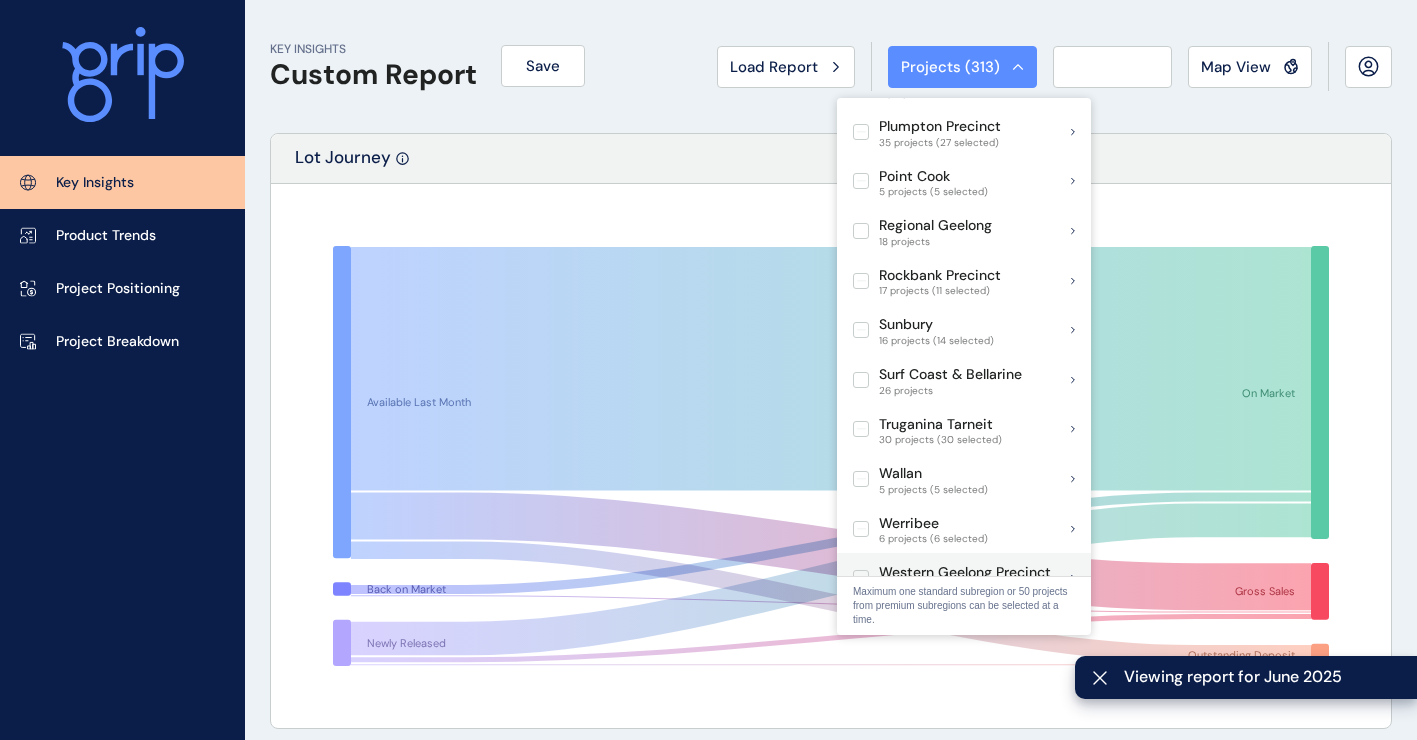 click on "Western Geelong Precinct 6 projects (6 selected)" at bounding box center (952, 578) 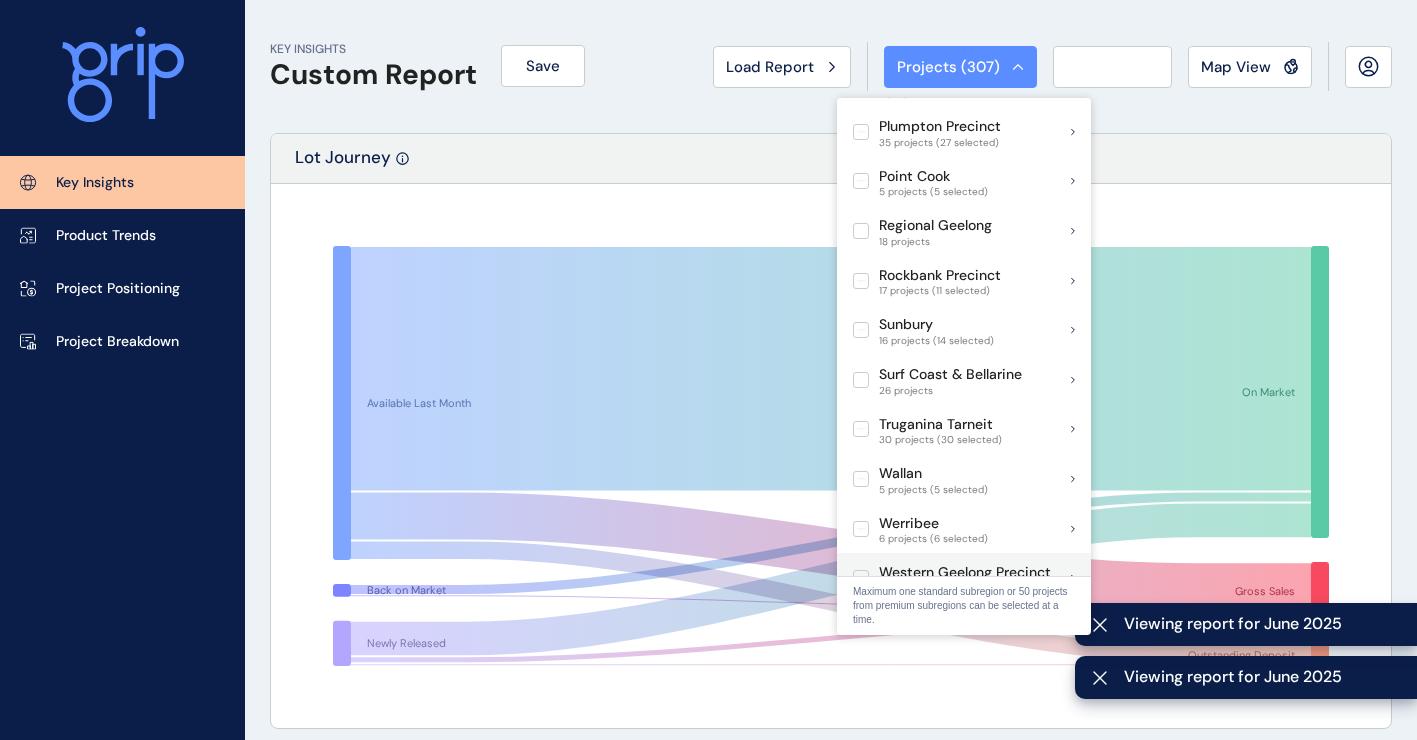 scroll, scrollTop: 1555, scrollLeft: 0, axis: vertical 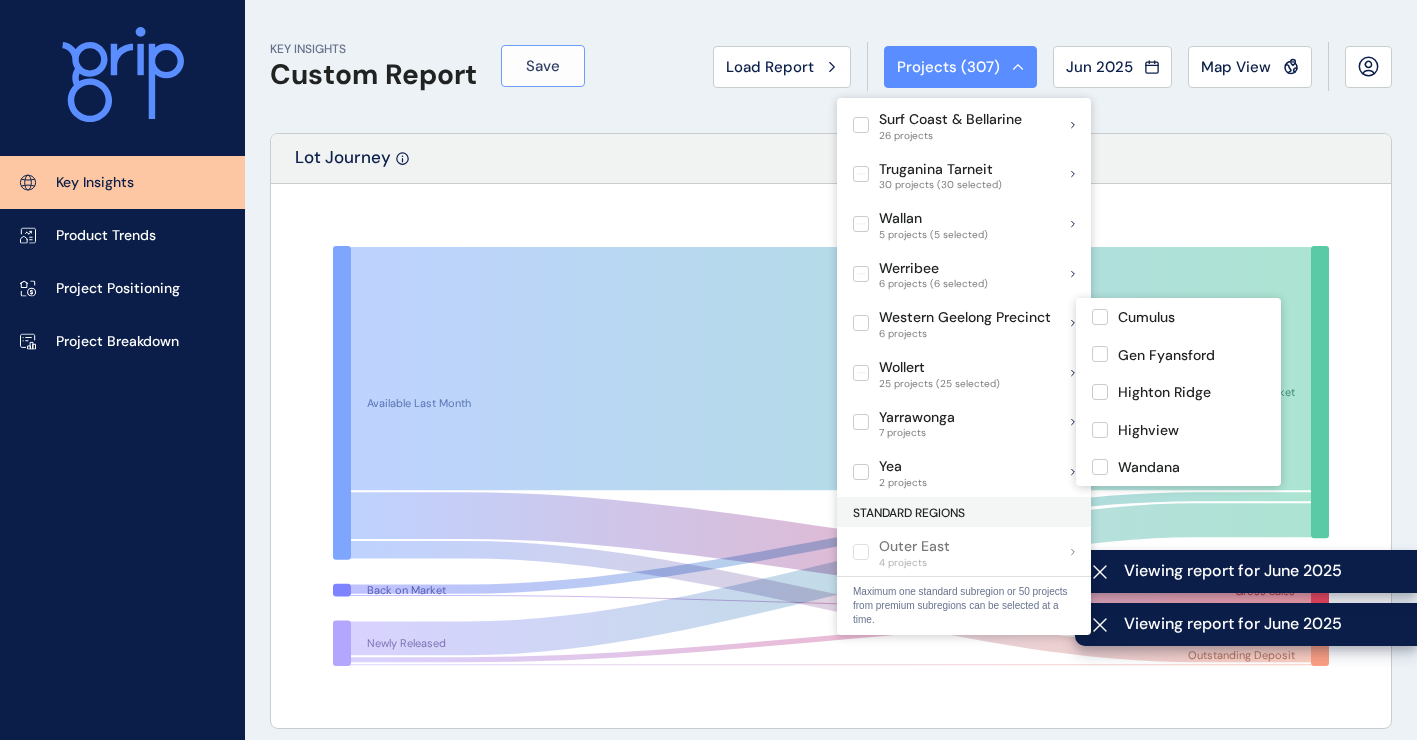 click on "Save" at bounding box center (543, 66) 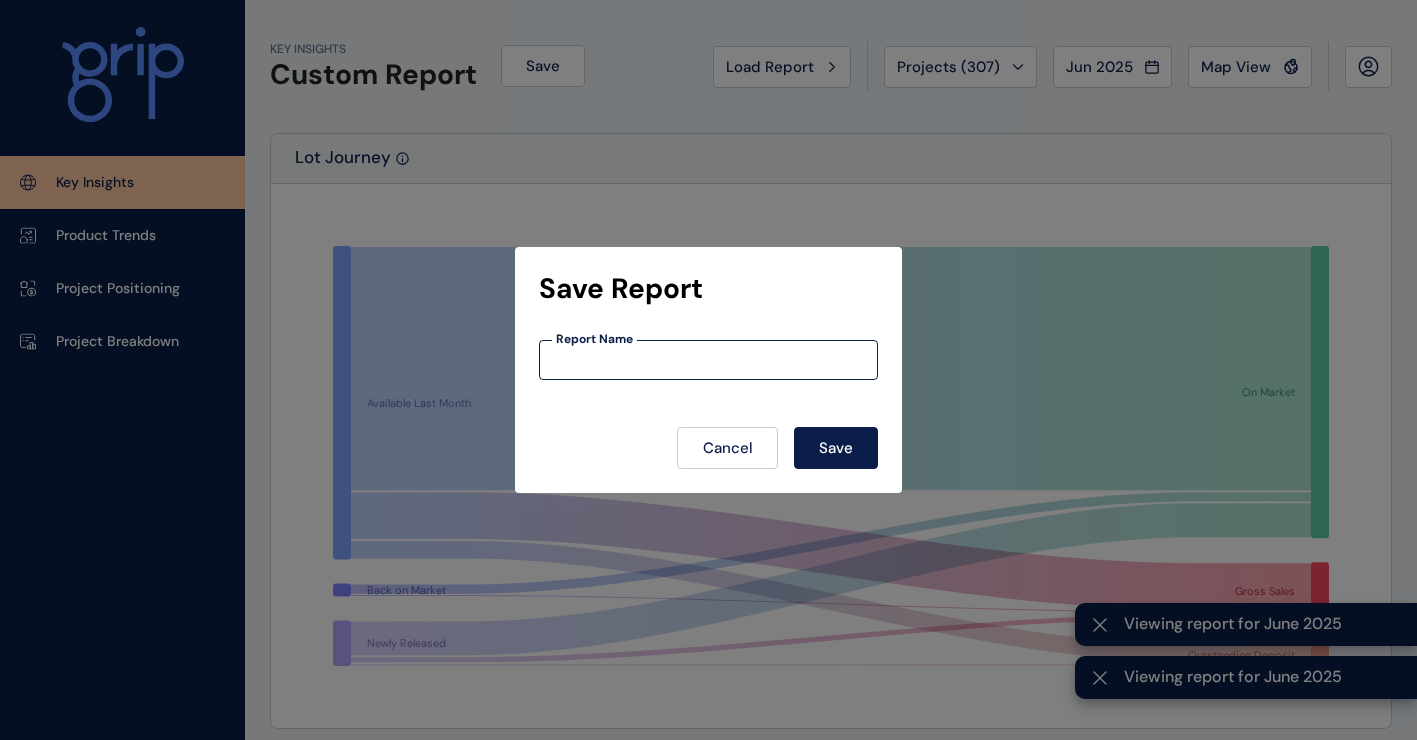 click at bounding box center [708, 360] 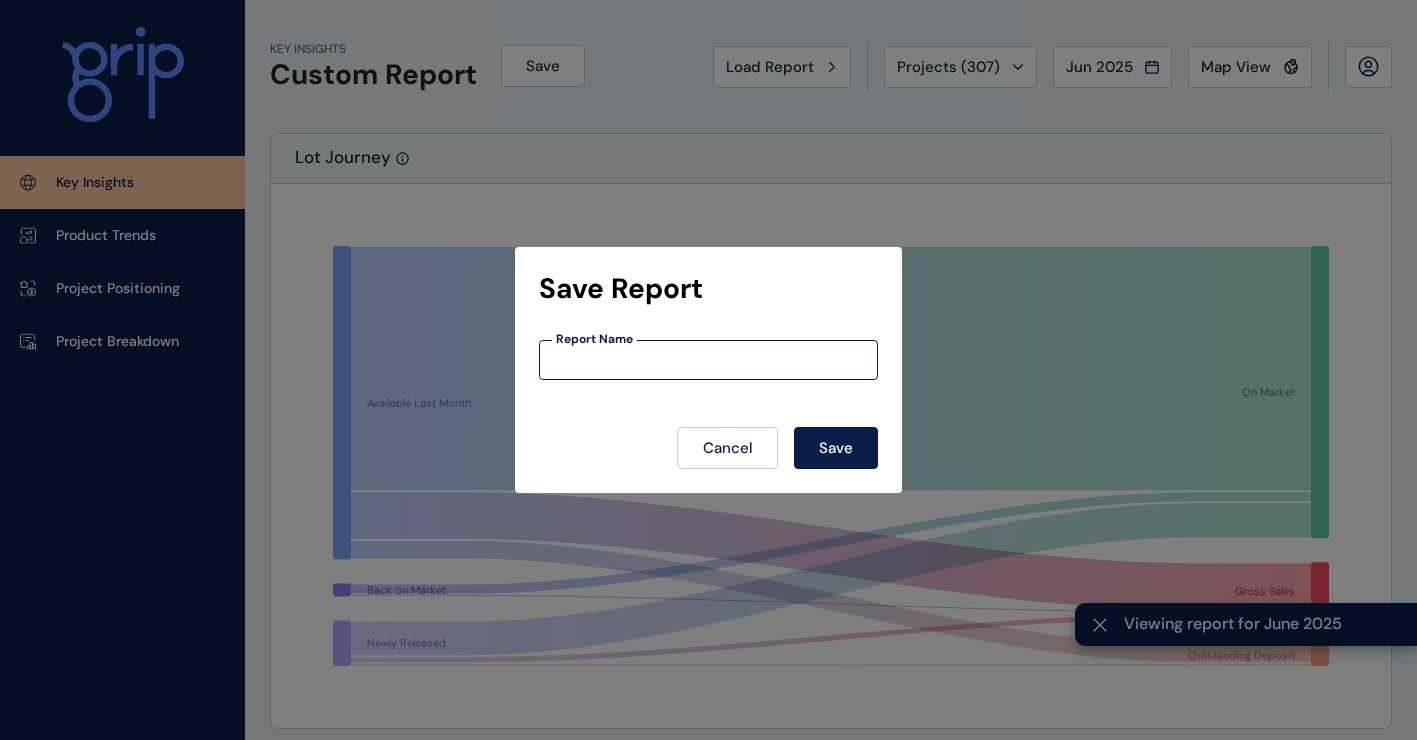 click at bounding box center (708, 360) 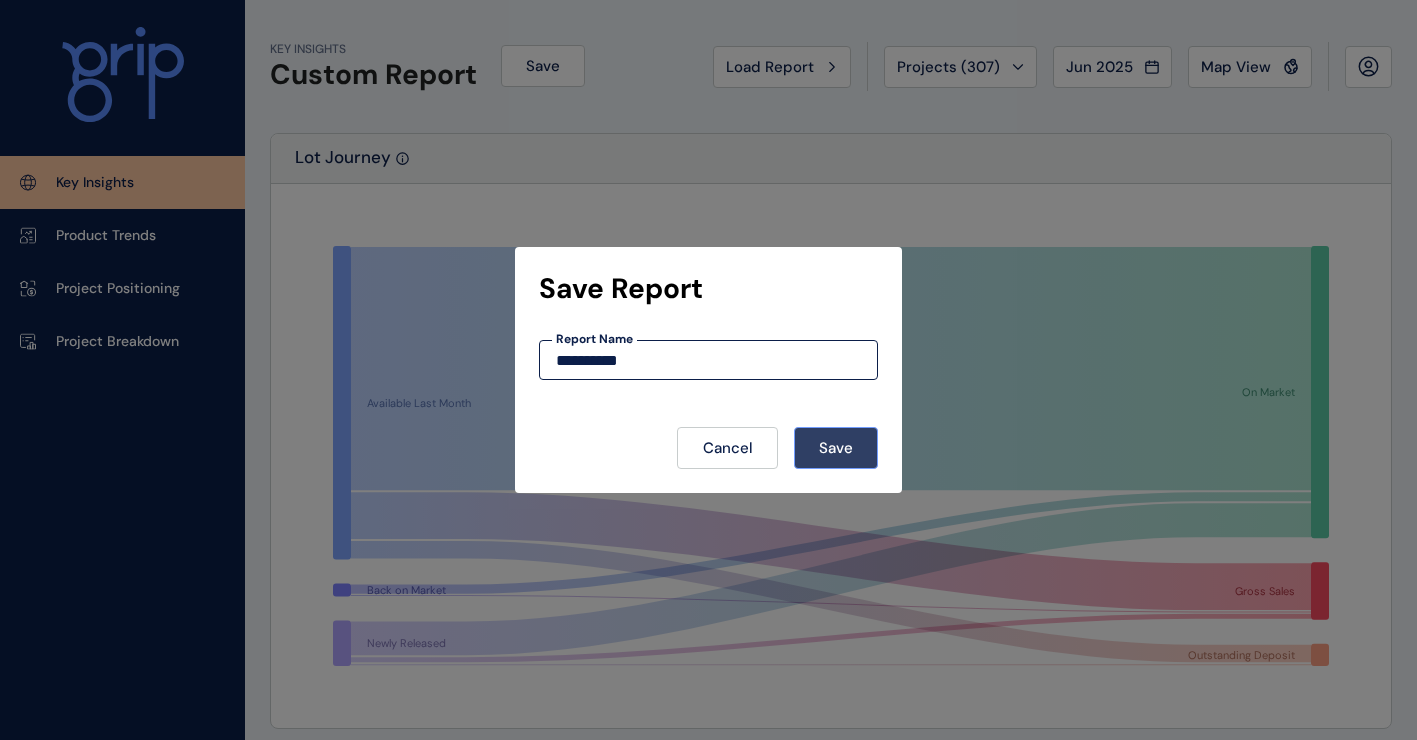 type on "*********" 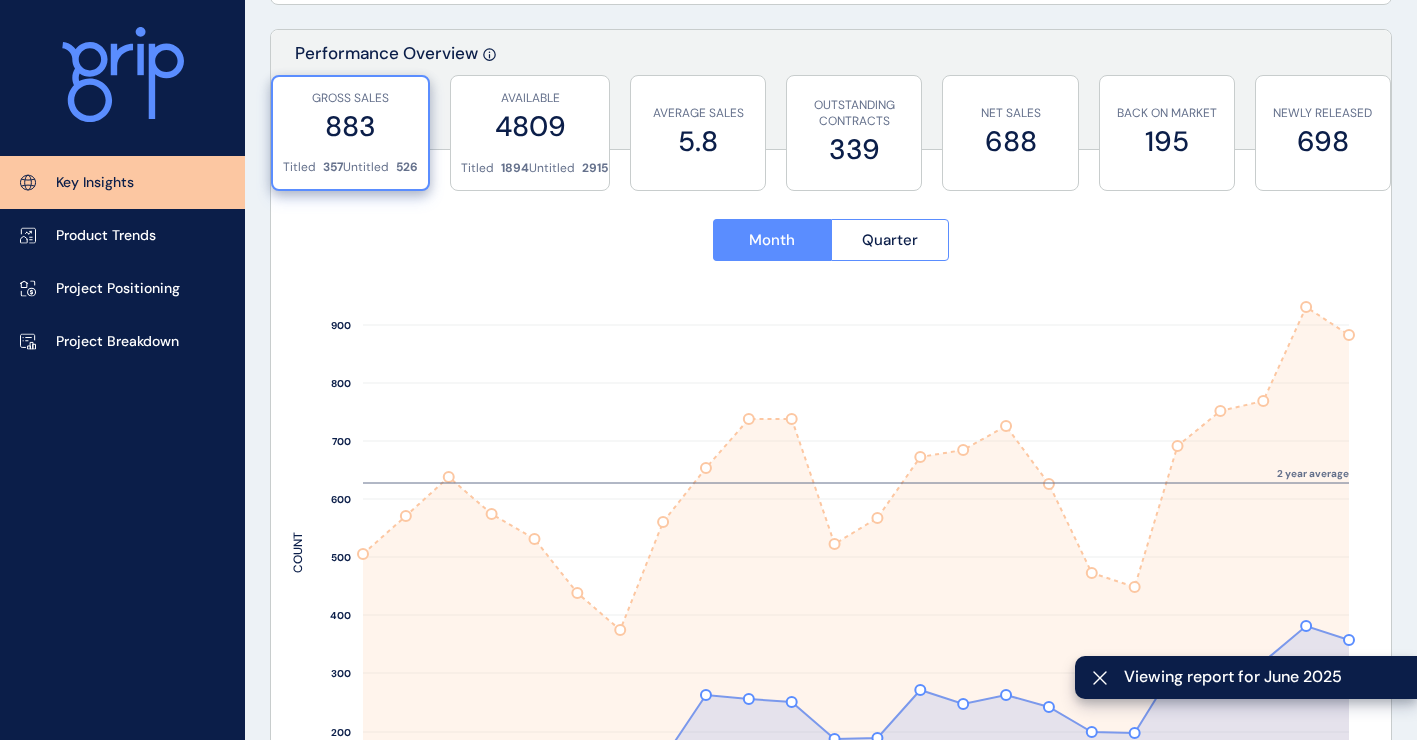 scroll, scrollTop: 700, scrollLeft: 0, axis: vertical 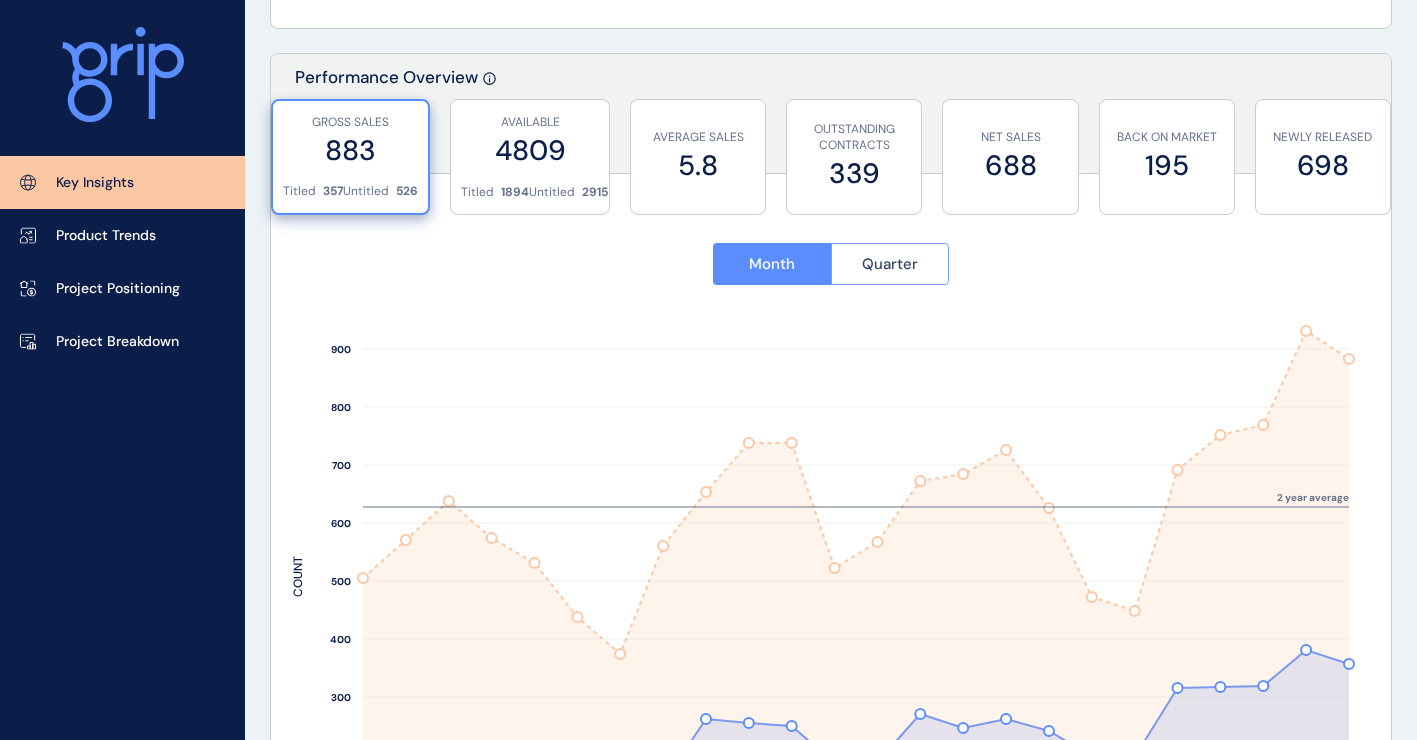 click on "Quarter" at bounding box center (890, 264) 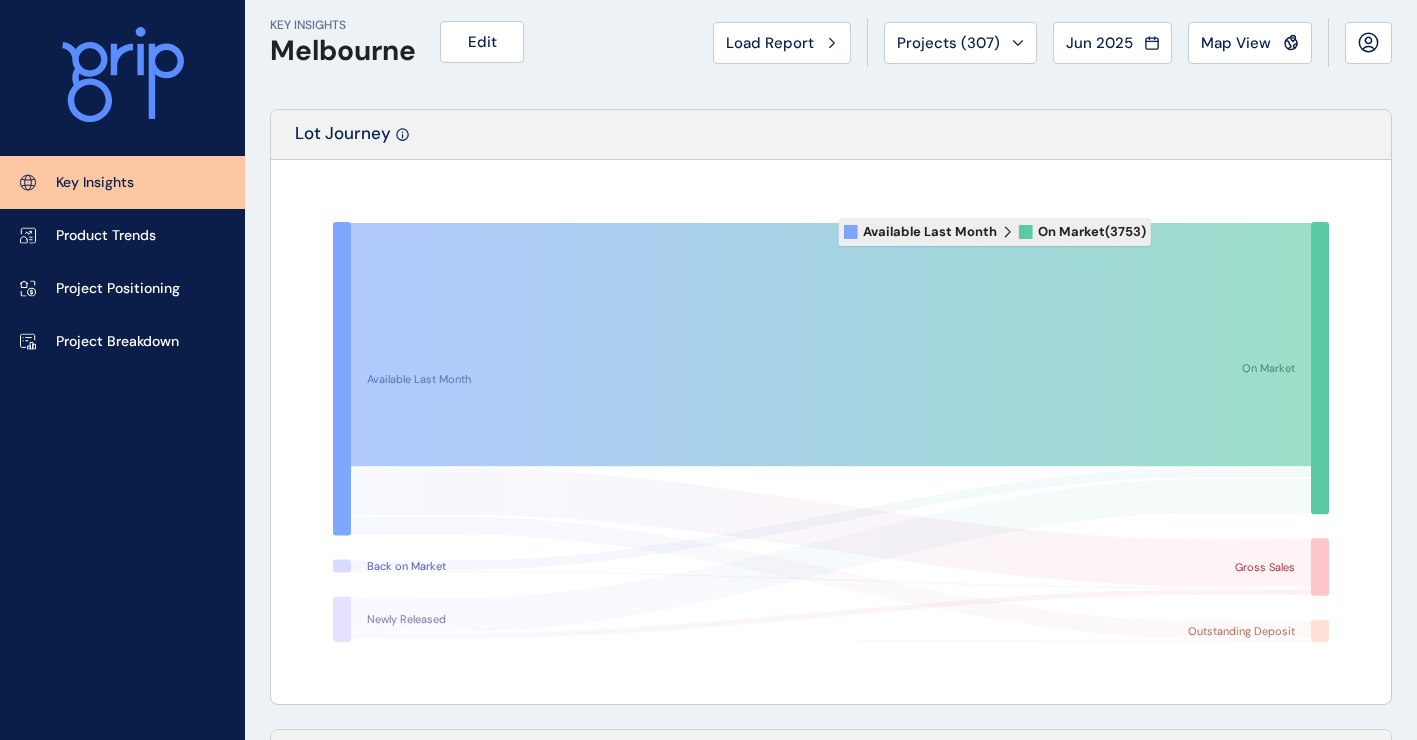 scroll, scrollTop: 0, scrollLeft: 0, axis: both 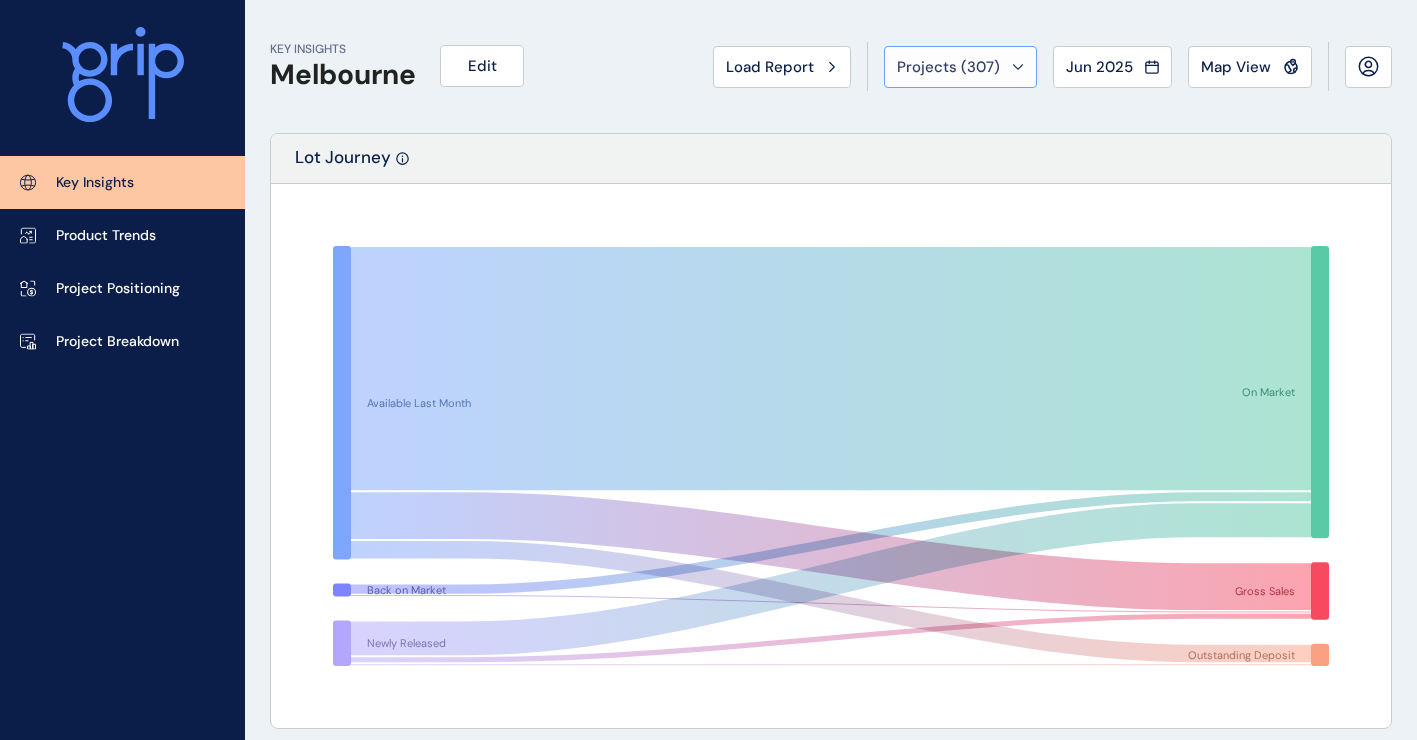 click on "Projects ( 307 )" at bounding box center (948, 67) 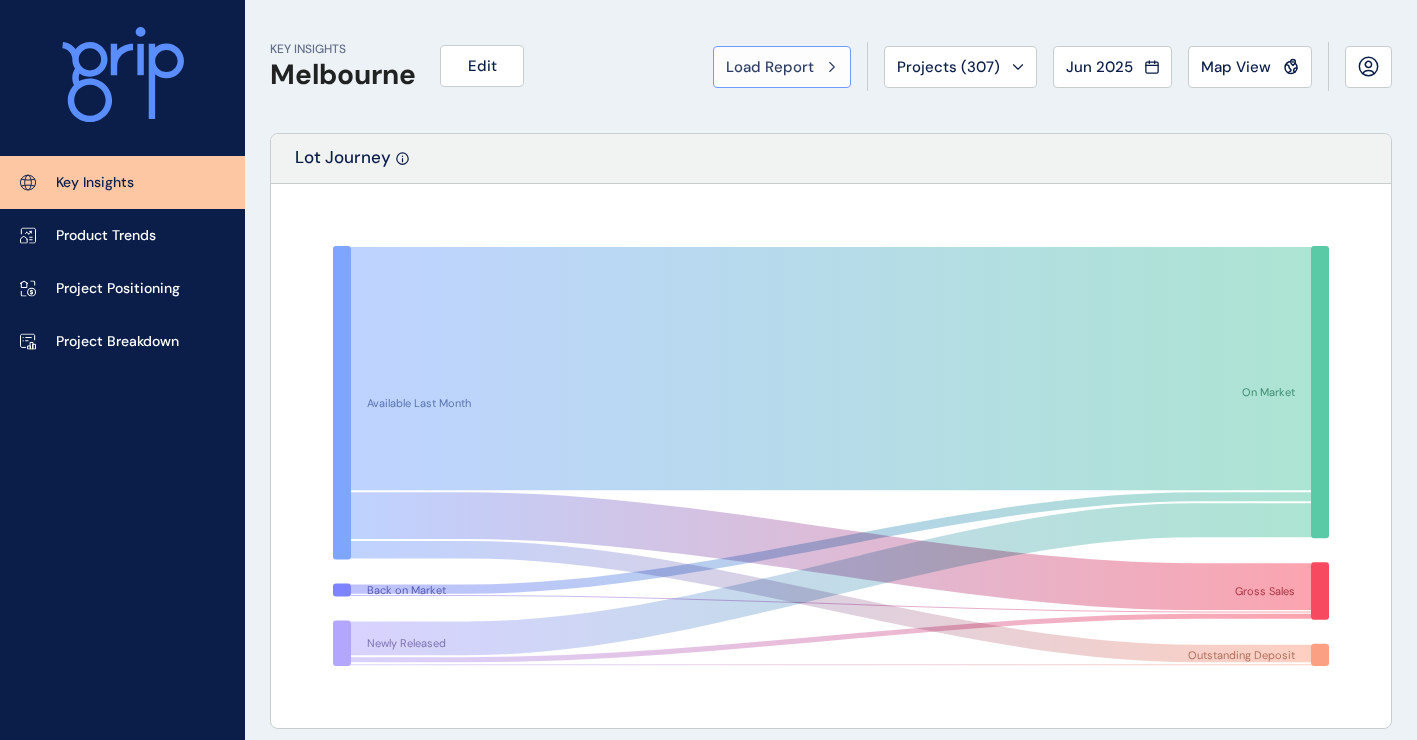 click on "Load Report" at bounding box center [782, 67] 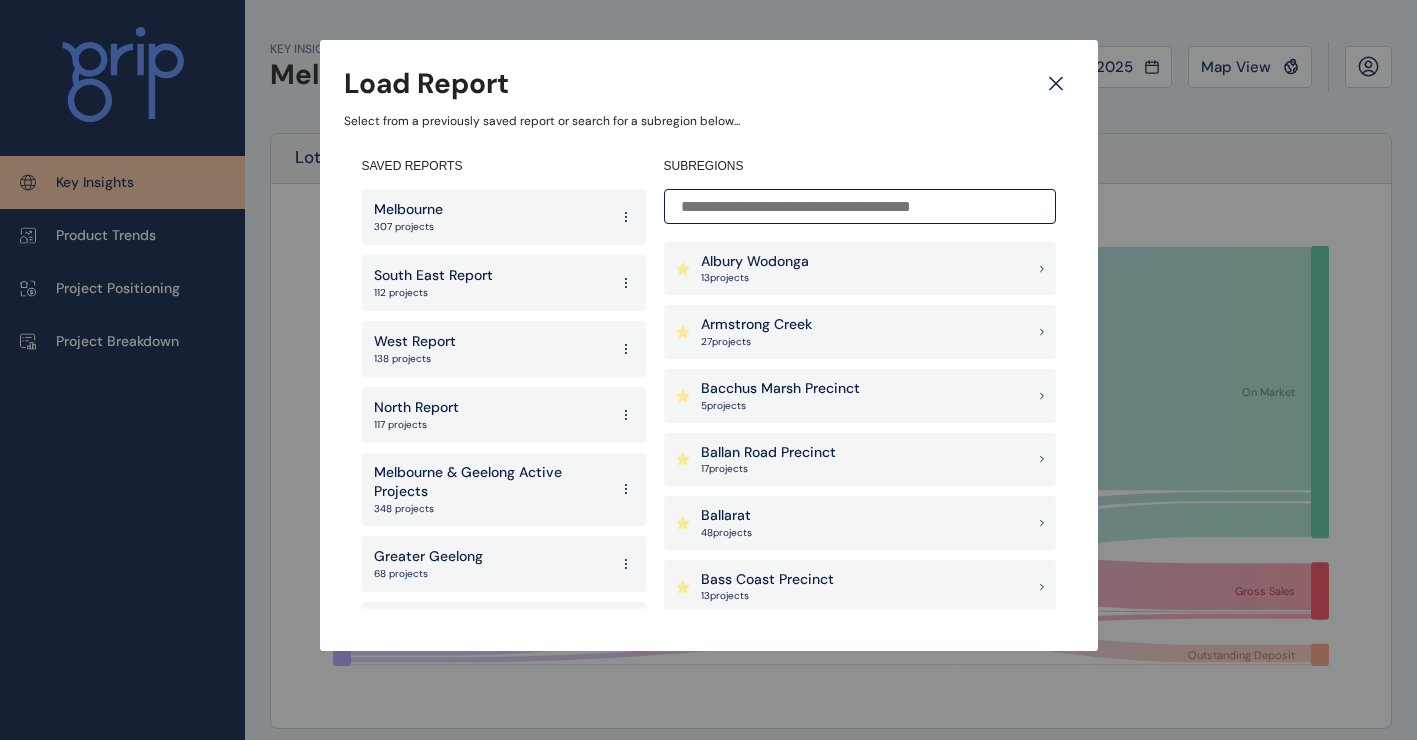 click on "Melbourne & Geelong Active Projects" at bounding box center (491, 482) 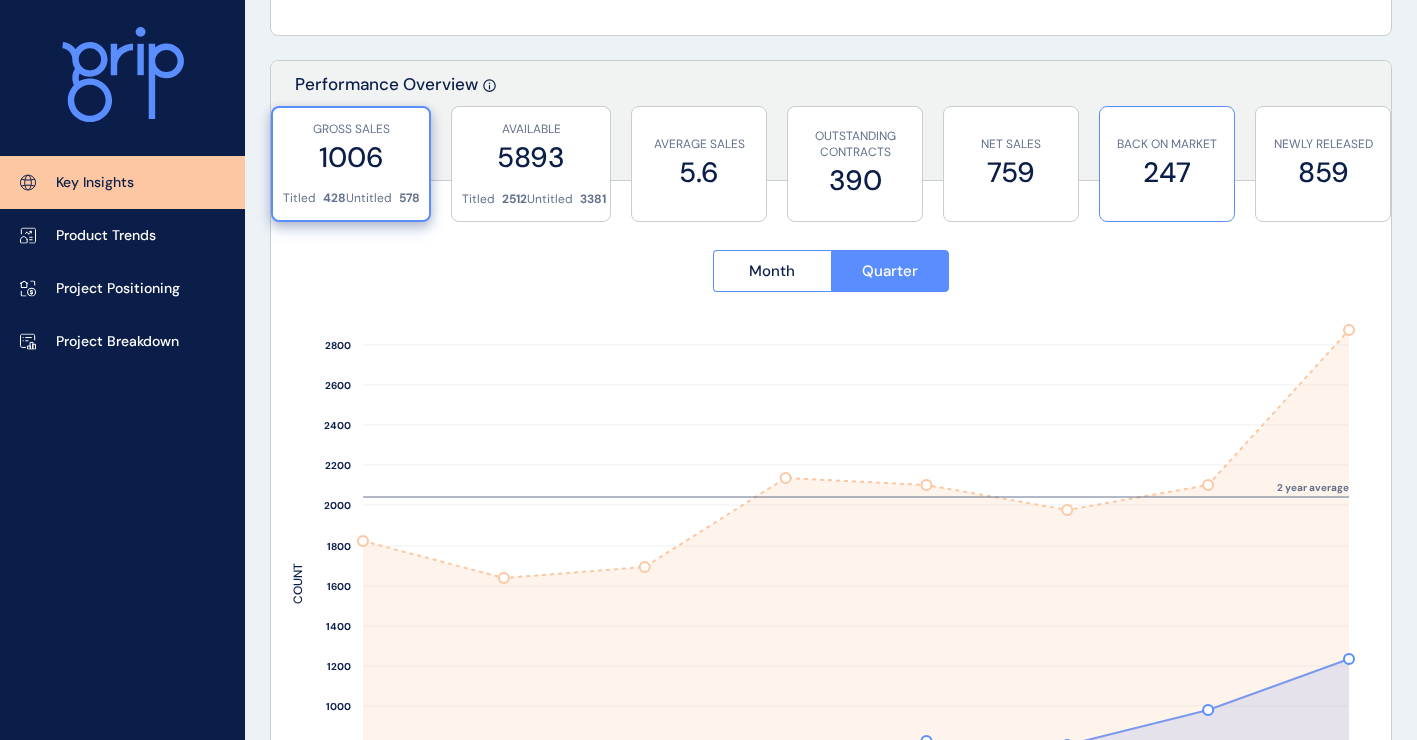 scroll, scrollTop: 700, scrollLeft: 0, axis: vertical 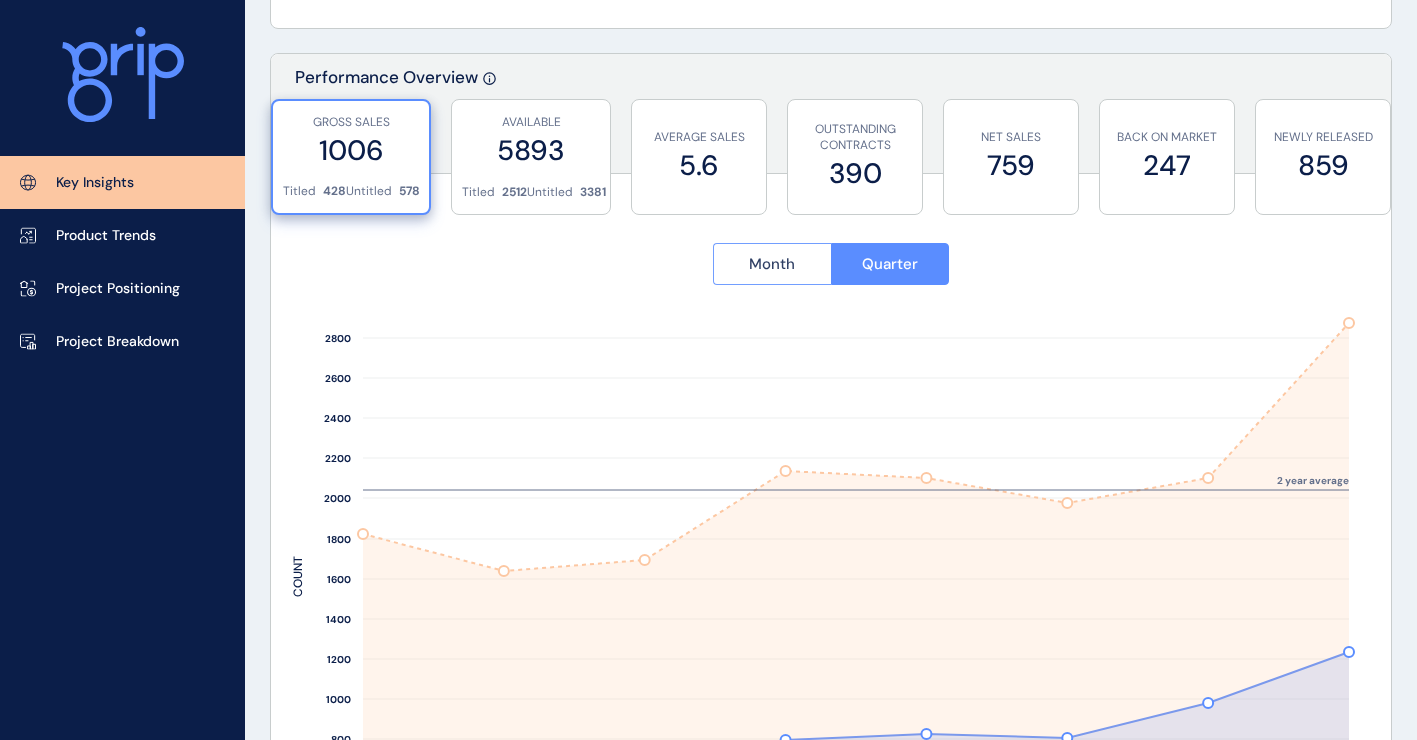 click on "Month" at bounding box center (772, 264) 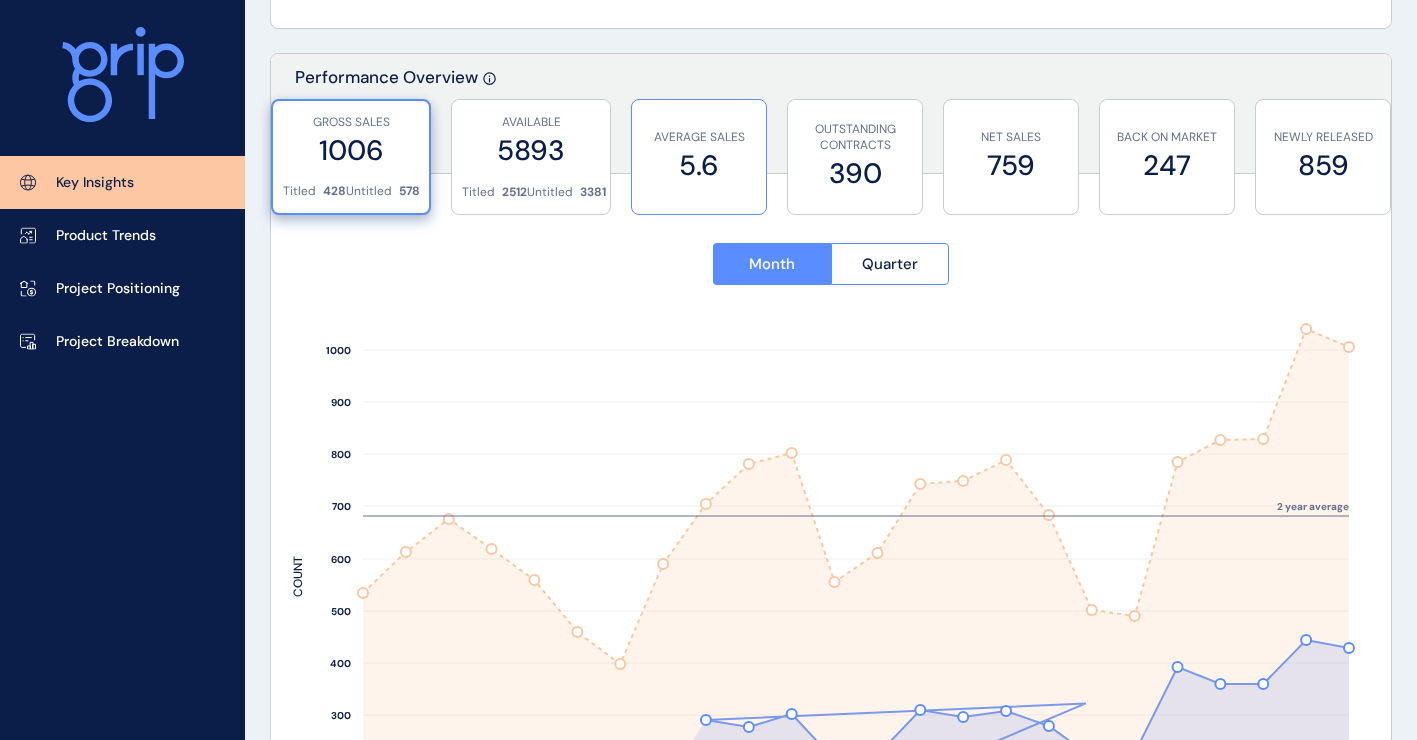 click on "5.6" at bounding box center [699, 165] 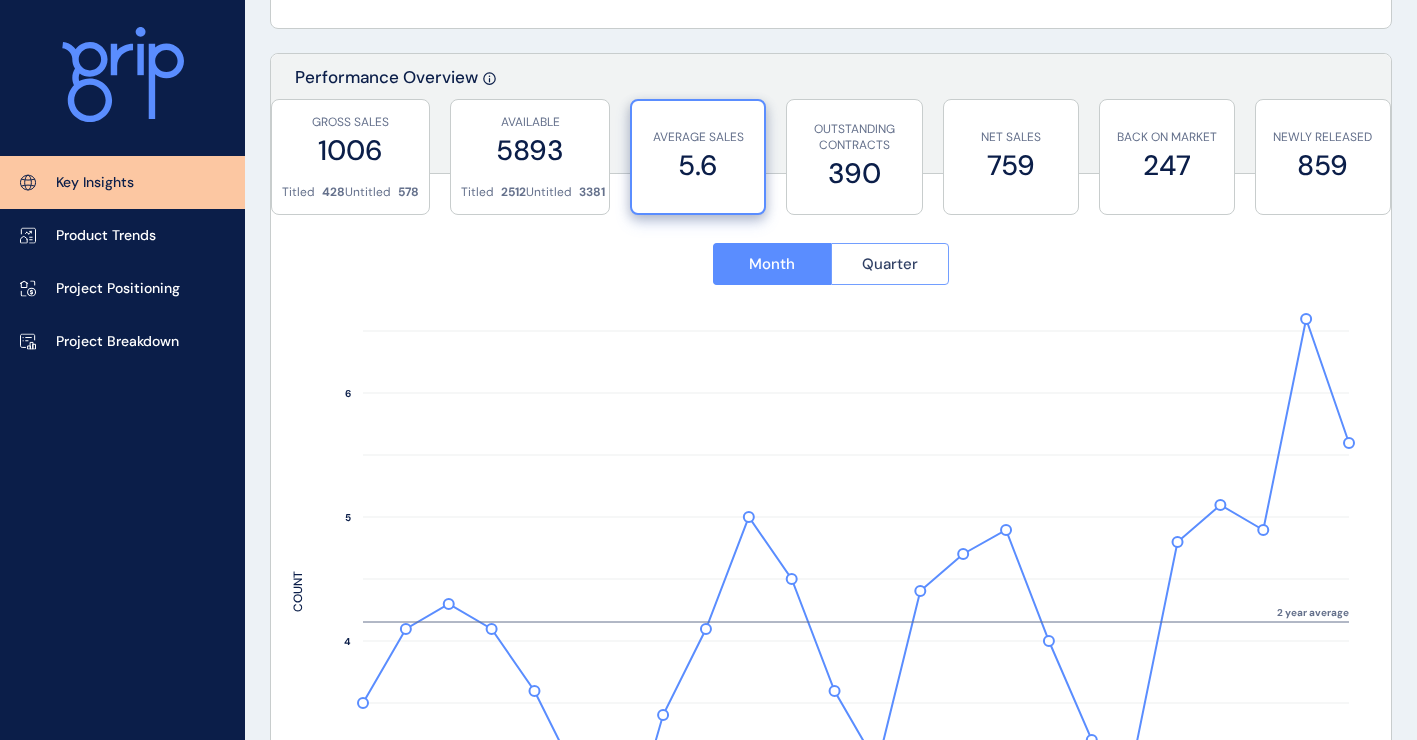 click on "Quarter" at bounding box center [890, 264] 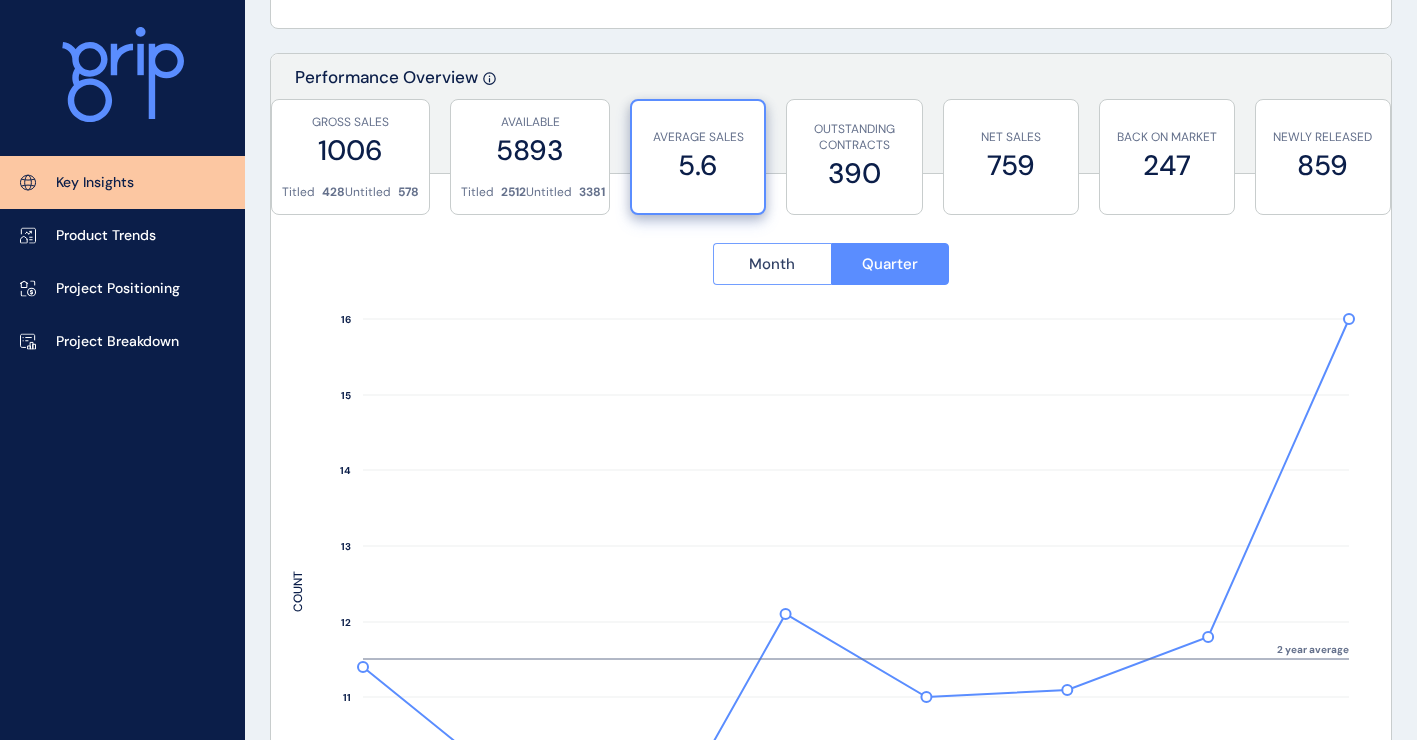 click on "Month" at bounding box center [772, 264] 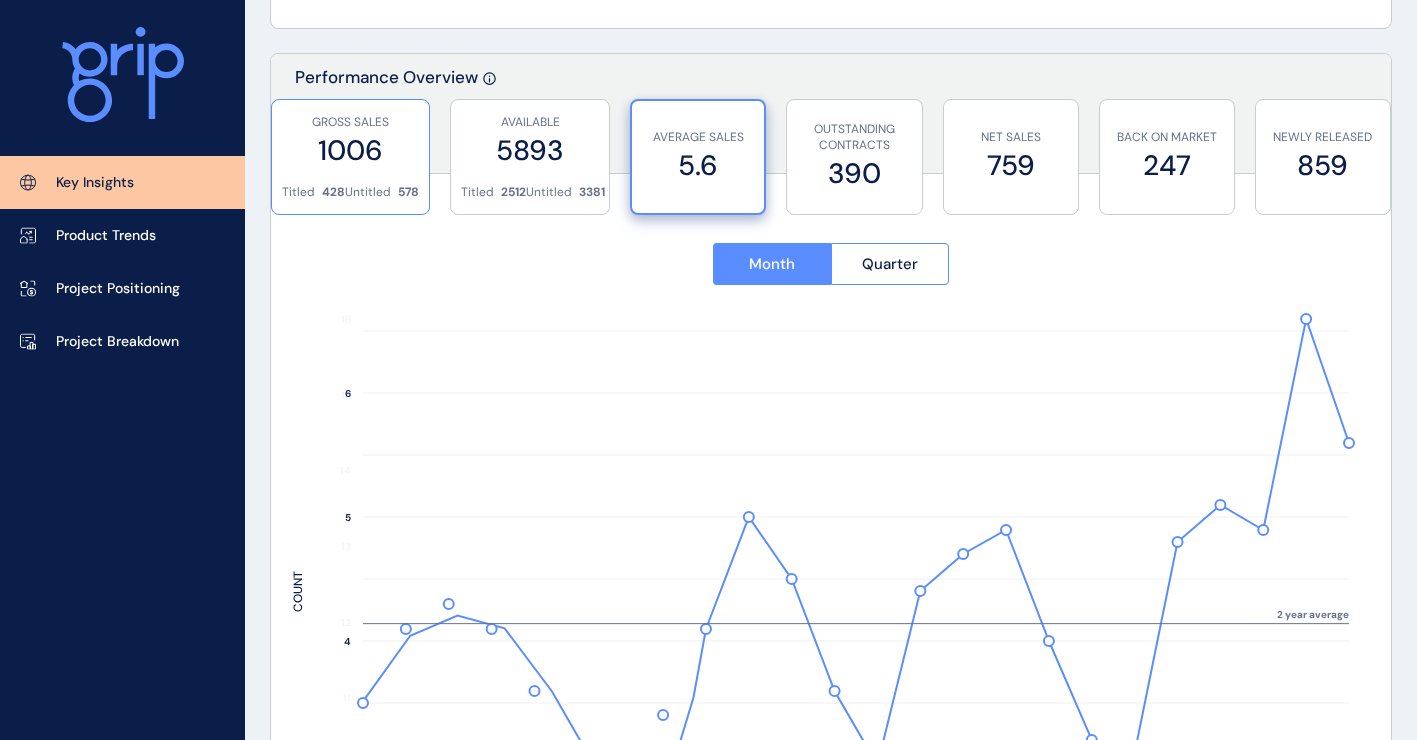 click on "1006" at bounding box center (350, 150) 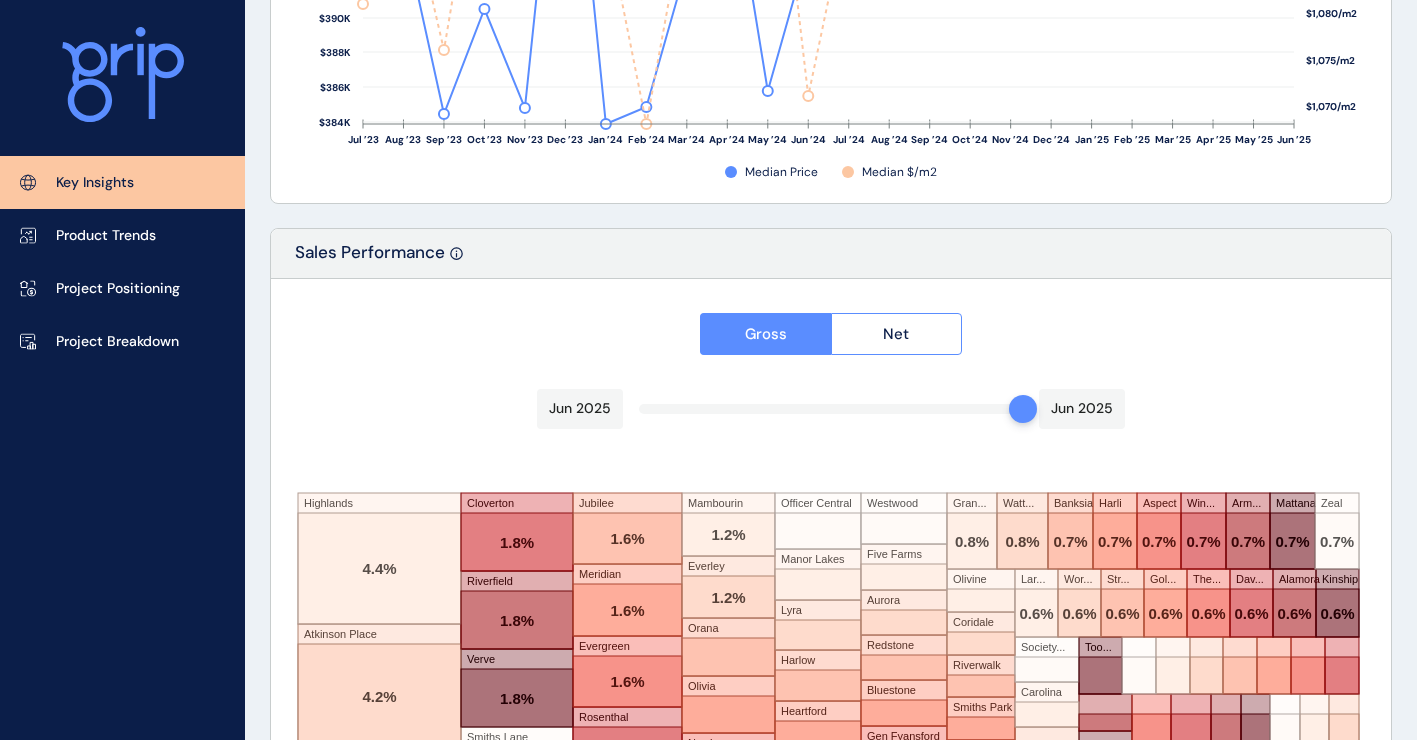 scroll, scrollTop: 3470, scrollLeft: 0, axis: vertical 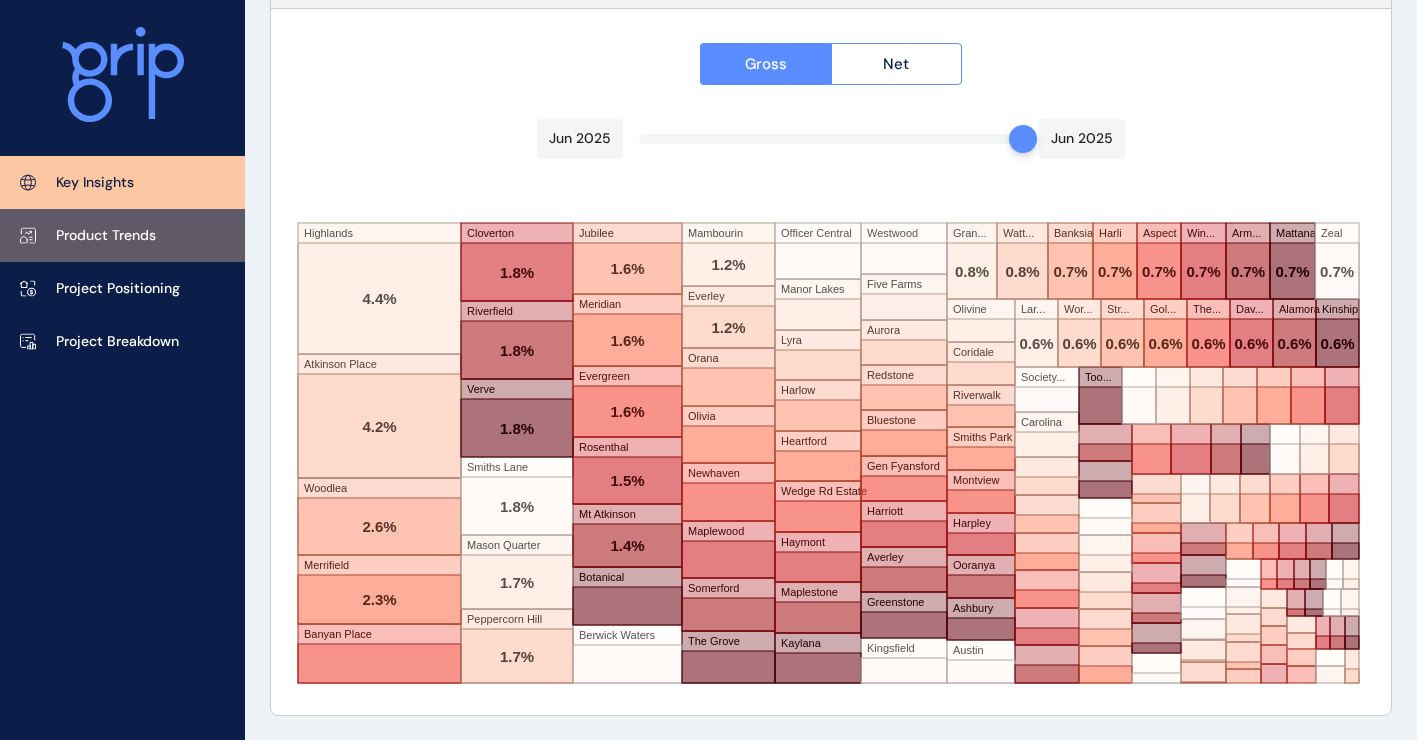 click on "Product Trends" at bounding box center [106, 236] 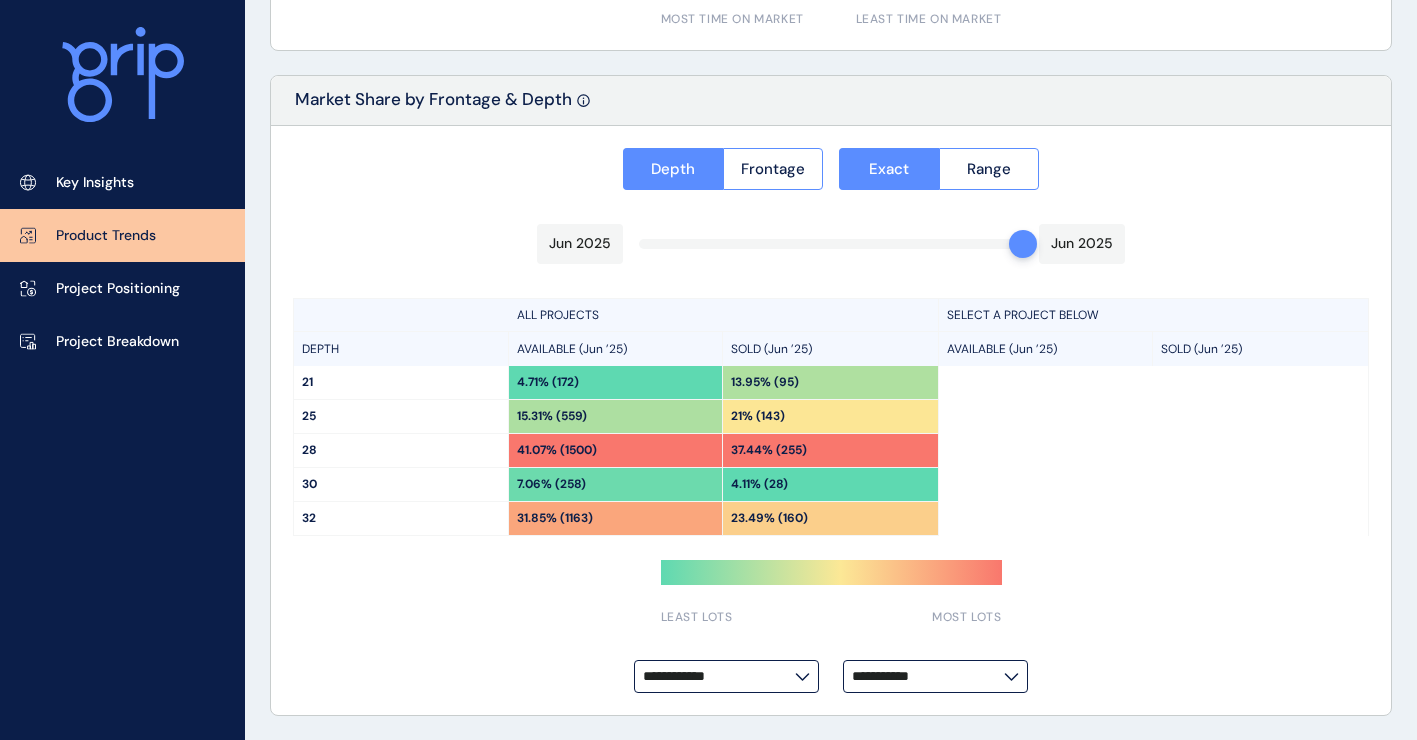 type on "**********" 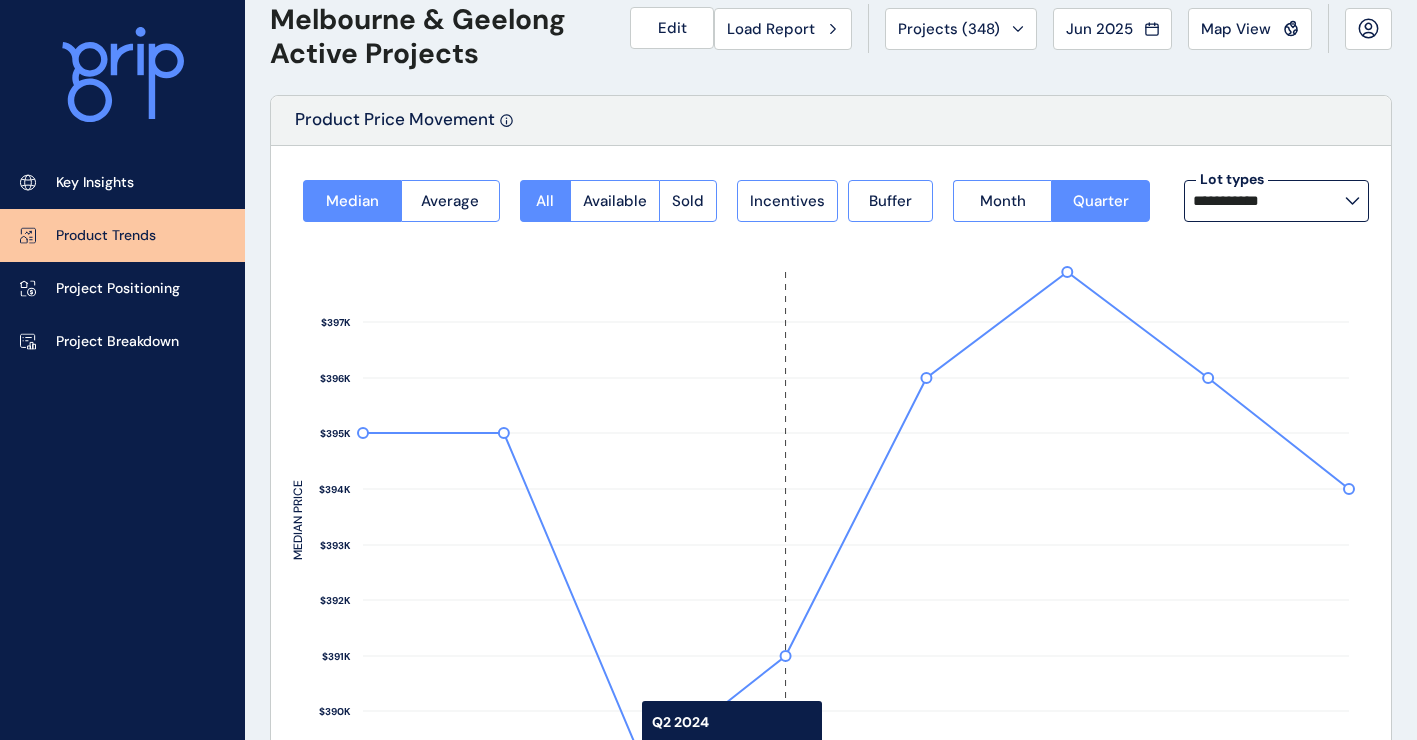 scroll, scrollTop: 0, scrollLeft: 0, axis: both 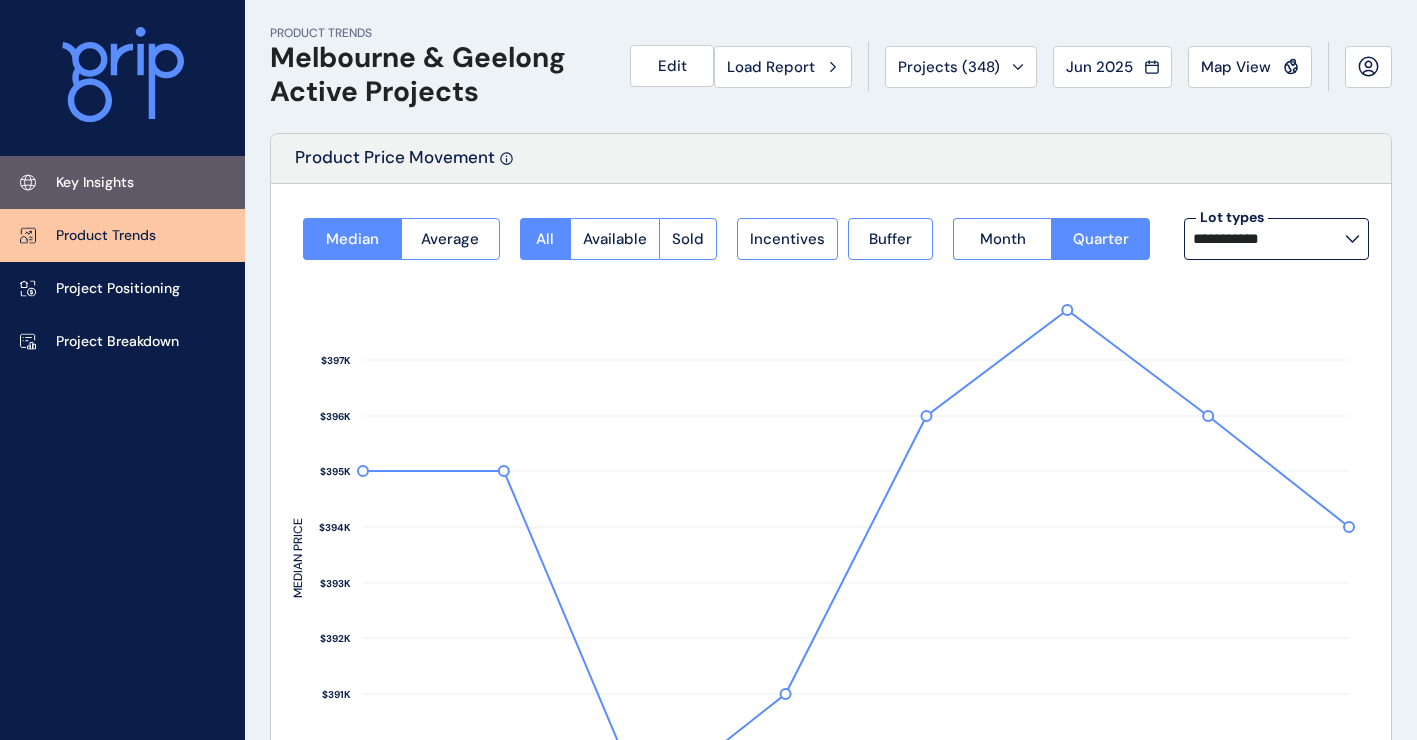click on "Key Insights" at bounding box center [95, 183] 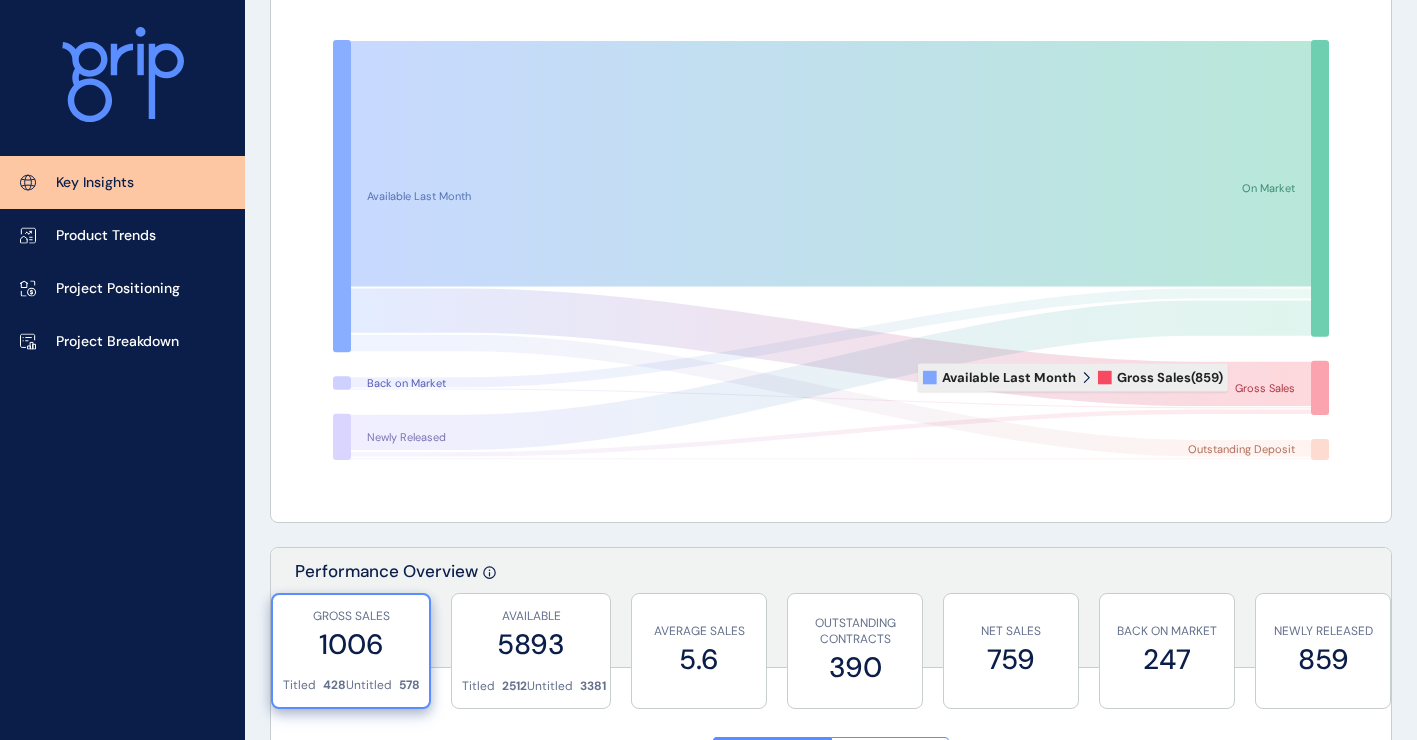 scroll, scrollTop: 300, scrollLeft: 0, axis: vertical 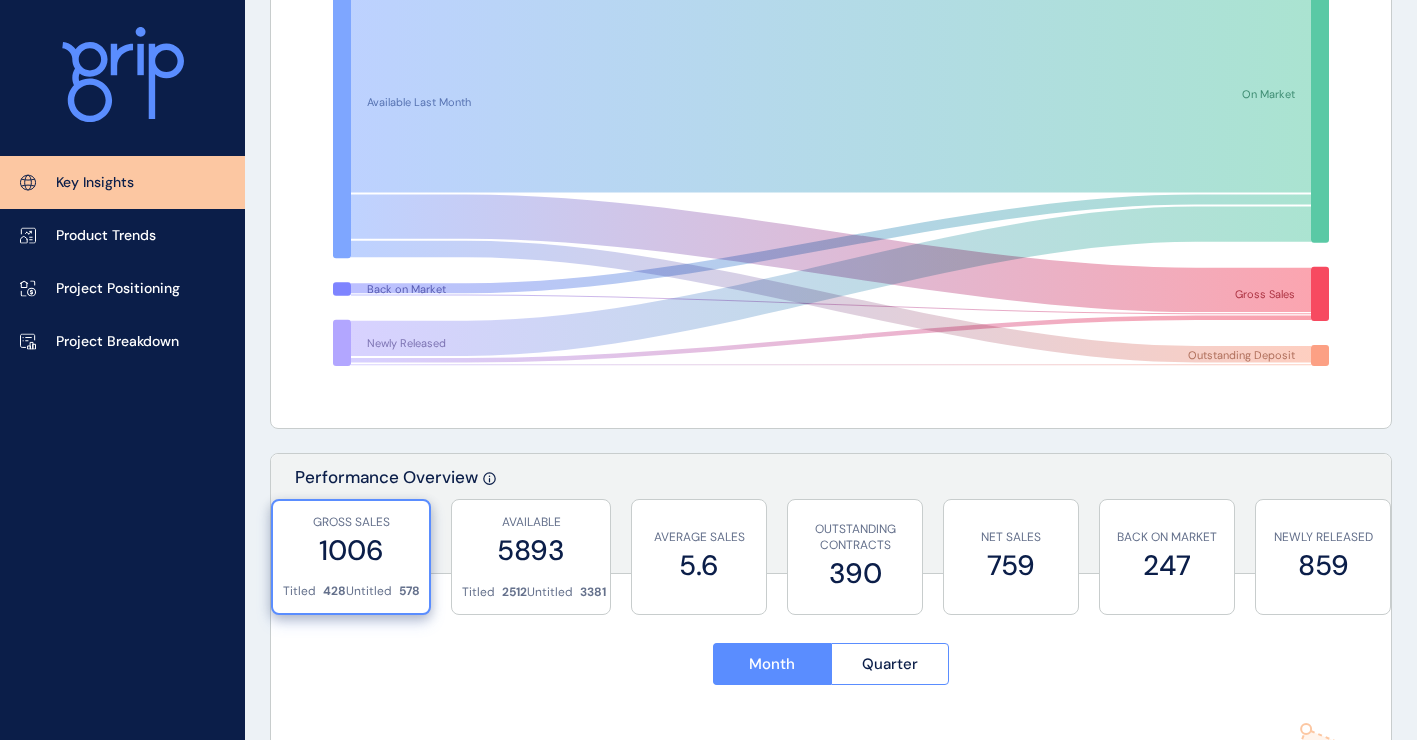 click on "1006" at bounding box center (351, 550) 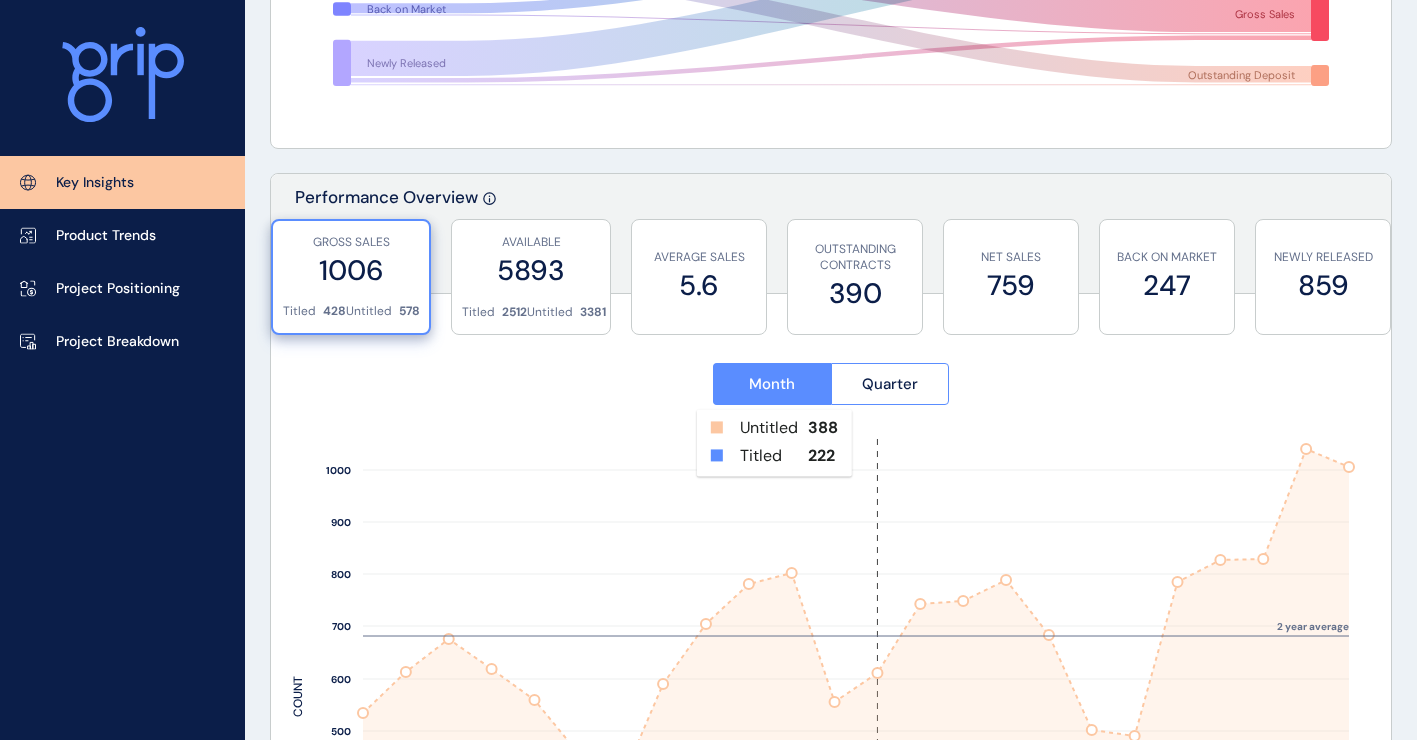 scroll, scrollTop: 600, scrollLeft: 0, axis: vertical 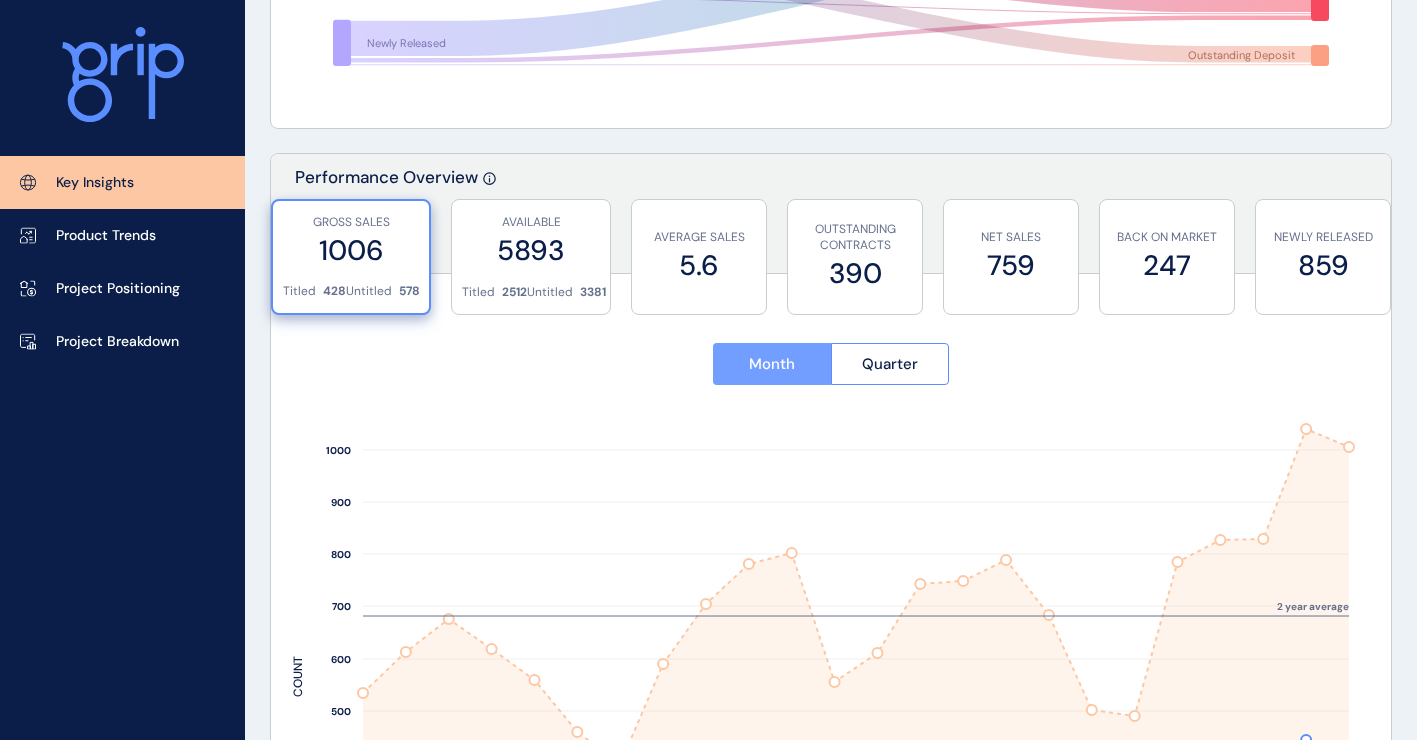 click on "Month" at bounding box center (772, 364) 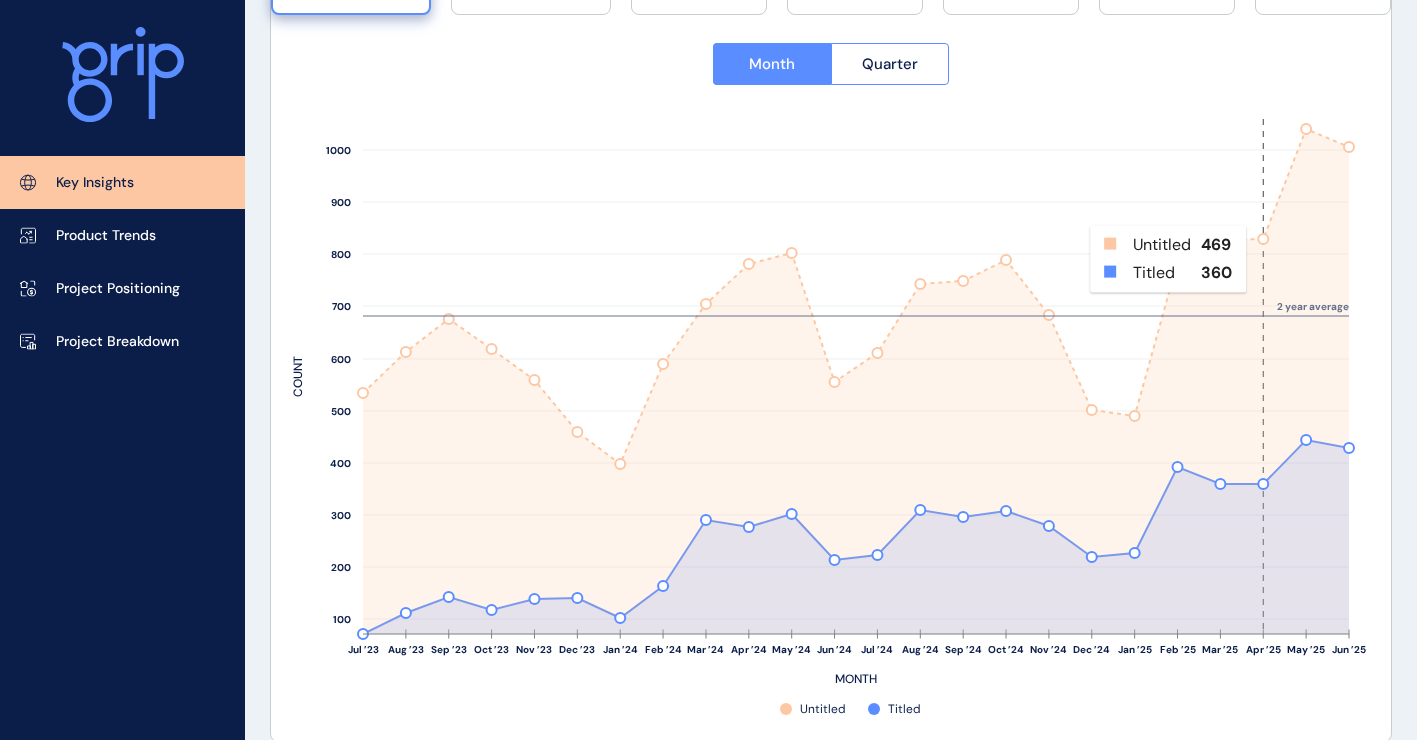 scroll, scrollTop: 700, scrollLeft: 0, axis: vertical 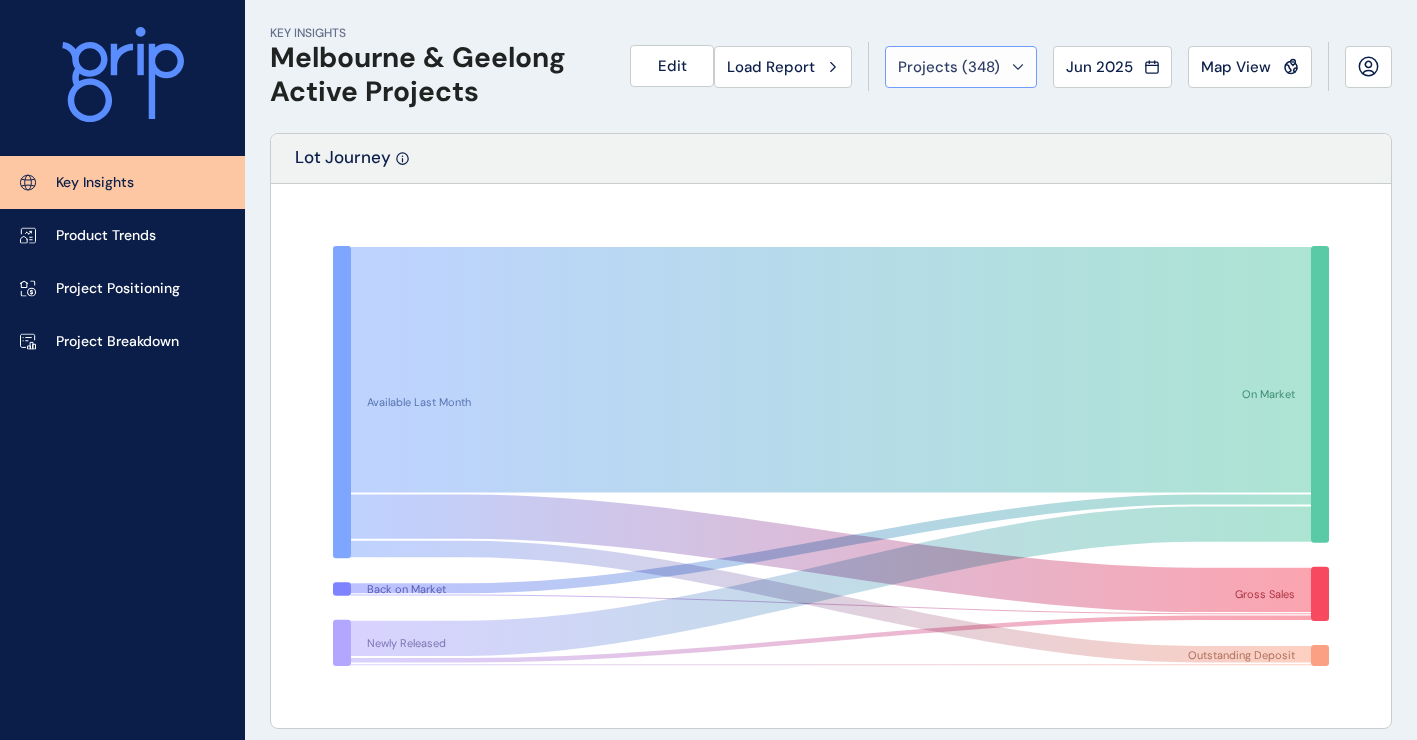 click on "Projects ( 348 )" at bounding box center (961, 67) 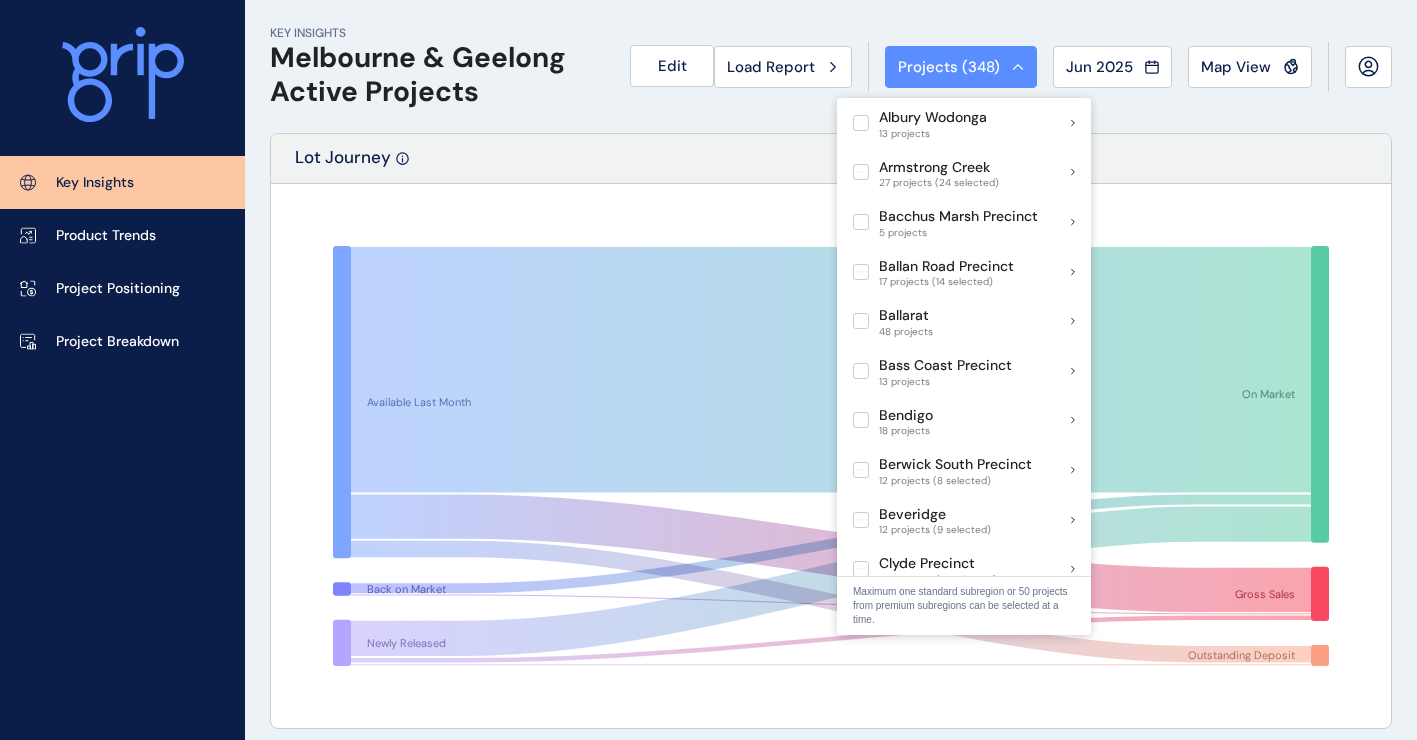 click on "Projects ( 348 )" at bounding box center (961, 67) 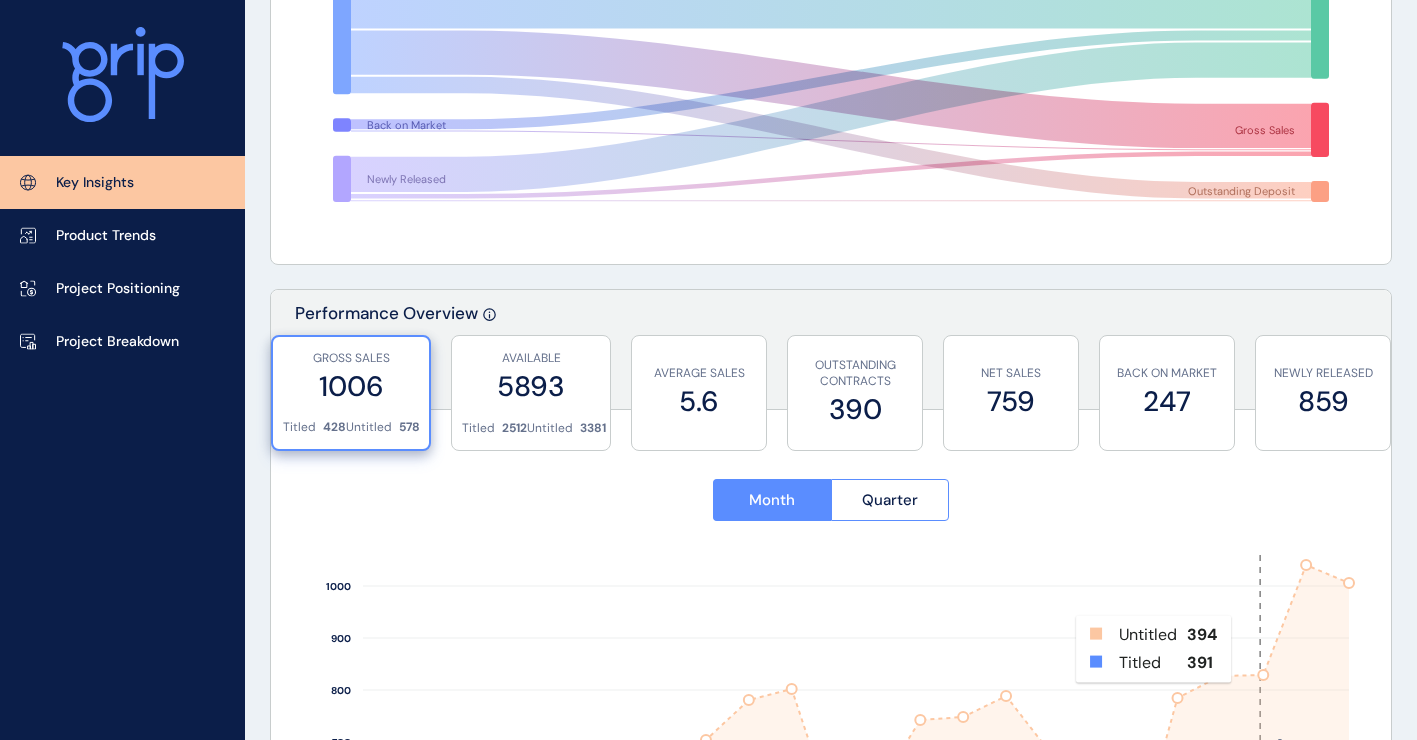 scroll, scrollTop: 0, scrollLeft: 0, axis: both 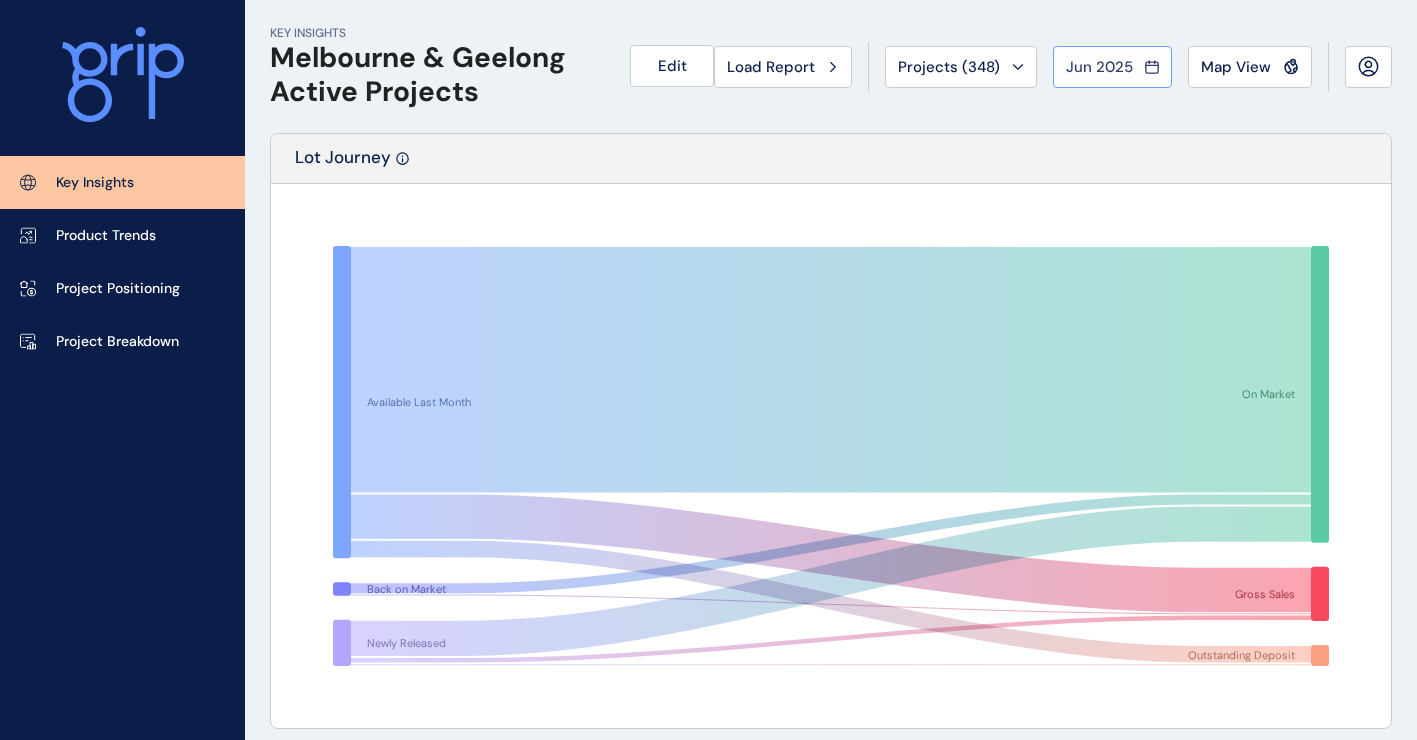 click on "Jun 2025" at bounding box center [1112, 67] 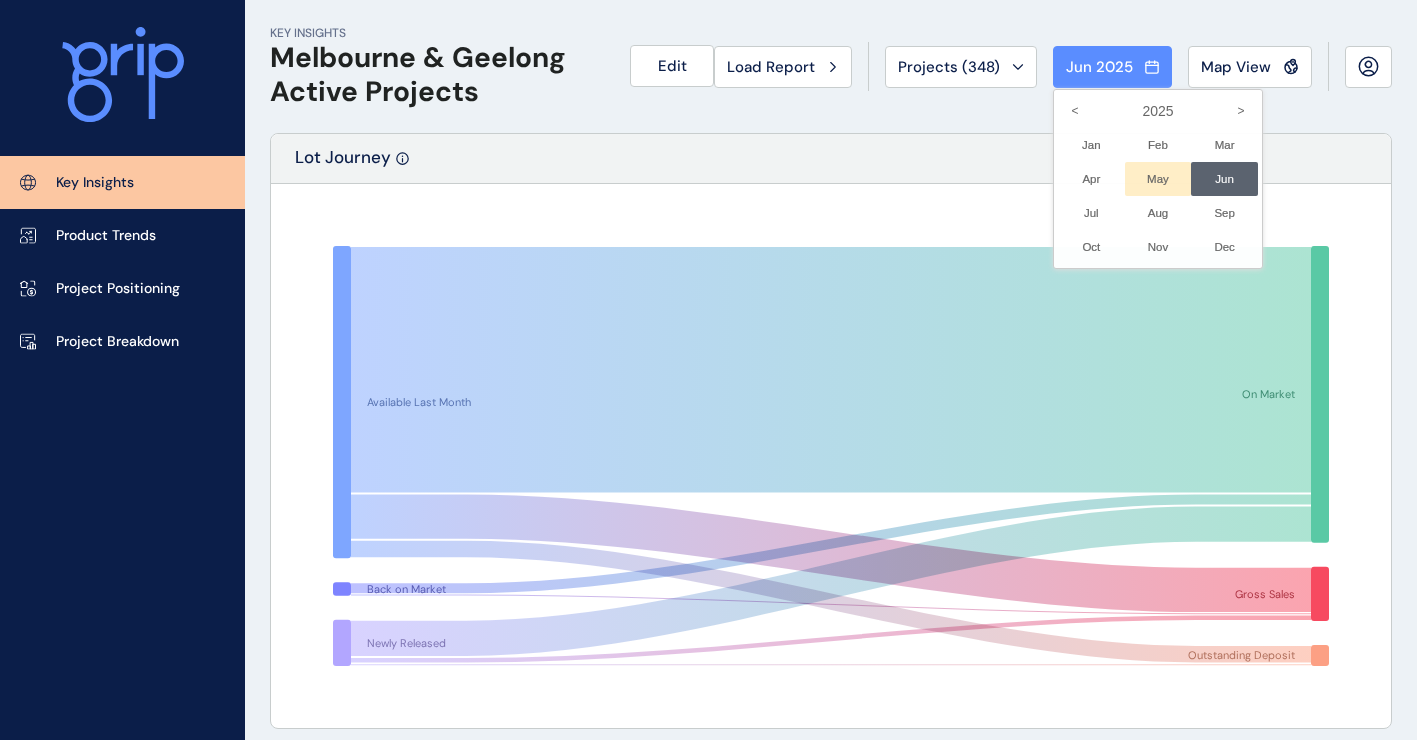 click on "May No report is available for this period. New months are usually published 5 business days after the month start." at bounding box center [1158, 179] 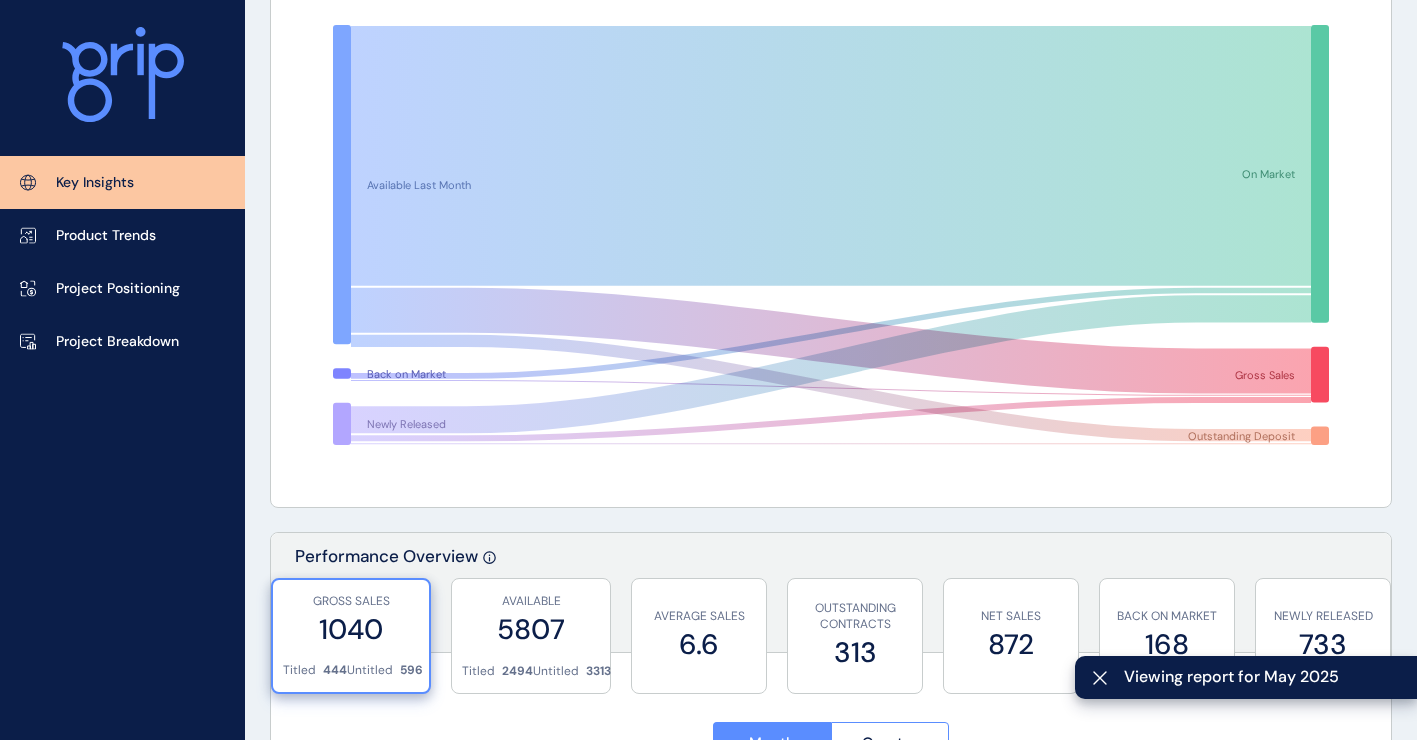 scroll, scrollTop: 500, scrollLeft: 0, axis: vertical 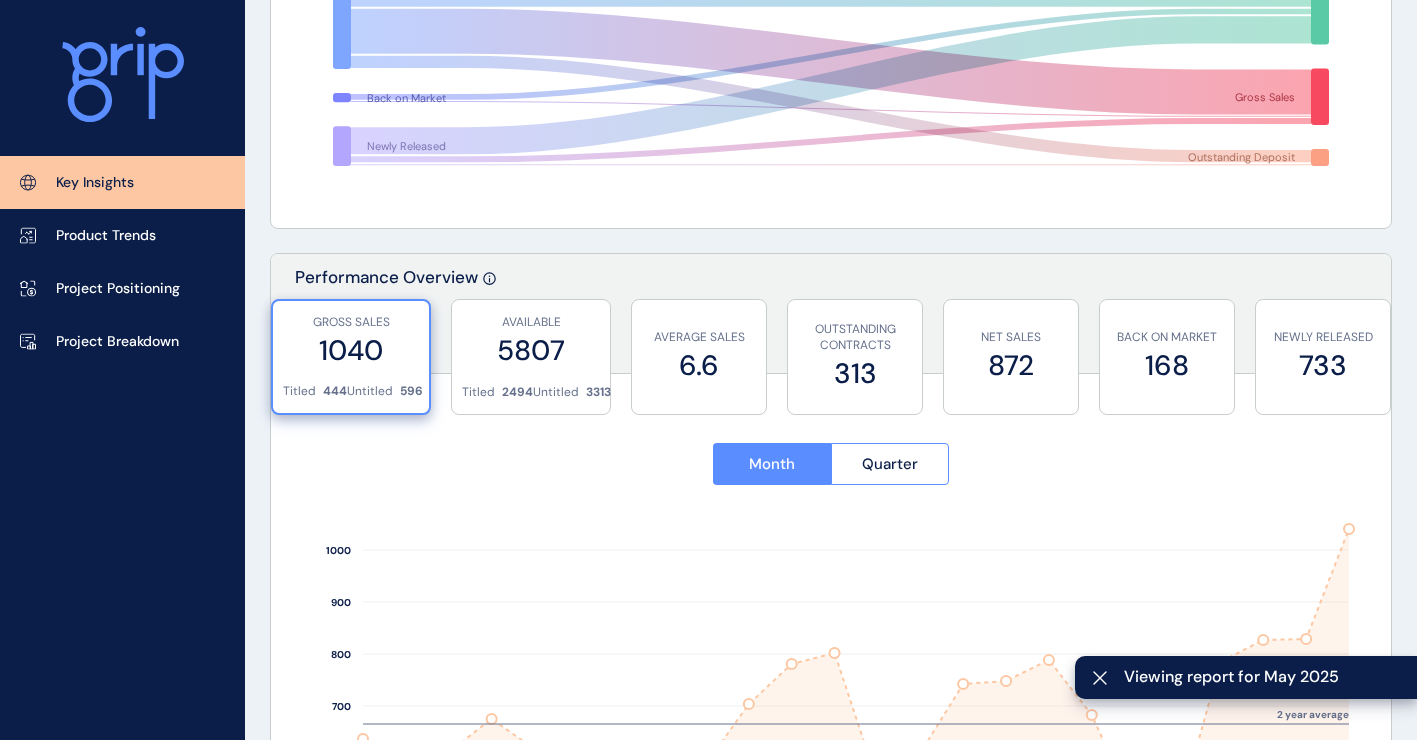 click 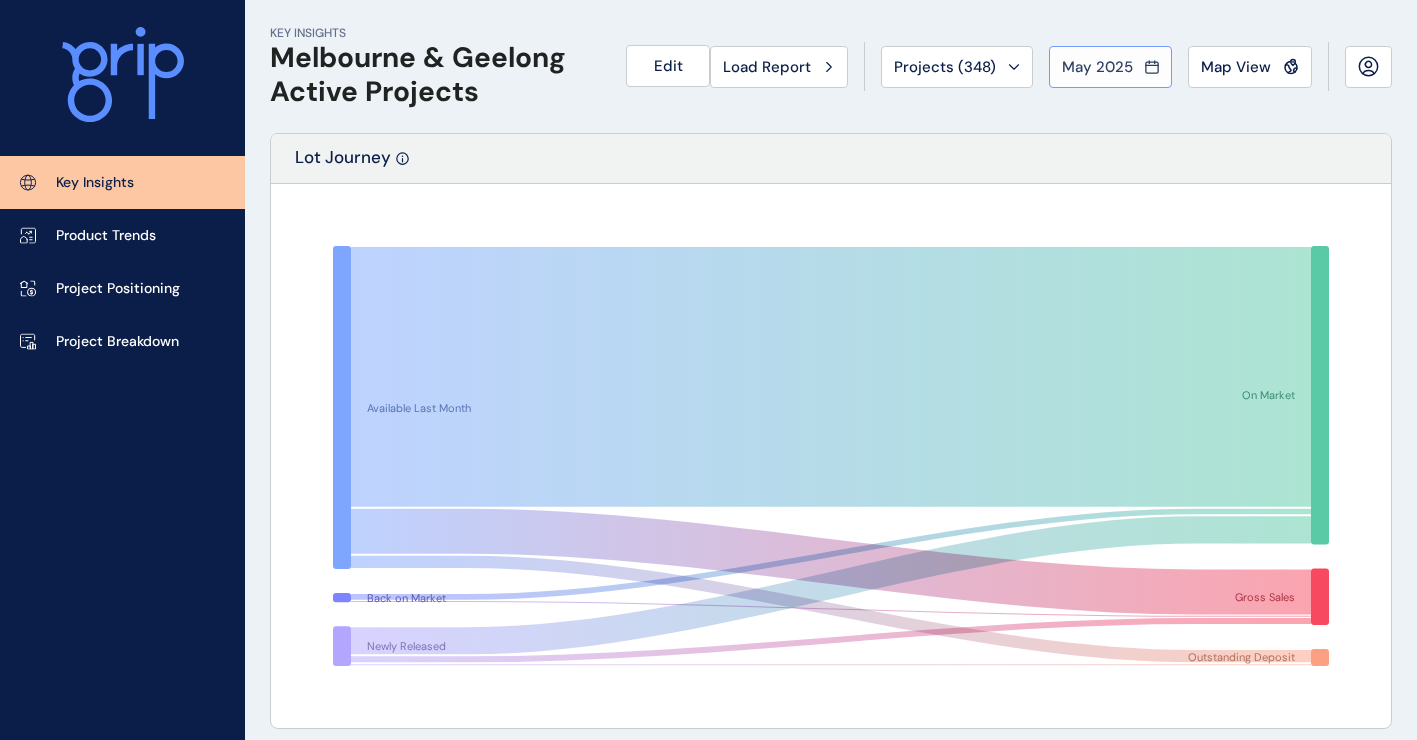 click 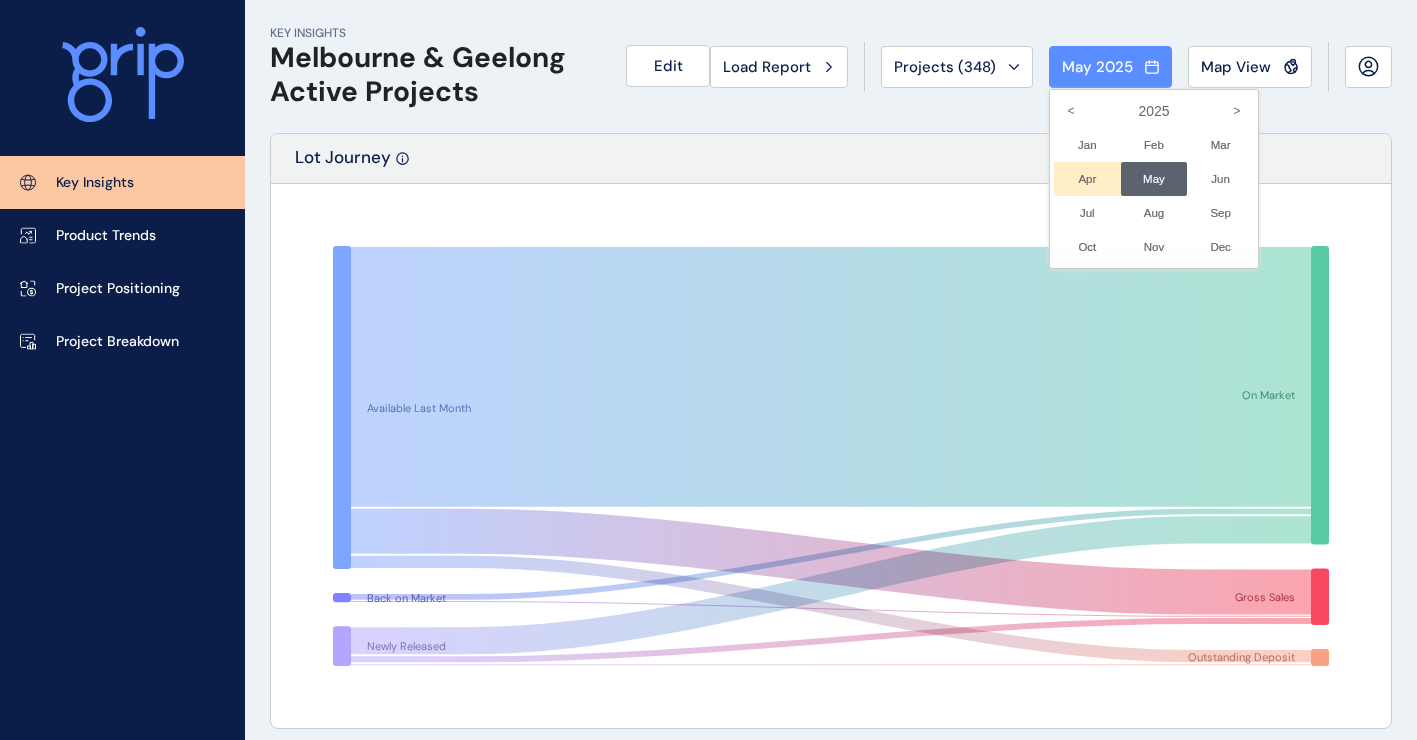 click on "Apr No report is available for this period. New months are usually published 5 business days after the month start." at bounding box center [1087, 179] 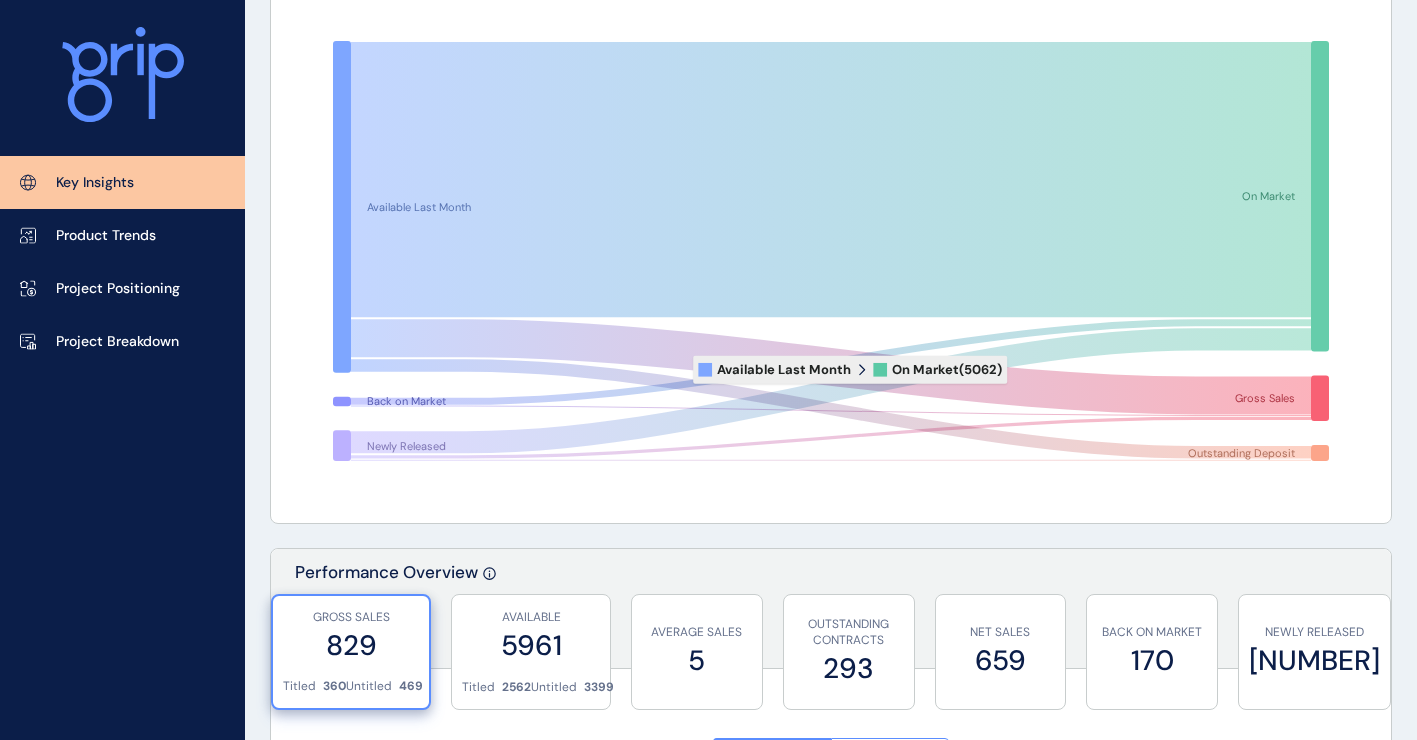 scroll, scrollTop: 0, scrollLeft: 0, axis: both 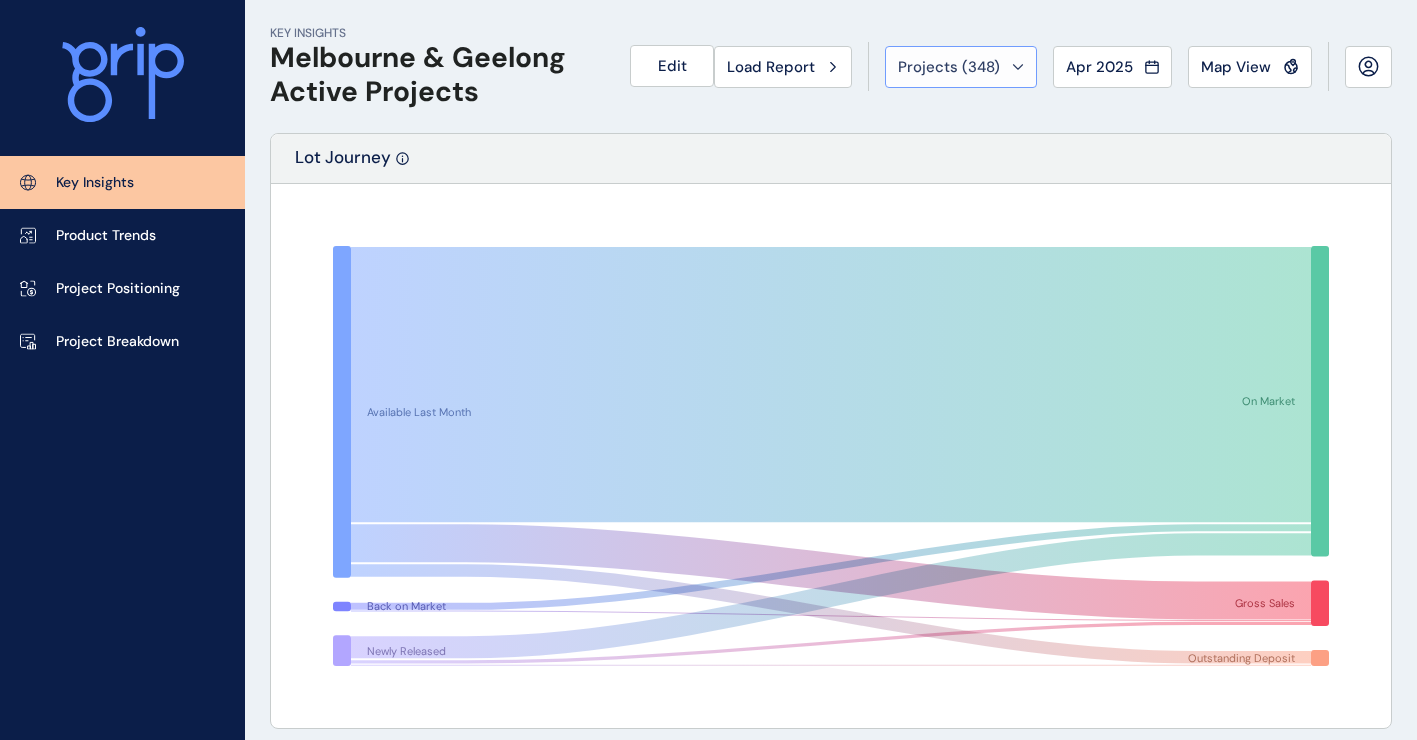 click on "Projects ( 348 )" at bounding box center [949, 67] 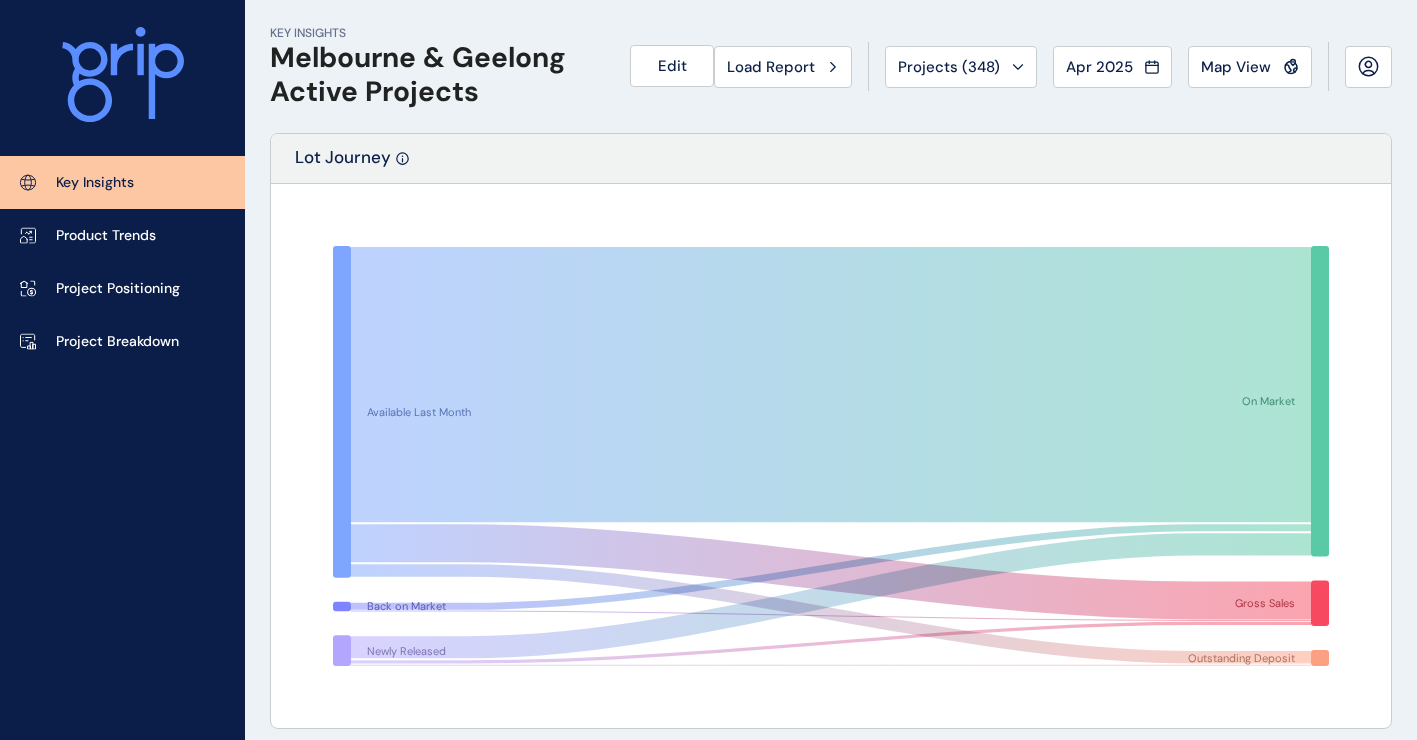 click 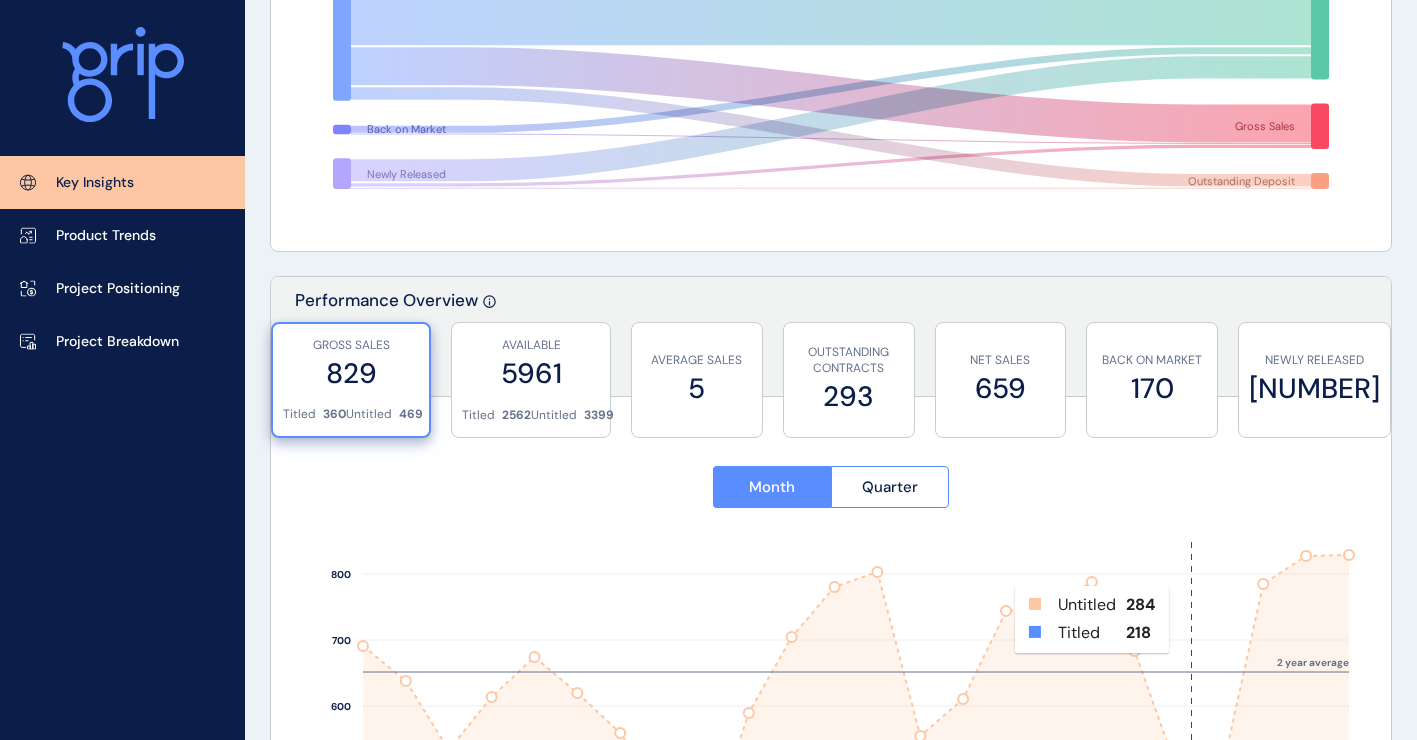 scroll, scrollTop: 0, scrollLeft: 0, axis: both 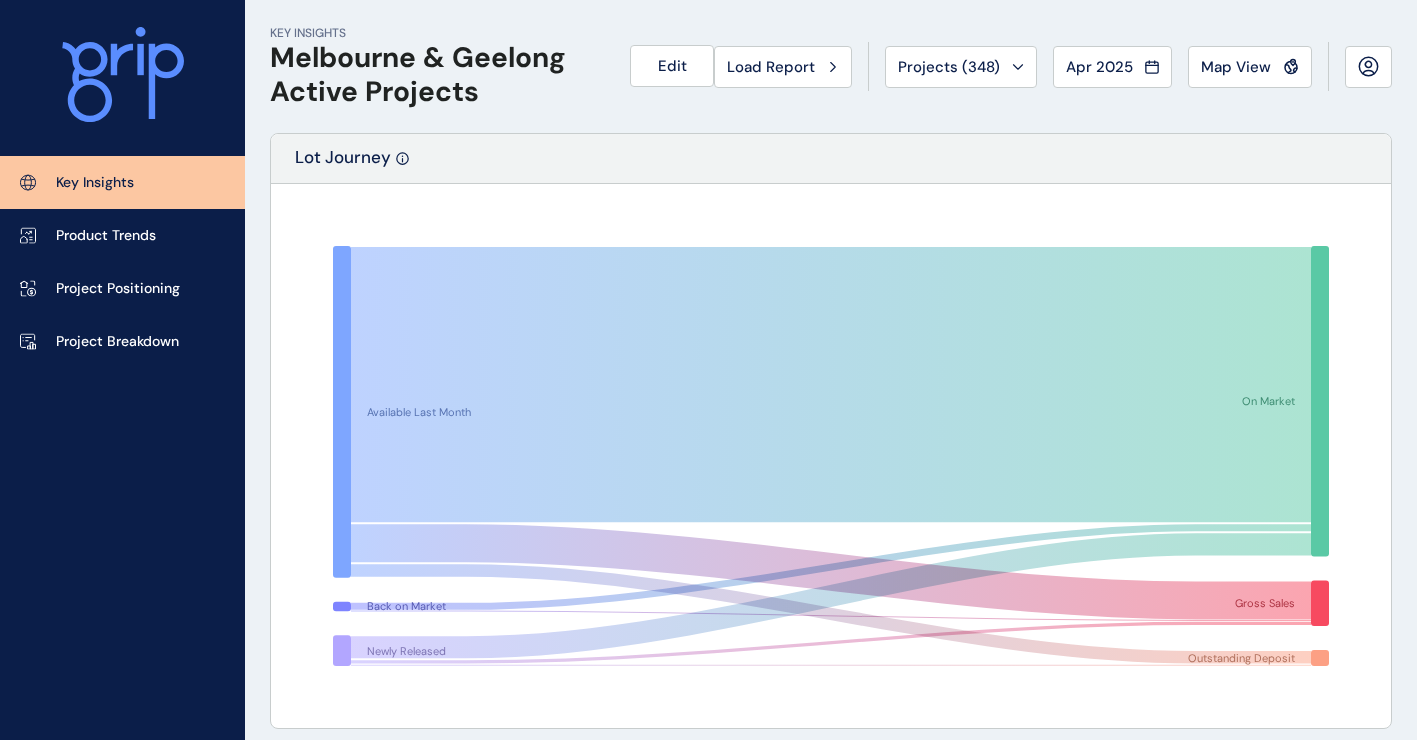 click 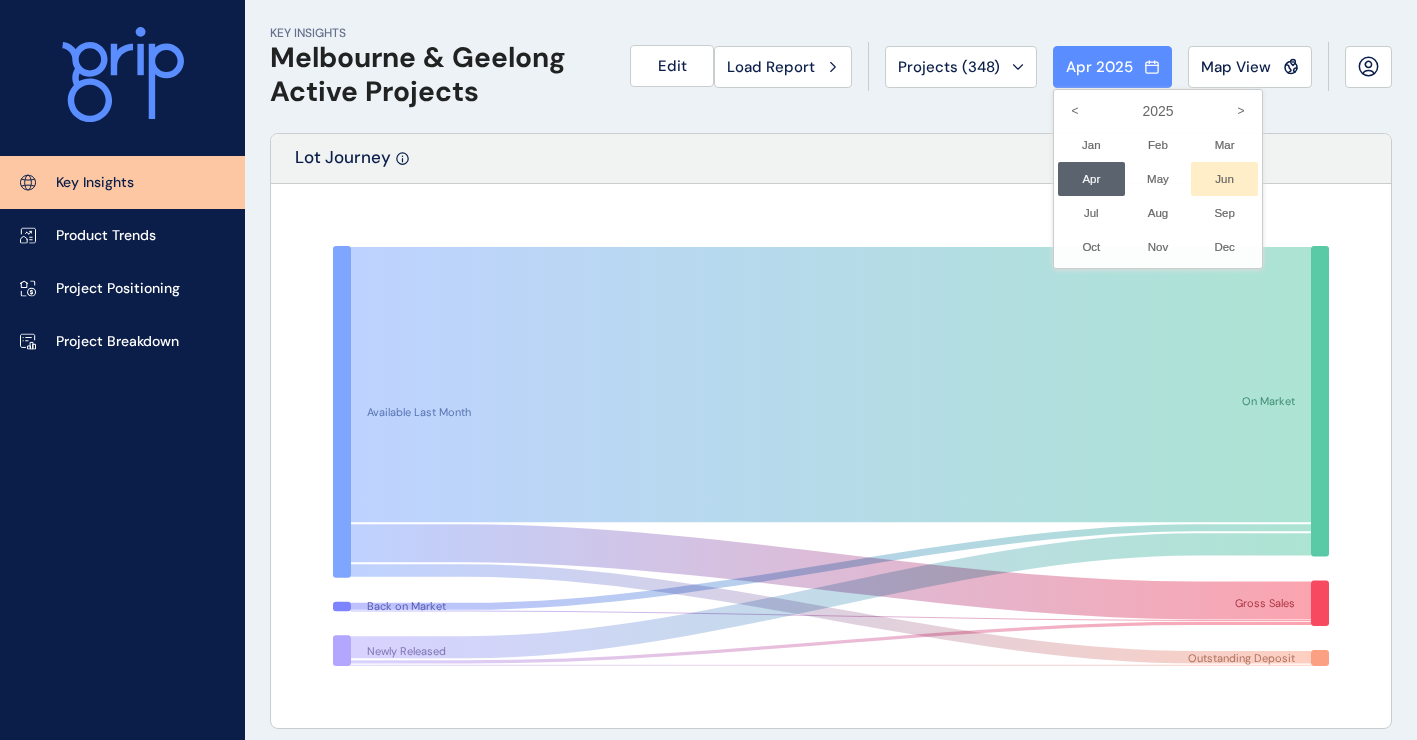 click on "Jun No report is available for this period. New months are usually published 5 business days after the month start." at bounding box center [1224, 179] 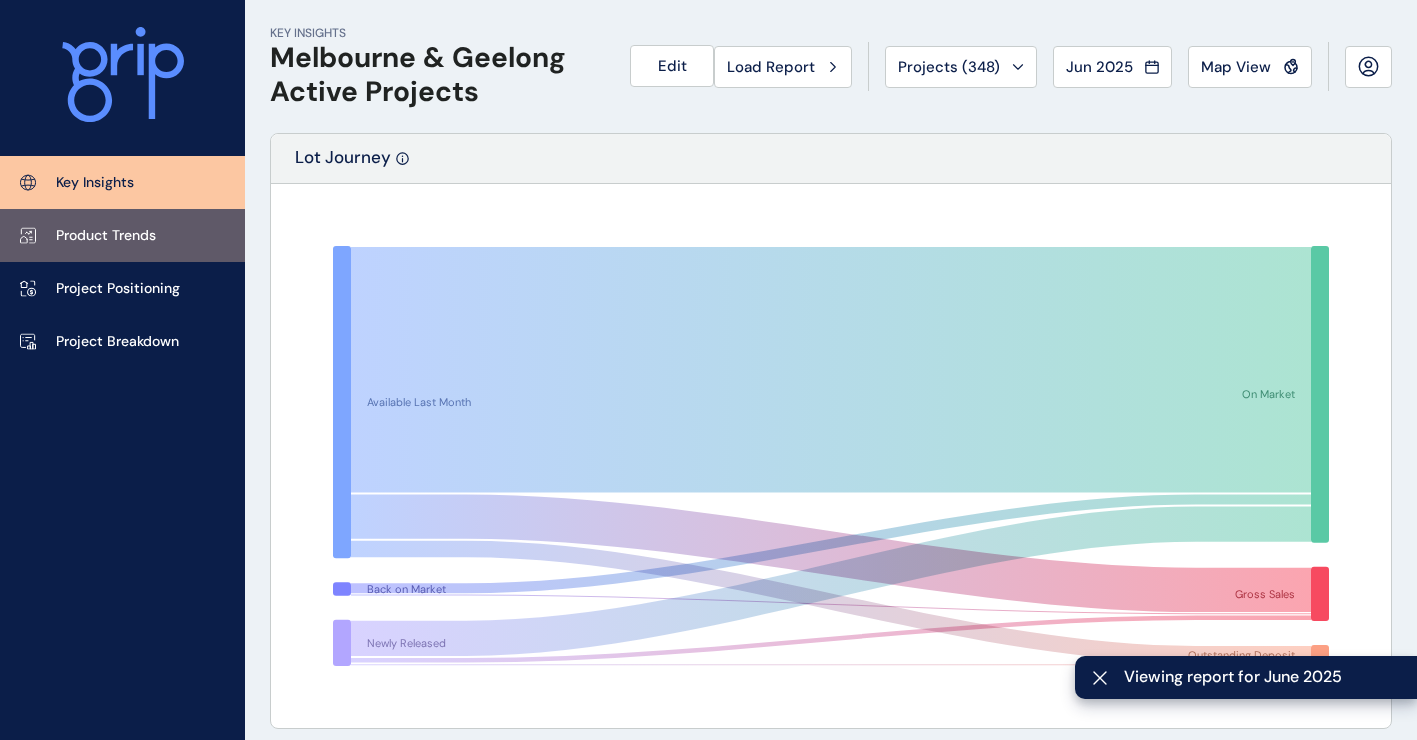 click on "Product Trends" at bounding box center (106, 236) 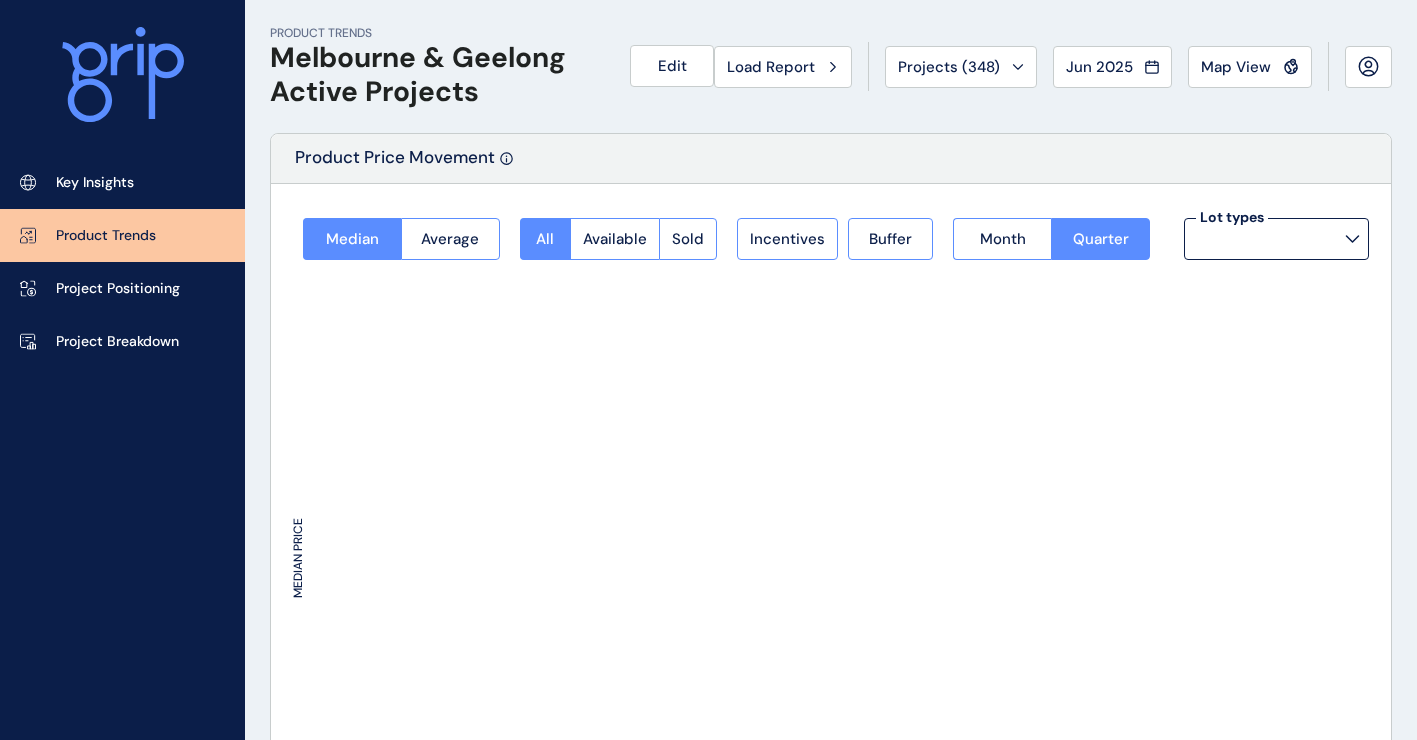 type on "**********" 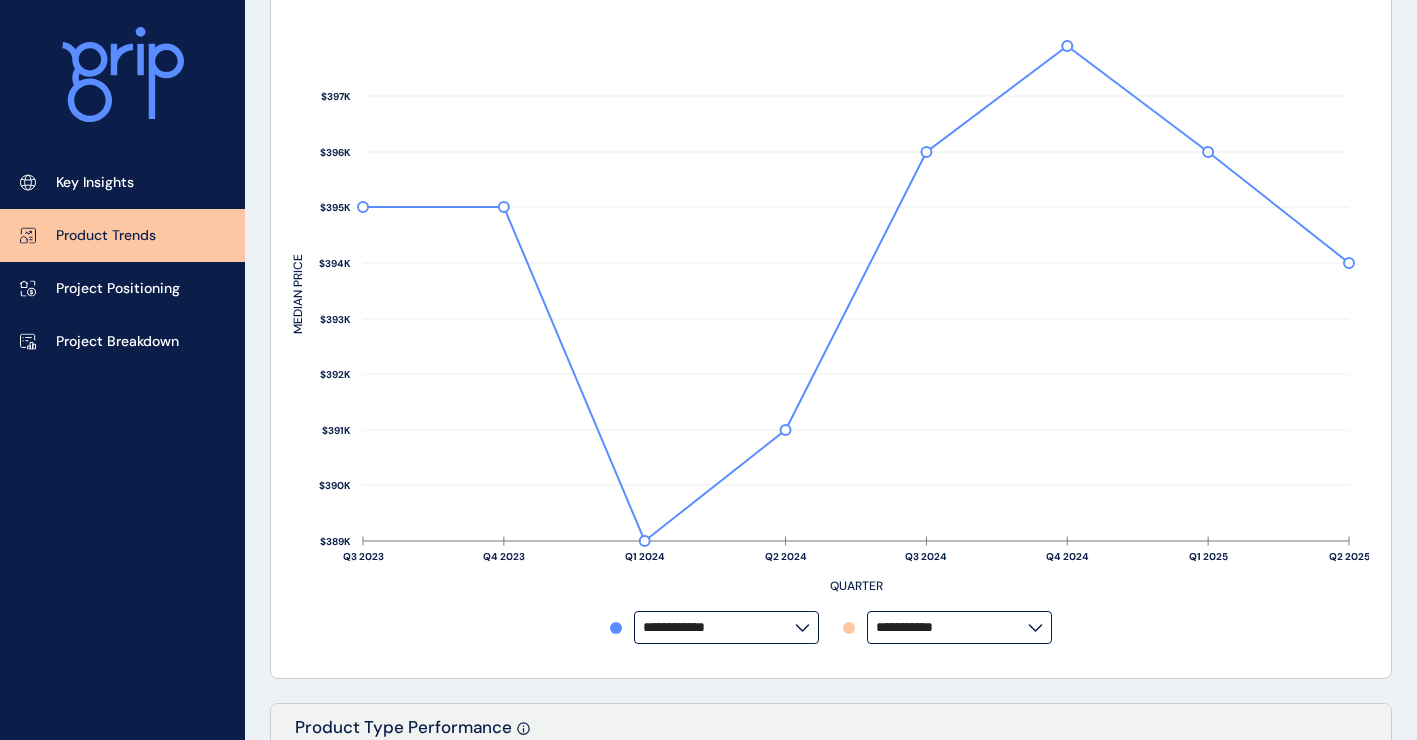 scroll, scrollTop: 300, scrollLeft: 0, axis: vertical 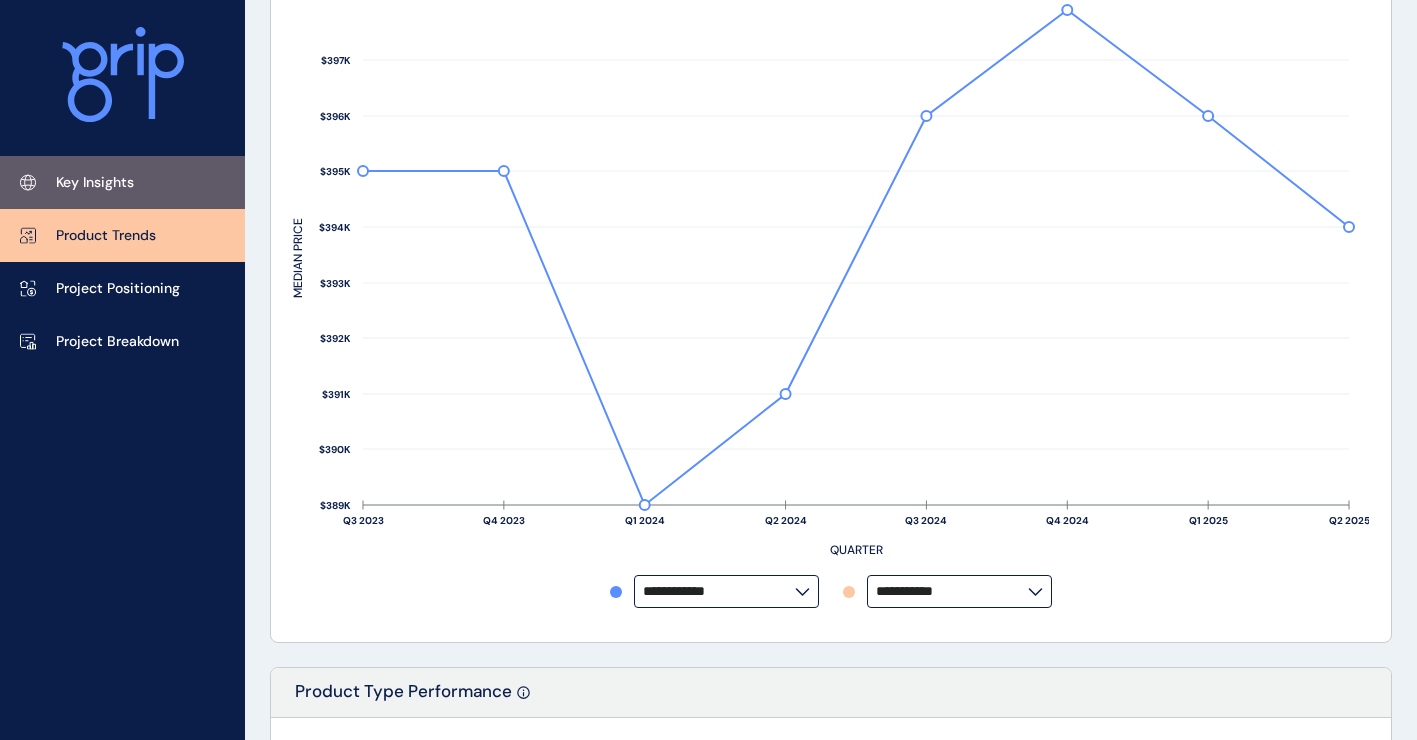 drag, startPoint x: 150, startPoint y: 185, endPoint x: 160, endPoint y: 187, distance: 10.198039 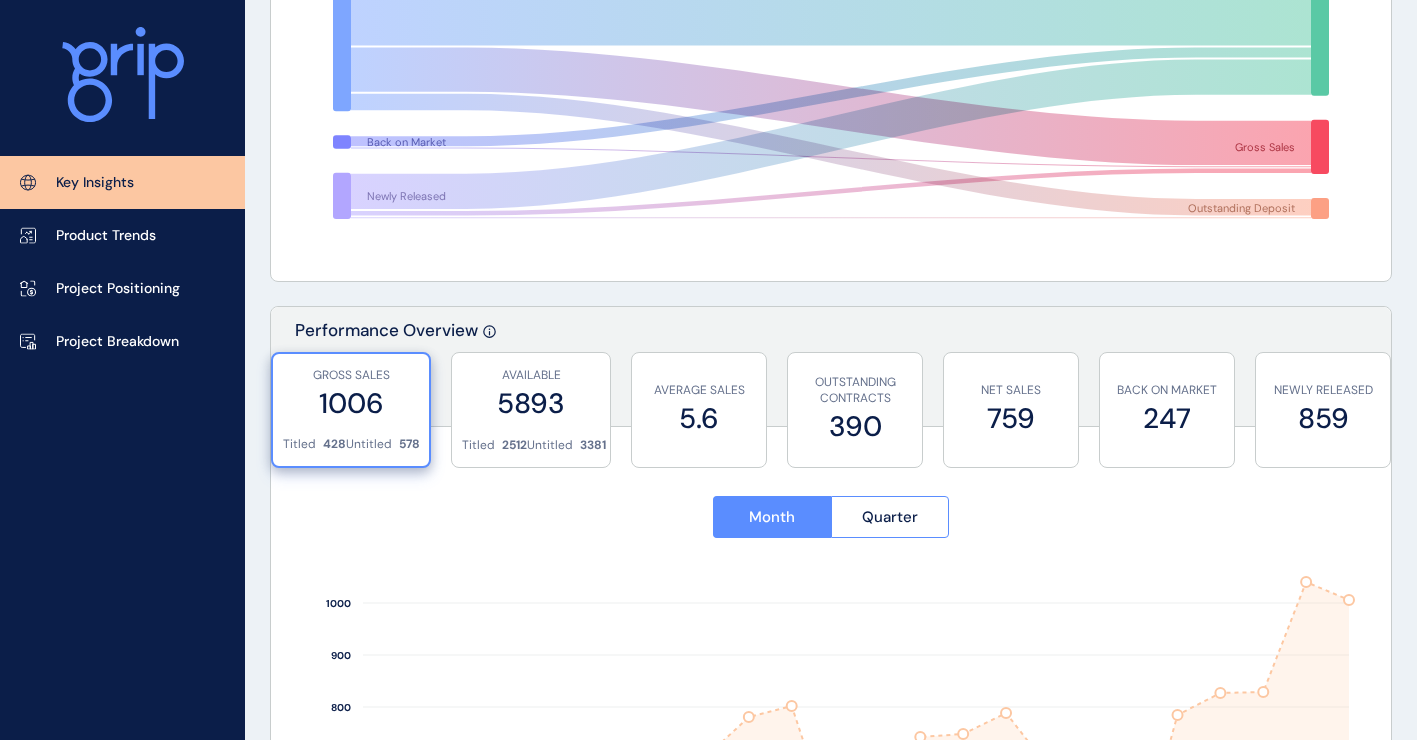scroll, scrollTop: 600, scrollLeft: 0, axis: vertical 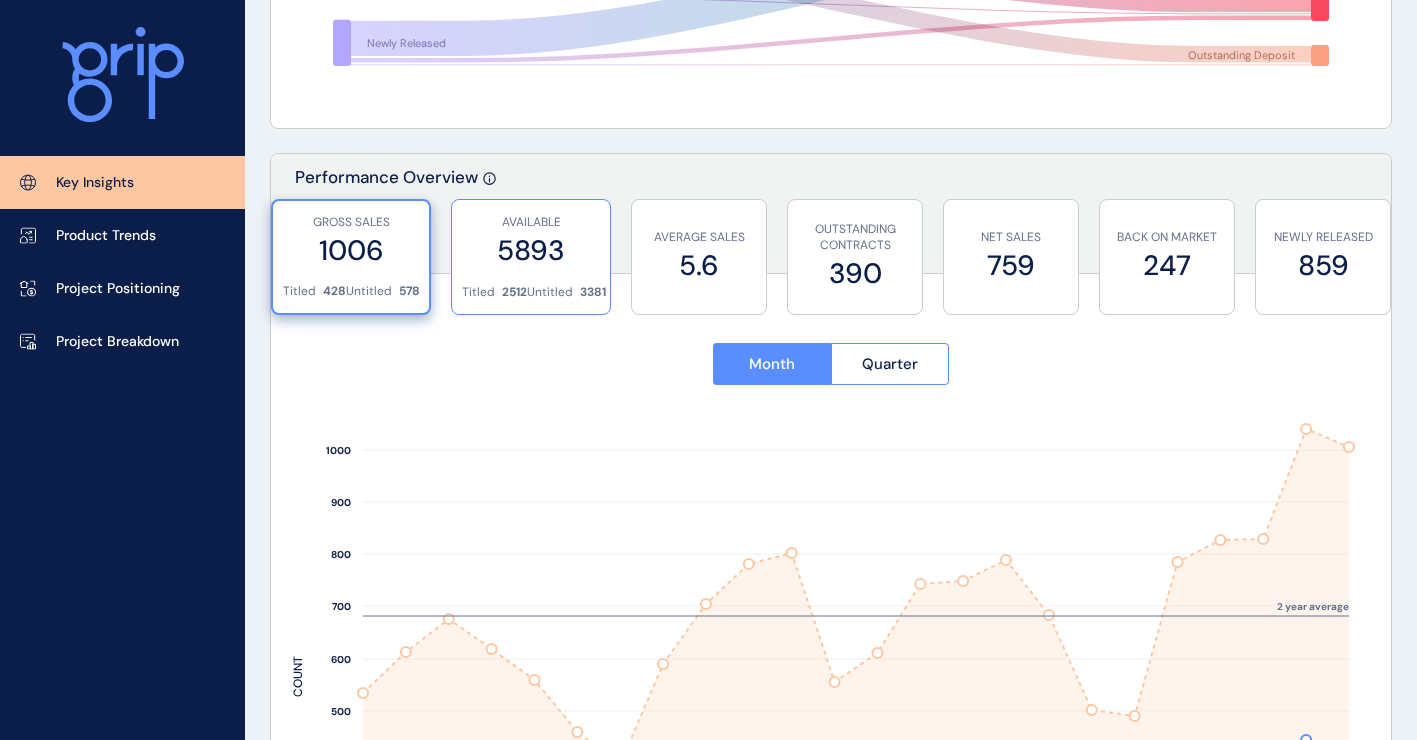 click on "AVAILABLE 5893 Titled 2512 Untitled 3381" at bounding box center (531, 257) 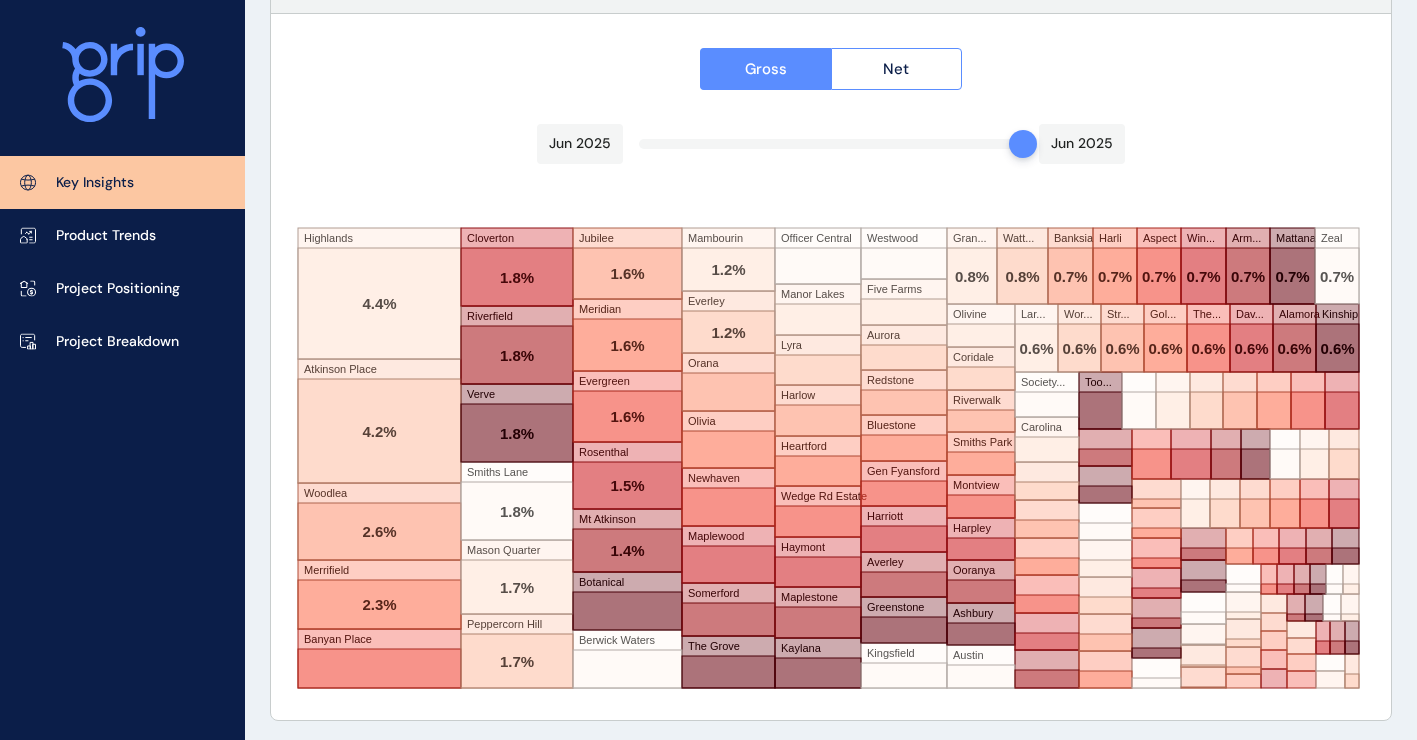 scroll, scrollTop: 3470, scrollLeft: 0, axis: vertical 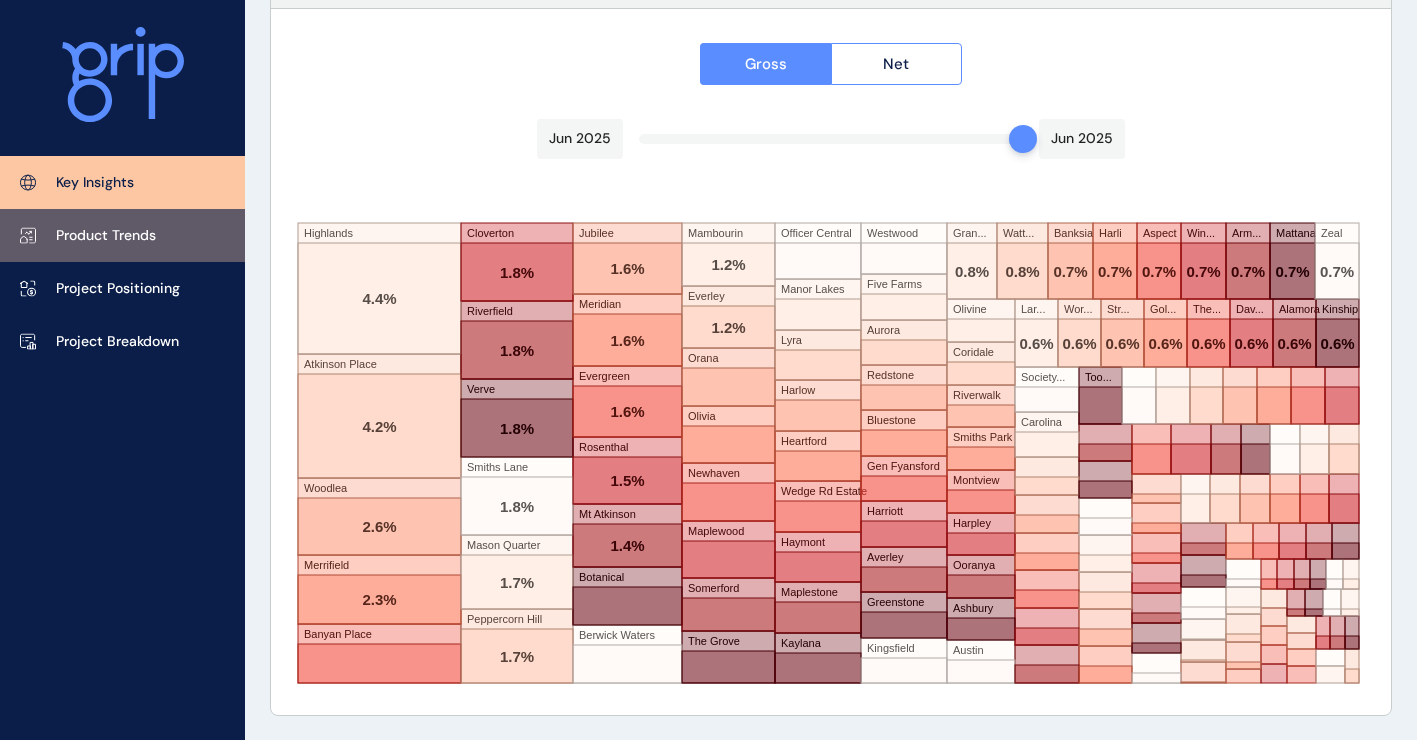 click on "Product Trends" at bounding box center (122, 235) 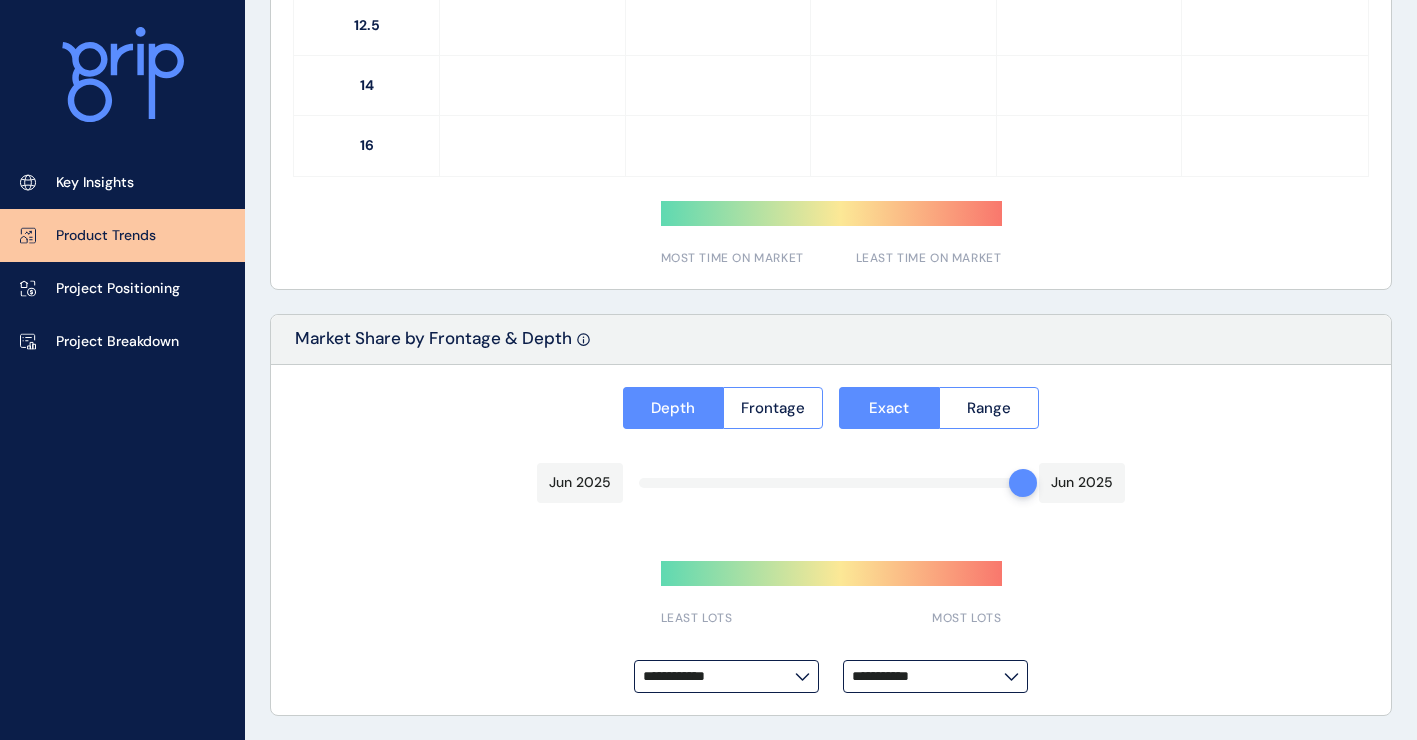 type on "**********" 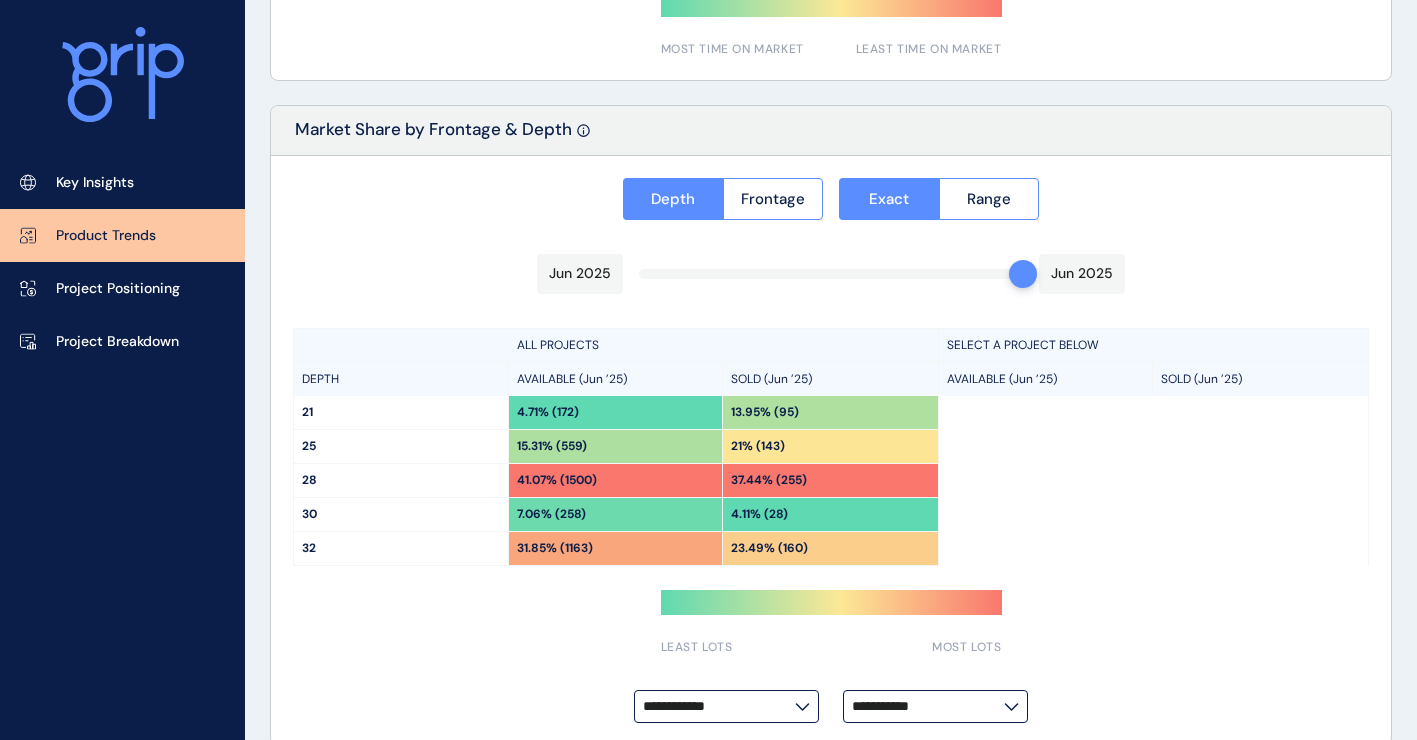 scroll, scrollTop: 1600, scrollLeft: 0, axis: vertical 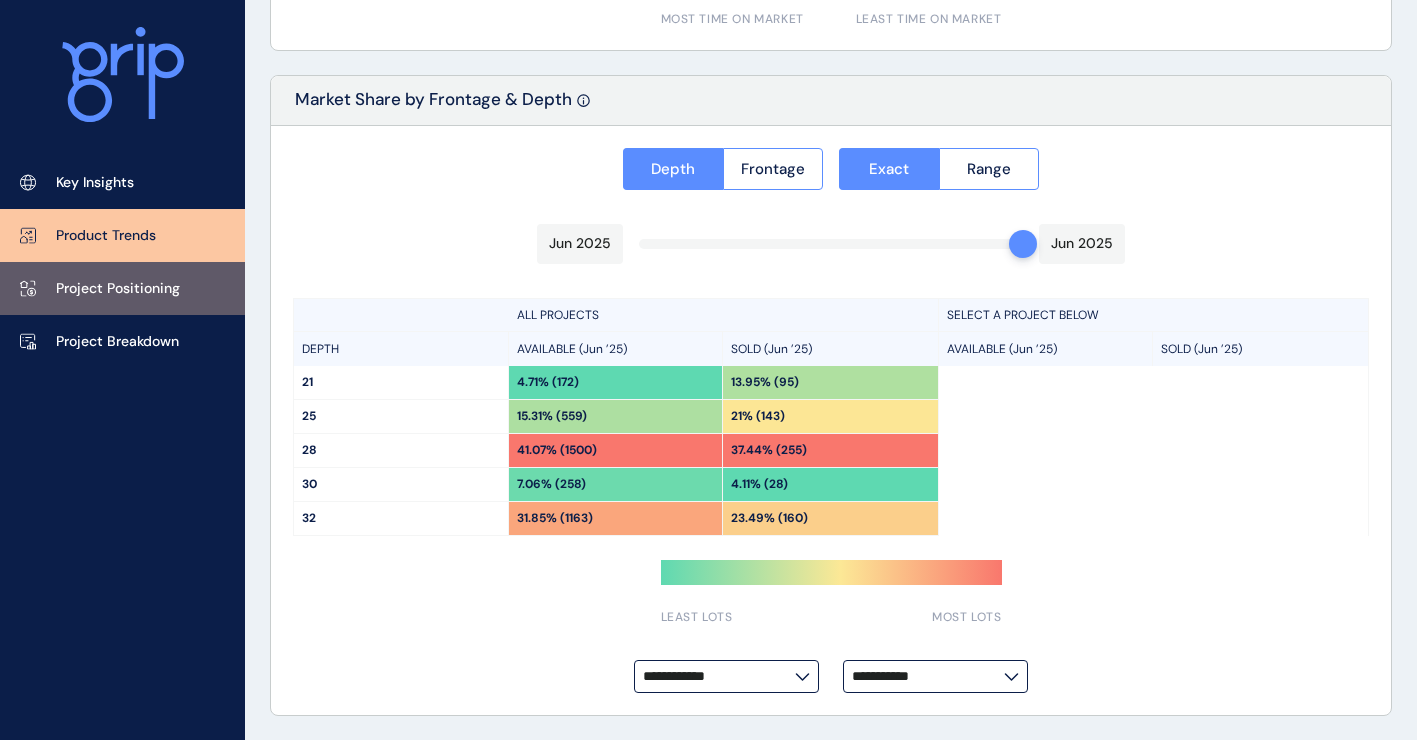 click on "Project Positioning" at bounding box center [118, 289] 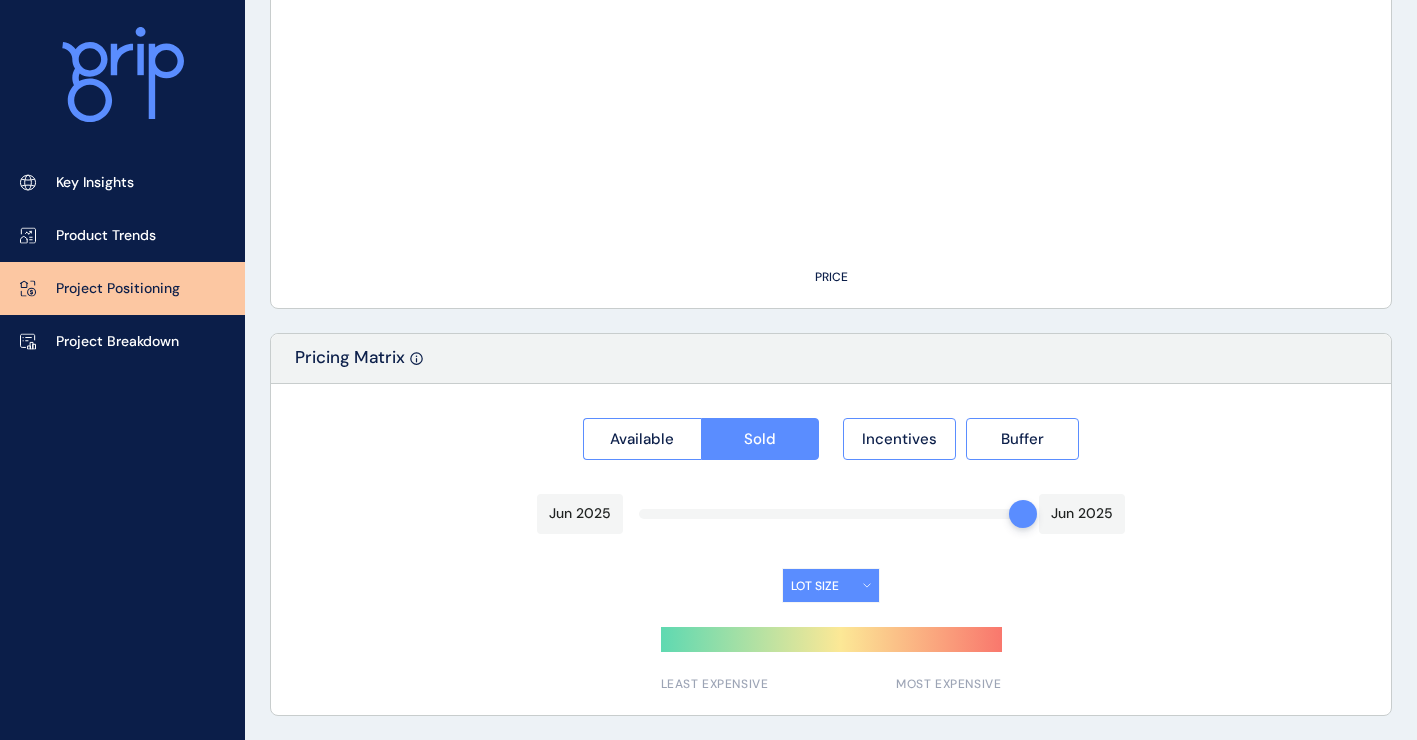 type on "*********" 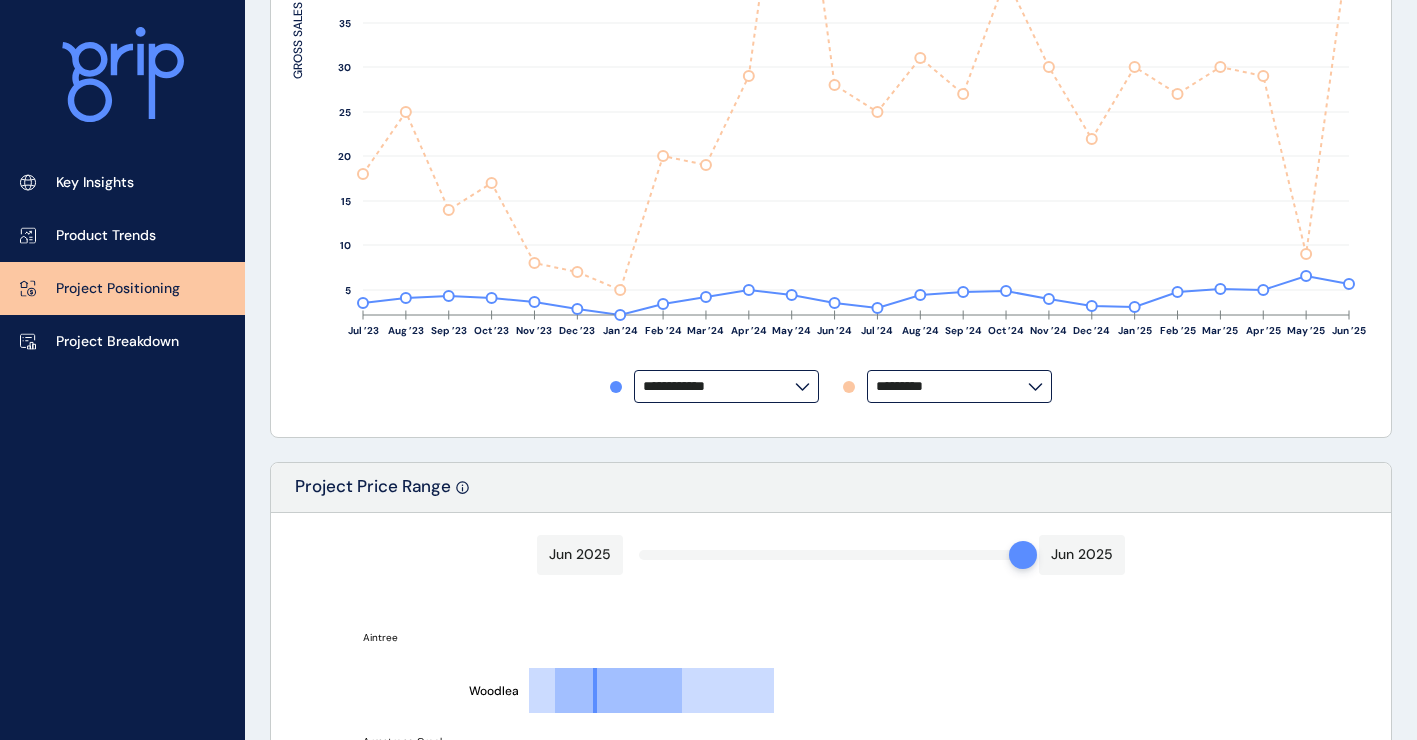 scroll, scrollTop: 1000, scrollLeft: 0, axis: vertical 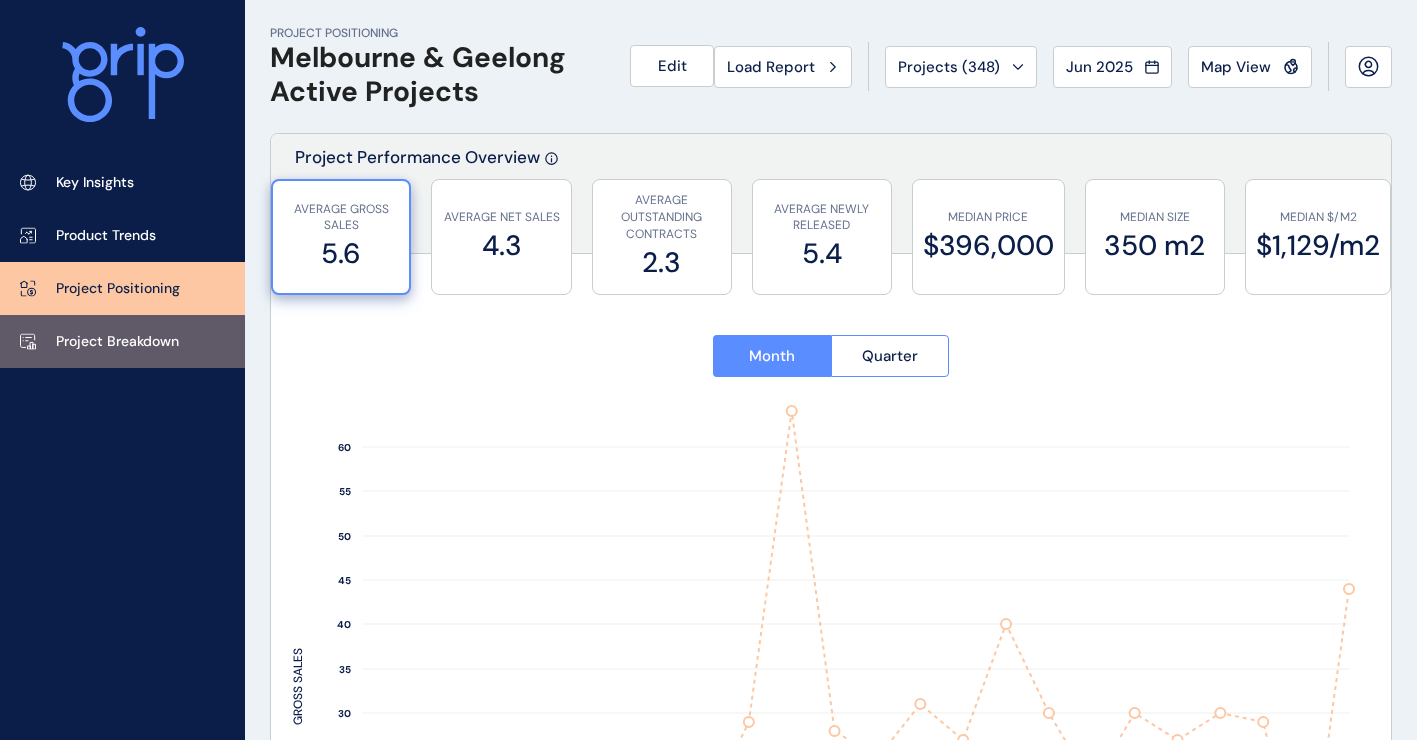 click on "Project Breakdown" at bounding box center [117, 342] 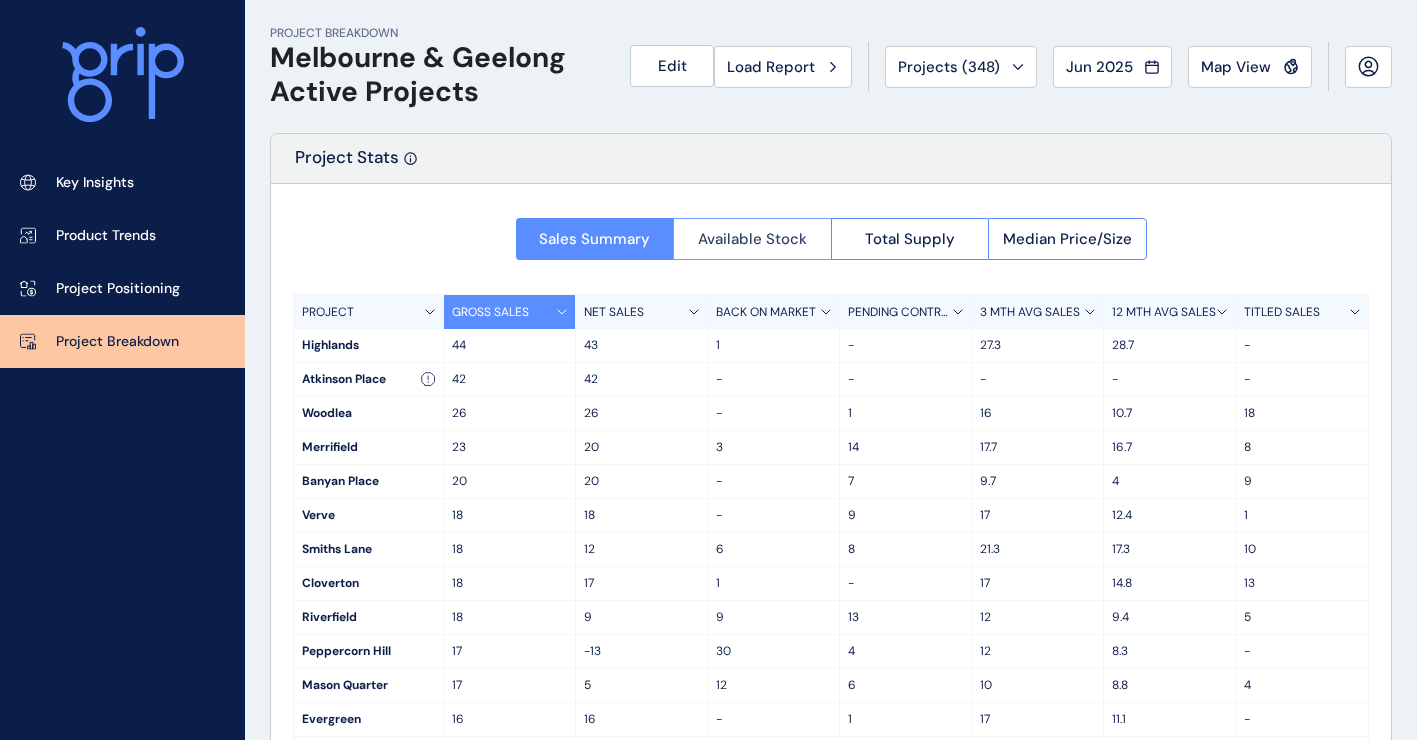 click on "Available Stock" at bounding box center [752, 239] 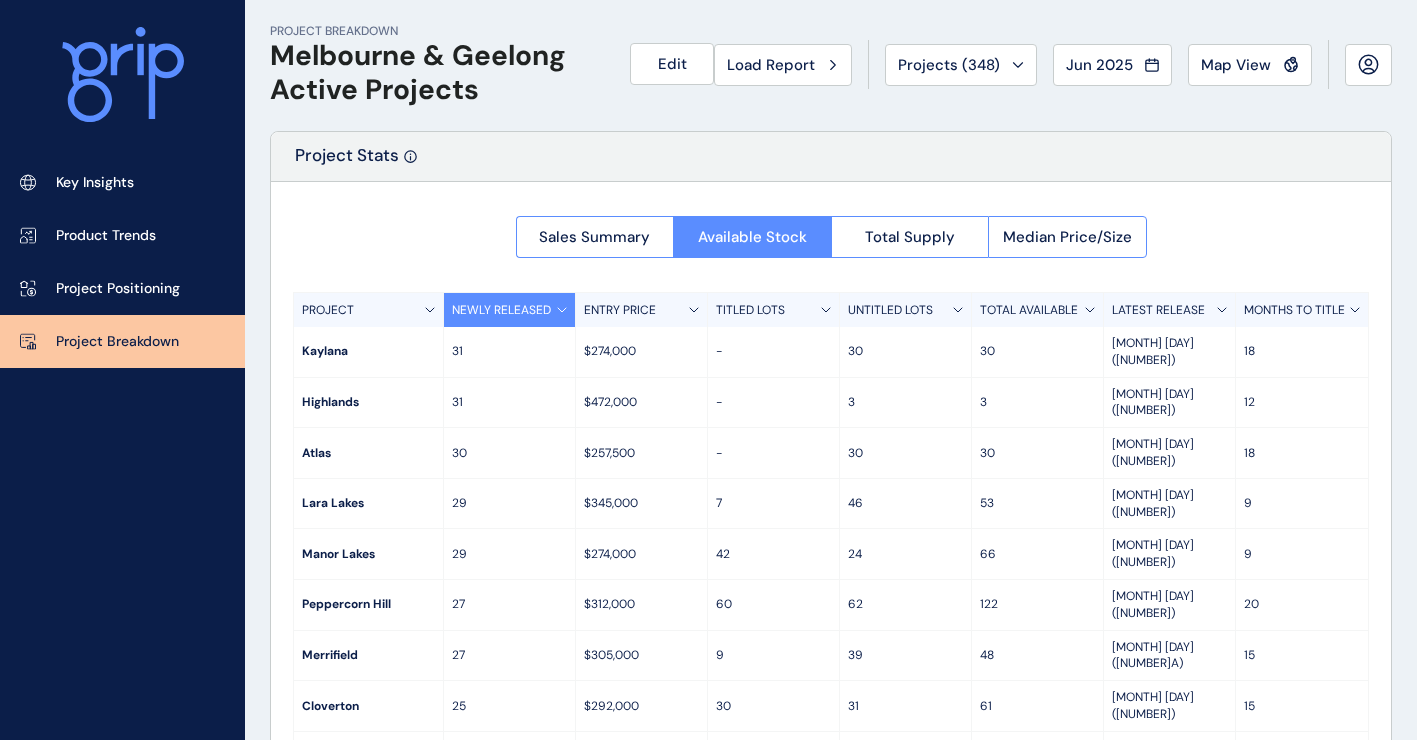 scroll, scrollTop: 0, scrollLeft: 0, axis: both 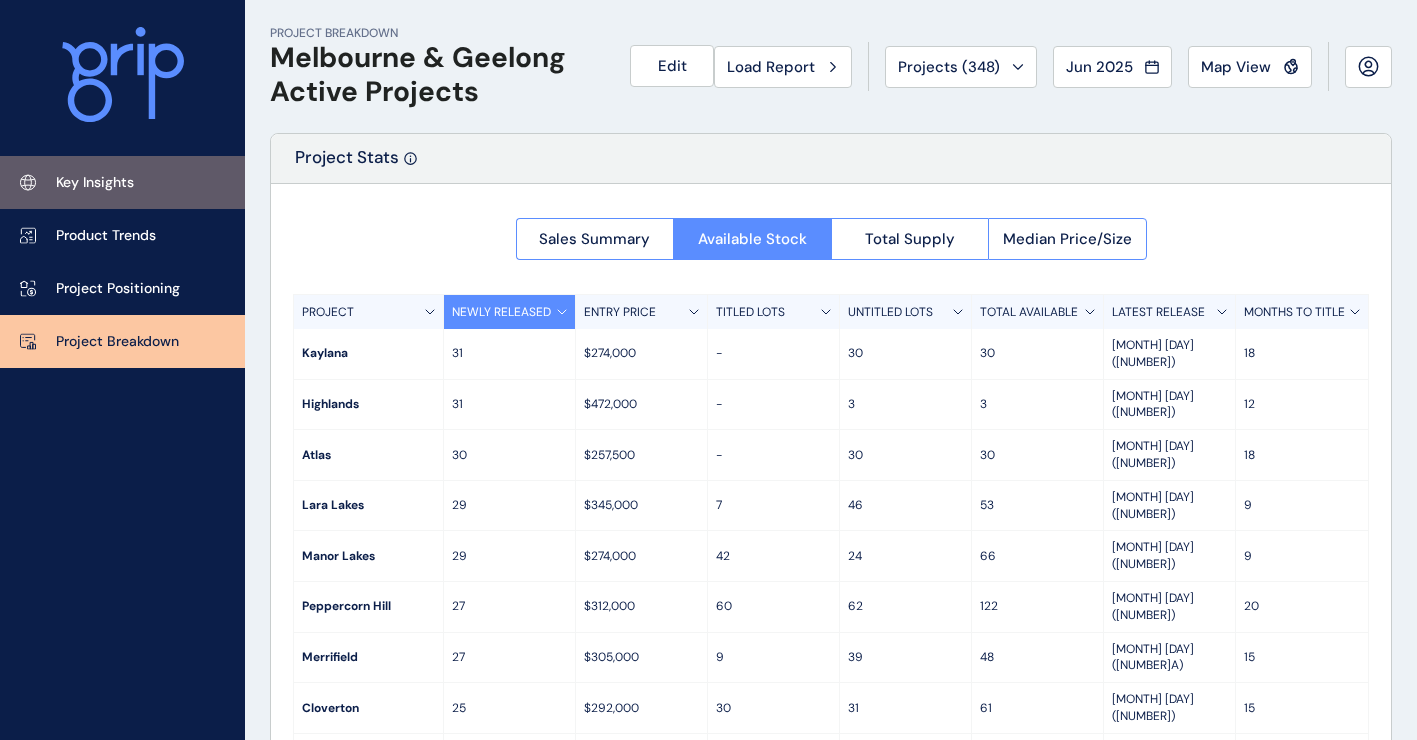 click on "Key Insights" at bounding box center [95, 183] 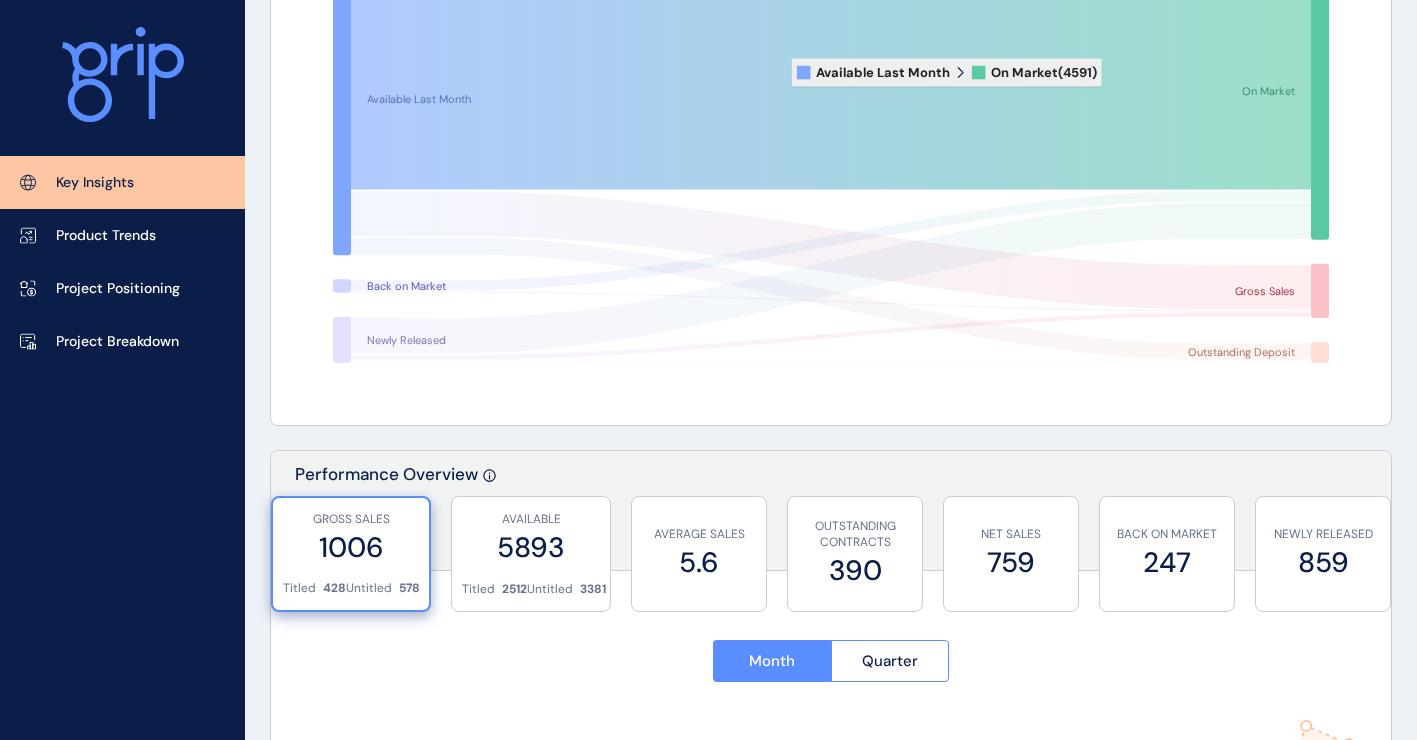 scroll, scrollTop: 400, scrollLeft: 0, axis: vertical 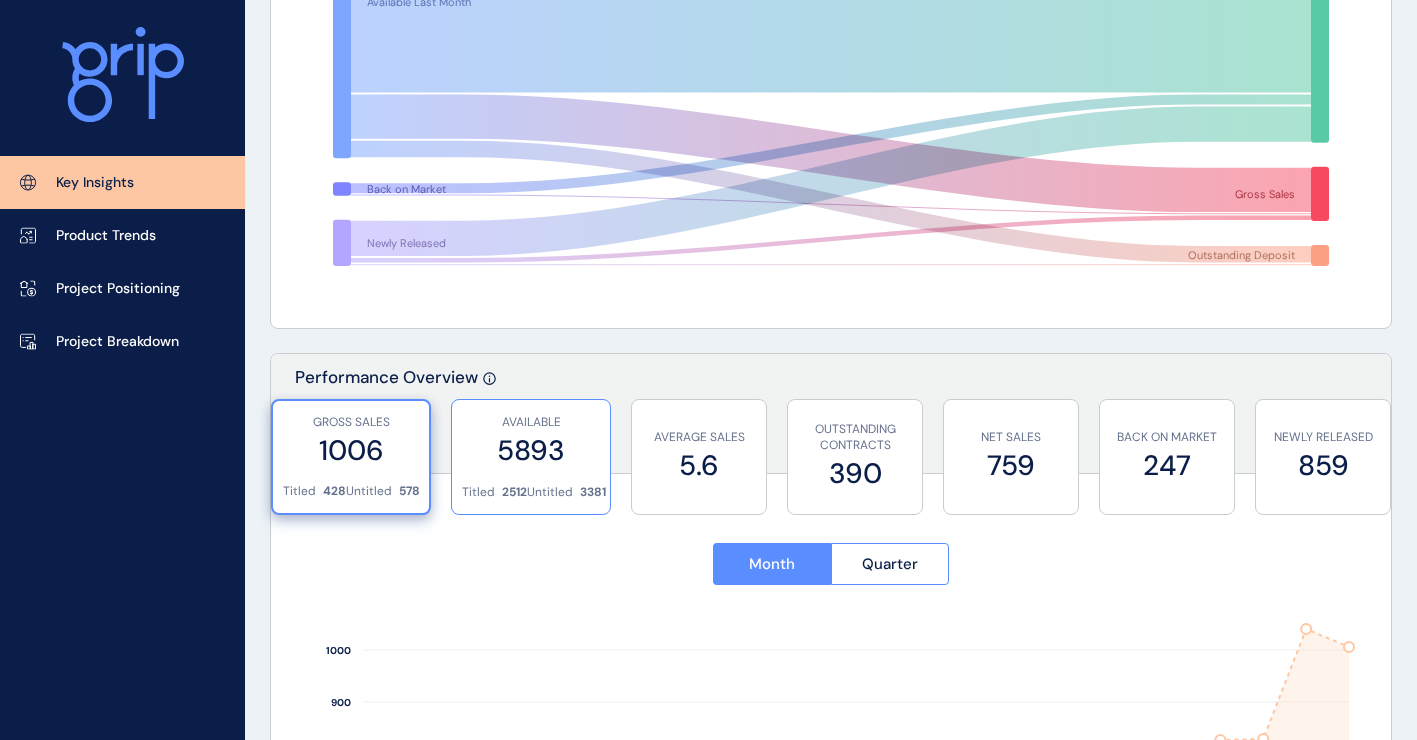 click on "5893" at bounding box center [531, 450] 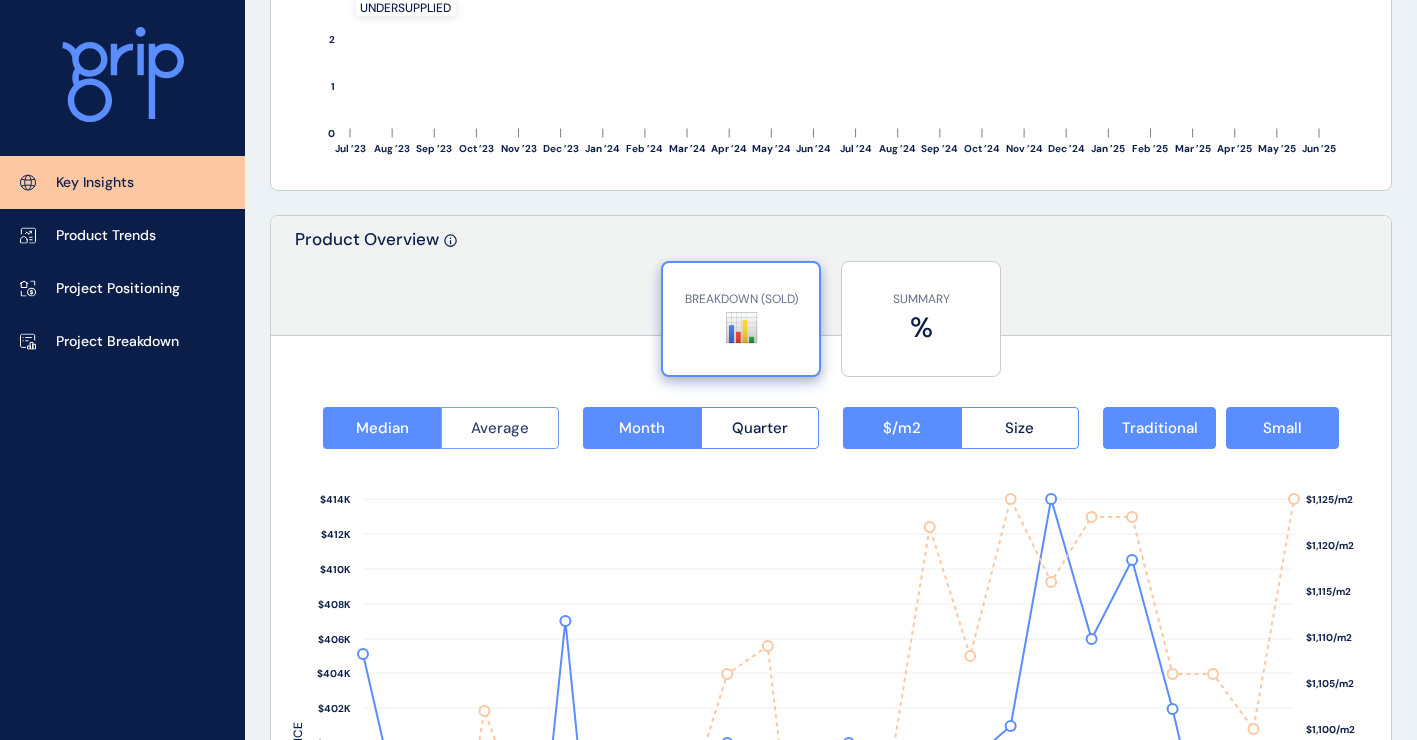 scroll, scrollTop: 2500, scrollLeft: 0, axis: vertical 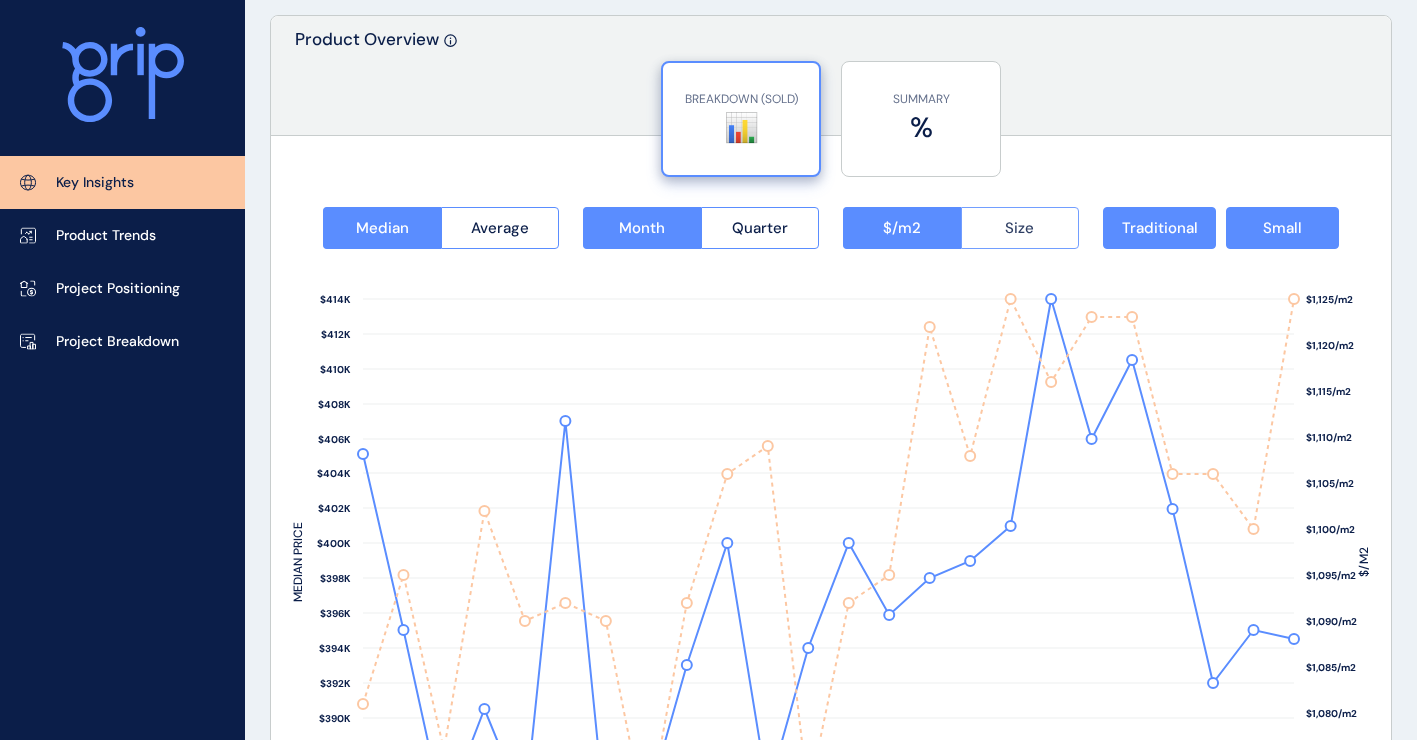 click on "Size" at bounding box center [1020, 228] 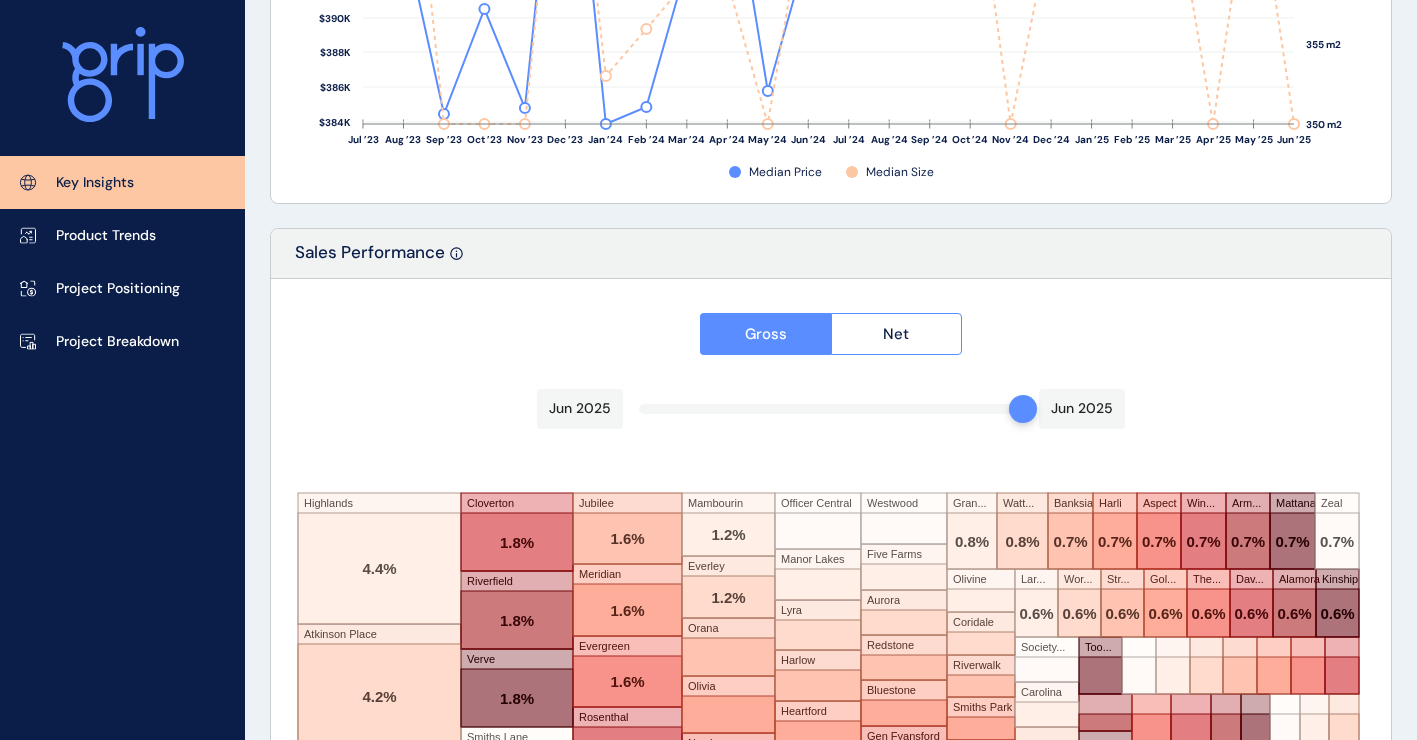 scroll, scrollTop: 3470, scrollLeft: 0, axis: vertical 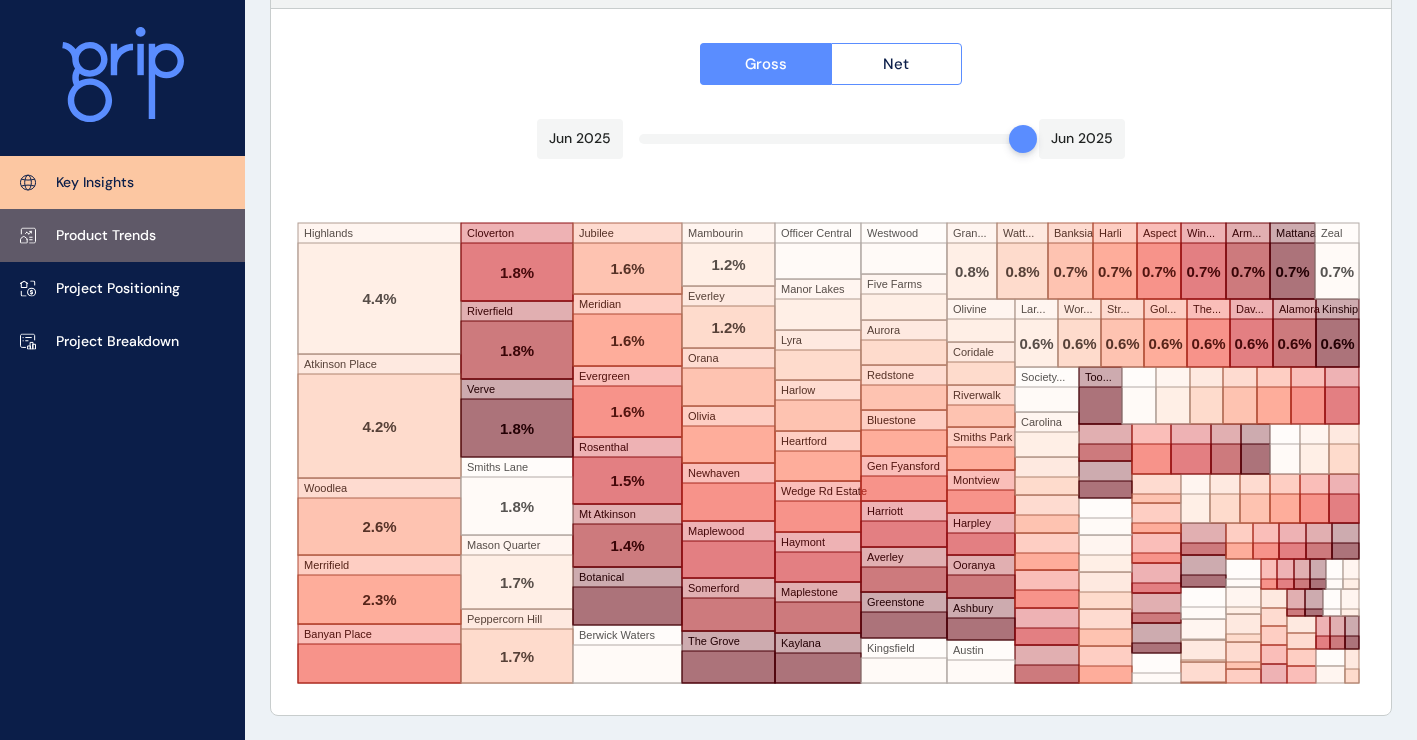 click on "Product Trends" at bounding box center (106, 236) 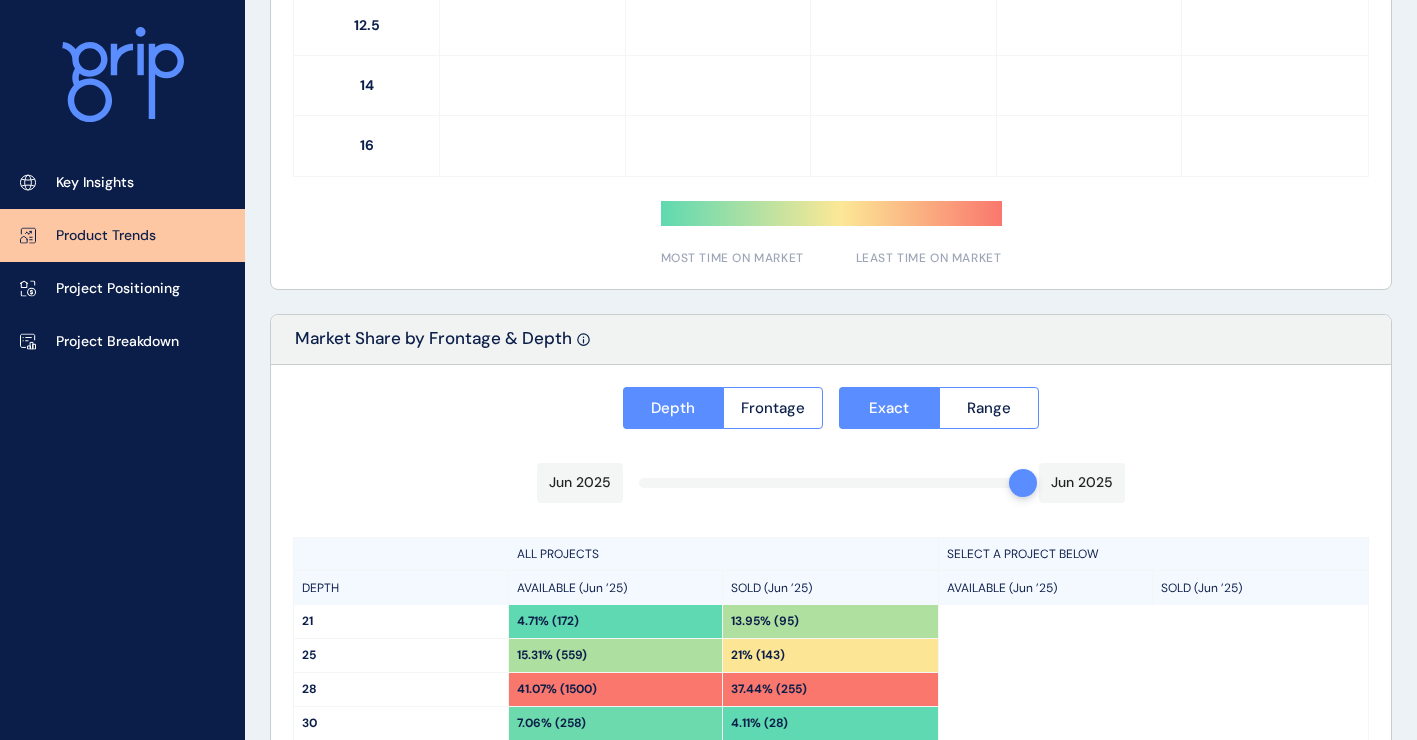 type on "**********" 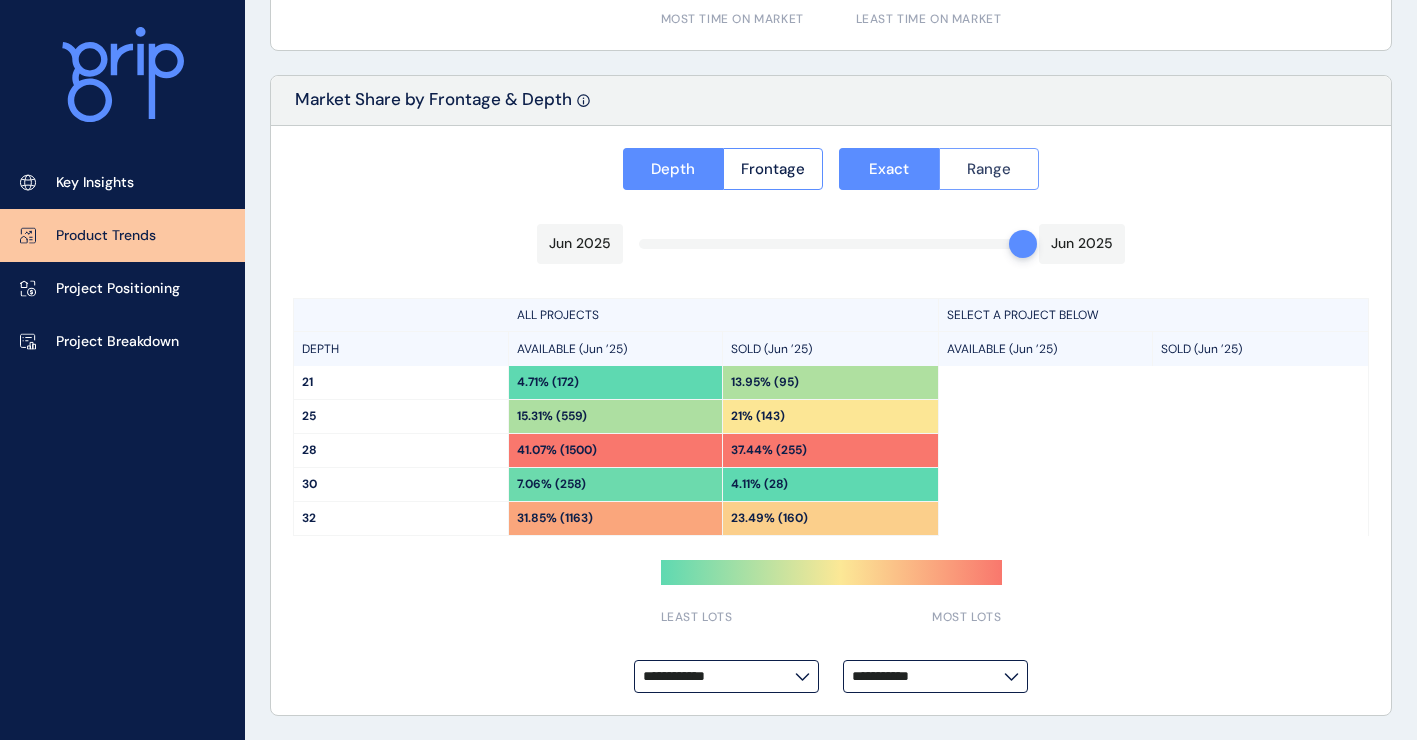 click on "Range" at bounding box center (989, 169) 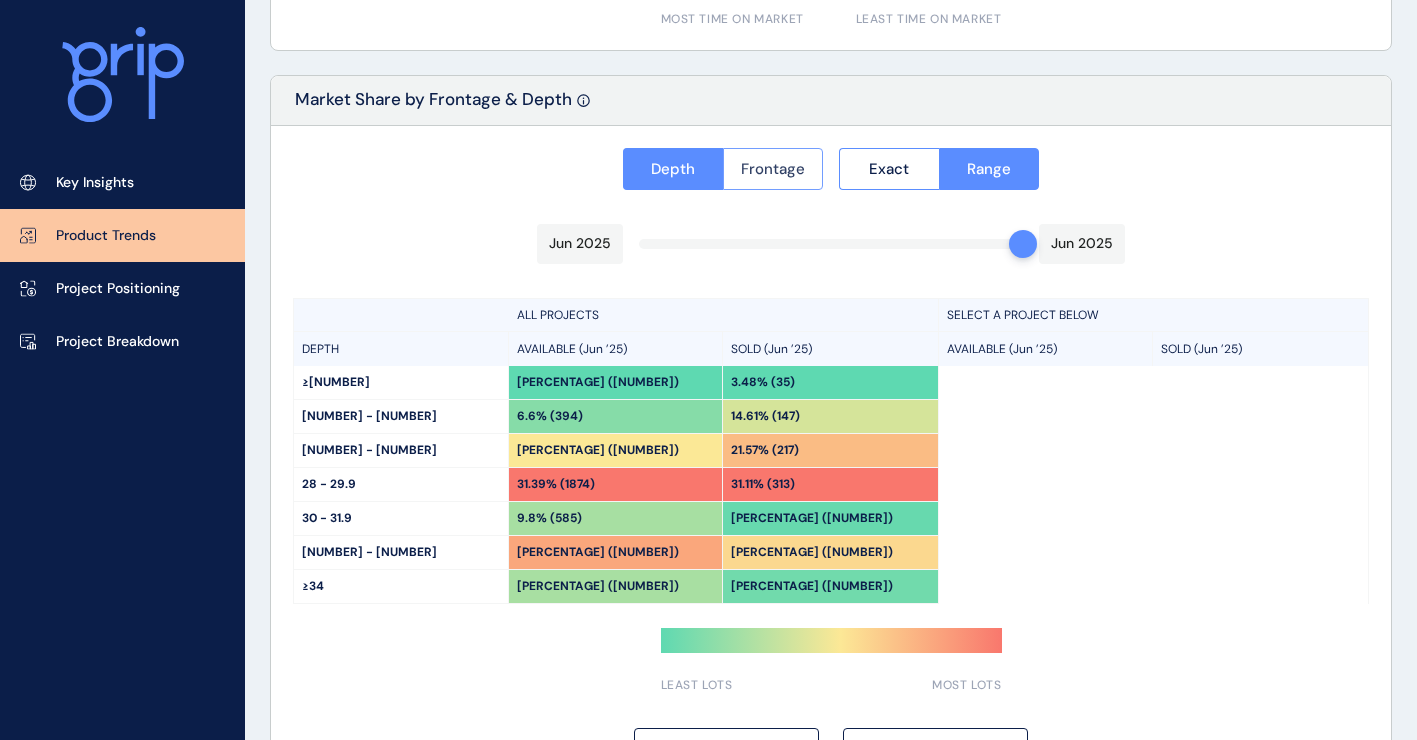 click on "Frontage" at bounding box center (773, 169) 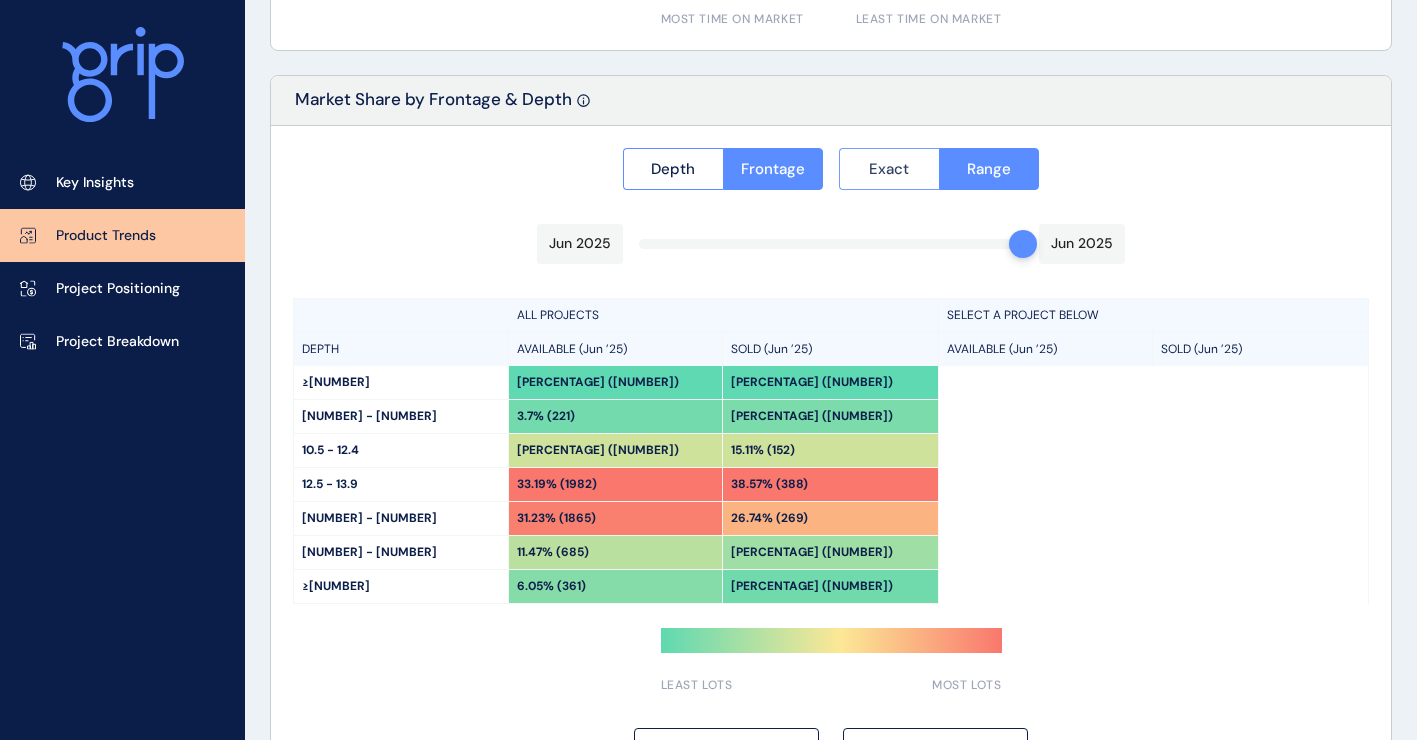 click on "Exact" at bounding box center [889, 169] 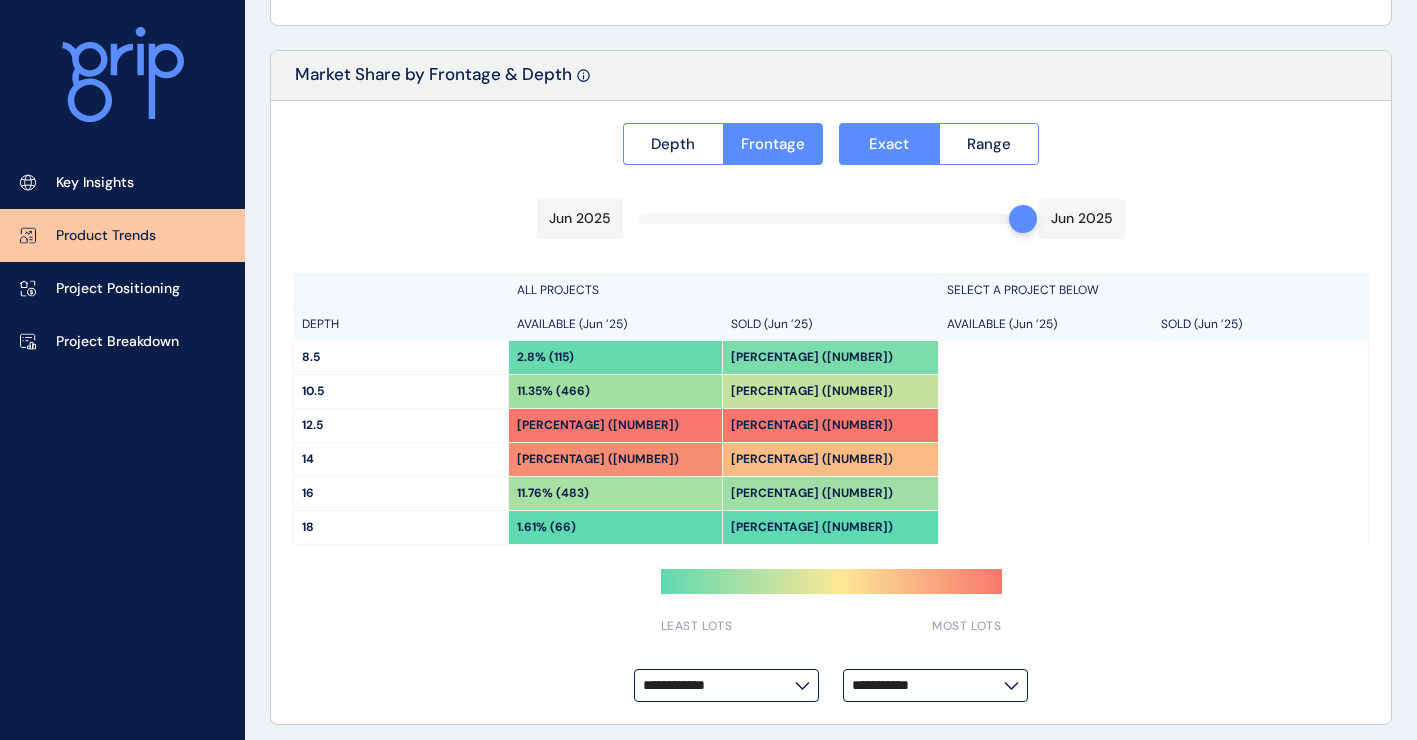 scroll, scrollTop: 1634, scrollLeft: 0, axis: vertical 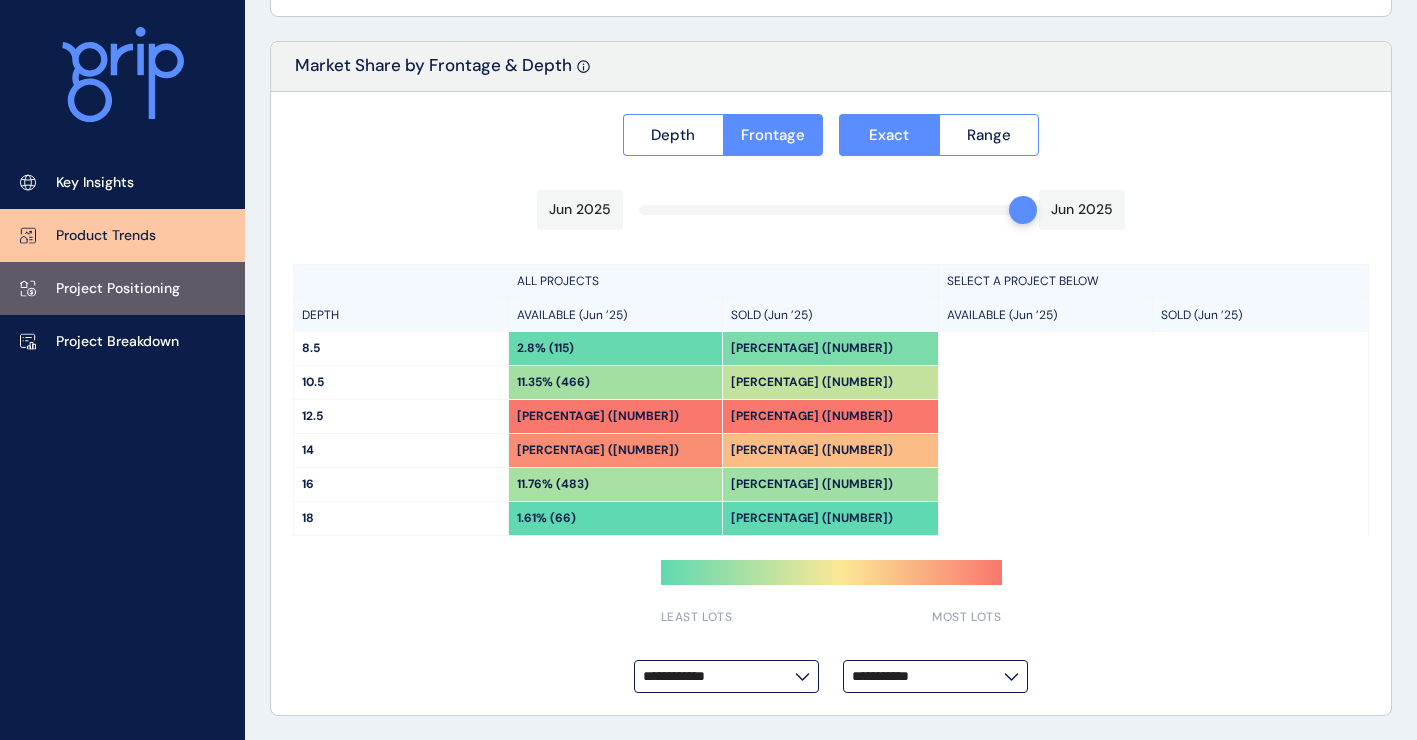 click on "Project Positioning" at bounding box center [118, 289] 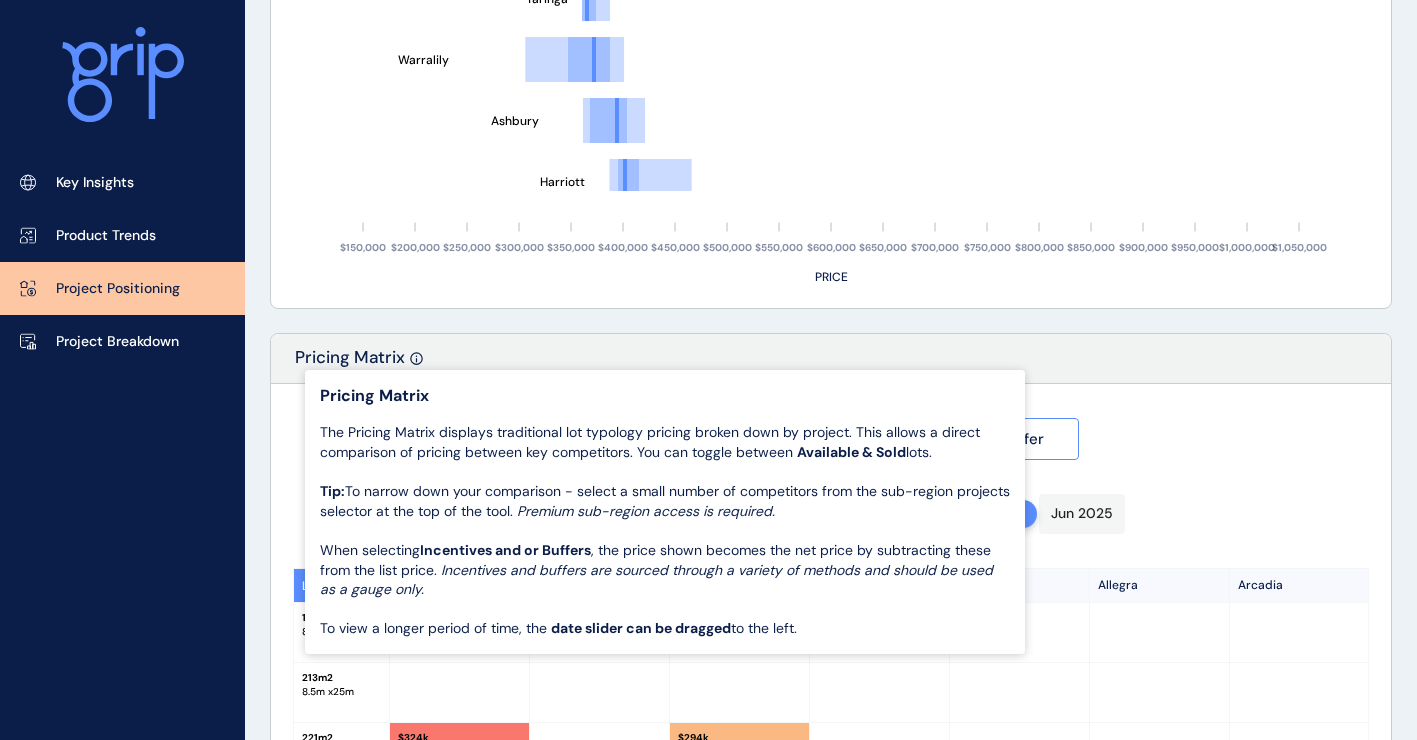 type on "*********" 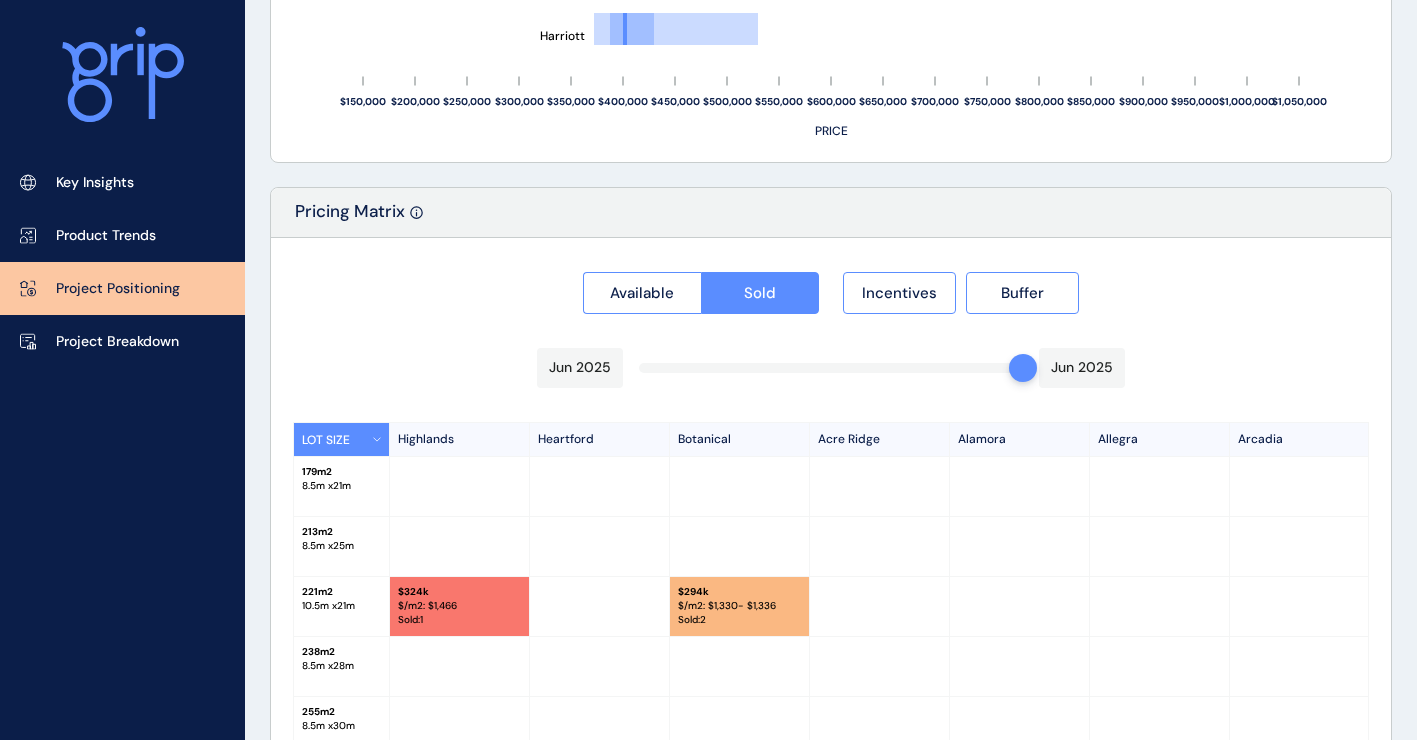 scroll, scrollTop: 1734, scrollLeft: 0, axis: vertical 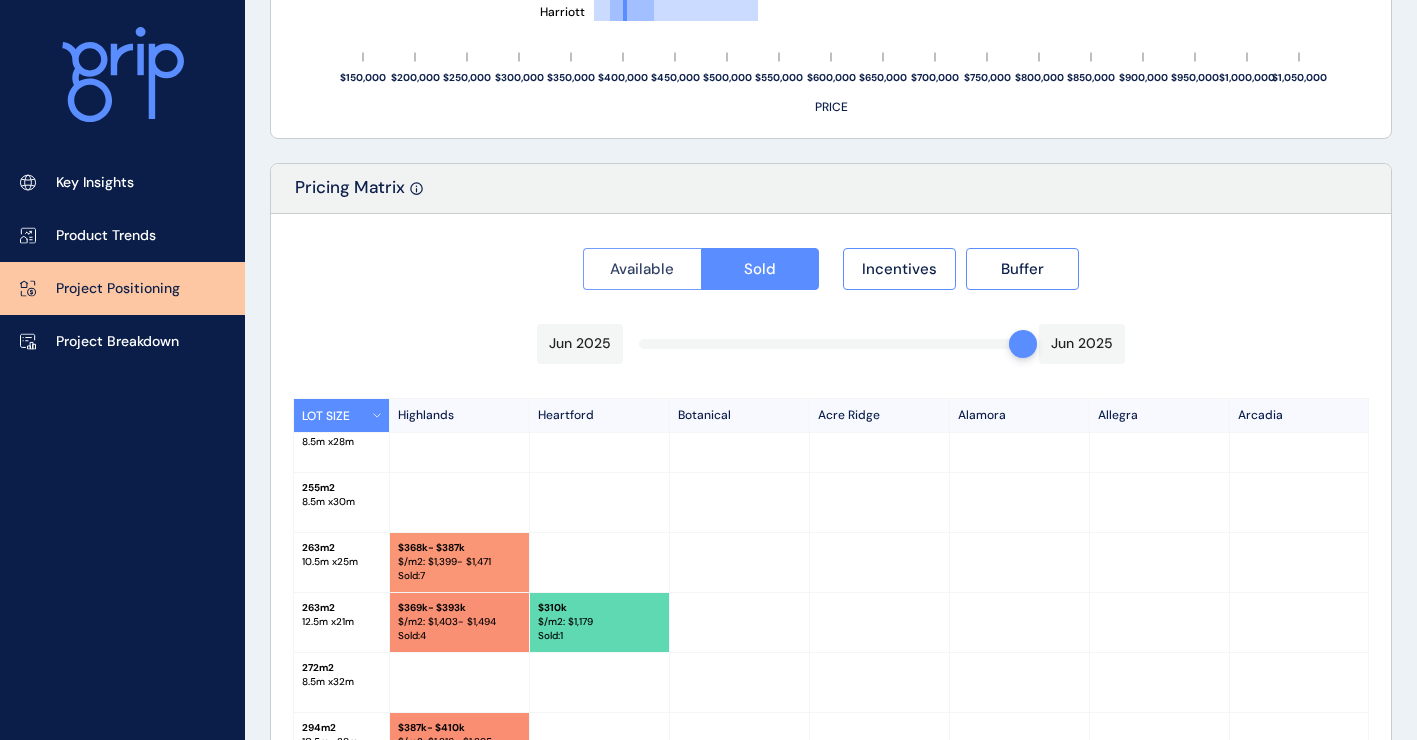 click on "Available" at bounding box center (642, 269) 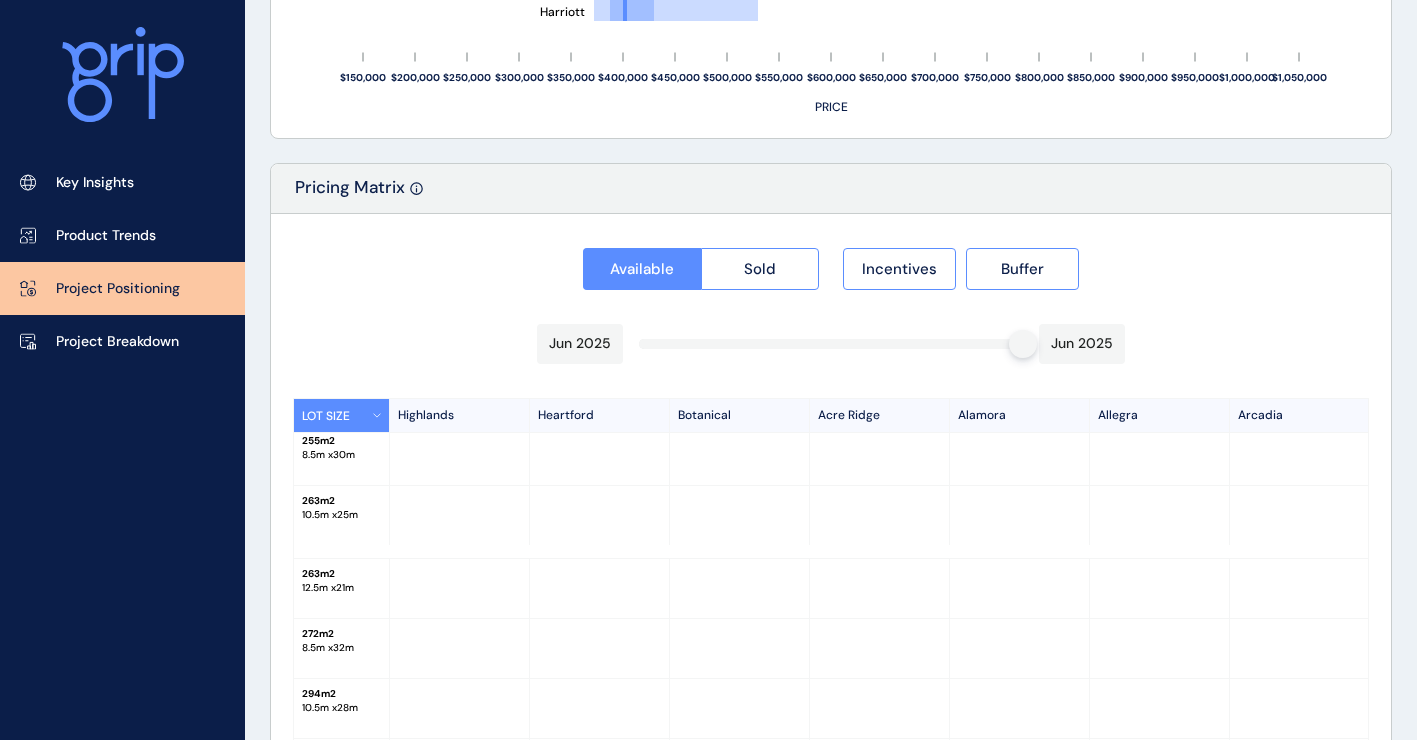 scroll, scrollTop: 140, scrollLeft: 0, axis: vertical 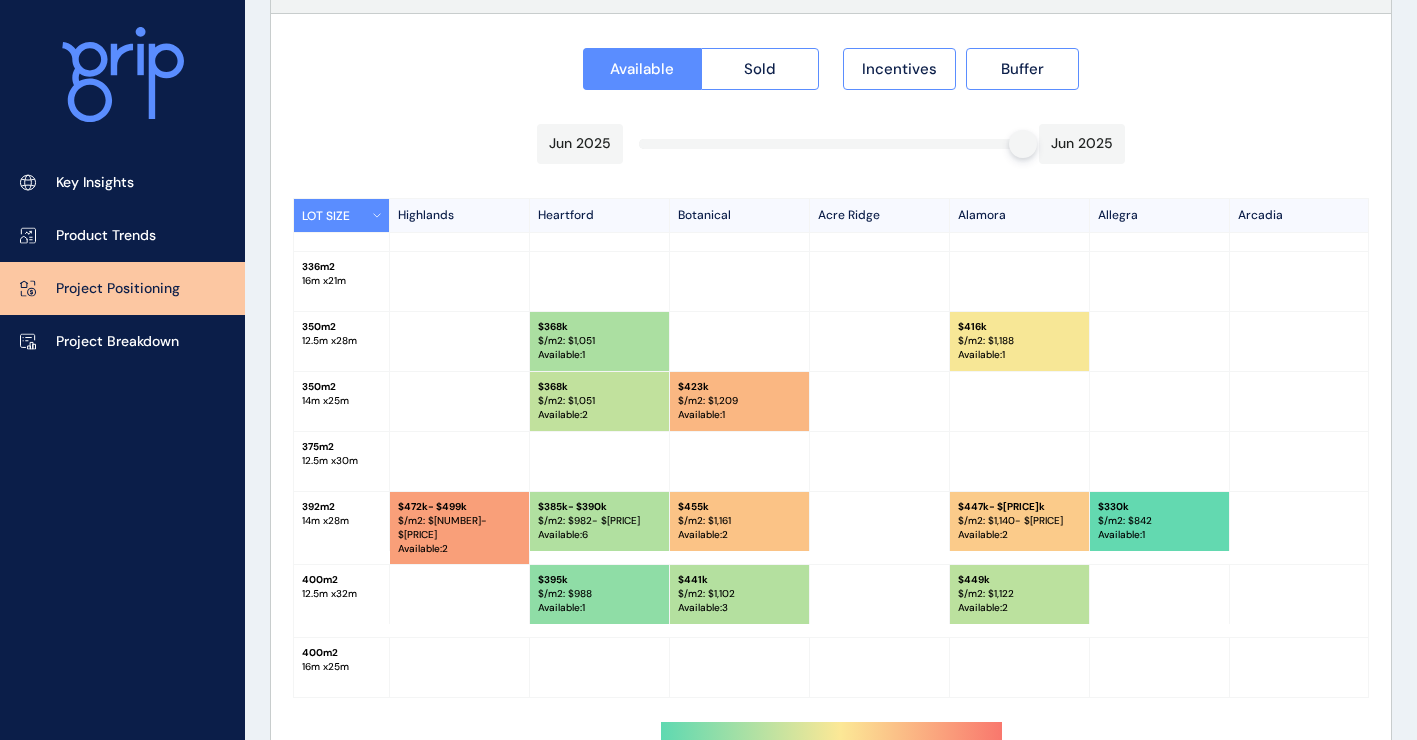 drag, startPoint x: 1025, startPoint y: 145, endPoint x: 969, endPoint y: 145, distance: 56 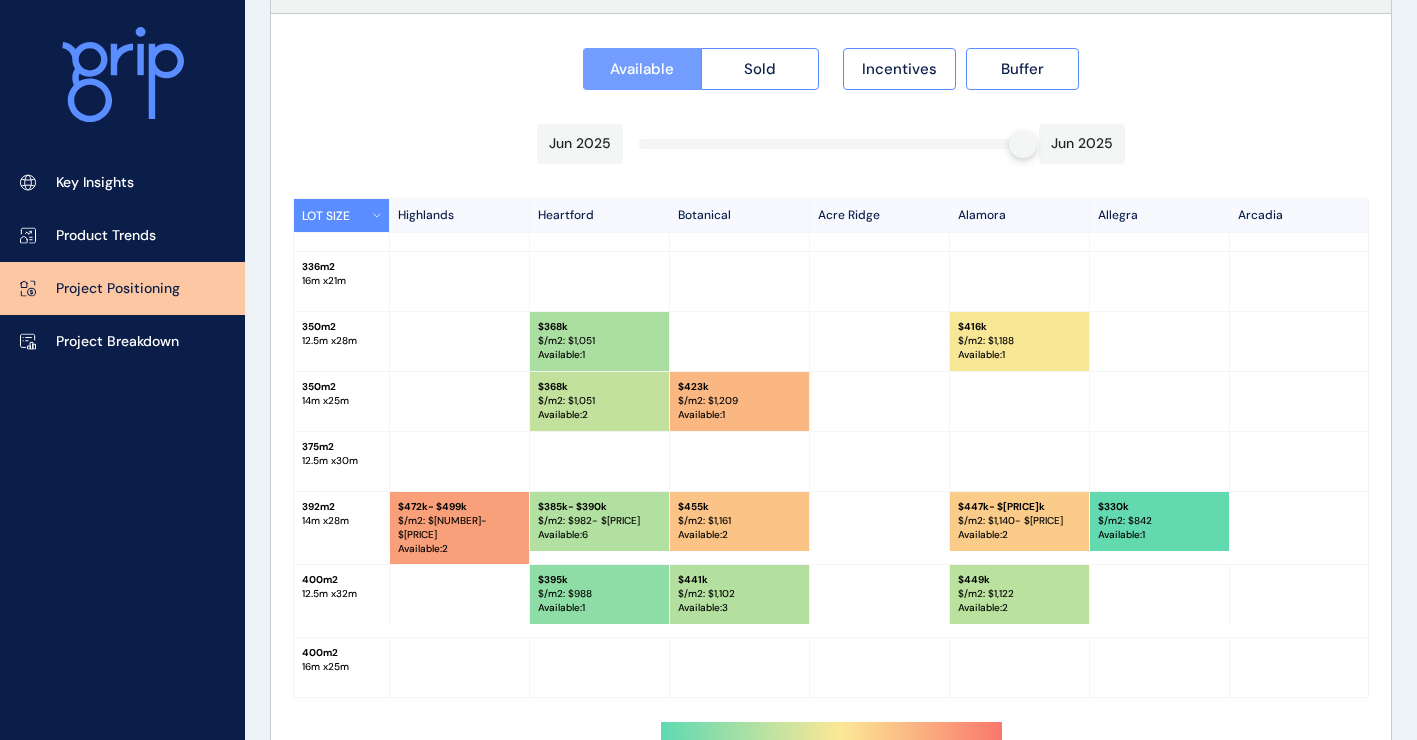 click on "Available" at bounding box center [642, 69] 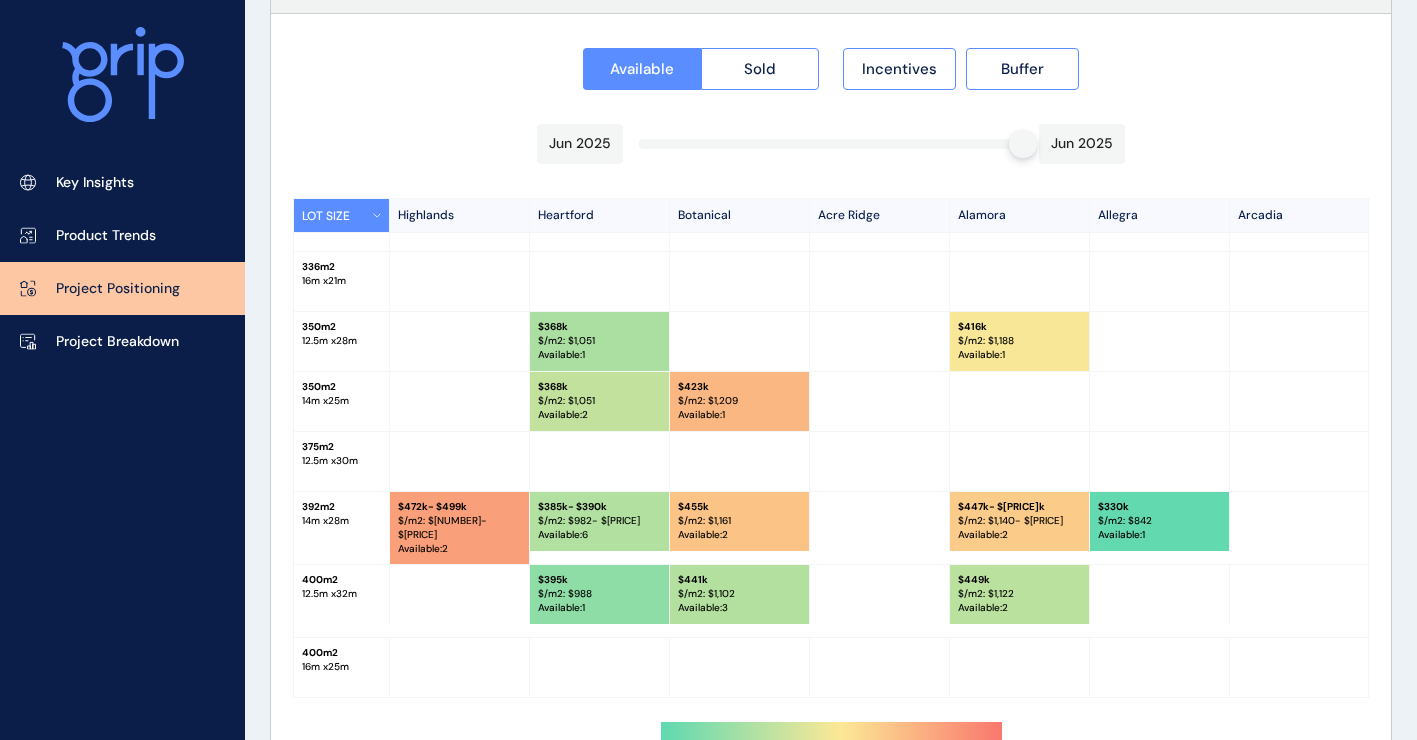 scroll, scrollTop: 2029, scrollLeft: 0, axis: vertical 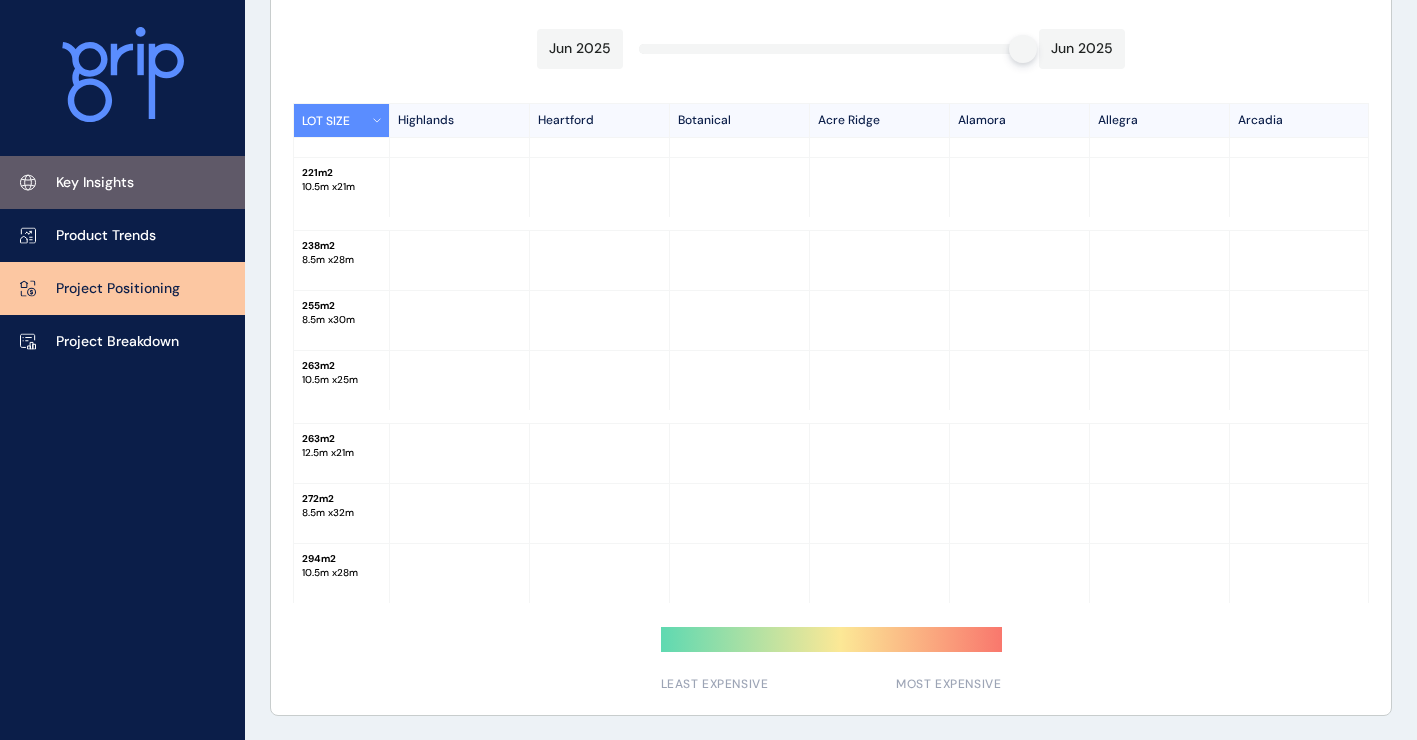 click on "Key Insights" at bounding box center (122, 182) 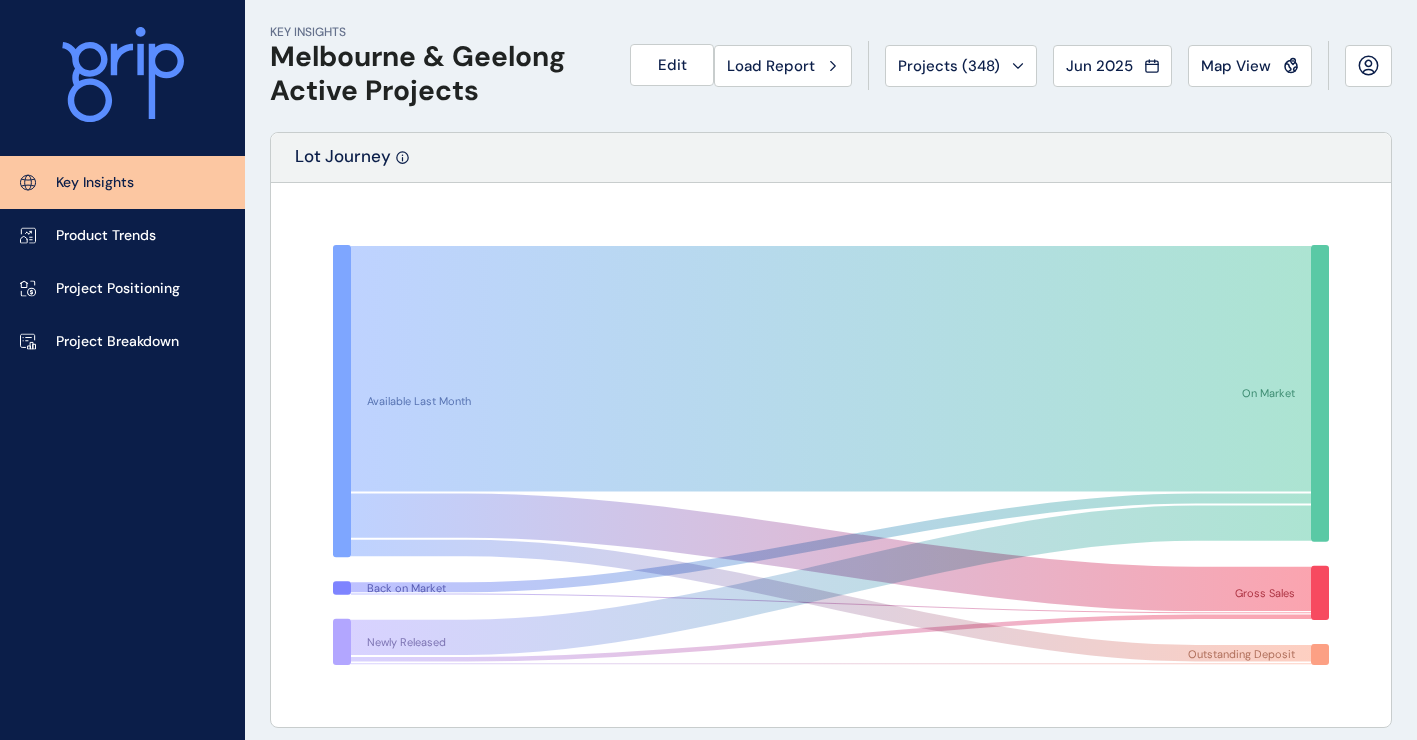 scroll, scrollTop: 0, scrollLeft: 0, axis: both 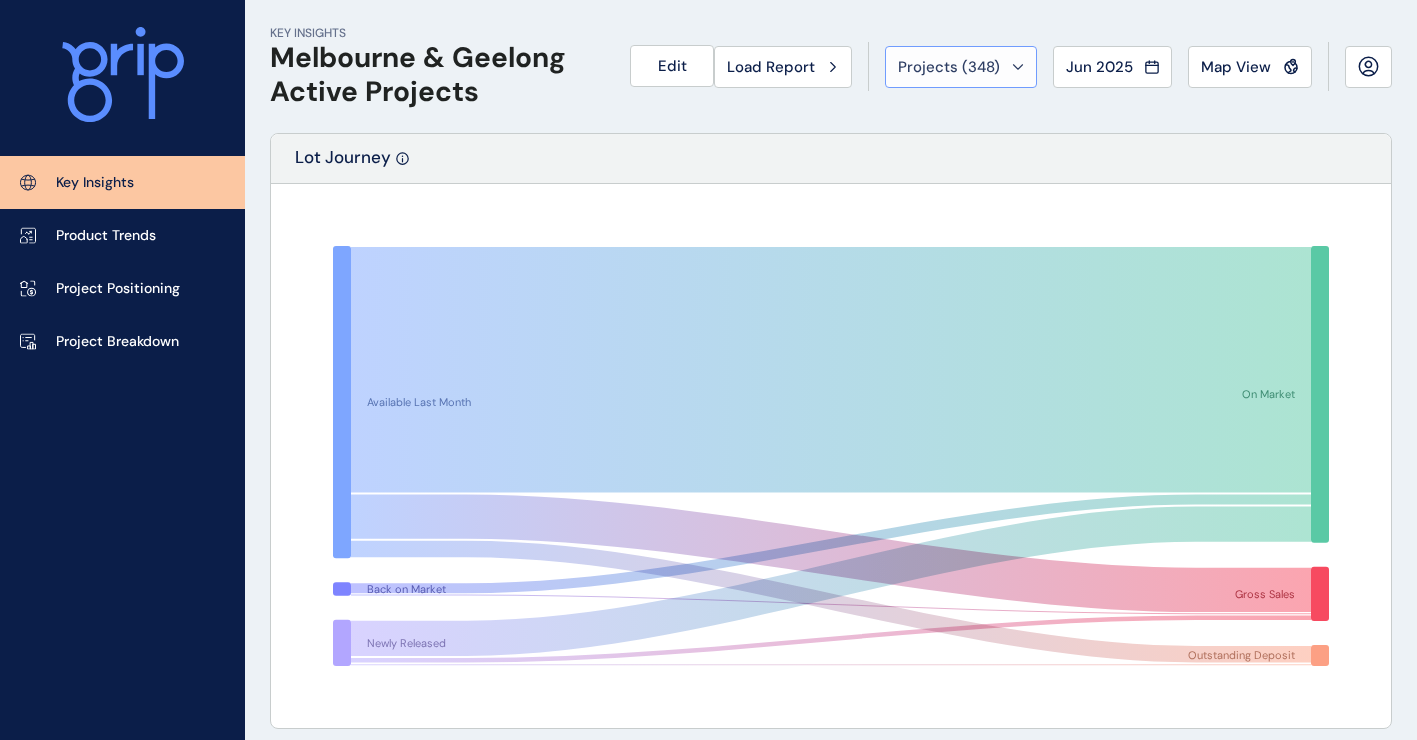 click on "Projects ( 348 )" at bounding box center [961, 67] 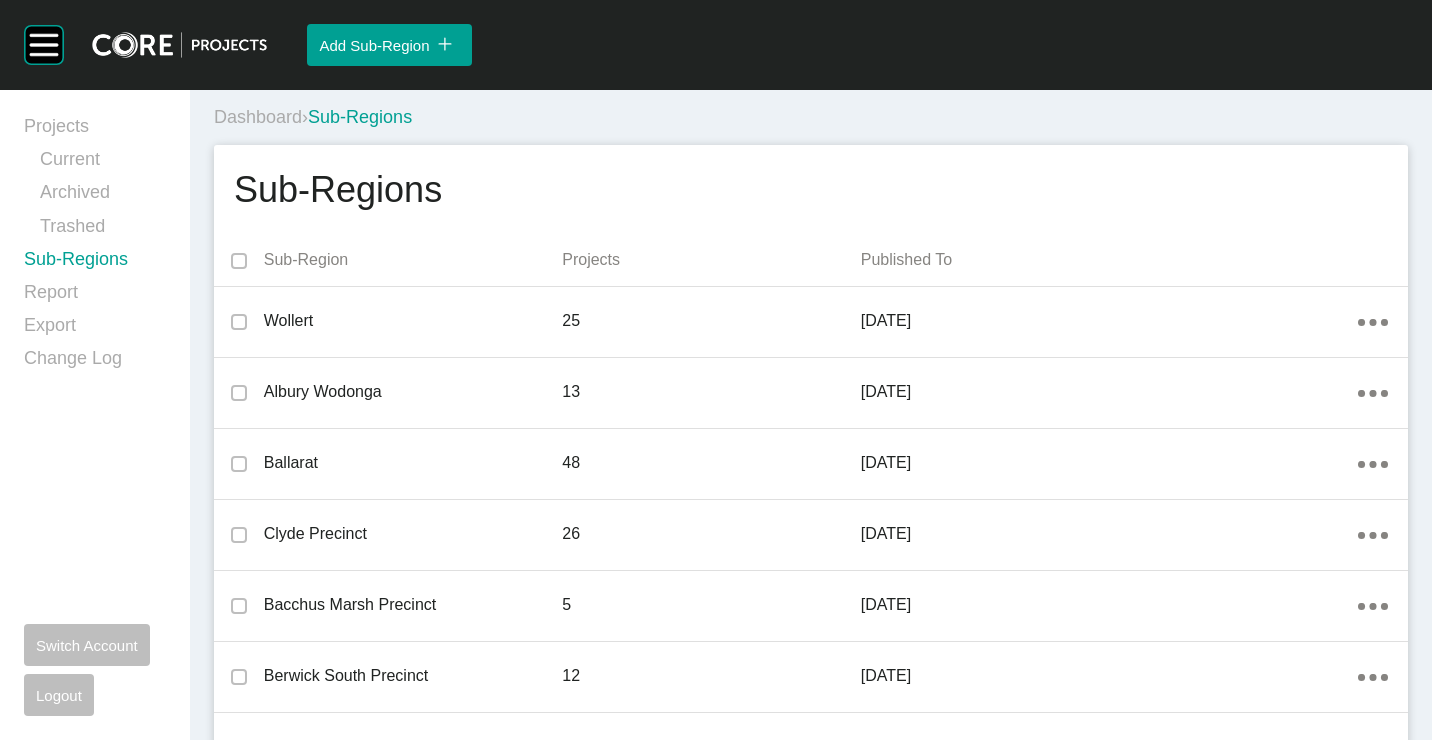 scroll, scrollTop: 0, scrollLeft: 0, axis: both 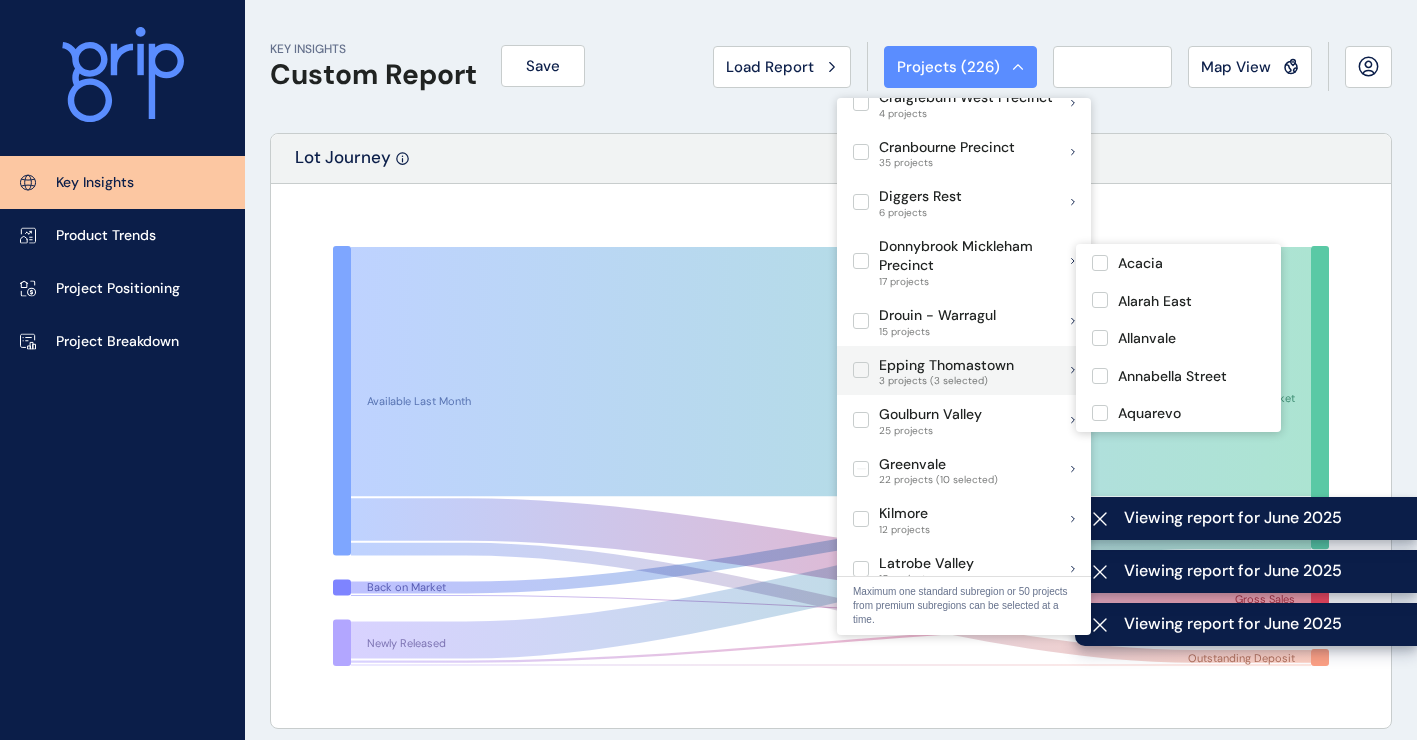 click at bounding box center (861, 370) 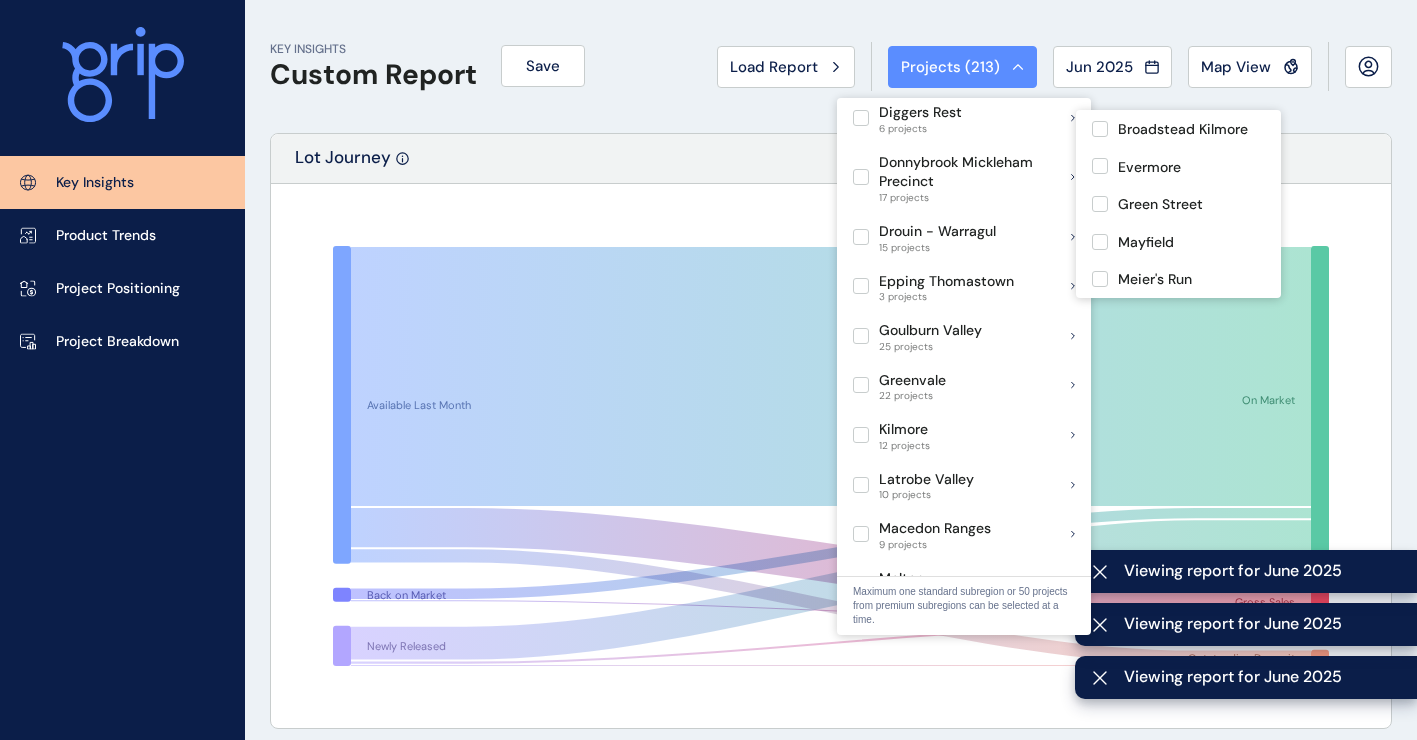 scroll, scrollTop: 1000, scrollLeft: 0, axis: vertical 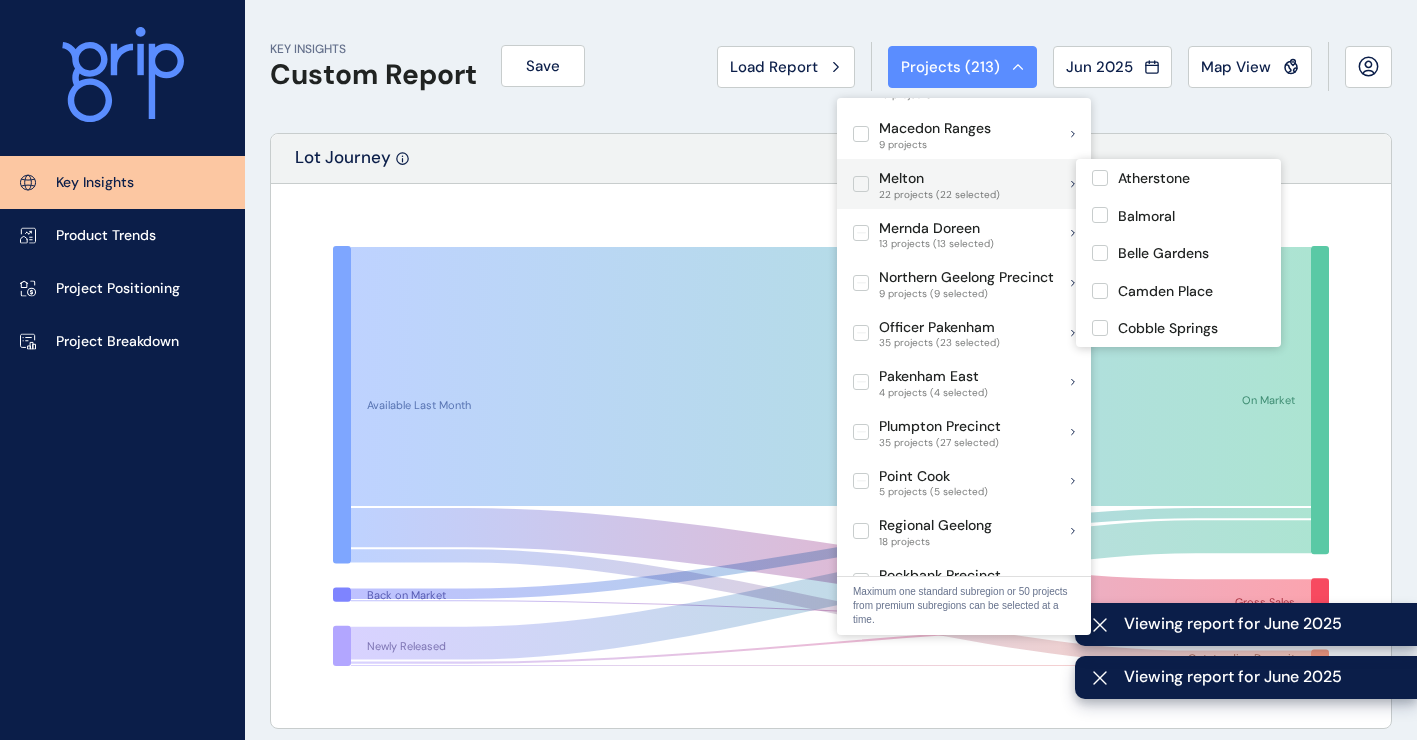 click at bounding box center [861, 184] 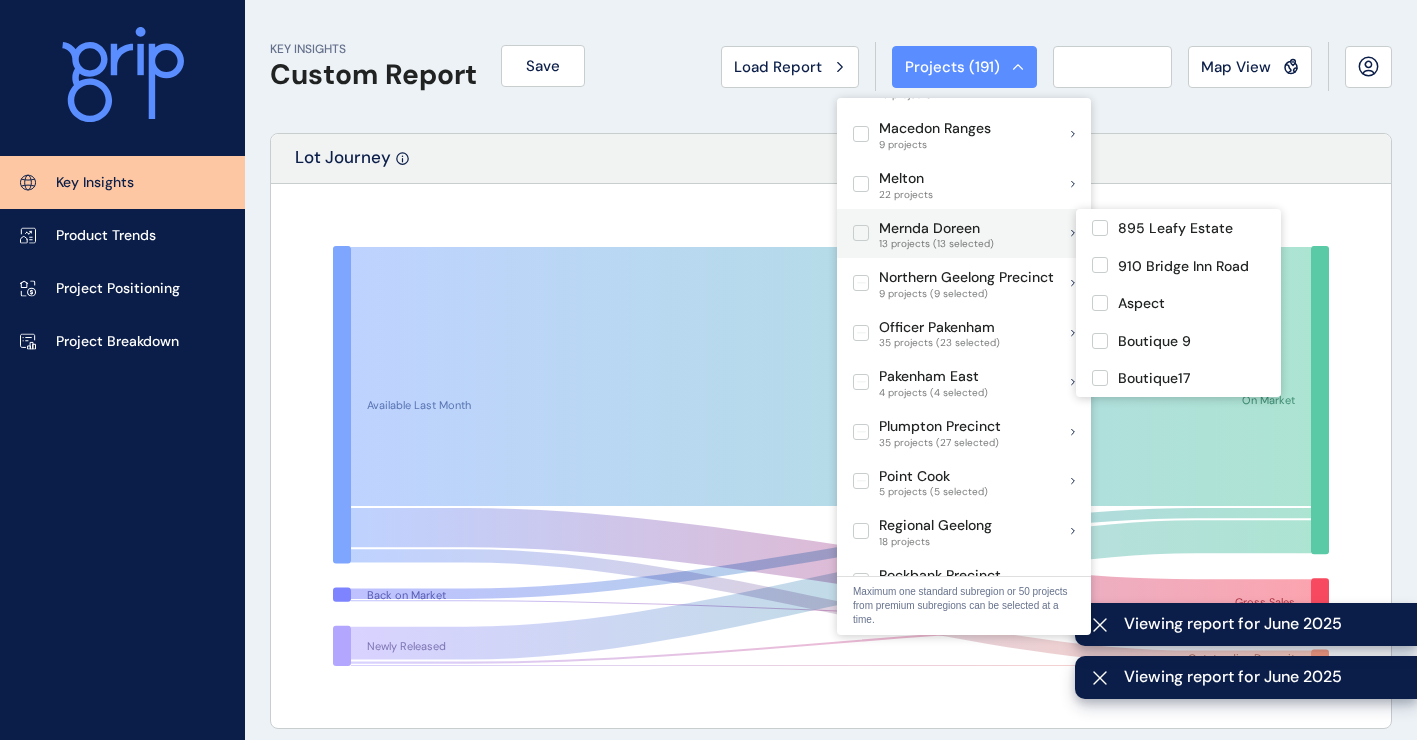 click at bounding box center [861, 233] 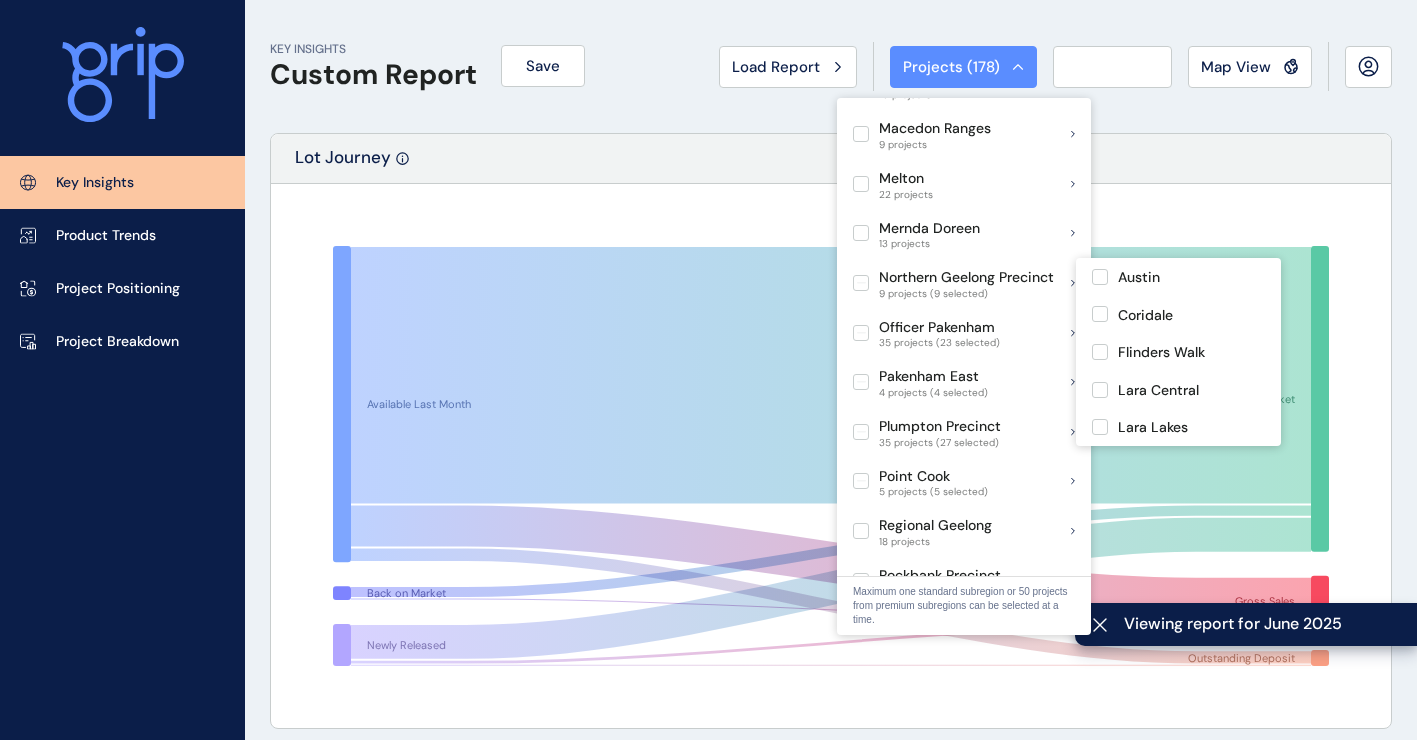 drag, startPoint x: 860, startPoint y: 229, endPoint x: 862, endPoint y: 283, distance: 54.037025 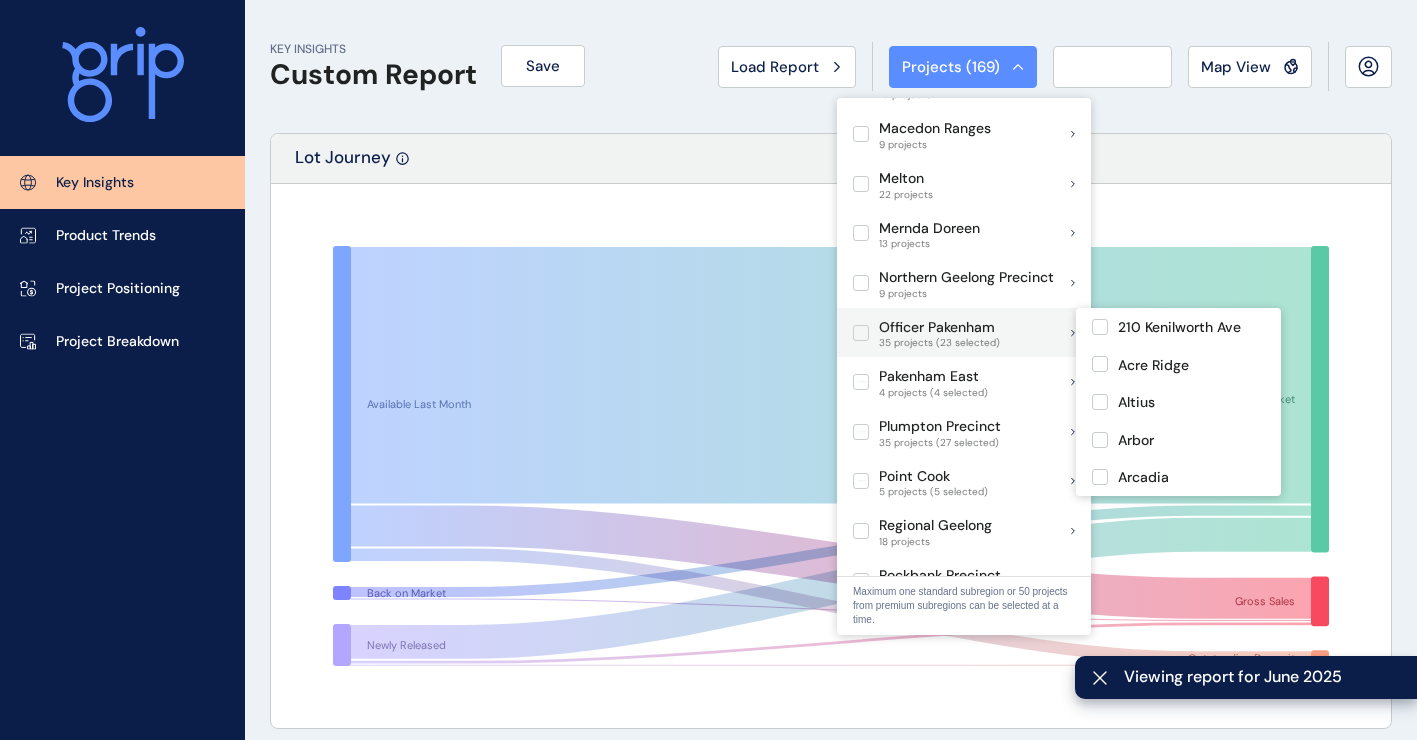 click at bounding box center [861, 333] 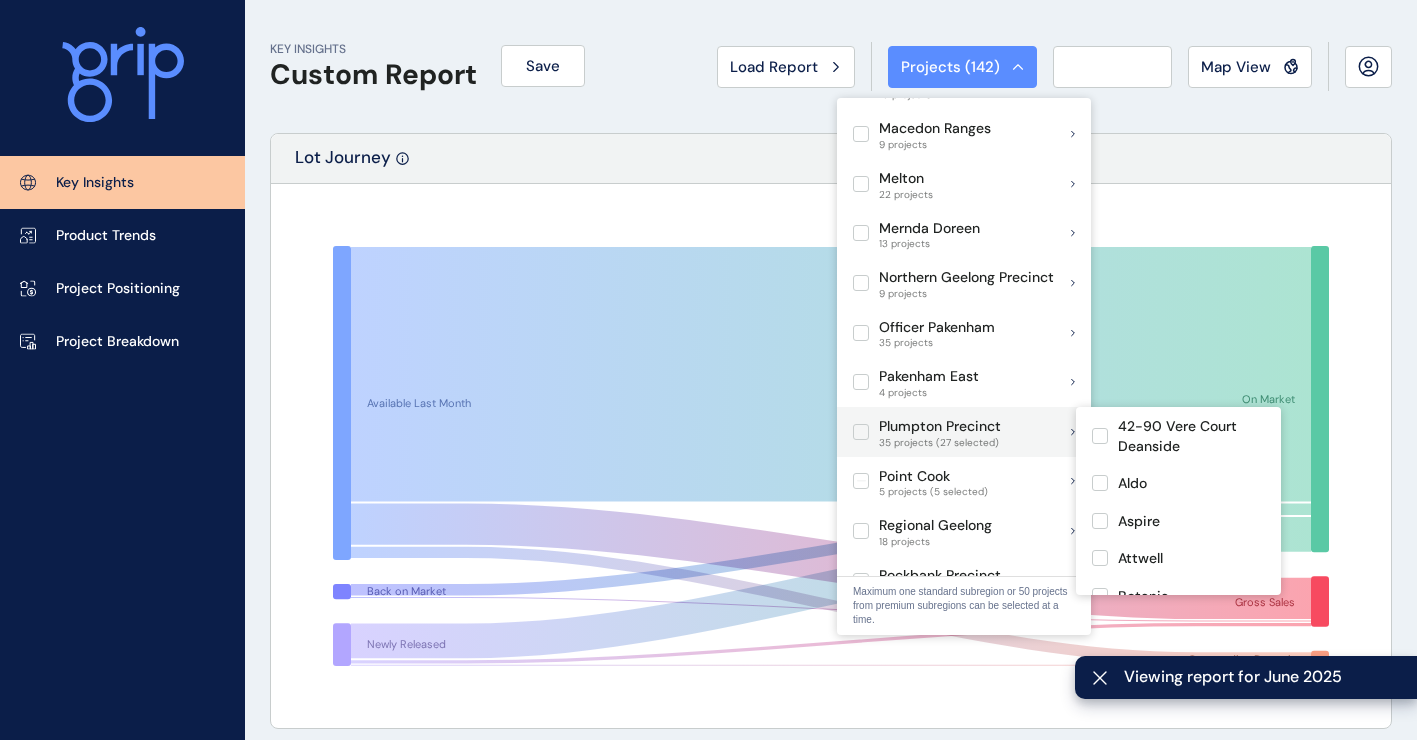 click at bounding box center [861, 432] 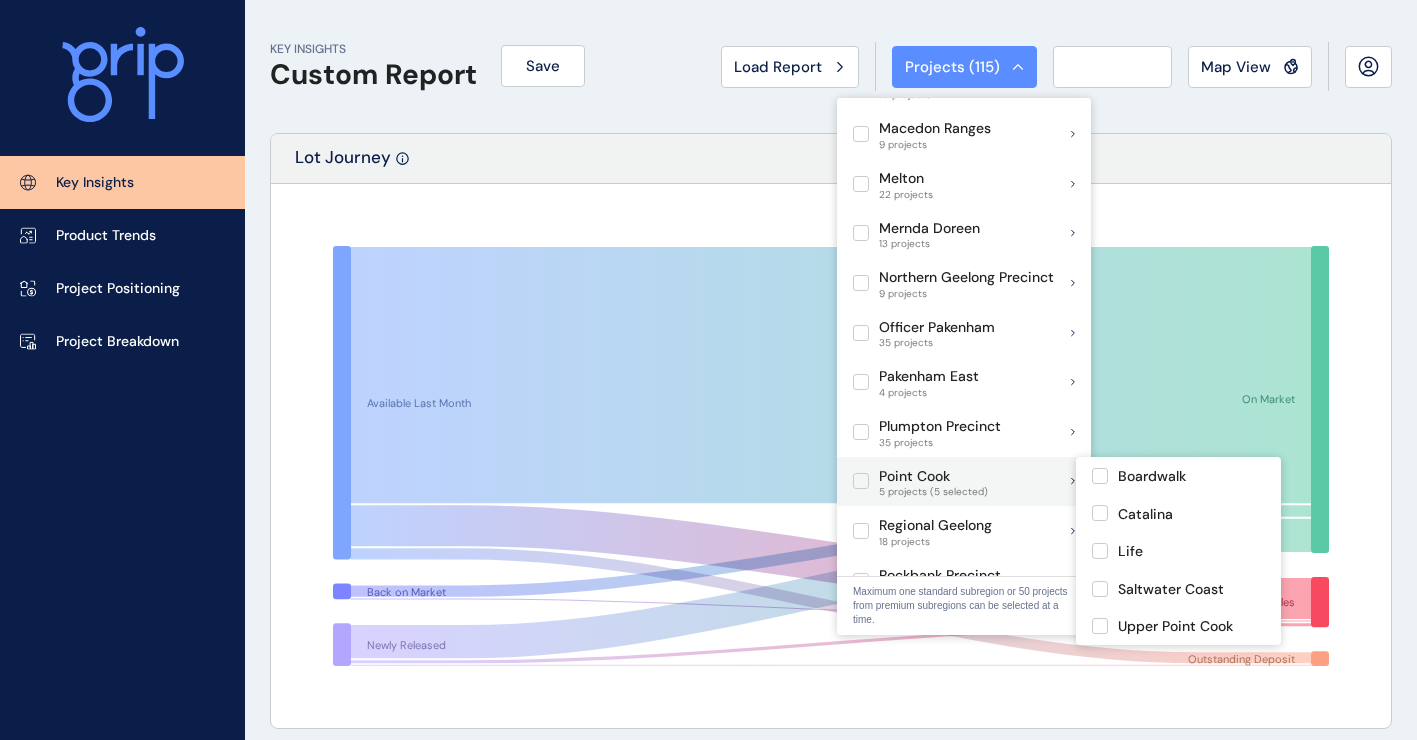 click at bounding box center [861, 481] 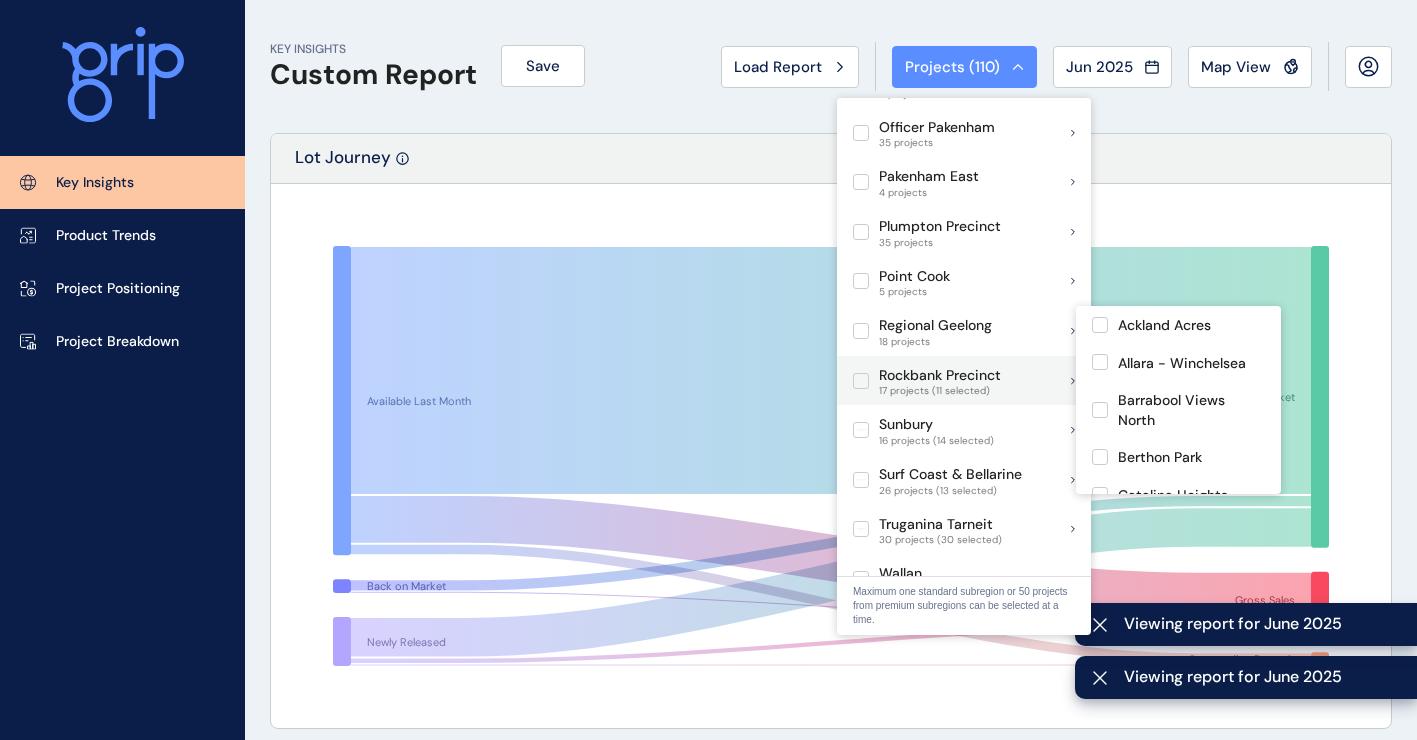 scroll, scrollTop: 1300, scrollLeft: 0, axis: vertical 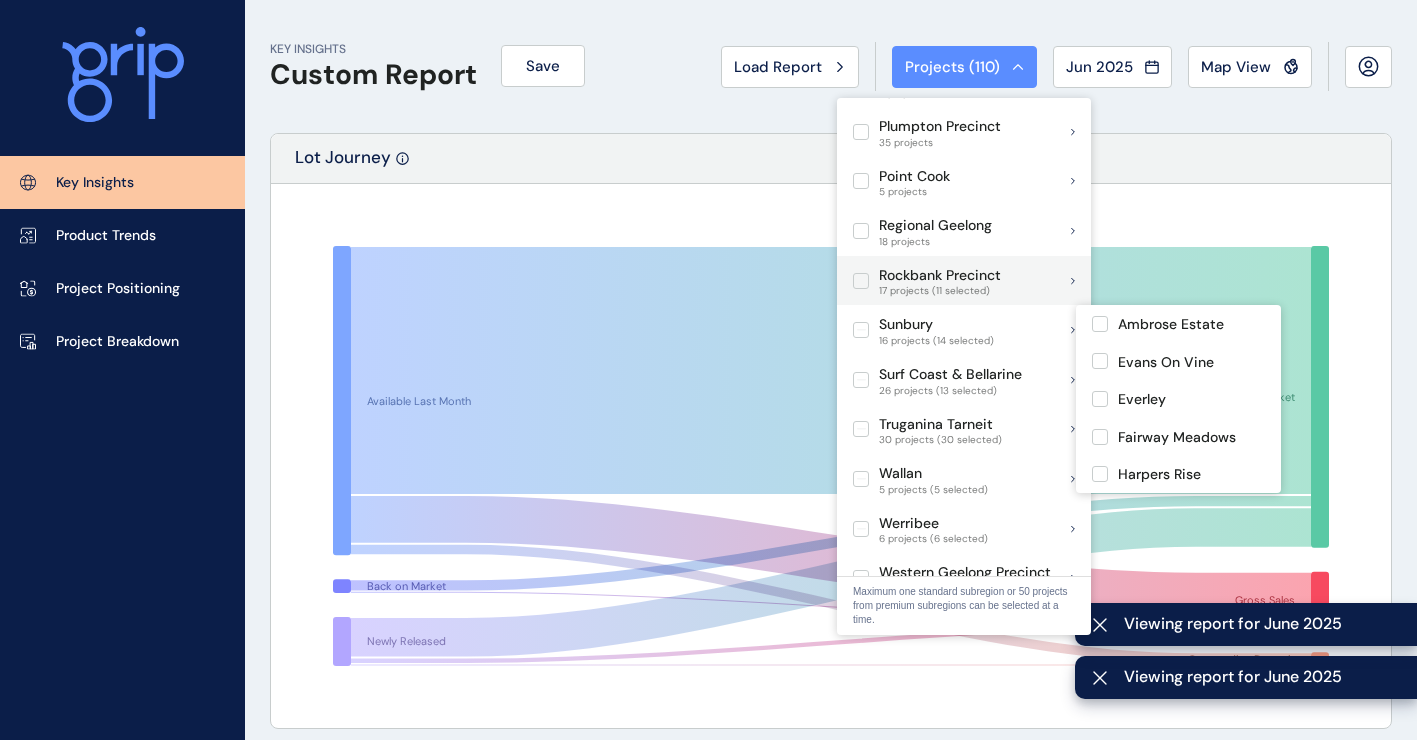 click at bounding box center [861, 281] 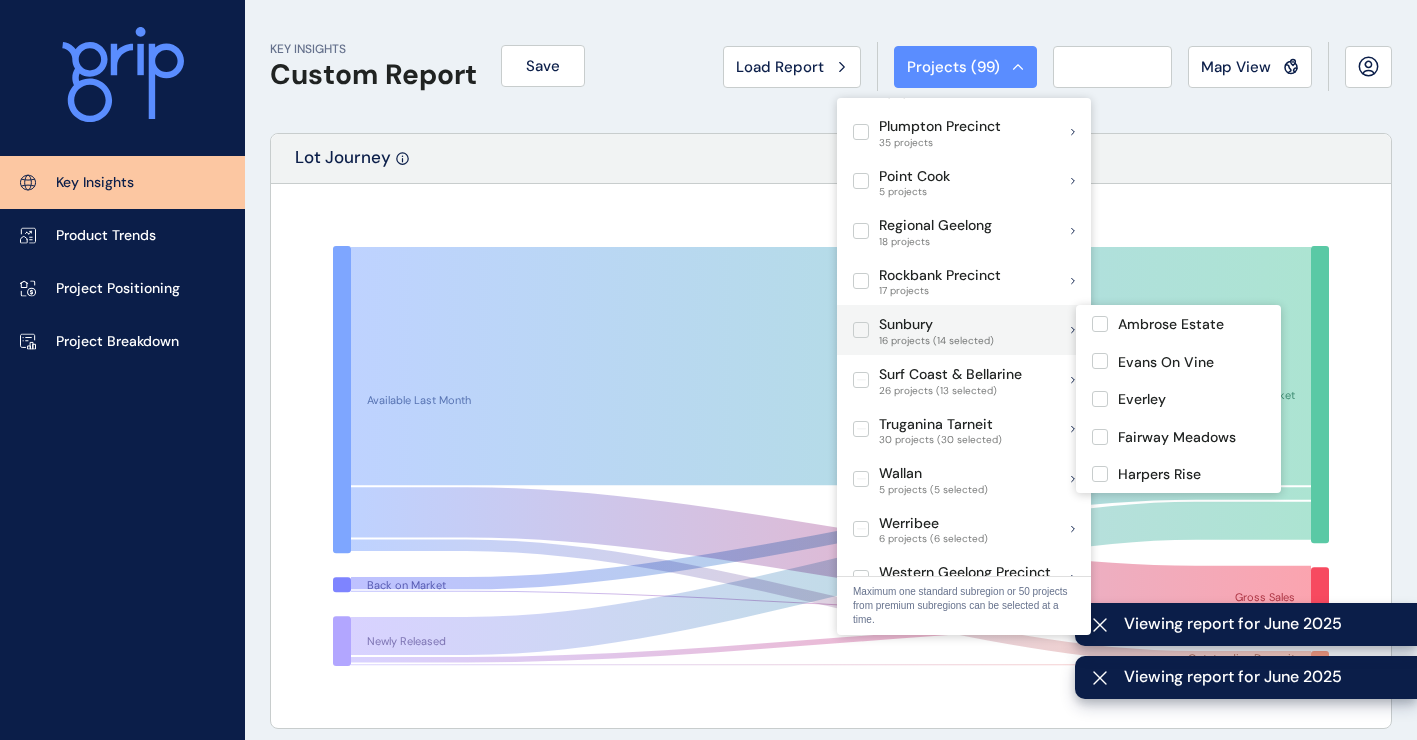 click at bounding box center [861, 330] 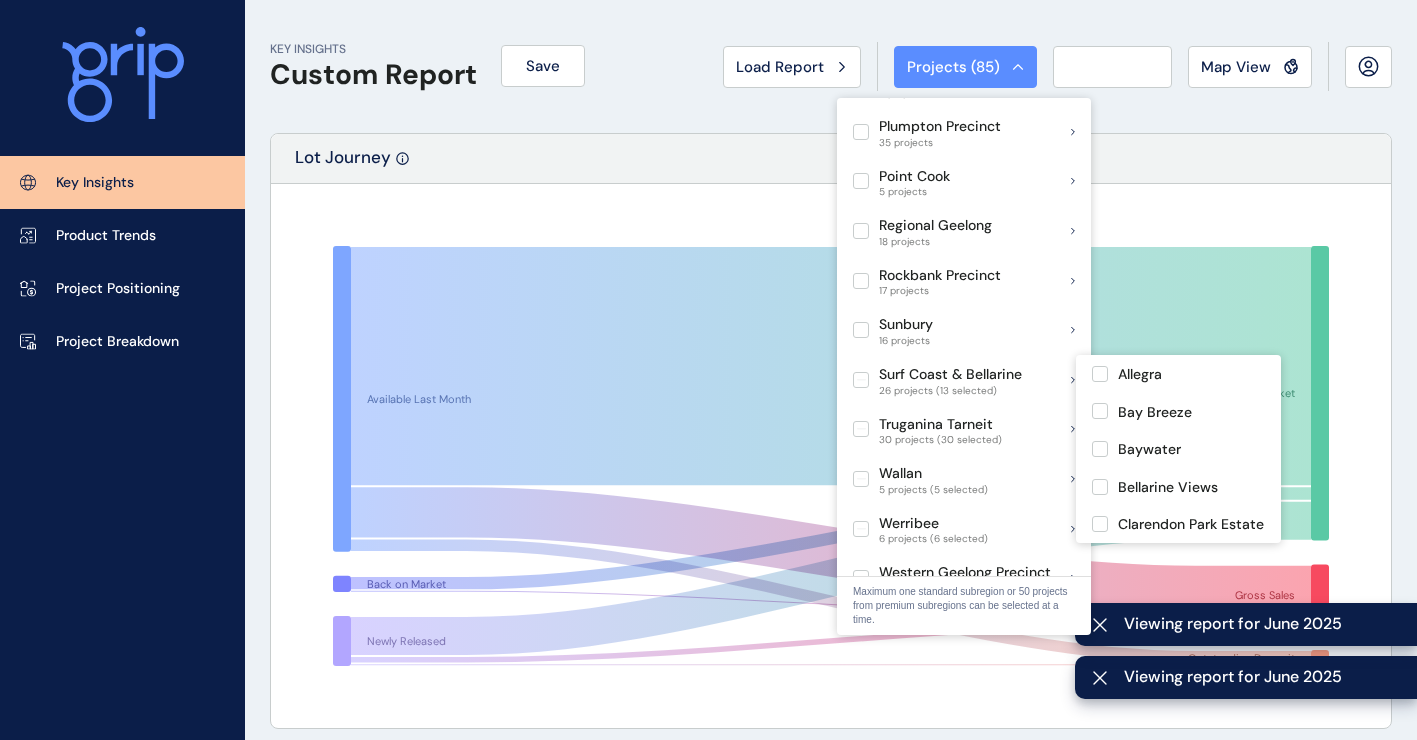 drag, startPoint x: 860, startPoint y: 333, endPoint x: 860, endPoint y: 375, distance: 42 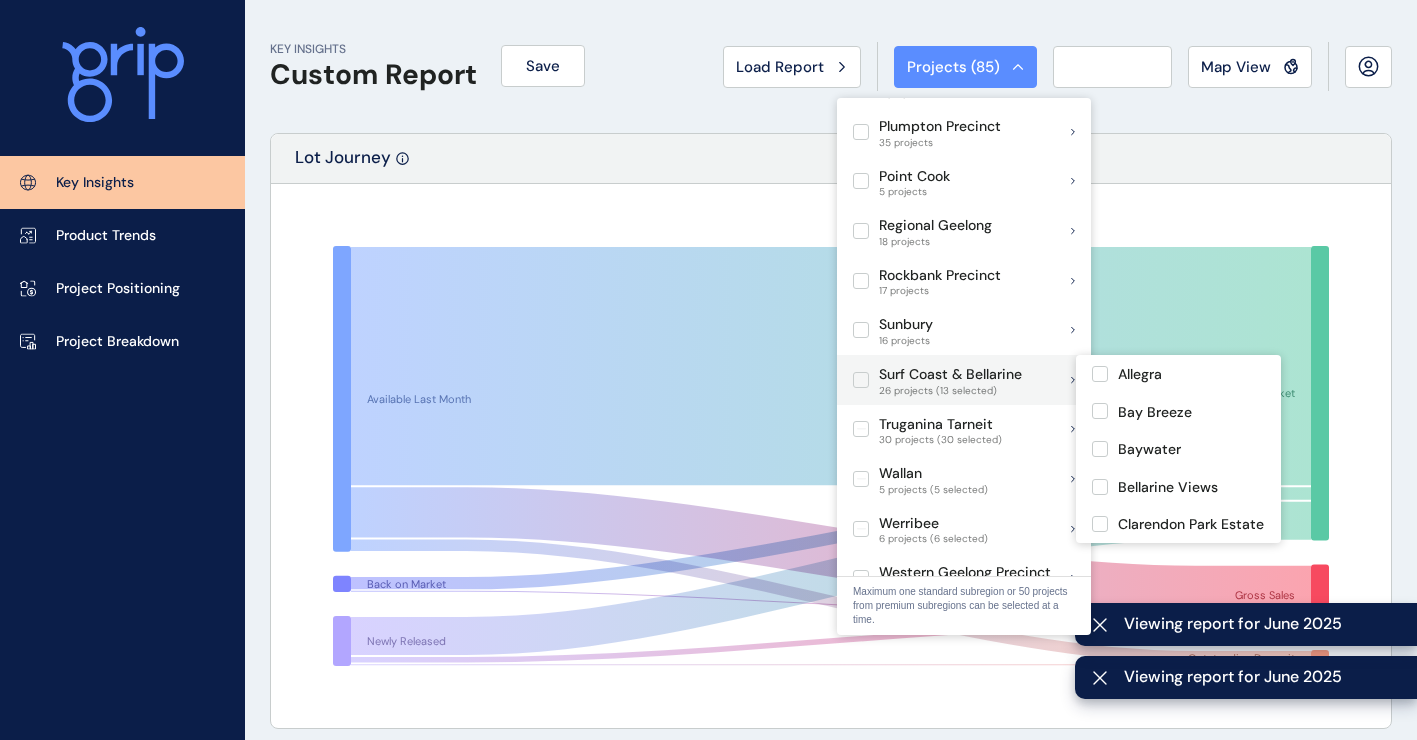 click at bounding box center (861, 380) 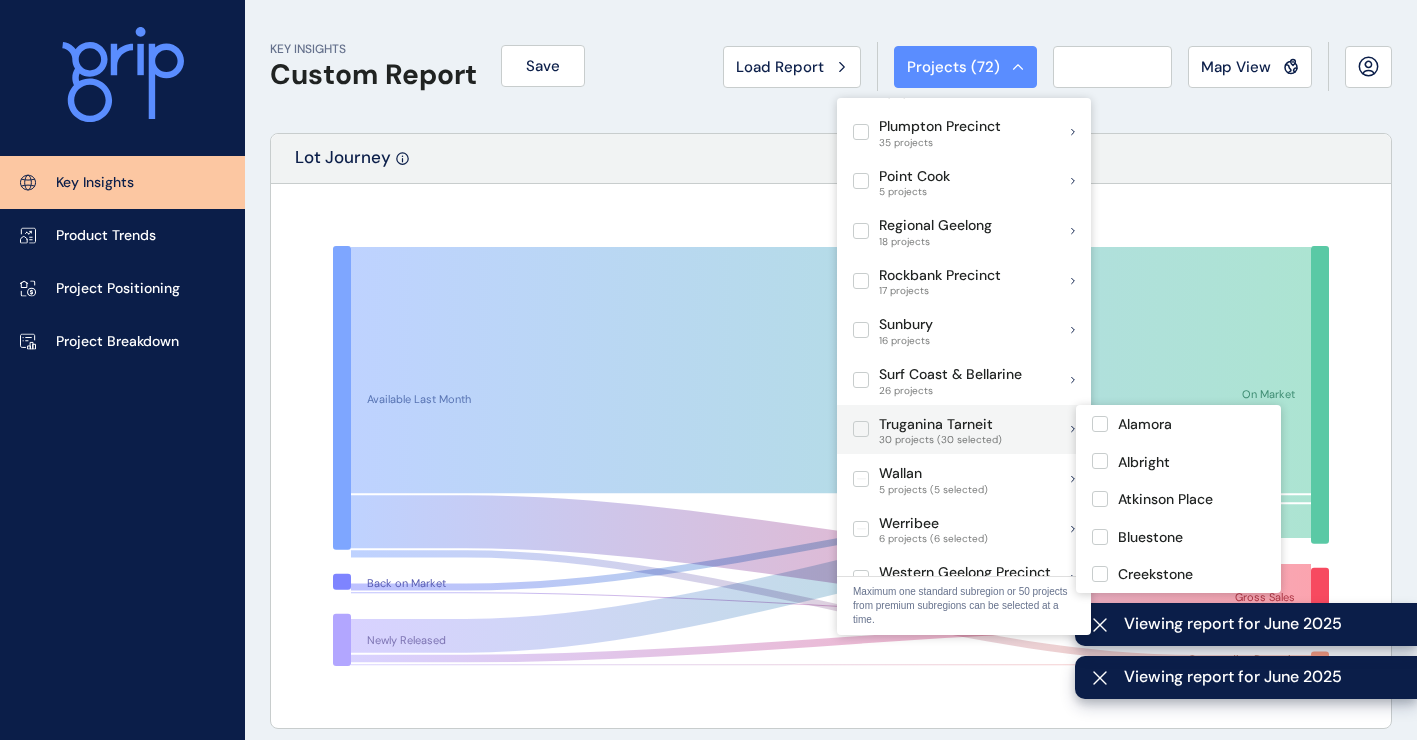 click at bounding box center (861, 429) 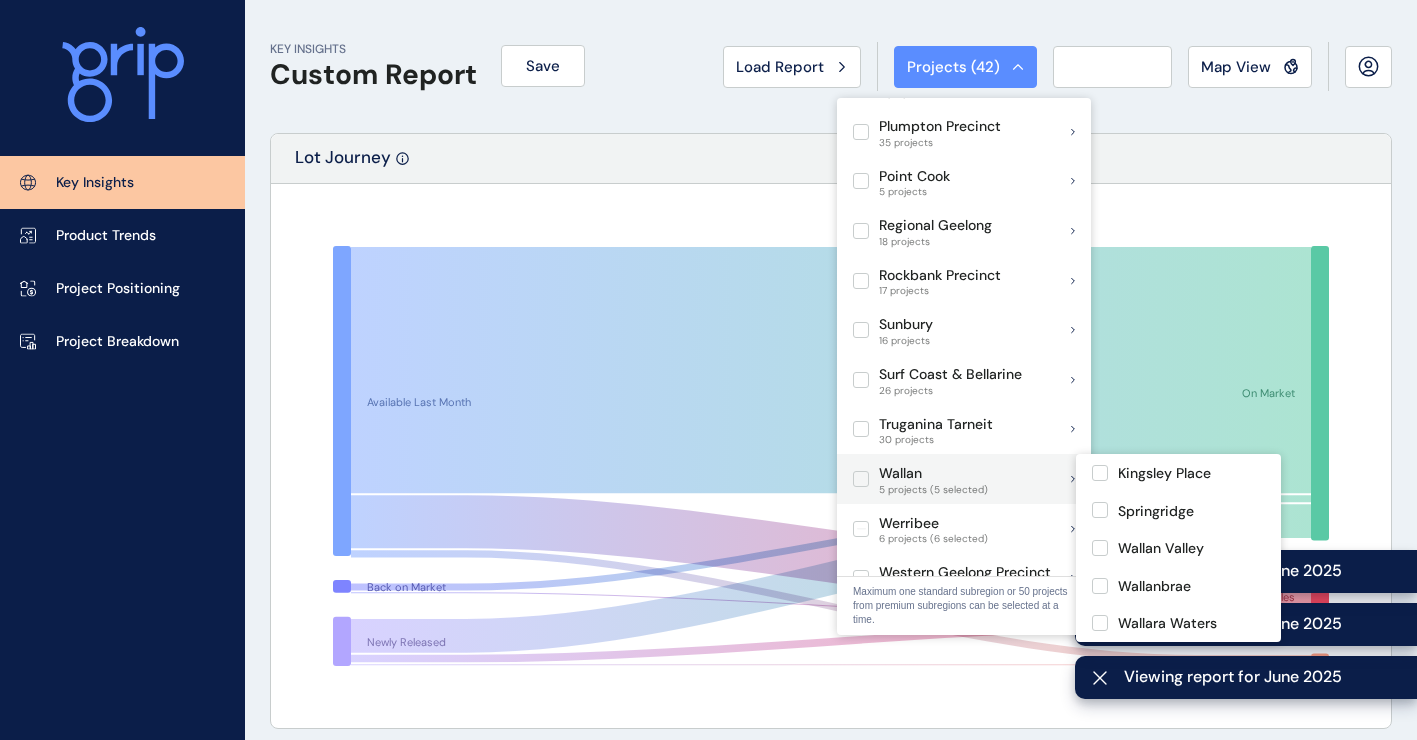 click at bounding box center [861, 479] 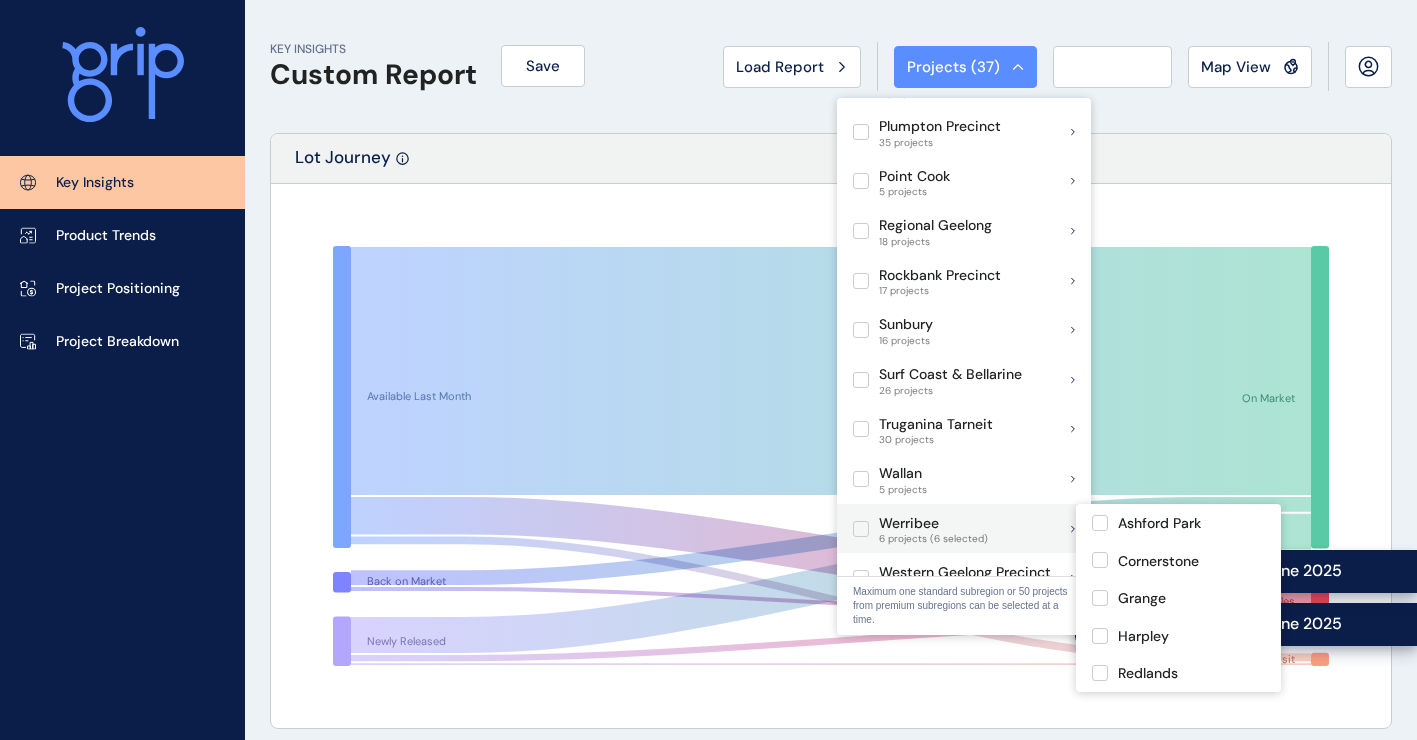 click at bounding box center [861, 529] 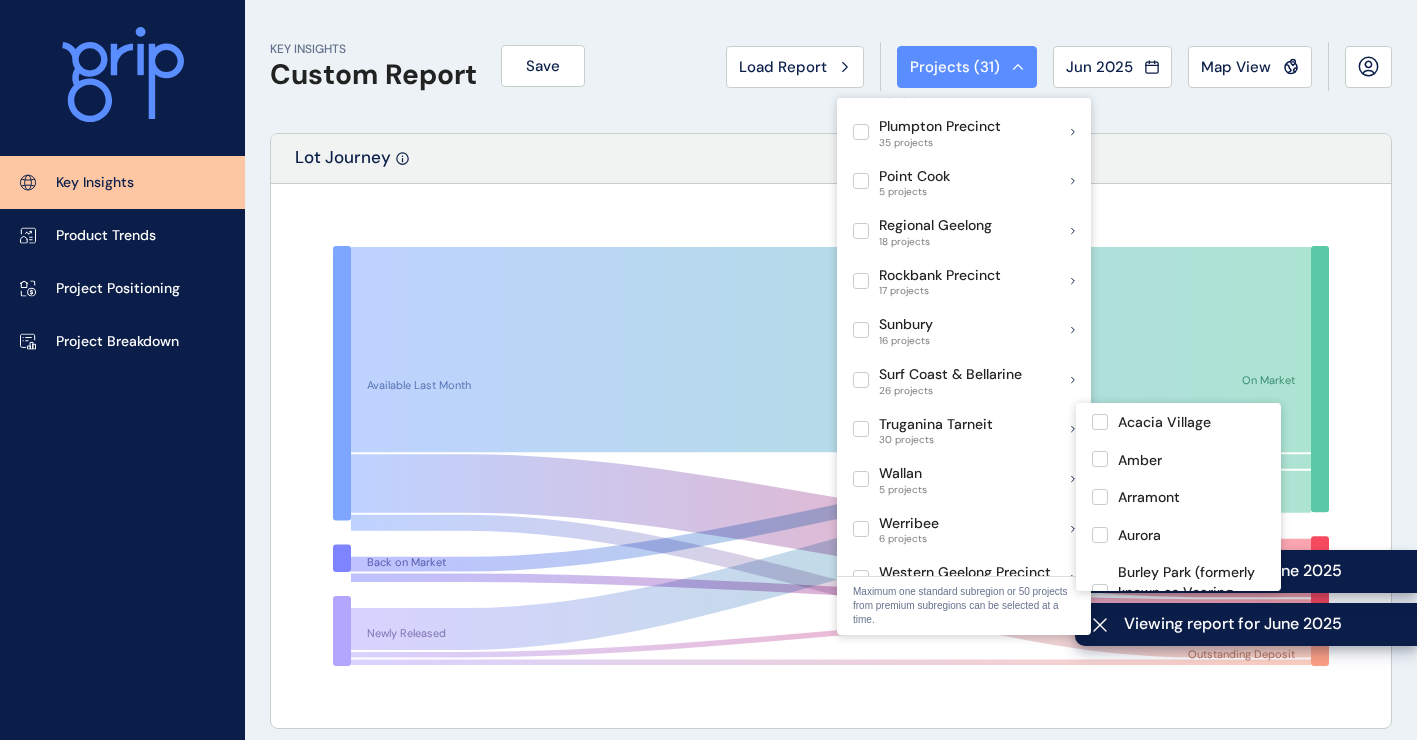 click at bounding box center [861, 628] 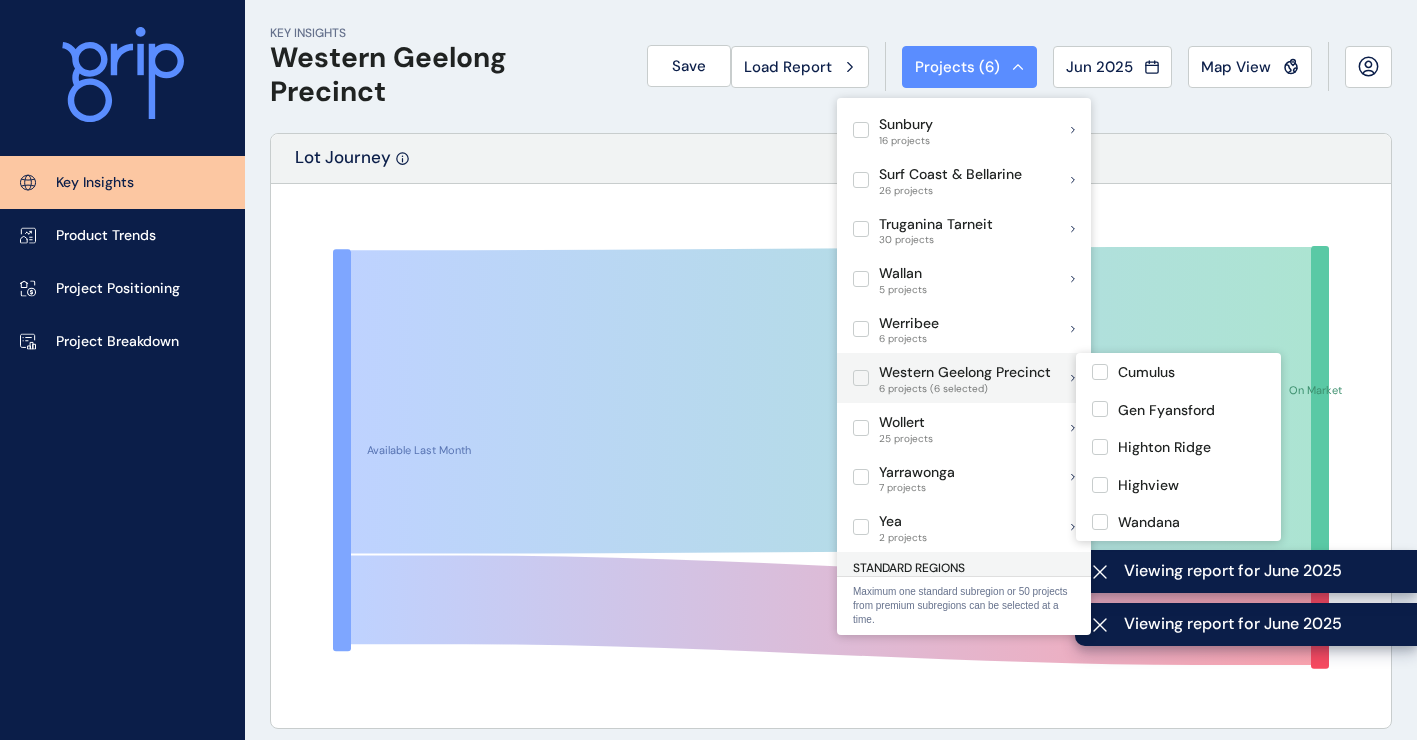 click at bounding box center [861, 378] 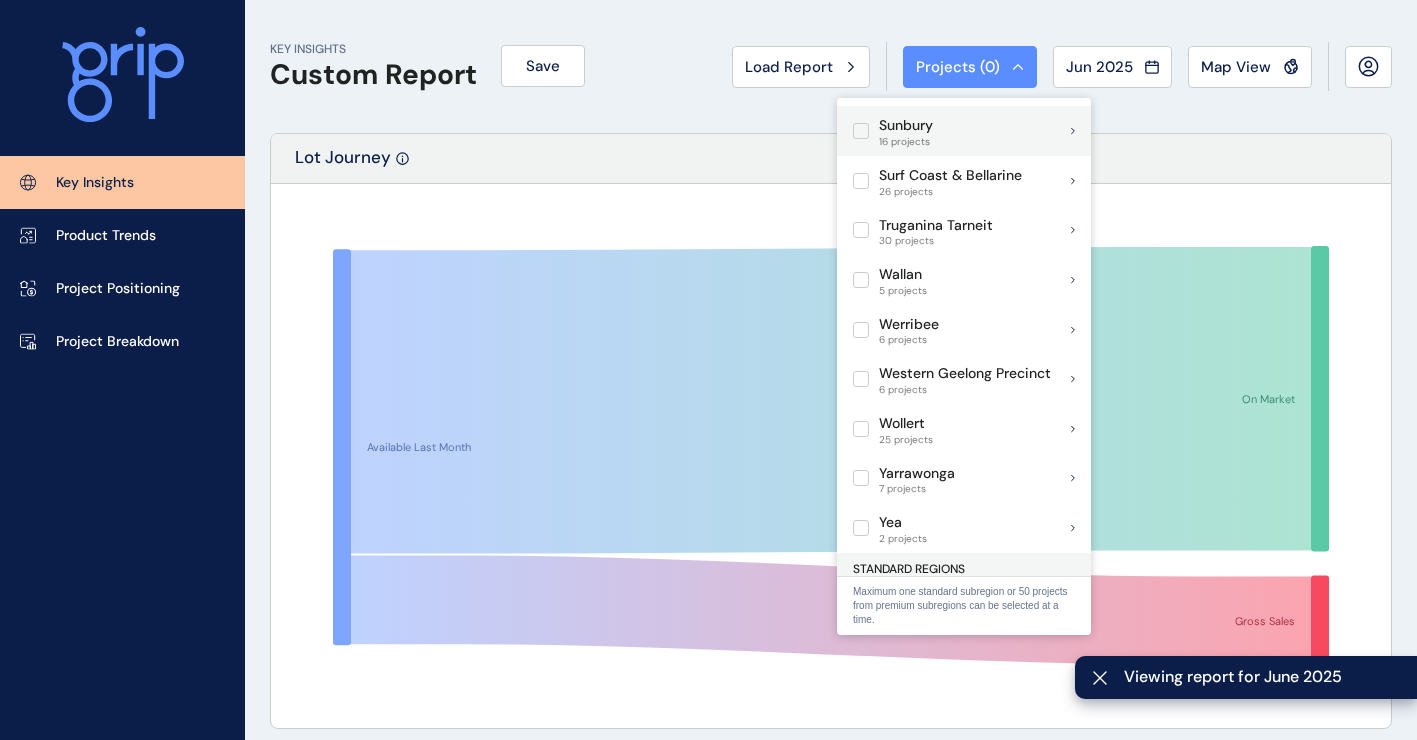 scroll, scrollTop: 1500, scrollLeft: 0, axis: vertical 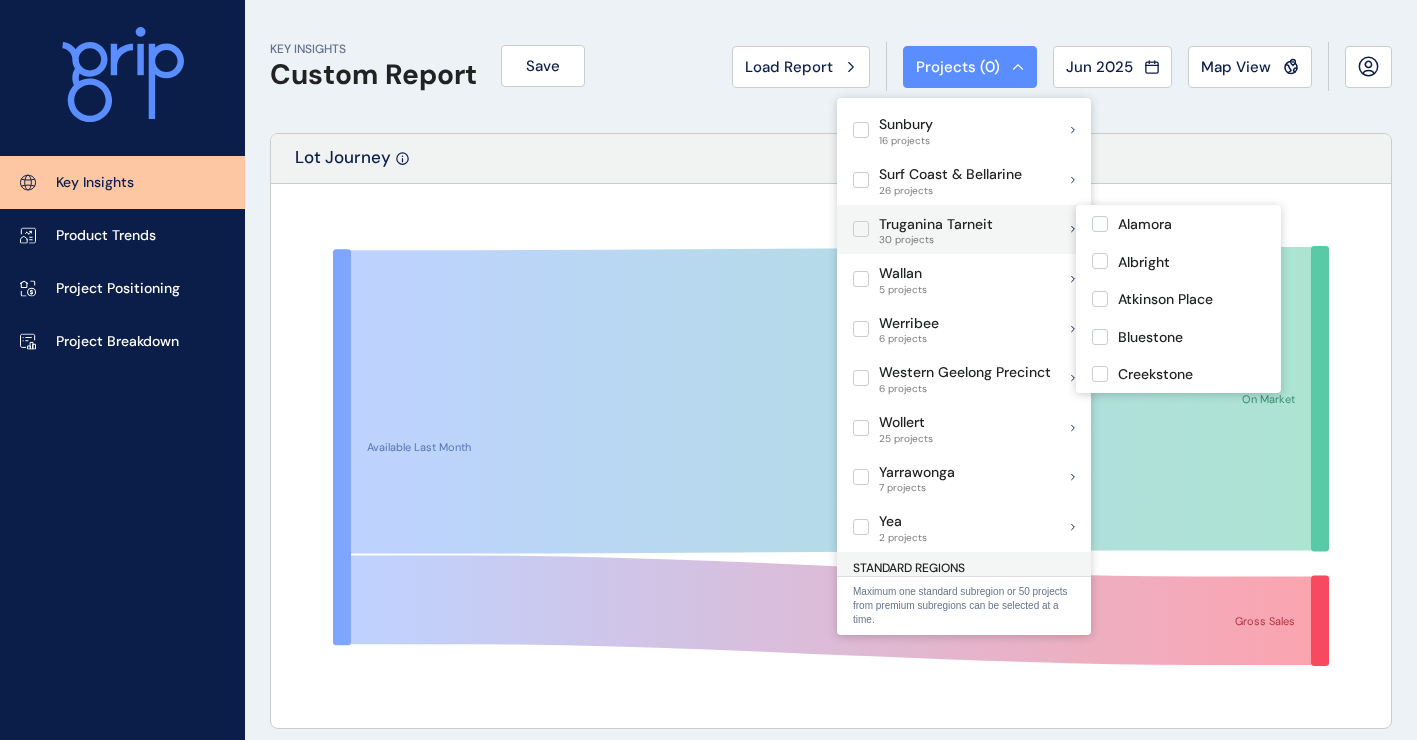 click at bounding box center (861, 229) 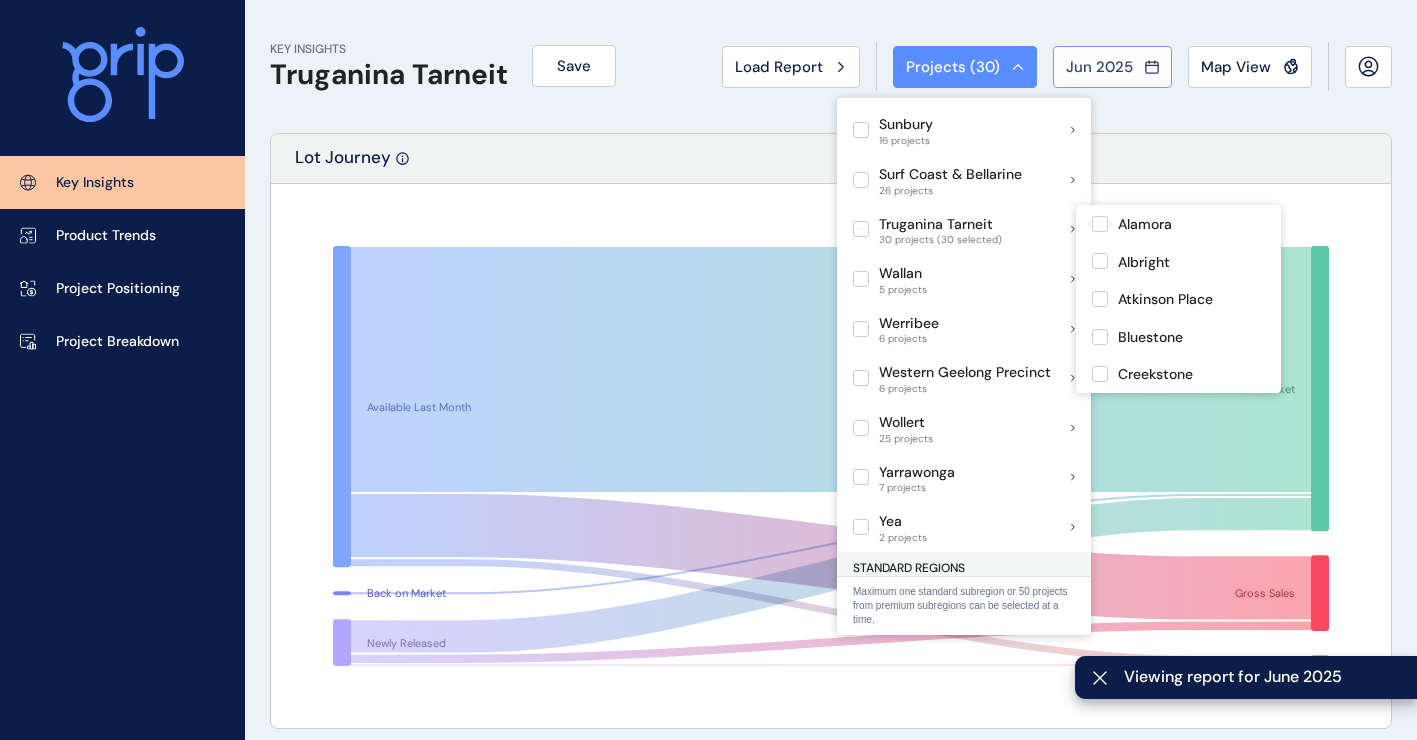 click 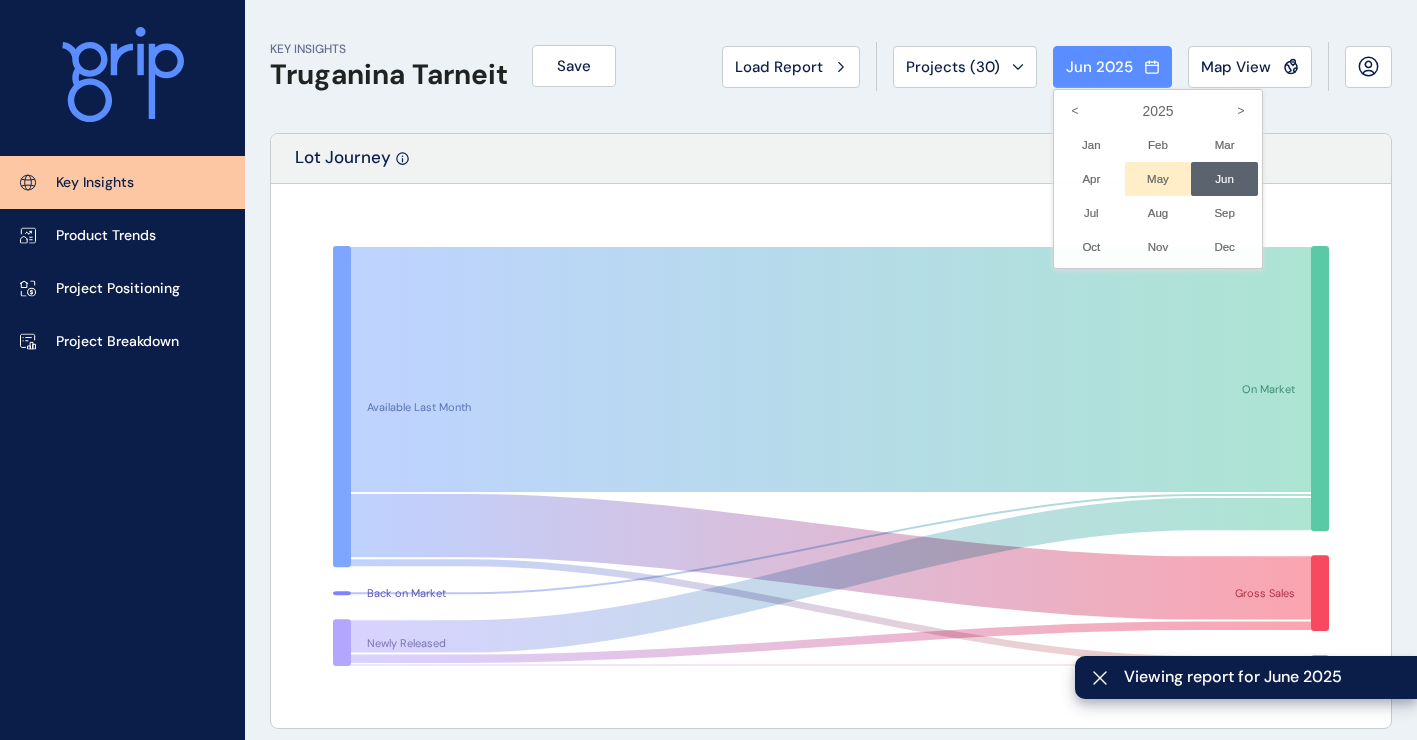 click on "May No report is available for this period. New months are usually published 5 business days after the month start." at bounding box center (1158, 179) 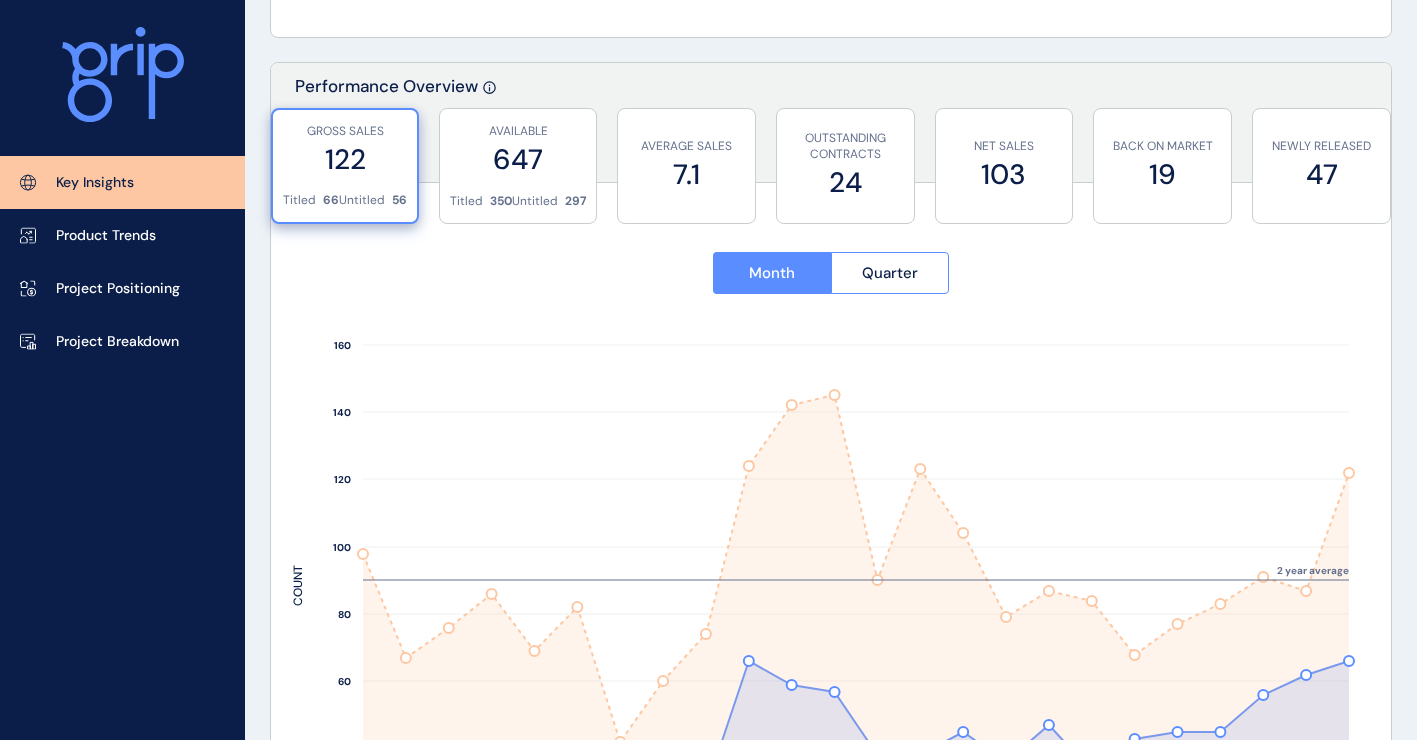 scroll, scrollTop: 800, scrollLeft: 0, axis: vertical 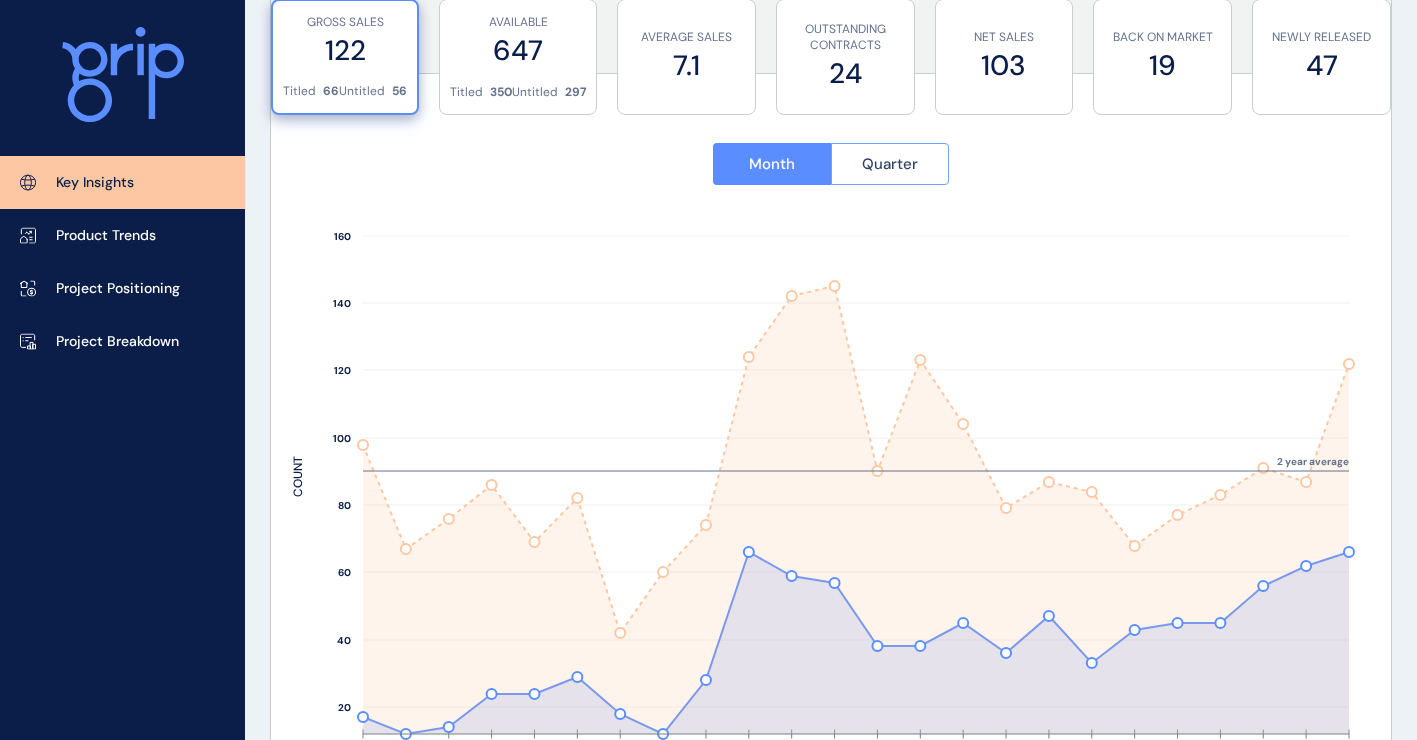 click on "Quarter" at bounding box center [890, 164] 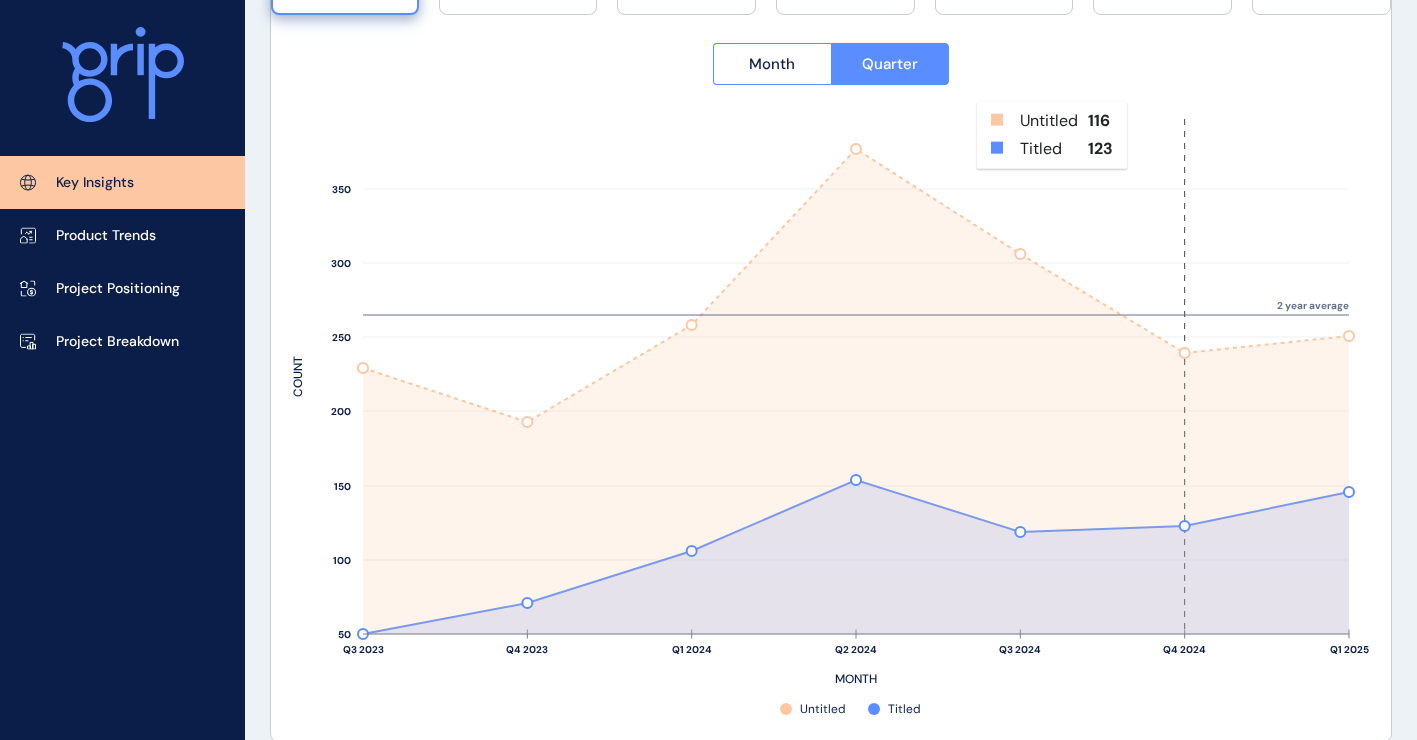scroll, scrollTop: 600, scrollLeft: 0, axis: vertical 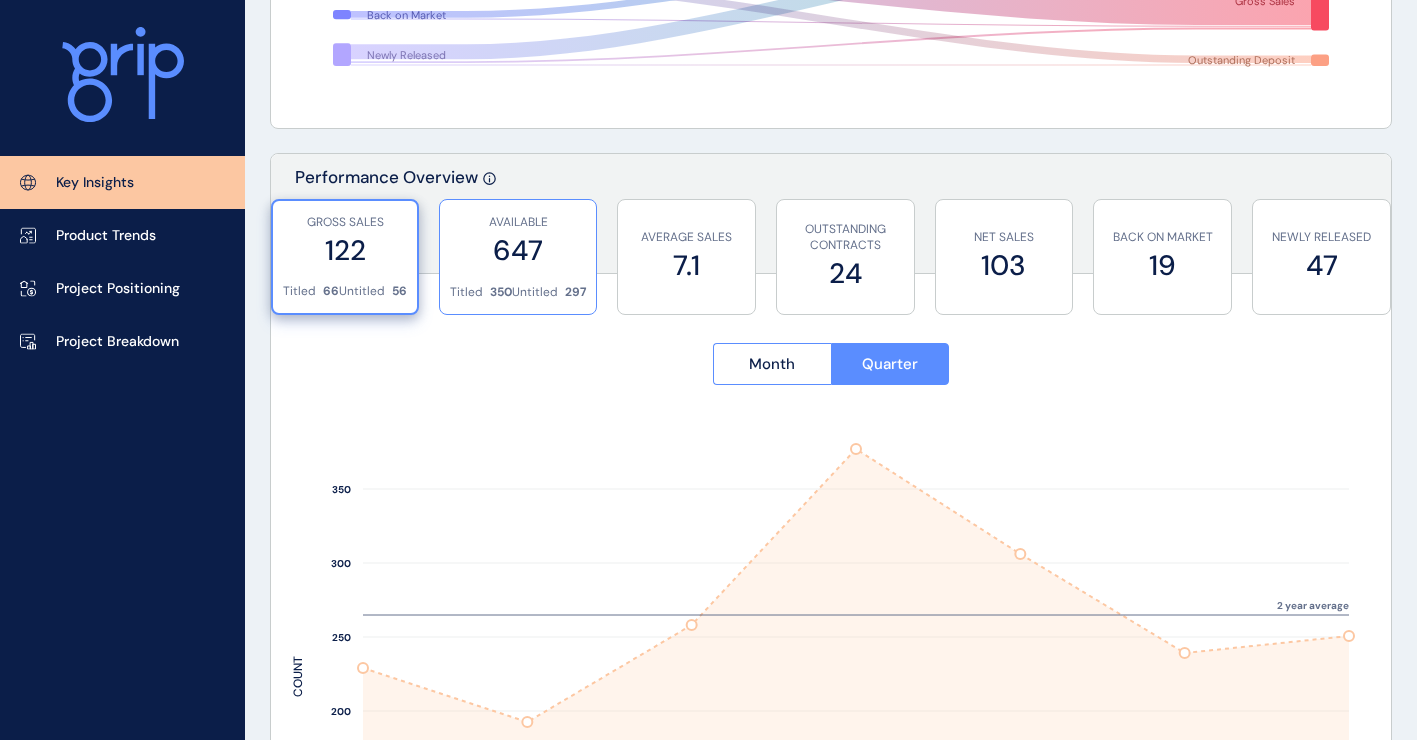 click on "647" at bounding box center [518, 250] 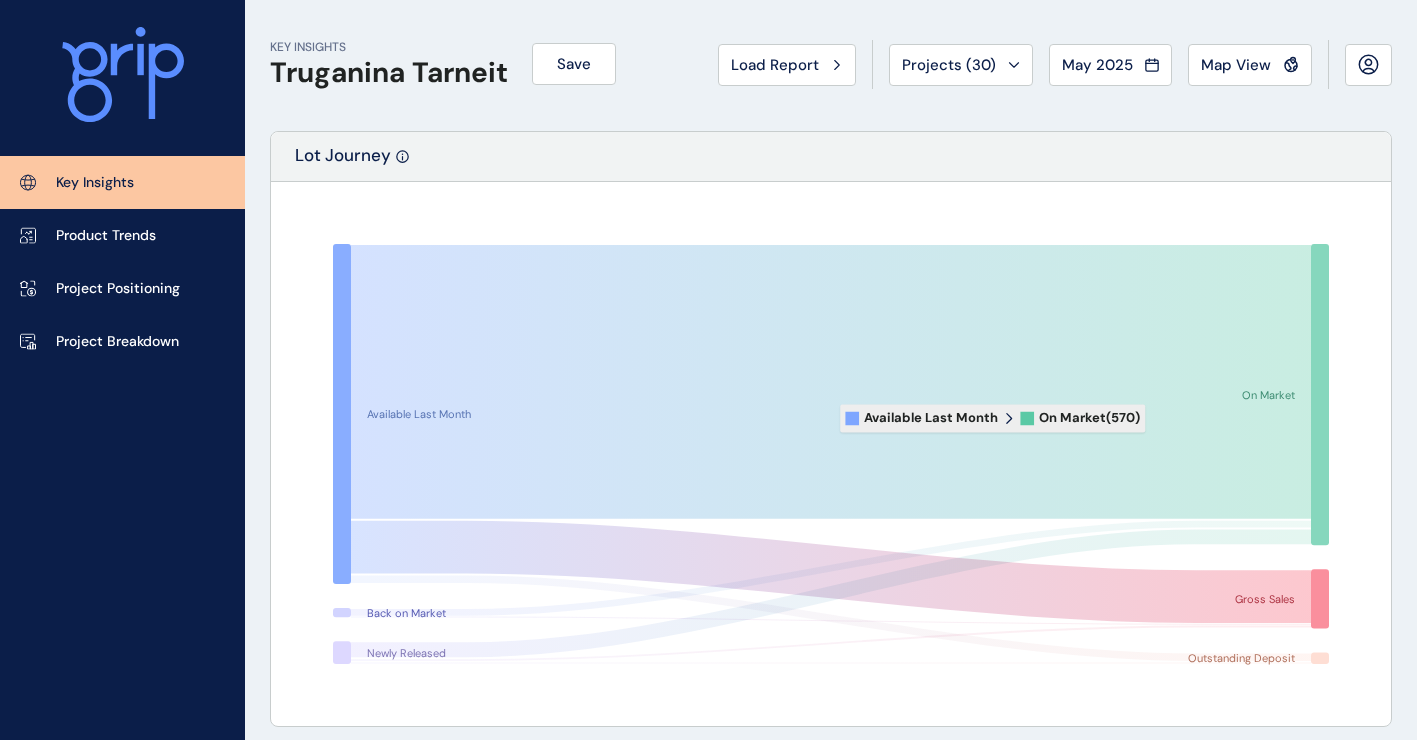 scroll, scrollTop: 0, scrollLeft: 0, axis: both 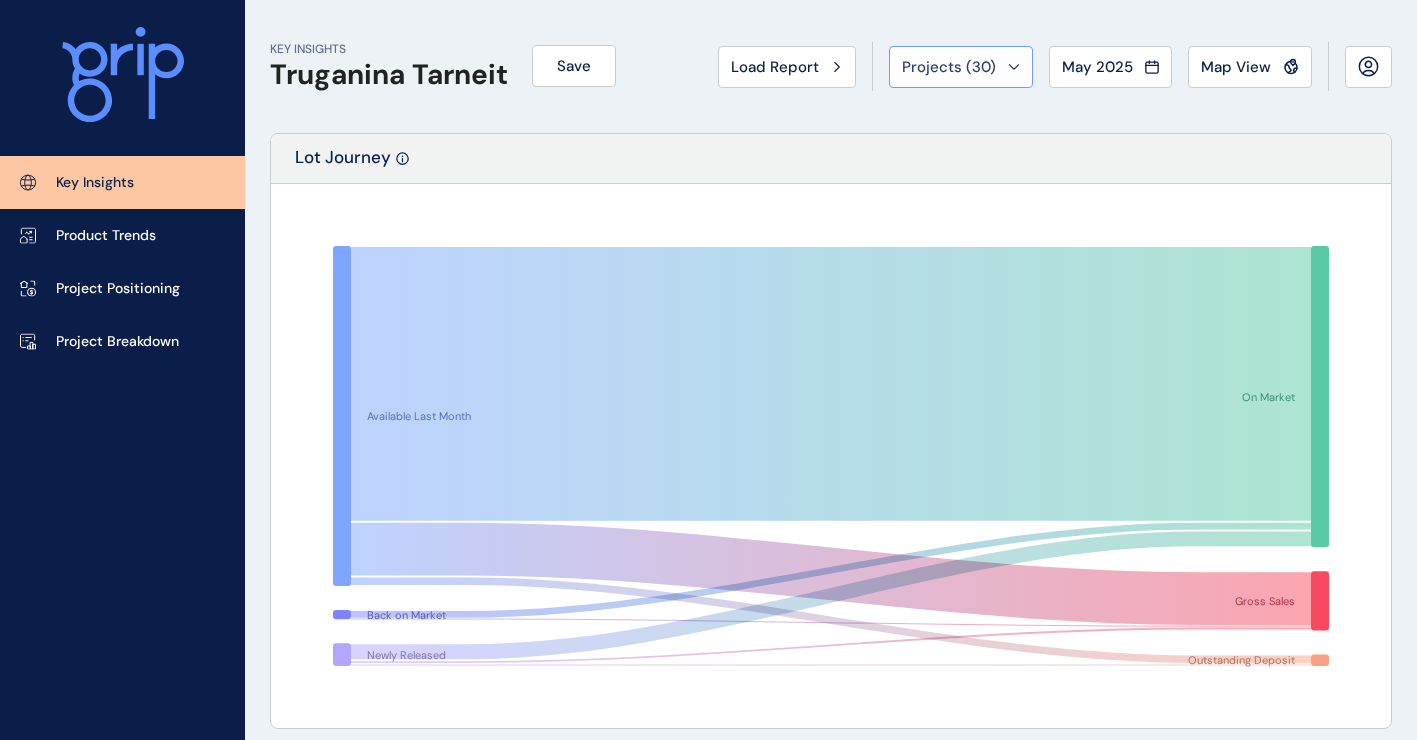 click on "Projects ( 30 )" at bounding box center (961, 67) 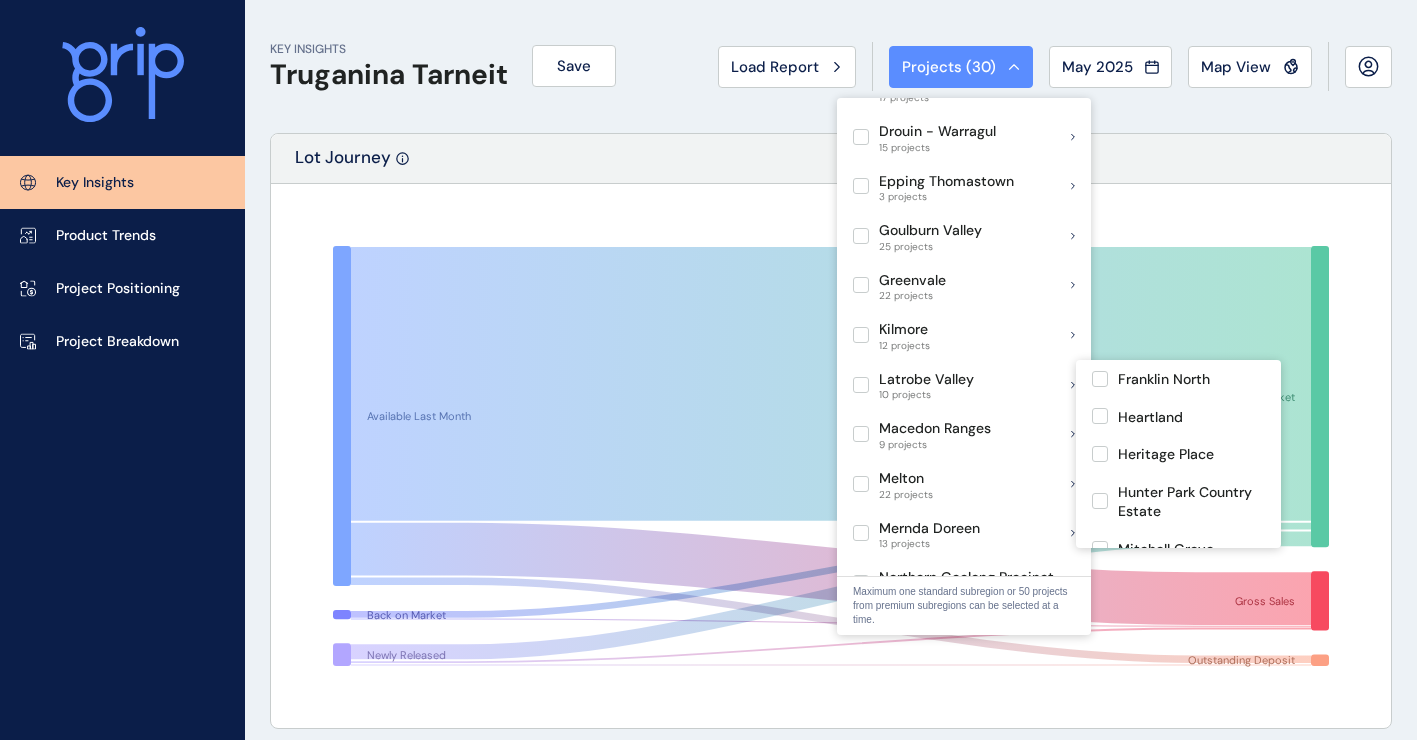 scroll, scrollTop: 1555, scrollLeft: 0, axis: vertical 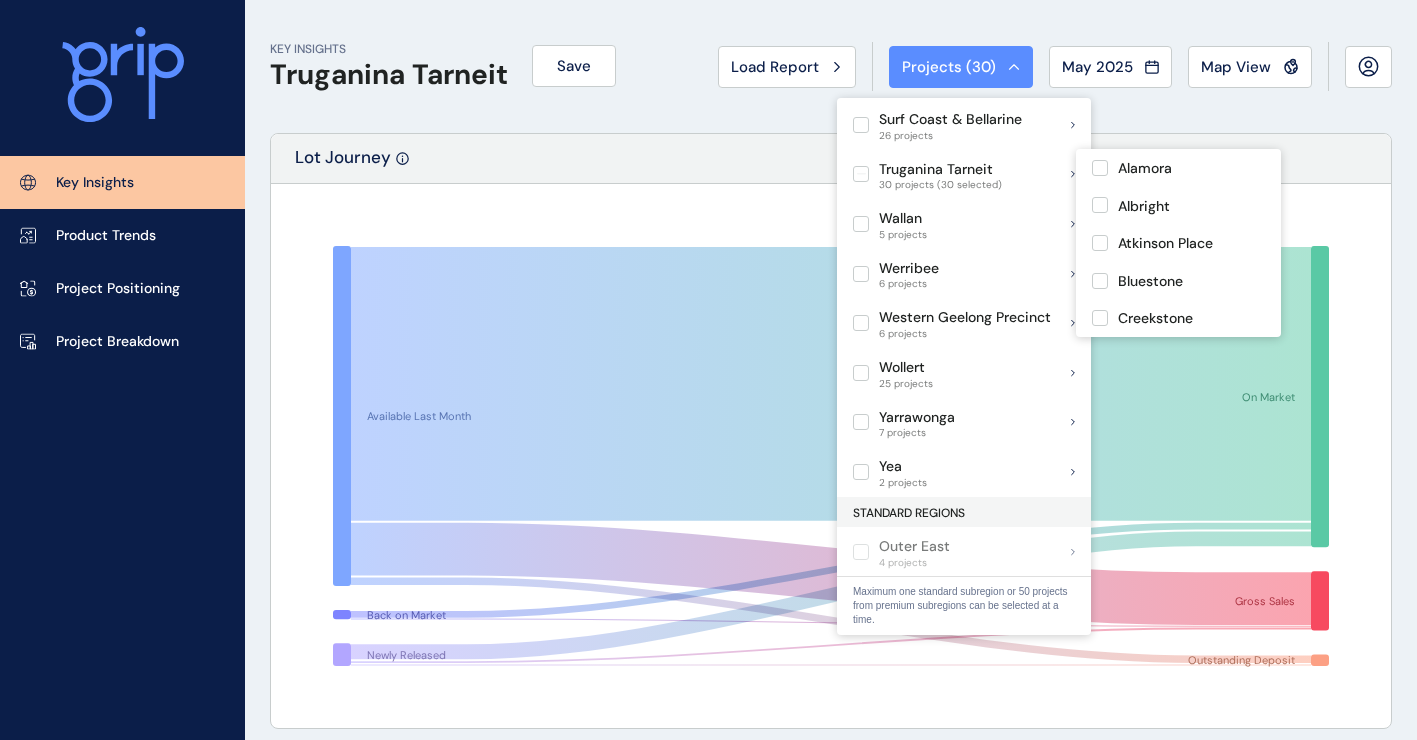click at bounding box center [861, 174] 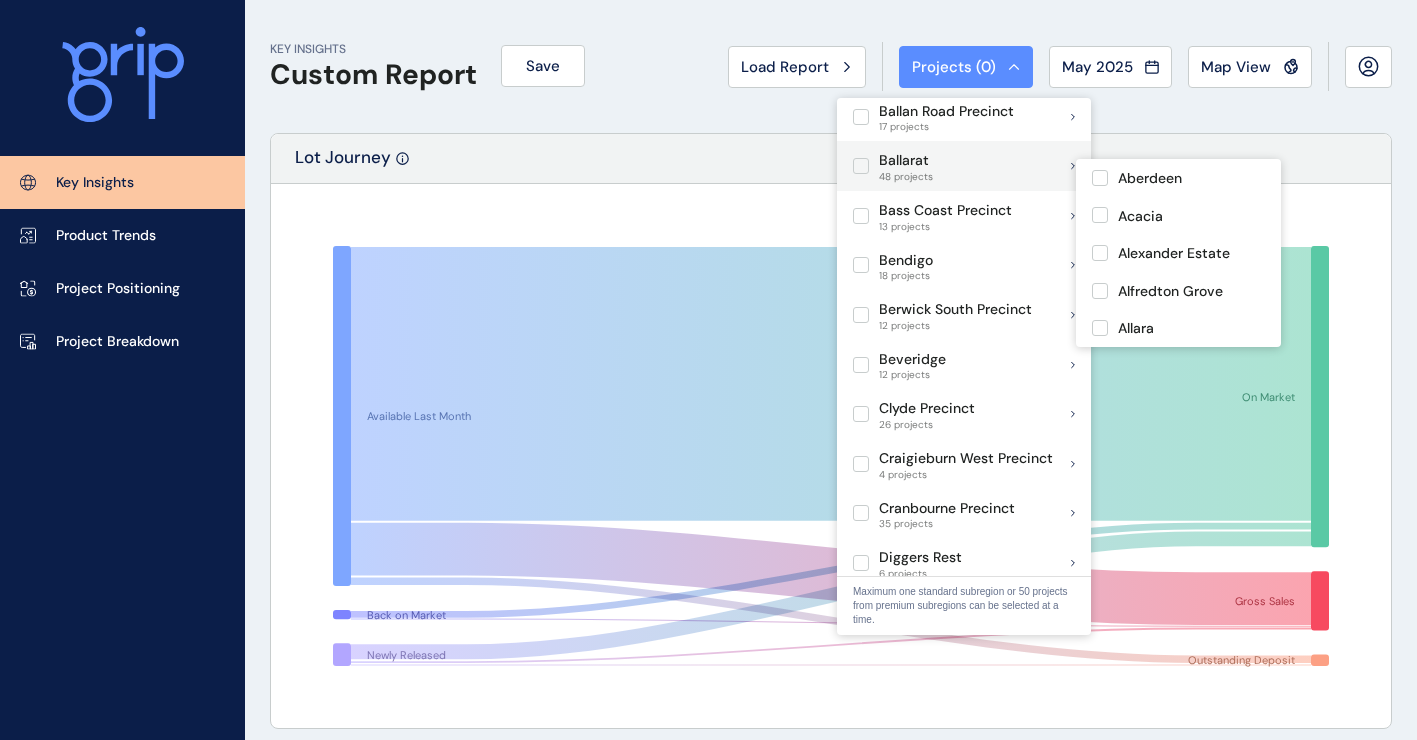 scroll, scrollTop: 0, scrollLeft: 0, axis: both 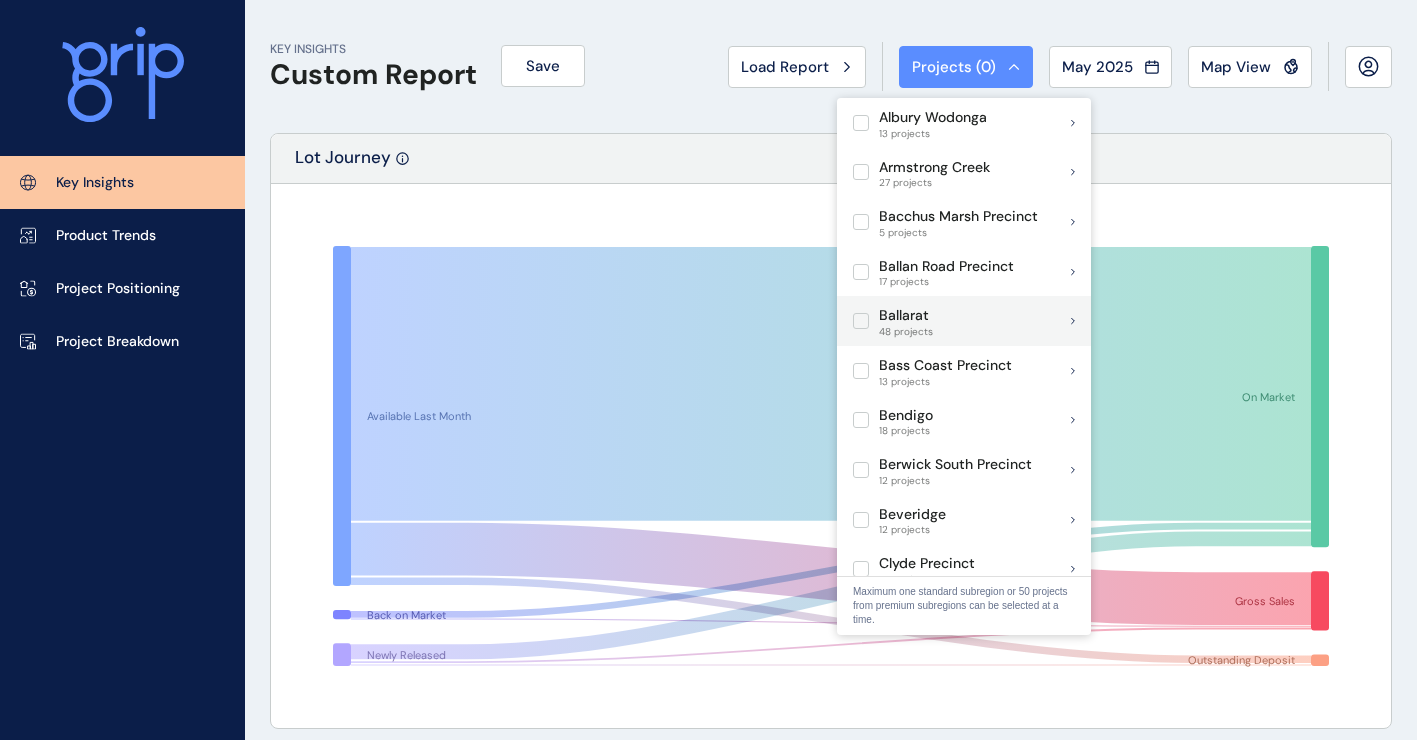 click at bounding box center (861, 321) 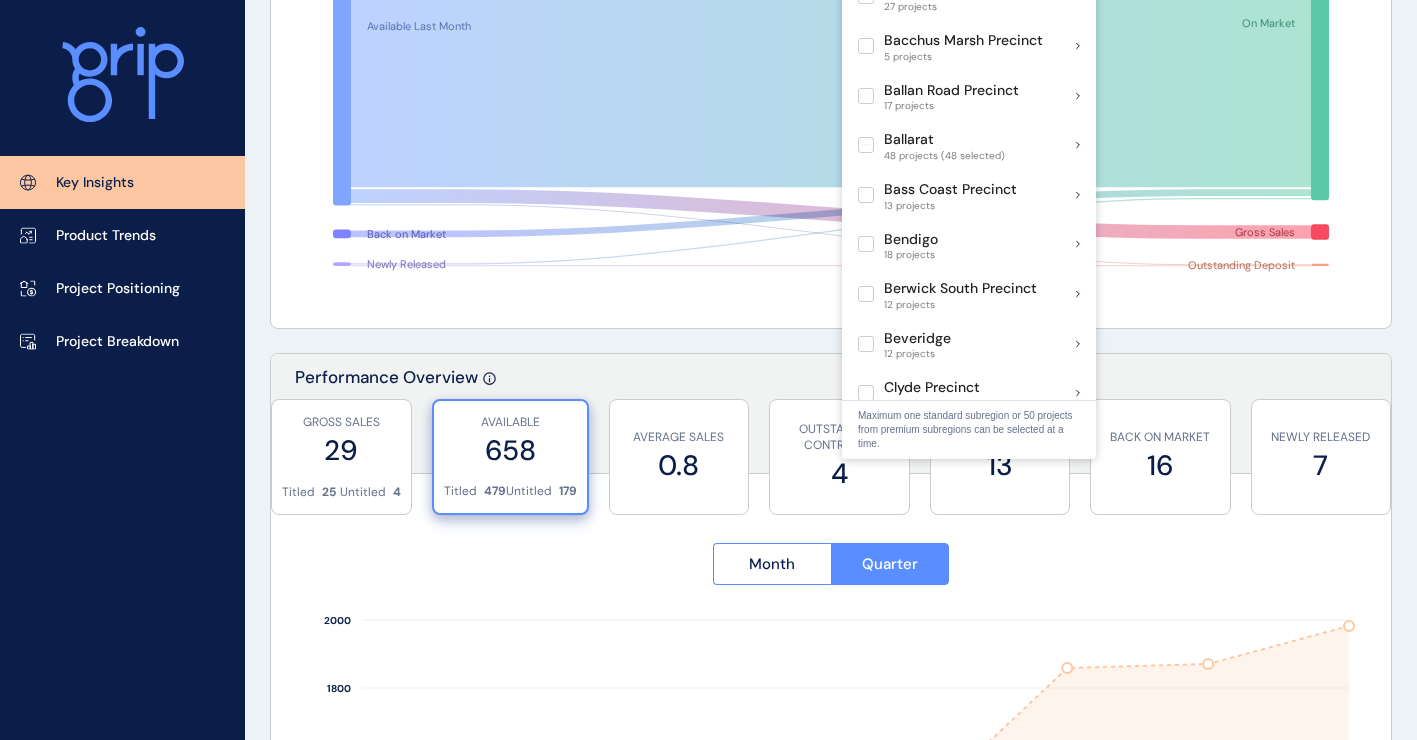 scroll, scrollTop: 0, scrollLeft: 0, axis: both 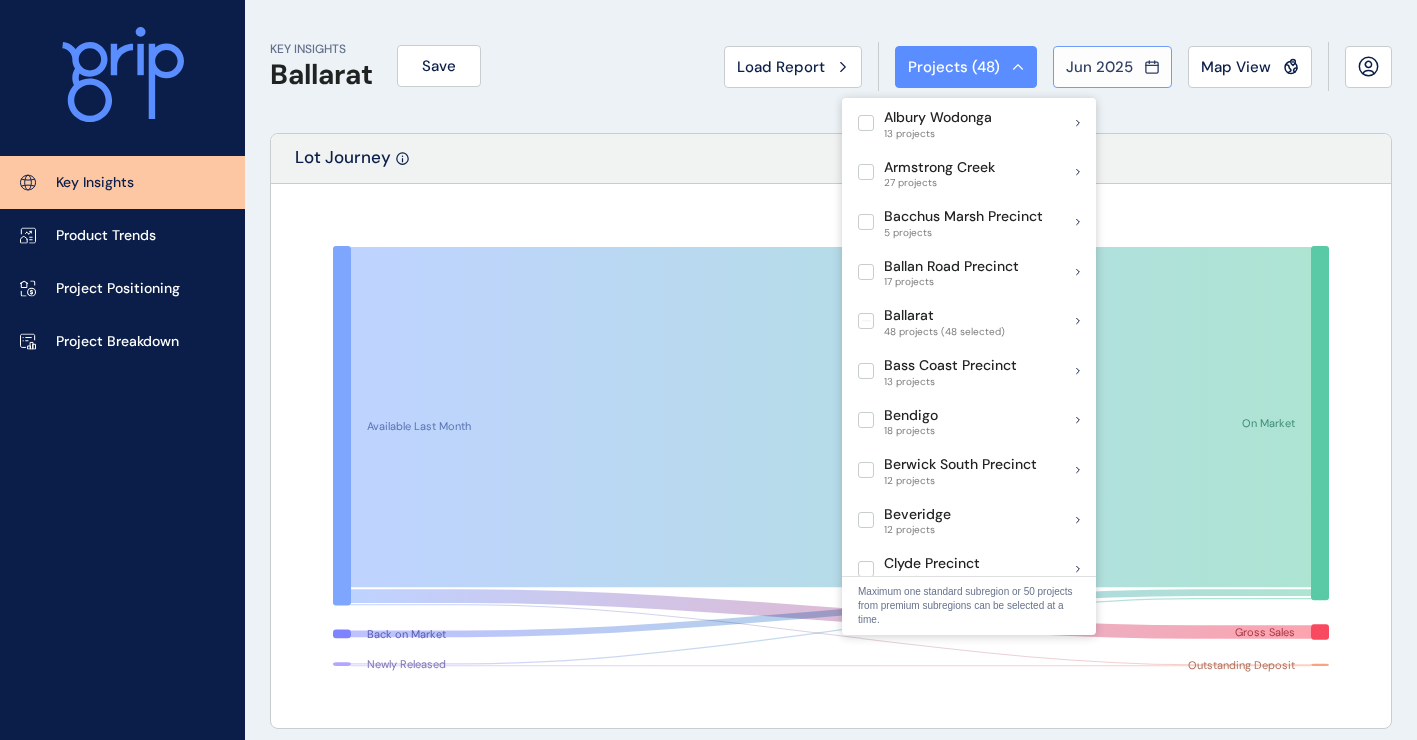 click on "Jun 2025" at bounding box center (1112, 67) 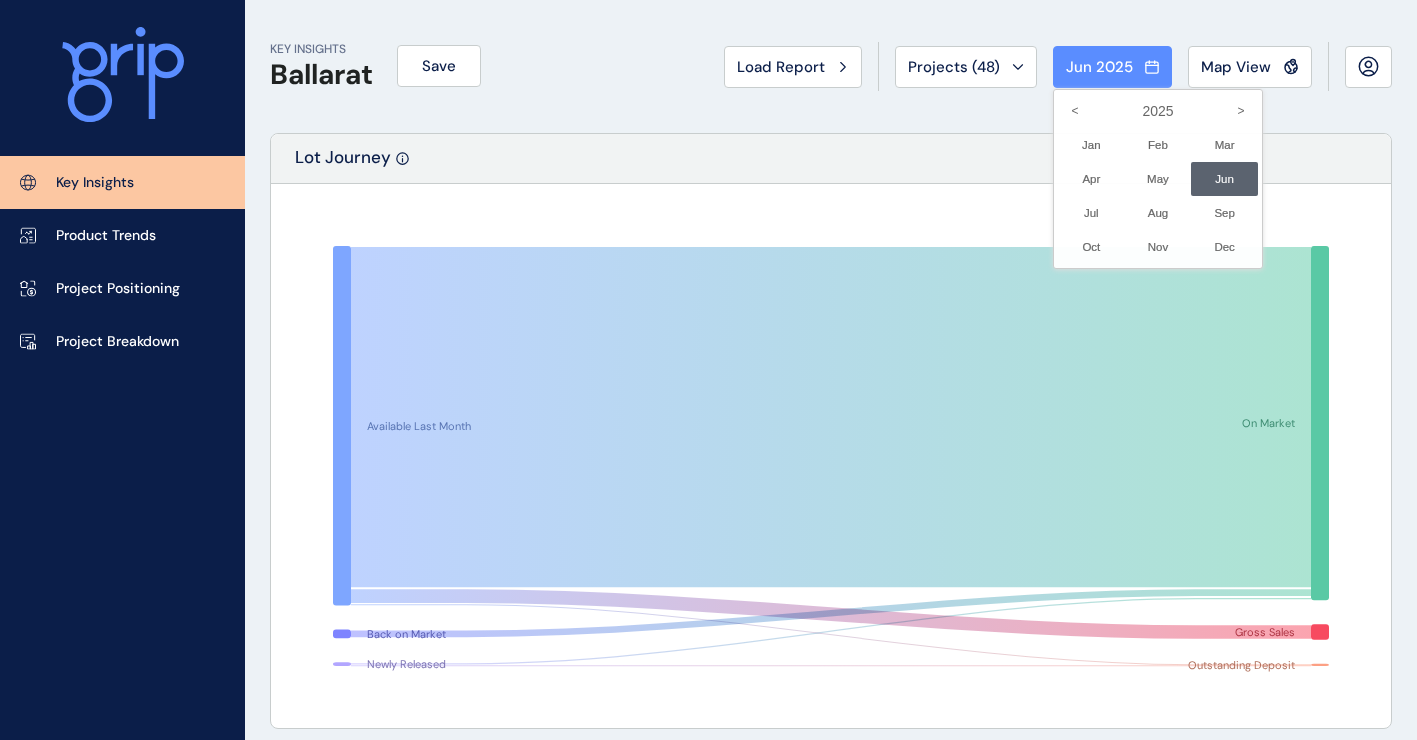 click on "Jun No report is available for this period. New months are usually published 5 business days after the month start." at bounding box center (1224, 179) 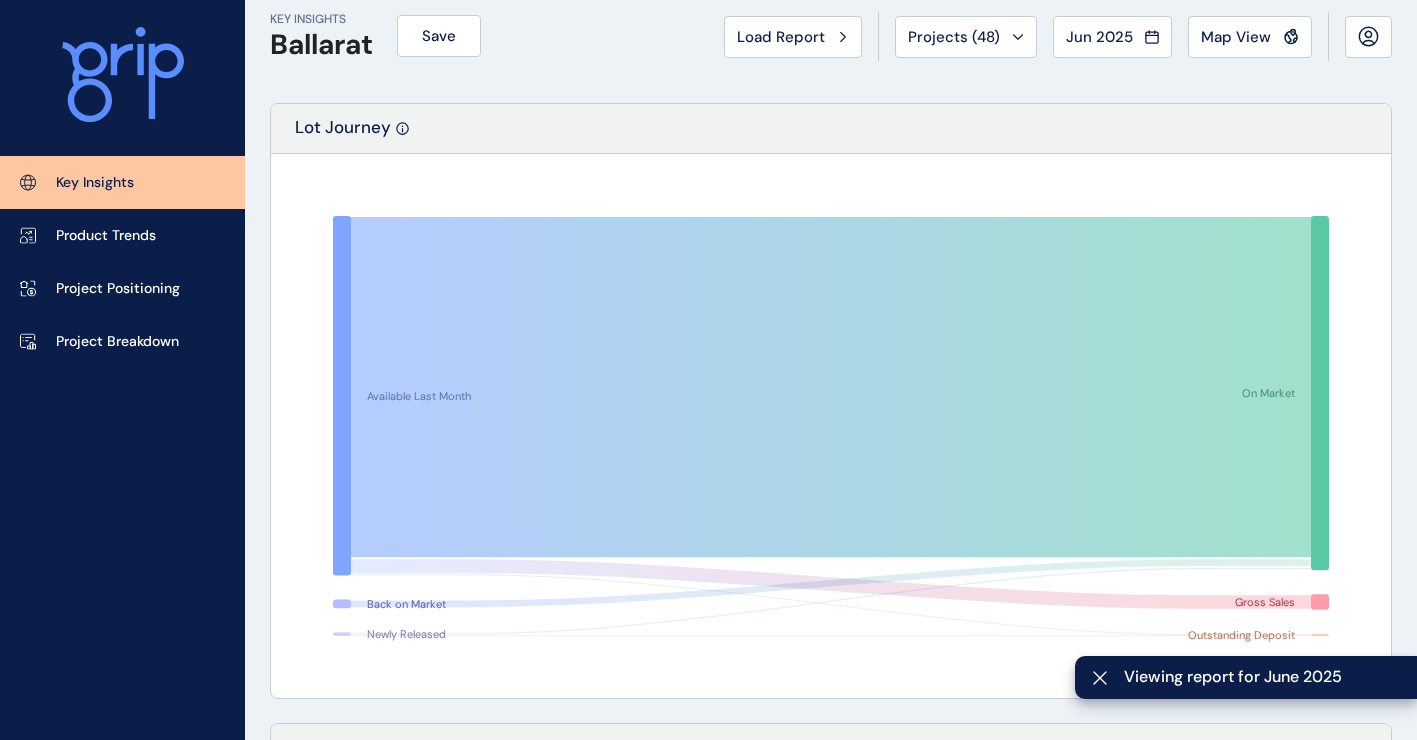 scroll, scrollTop: 0, scrollLeft: 0, axis: both 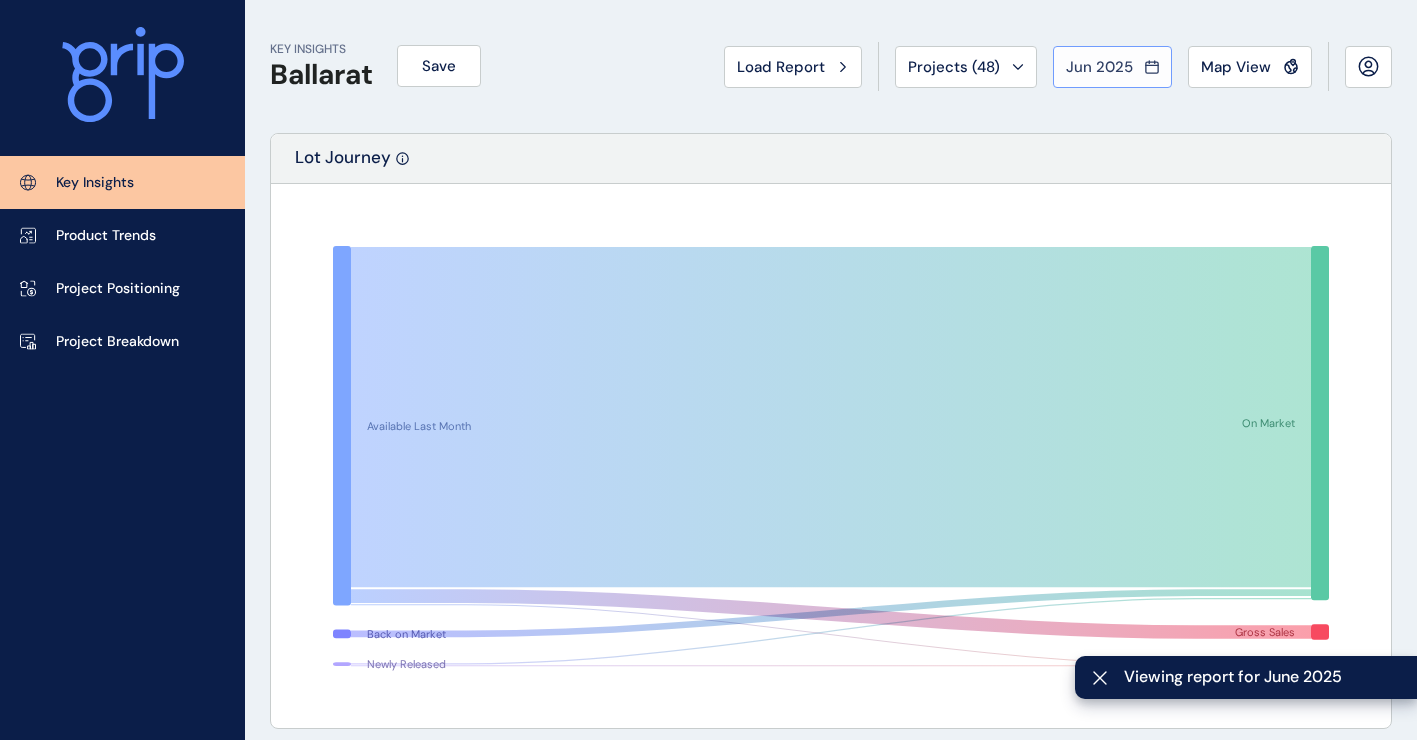click on "Jun 2025" at bounding box center [1099, 67] 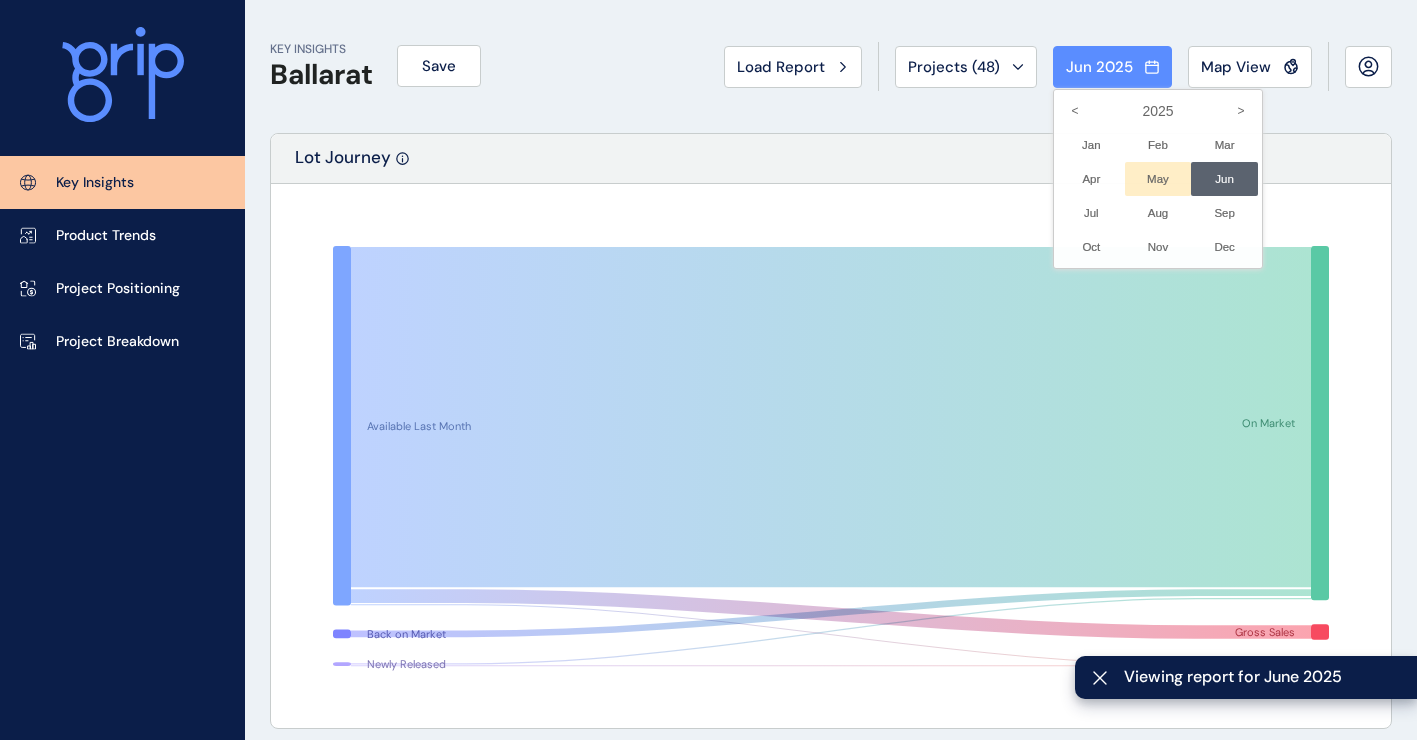 click on "May No report is available for this period. New months are usually published 5 business days after the month start." at bounding box center [1158, 179] 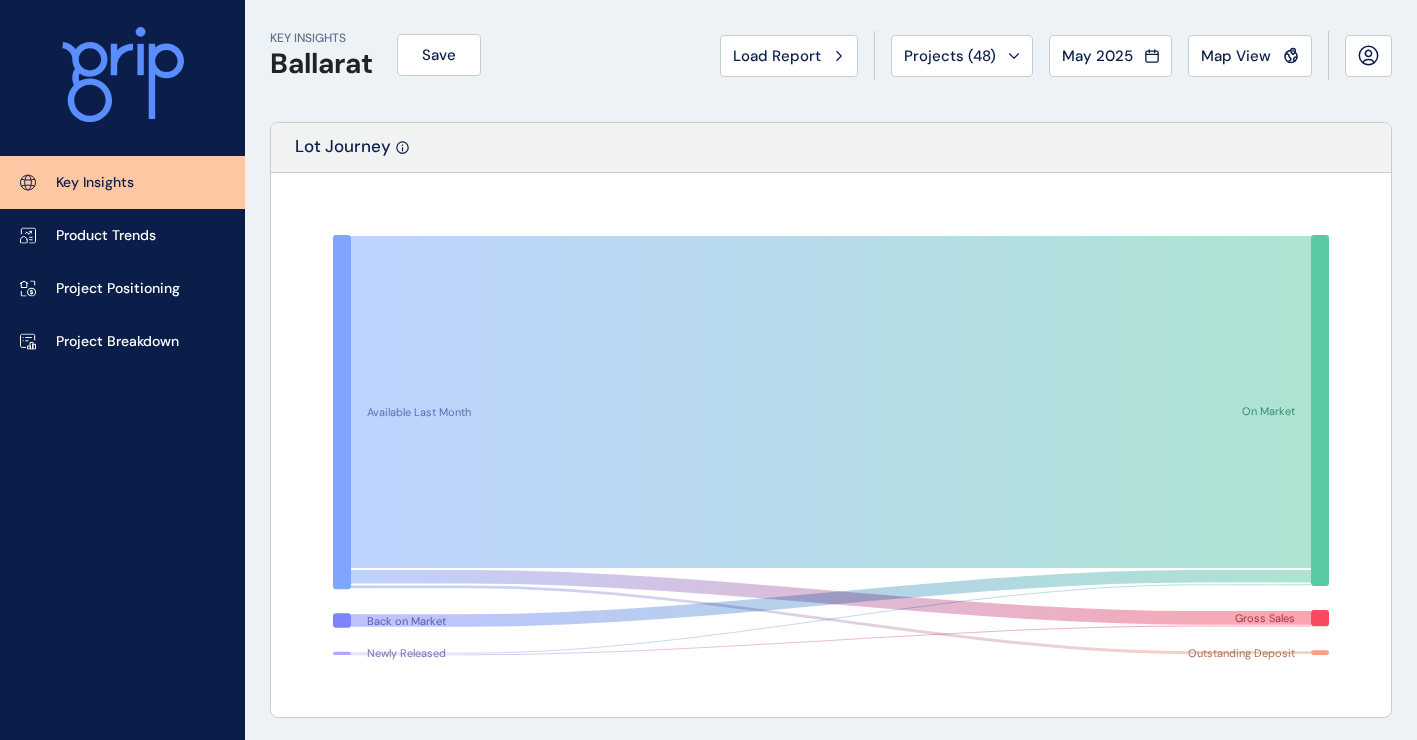 scroll, scrollTop: 0, scrollLeft: 0, axis: both 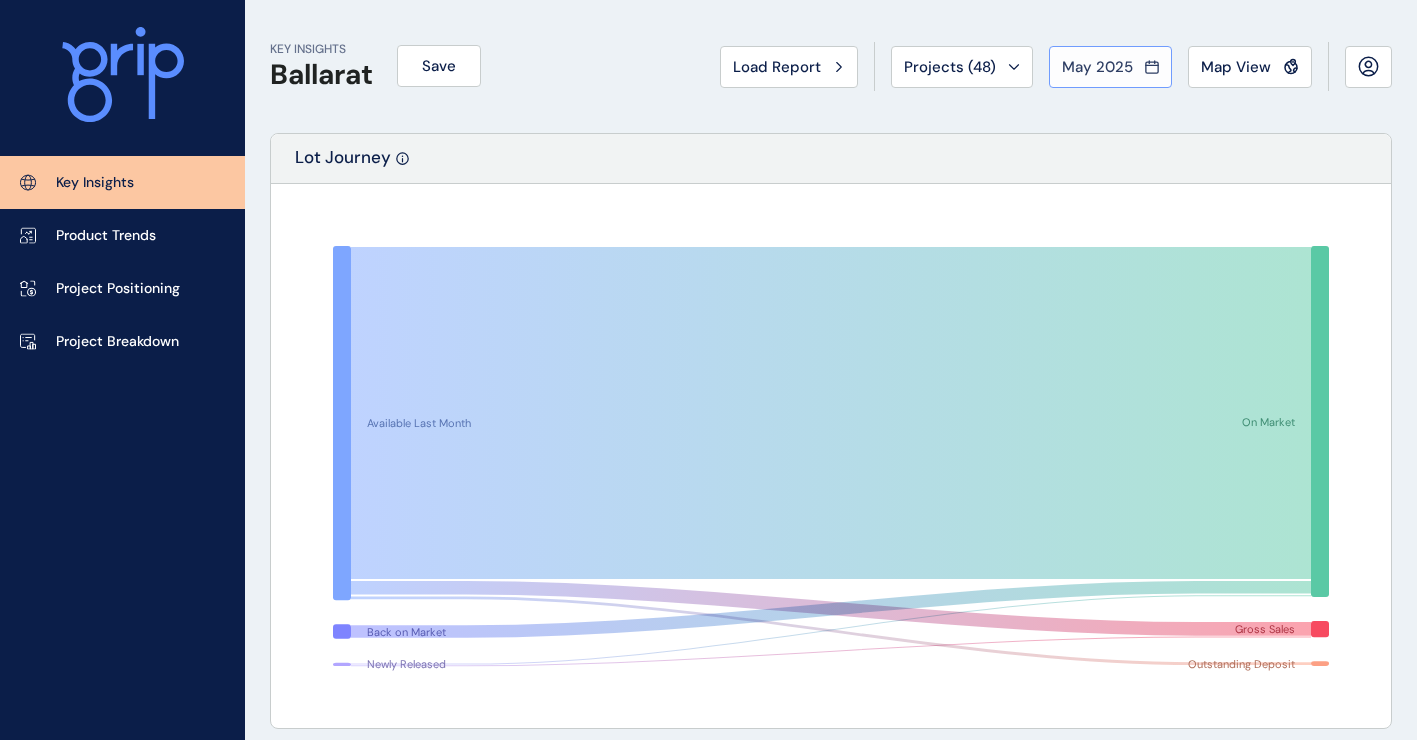 click on "May 2025" at bounding box center [1110, 67] 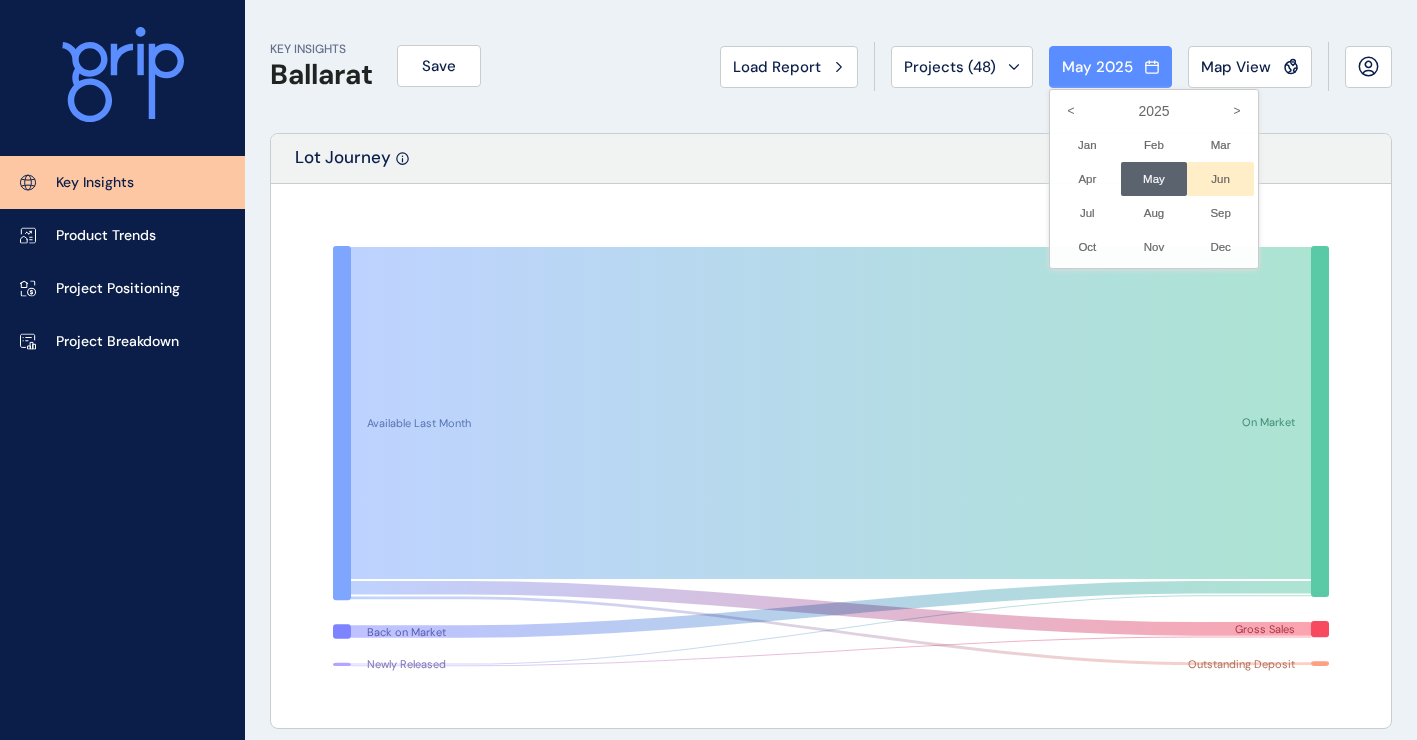 click on "Jun No report is available for this period. New months are usually published 5 business days after the month start." at bounding box center (1220, 179) 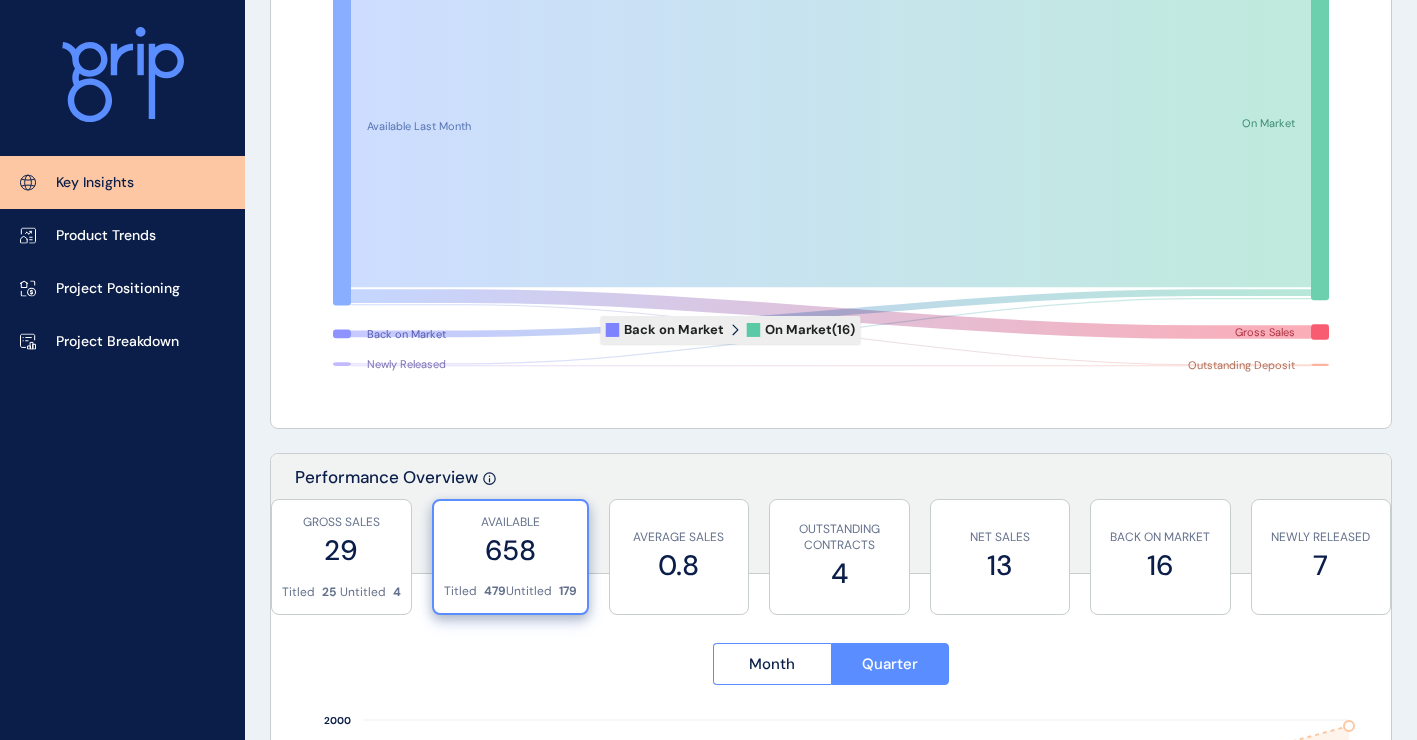 scroll, scrollTop: 0, scrollLeft: 0, axis: both 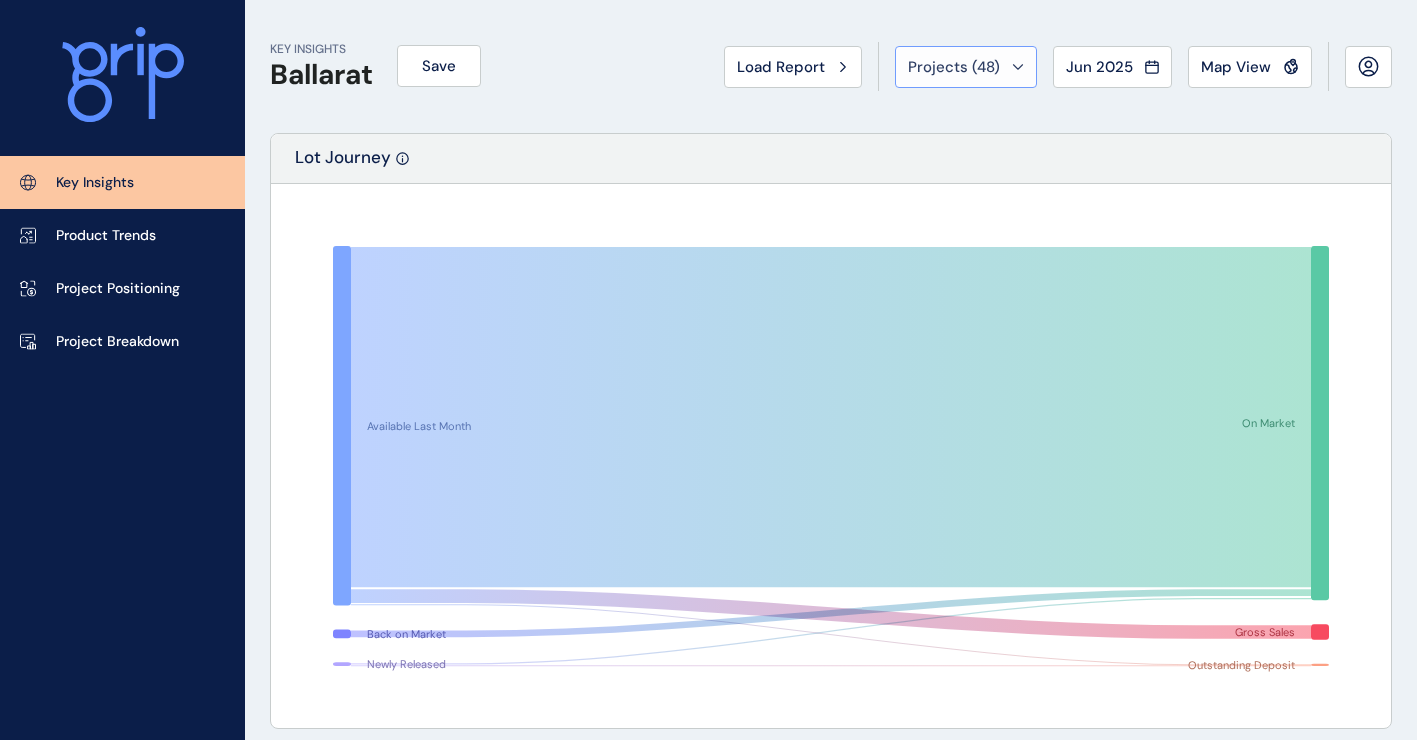 click on "Projects ( 48 )" at bounding box center [966, 67] 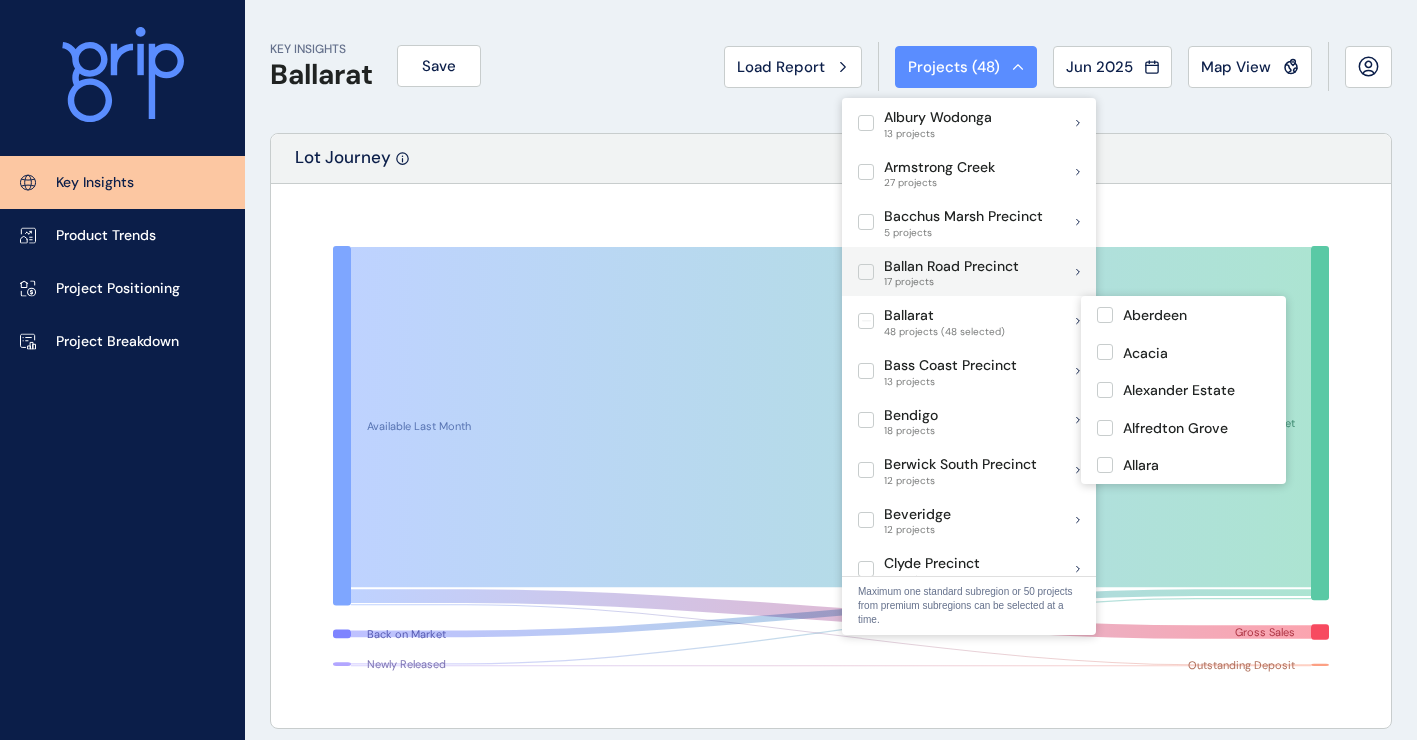 click at bounding box center [866, 321] 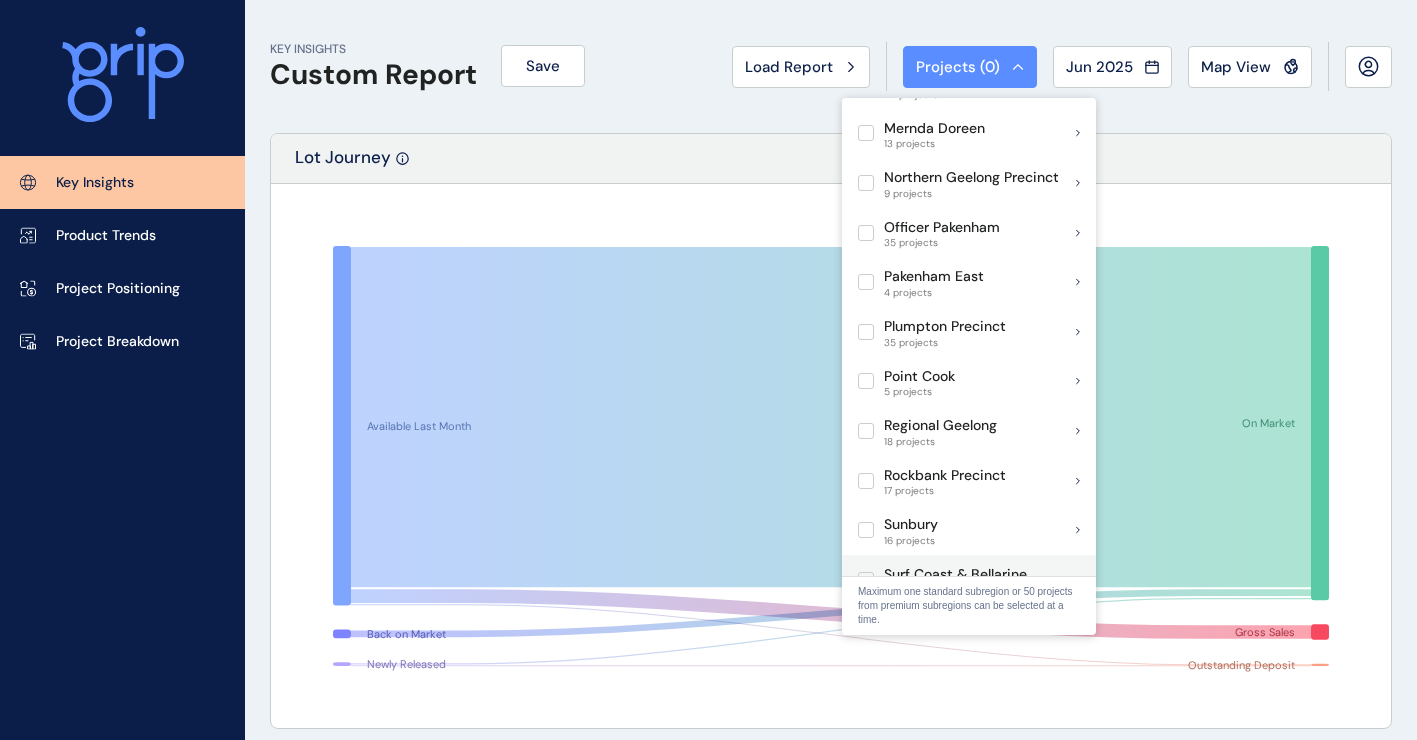 scroll, scrollTop: 1300, scrollLeft: 0, axis: vertical 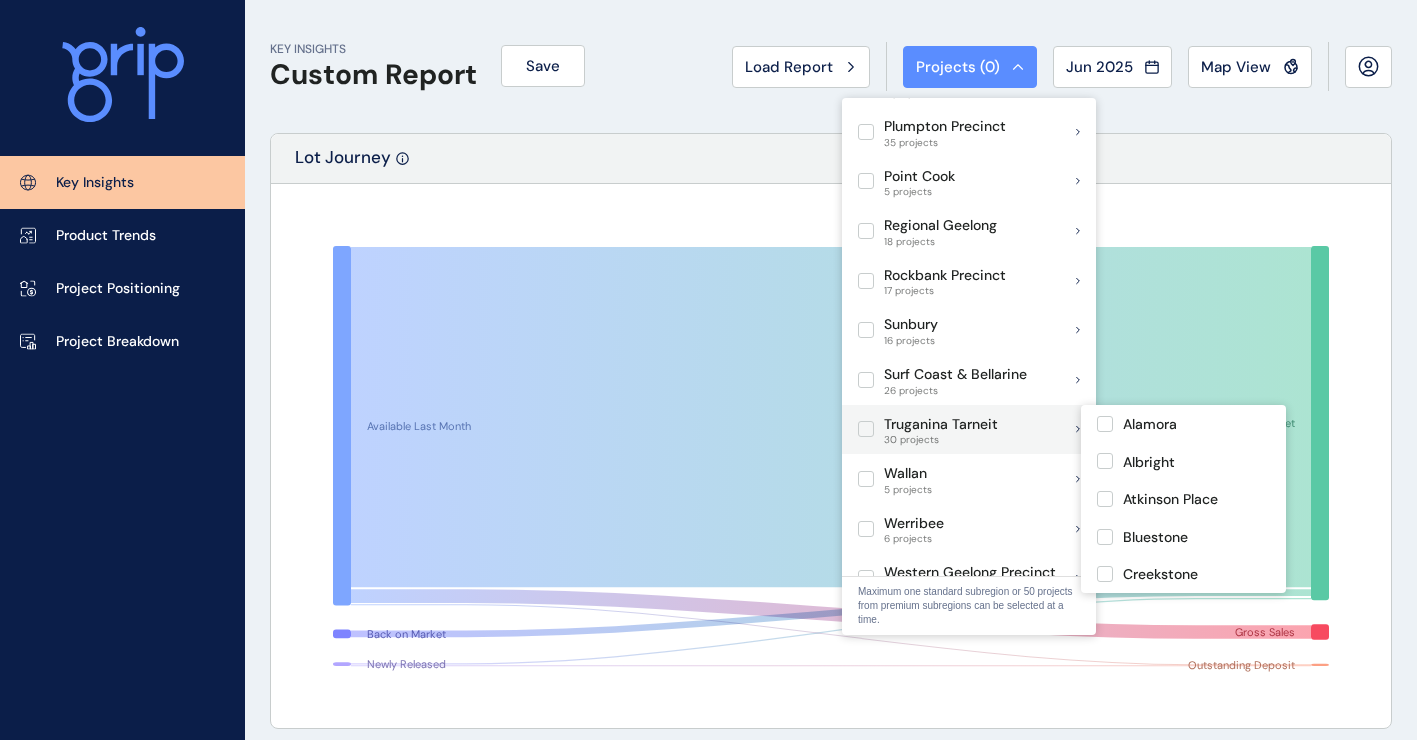 click at bounding box center [866, 429] 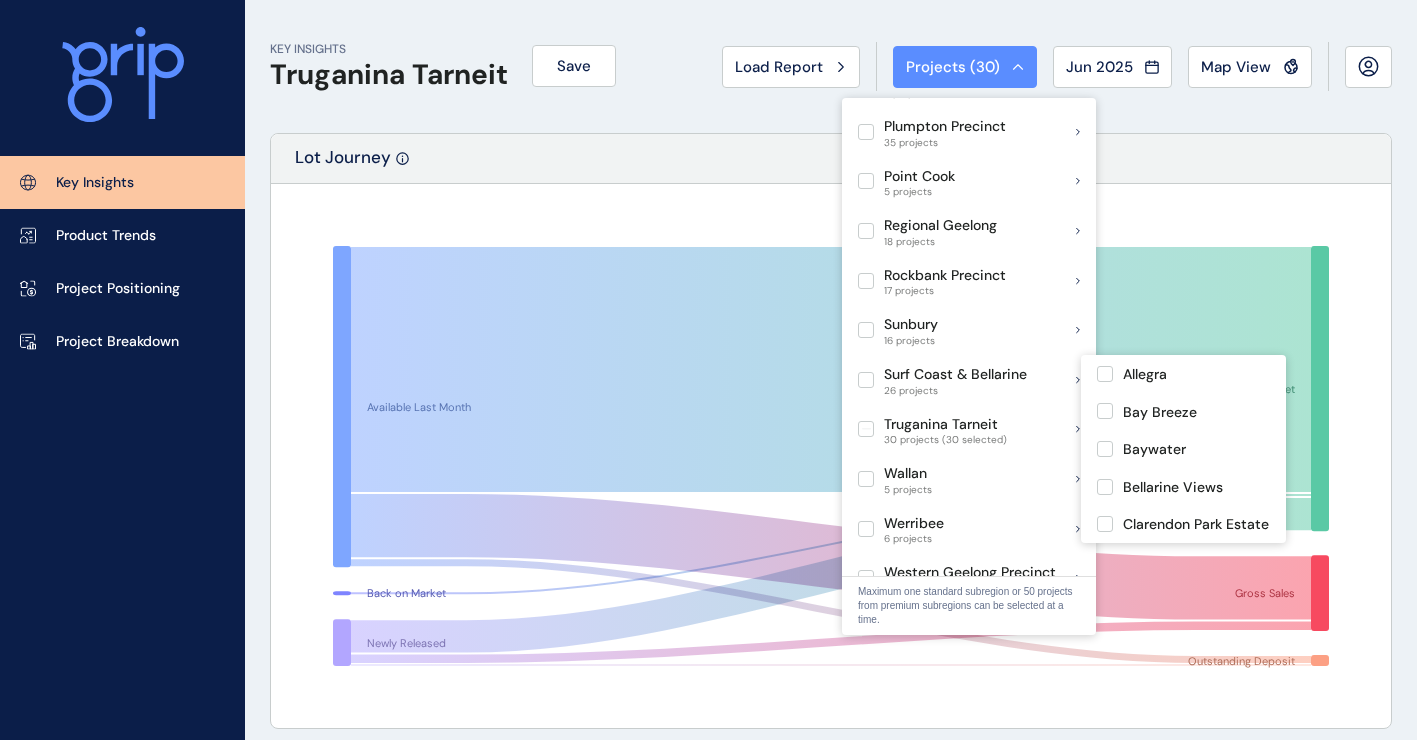 click 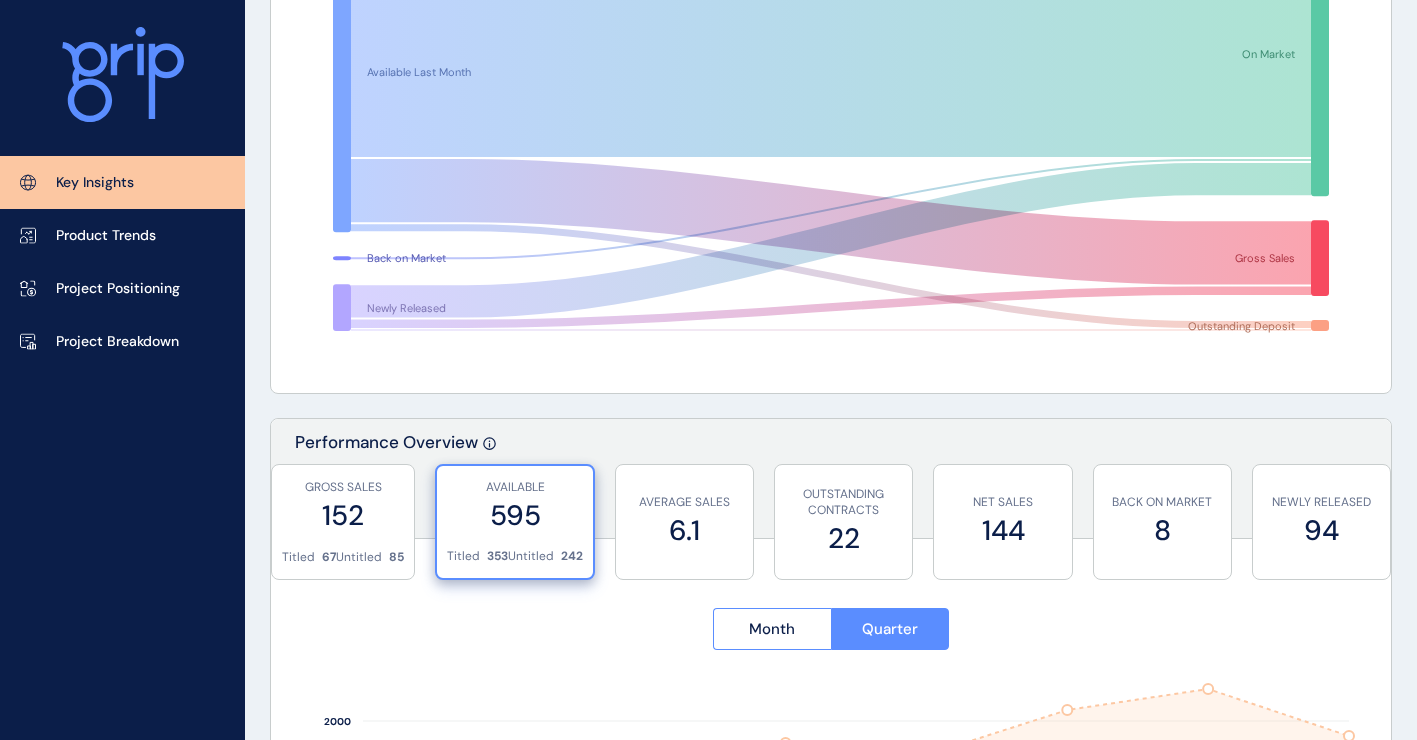 scroll, scrollTop: 0, scrollLeft: 0, axis: both 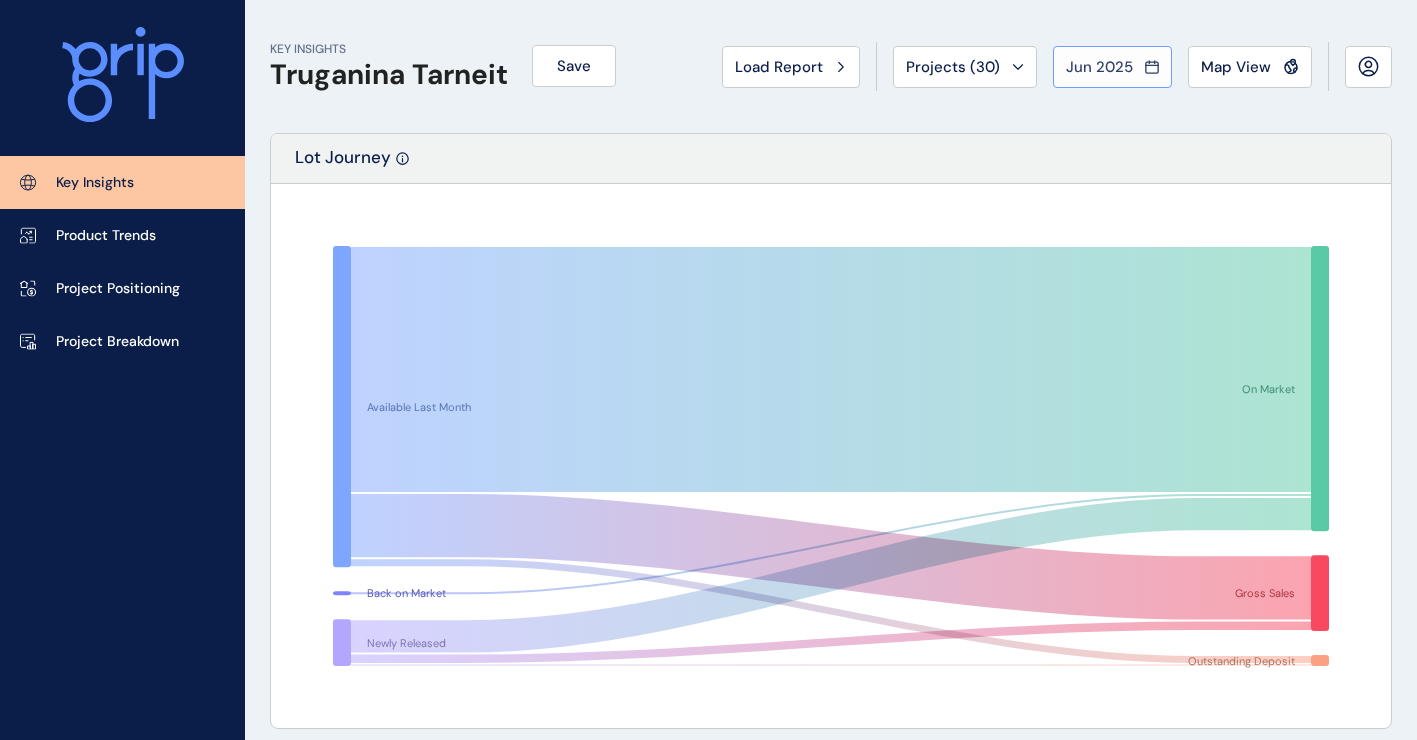 drag, startPoint x: 1142, startPoint y: 54, endPoint x: 1115, endPoint y: 65, distance: 29.15476 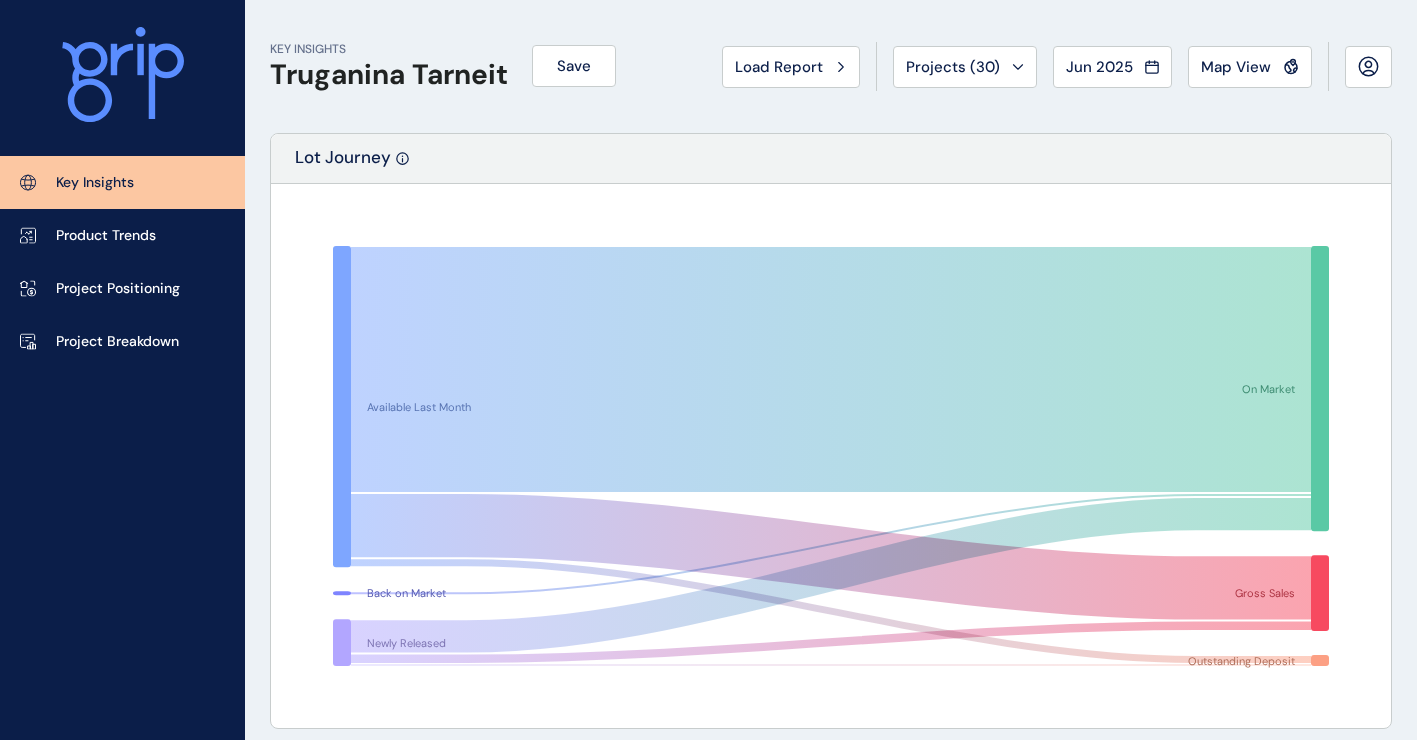 click on "Jun 2025" at bounding box center (1112, 67) 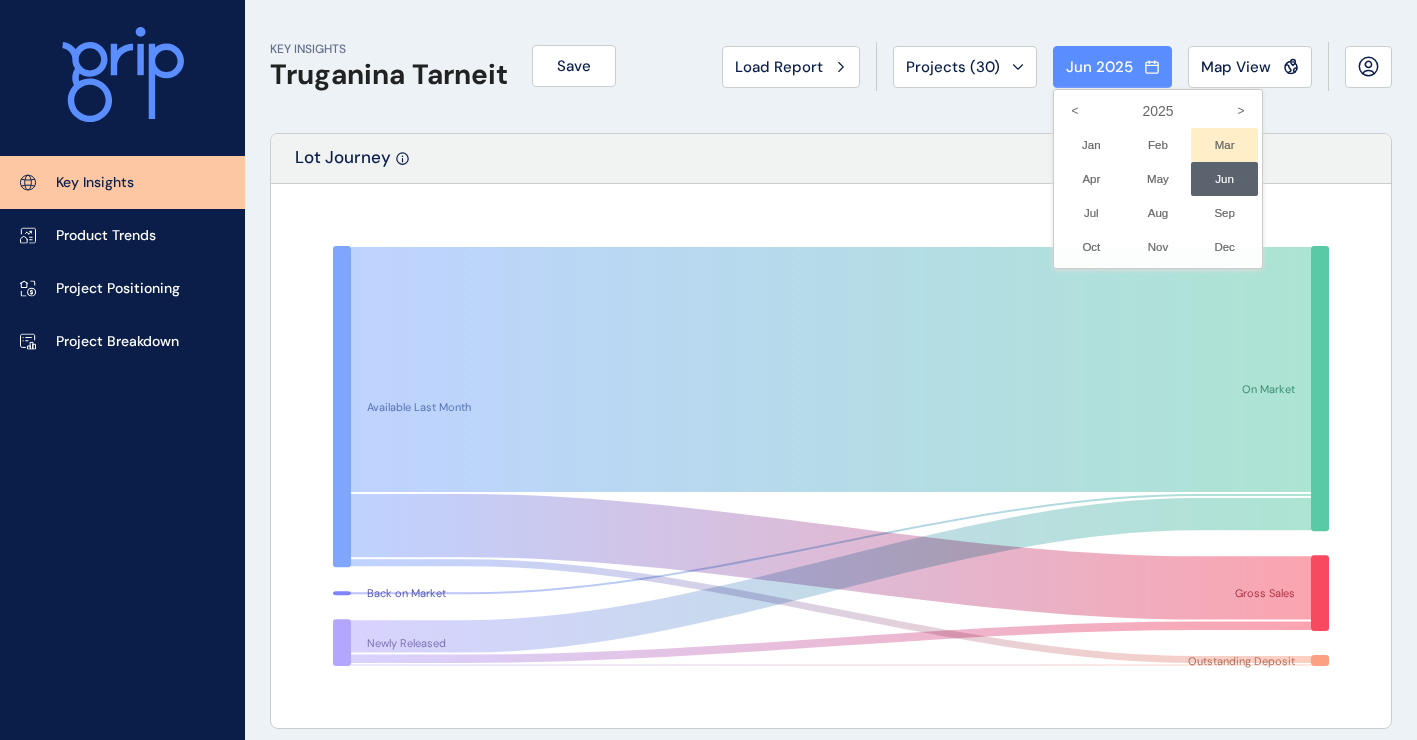 click on "Mar No report is available for this period. New months are usually published 5 business days after the month start." at bounding box center (1224, 145) 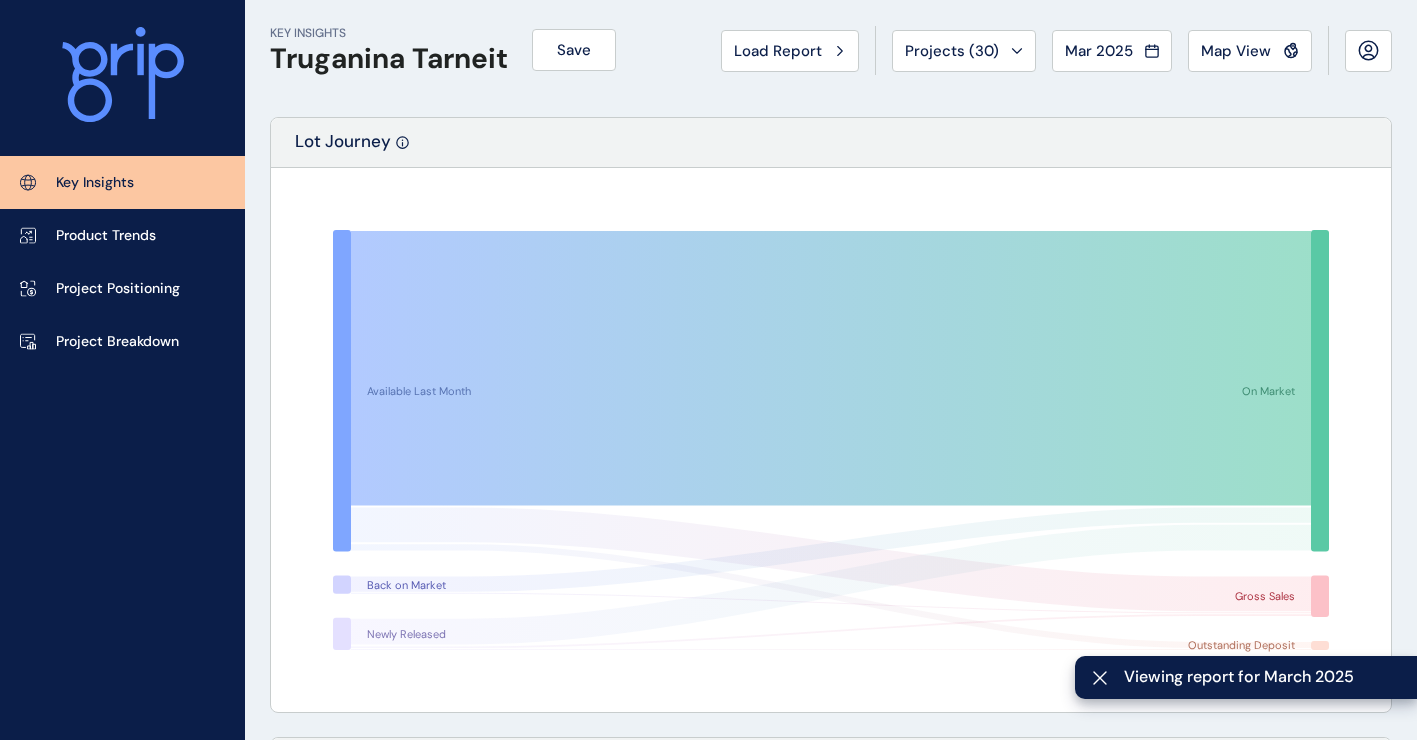 scroll, scrollTop: 0, scrollLeft: 0, axis: both 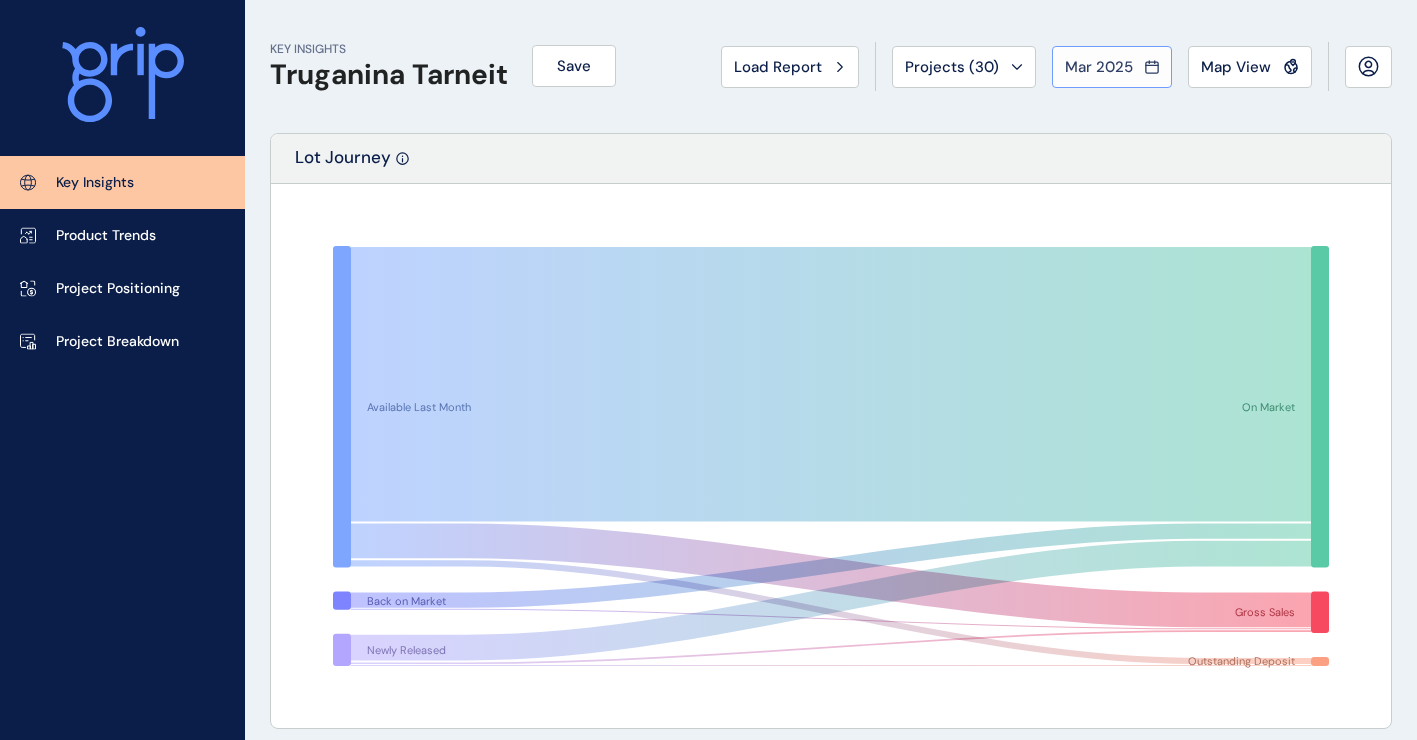 click 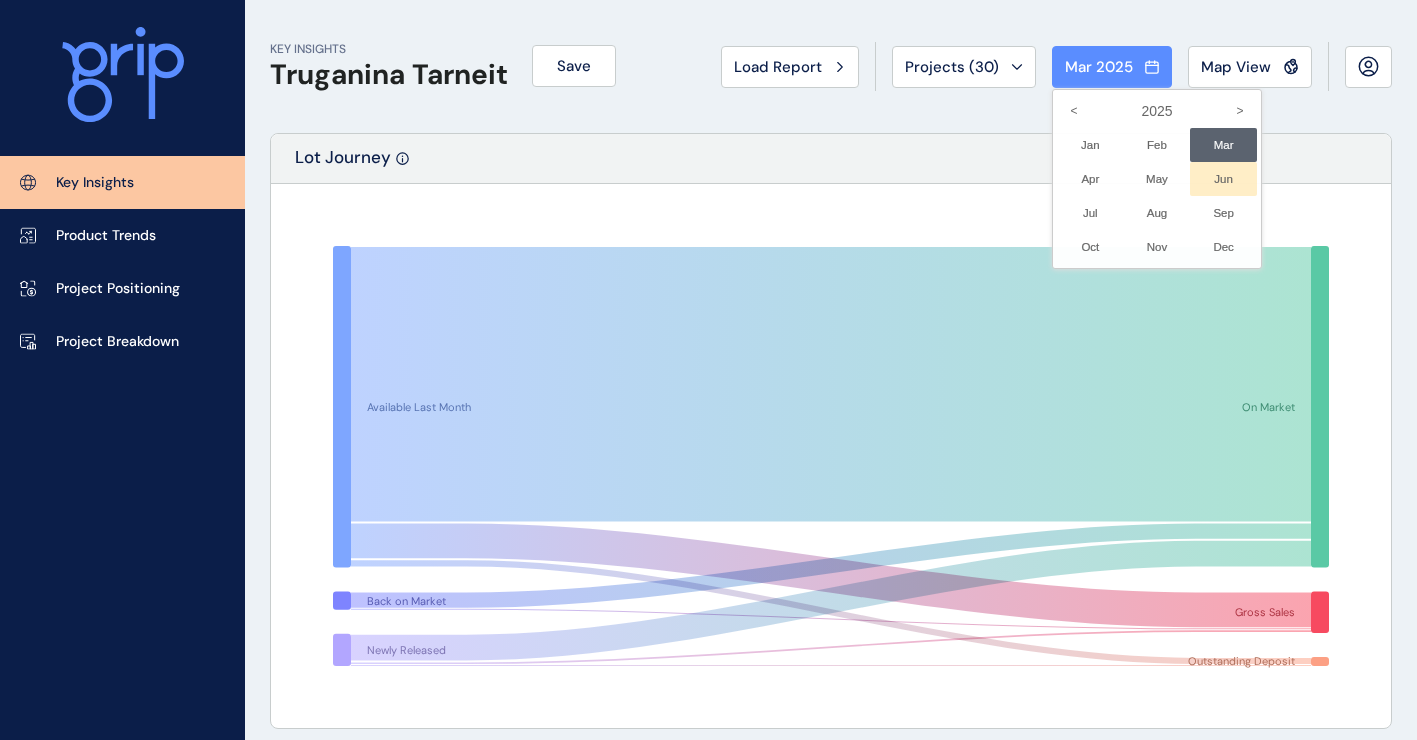 click on "Jun No report is available for this period. New months are usually published 5 business days after the month start." at bounding box center (1223, 179) 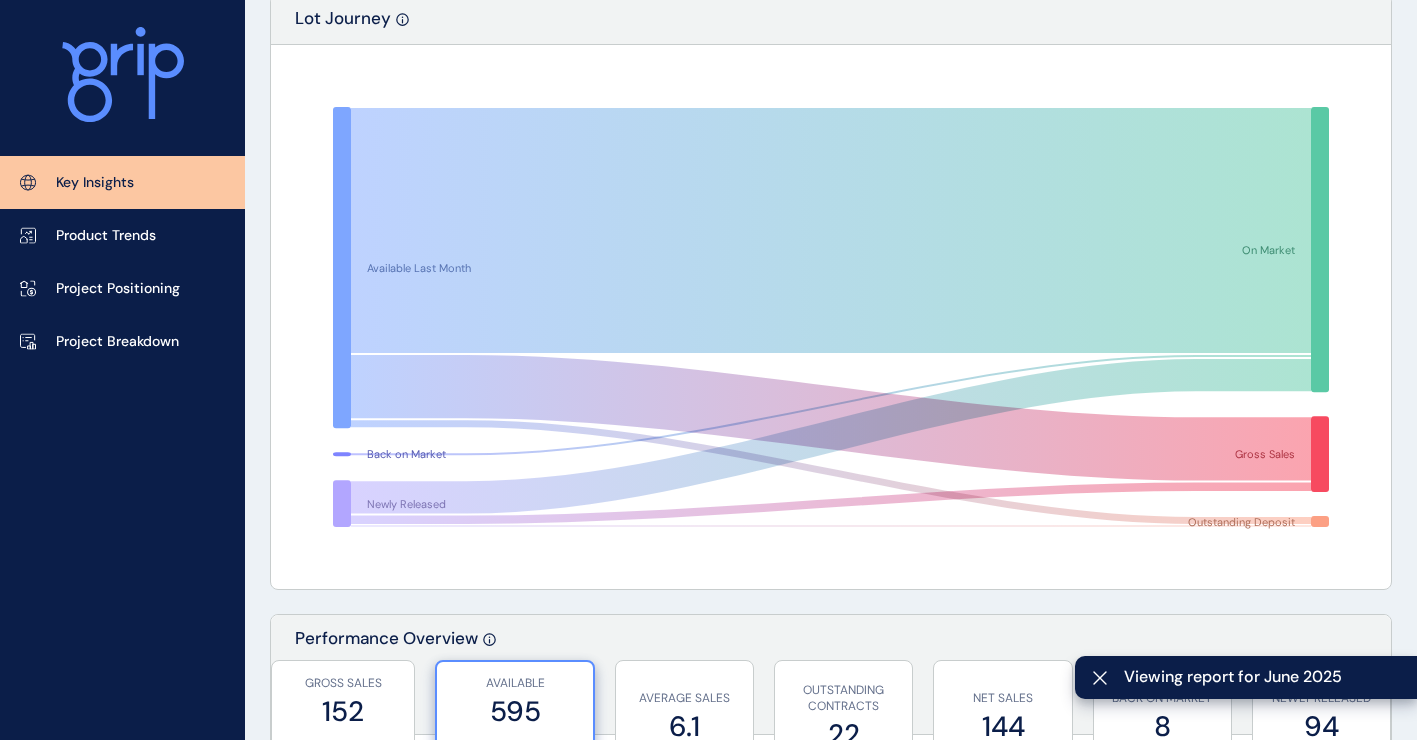 scroll, scrollTop: 0, scrollLeft: 0, axis: both 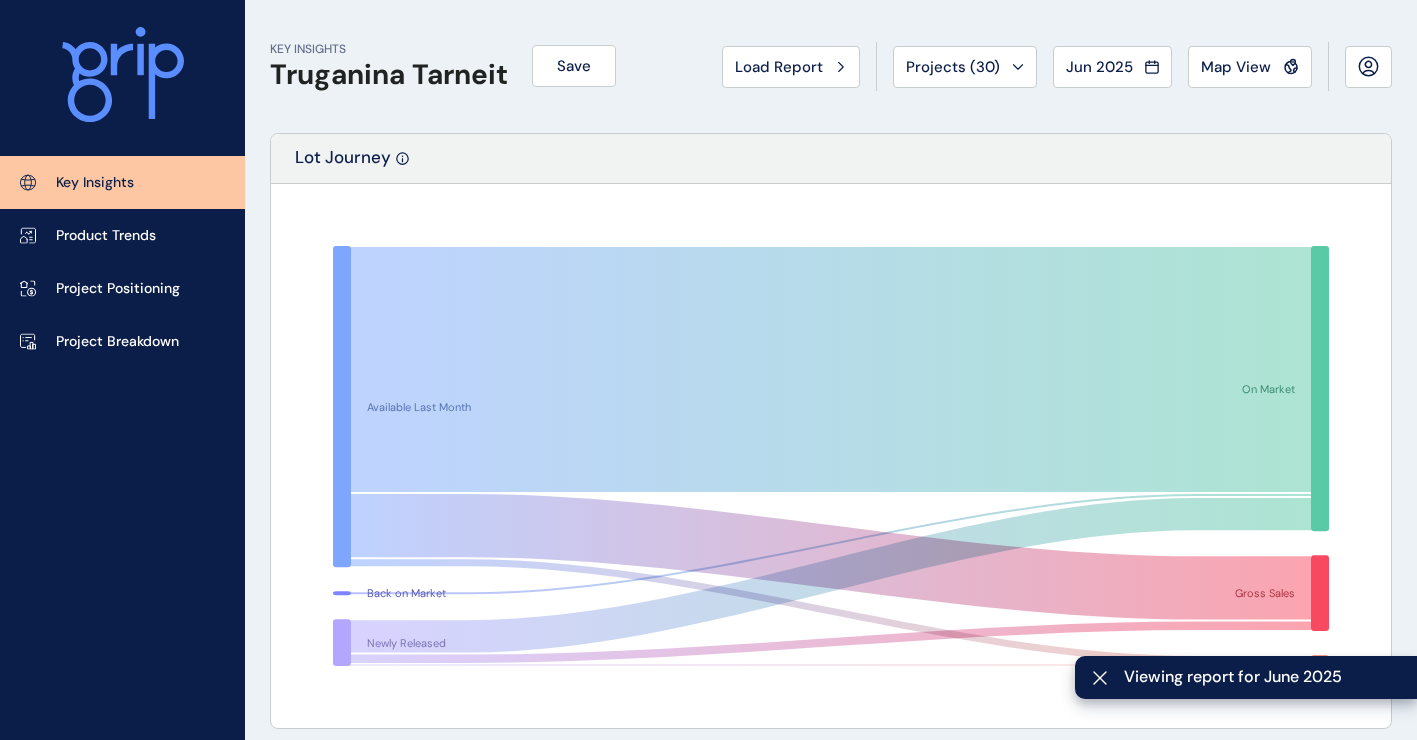 click on "Lot Journey Available Last Month Back on Market Newly Released On Market Gross Sales Outstanding Deposit" at bounding box center (831, 431) 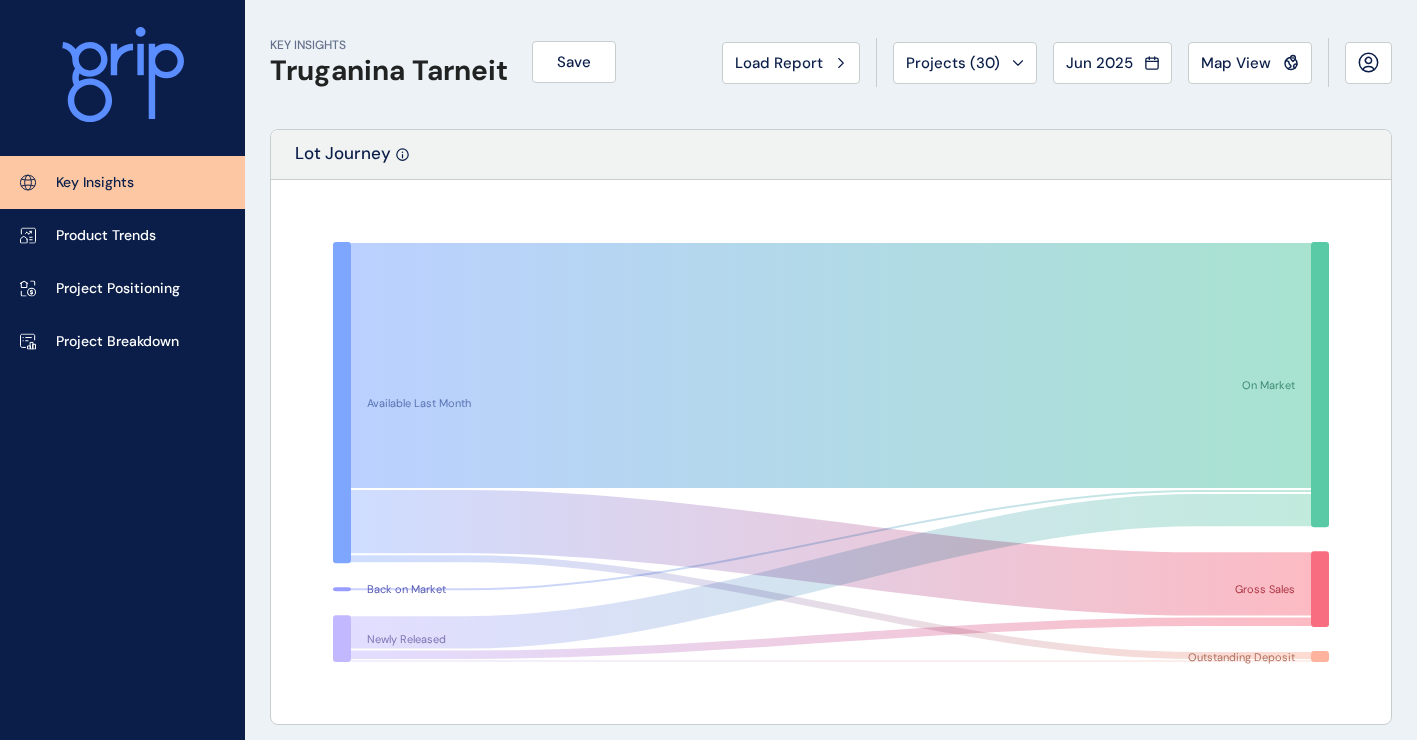scroll, scrollTop: 0, scrollLeft: 0, axis: both 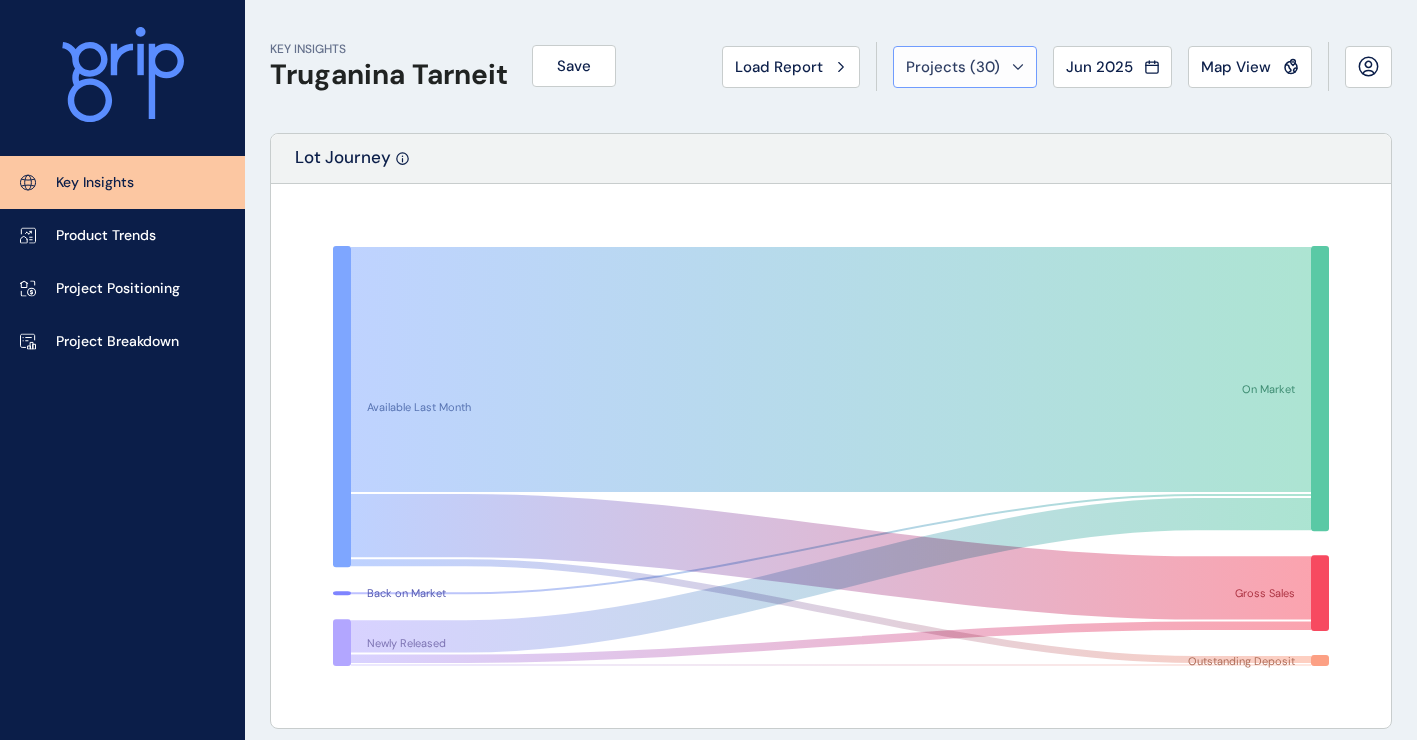 click on "Projects ( 30 )" at bounding box center [953, 67] 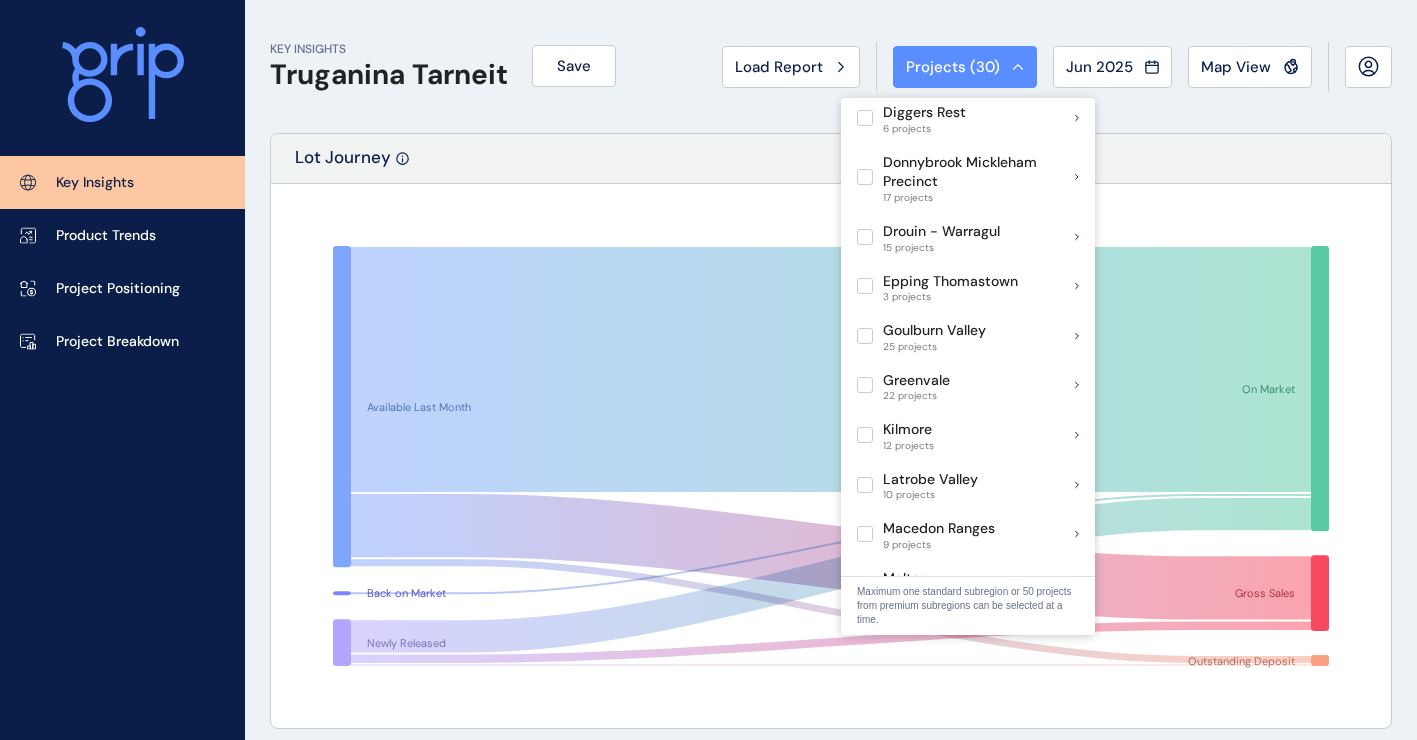 scroll, scrollTop: 1300, scrollLeft: 0, axis: vertical 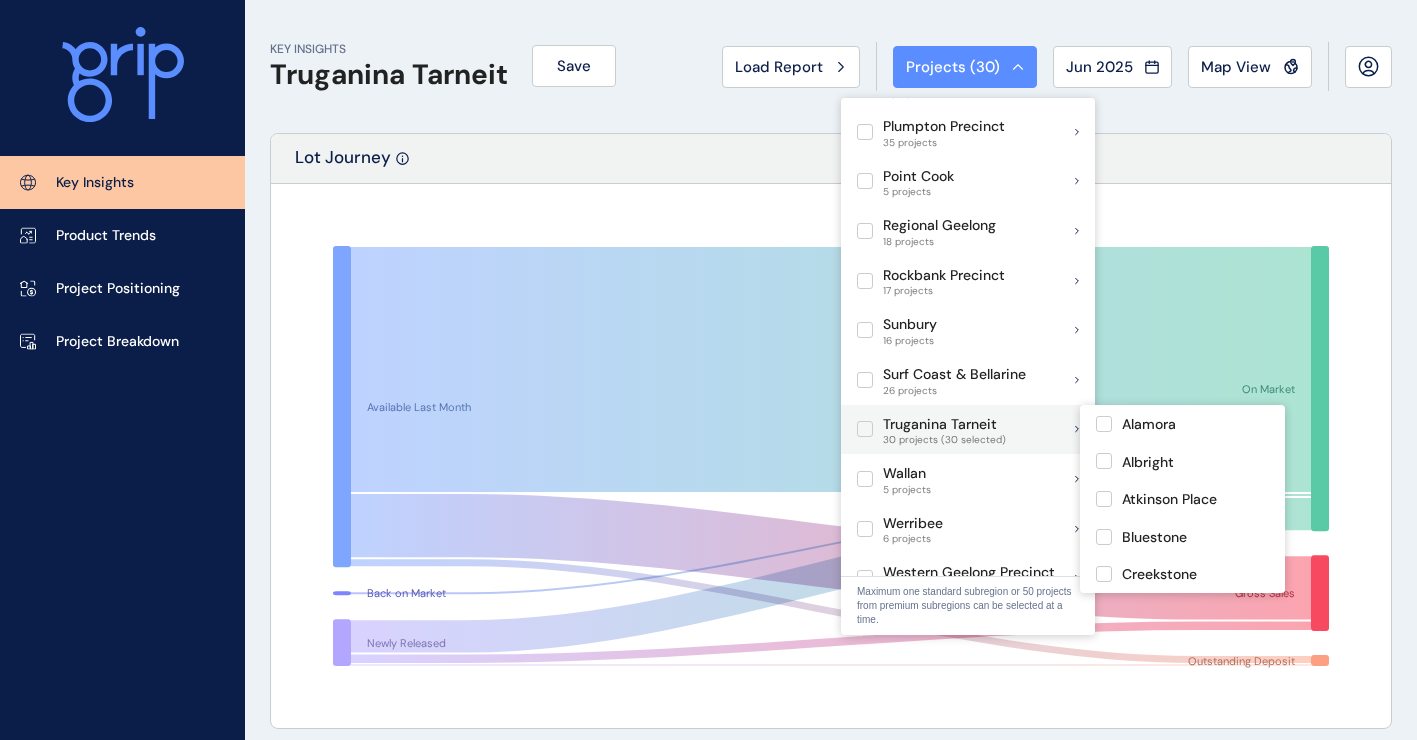 click at bounding box center [865, 429] 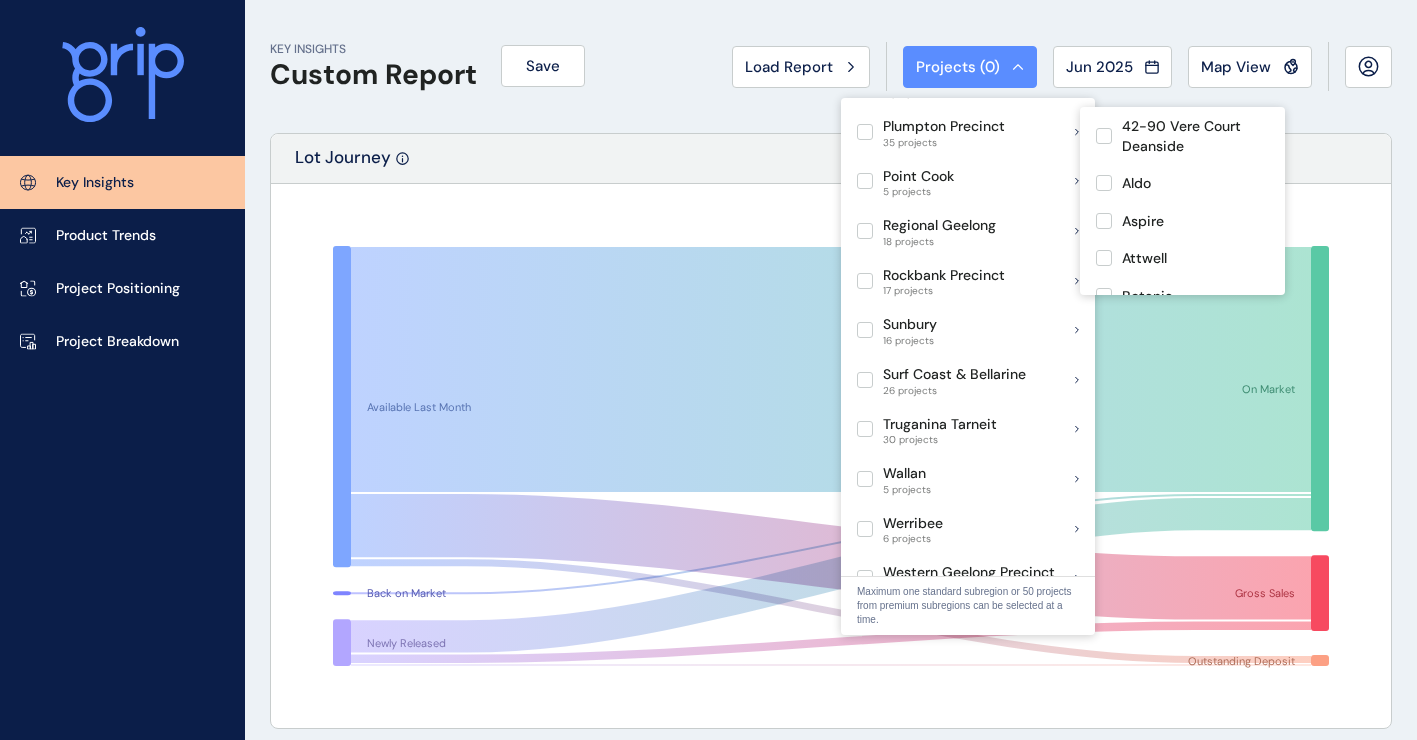 click at bounding box center [865, 132] 